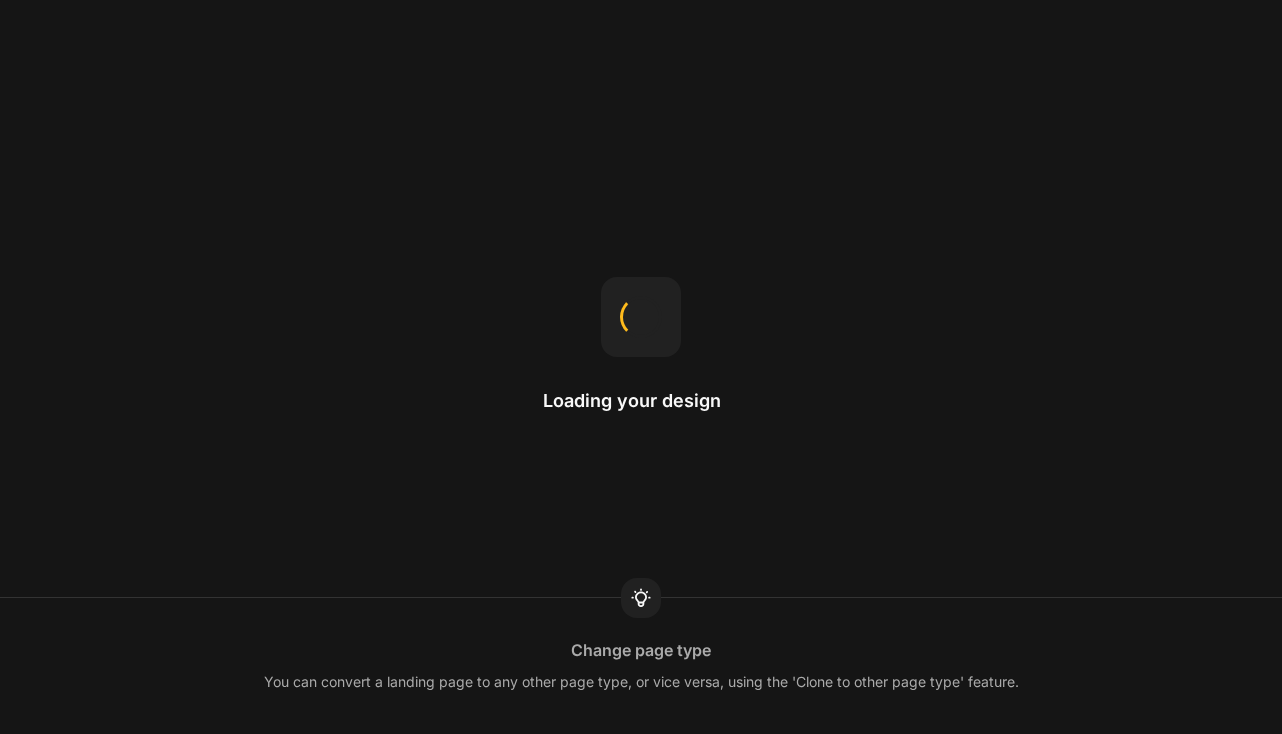 scroll, scrollTop: 0, scrollLeft: 0, axis: both 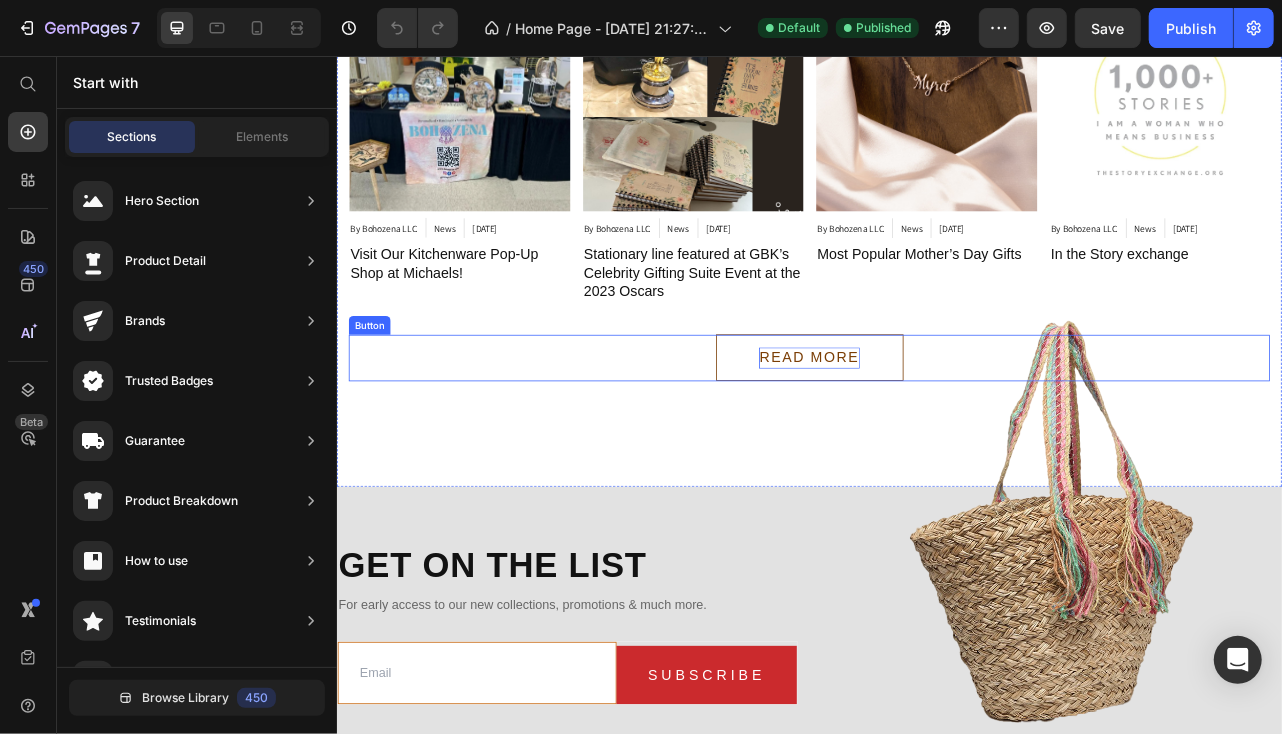 click on "read MORE" at bounding box center [935, 437] 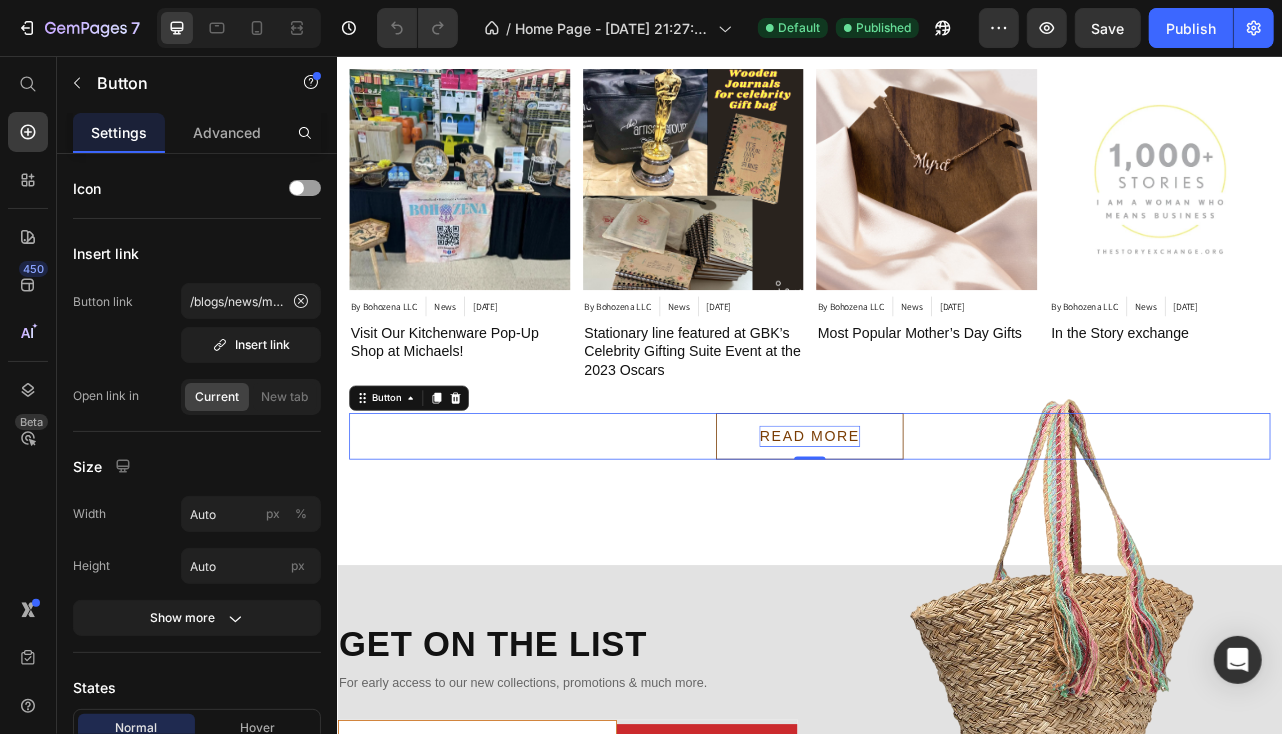 scroll, scrollTop: 3415, scrollLeft: 0, axis: vertical 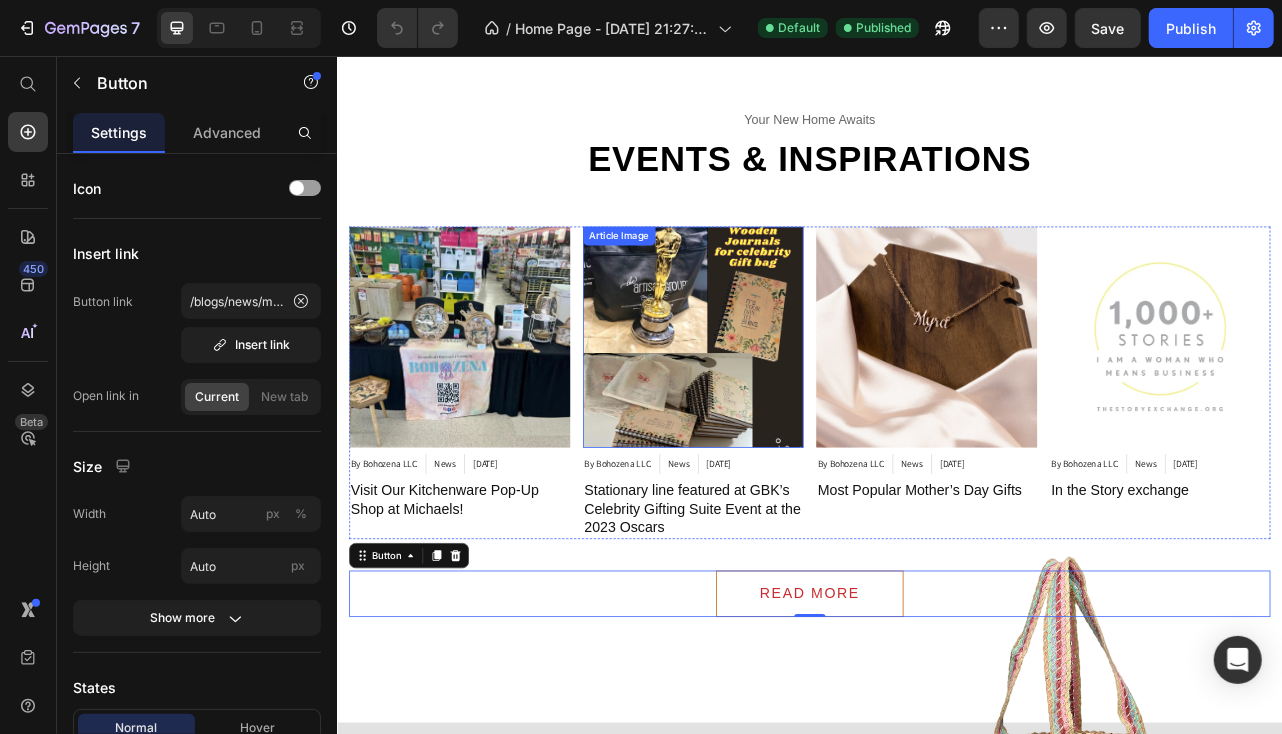 click at bounding box center (491, 411) 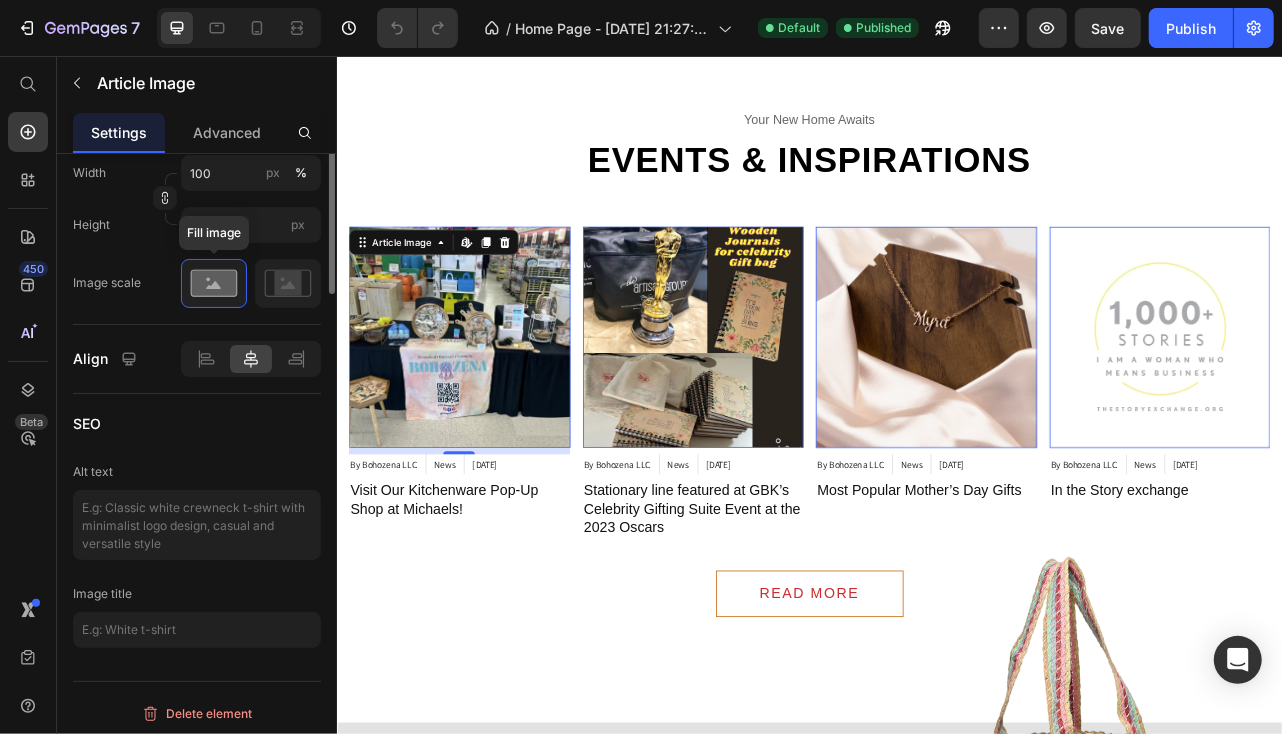scroll, scrollTop: 0, scrollLeft: 0, axis: both 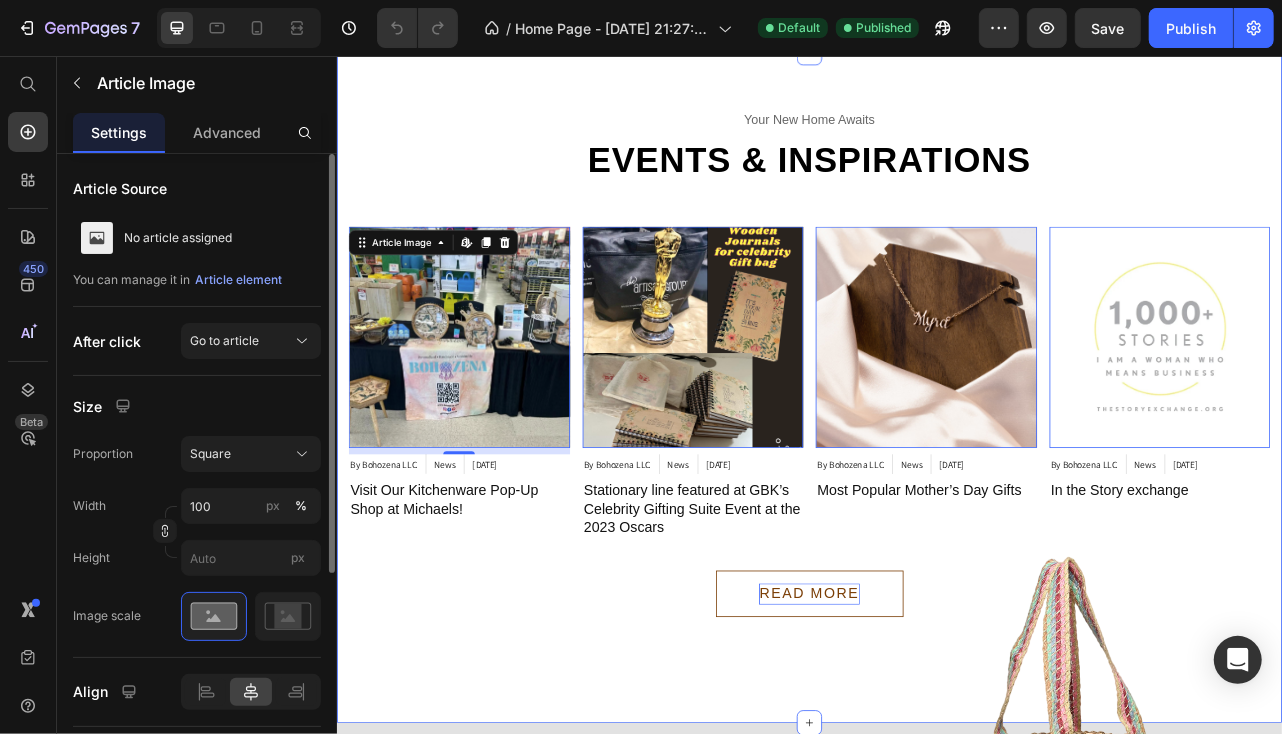 click on "read MORE" at bounding box center [935, 737] 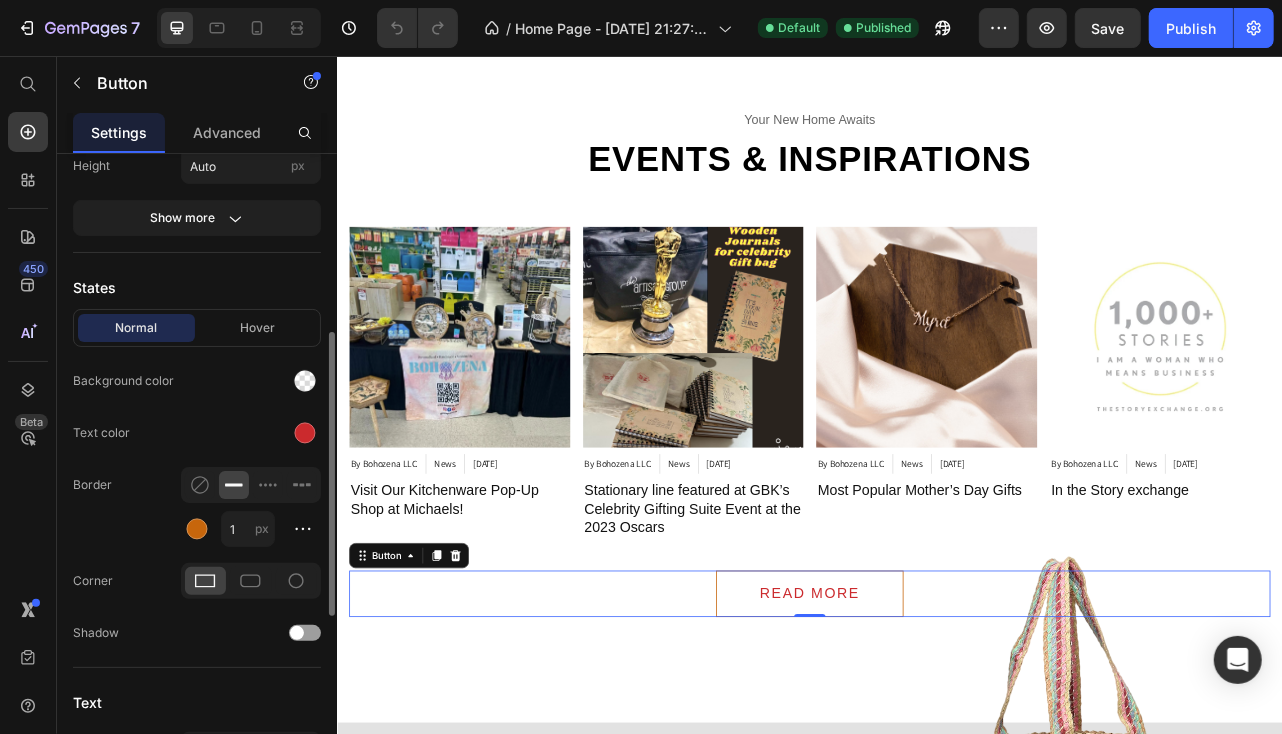 scroll, scrollTop: 0, scrollLeft: 0, axis: both 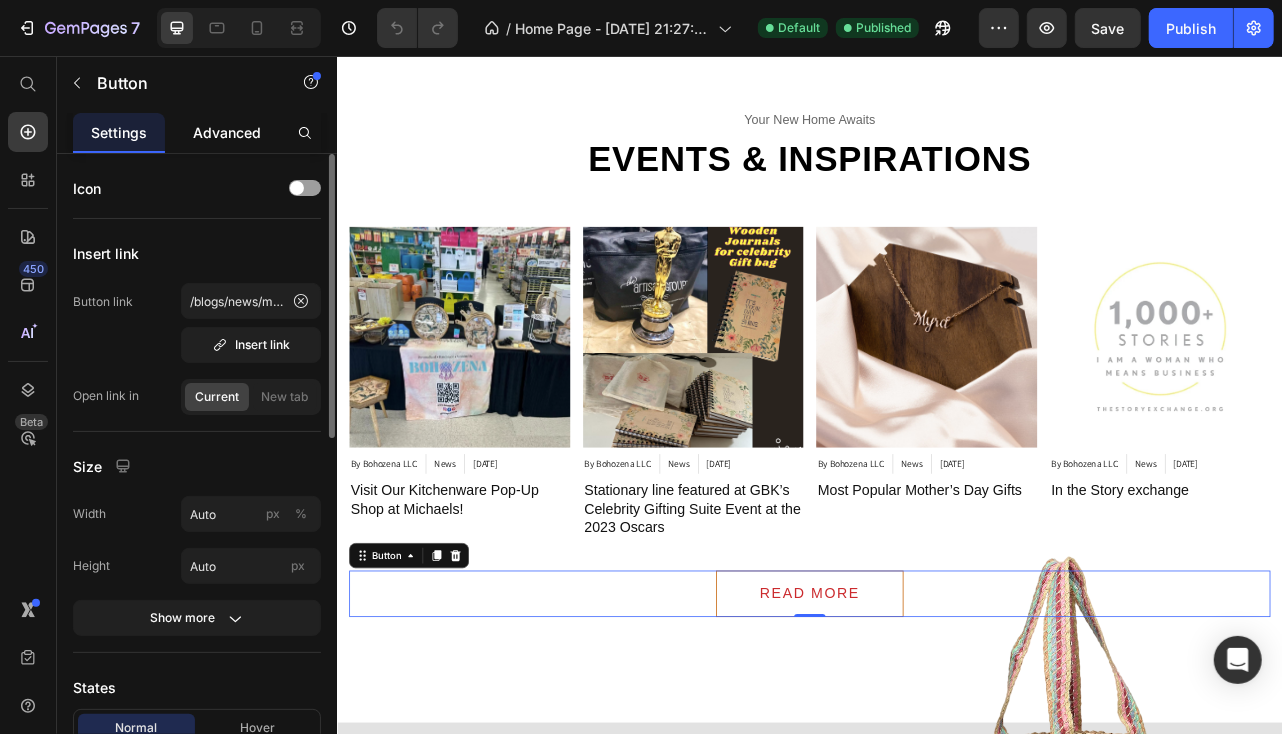 click on "Advanced" at bounding box center [227, 132] 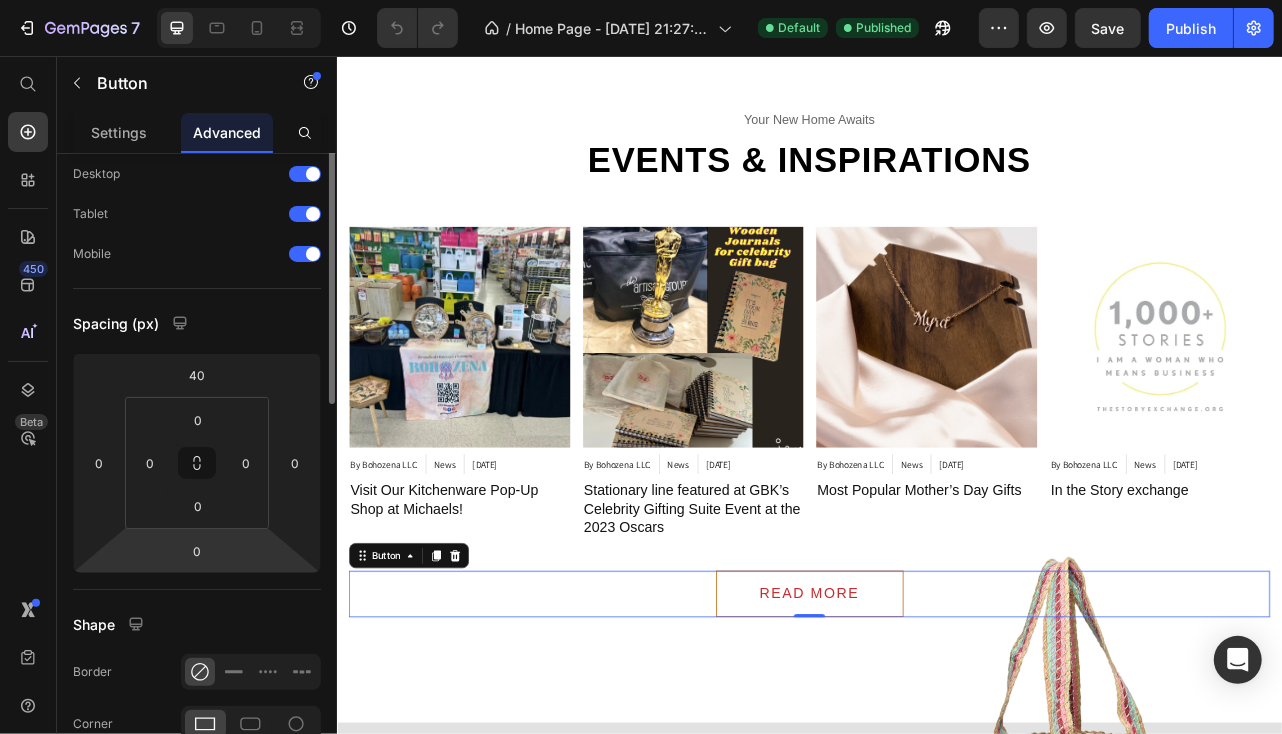 scroll, scrollTop: 0, scrollLeft: 0, axis: both 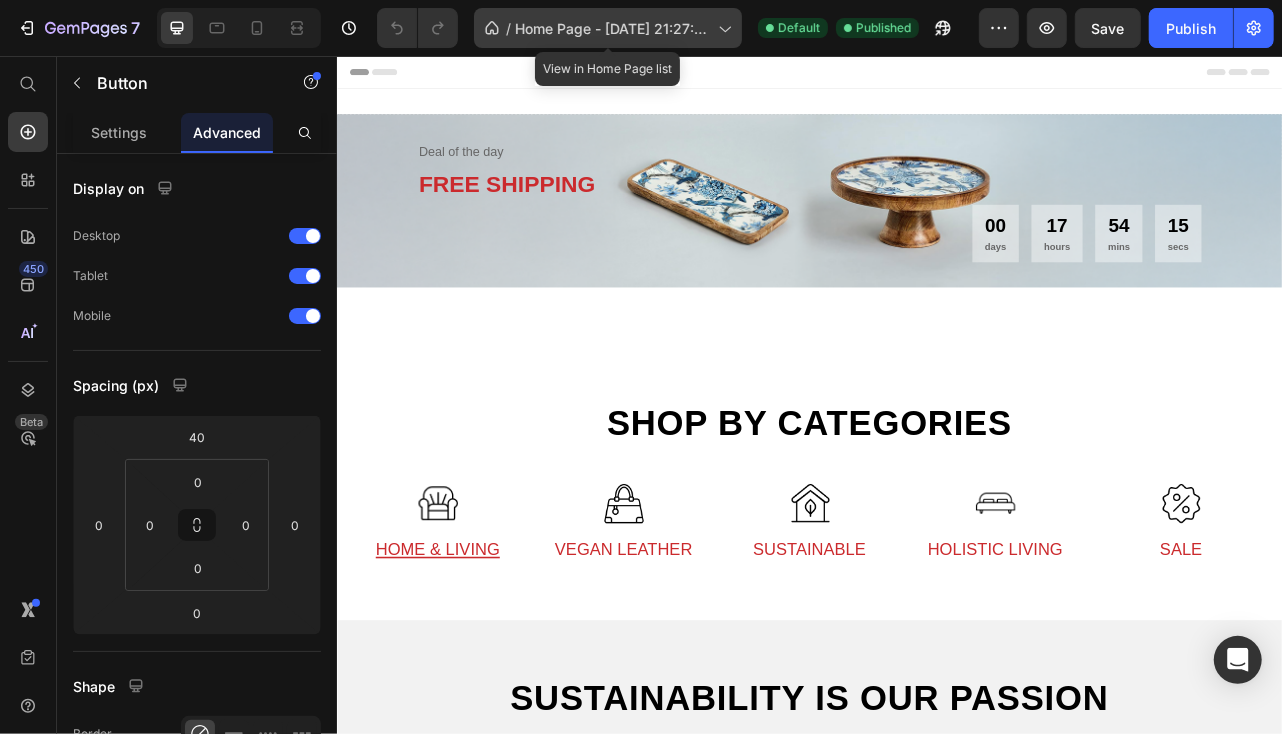 click on "Home Page - Mar 28, 21:27:43" at bounding box center [612, 28] 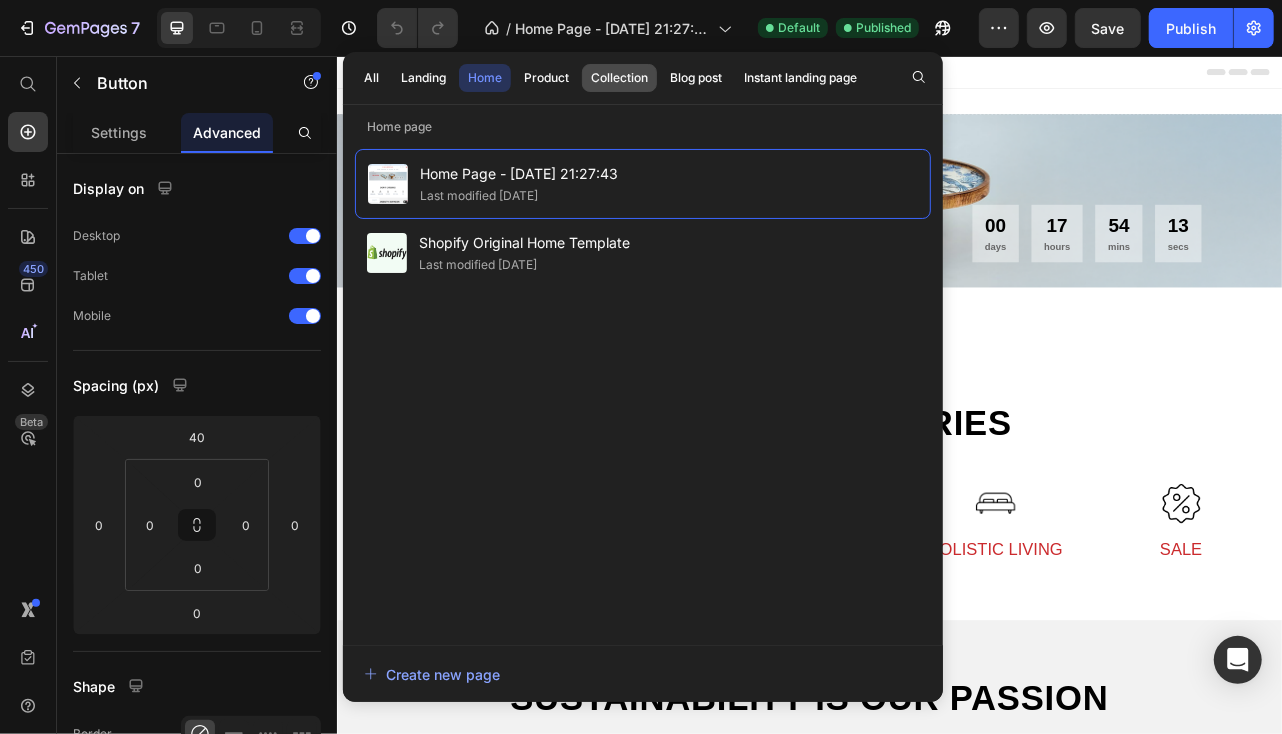 click on "Collection" at bounding box center (619, 78) 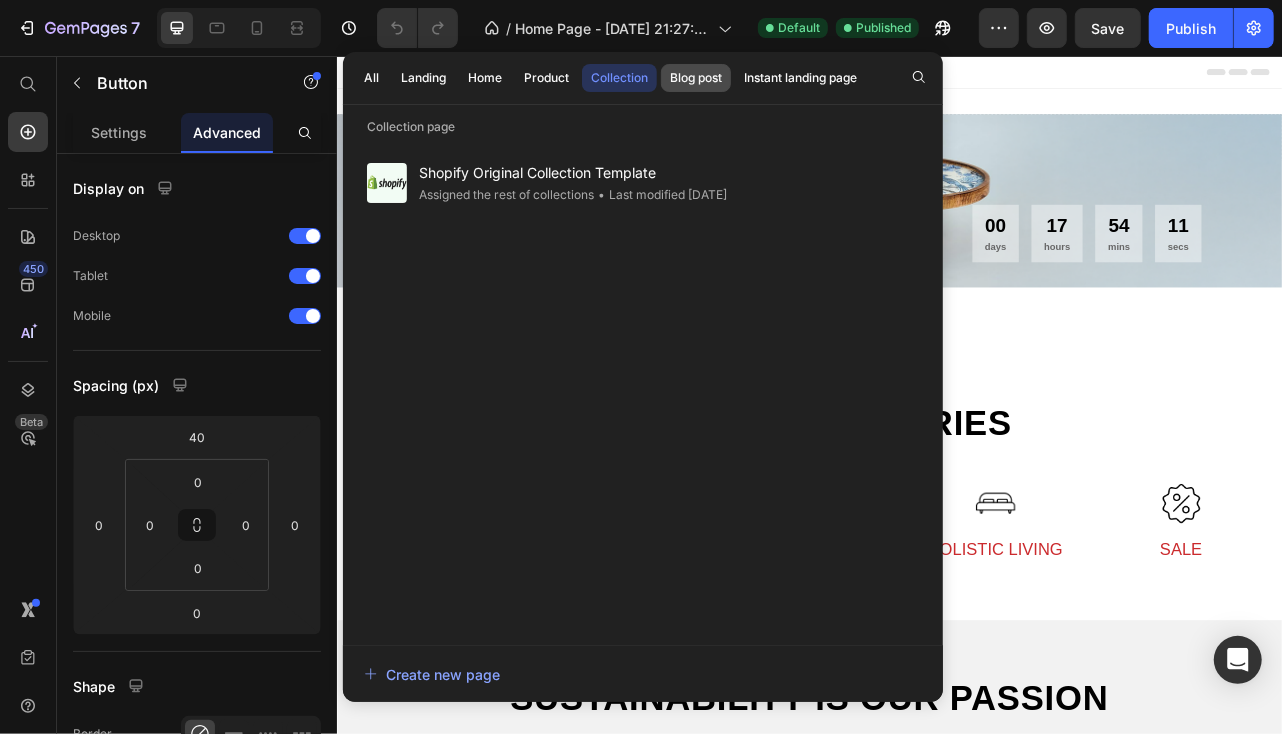 click on "Blog post" at bounding box center [696, 78] 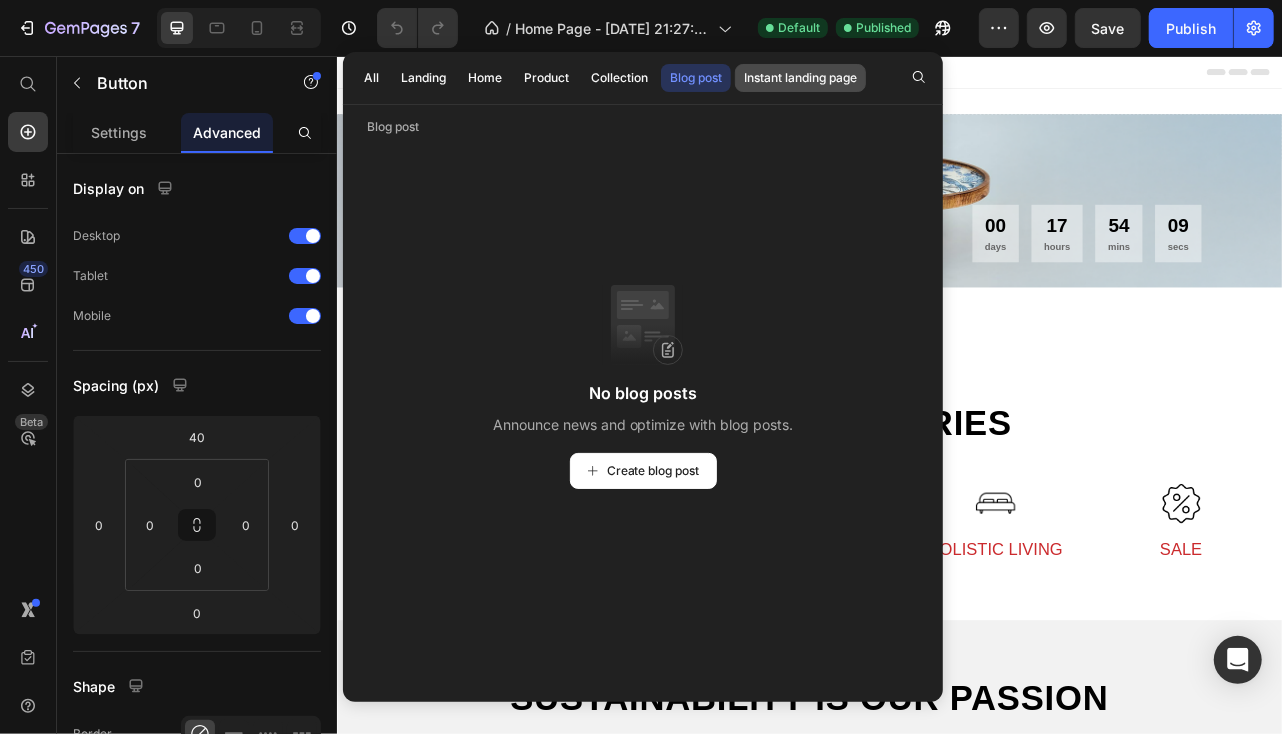 click on "Instant landing page" at bounding box center [800, 78] 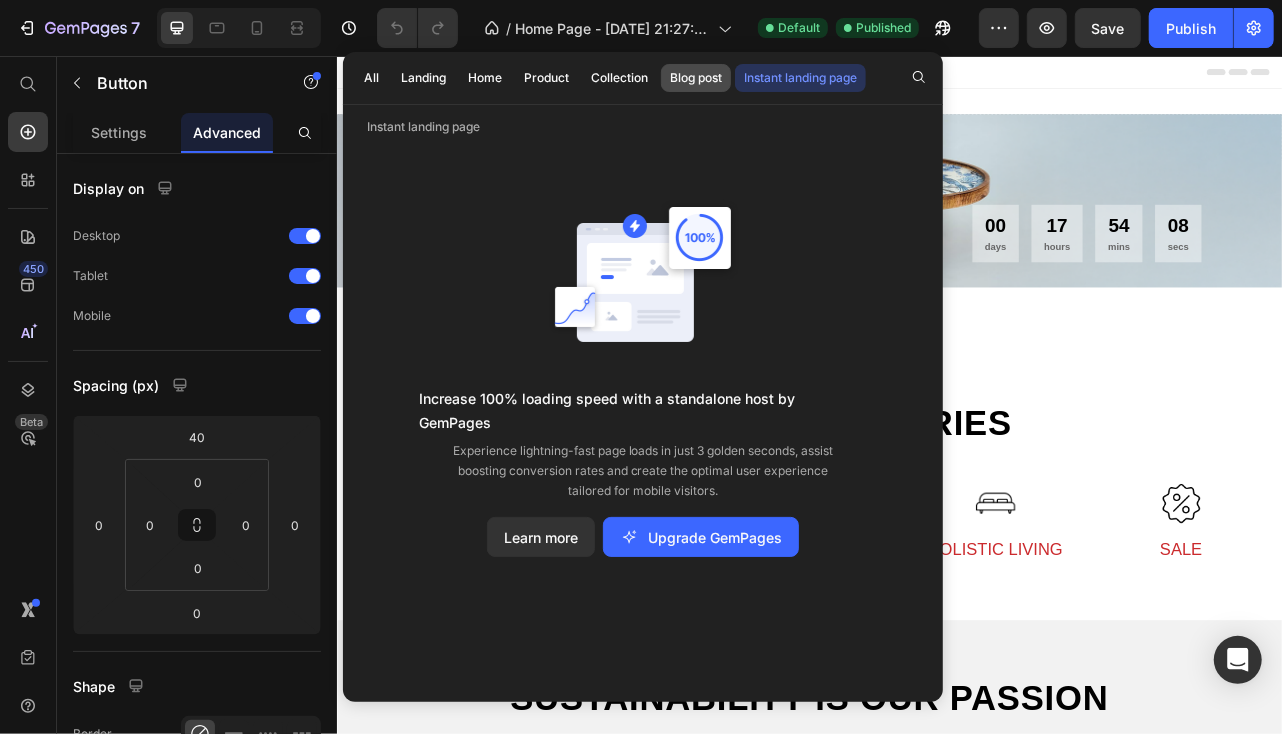click on "Blog post" at bounding box center [696, 78] 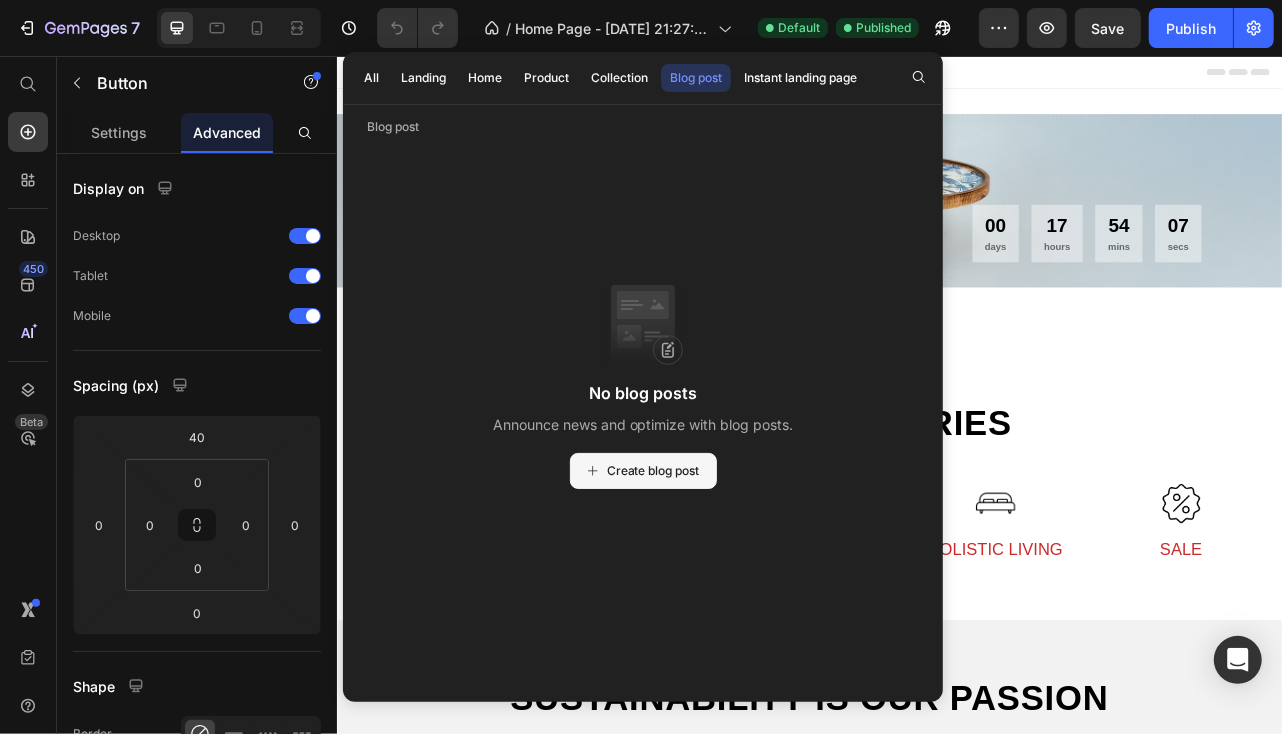 click on "Create blog post" 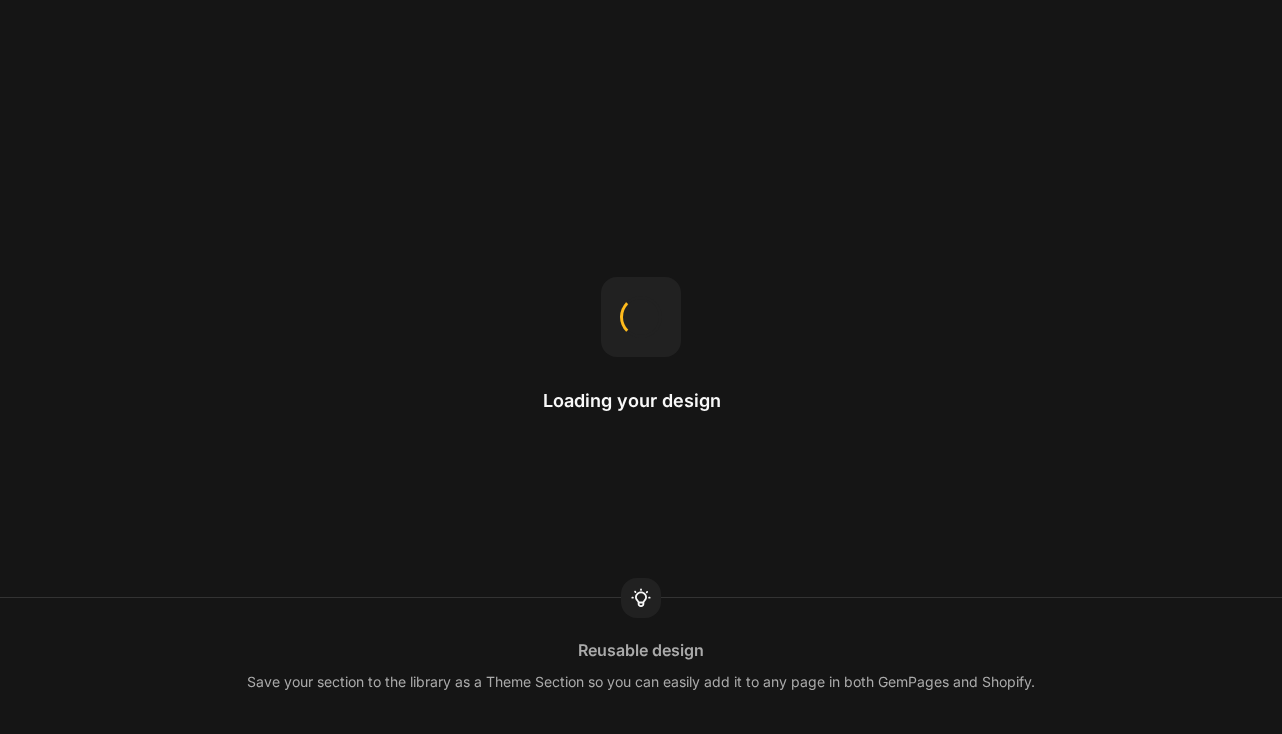 scroll, scrollTop: 0, scrollLeft: 0, axis: both 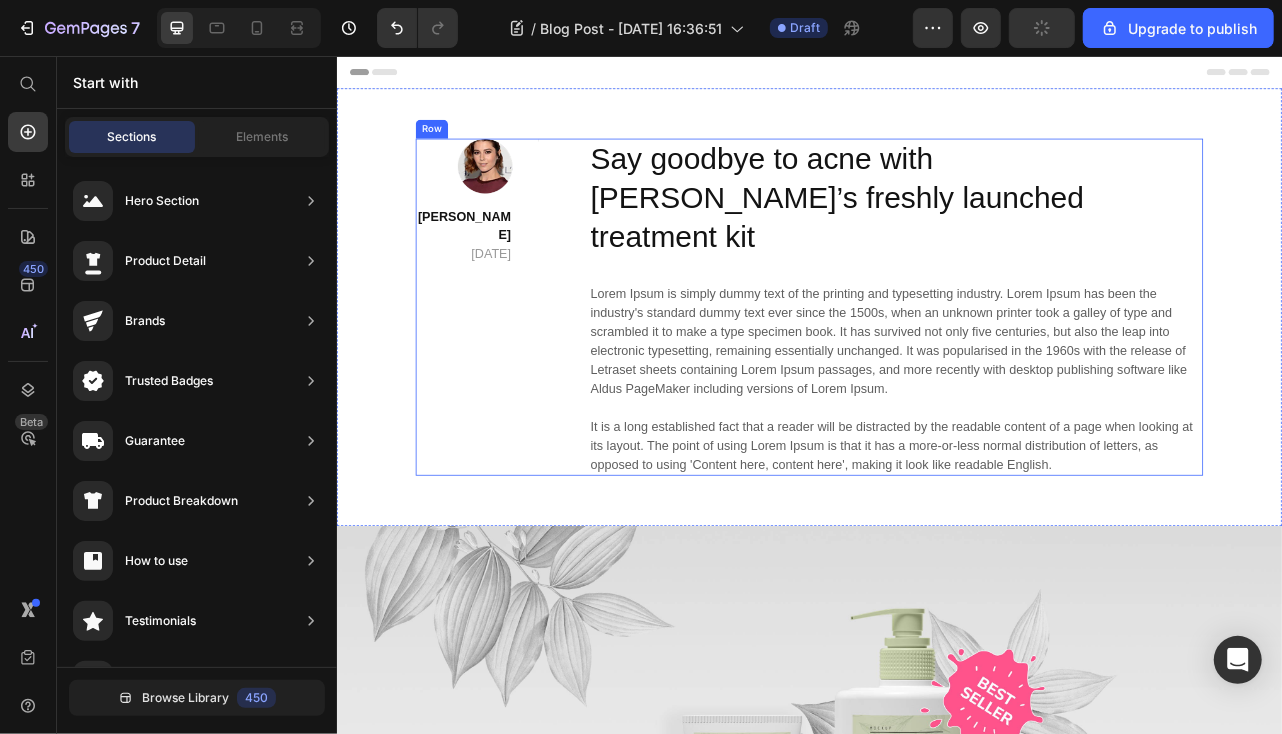 click on "Say goodbye to acne with [PERSON_NAME]’s freshly launched treatment kit" at bounding box center [1046, 236] 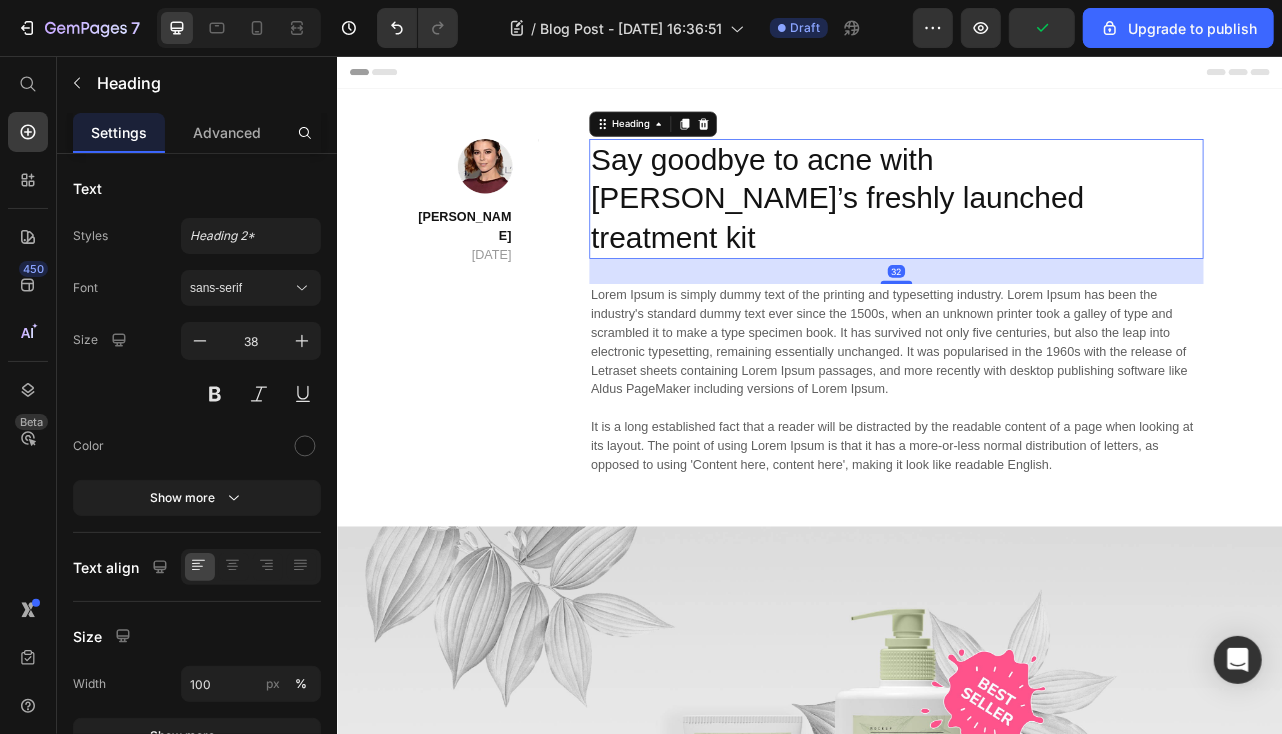 click on "Say goodbye to acne with [PERSON_NAME]’s freshly launched treatment kit" at bounding box center [1046, 236] 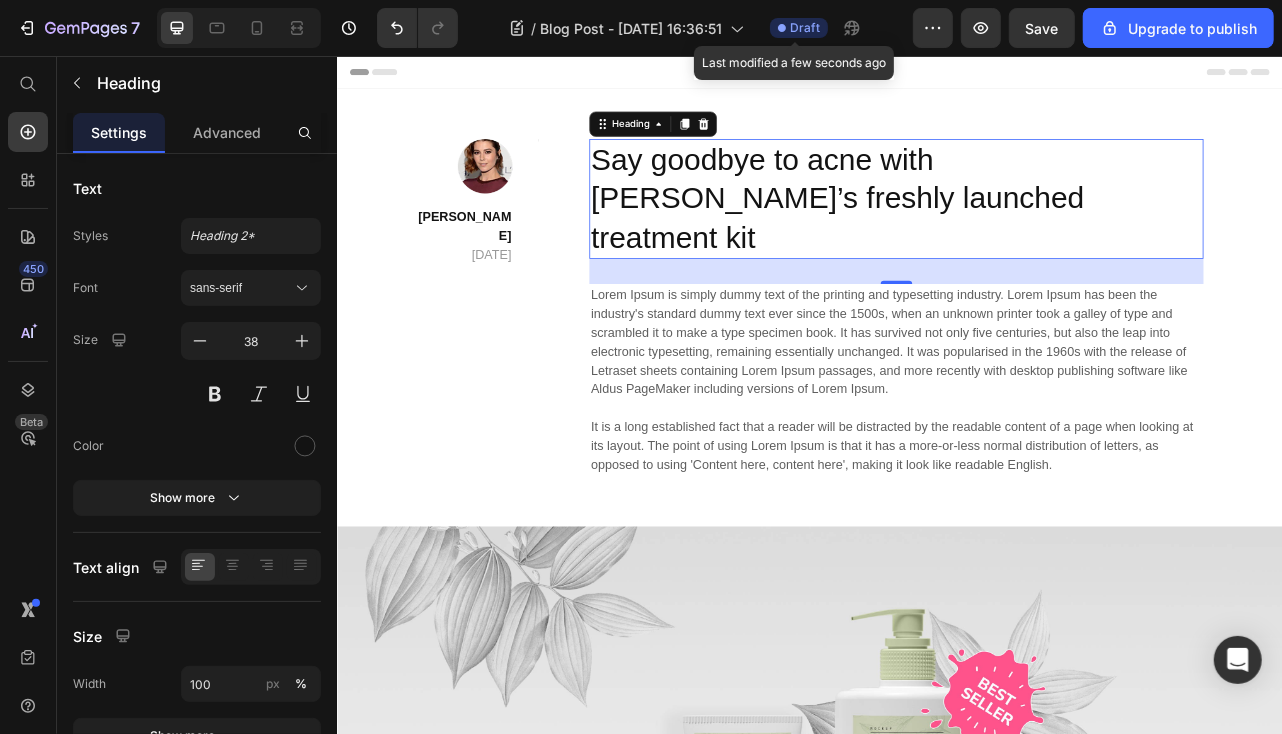 click on "Draft" at bounding box center (805, 28) 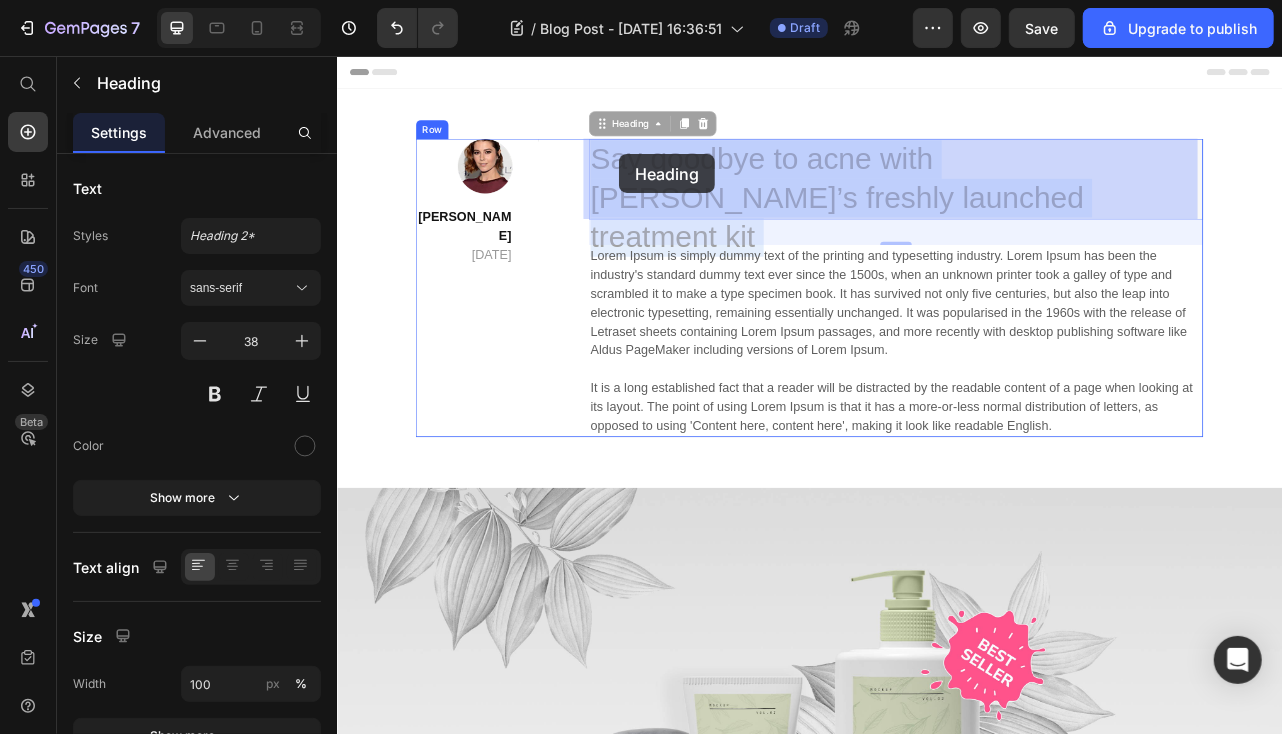 drag, startPoint x: 1051, startPoint y: 236, endPoint x: 693, endPoint y: 182, distance: 362.0497 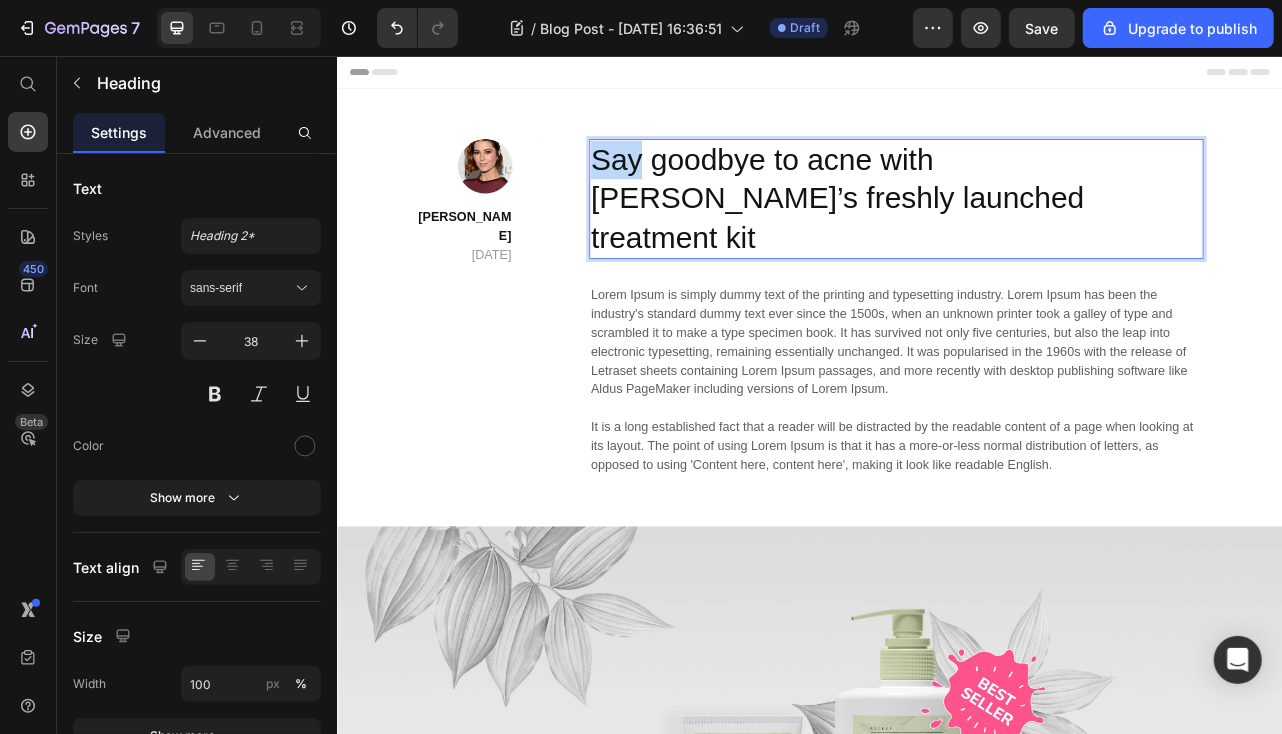 click on "Say goodbye to acne with [PERSON_NAME]’s freshly launched treatment kit" at bounding box center (1046, 236) 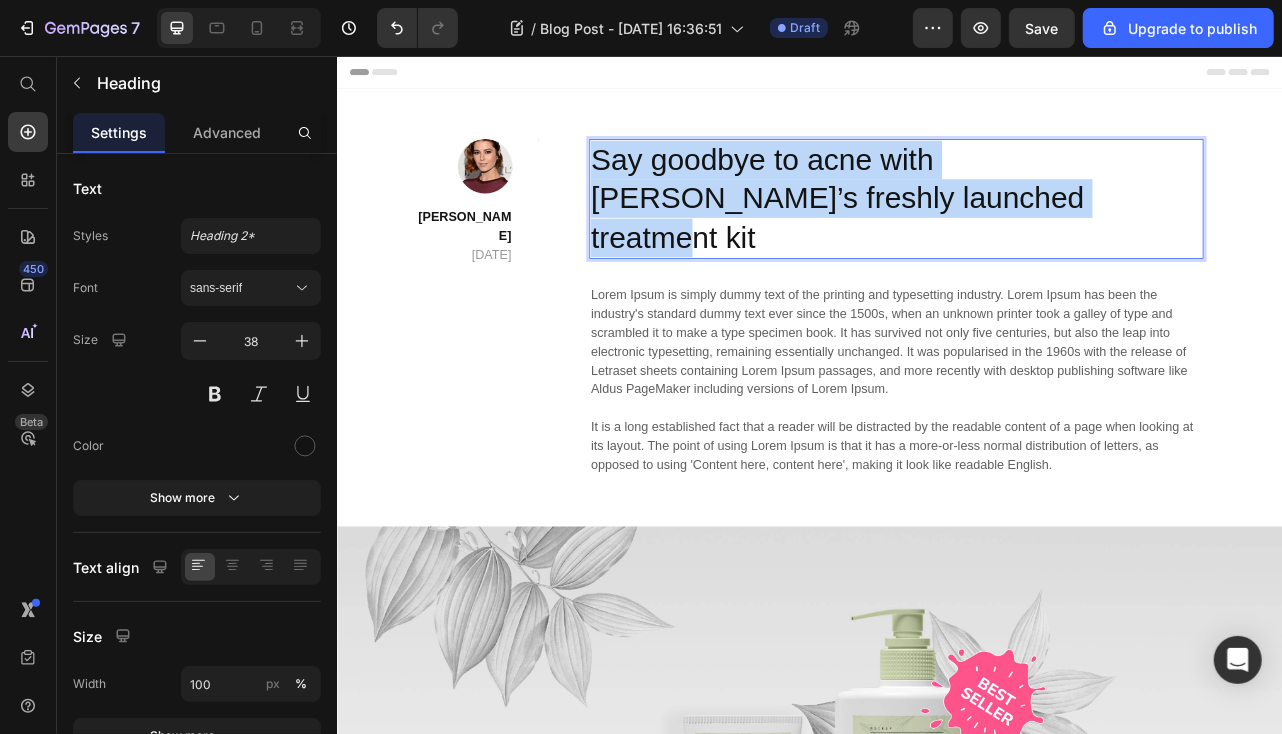 click on "Say goodbye to acne with [PERSON_NAME]’s freshly launched treatment kit" at bounding box center [1046, 236] 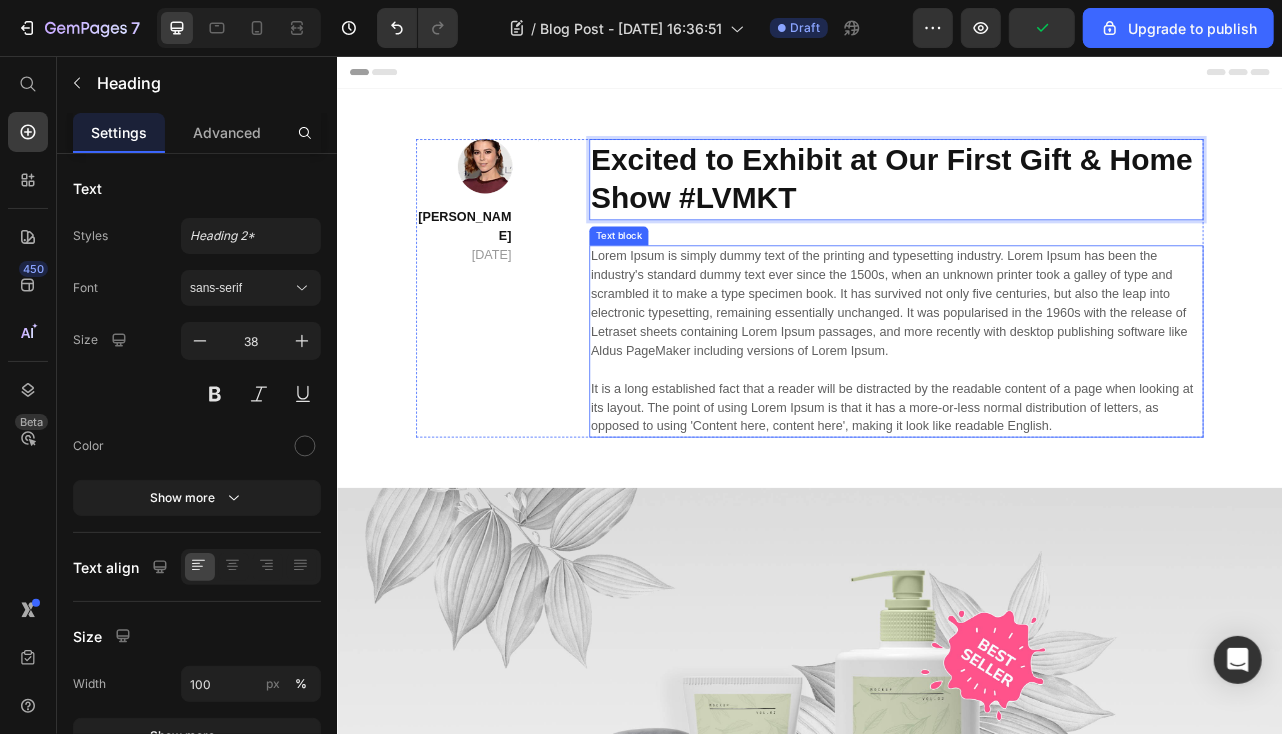click on "Lorem Ipsum is simply dummy text of the printing and typesetting industry. Lorem Ipsum has been the industry's standard dummy text ever since the 1500s, when an unknown printer took a galley of type and scrambled it to make a type specimen book. It has survived not only five centuries, but also the leap into electronic typesetting, remaining essentially unchanged. It was popularised in the 1960s with the release of Letraset sheets containing Lorem Ipsum passages, and more recently with desktop publishing software like Aldus PageMaker including versions of Lorem Ipsum. It is a long established fact that a reader will be distracted by the readable content of a page when looking at its layout. The point of using Lorem Ipsum is that it has a more-or-less normal distribution of letters, as opposed to using 'Content here, content here', making it look like readable English." at bounding box center (1046, 417) 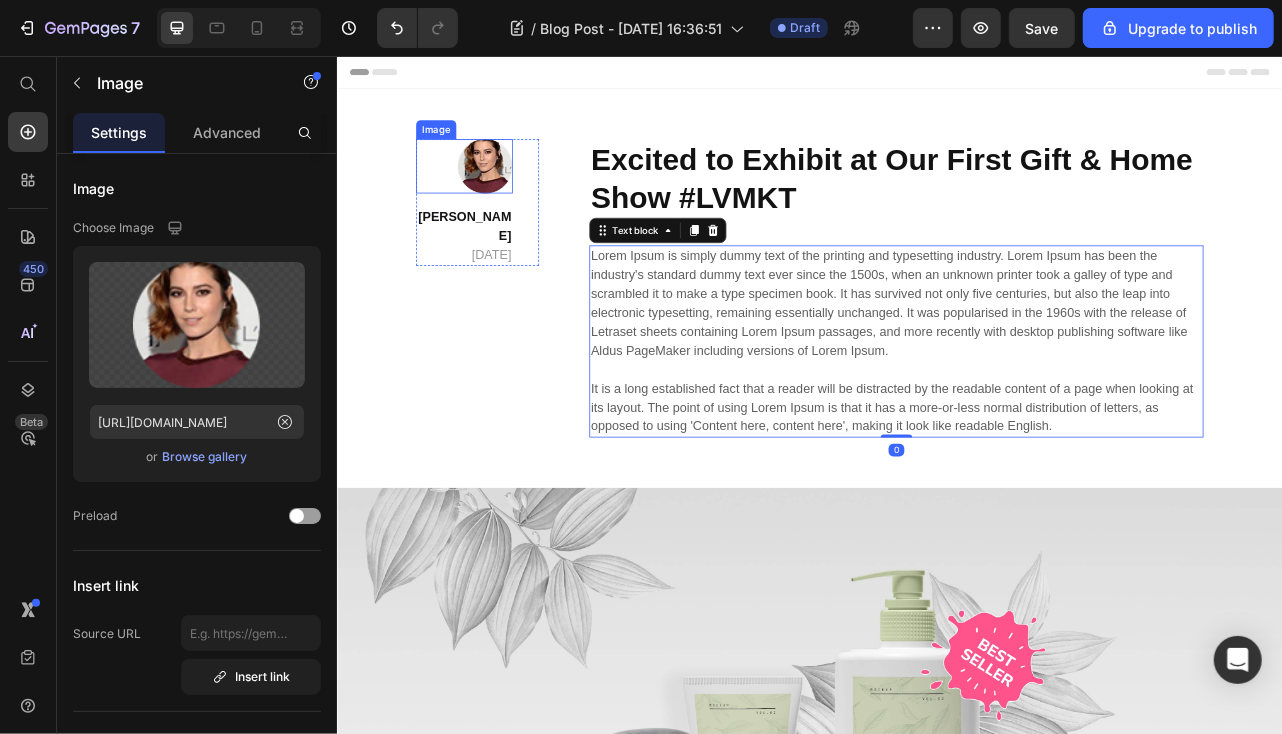 click at bounding box center [497, 194] 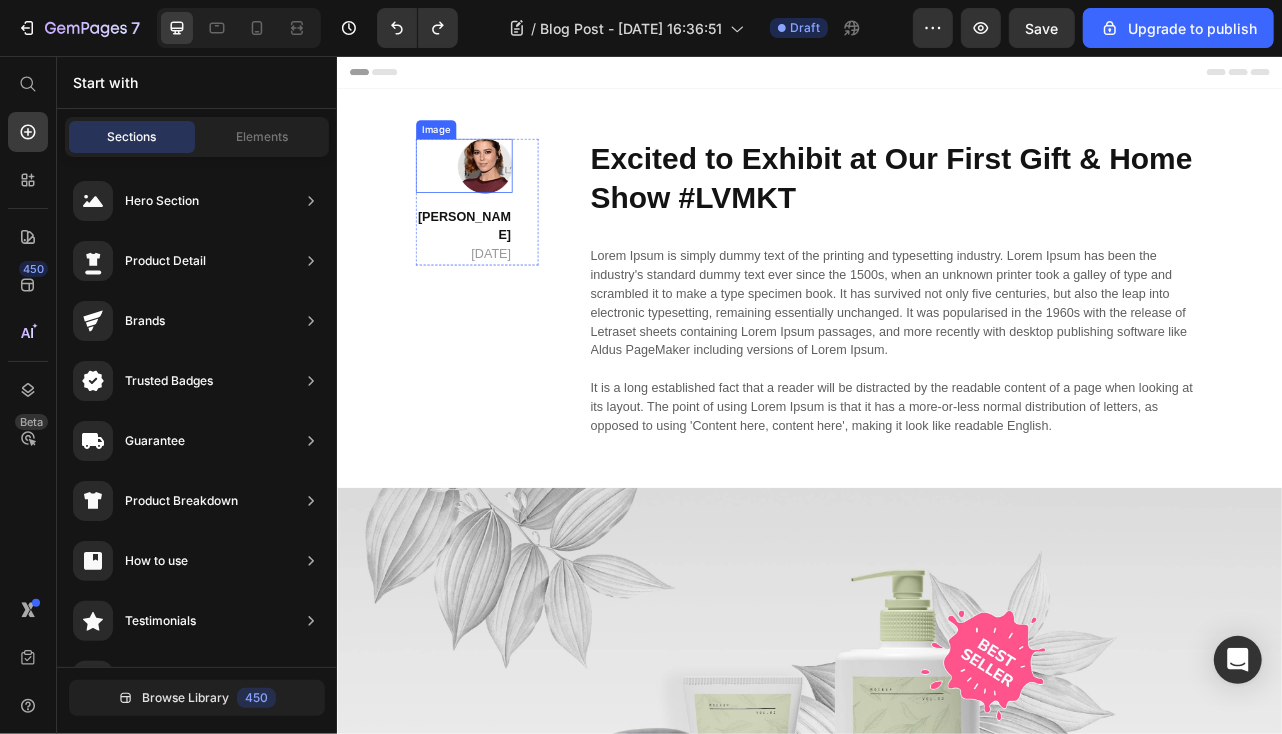 click at bounding box center (497, 194) 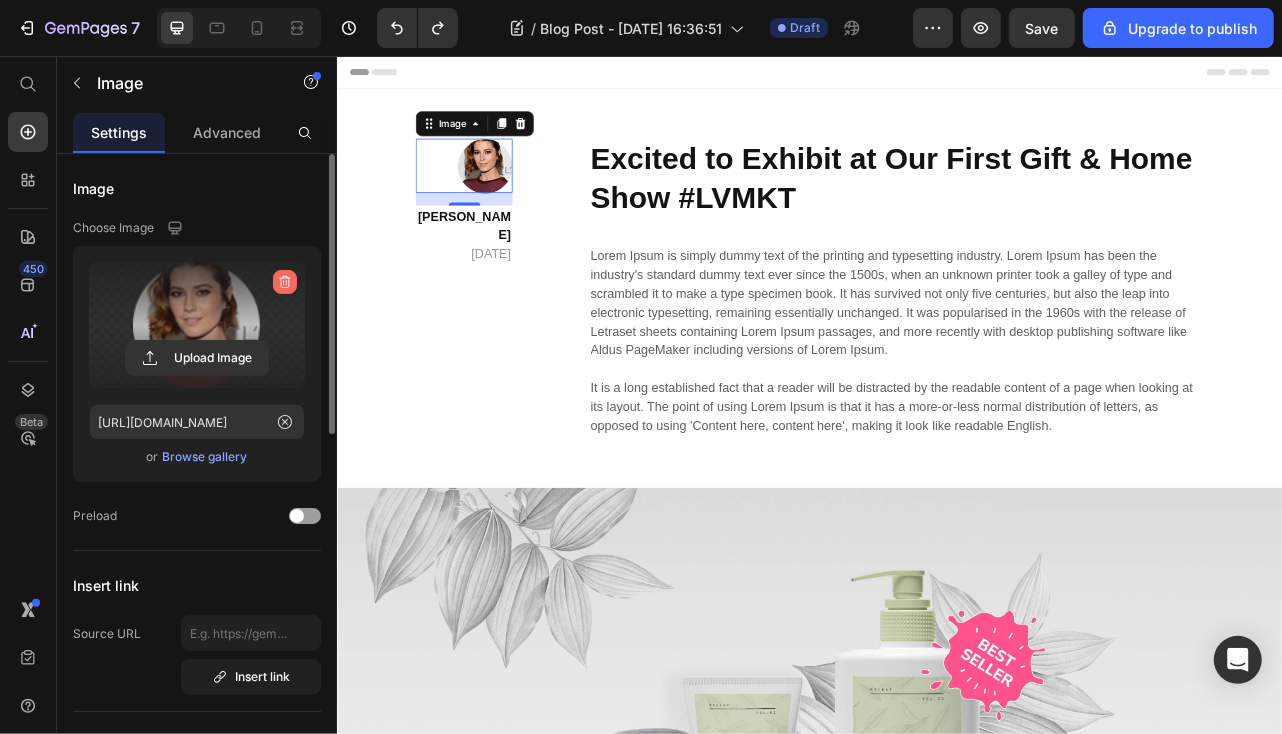 click 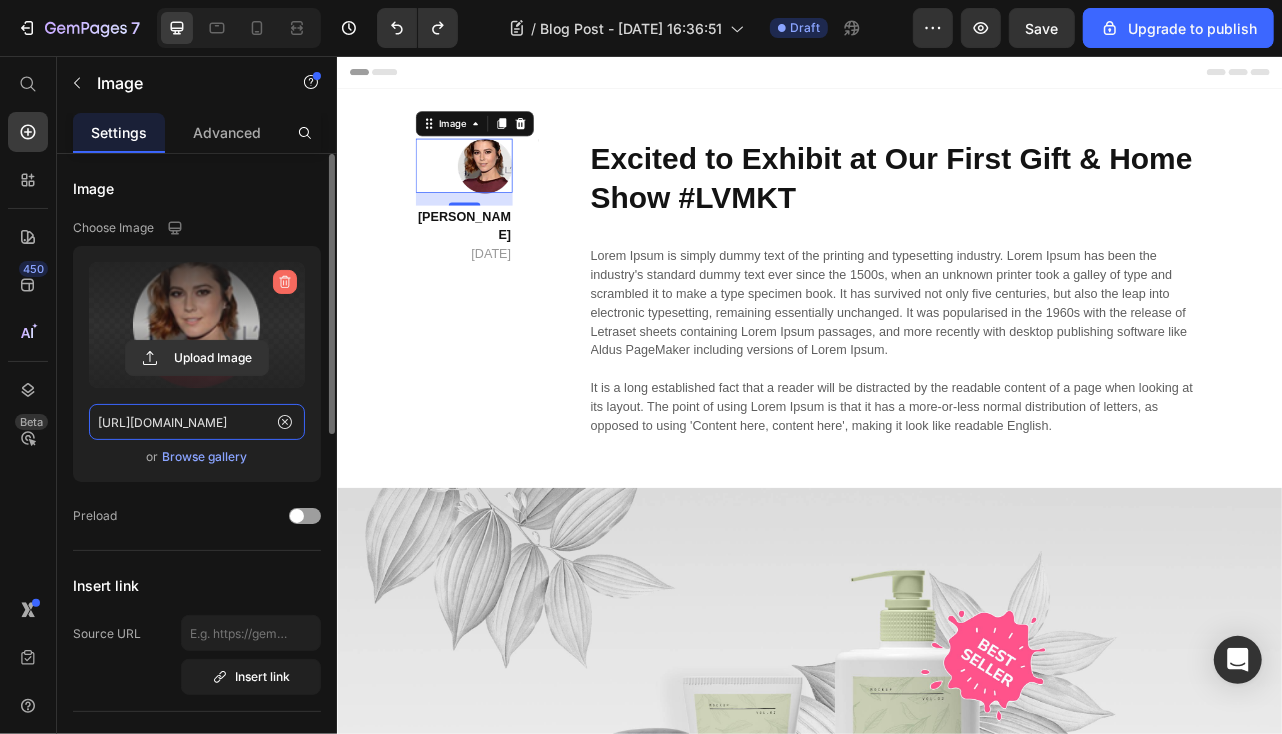 type 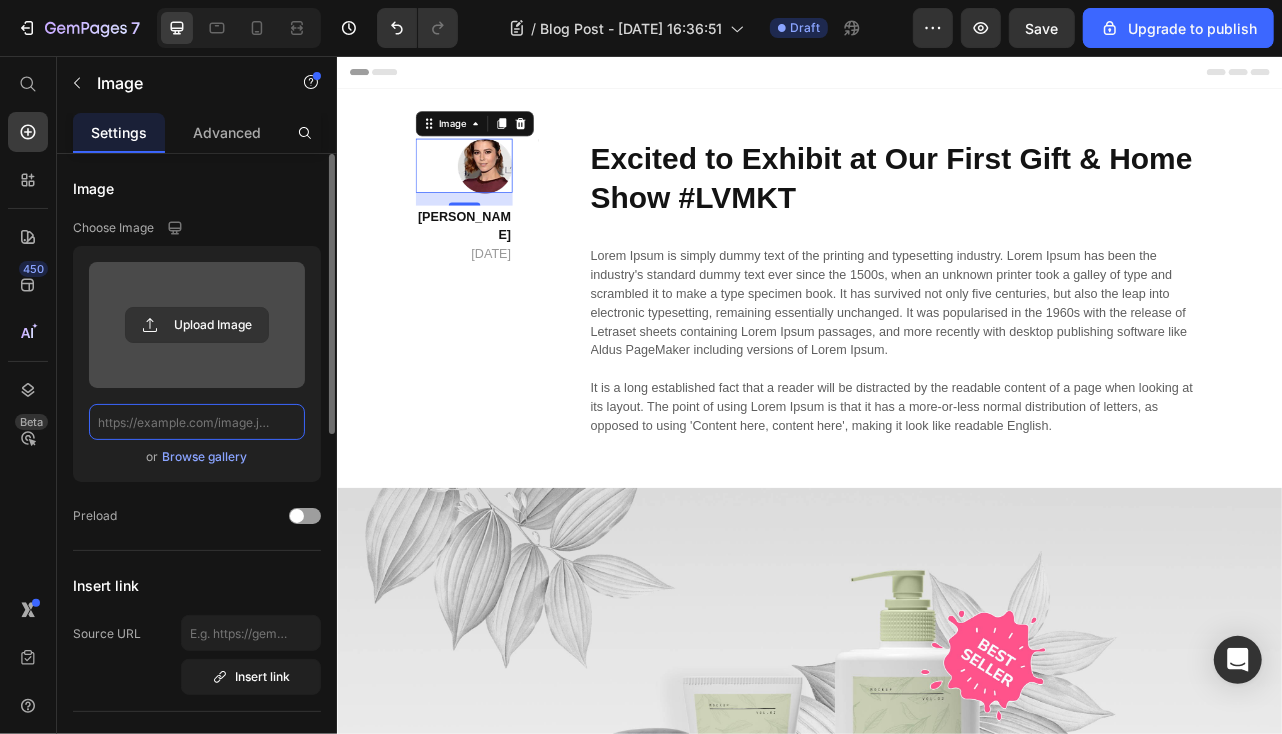 scroll, scrollTop: 0, scrollLeft: 0, axis: both 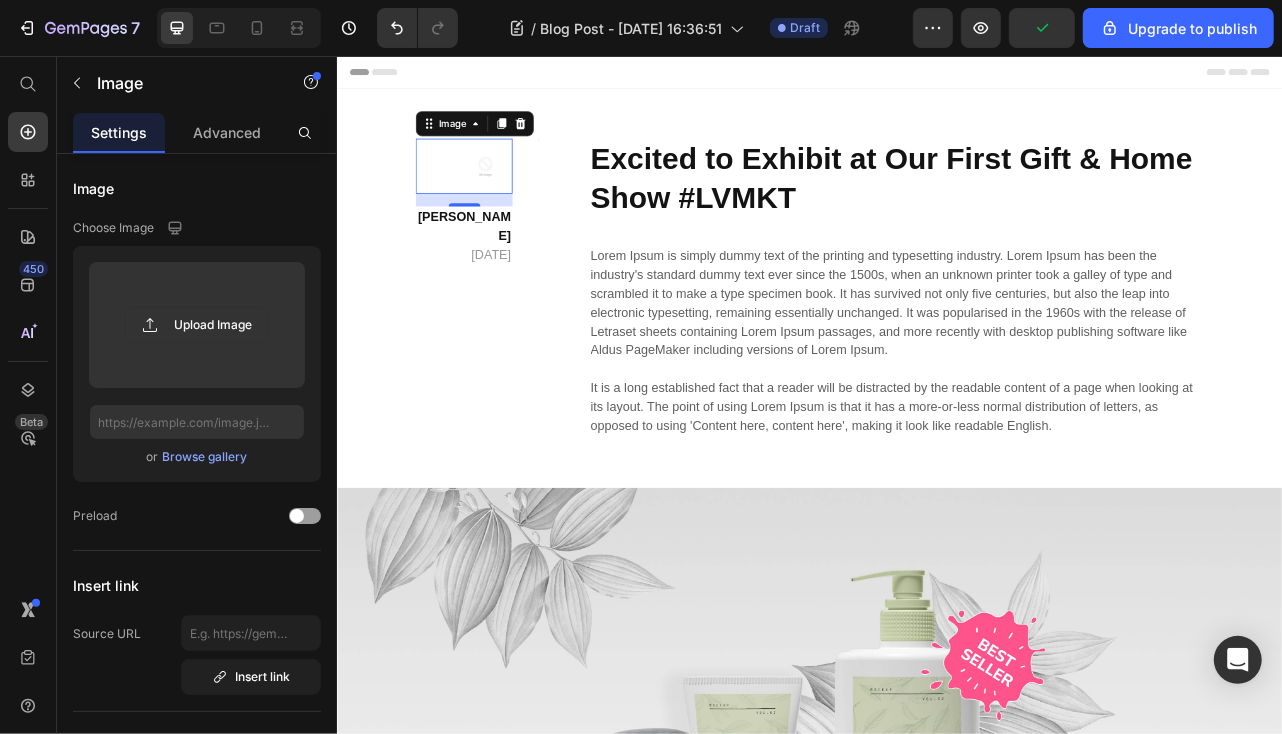 click at bounding box center (497, 195) 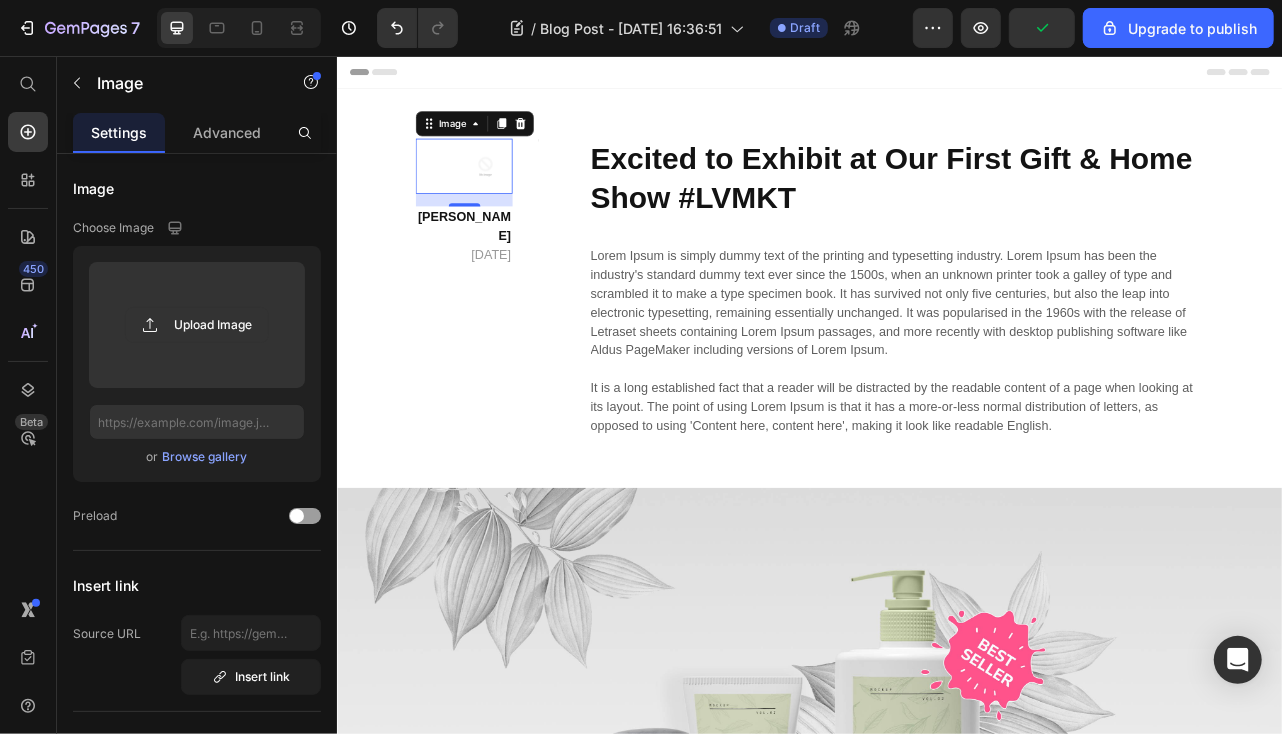 click on "Upload Image" at bounding box center (197, 325) 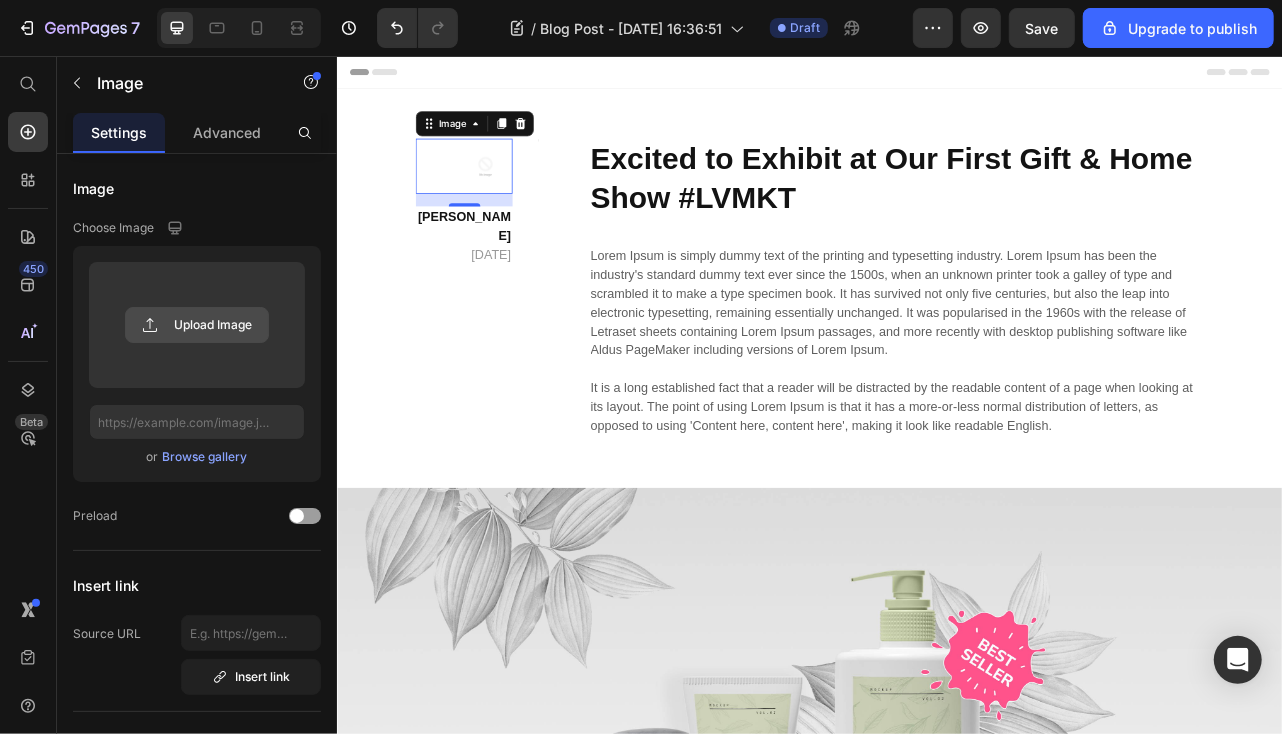 click 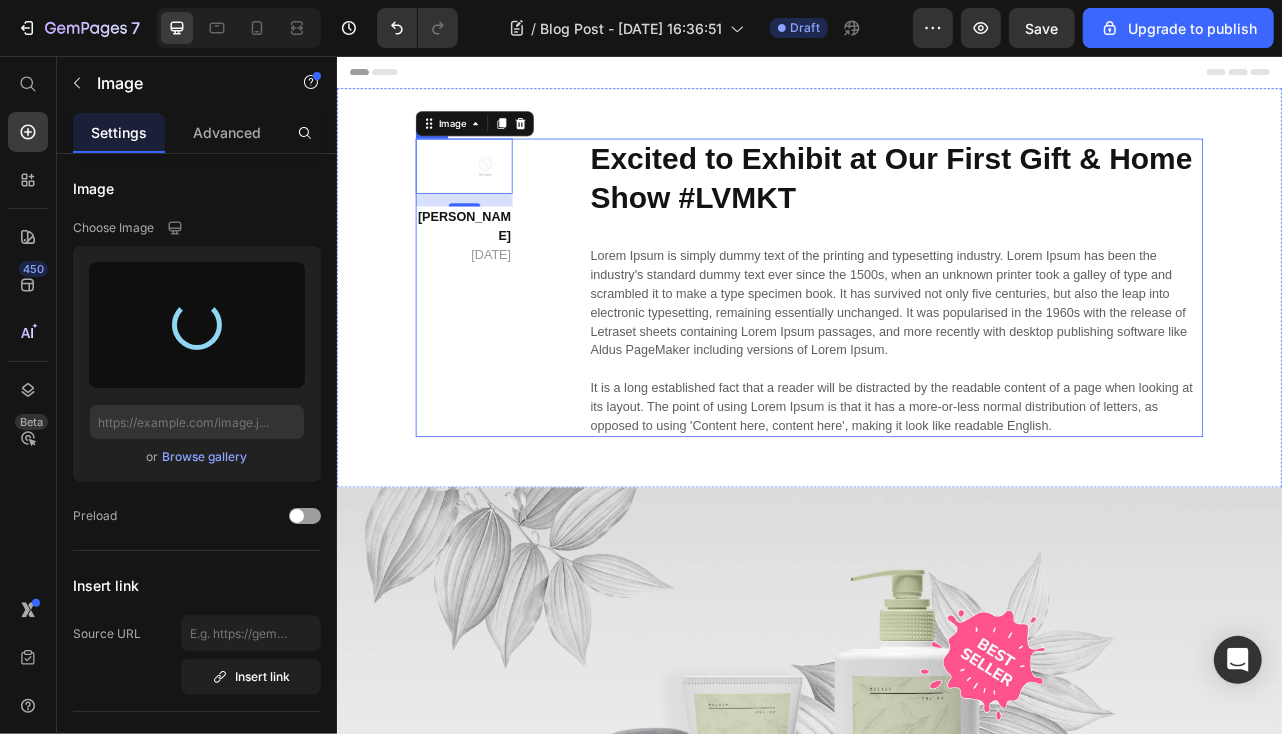 click on "Image   16 [PERSON_NAME] [DATE] Text block                Title Line Row" at bounding box center (514, 349) 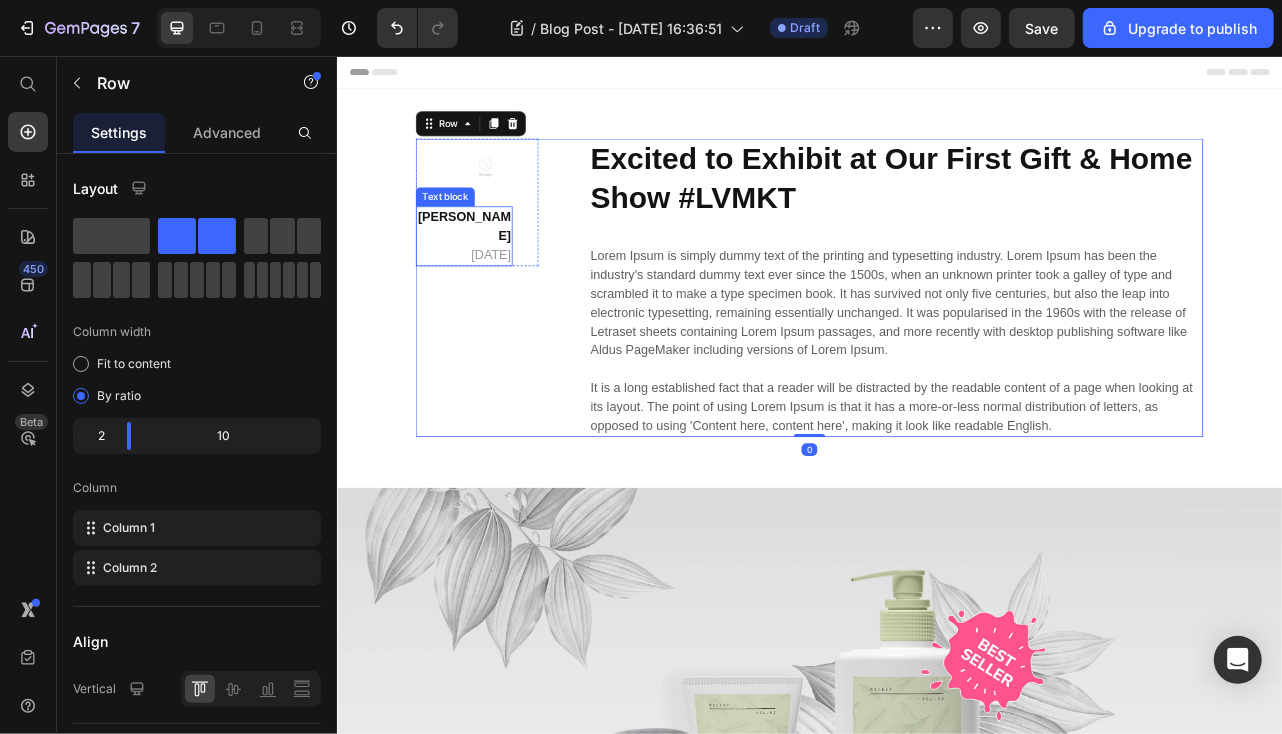 click on "[PERSON_NAME]" at bounding box center (498, 271) 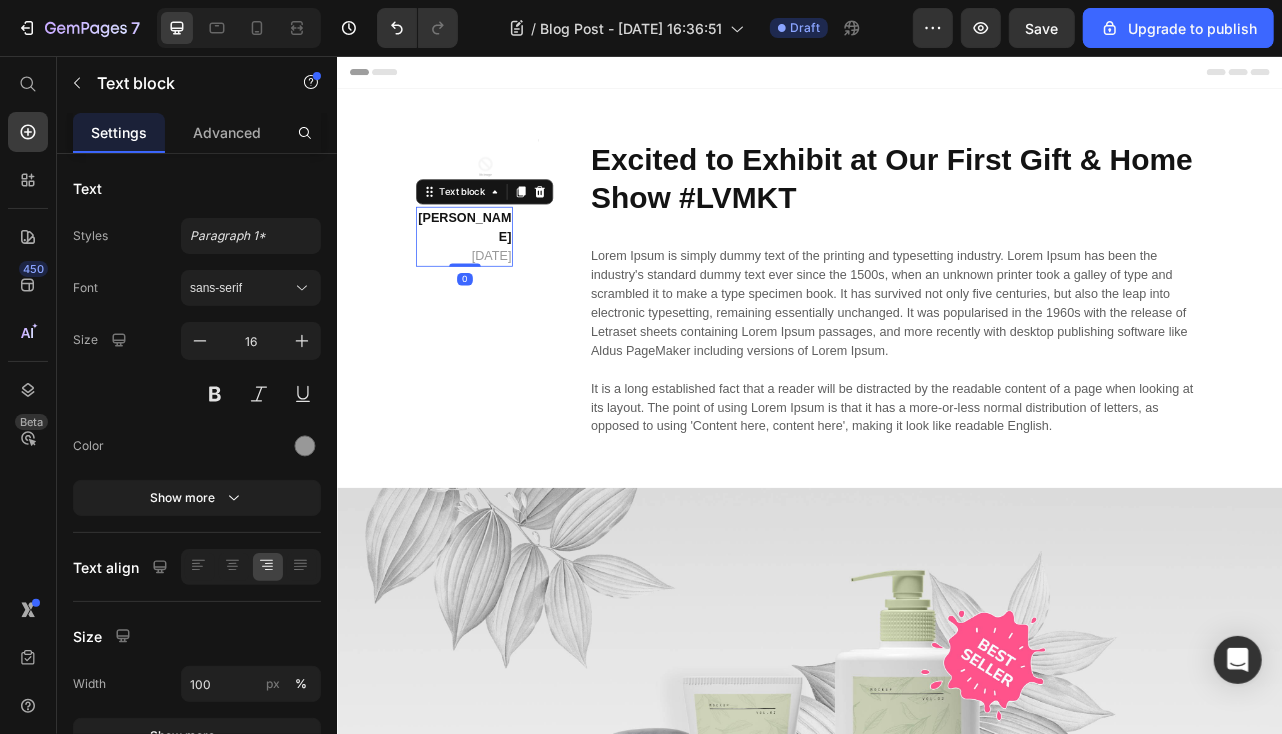 click on "[PERSON_NAME]" at bounding box center (498, 271) 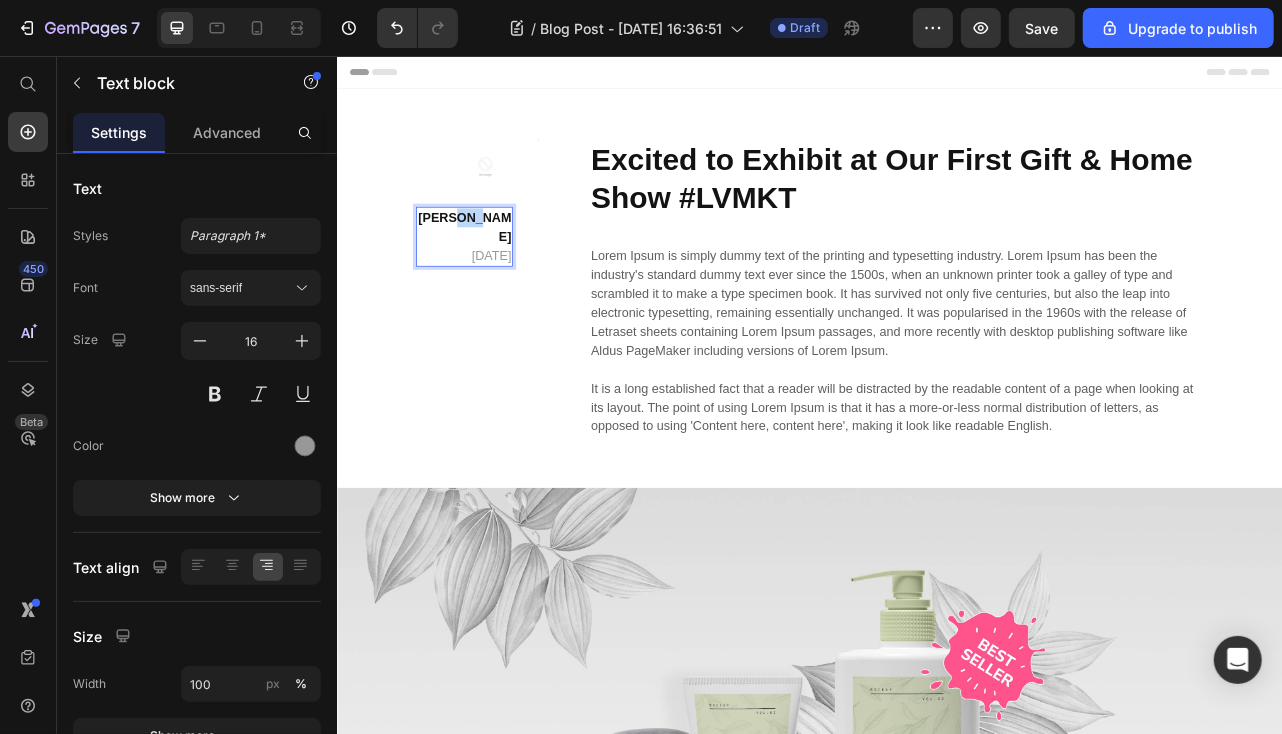 click on "[PERSON_NAME]" at bounding box center [498, 271] 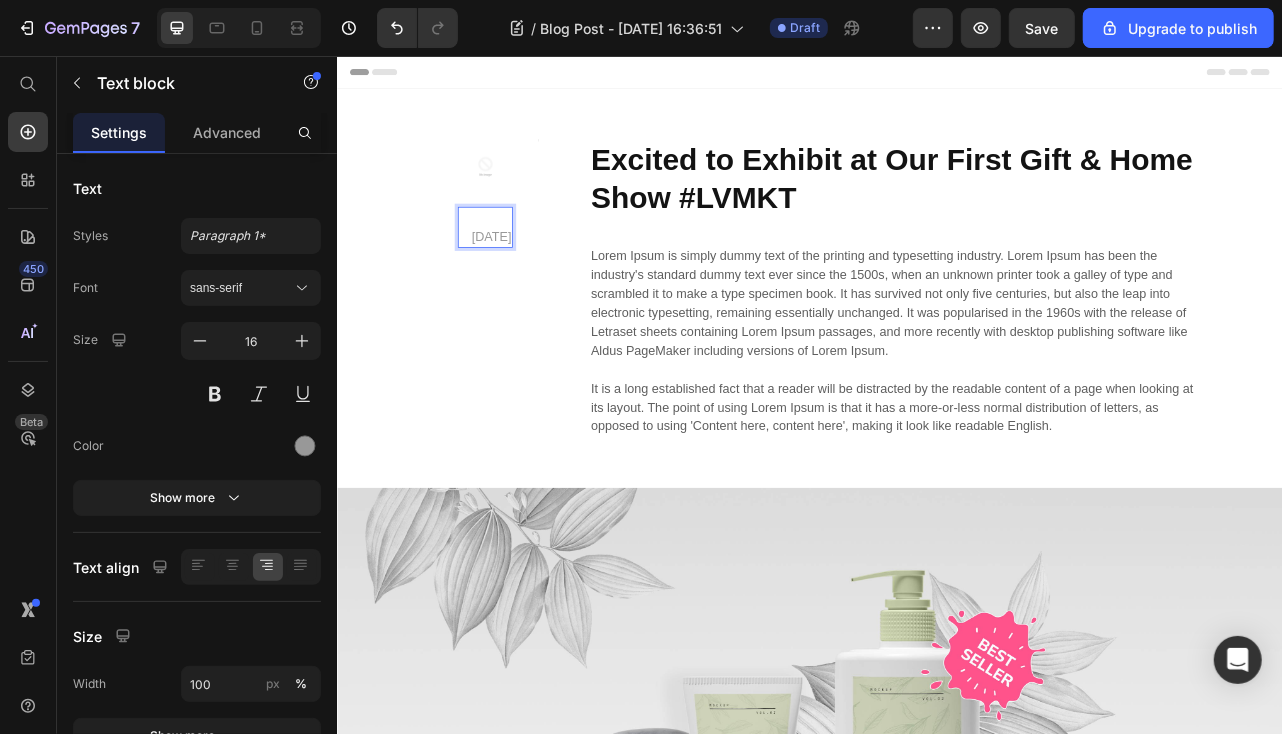click on "Image ⁠⁠⁠⁠⁠⁠⁠ [DATE] Text block   0                Title Line Row" at bounding box center [514, 349] 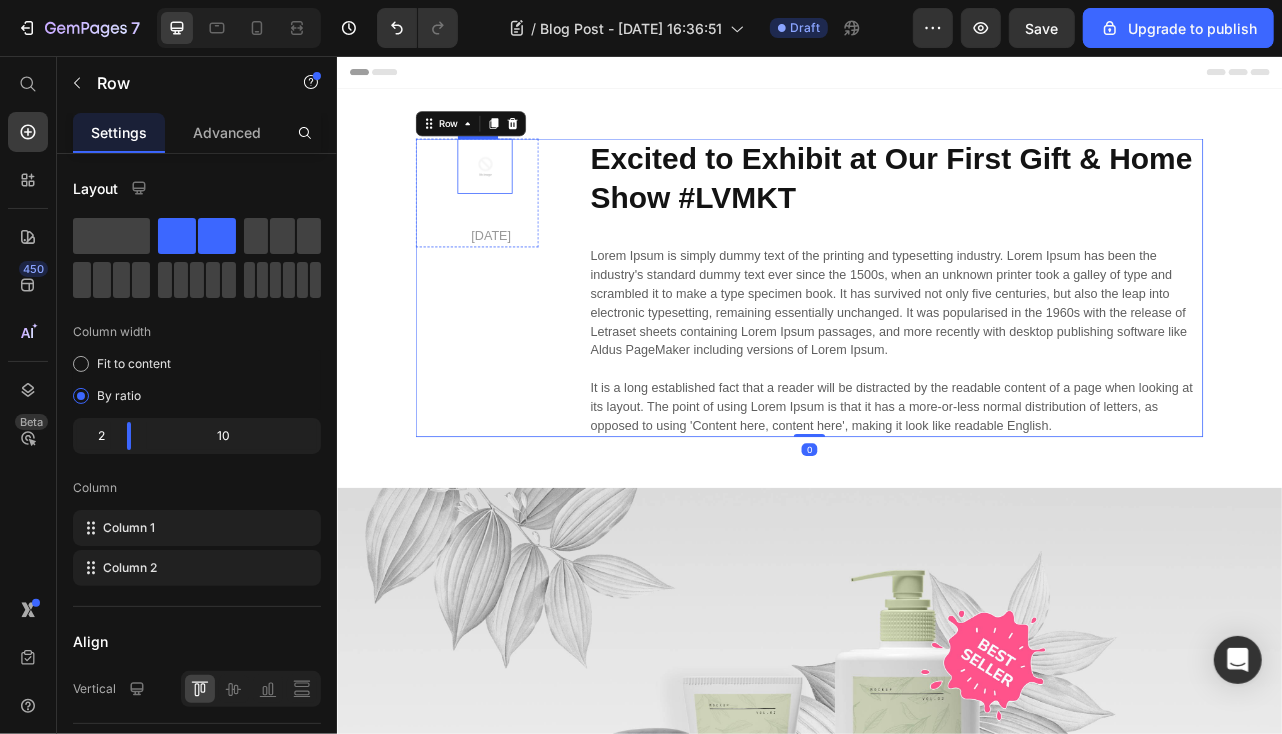 click at bounding box center (524, 195) 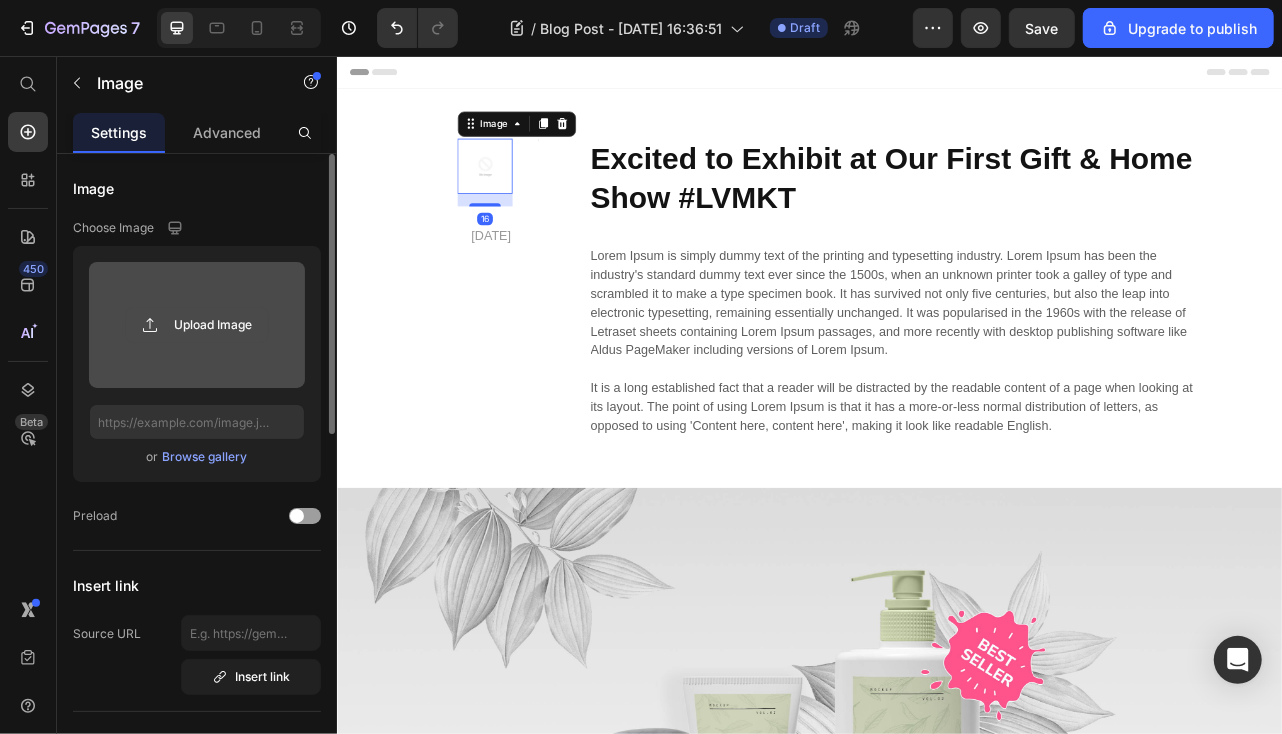 click on "Upload Image" at bounding box center [197, 325] 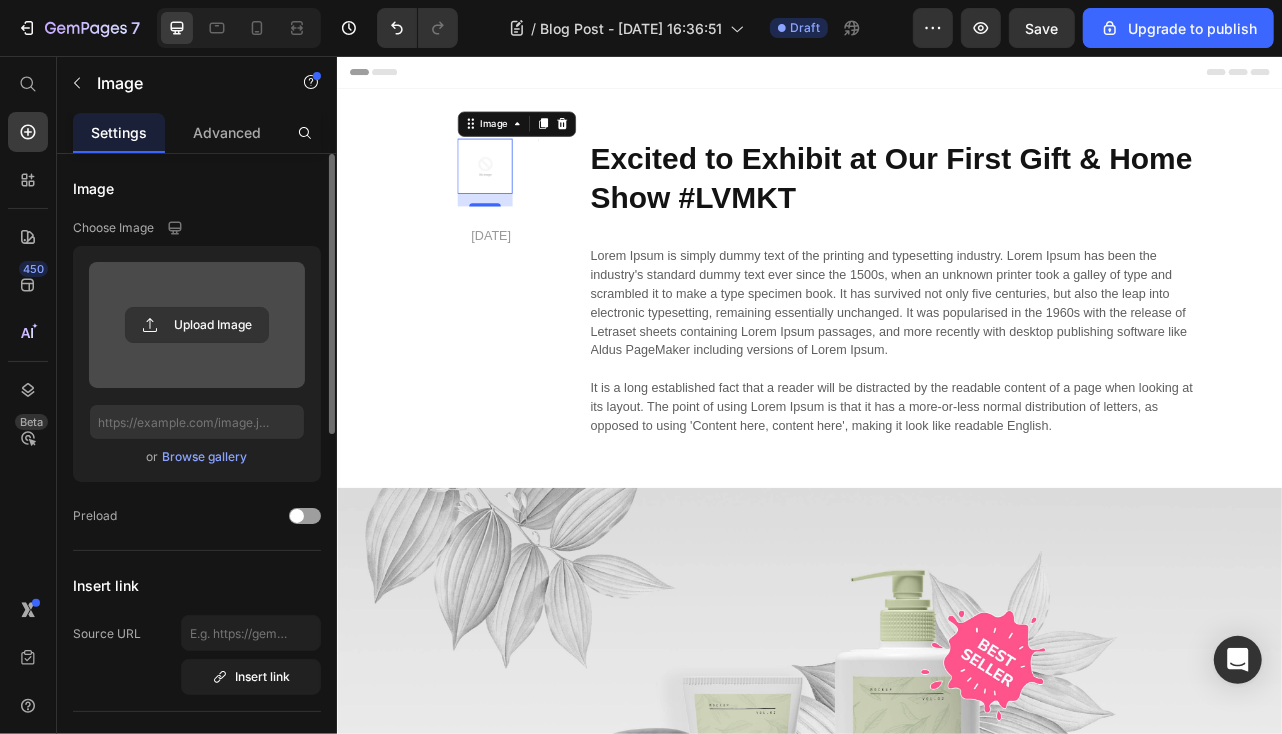 click at bounding box center (197, 325) 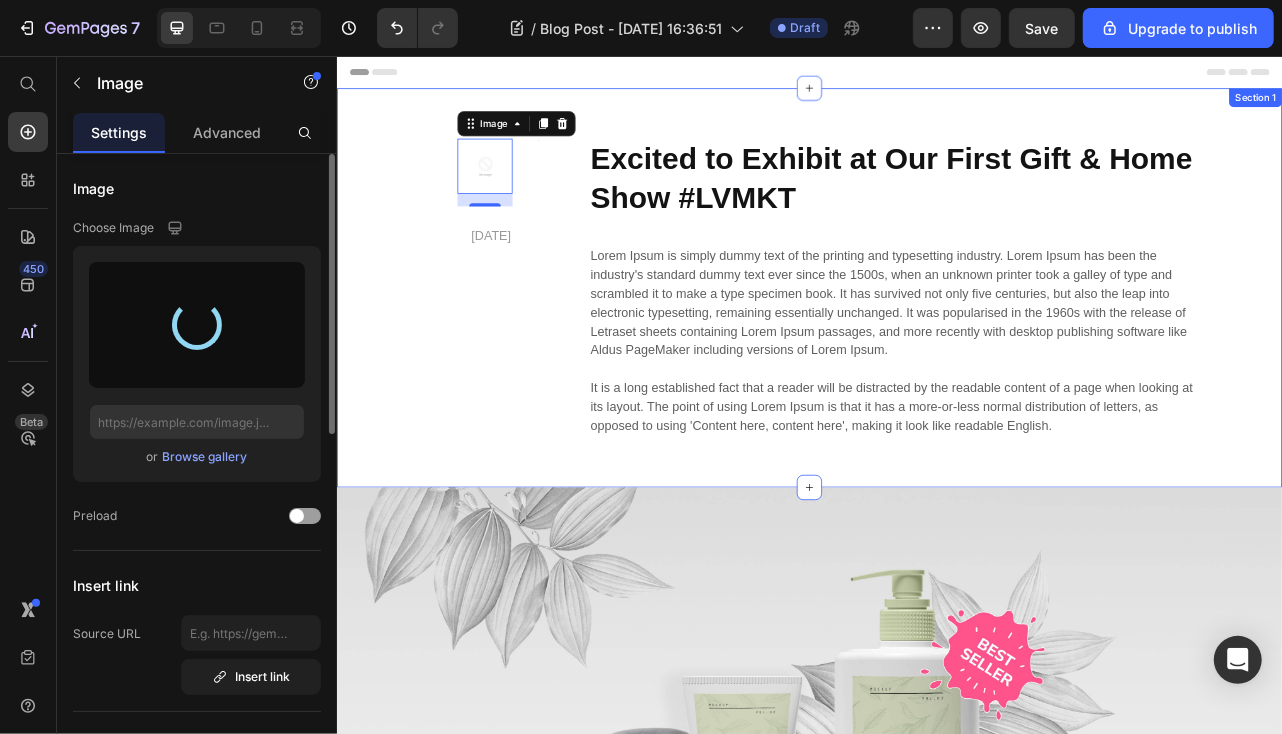type on "[URL][DOMAIN_NAME]" 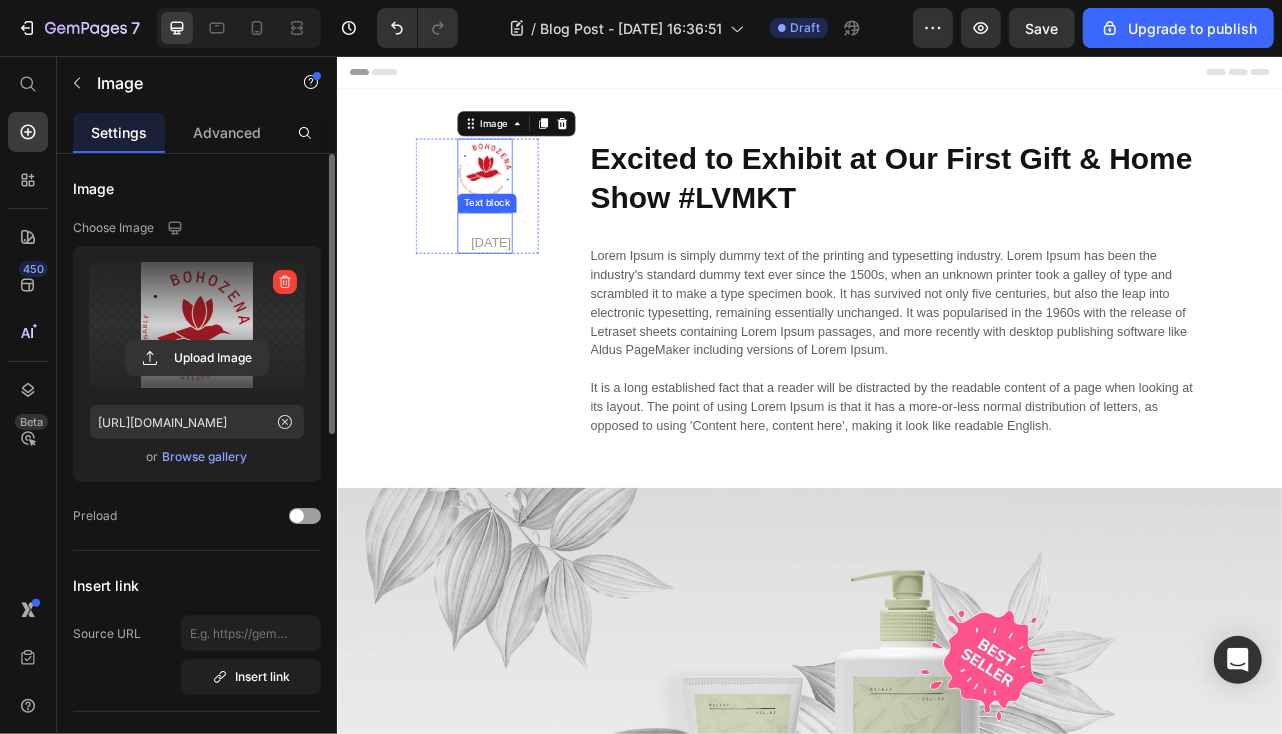 click on "⁠⁠⁠⁠⁠⁠⁠ [DATE]" at bounding box center (524, 280) 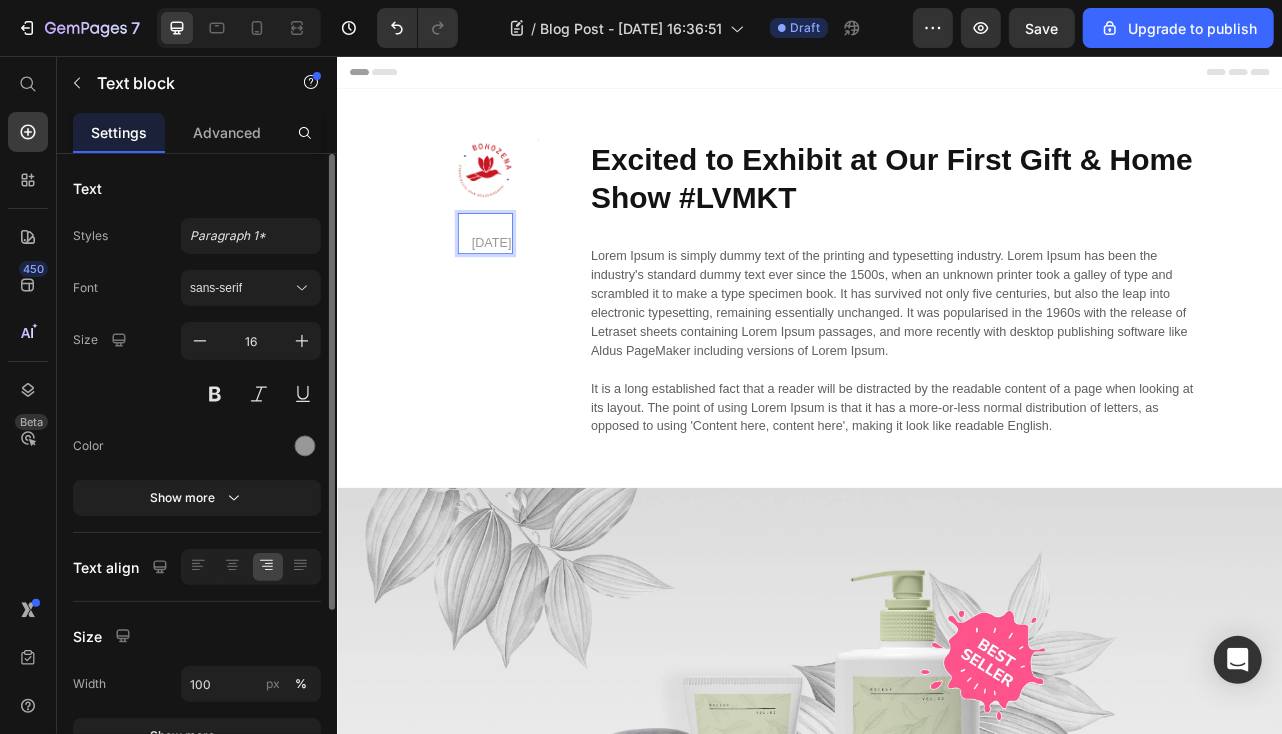 click on "⁠⁠⁠⁠⁠⁠⁠ [DATE]" at bounding box center [524, 280] 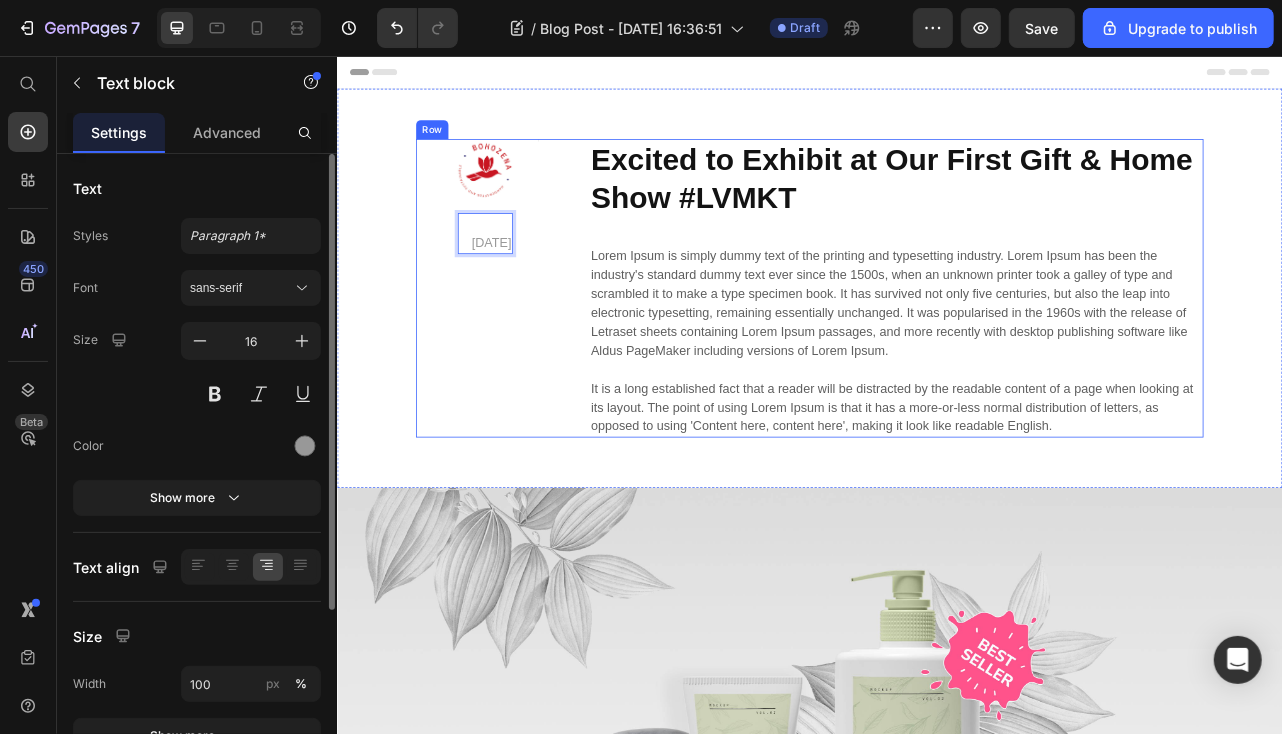 click on "Image [DATE] Text block   0                Title Line Row" at bounding box center [514, 349] 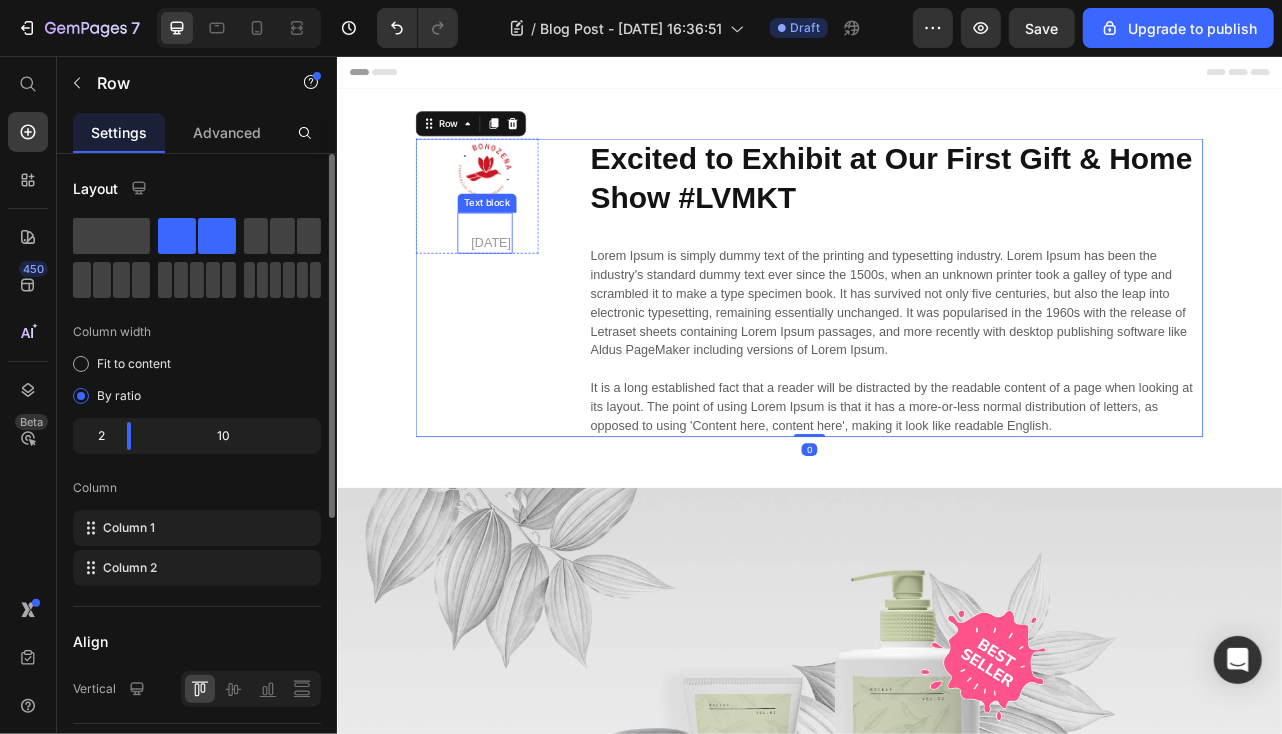 click on "[DATE]" at bounding box center (524, 280) 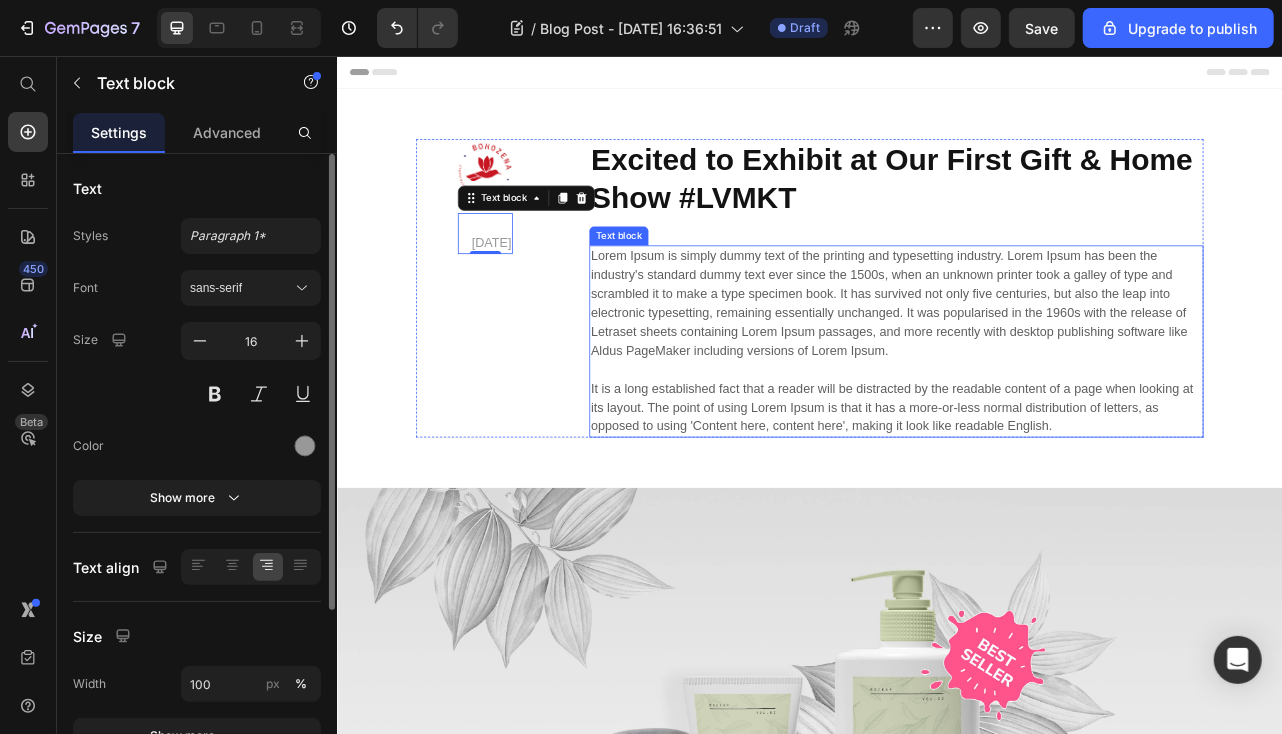 click on "Lorem Ipsum is simply dummy text of the printing and typesetting industry. Lorem Ipsum has been the industry's standard dummy text ever since the 1500s, when an unknown printer took a galley of type and scrambled it to make a type specimen book. It has survived not only five centuries, but also the leap into electronic typesetting, remaining essentially unchanged. It was popularised in the 1960s with the release of Letraset sheets containing Lorem Ipsum passages, and more recently with desktop publishing software like Aldus PageMaker including versions of Lorem Ipsum. It is a long established fact that a reader will be distracted by the readable content of a page when looking at its layout. The point of using Lorem Ipsum is that it has a more-or-less normal distribution of letters, as opposed to using 'Content here, content here', making it look like readable English." at bounding box center (1046, 417) 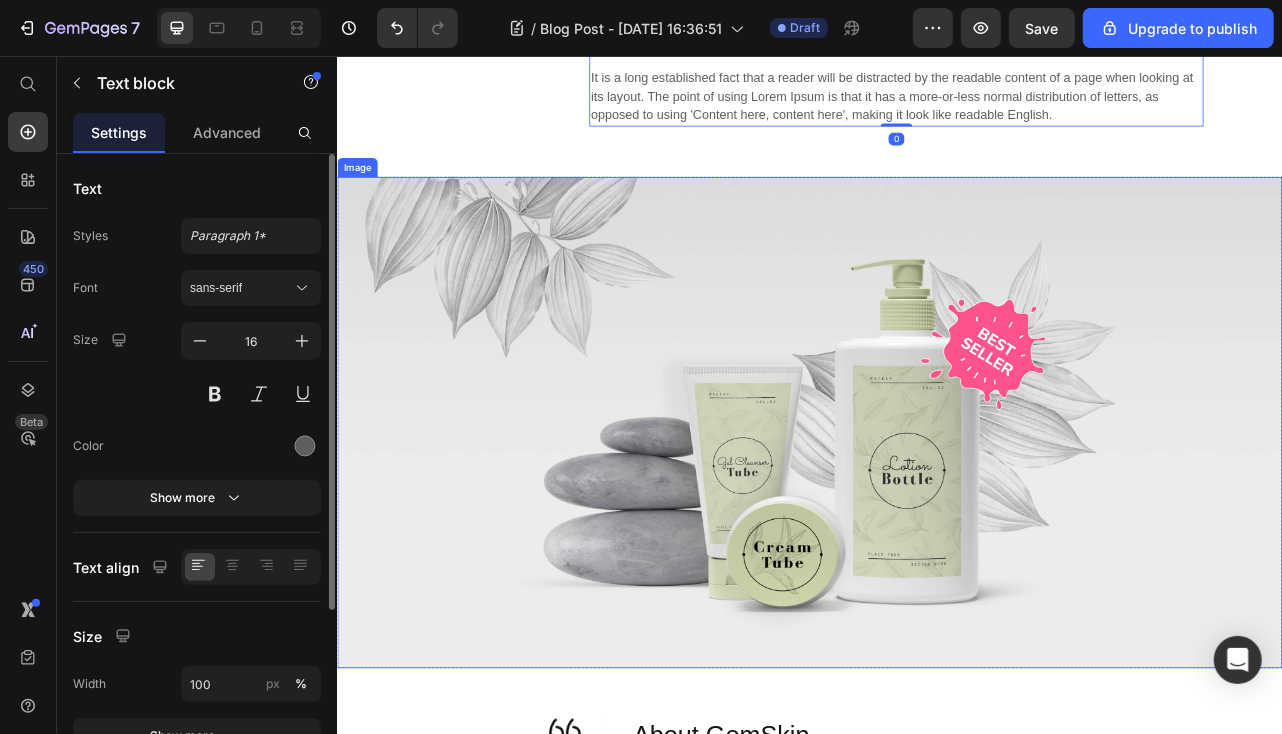 scroll, scrollTop: 400, scrollLeft: 0, axis: vertical 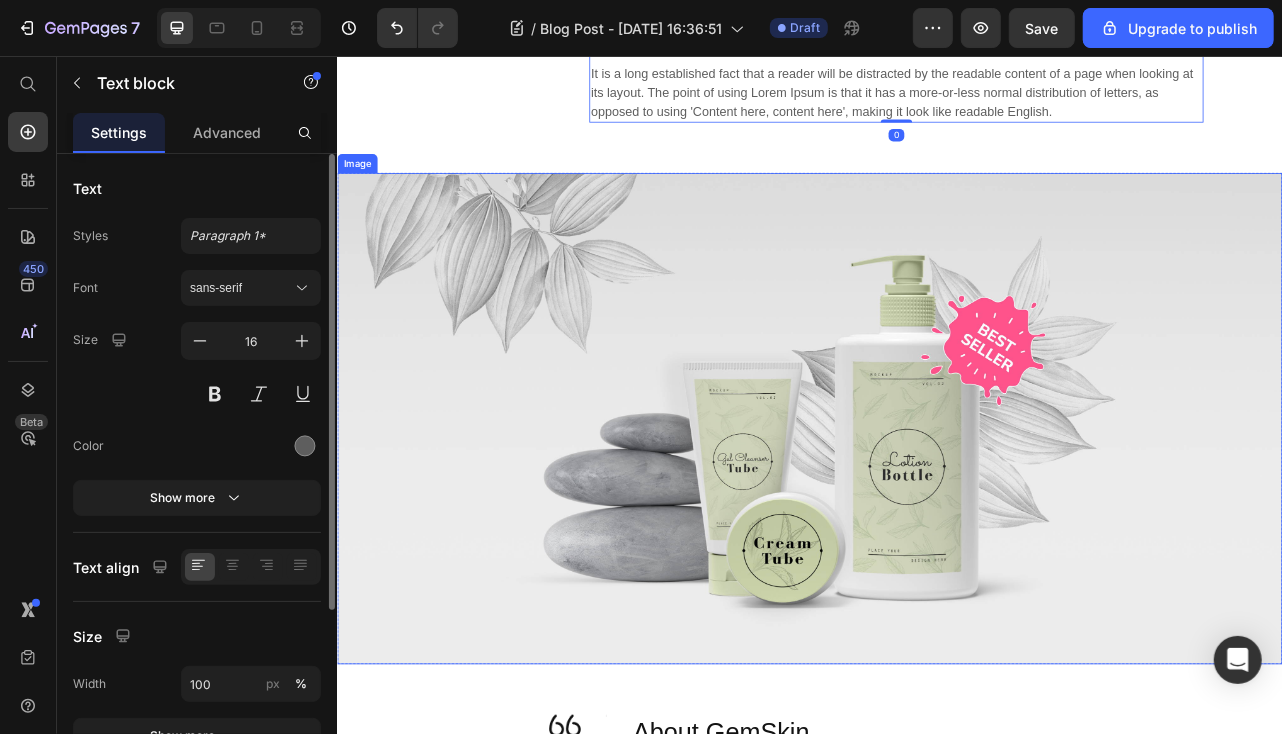 click at bounding box center [936, 515] 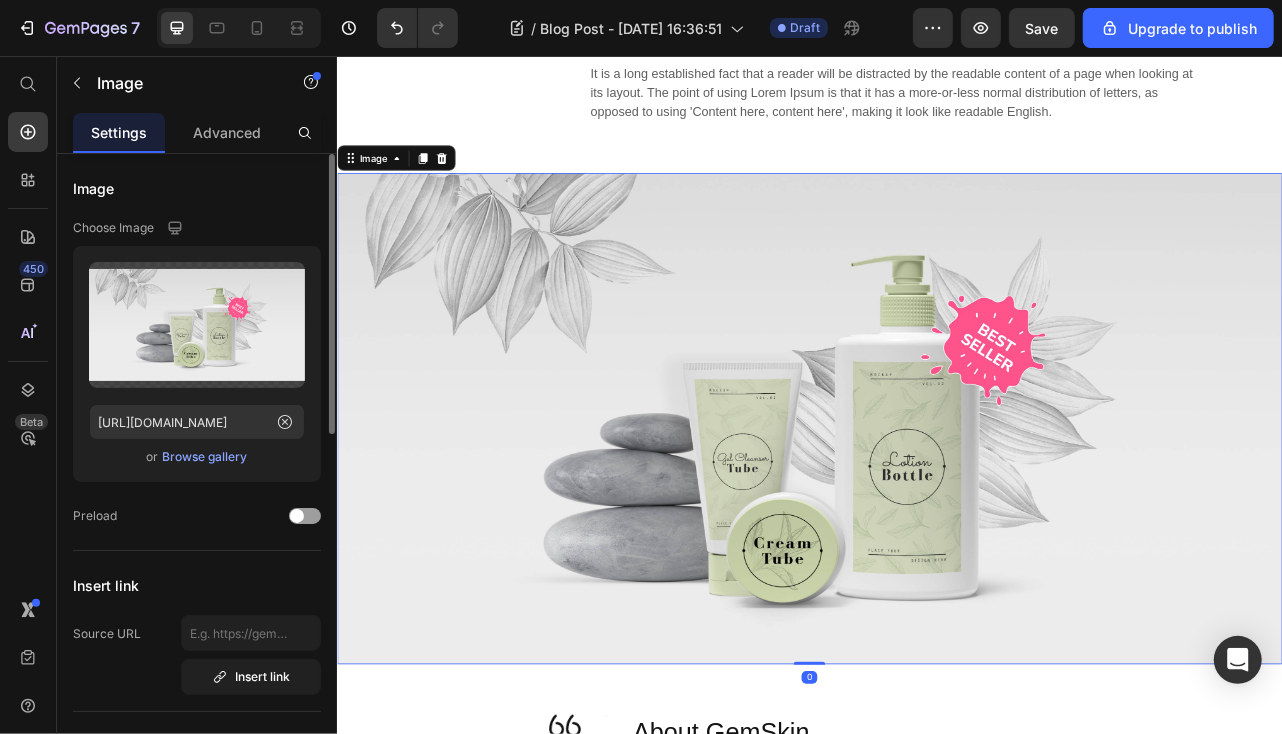 click on "Browse gallery" at bounding box center [205, 457] 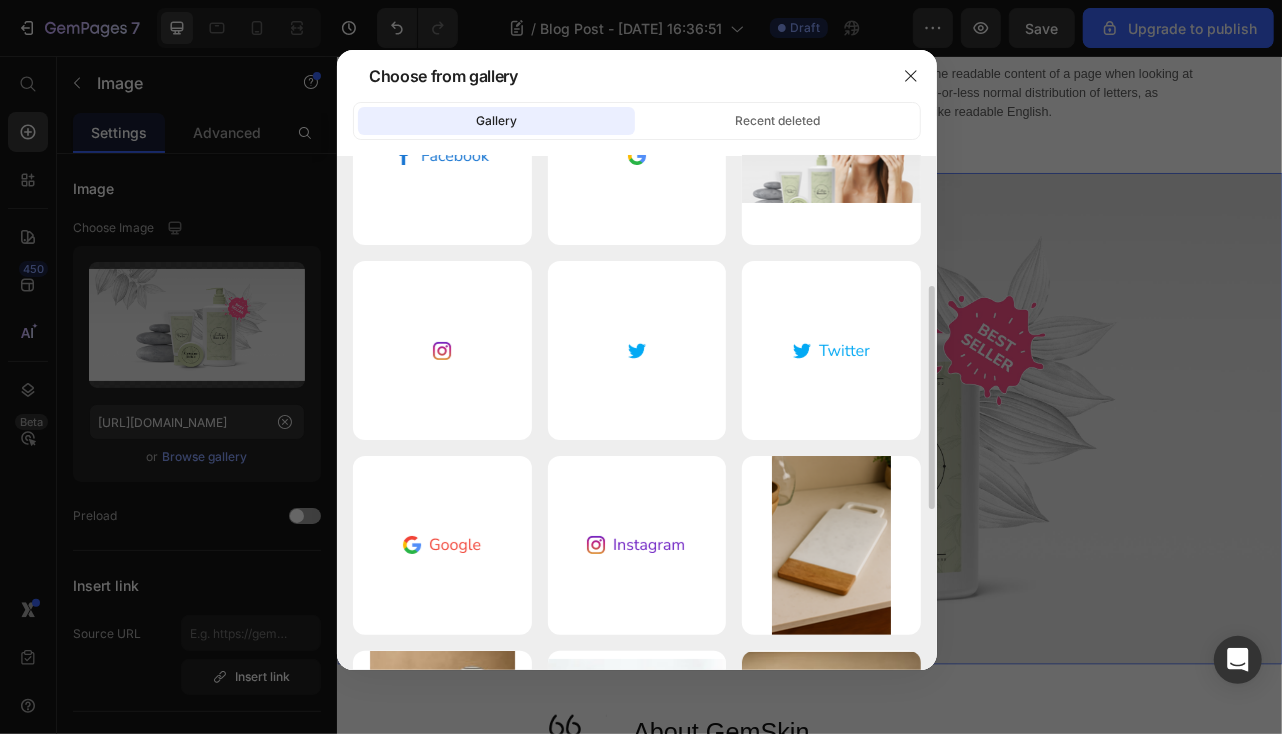 scroll, scrollTop: 0, scrollLeft: 0, axis: both 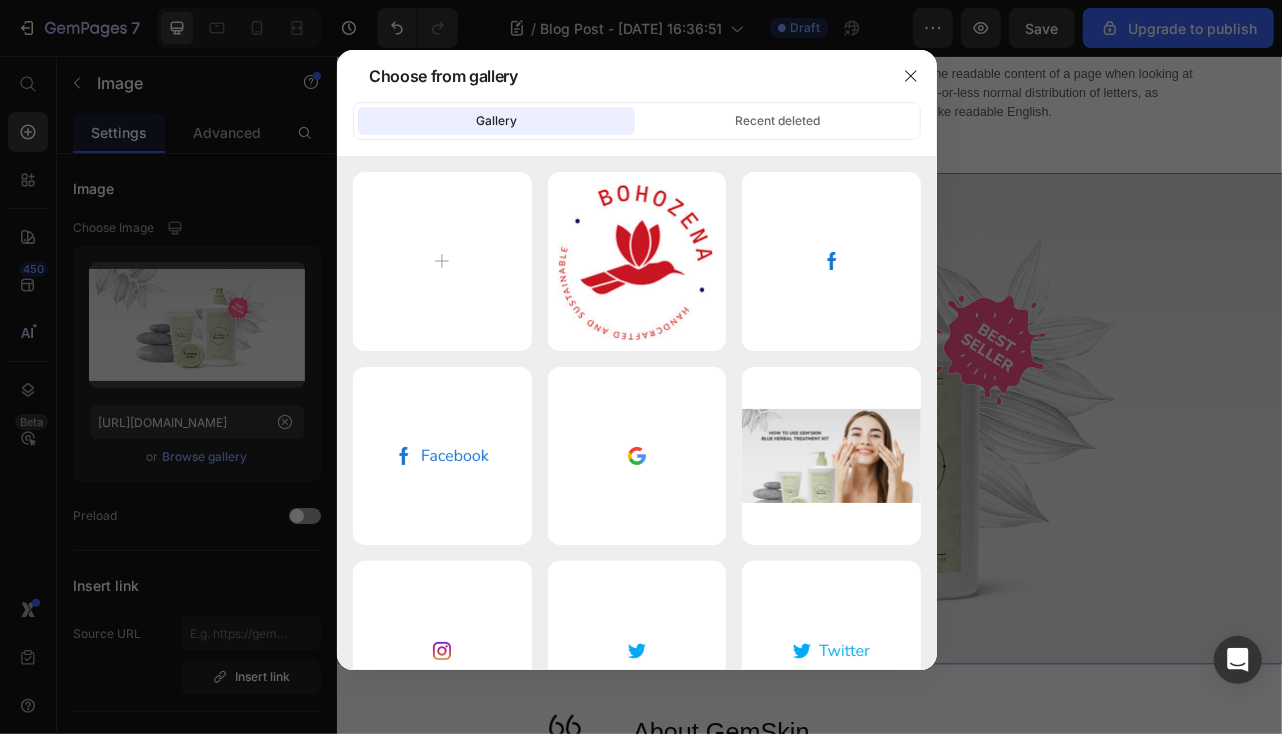 click on "Gallery" 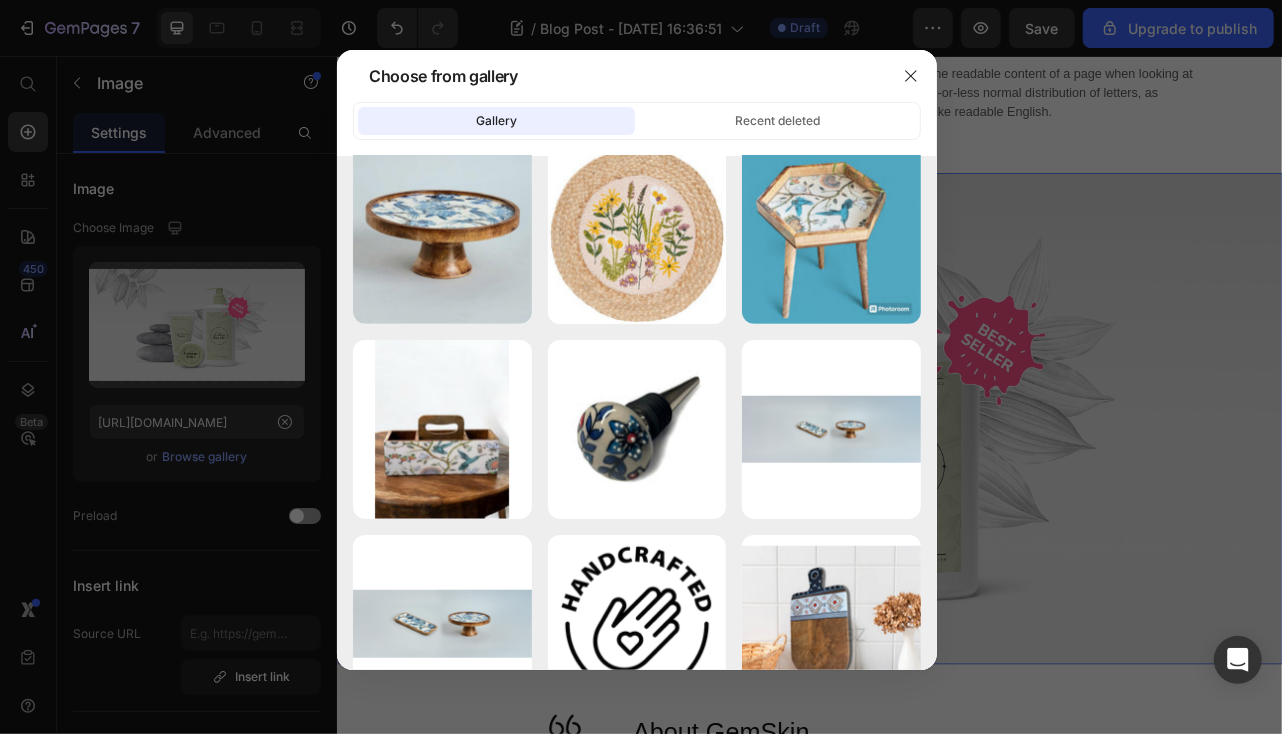 scroll, scrollTop: 600, scrollLeft: 0, axis: vertical 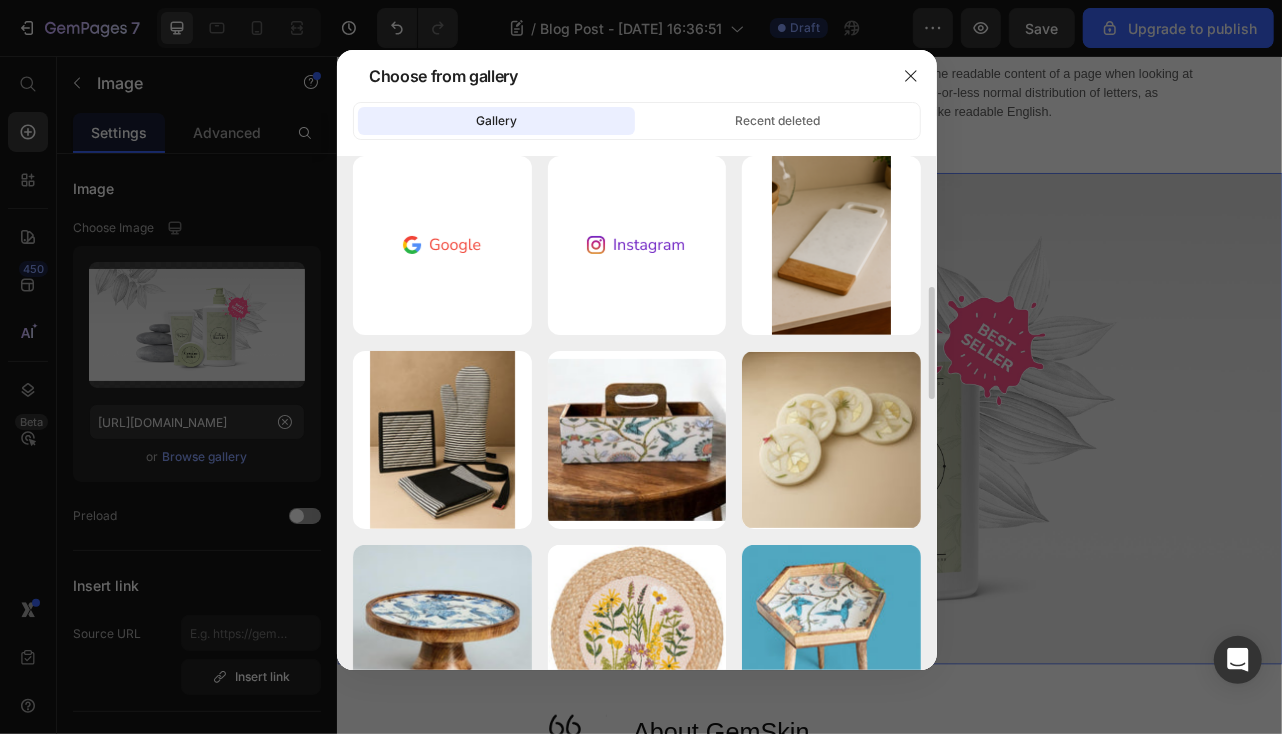 click on "Gallery" 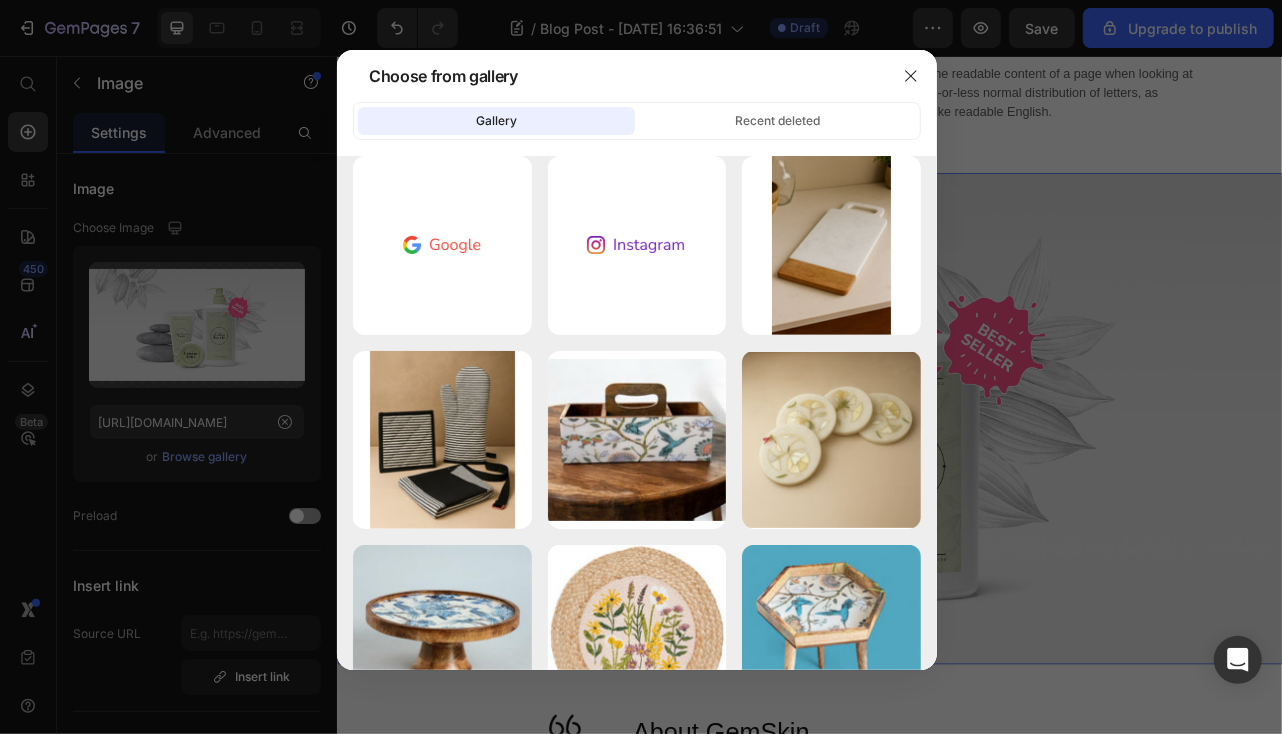 click on "Gallery" 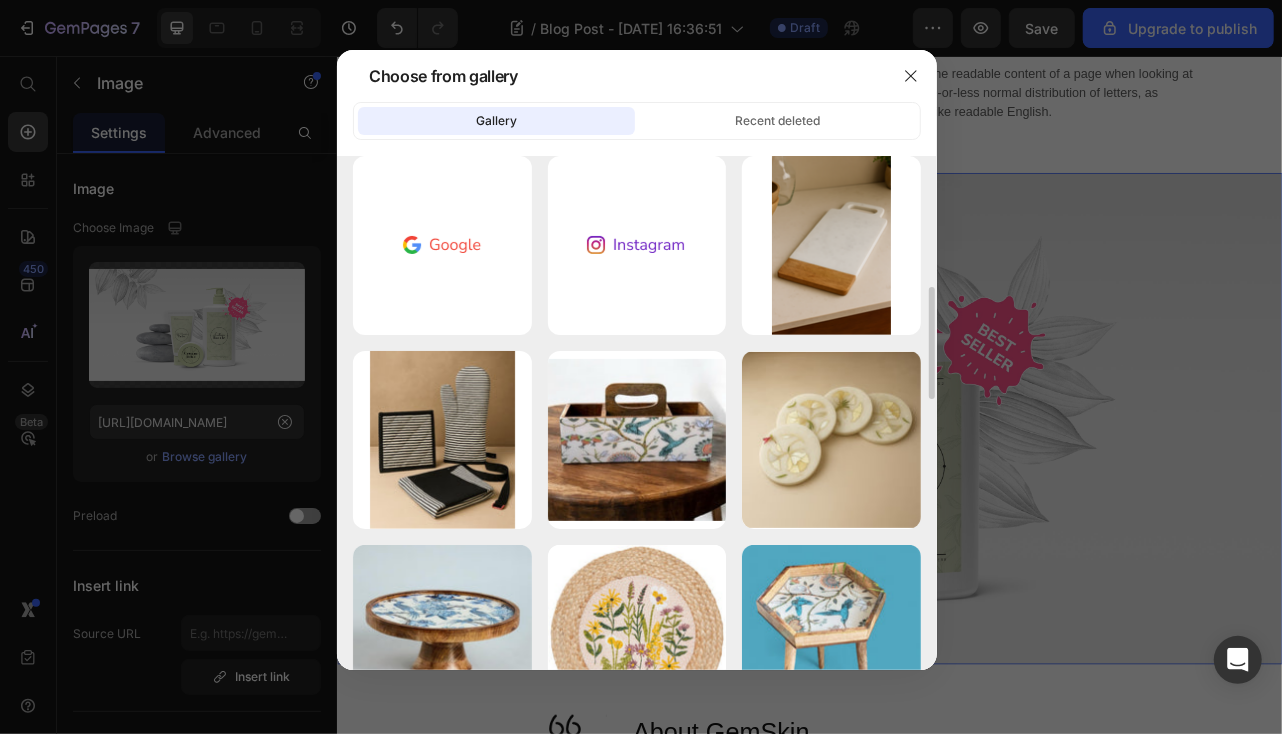 scroll, scrollTop: 0, scrollLeft: 0, axis: both 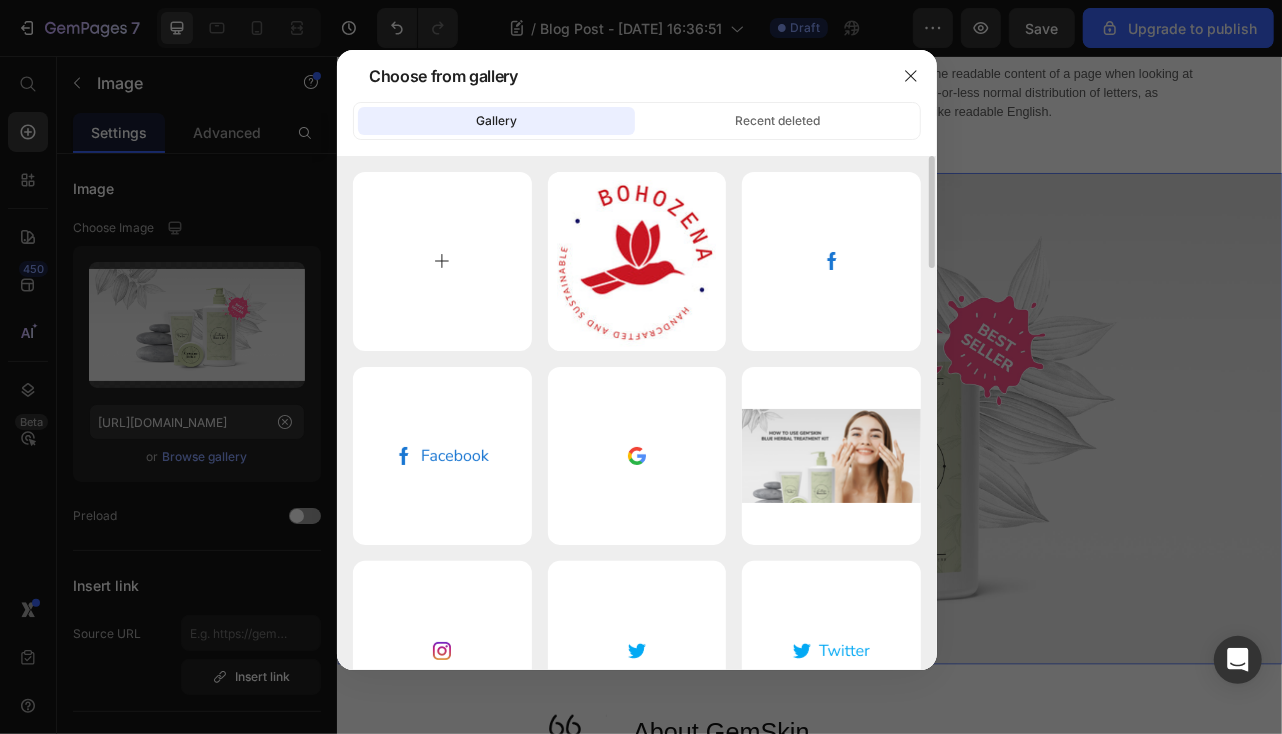 click at bounding box center [442, 261] 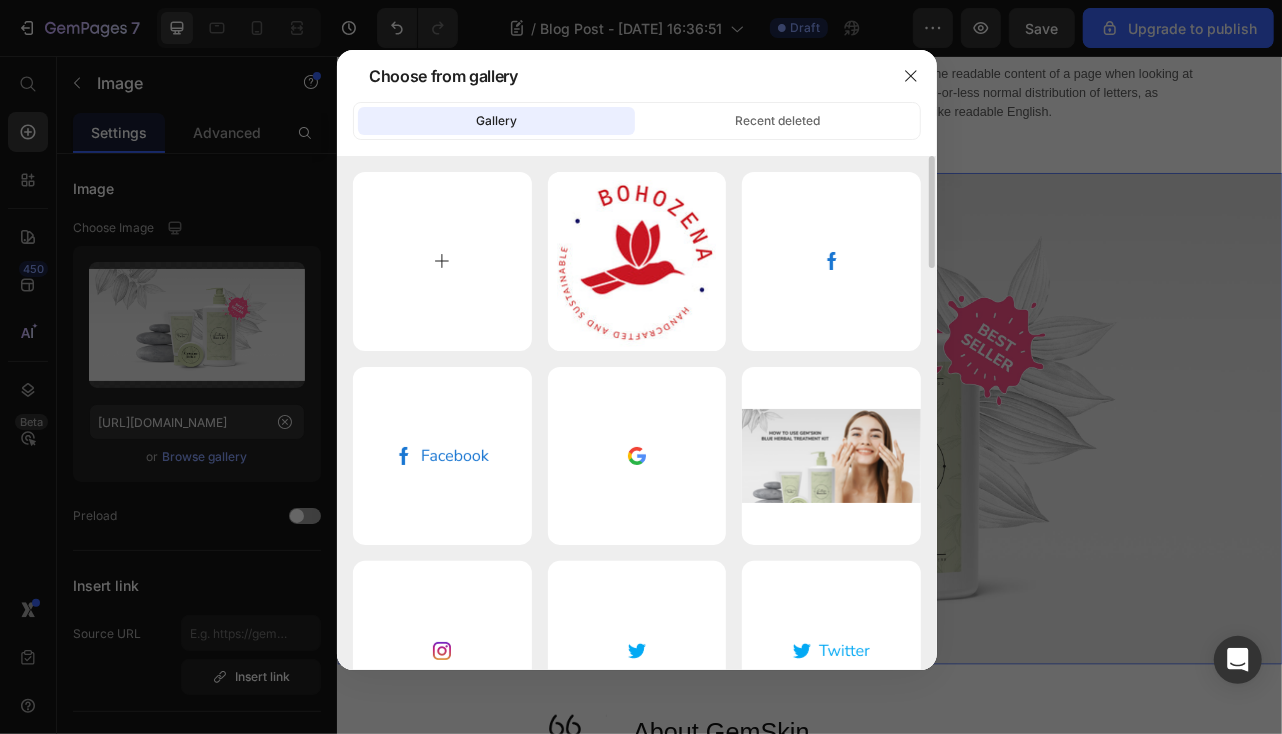type on "C:\fakepath\Evil eye collections.jpg" 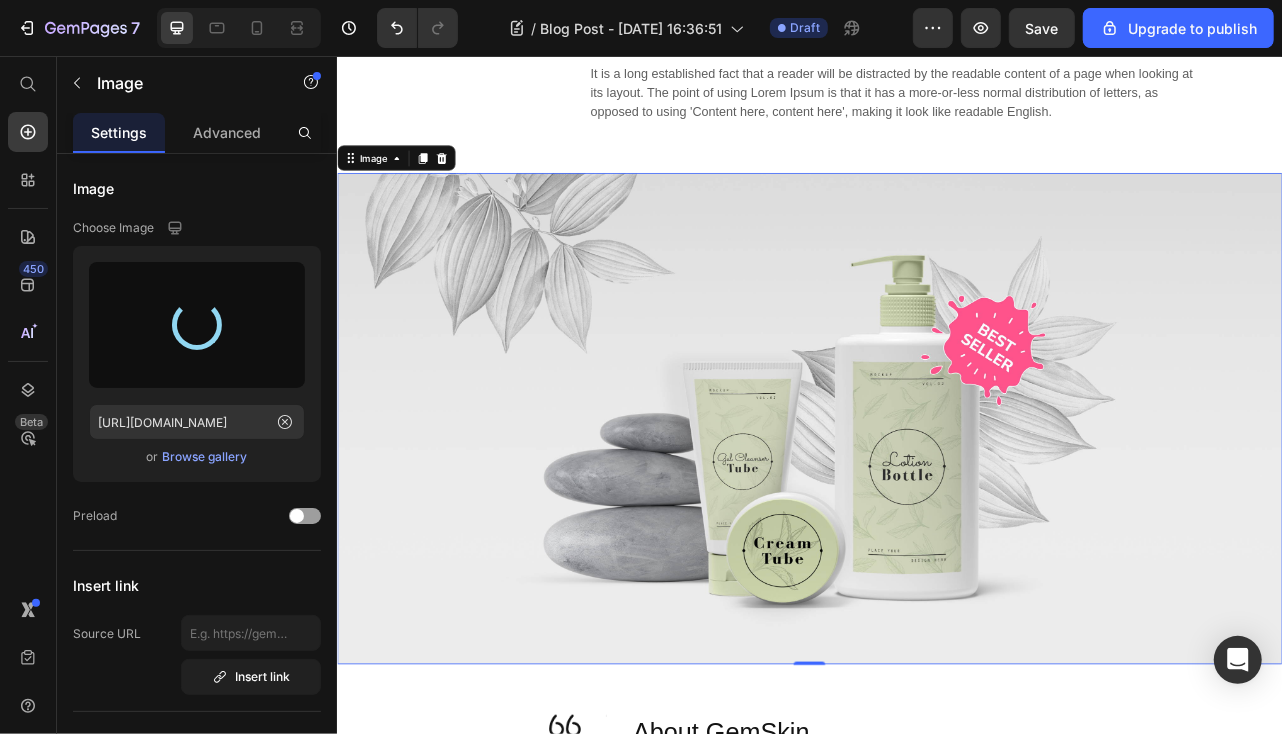 type on "[URL][DOMAIN_NAME]" 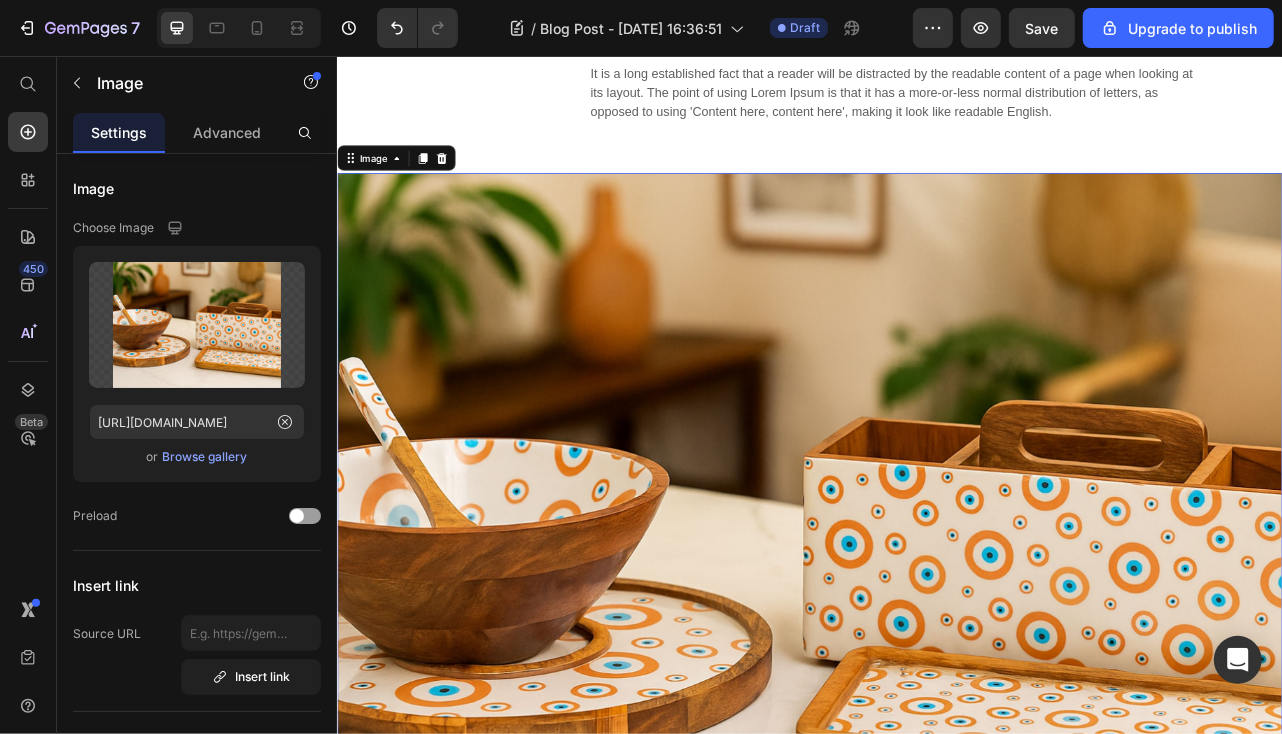 click at bounding box center [936, 653] 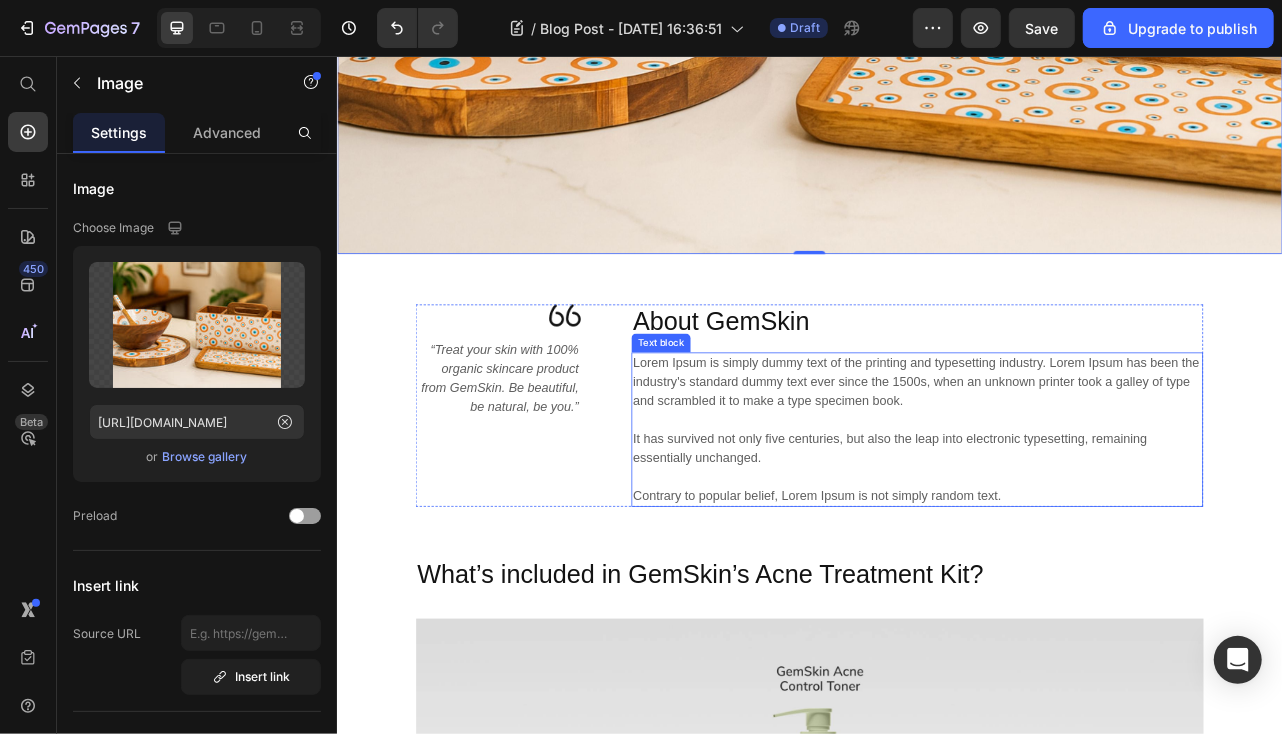 scroll, scrollTop: 1200, scrollLeft: 0, axis: vertical 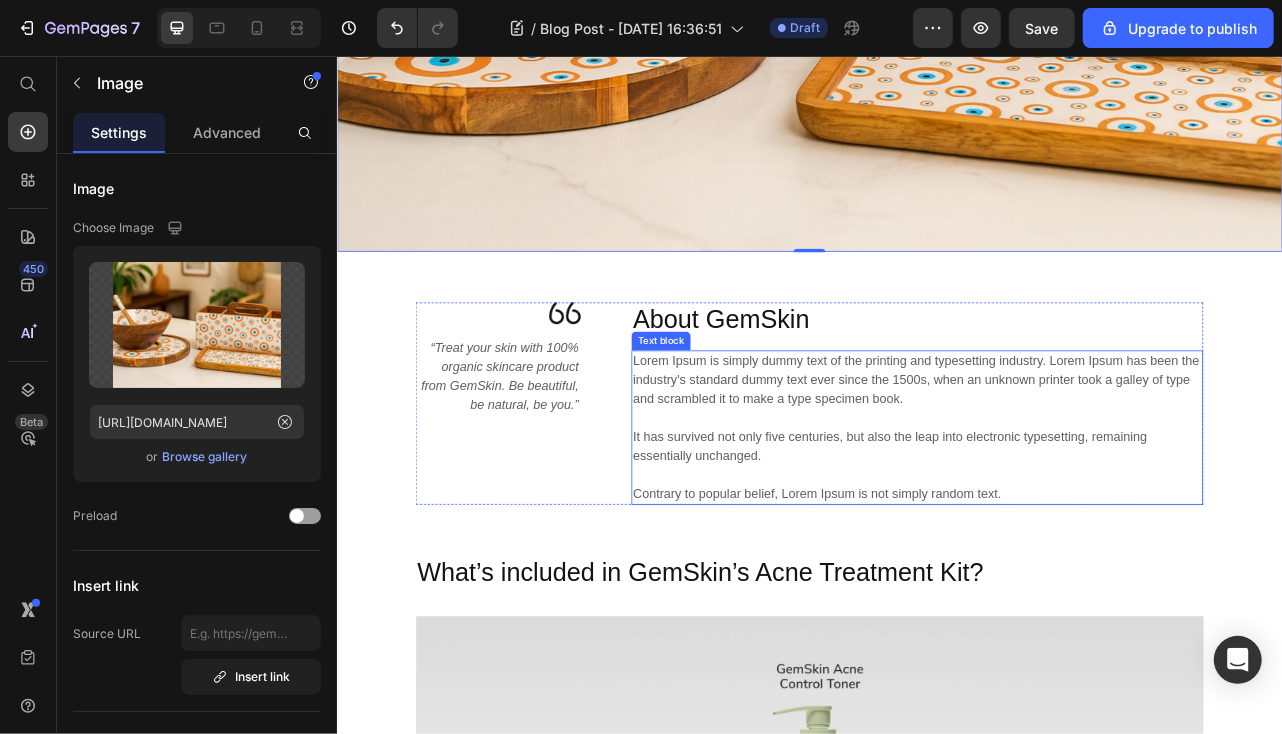 click on "Lorem Ipsum is simply dummy text of the printing and typesetting industry. Lorem Ipsum has been the industry's standard dummy text ever since the 1500s, when an unknown printer took a galley of type and scrambled it to make a type specimen book.  It has survived not only five centuries, but also the leap into electronic typesetting, remaining essentially unchanged.  Contrary to popular belief, Lorem Ipsum is not simply random text." at bounding box center [1073, 526] 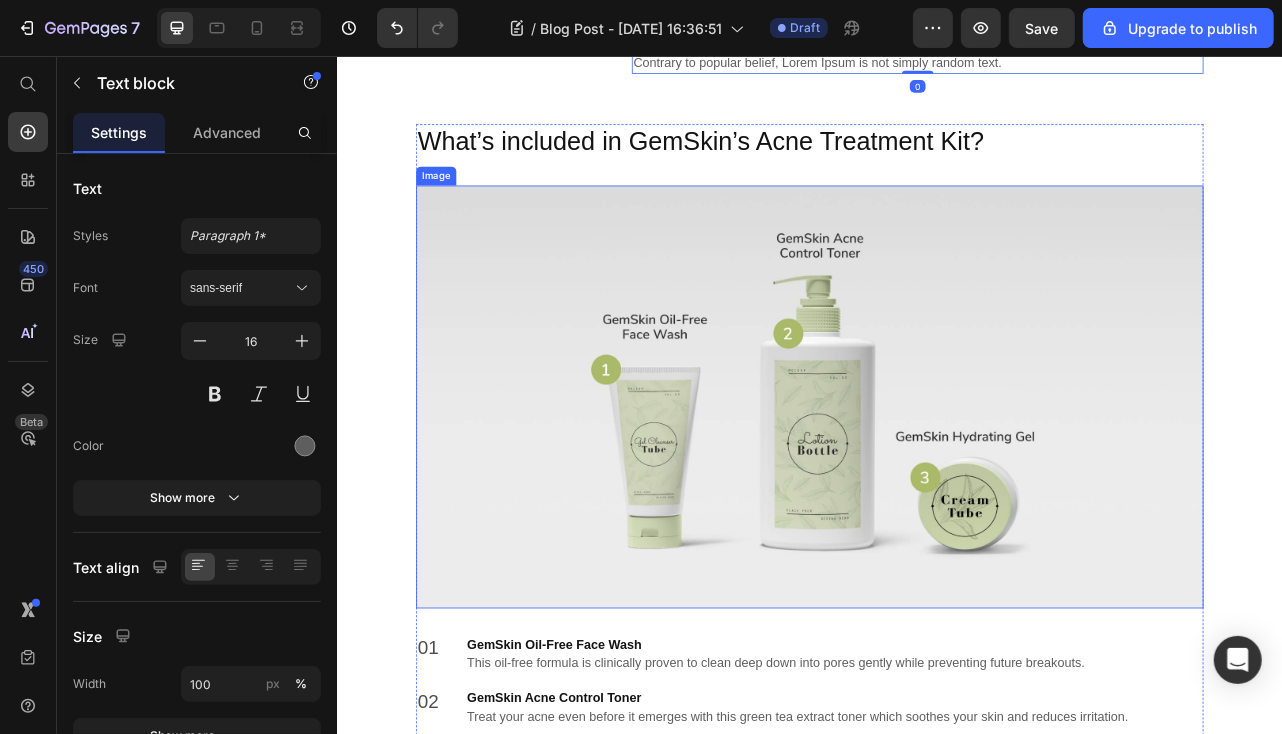 scroll, scrollTop: 1800, scrollLeft: 0, axis: vertical 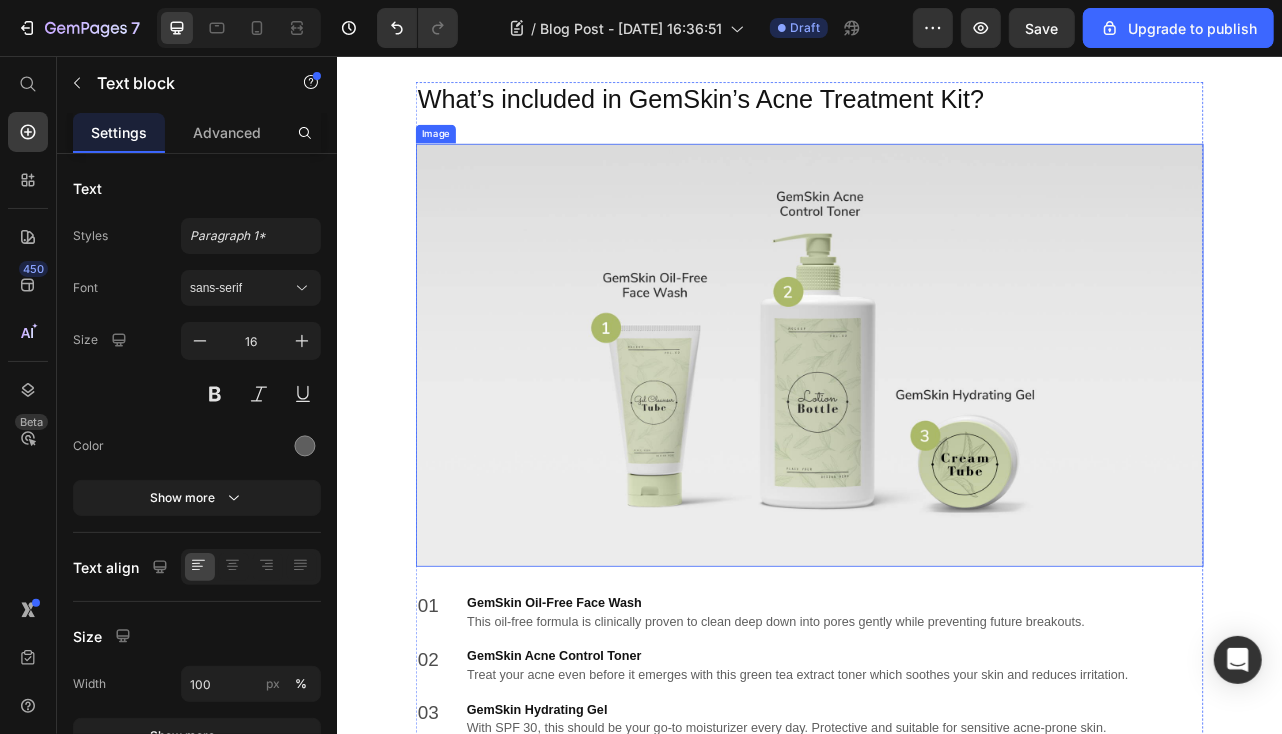 click at bounding box center (936, 434) 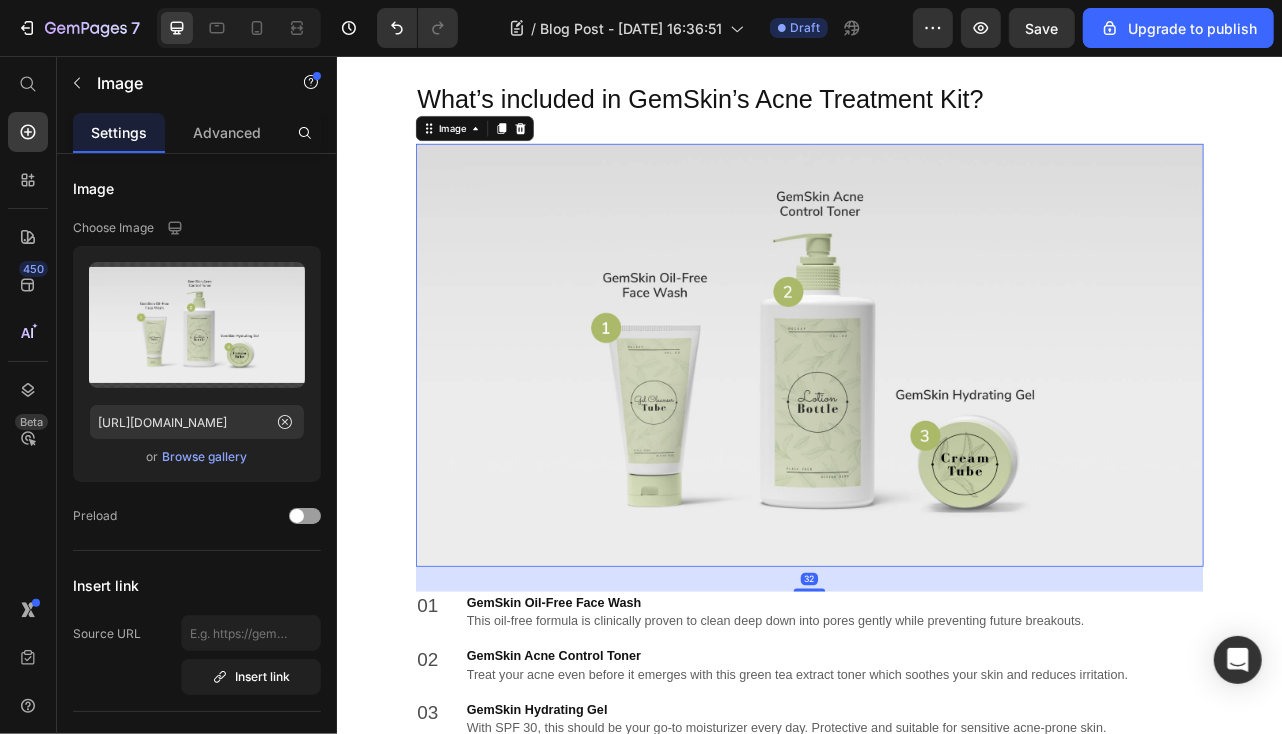 click at bounding box center [936, 434] 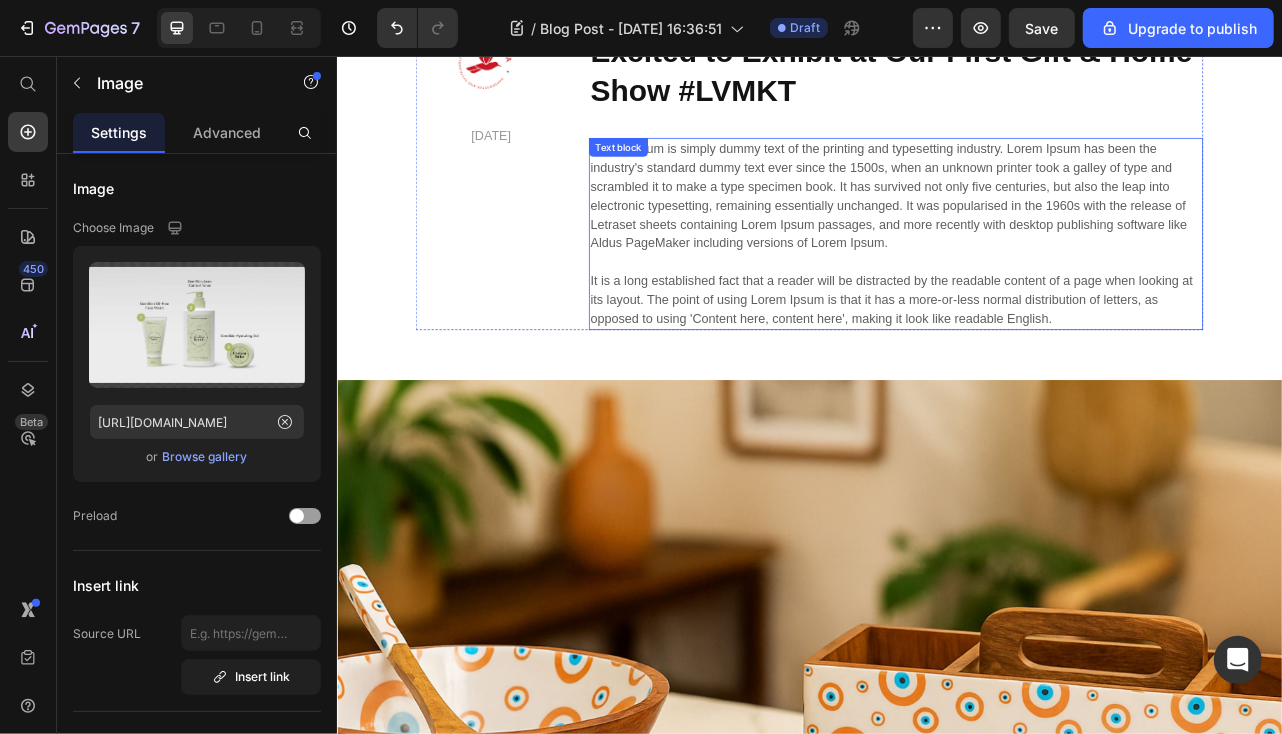 scroll, scrollTop: 0, scrollLeft: 0, axis: both 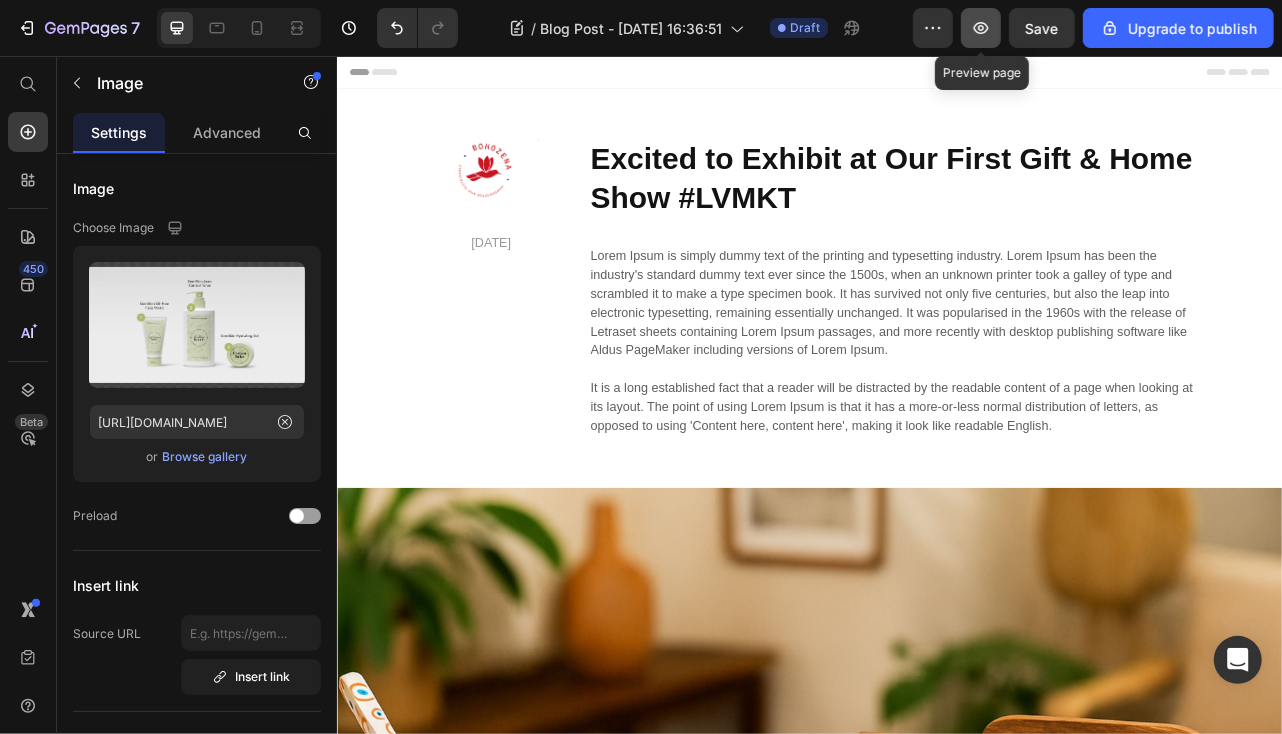 click 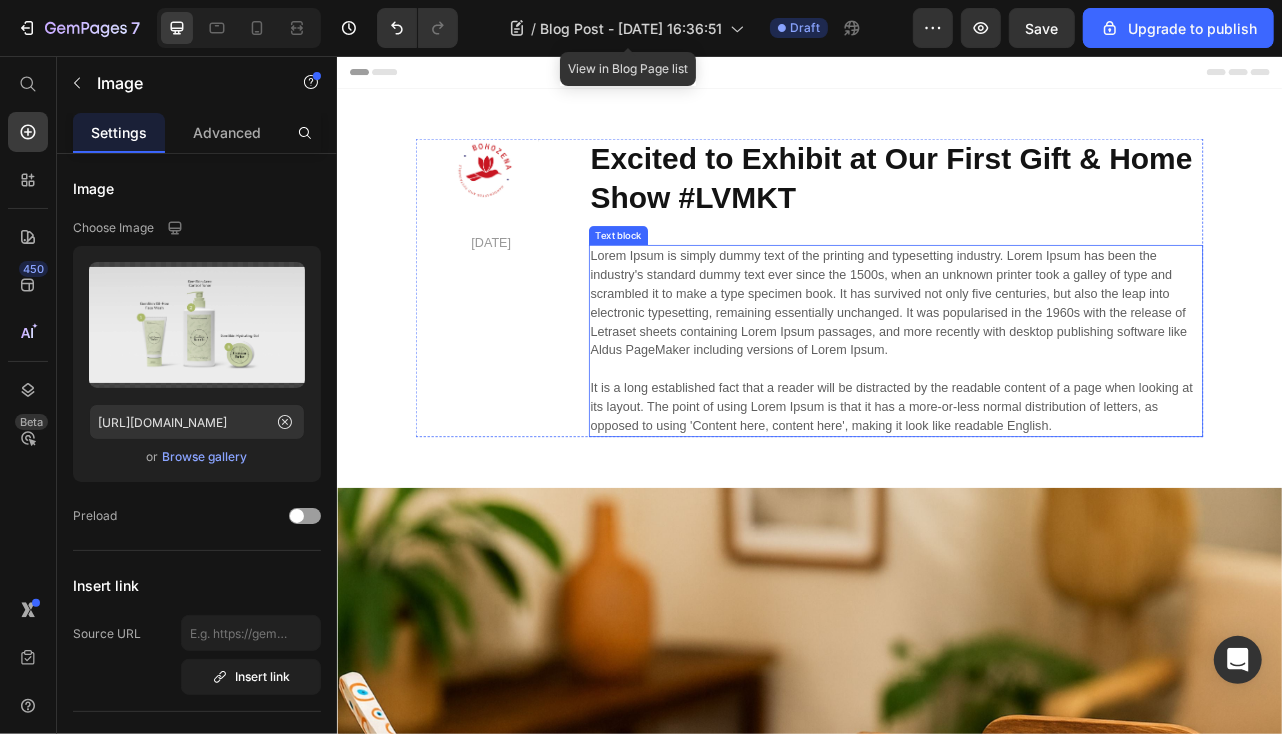 click on "Lorem Ipsum is simply dummy text of the printing and typesetting industry. Lorem Ipsum has been the industry's standard dummy text ever since the 1500s, when an unknown printer took a galley of type and scrambled it to make a type specimen book. It has survived not only five centuries, but also the leap into electronic typesetting, remaining essentially unchanged. It was popularised in the 1960s with the release of Letraset sheets containing Lorem Ipsum passages, and more recently with desktop publishing software like Aldus PageMaker including versions of Lorem Ipsum. It is a long established fact that a reader will be distracted by the readable content of a page when looking at its layout. The point of using Lorem Ipsum is that it has a more-or-less normal distribution of letters, as opposed to using 'Content here, content here', making it look like readable English." at bounding box center [1046, 417] 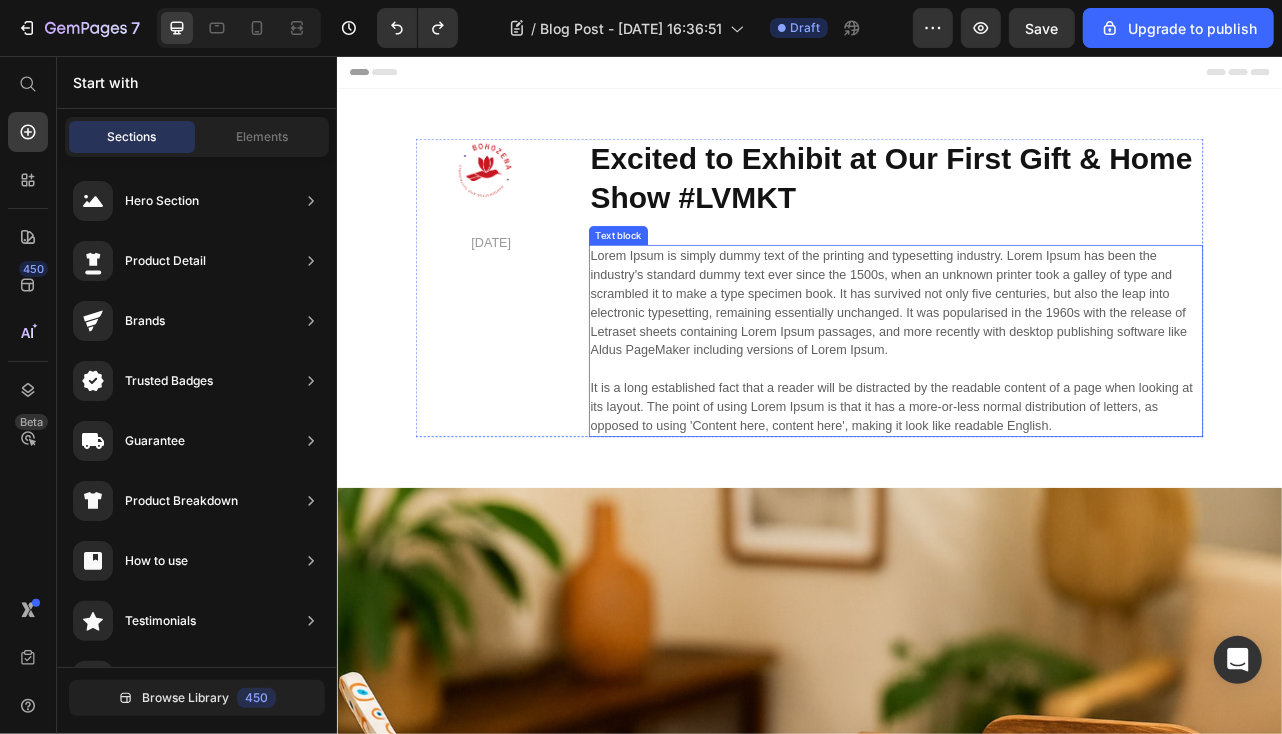 click on "Lorem Ipsum is simply dummy text of the printing and typesetting industry. Lorem Ipsum has been the industry's standard dummy text ever since the 1500s, when an unknown printer took a galley of type and scrambled it to make a type specimen book. It has survived not only five centuries, but also the leap into electronic typesetting, remaining essentially unchanged. It was popularised in the 1960s with the release of Letraset sheets containing Lorem Ipsum passages, and more recently with desktop publishing software like Aldus PageMaker including versions of Lorem Ipsum. It is a long established fact that a reader will be distracted by the readable content of a page when looking at its layout. The point of using Lorem Ipsum is that it has a more-or-less normal distribution of letters, as opposed to using 'Content here, content here', making it look like readable English." at bounding box center (1046, 417) 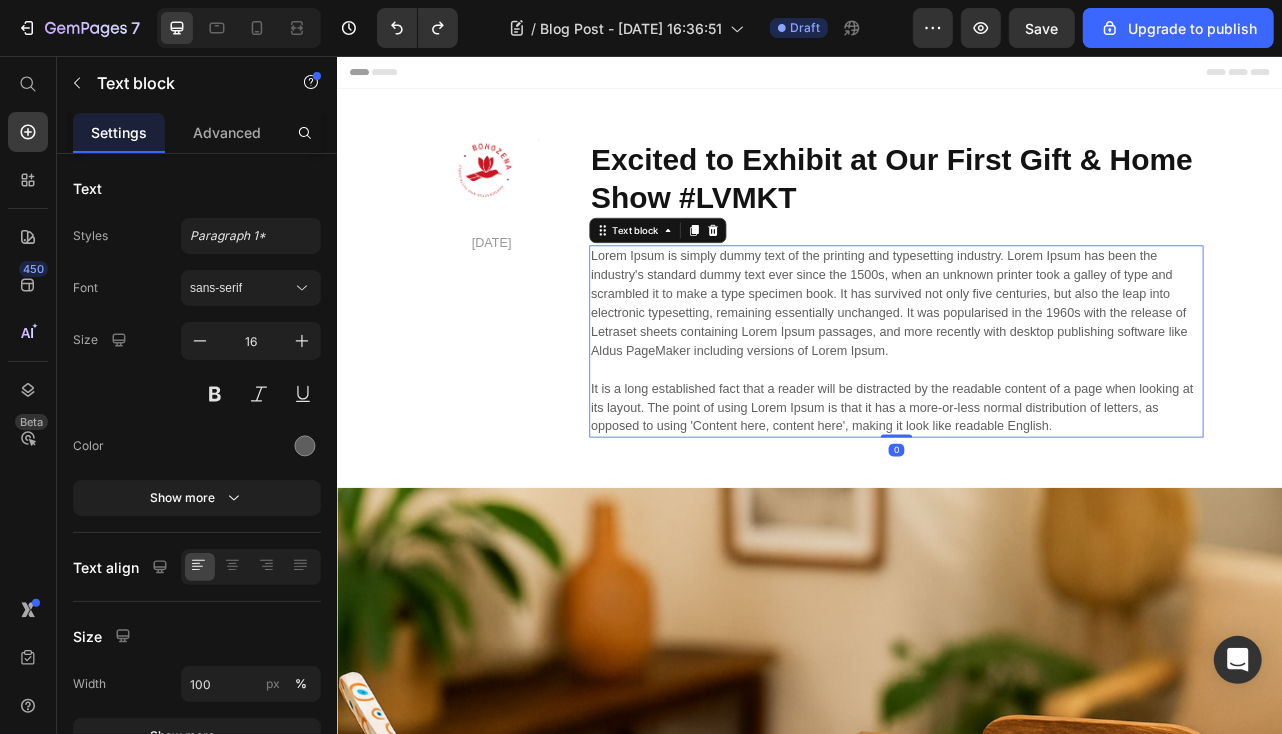click on "Lorem Ipsum is simply dummy text of the printing and typesetting industry. Lorem Ipsum has been the industry's standard dummy text ever since the 1500s, when an unknown printer took a galley of type and scrambled it to make a type specimen book. It has survived not only five centuries, but also the leap into electronic typesetting, remaining essentially unchanged. It was popularised in the 1960s with the release of Letraset sheets containing Lorem Ipsum passages, and more recently with desktop publishing software like Aldus PageMaker including versions of Lorem Ipsum. It is a long established fact that a reader will be distracted by the readable content of a page when looking at its layout. The point of using Lorem Ipsum is that it has a more-or-less normal distribution of letters, as opposed to using 'Content here, content here', making it look like readable English." at bounding box center [1046, 417] 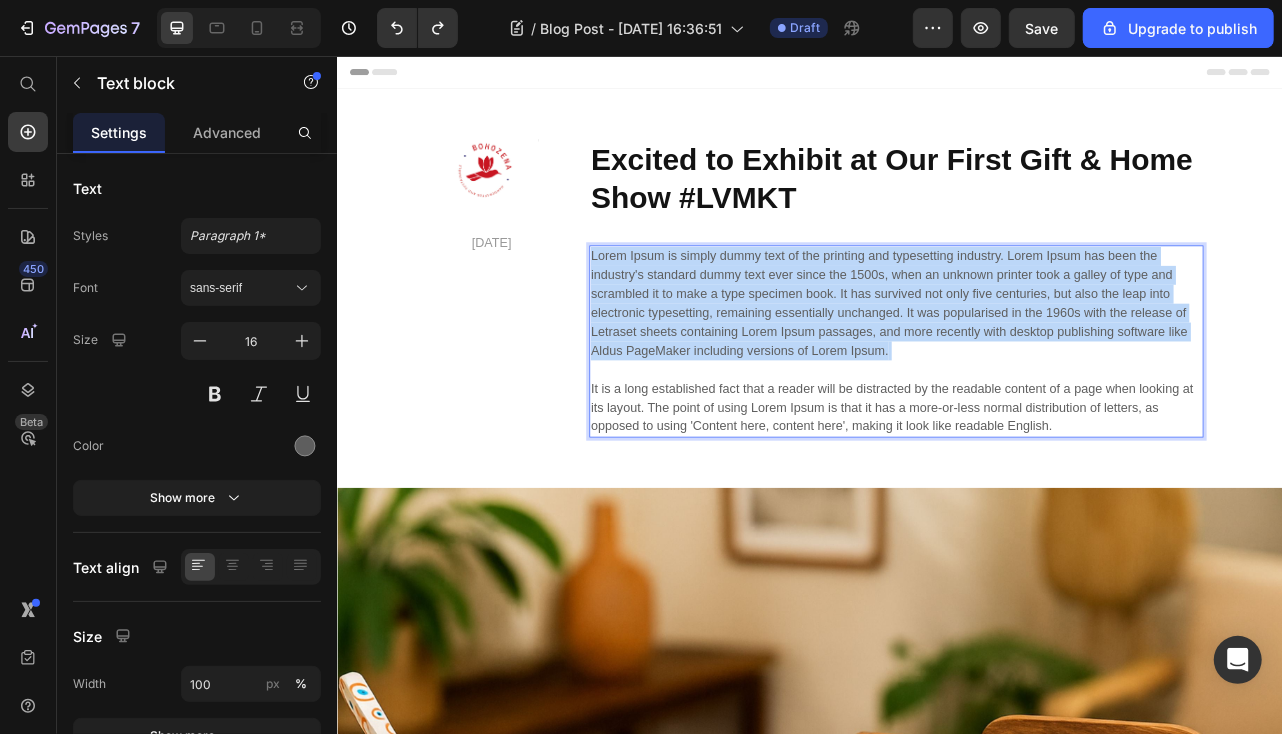 click on "Lorem Ipsum is simply dummy text of the printing and typesetting industry. Lorem Ipsum has been the industry's standard dummy text ever since the 1500s, when an unknown printer took a galley of type and scrambled it to make a type specimen book. It has survived not only five centuries, but also the leap into electronic typesetting, remaining essentially unchanged. It was popularised in the 1960s with the release of Letraset sheets containing Lorem Ipsum passages, and more recently with desktop publishing software like Aldus PageMaker including versions of Lorem Ipsum. It is a long established fact that a reader will be distracted by the readable content of a page when looking at its layout. The point of using Lorem Ipsum is that it has a more-or-less normal distribution of letters, as opposed to using 'Content here, content here', making it look like readable English." at bounding box center [1046, 417] 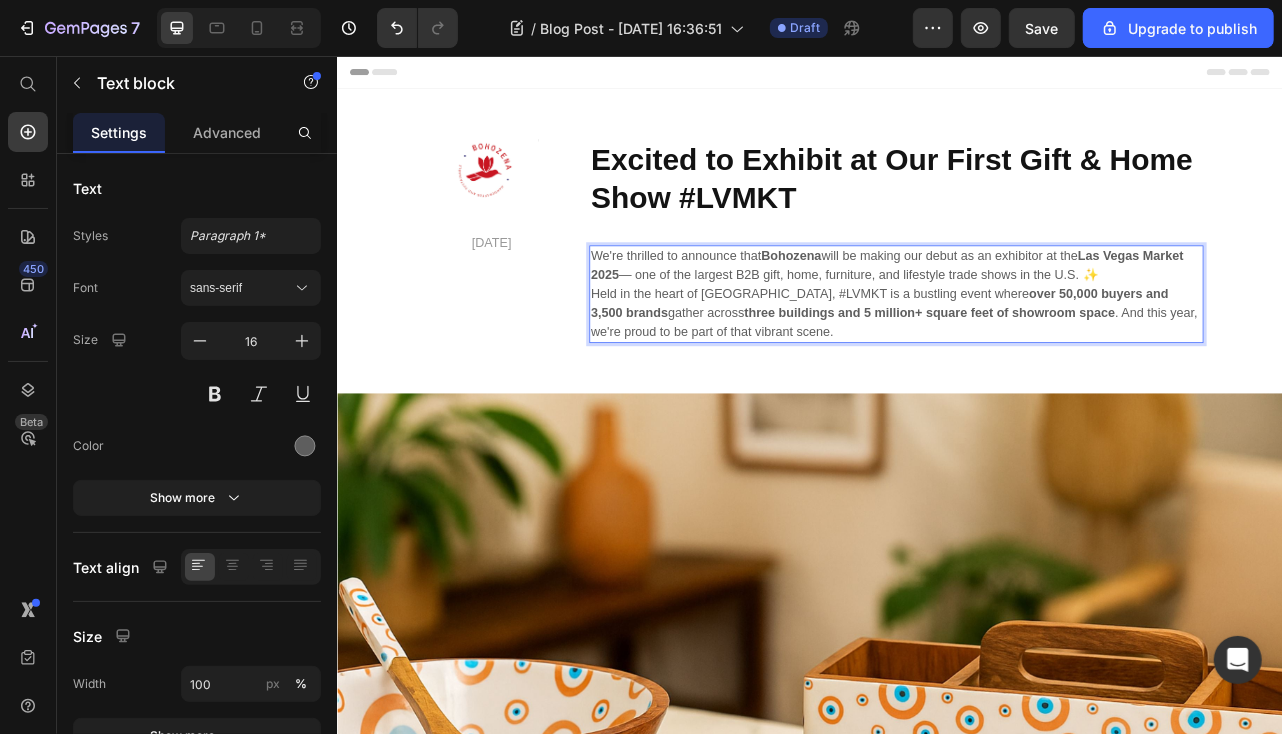 click on "three buildings and 5 million+ square feet of showroom space" at bounding box center (1088, 380) 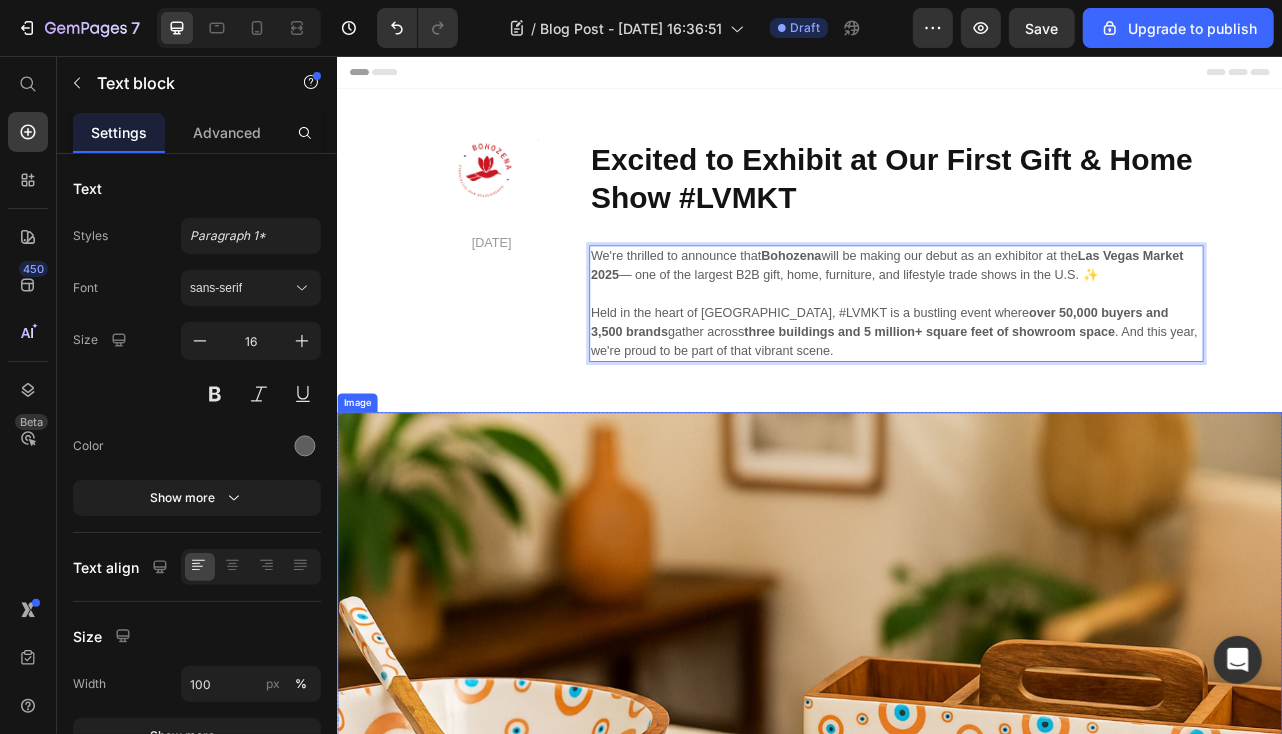 click at bounding box center (936, 957) 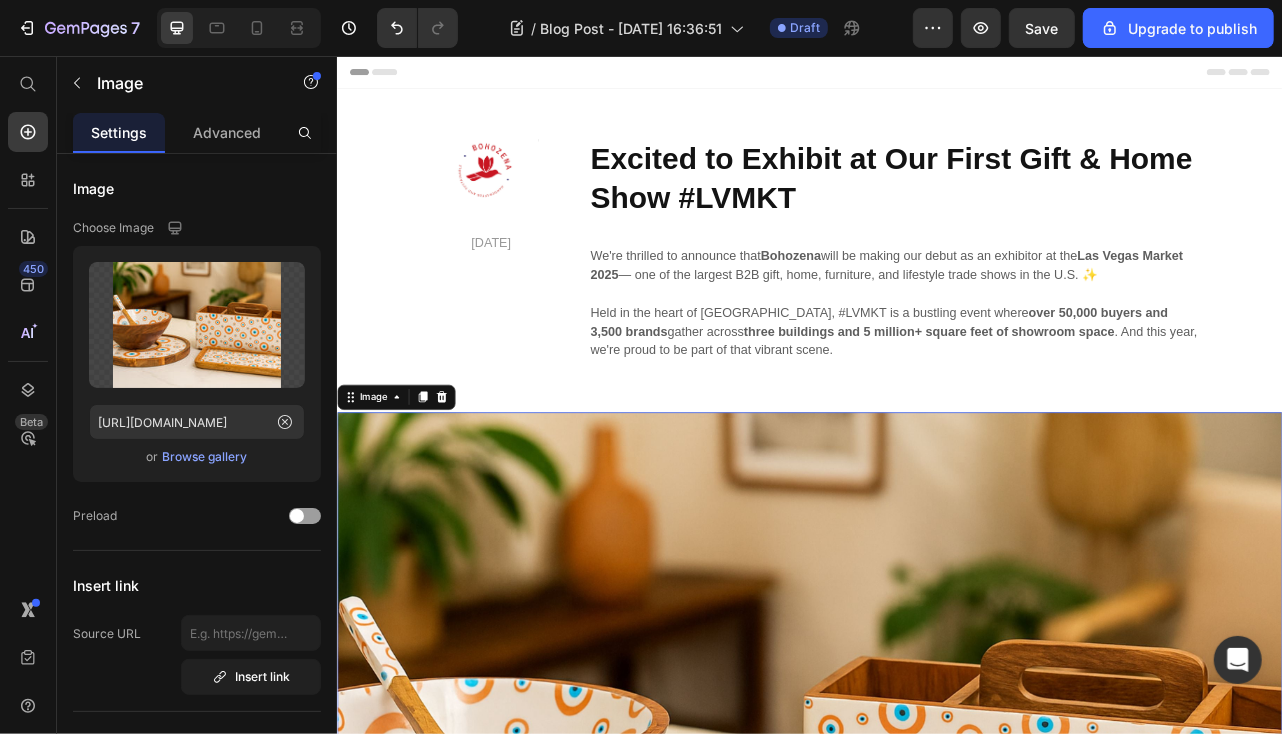 click at bounding box center [936, 957] 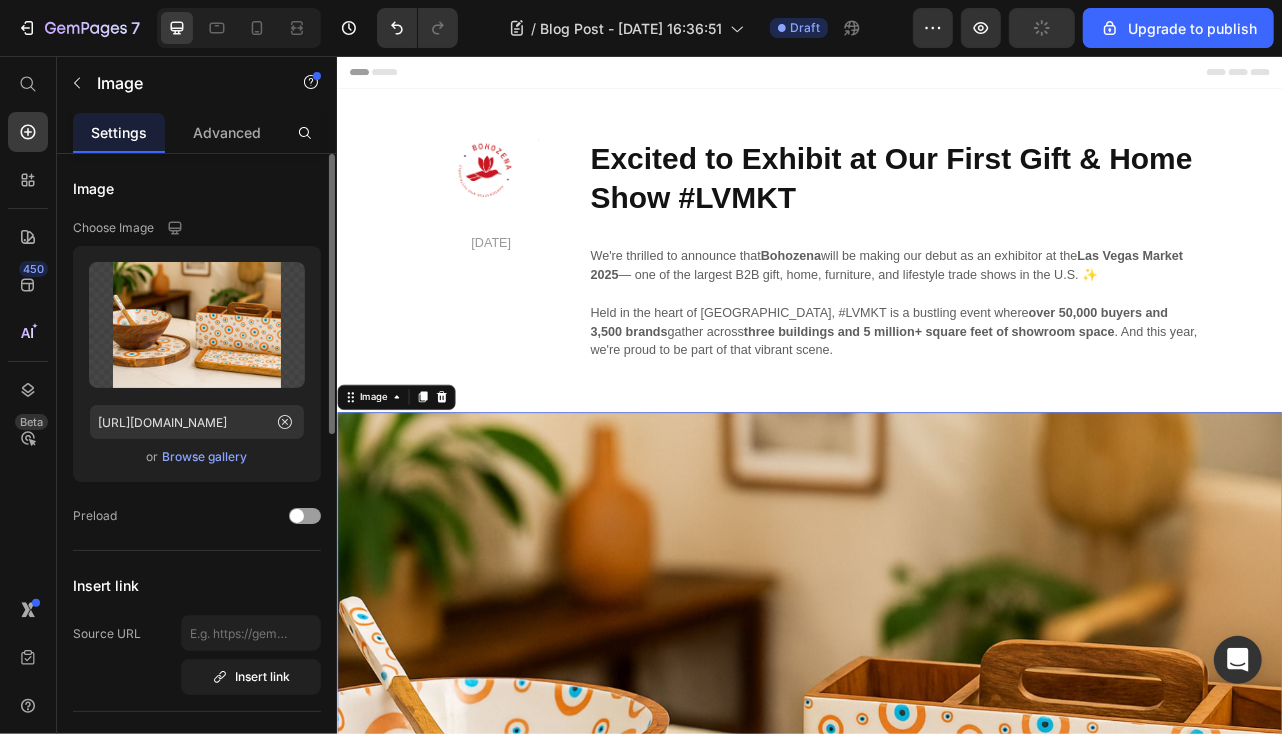 scroll, scrollTop: 200, scrollLeft: 0, axis: vertical 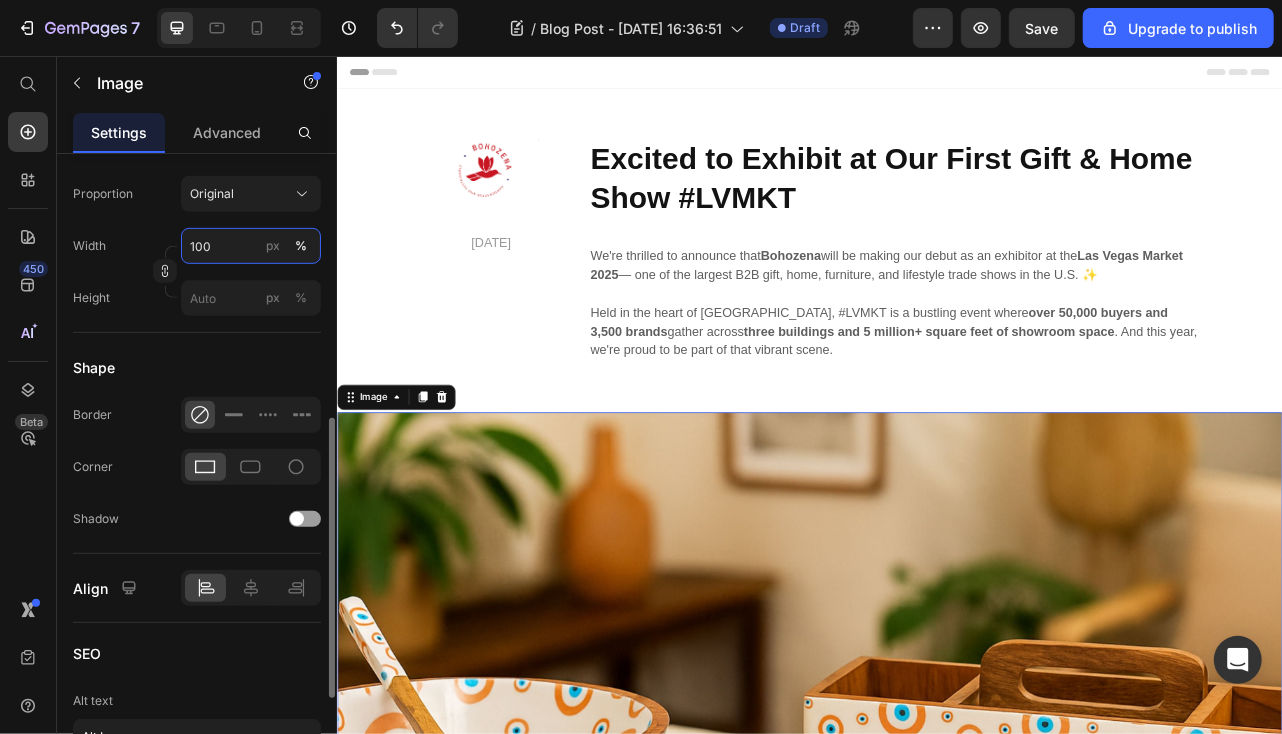 click on "100" at bounding box center (251, 246) 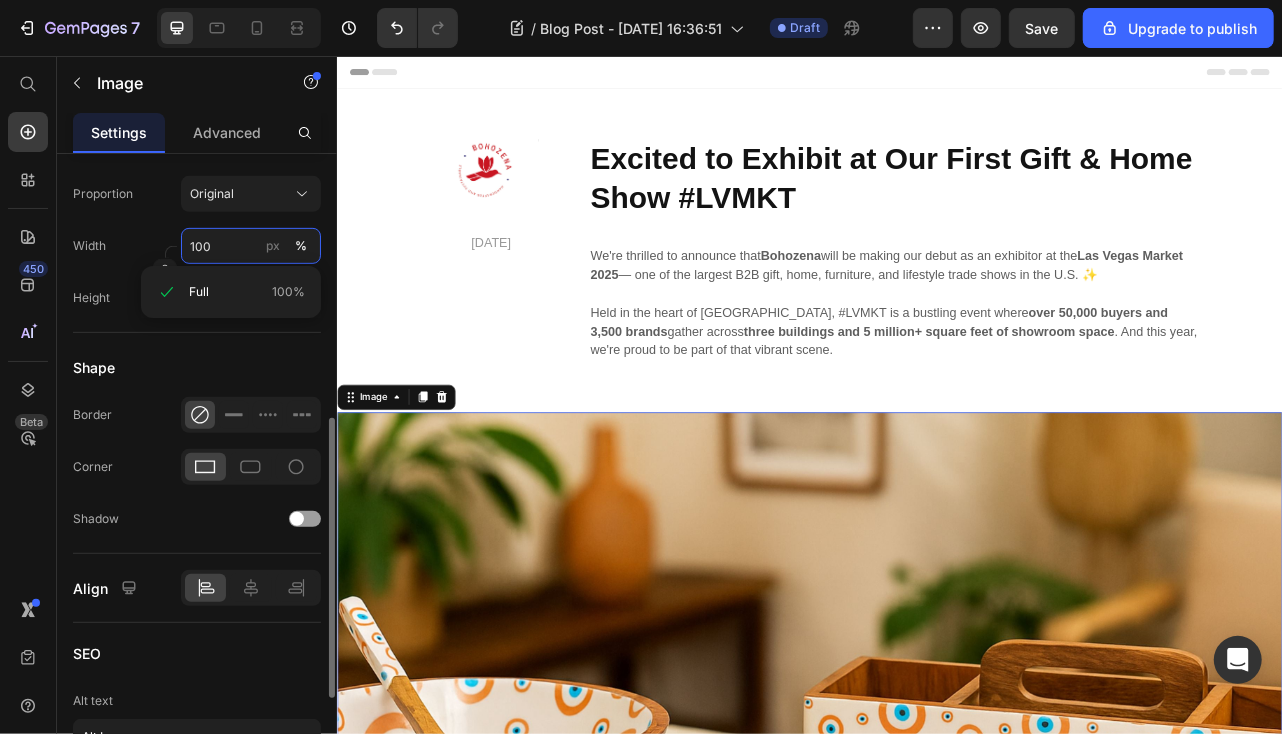 click on "100" at bounding box center (251, 246) 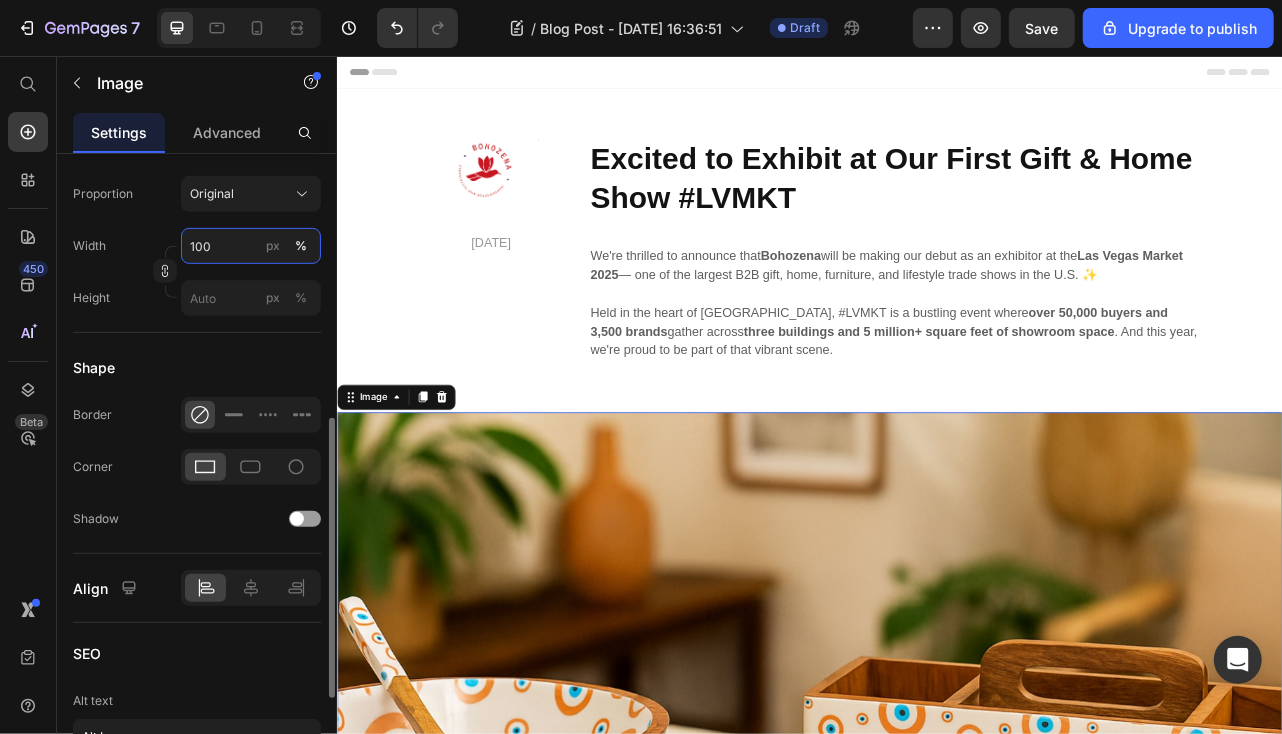 click on "100" at bounding box center [251, 246] 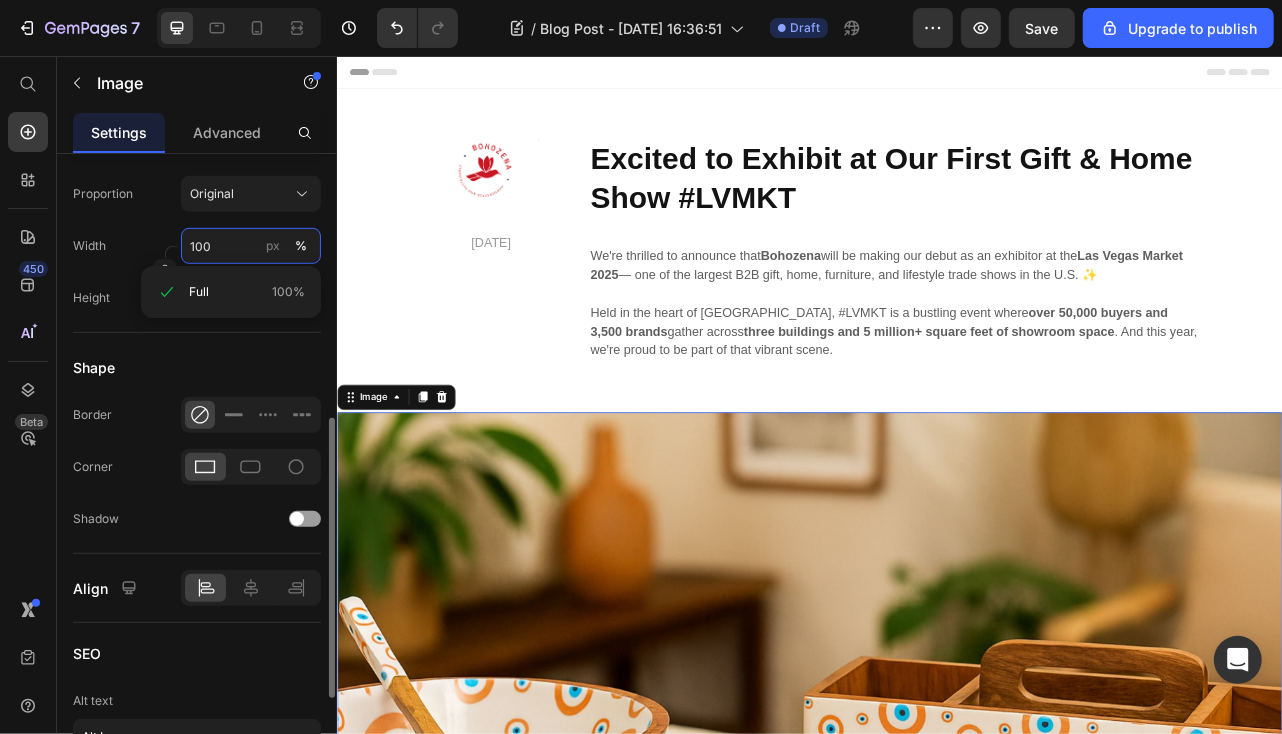 drag, startPoint x: 191, startPoint y: 240, endPoint x: 218, endPoint y: 238, distance: 27.073973 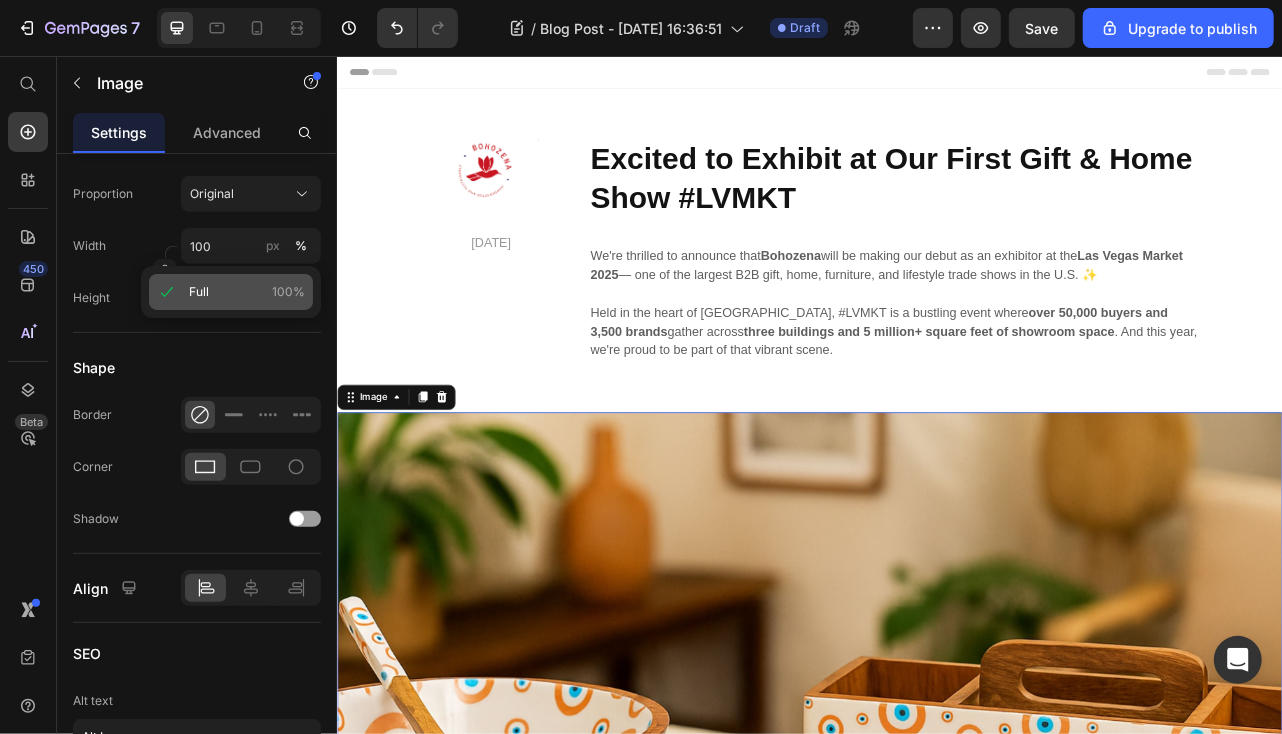 click on "Full 100%" at bounding box center (247, 292) 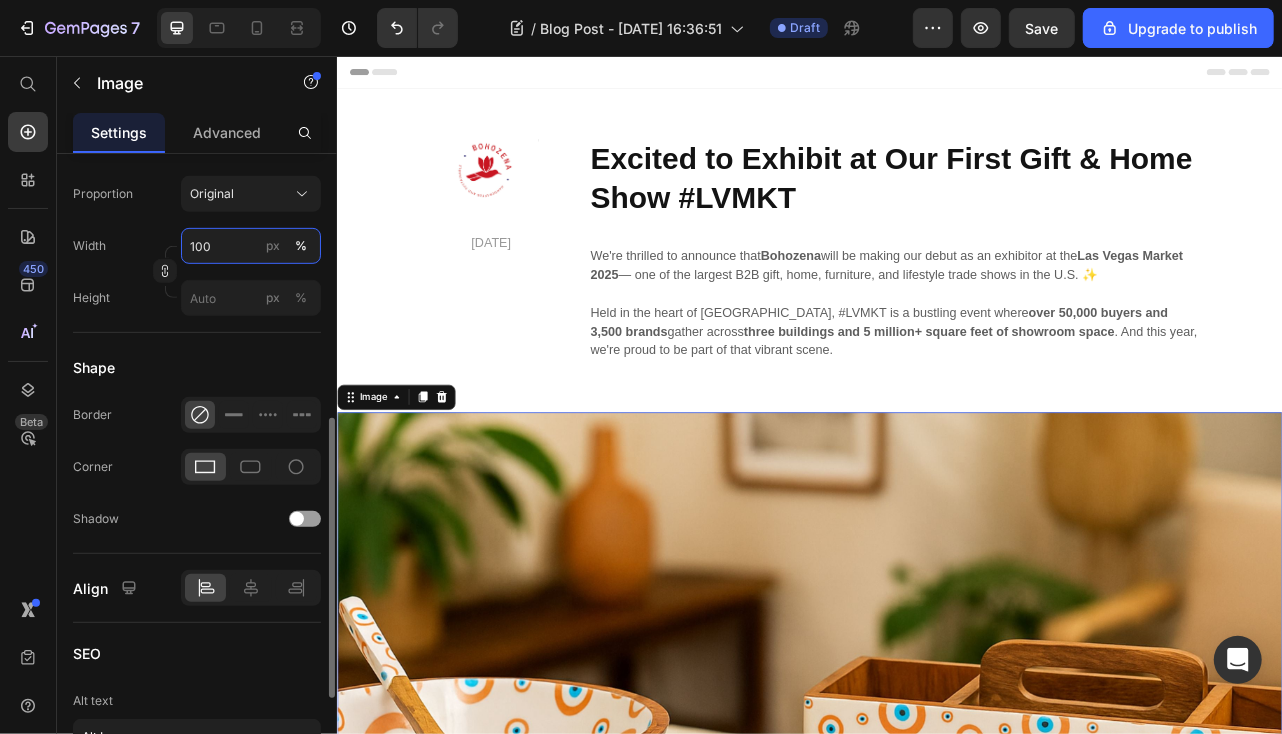 click on "100" at bounding box center [251, 246] 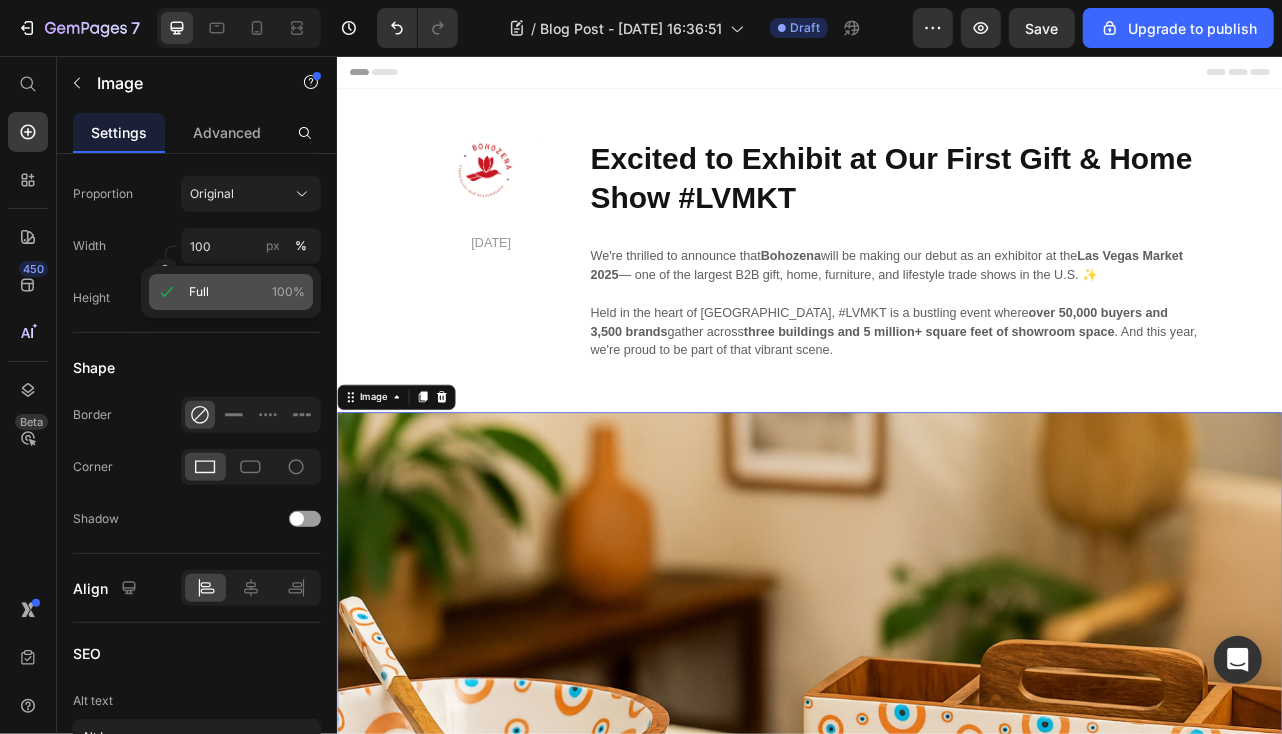 click 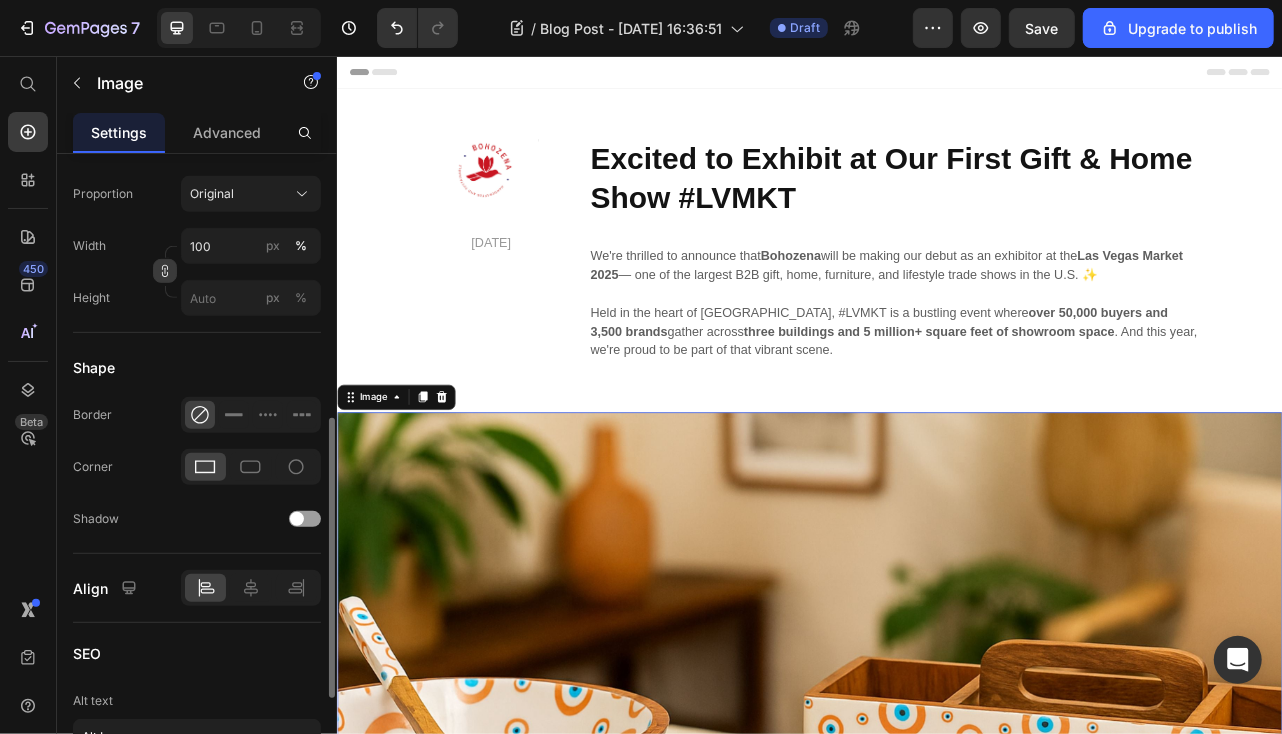 click 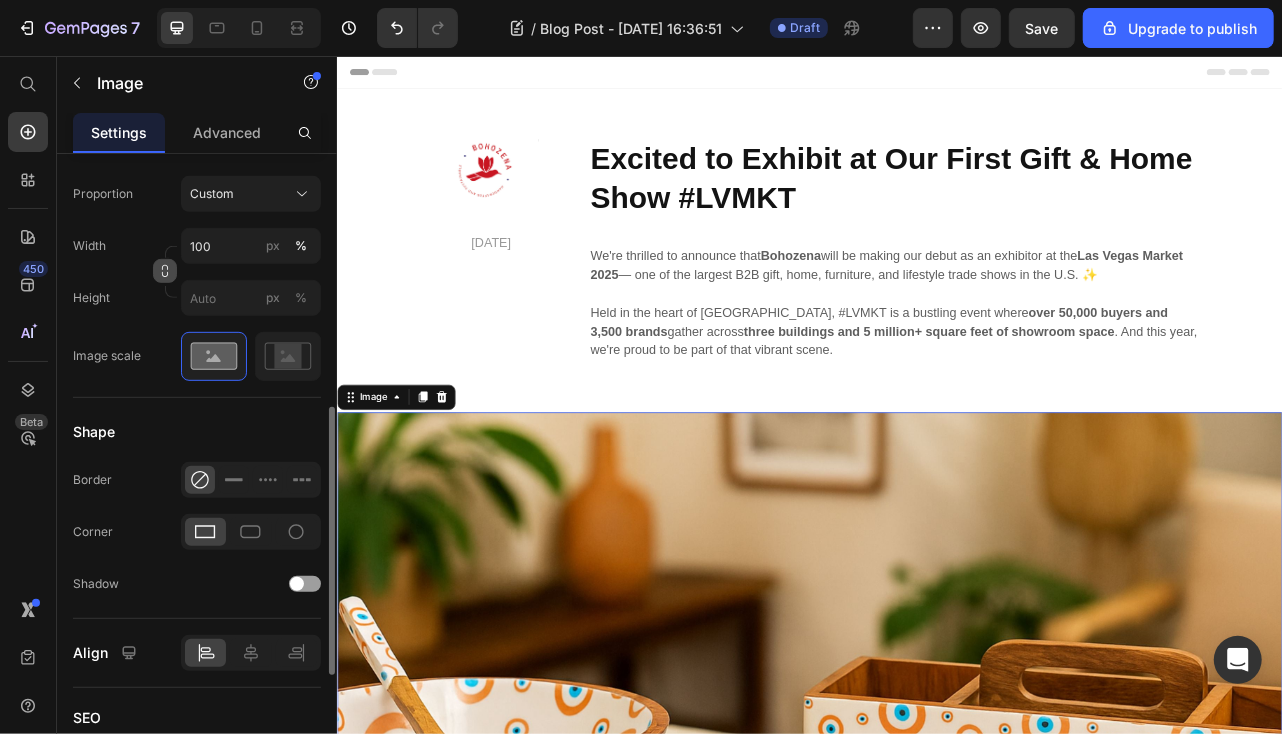 click 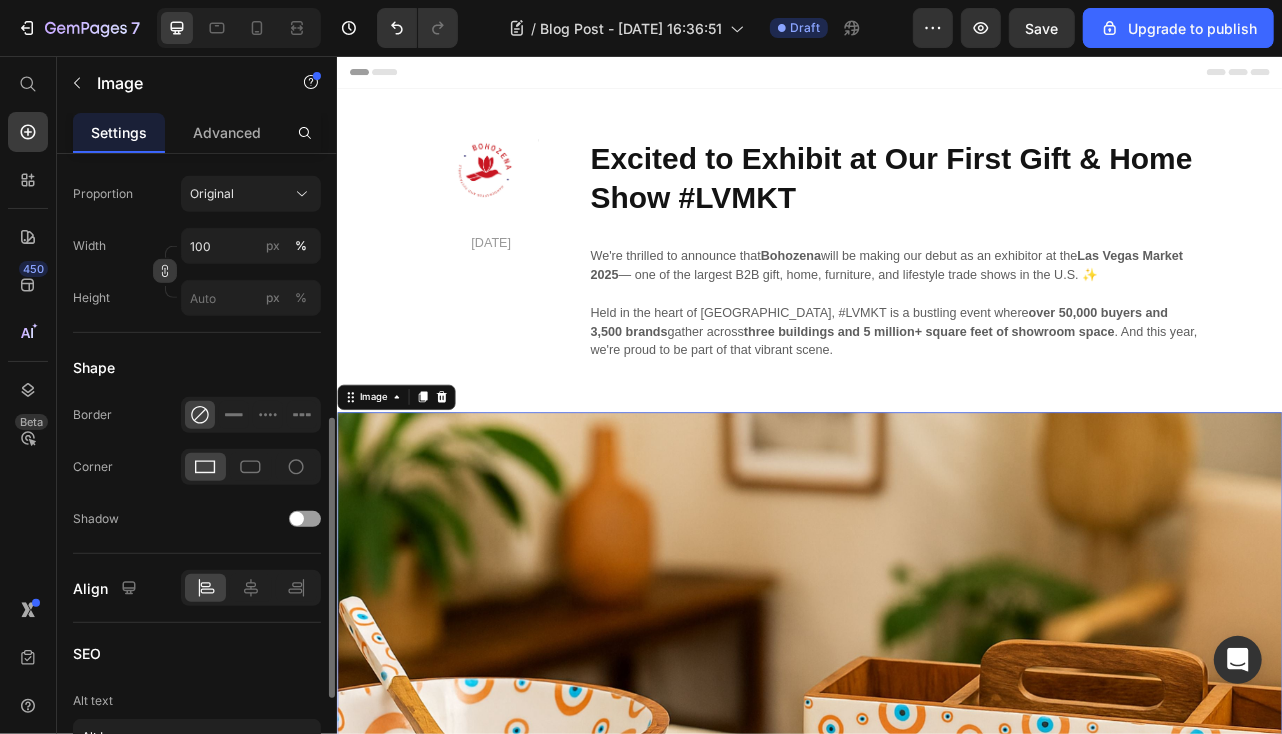 click 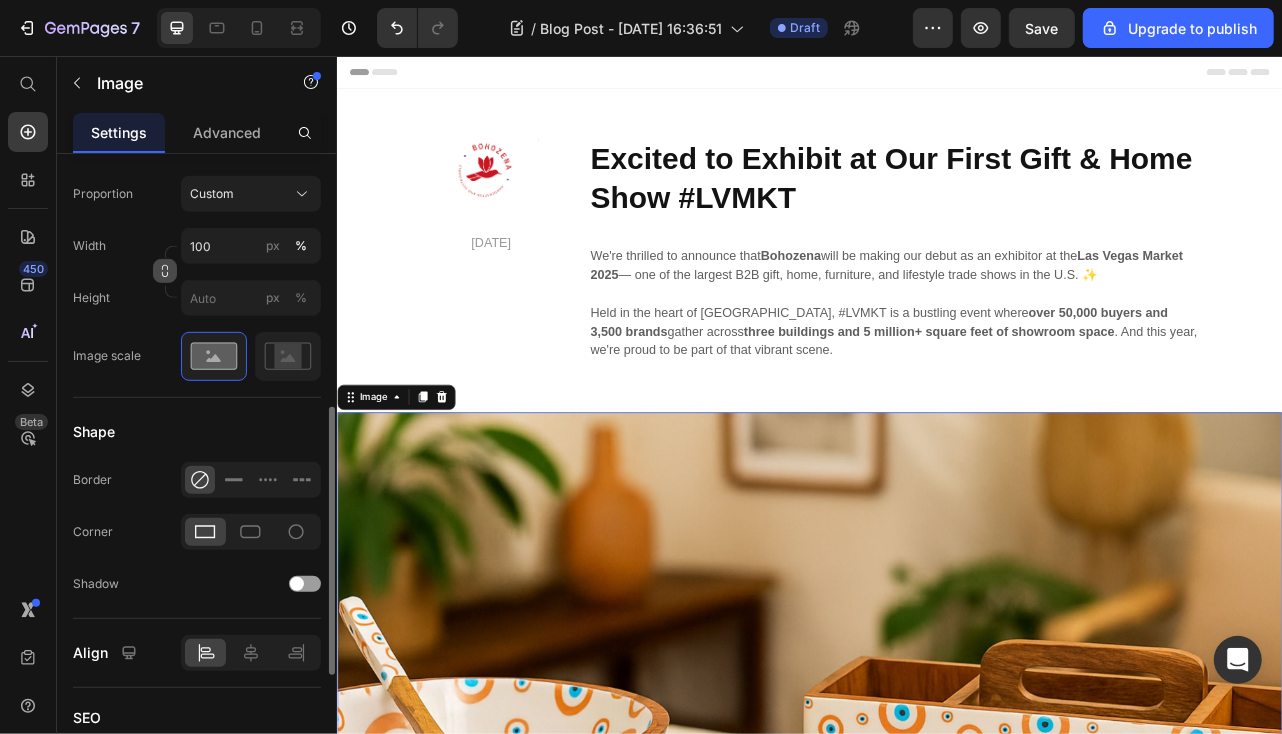 click 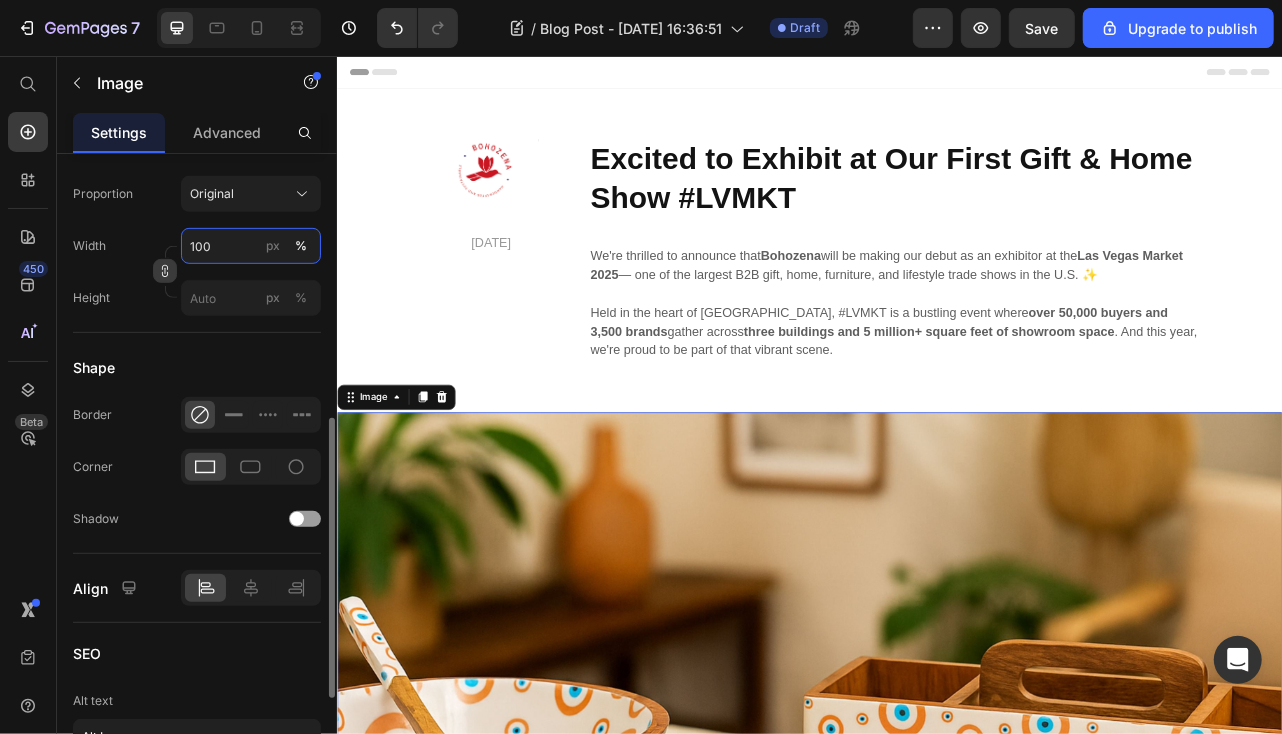 click on "100" at bounding box center [251, 246] 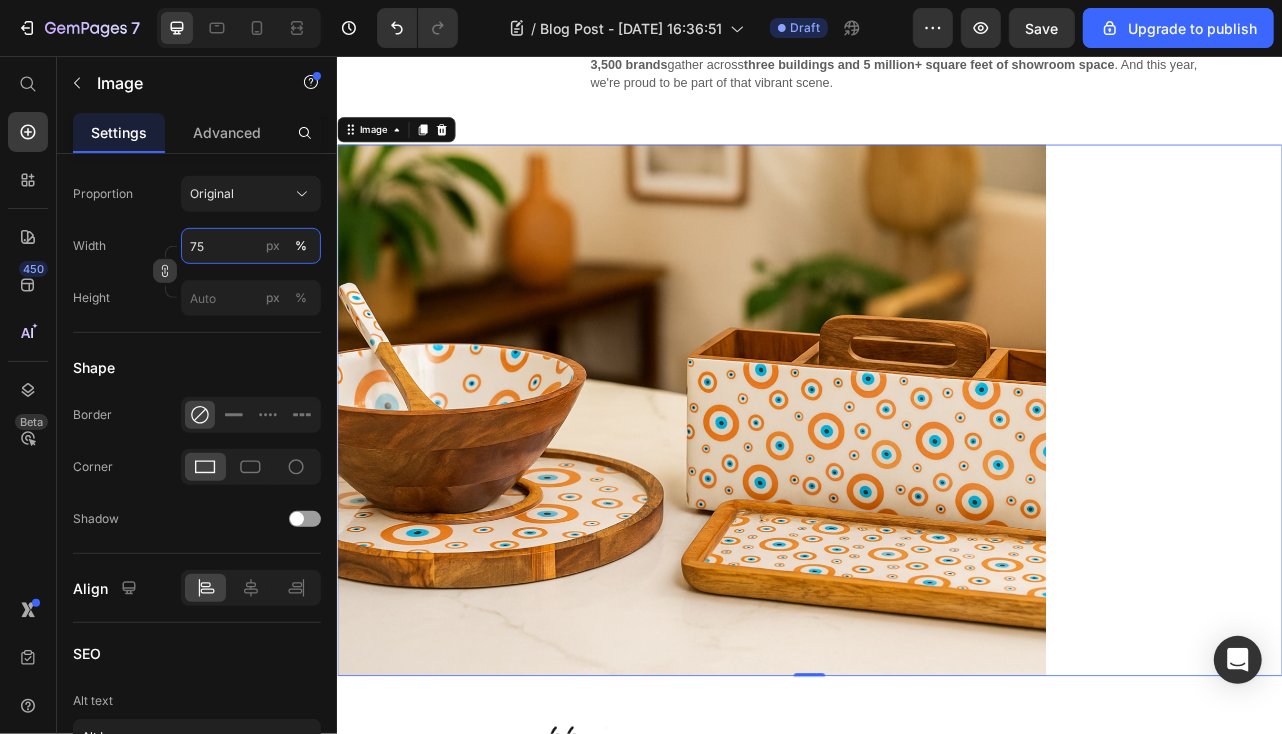 scroll, scrollTop: 400, scrollLeft: 0, axis: vertical 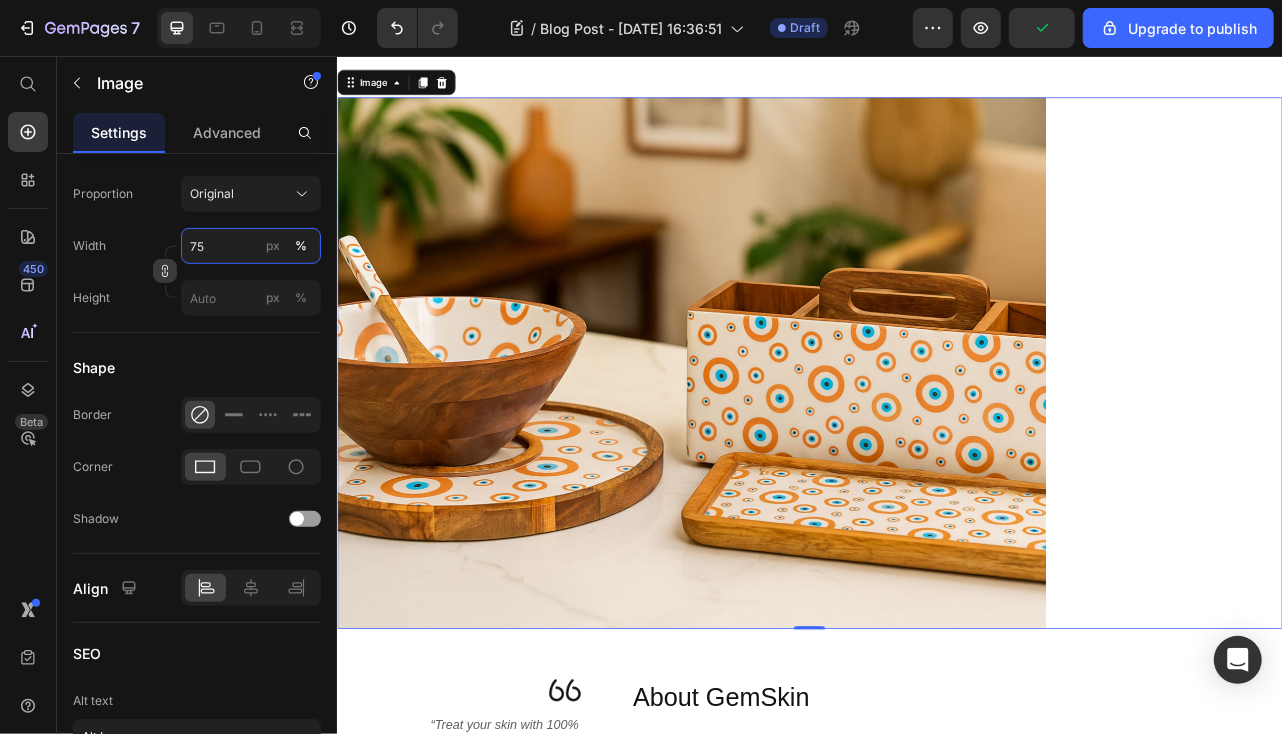 type on "7" 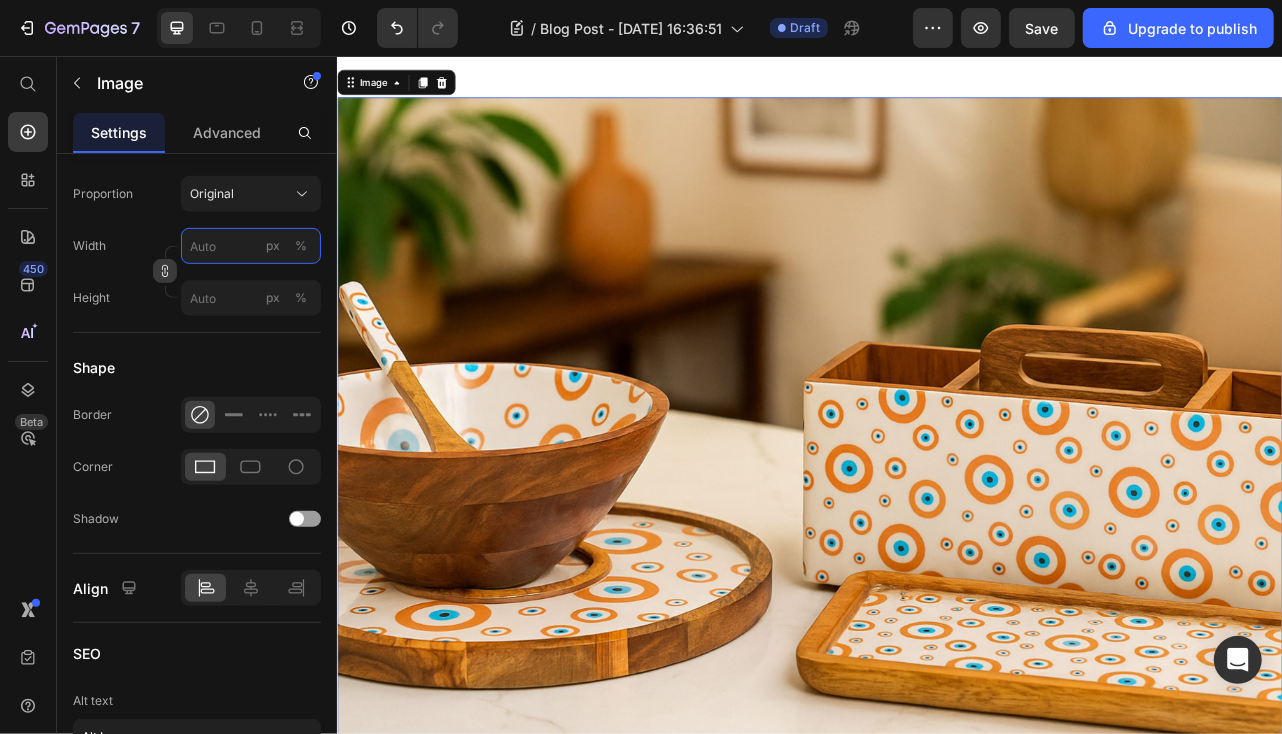 type on "7" 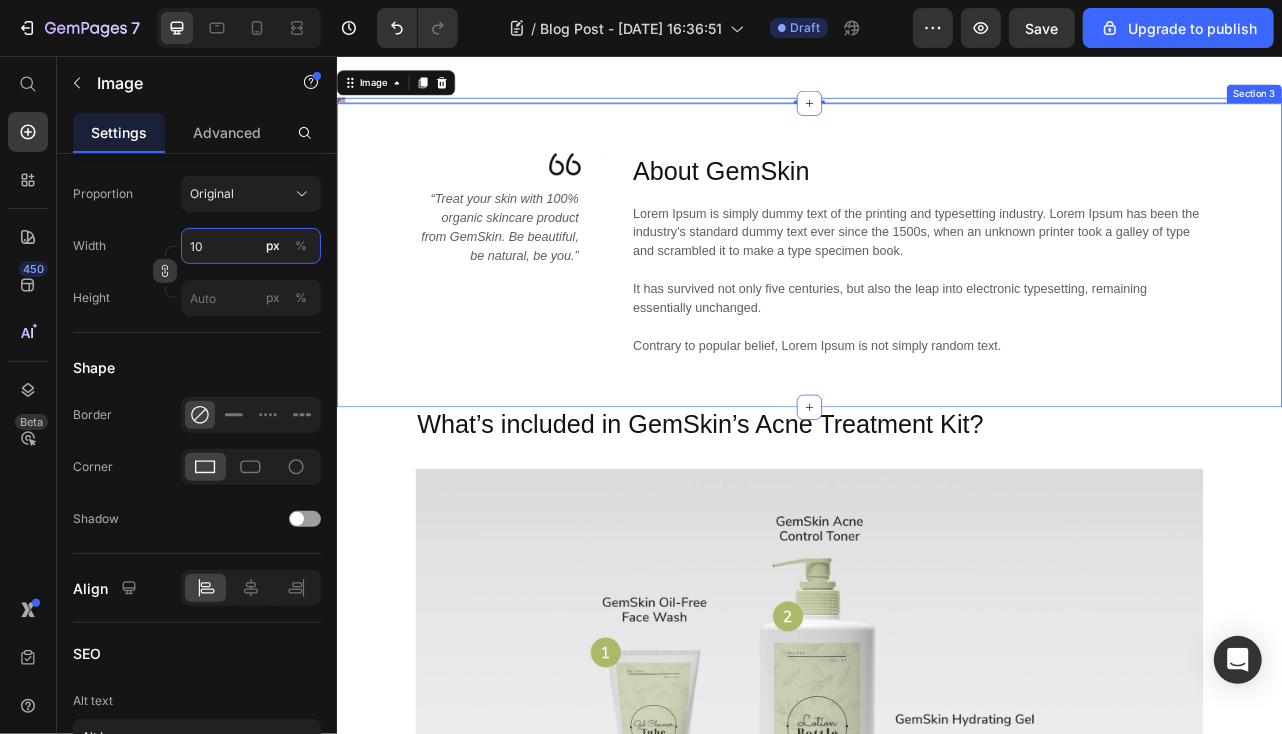 type on "100" 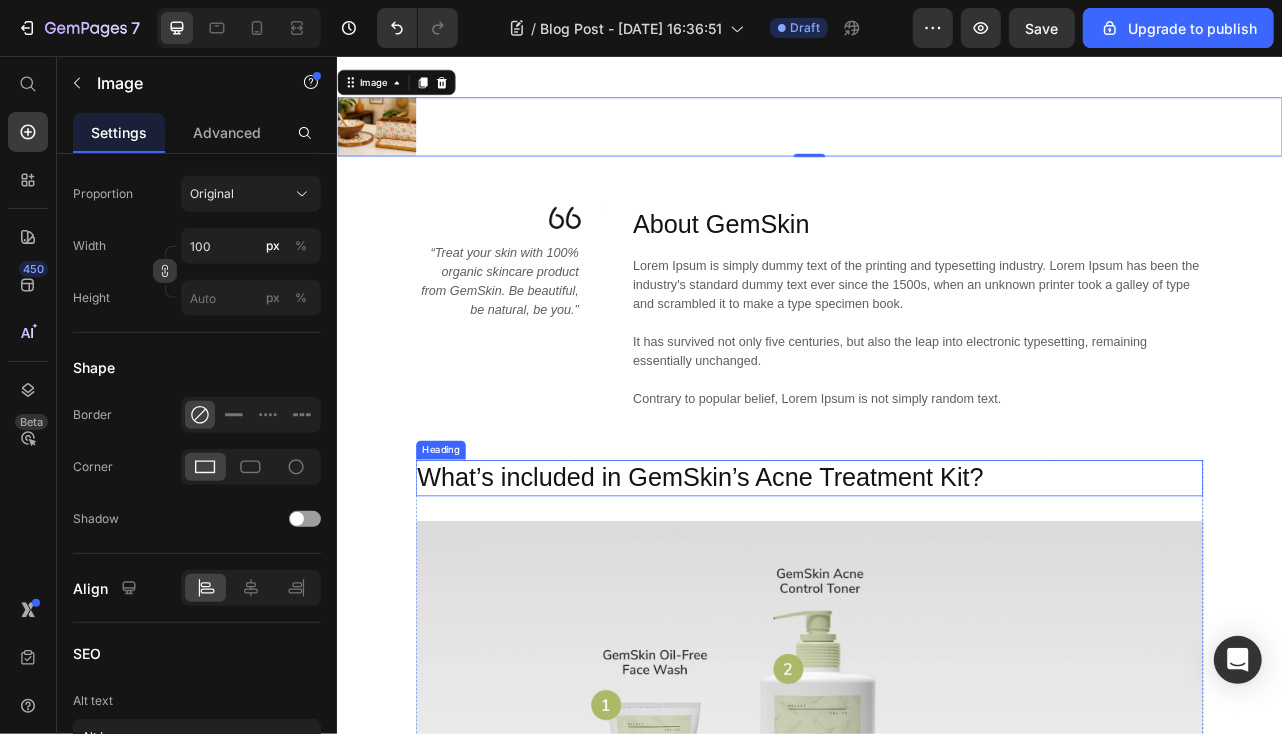 click on "Image “Treat your skin with 100% organic skincare product from GemSkin. Be beautiful, be natural, be you.” Text block                Title Line                Title Line Row" at bounding box center [557, 375] 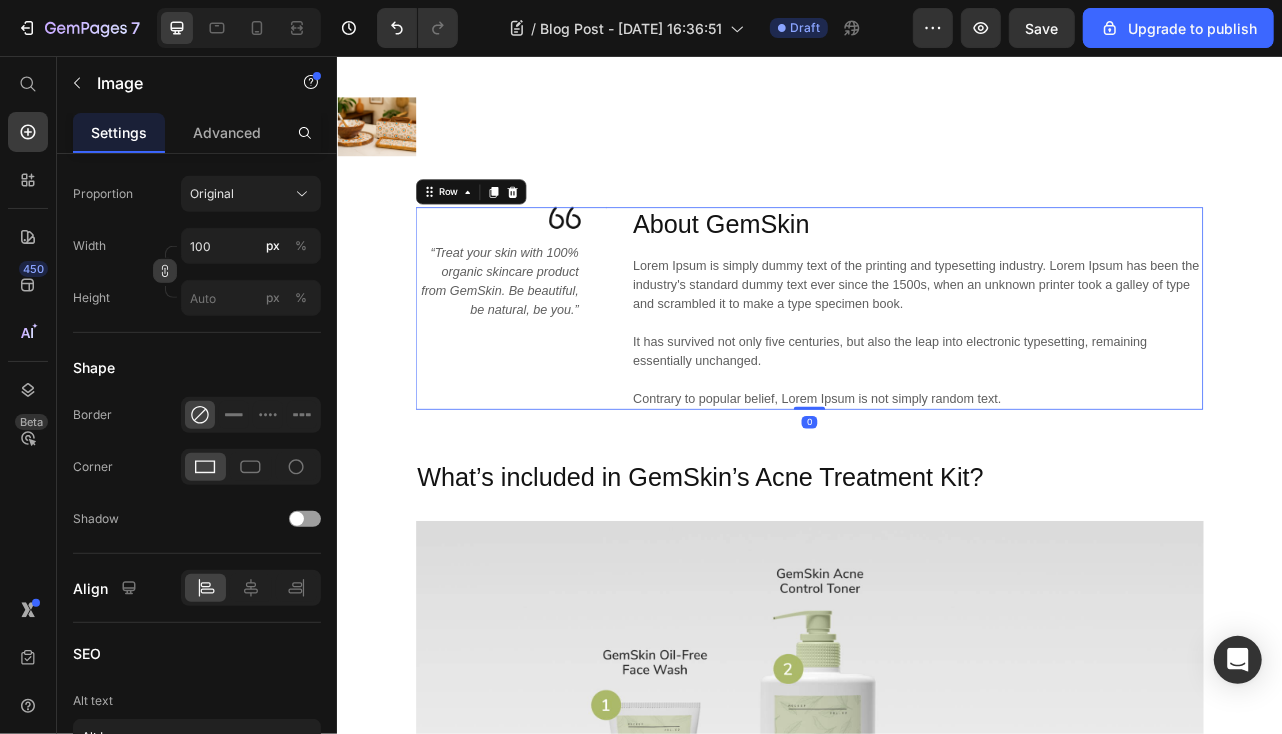 scroll, scrollTop: 0, scrollLeft: 0, axis: both 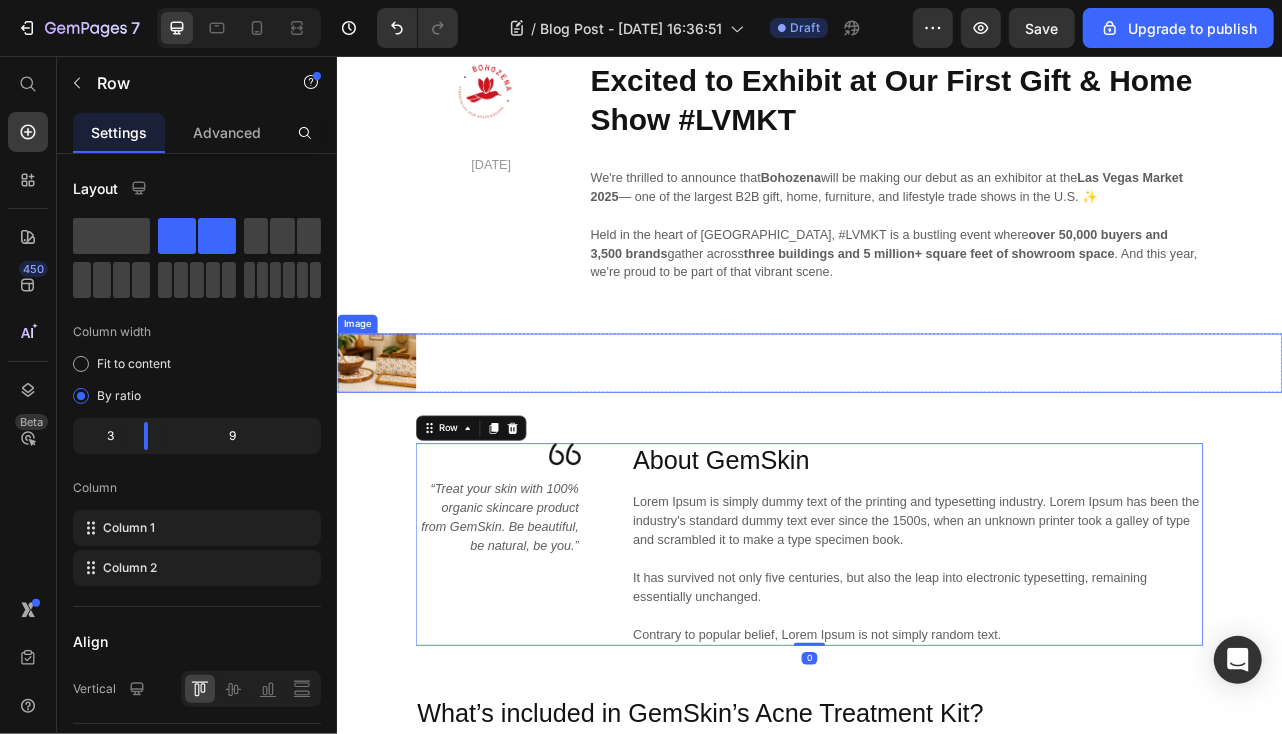click at bounding box center [936, 444] 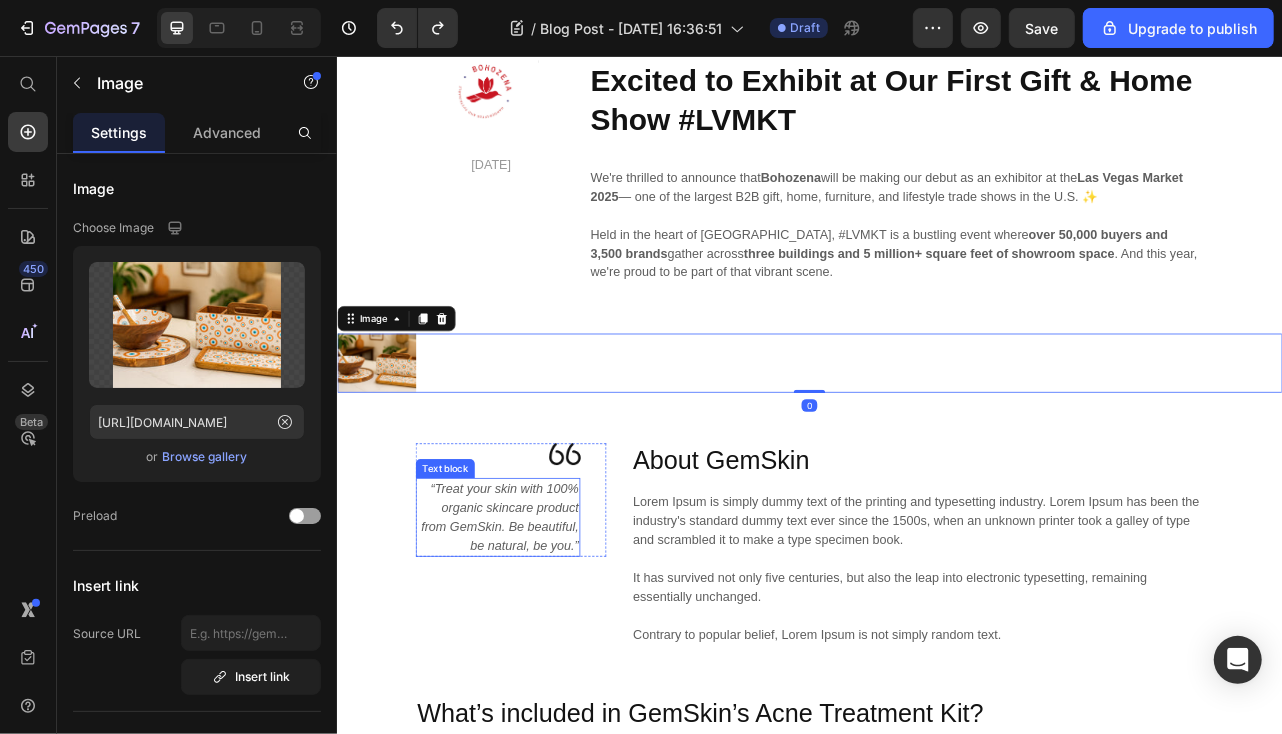 click on "Image" at bounding box center [540, 560] 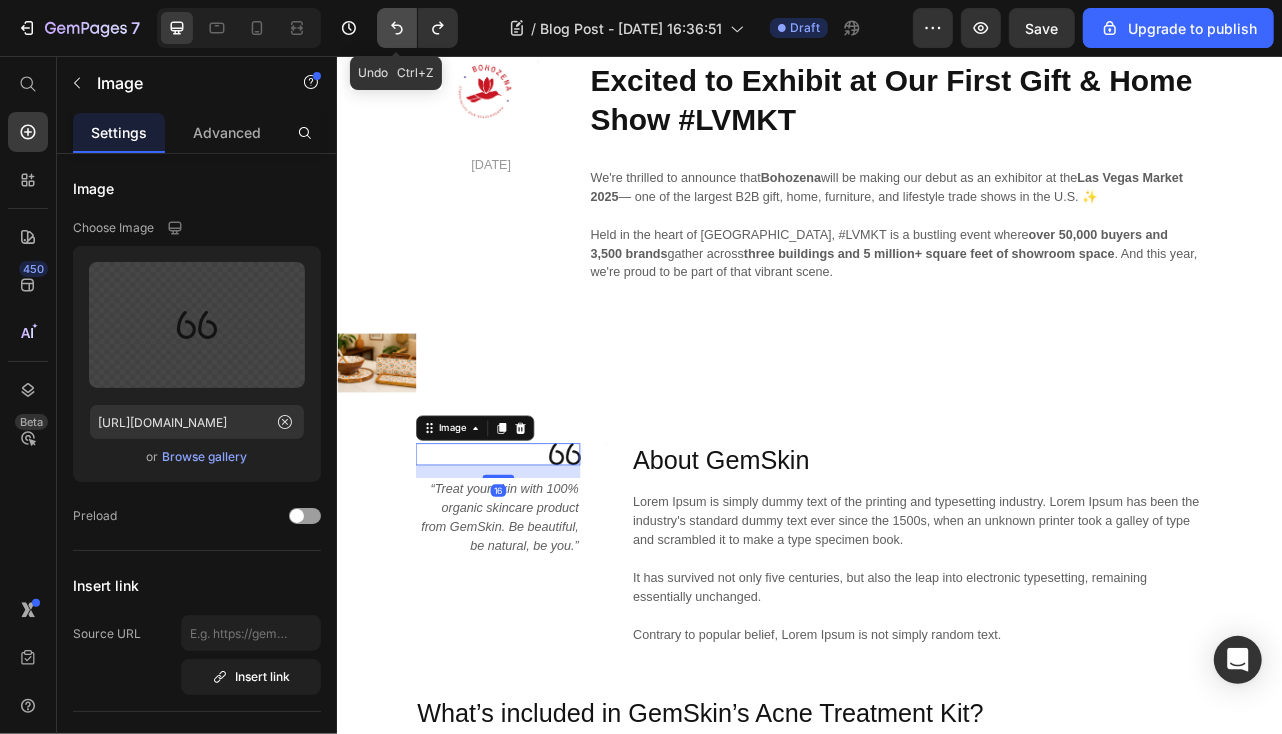 click 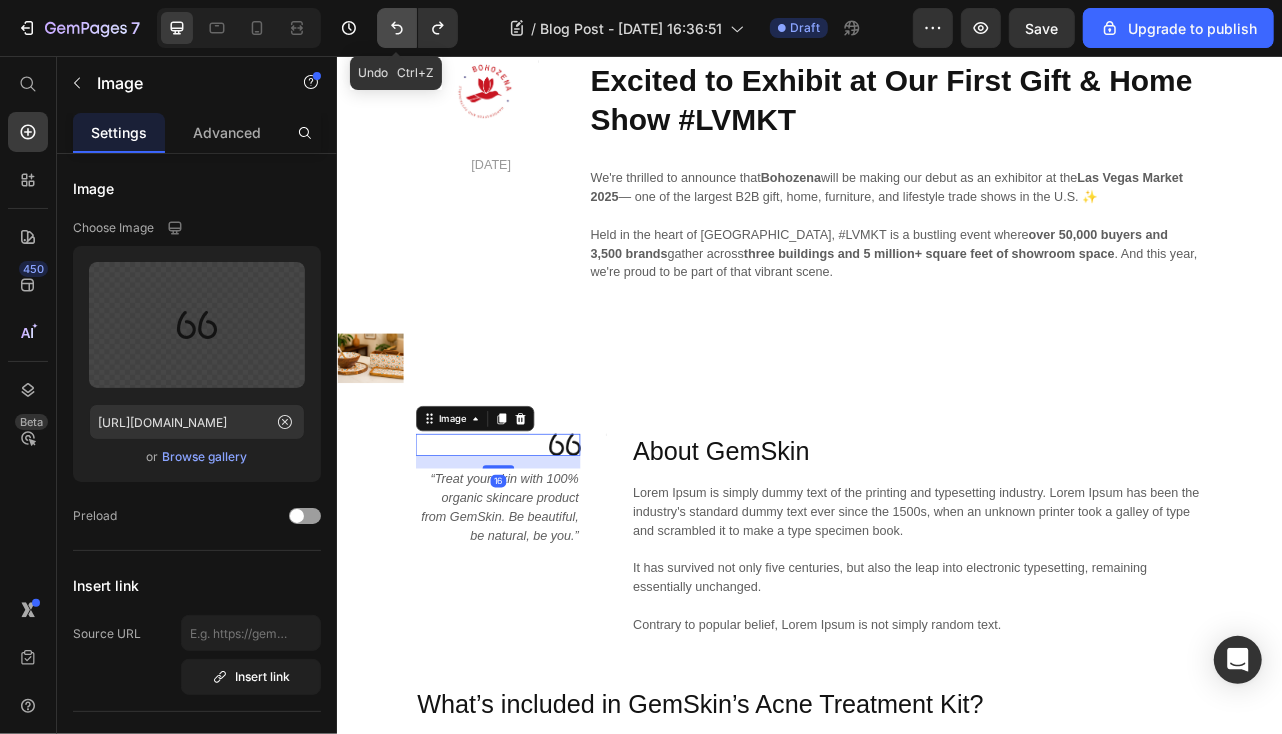 click 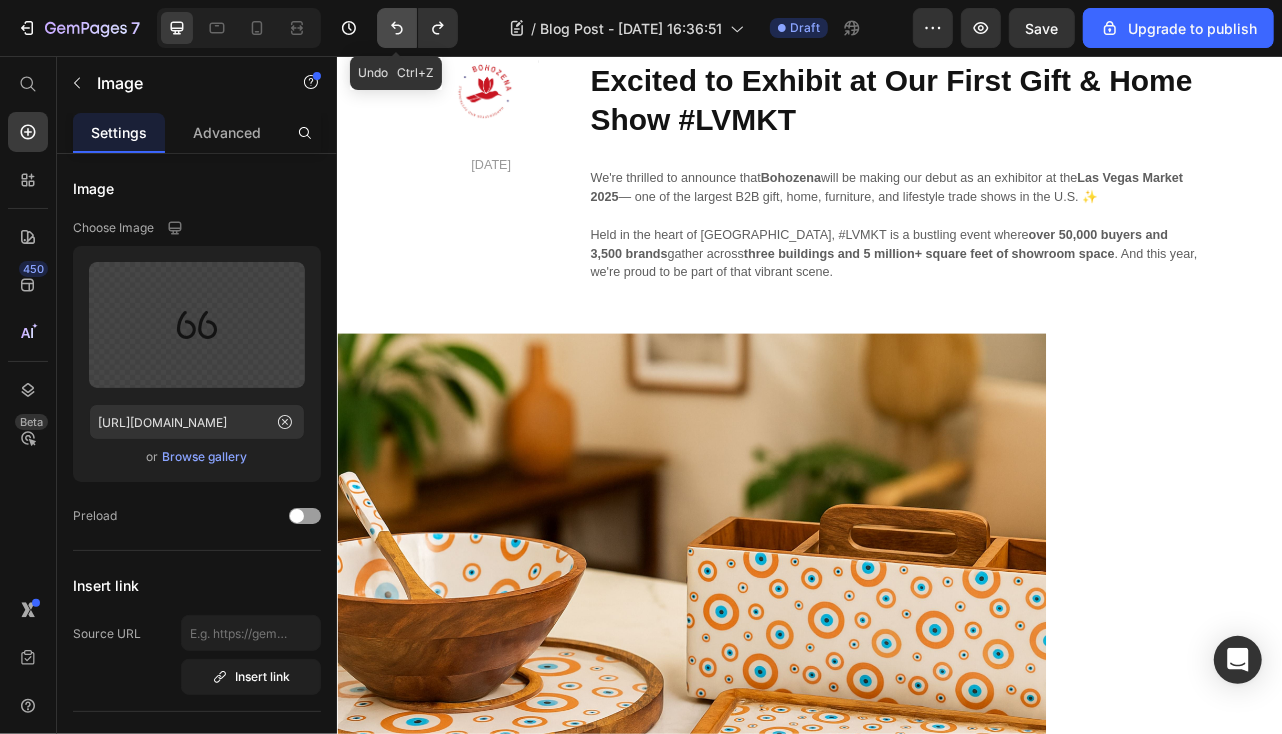 click 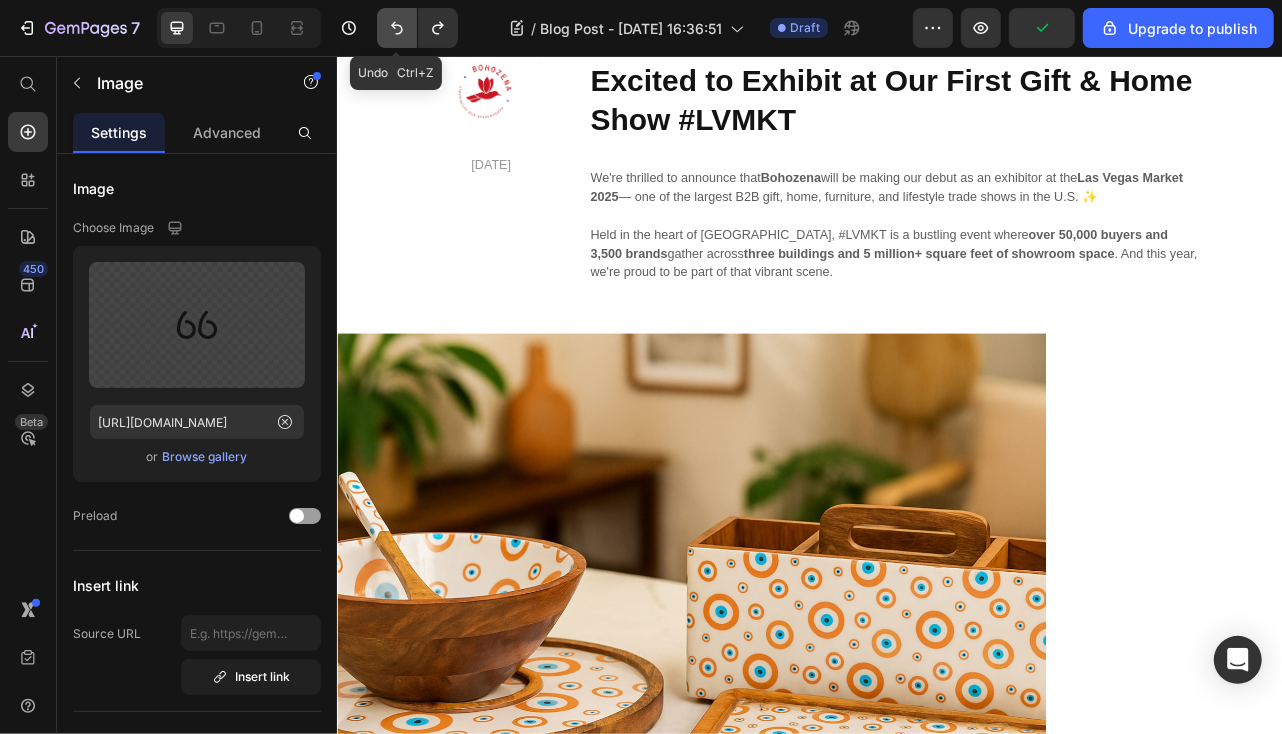 click 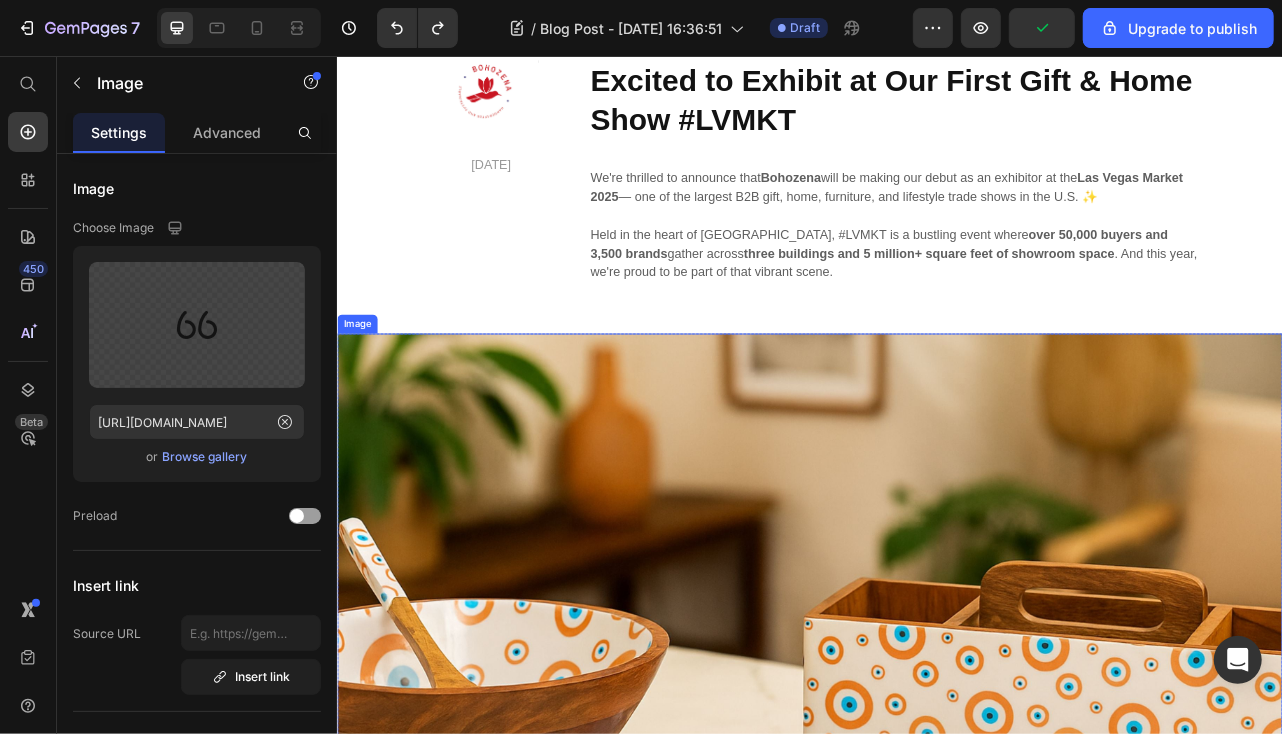 click on "Image [DATE] Text block                Title Line Row" at bounding box center (514, 201) 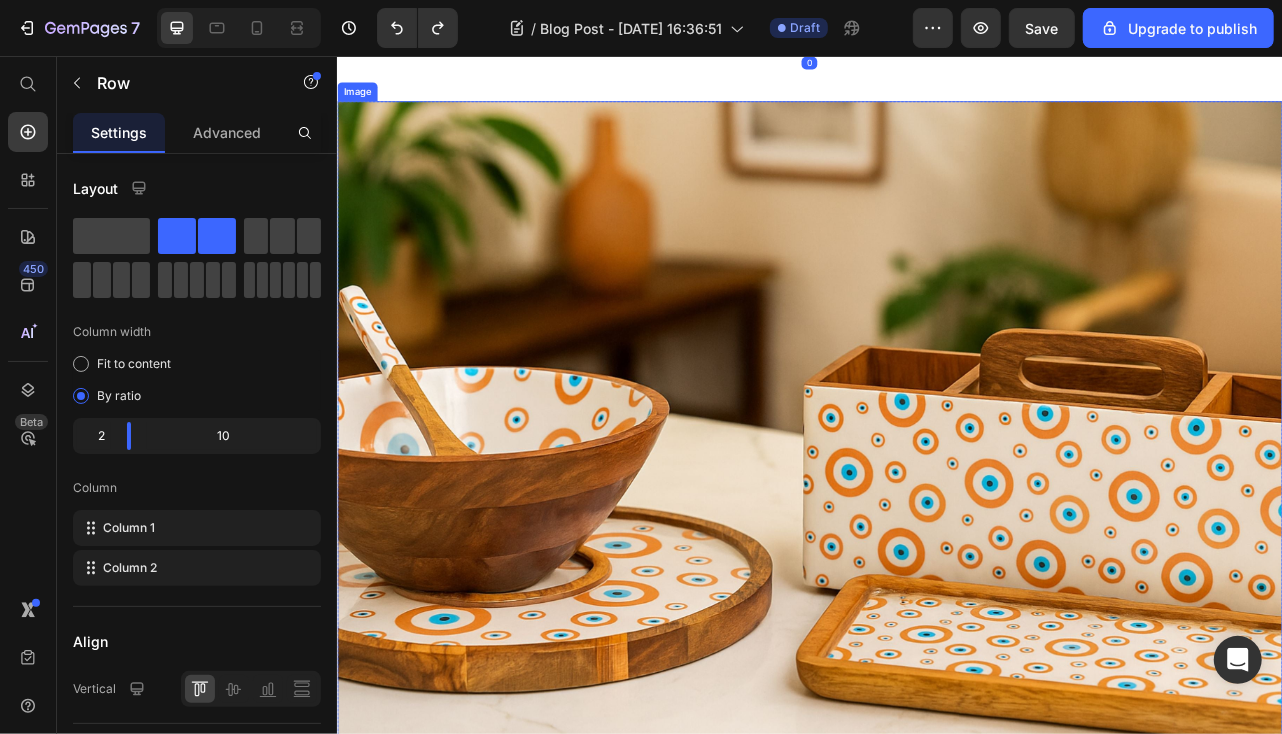 scroll, scrollTop: 400, scrollLeft: 0, axis: vertical 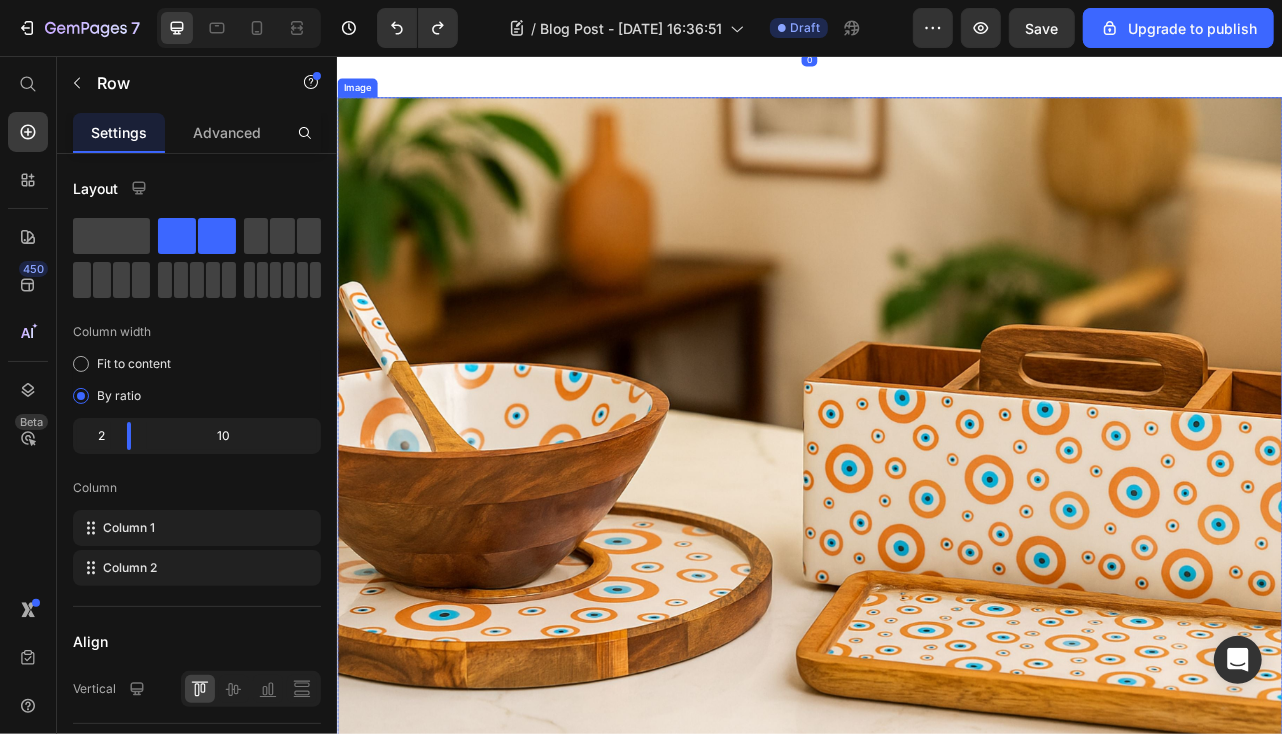 click at bounding box center (936, 557) 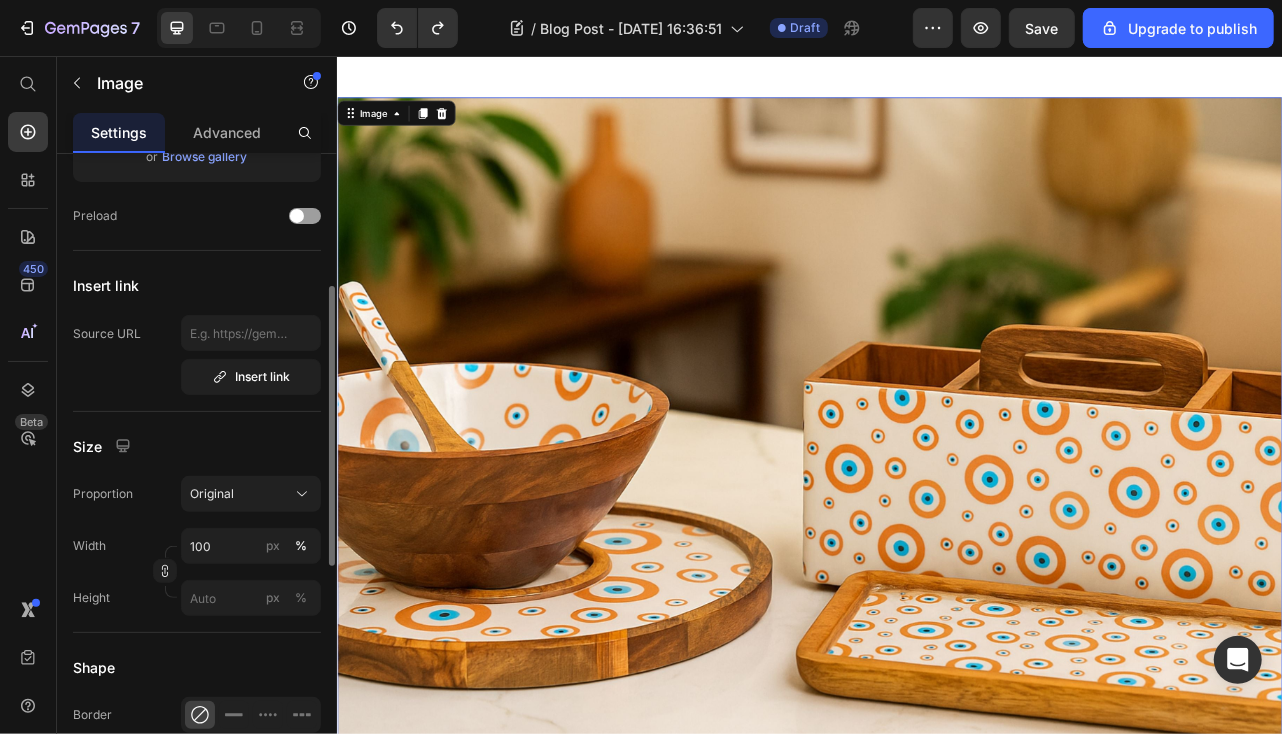 scroll, scrollTop: 400, scrollLeft: 0, axis: vertical 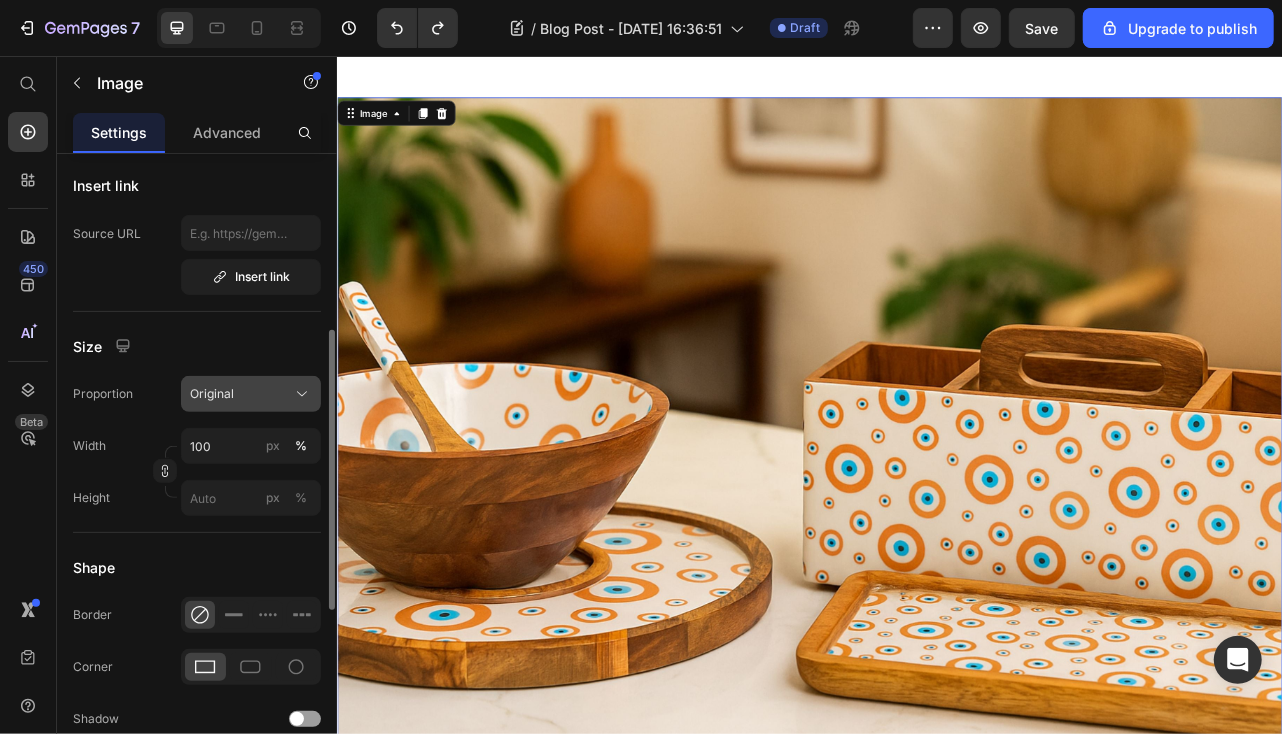 click on "Original" 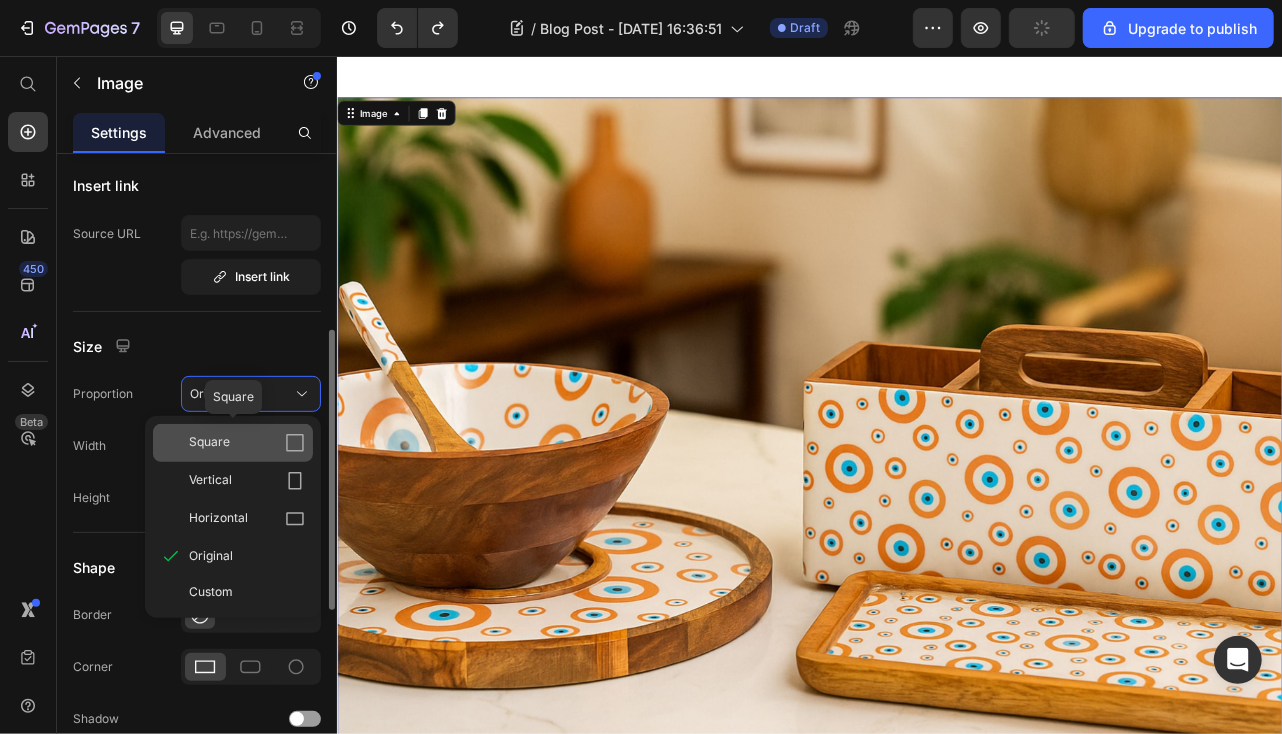 click on "Square" at bounding box center (209, 443) 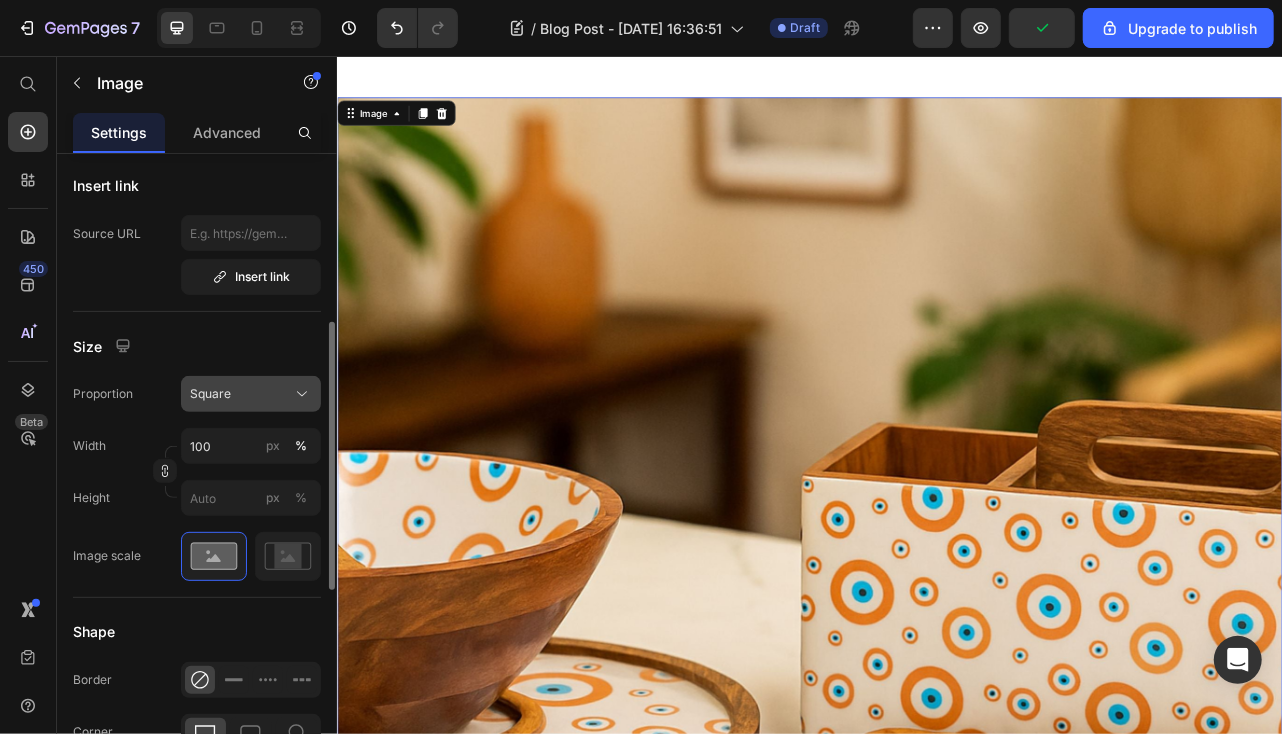 click on "Square" 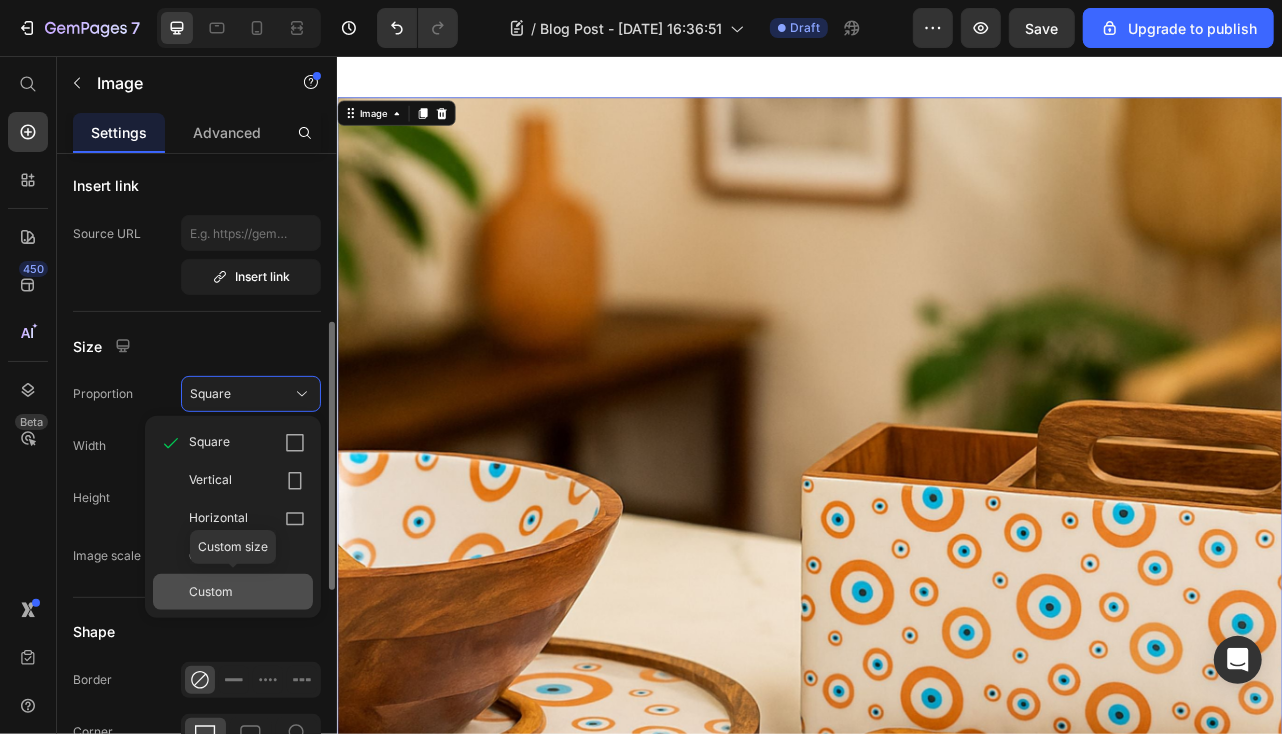 click on "Custom" at bounding box center [247, 592] 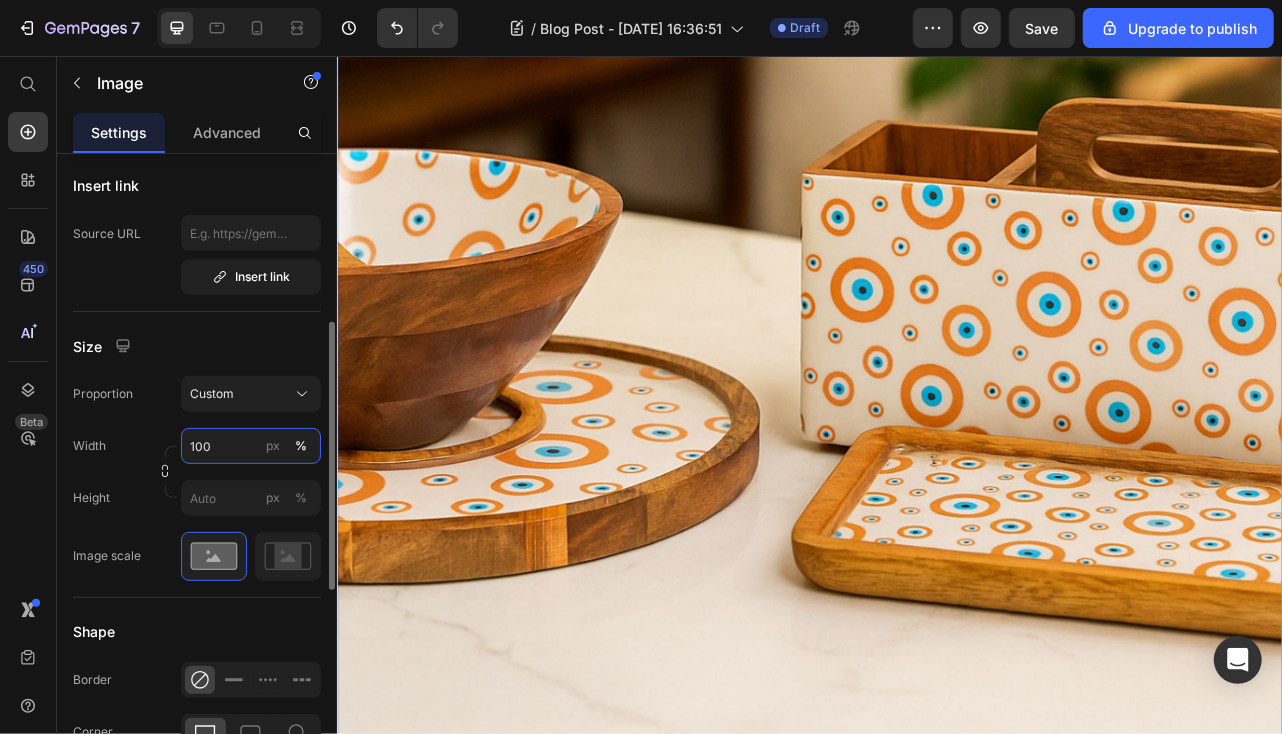 scroll, scrollTop: 800, scrollLeft: 0, axis: vertical 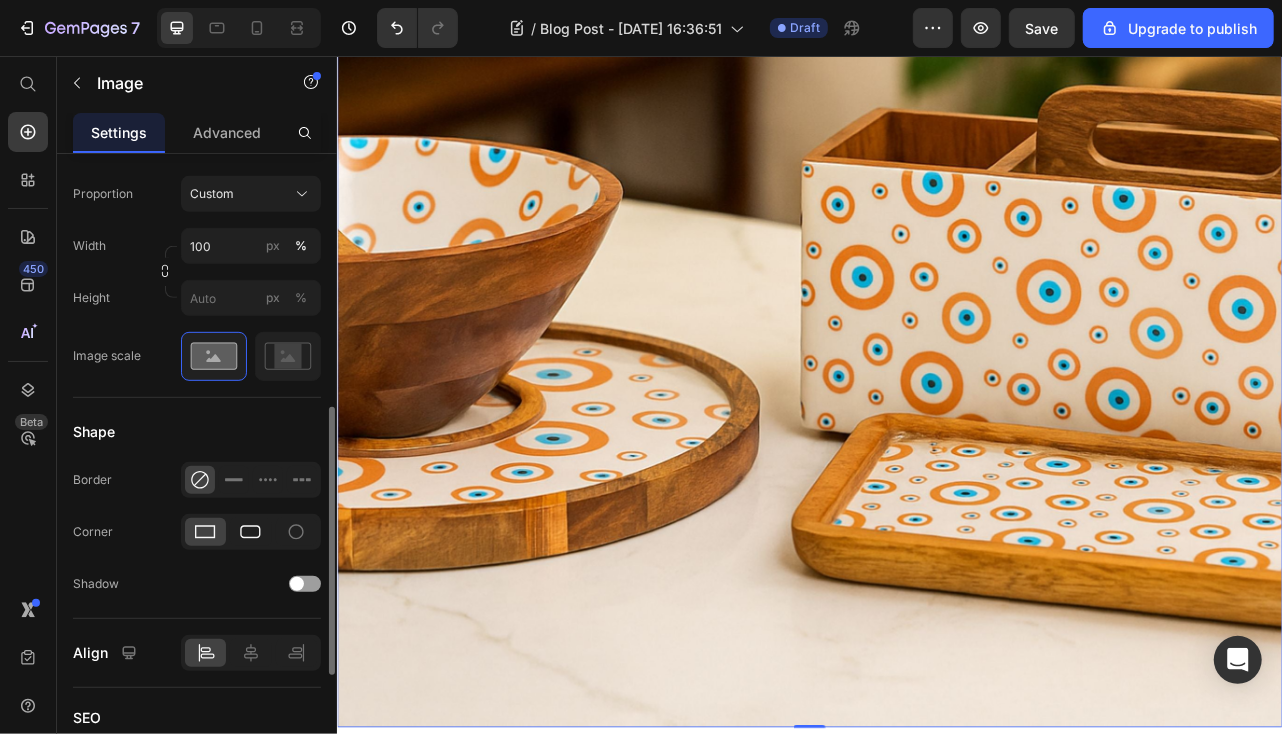 click 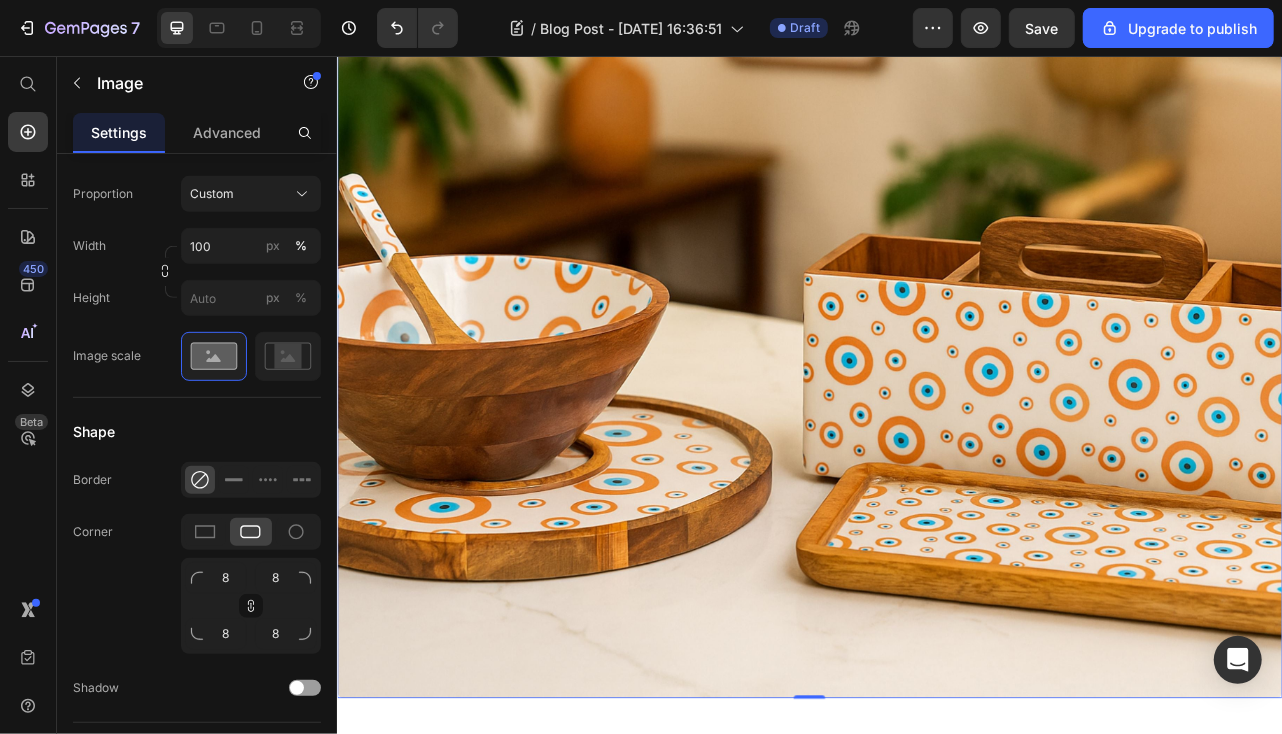 scroll, scrollTop: 500, scrollLeft: 0, axis: vertical 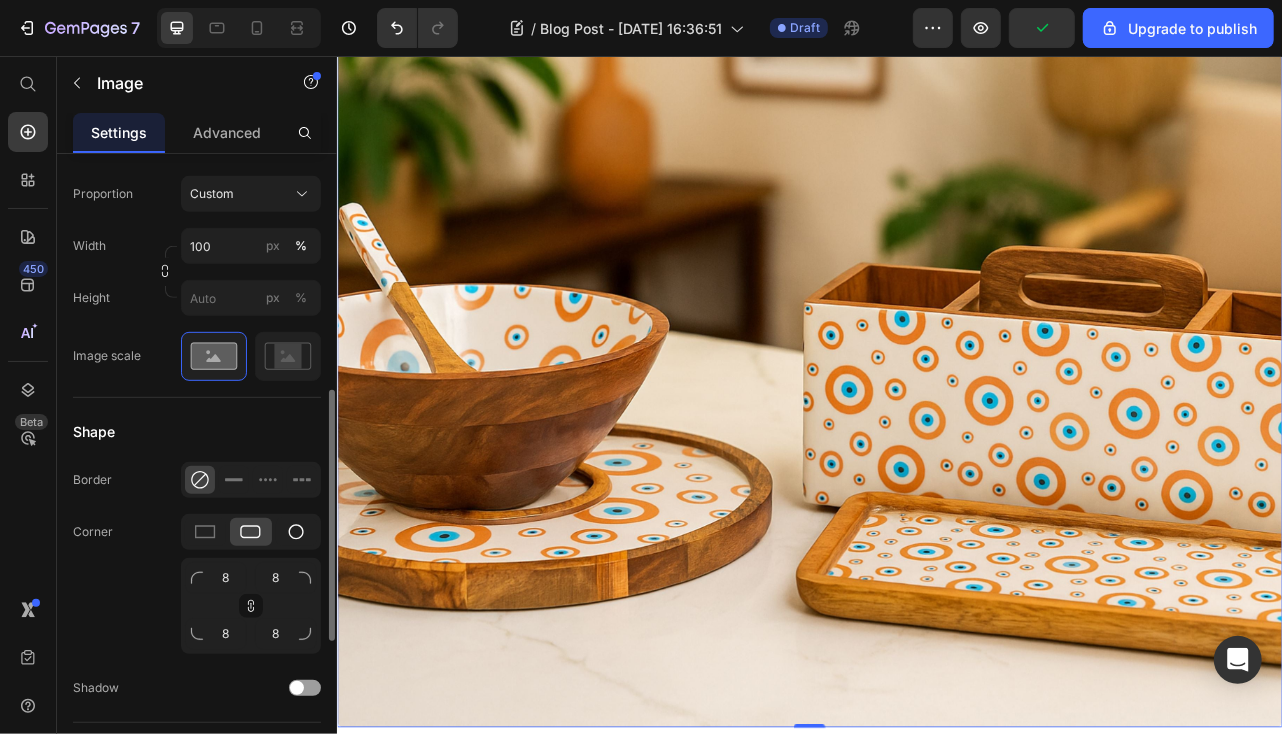 click 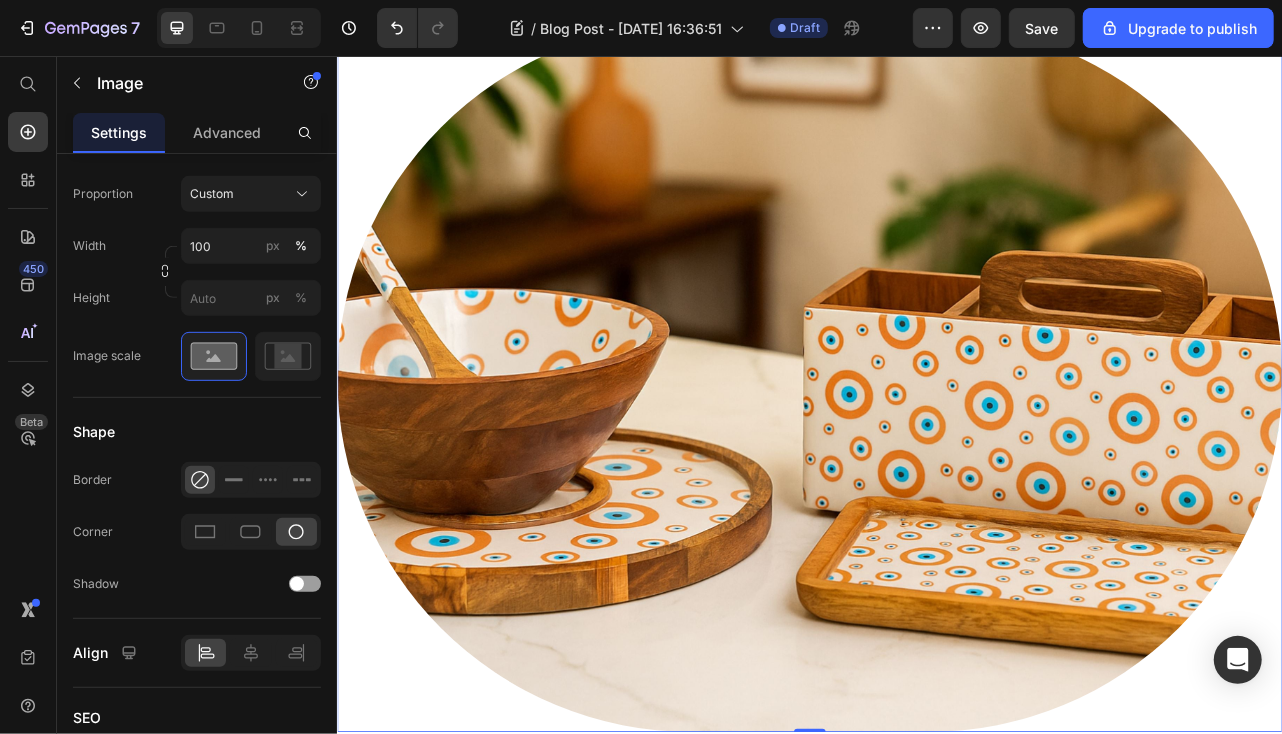 scroll, scrollTop: 500, scrollLeft: 0, axis: vertical 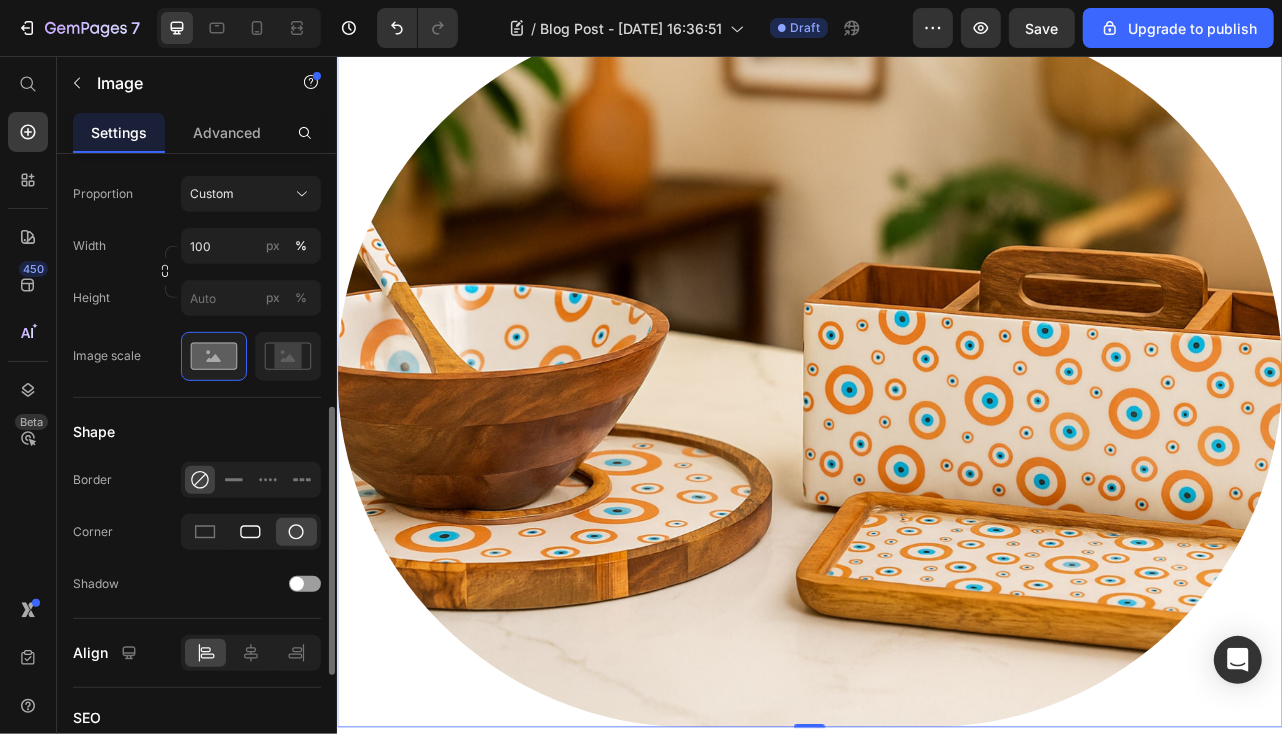 click 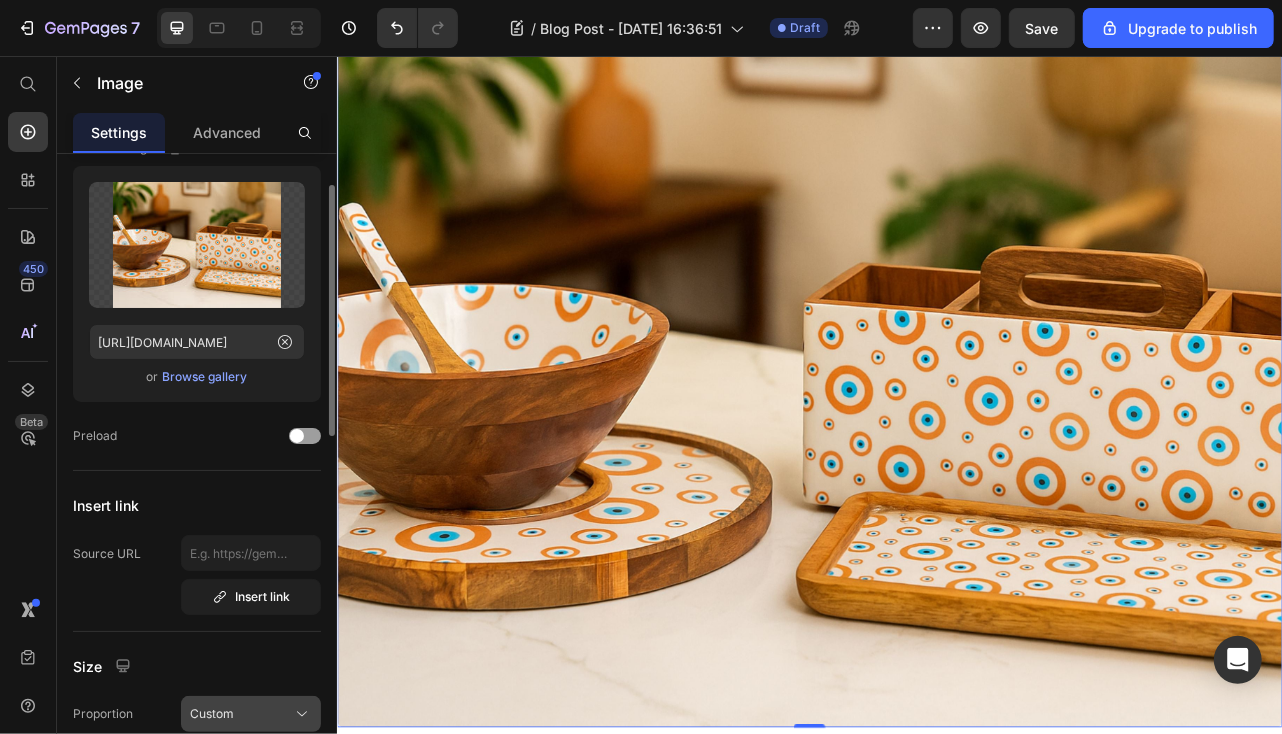scroll, scrollTop: 0, scrollLeft: 0, axis: both 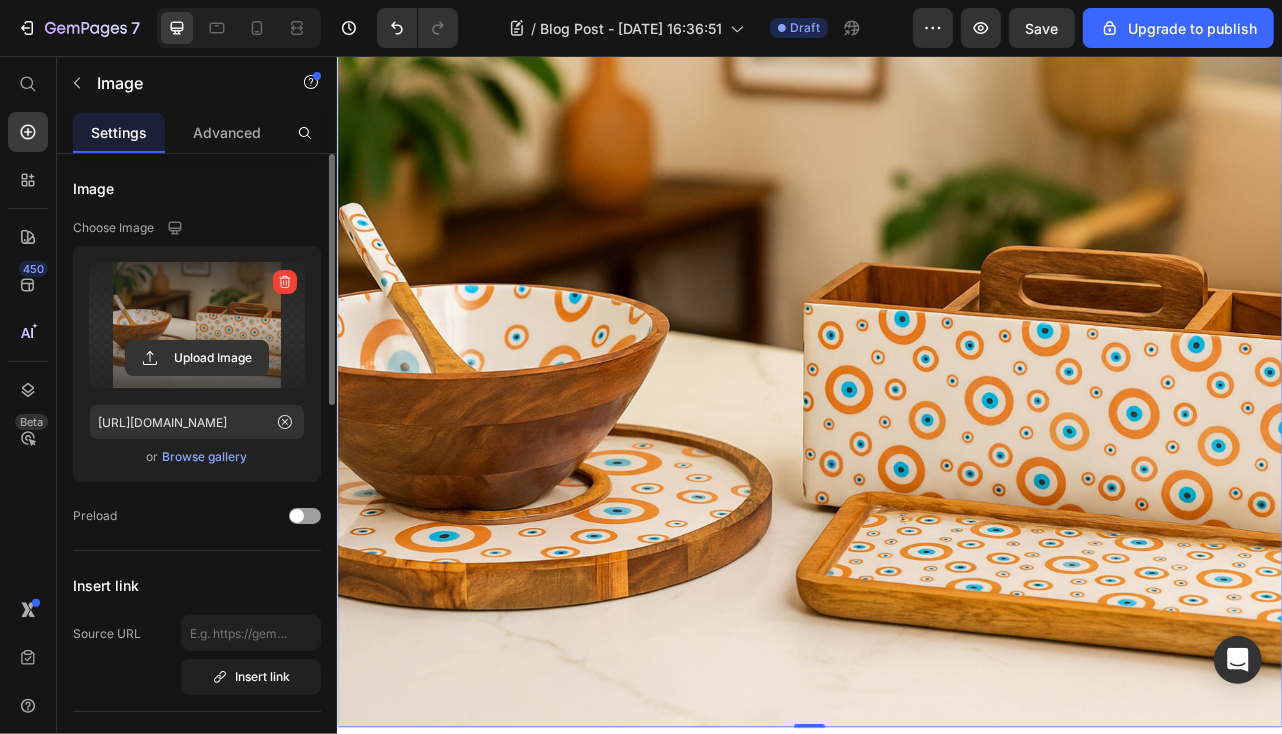 click at bounding box center (197, 325) 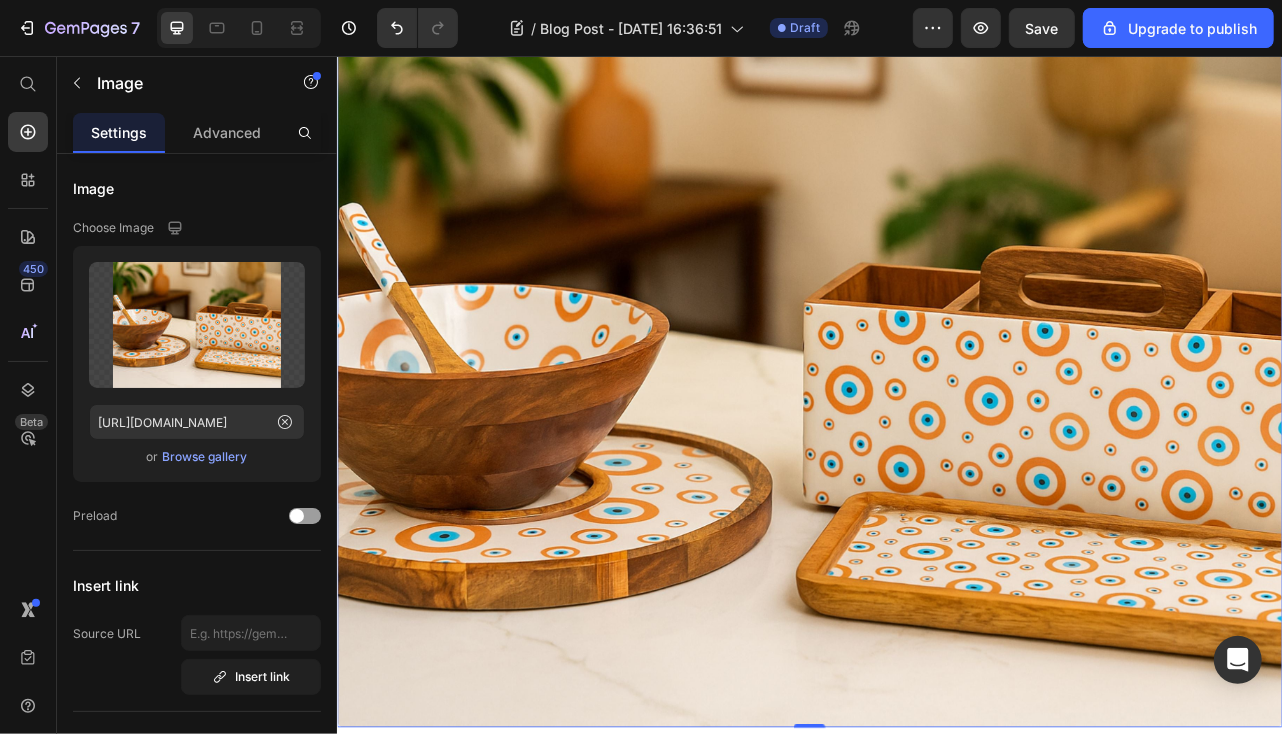 click on "or   Browse gallery" at bounding box center (197, 457) 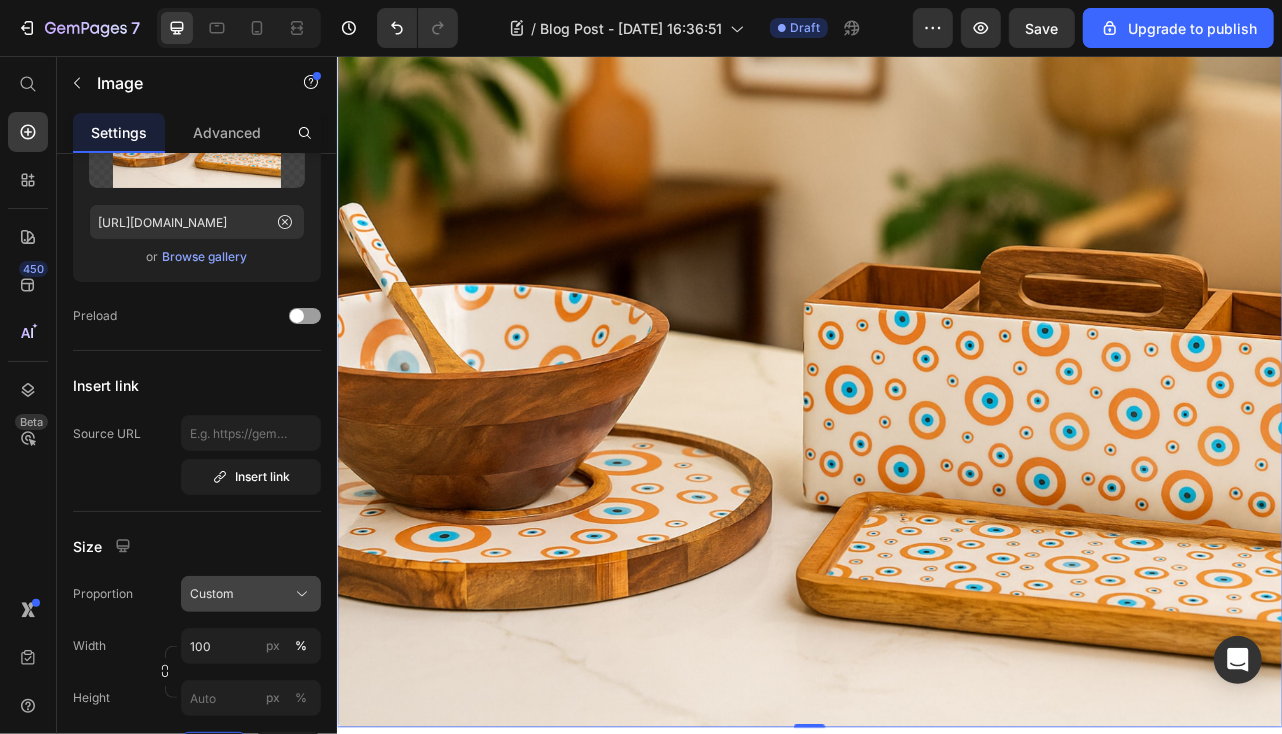 scroll, scrollTop: 300, scrollLeft: 0, axis: vertical 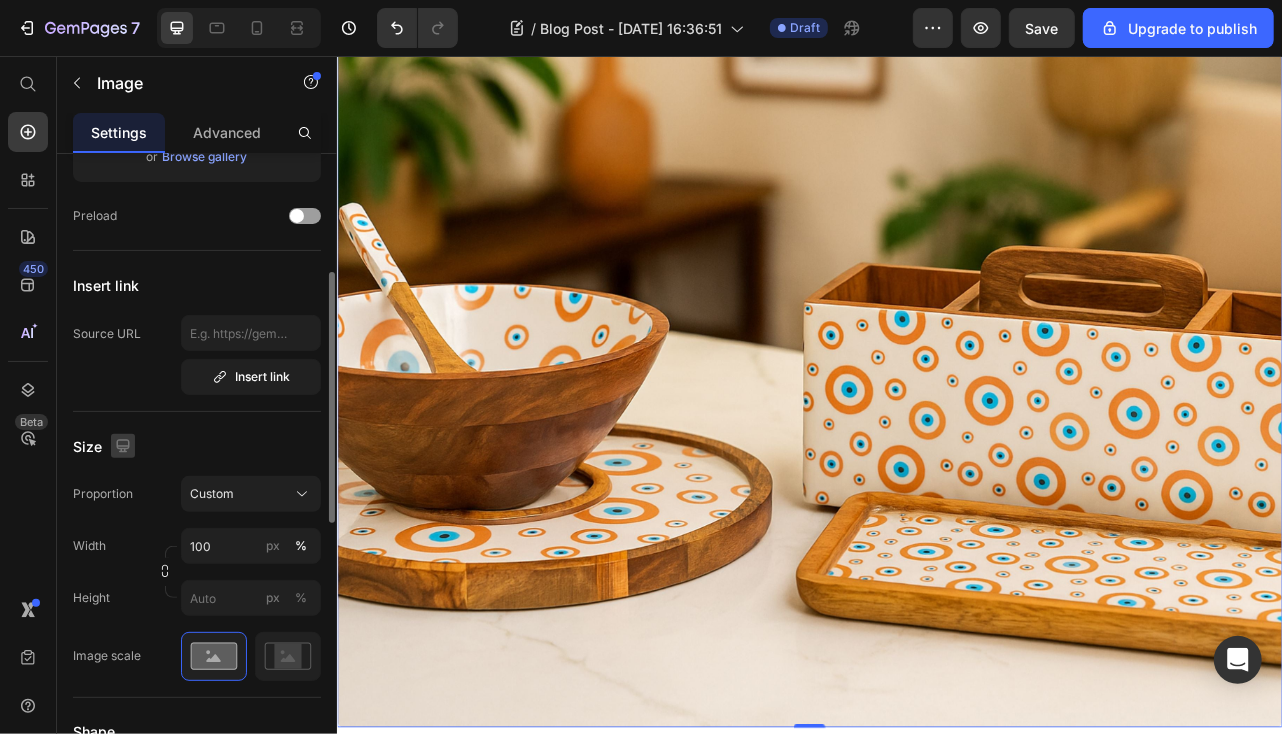 click 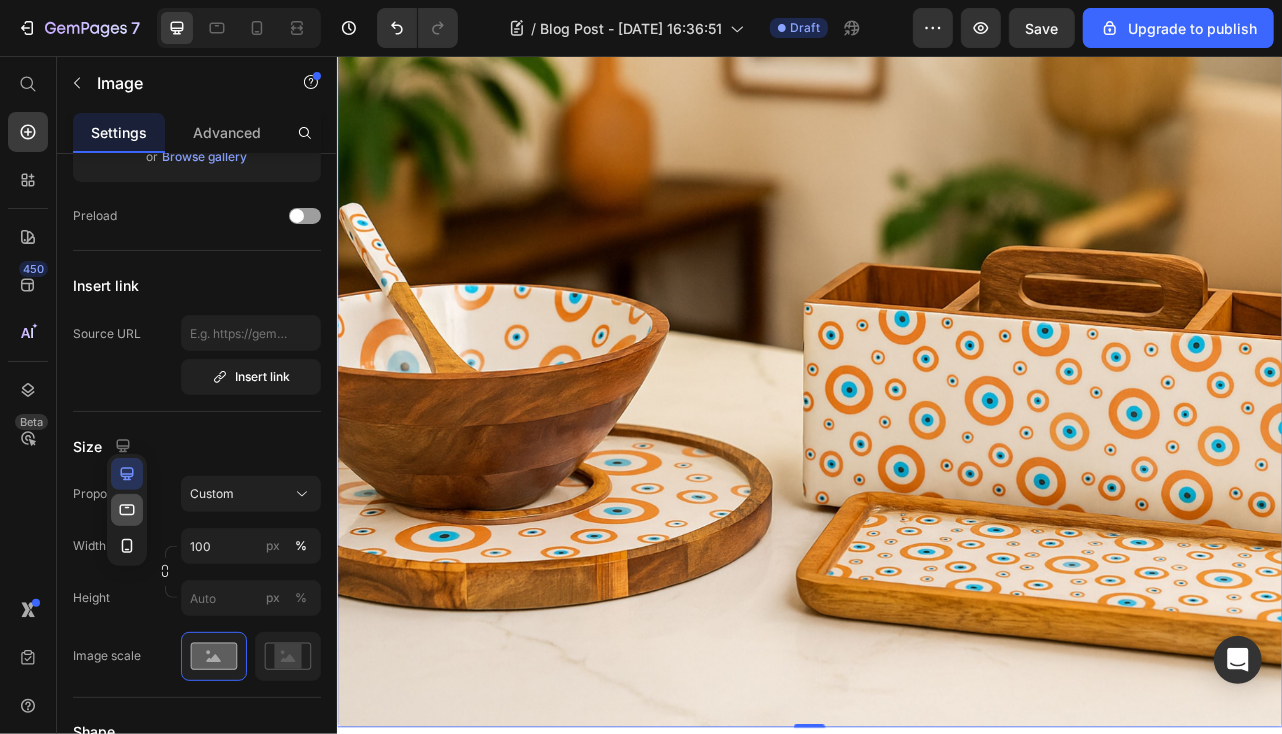click 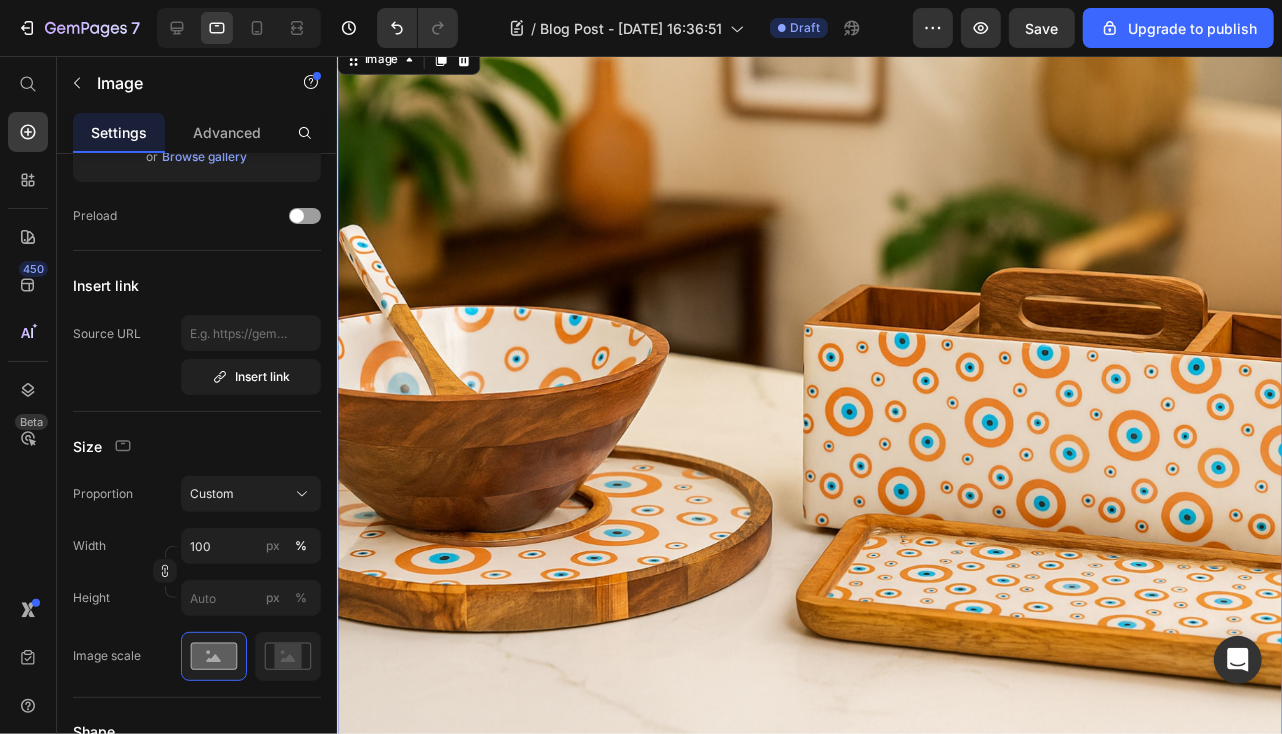 scroll, scrollTop: 481, scrollLeft: 0, axis: vertical 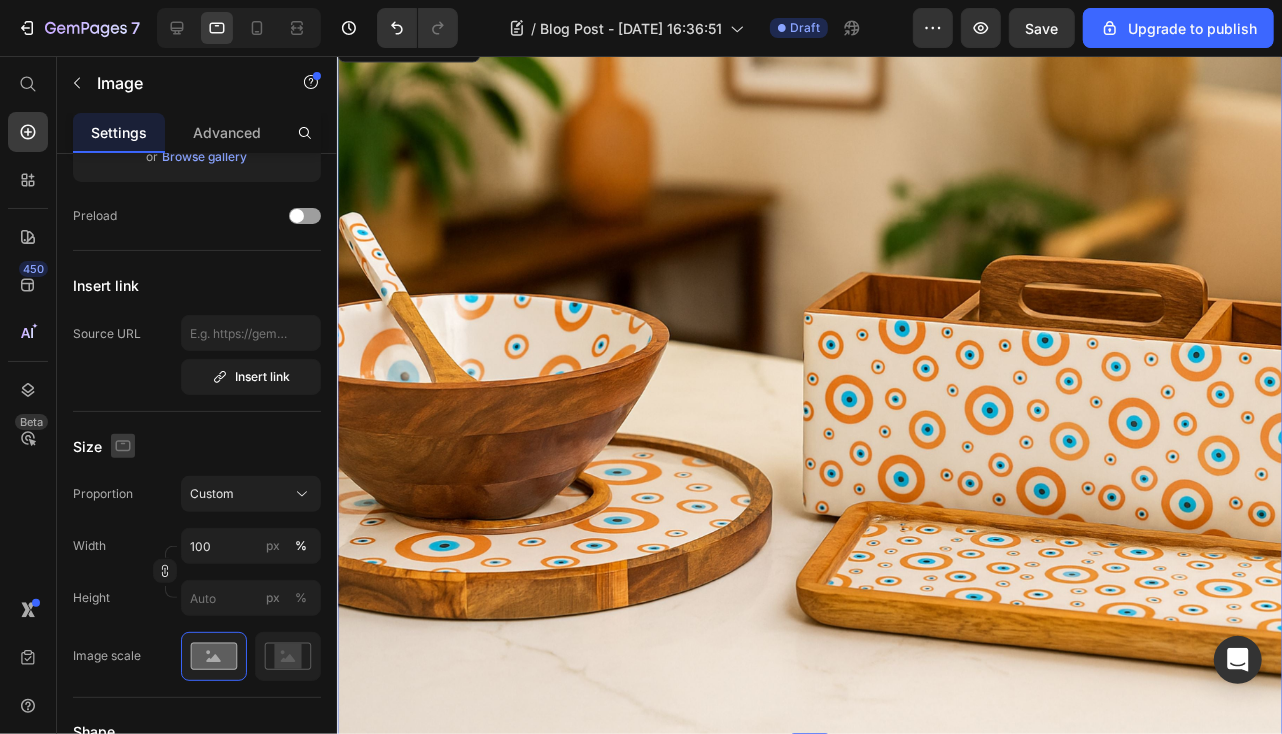 click 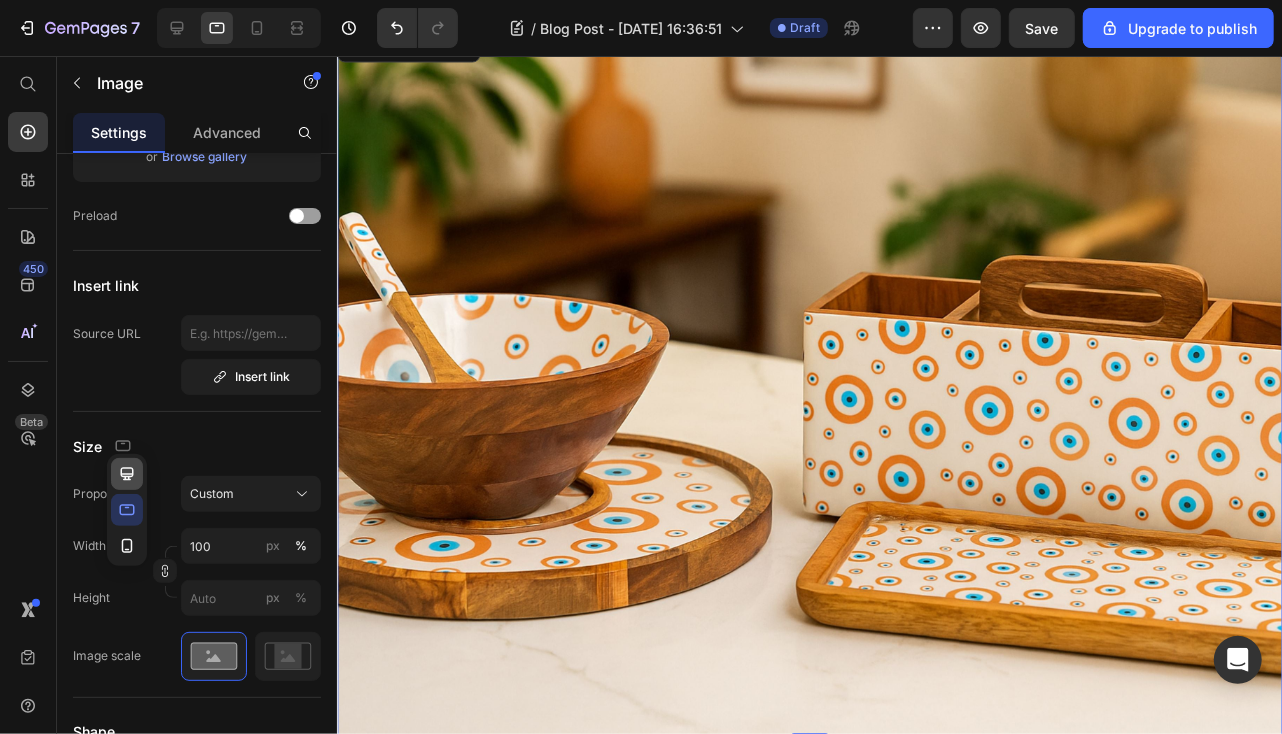 click 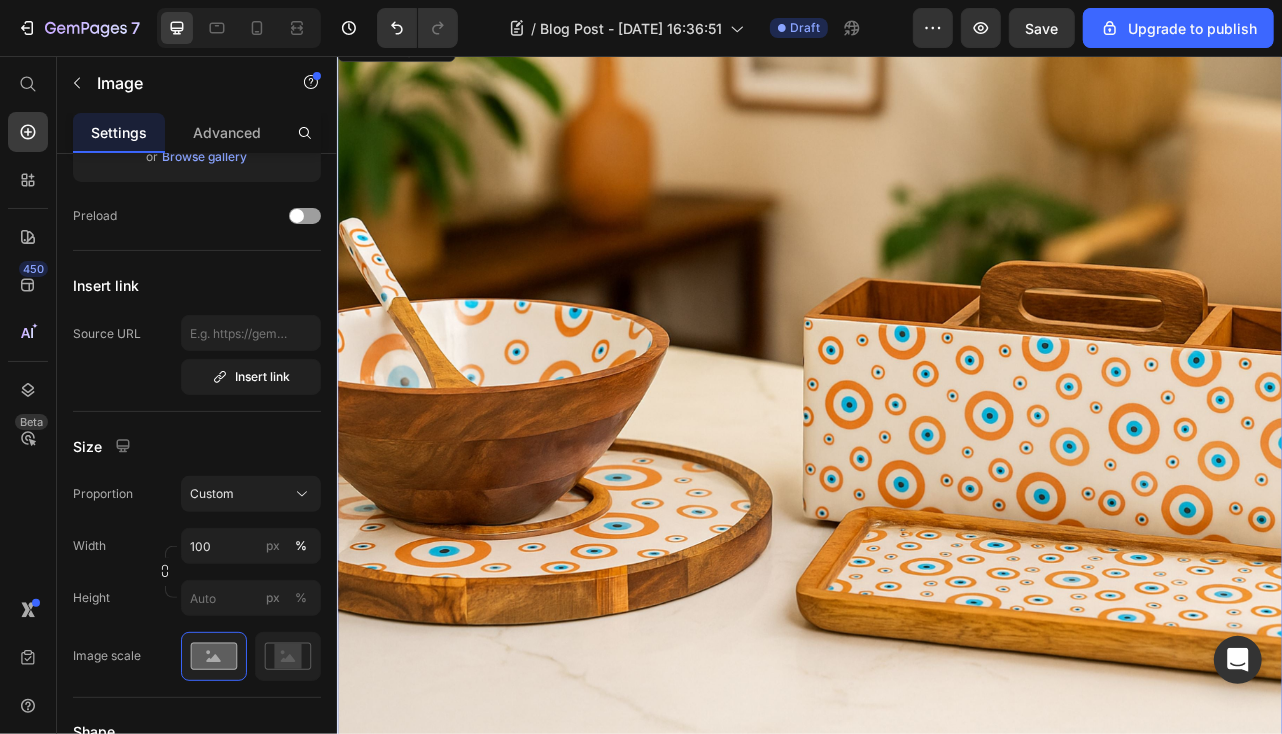 scroll, scrollTop: 381, scrollLeft: 0, axis: vertical 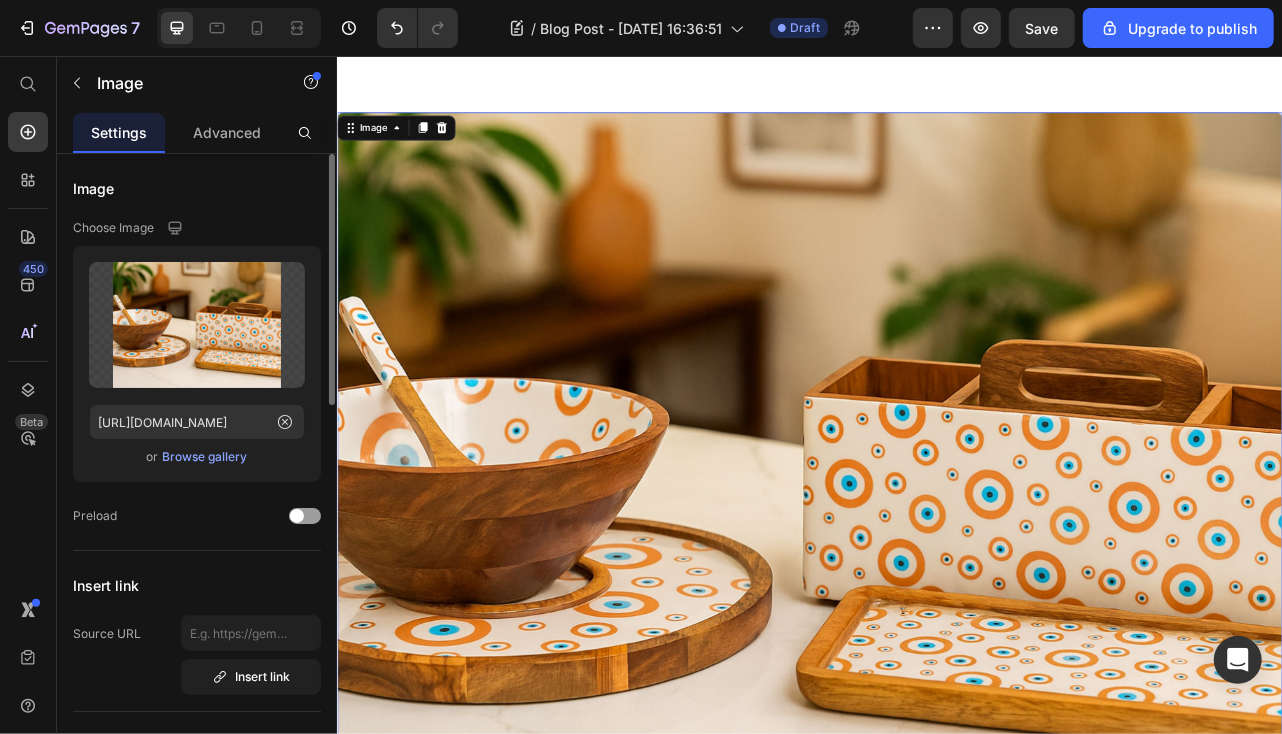 click at bounding box center (936, 576) 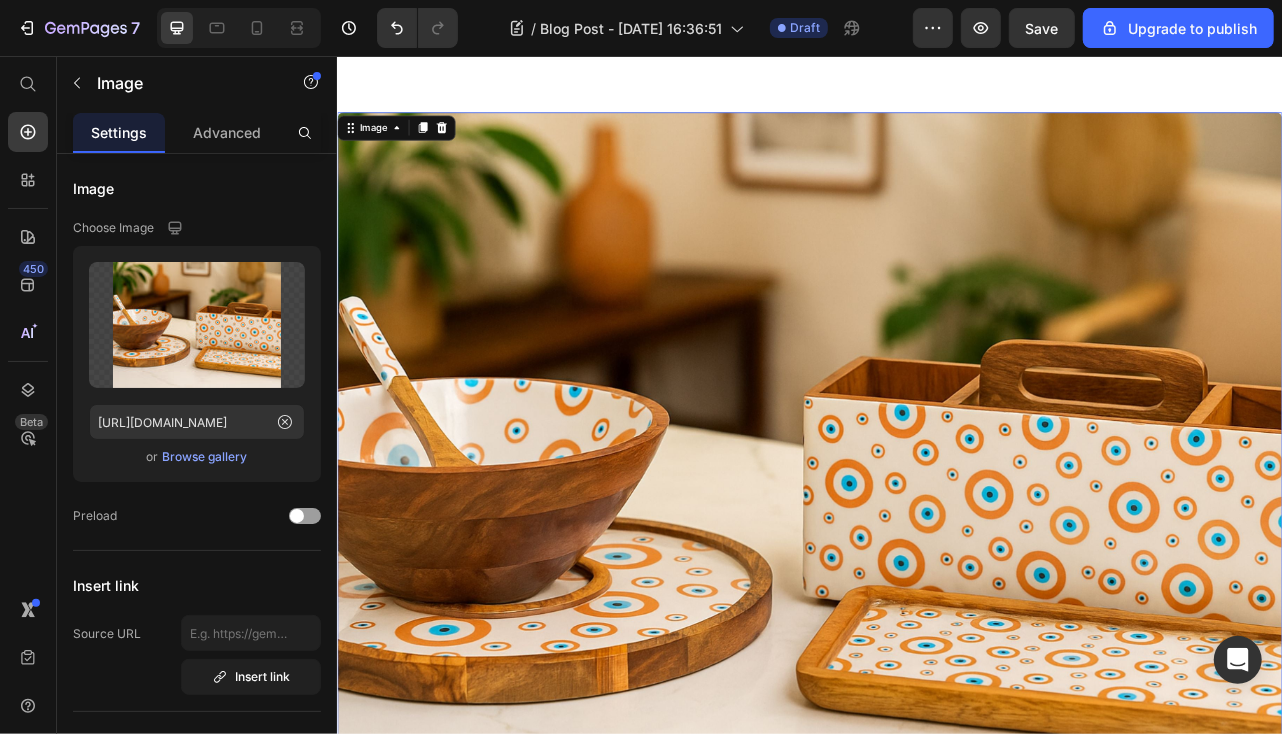 scroll, scrollTop: 0, scrollLeft: 0, axis: both 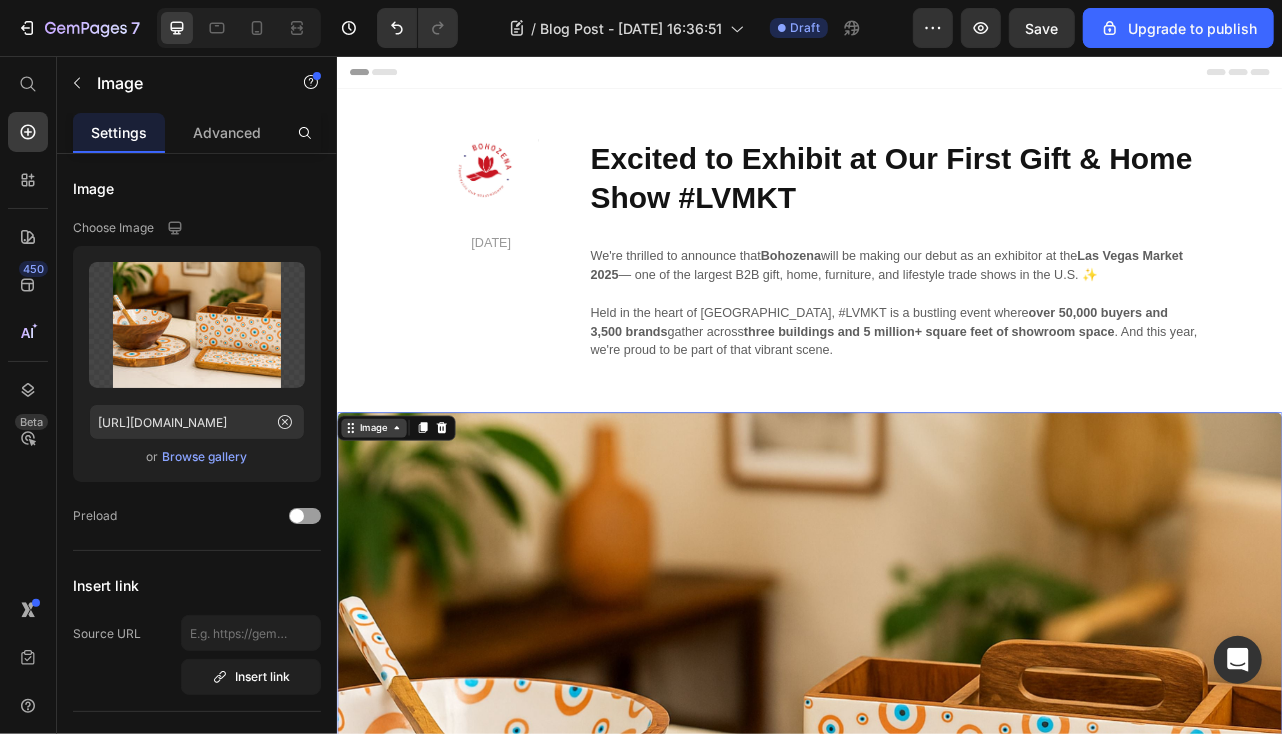 click 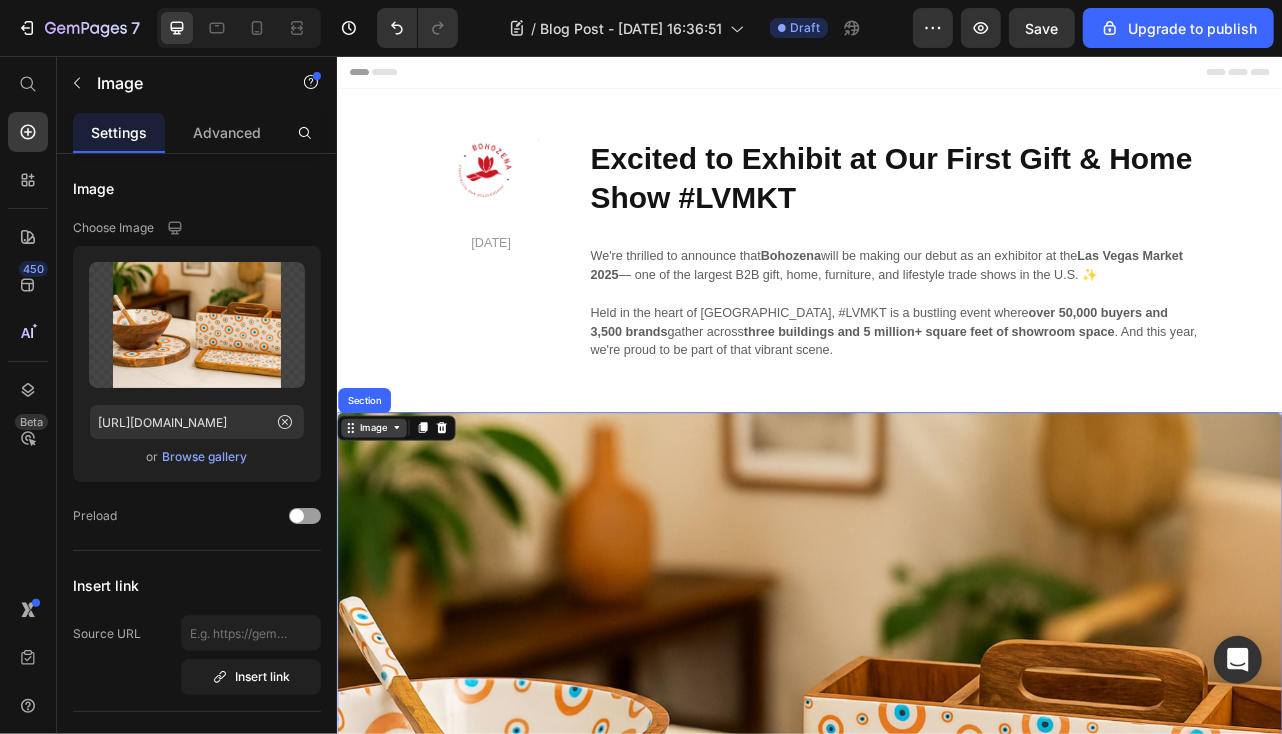 click 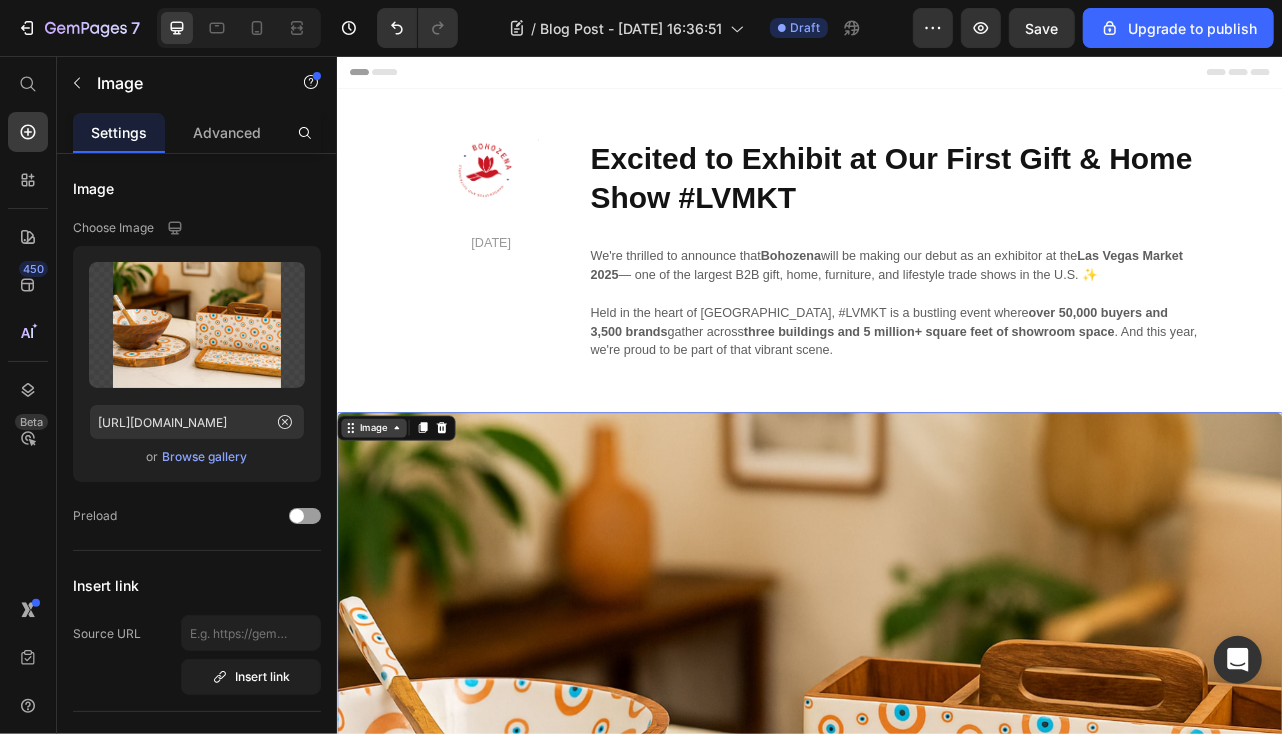 click on "Image" at bounding box center [382, 527] 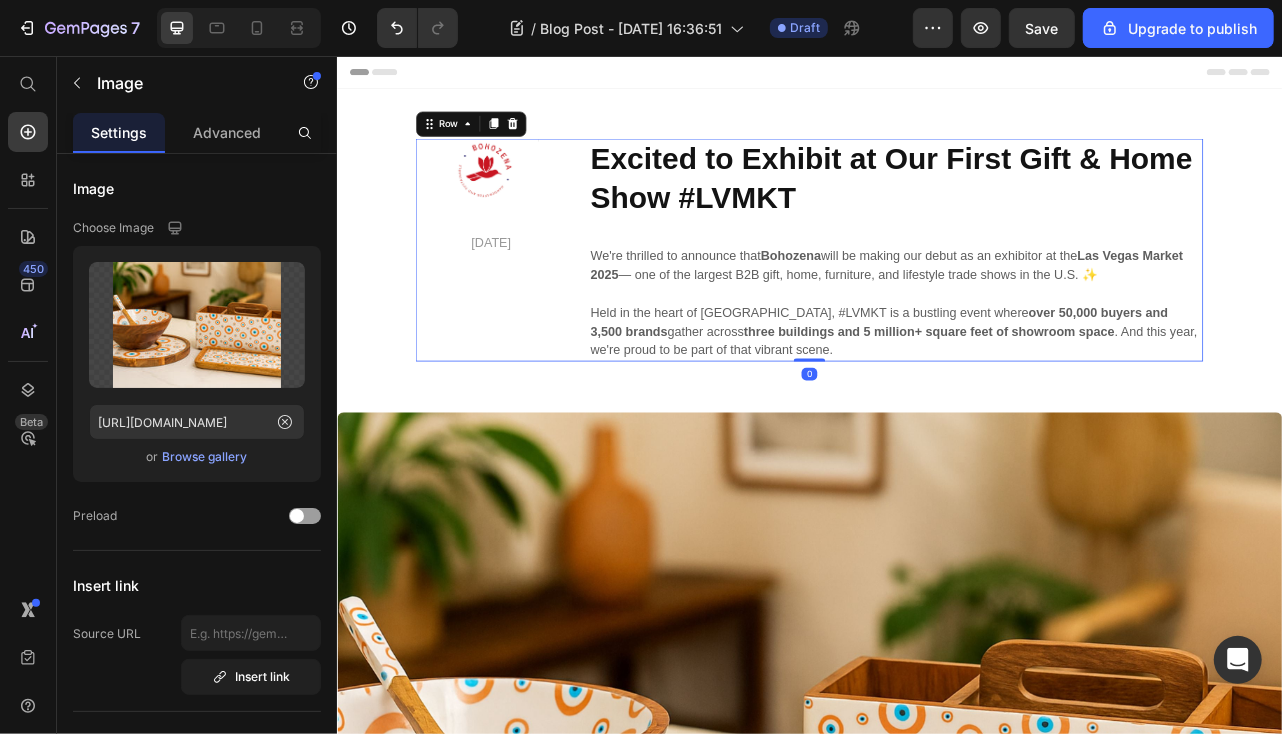 click on "Image [DATE] Text block                Title Line Row" at bounding box center (514, 301) 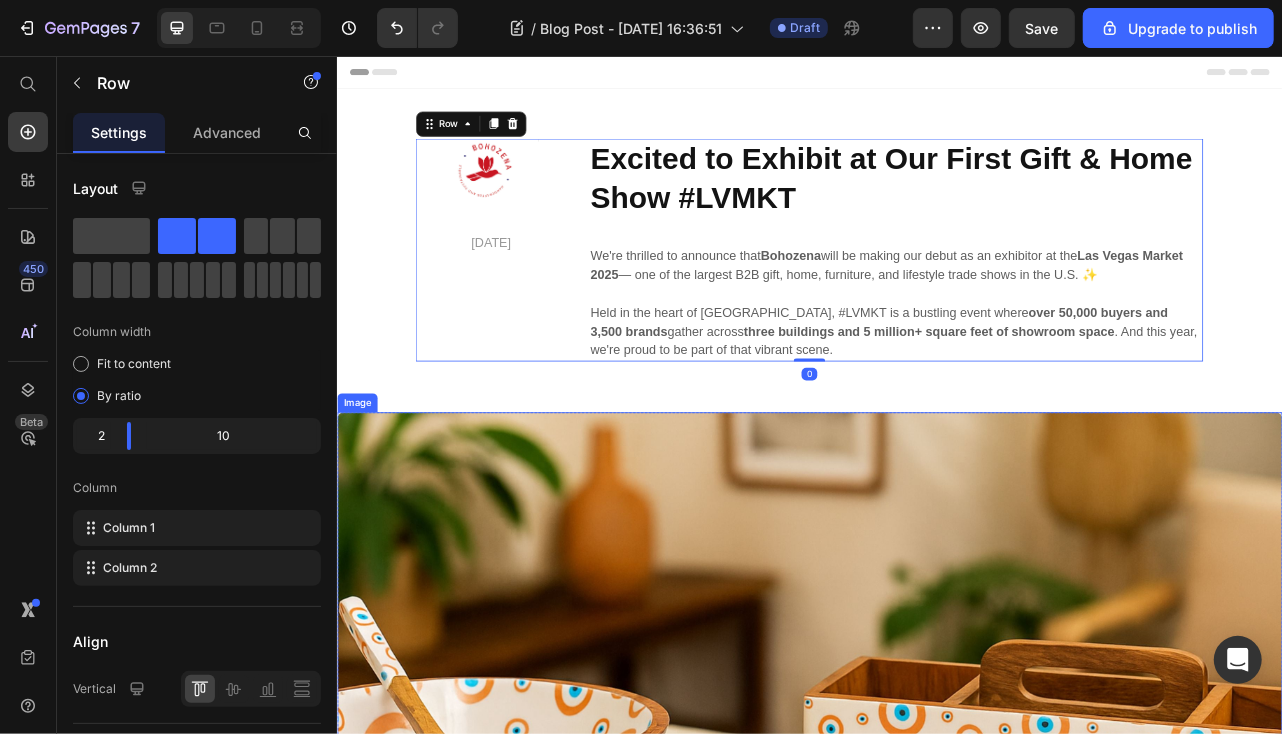click at bounding box center [936, 957] 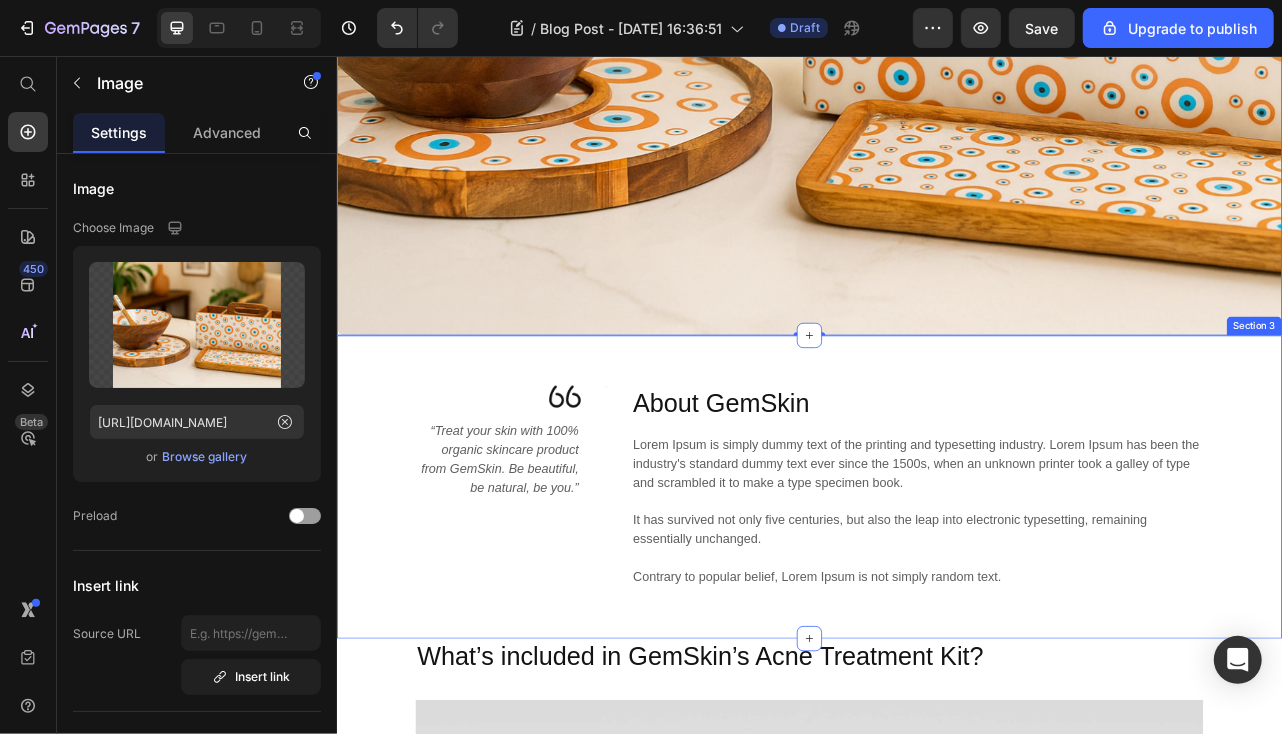 scroll, scrollTop: 1000, scrollLeft: 0, axis: vertical 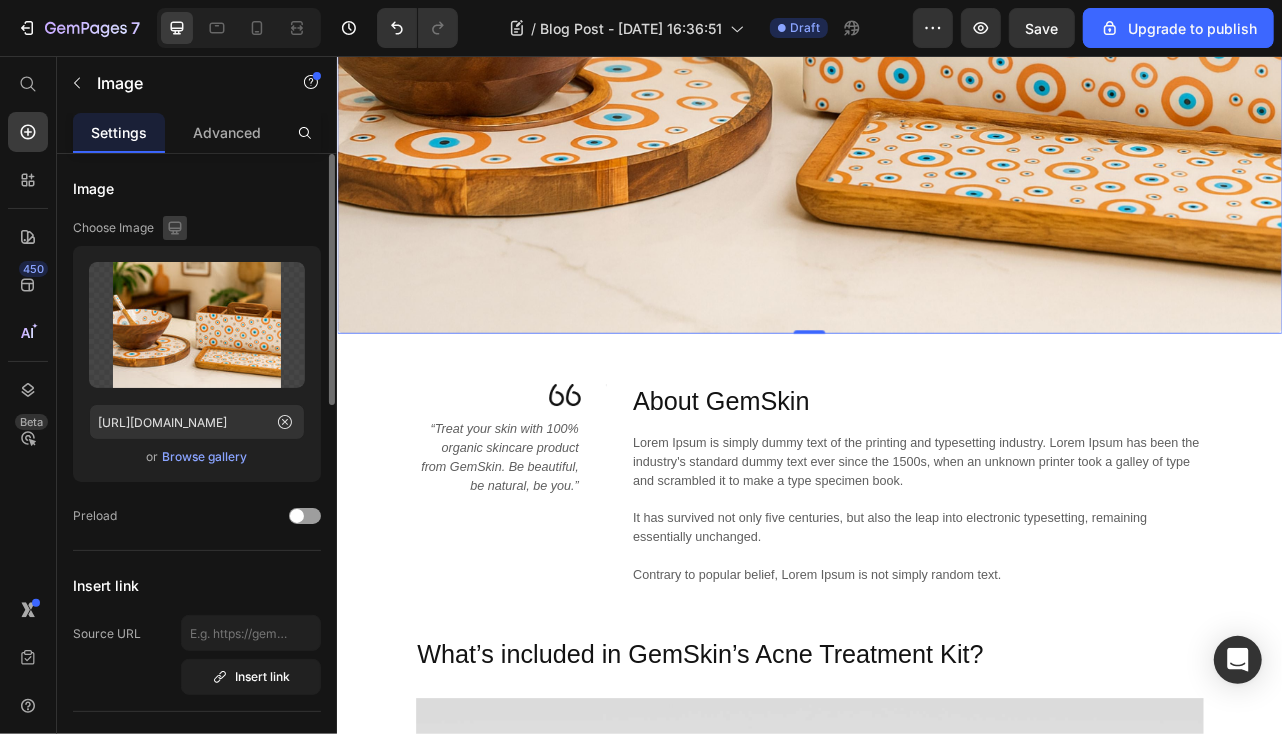 click 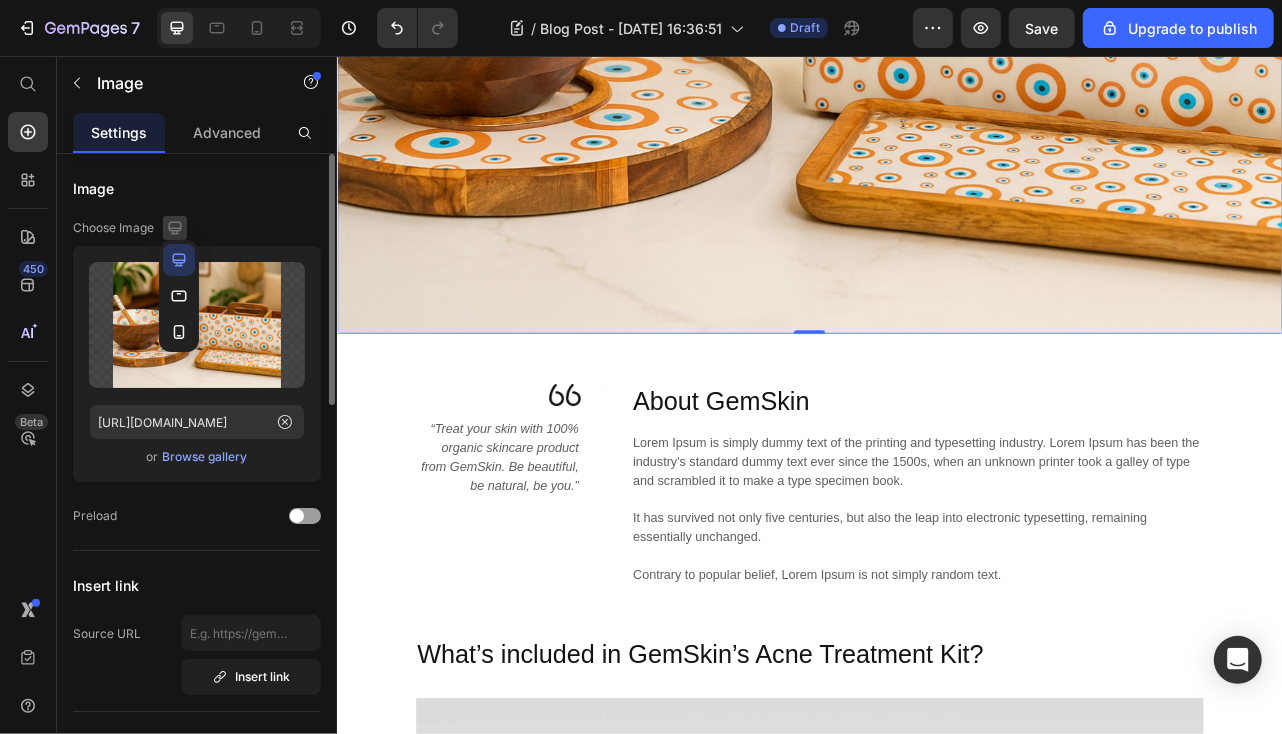 click 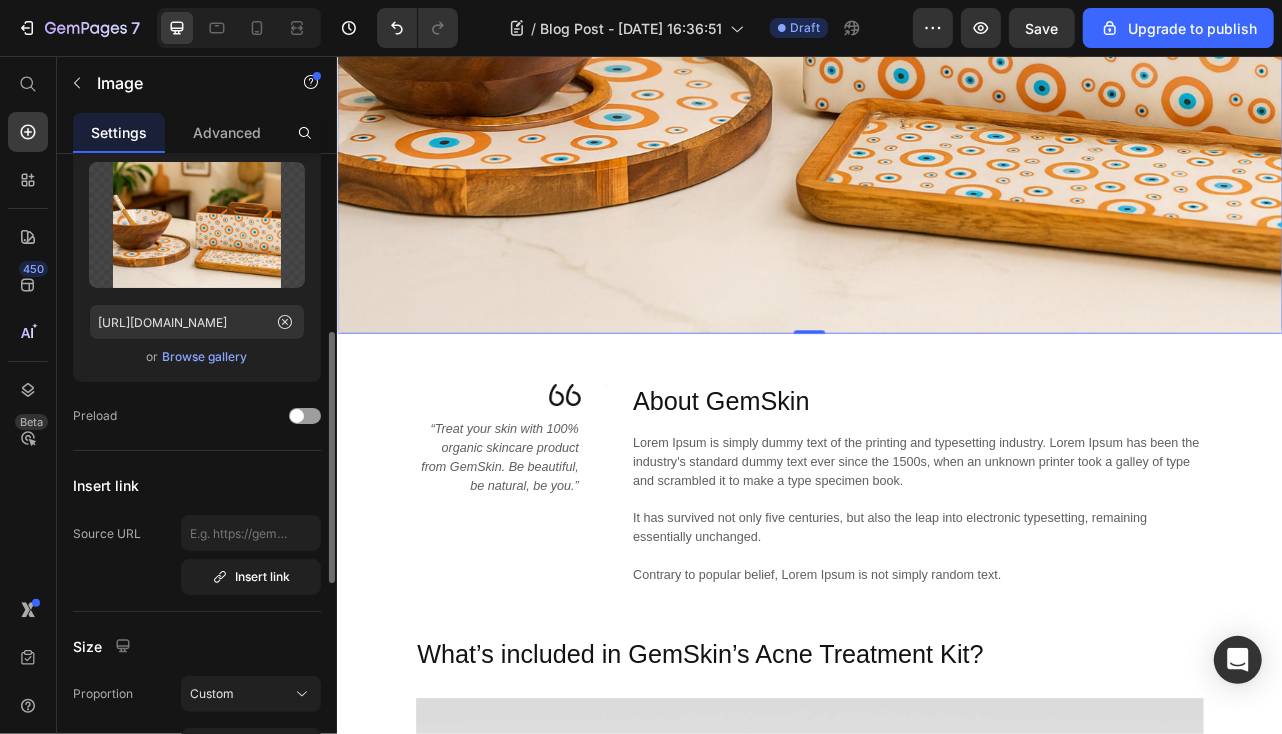 scroll, scrollTop: 200, scrollLeft: 0, axis: vertical 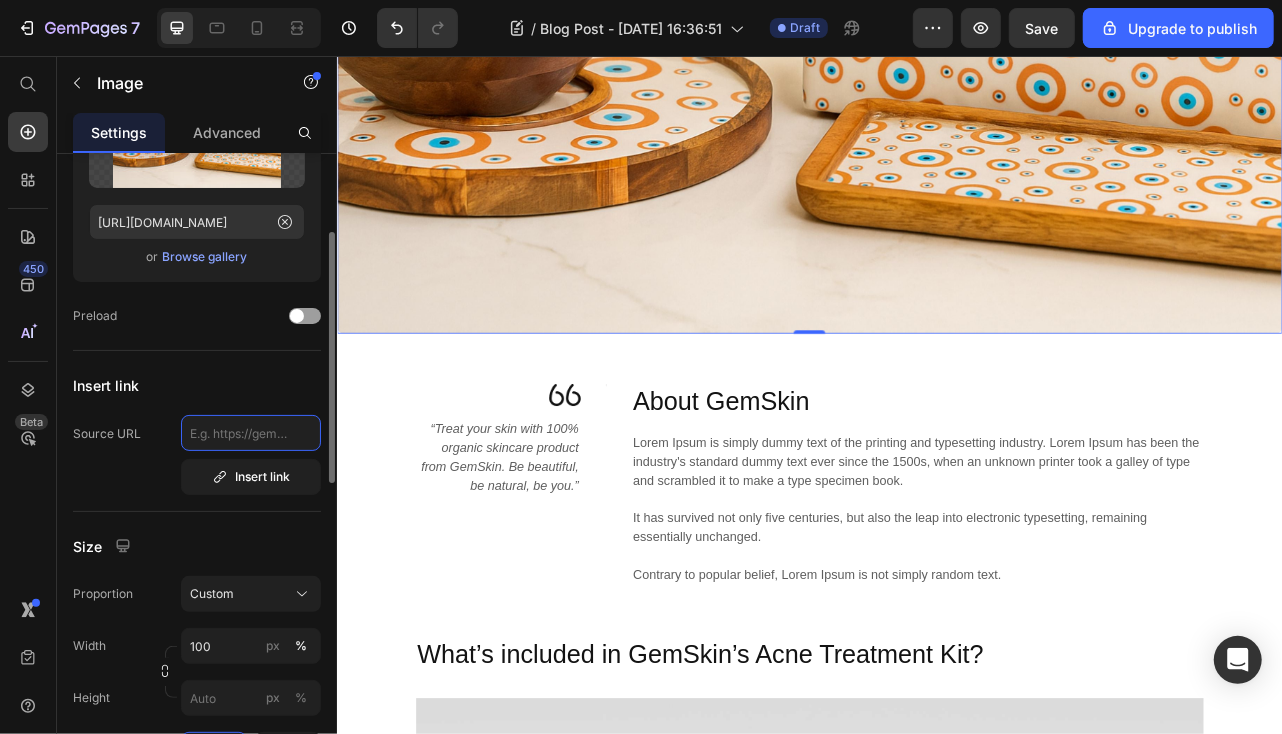 click 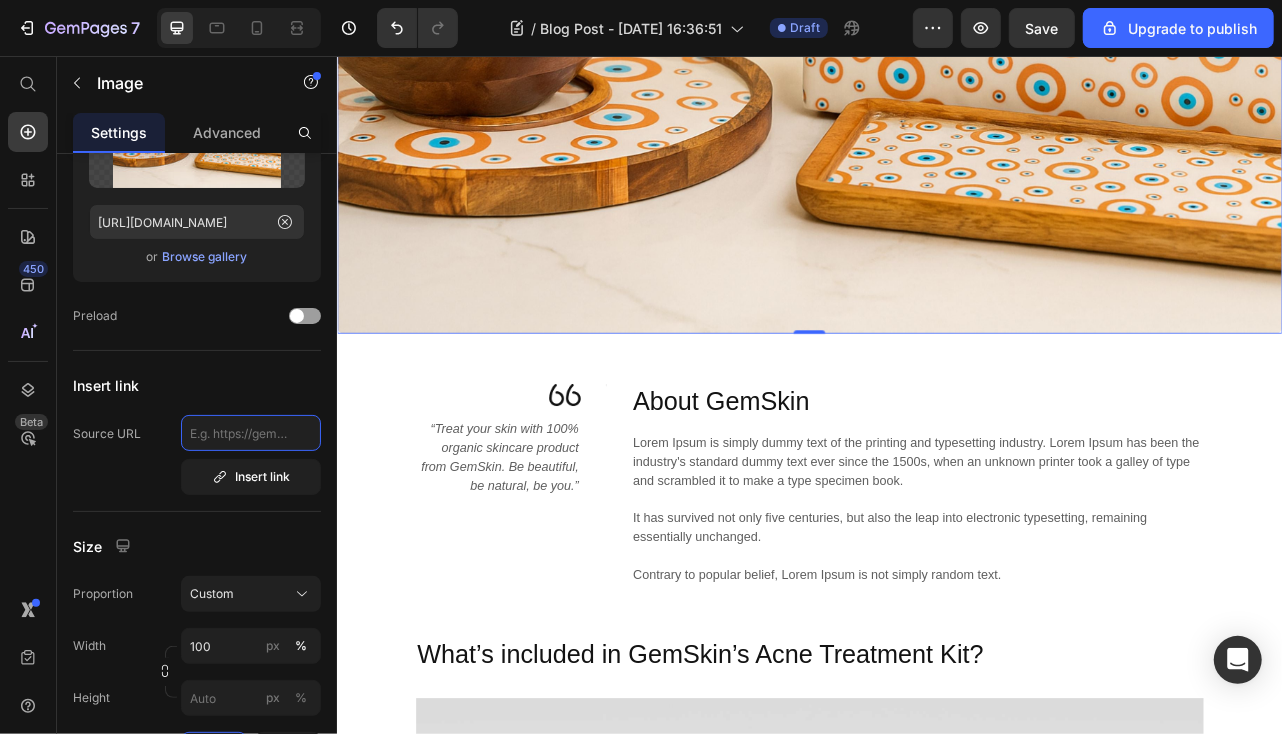 scroll, scrollTop: 300, scrollLeft: 0, axis: vertical 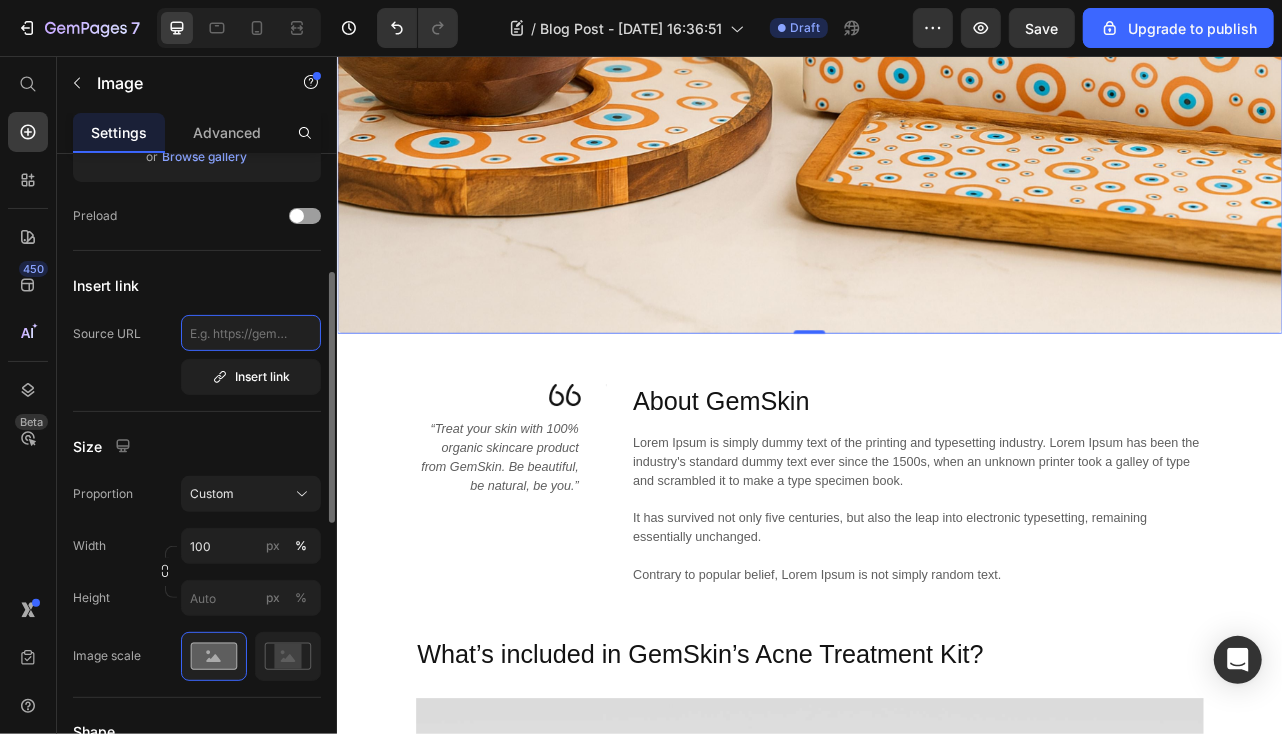 paste on "[URL][DOMAIN_NAME]" 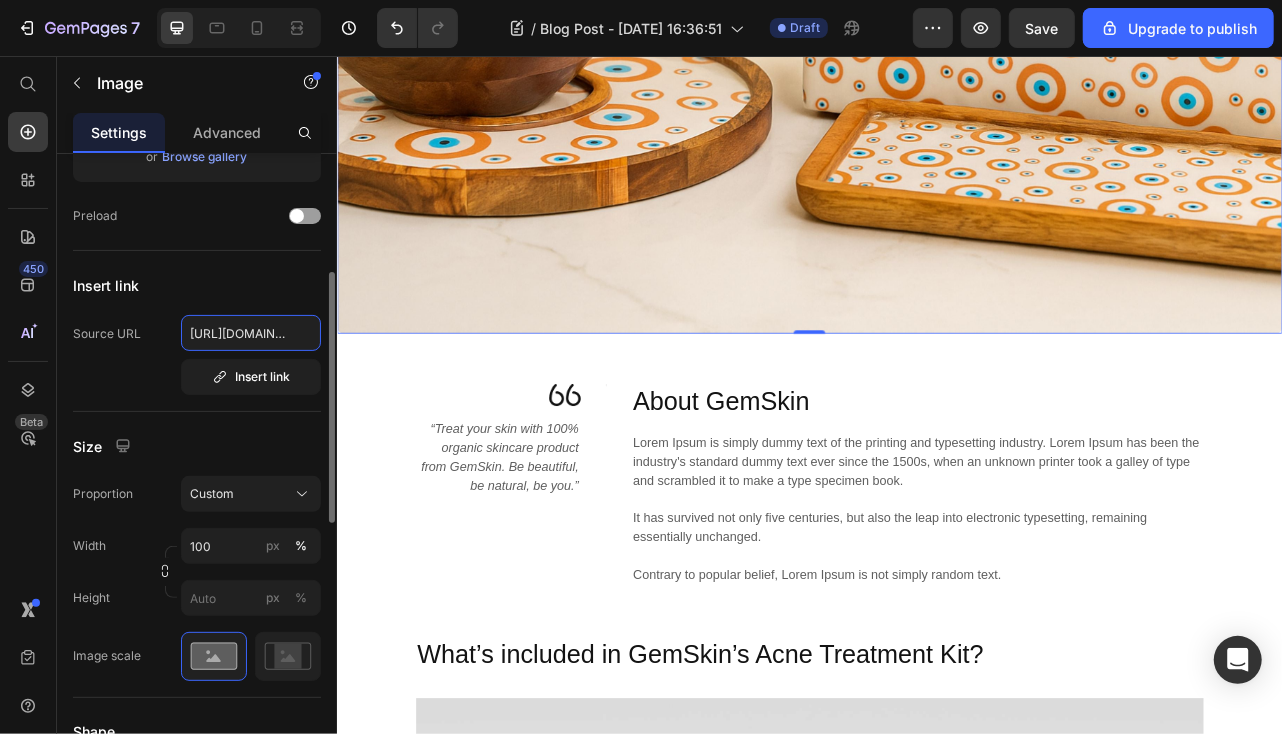 scroll, scrollTop: 0, scrollLeft: 218, axis: horizontal 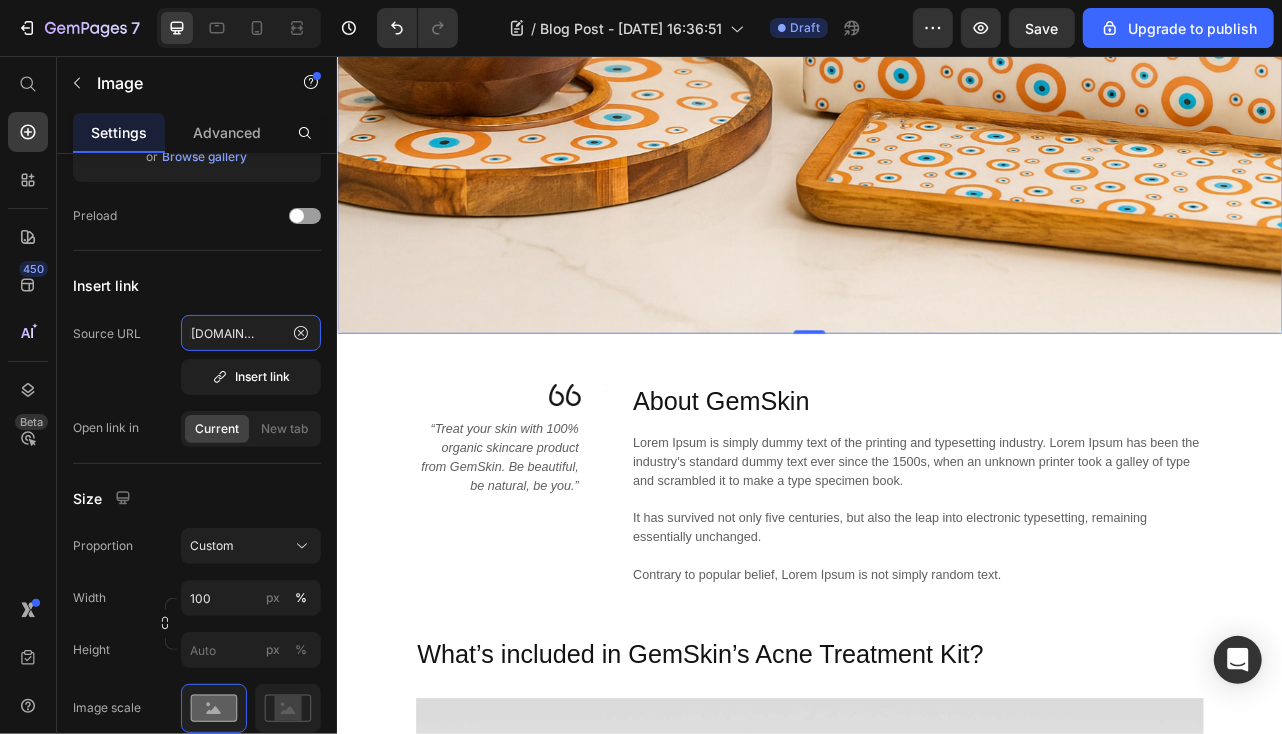 type on "[URL][DOMAIN_NAME]" 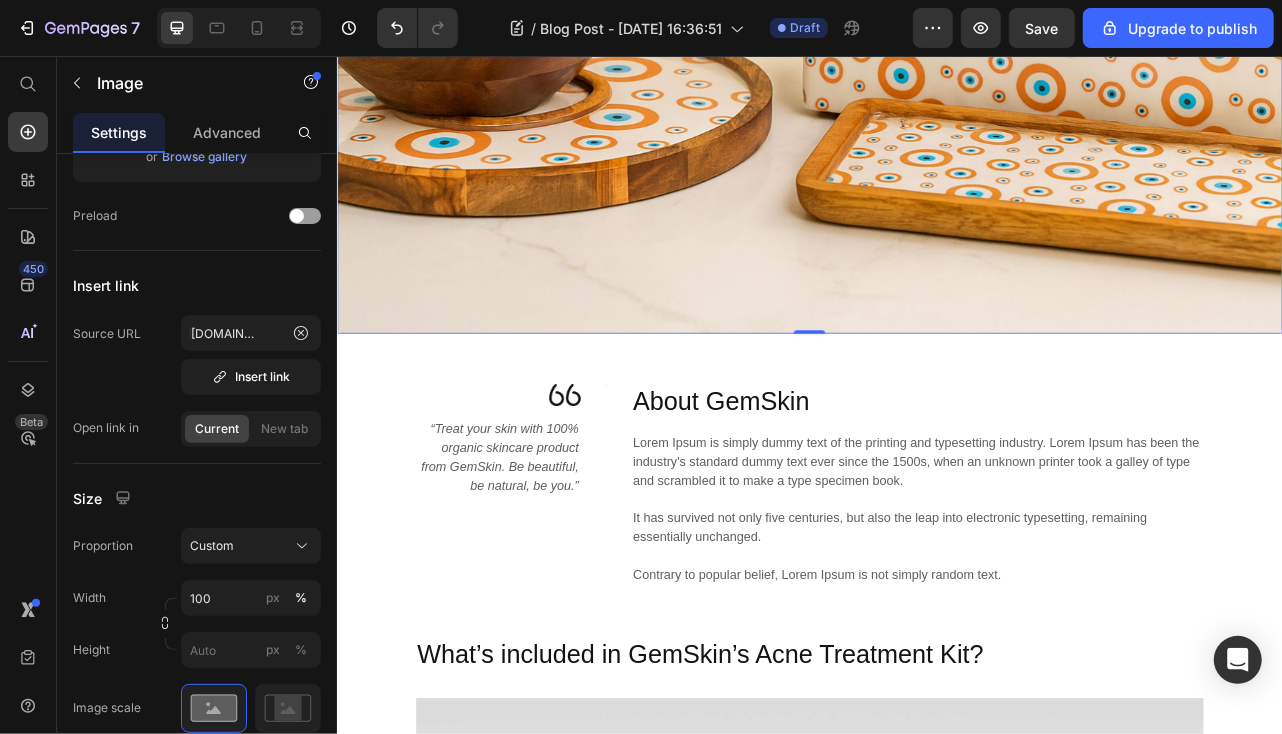 click at bounding box center (936, -43) 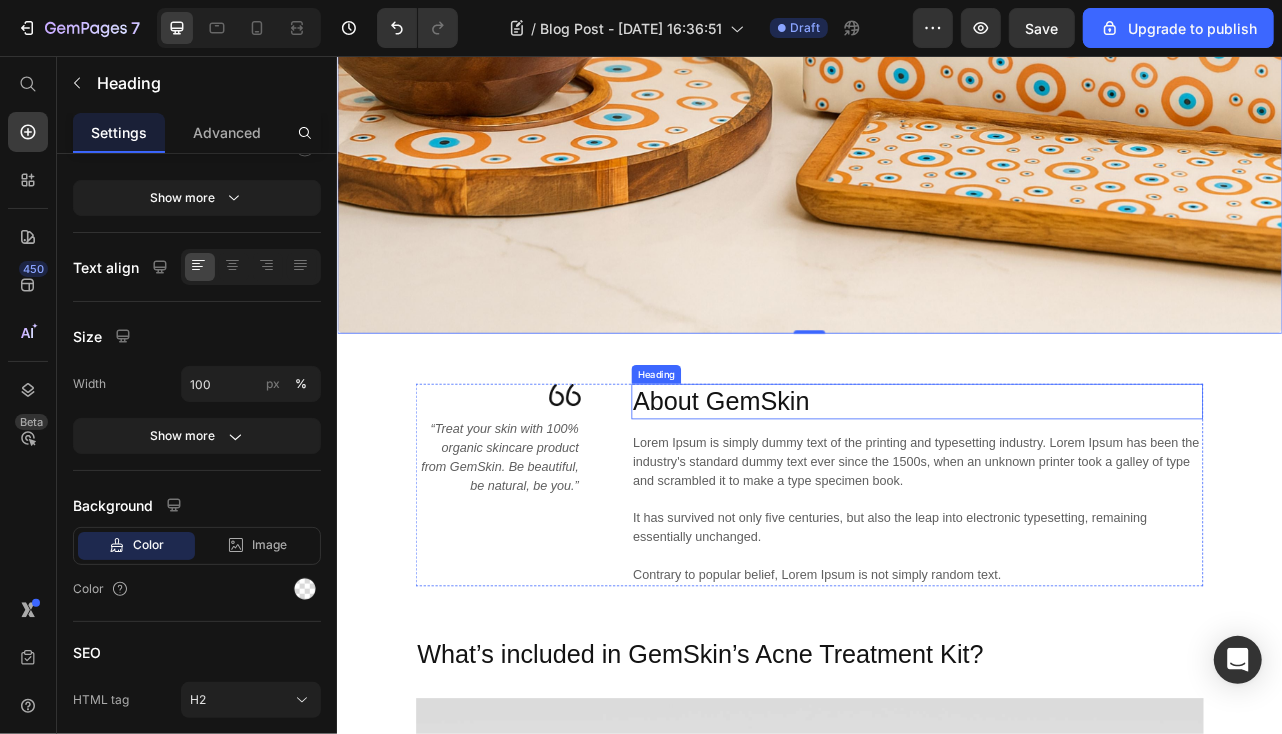 click on "About GemSkin" at bounding box center [1073, 494] 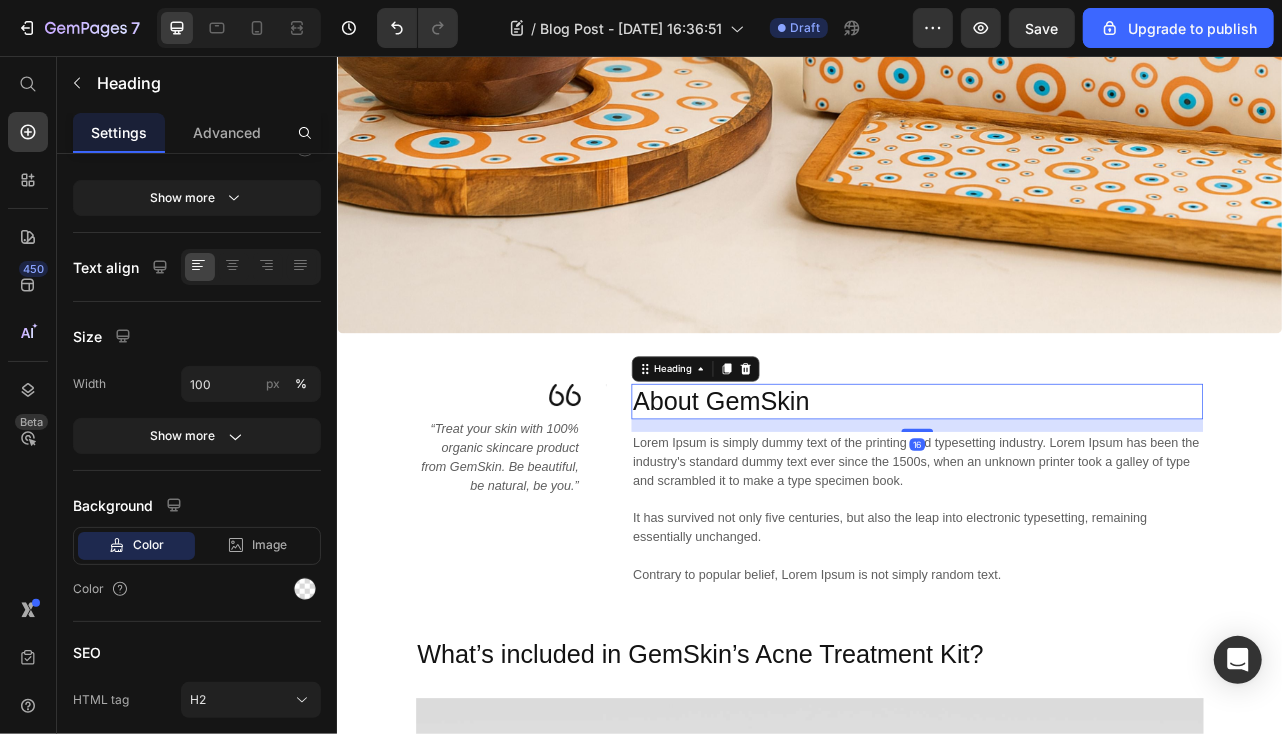 scroll, scrollTop: 0, scrollLeft: 0, axis: both 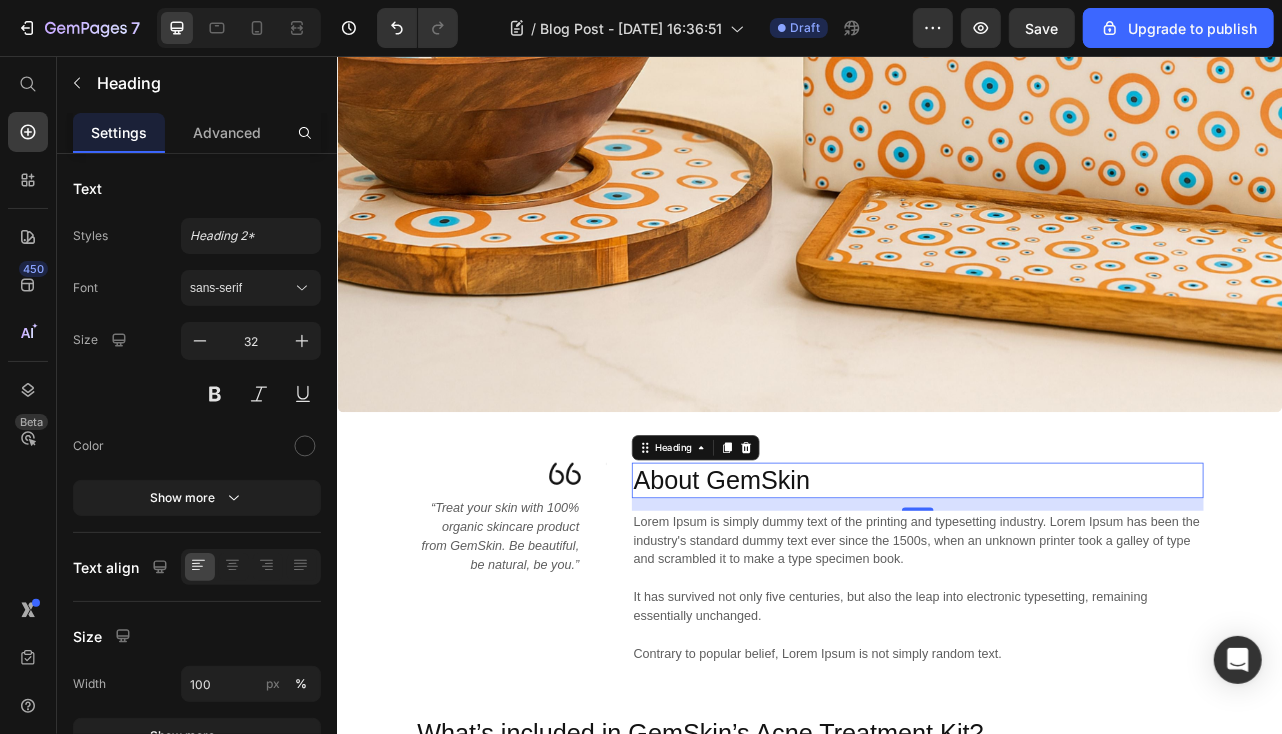click on "About GemSkin" at bounding box center [1073, 594] 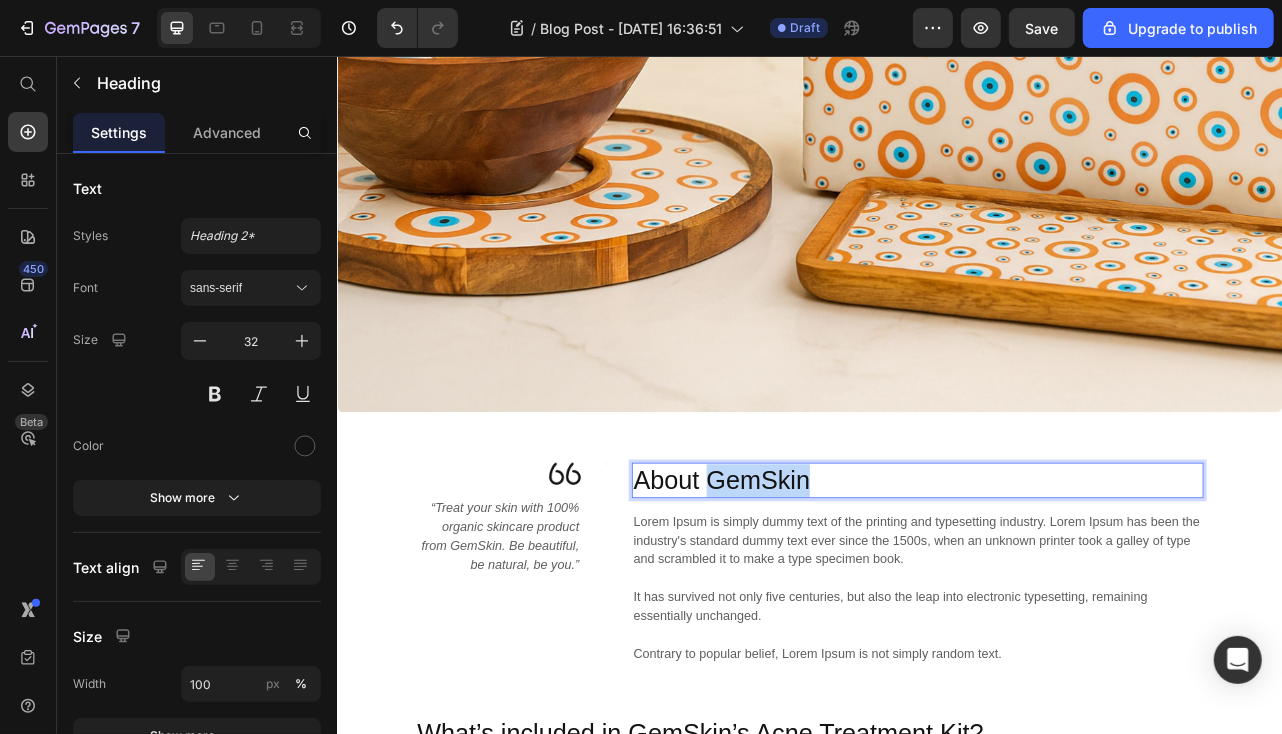 click on "About GemSkin" at bounding box center (1073, 594) 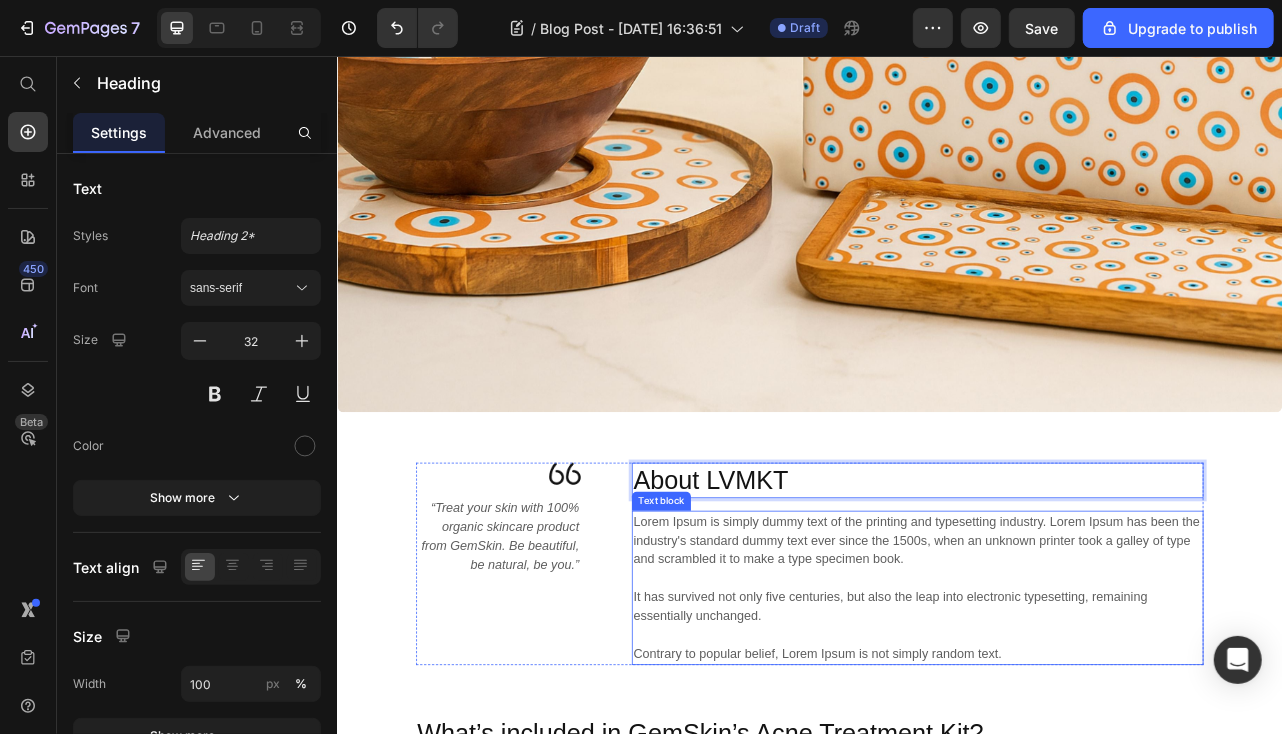 click on "Lorem Ipsum is simply dummy text of the printing and typesetting industry. Lorem Ipsum has been the industry's standard dummy text ever since the 1500s, when an unknown printer took a galley of type and scrambled it to make a type specimen book.  It has survived not only five centuries, but also the leap into electronic typesetting, remaining essentially unchanged.  Contrary to popular belief, Lorem Ipsum is not simply random text." at bounding box center (1073, 730) 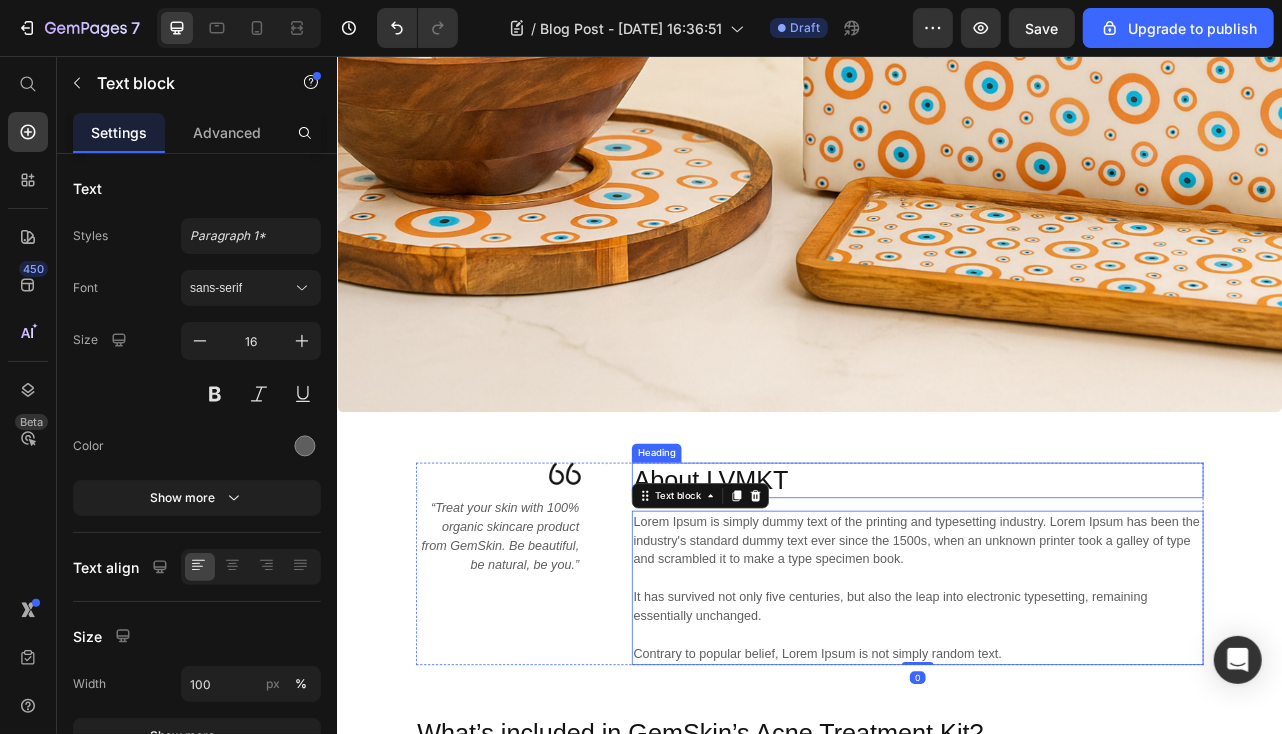 click on "About LVMKT" at bounding box center [1073, 594] 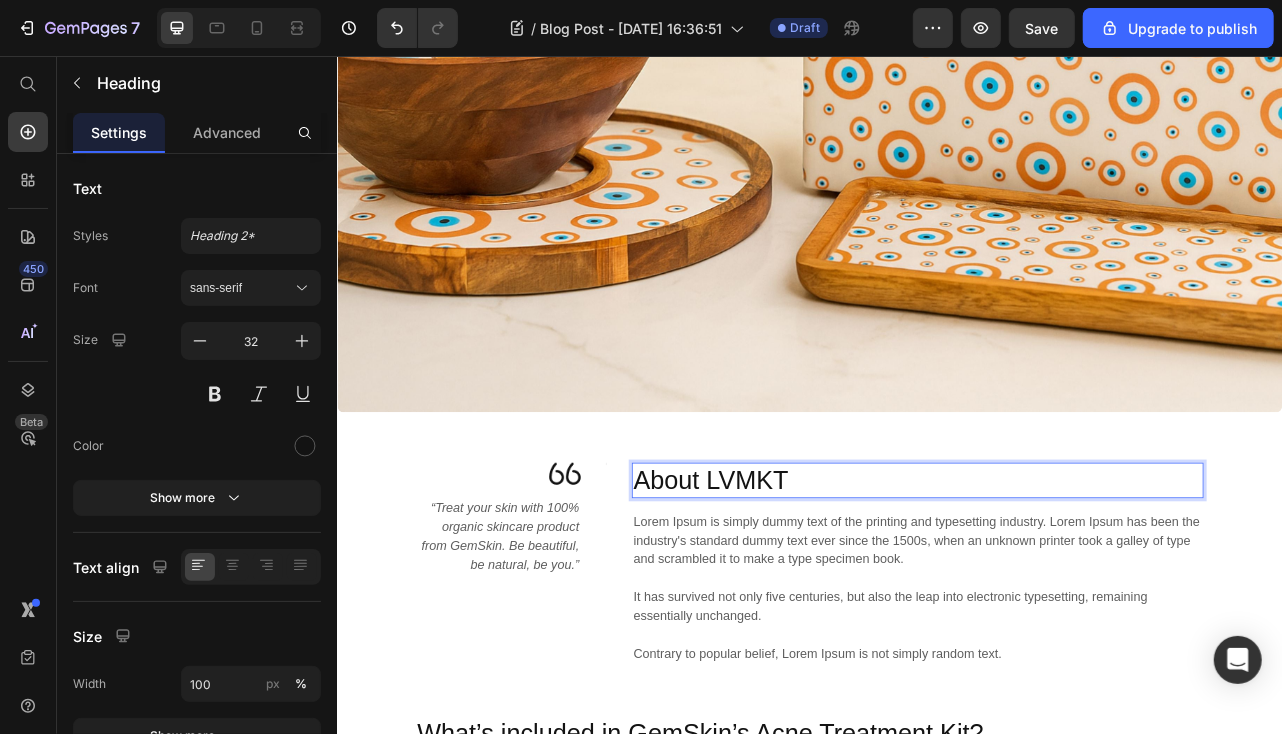 click on "About LVMKT" at bounding box center [1073, 594] 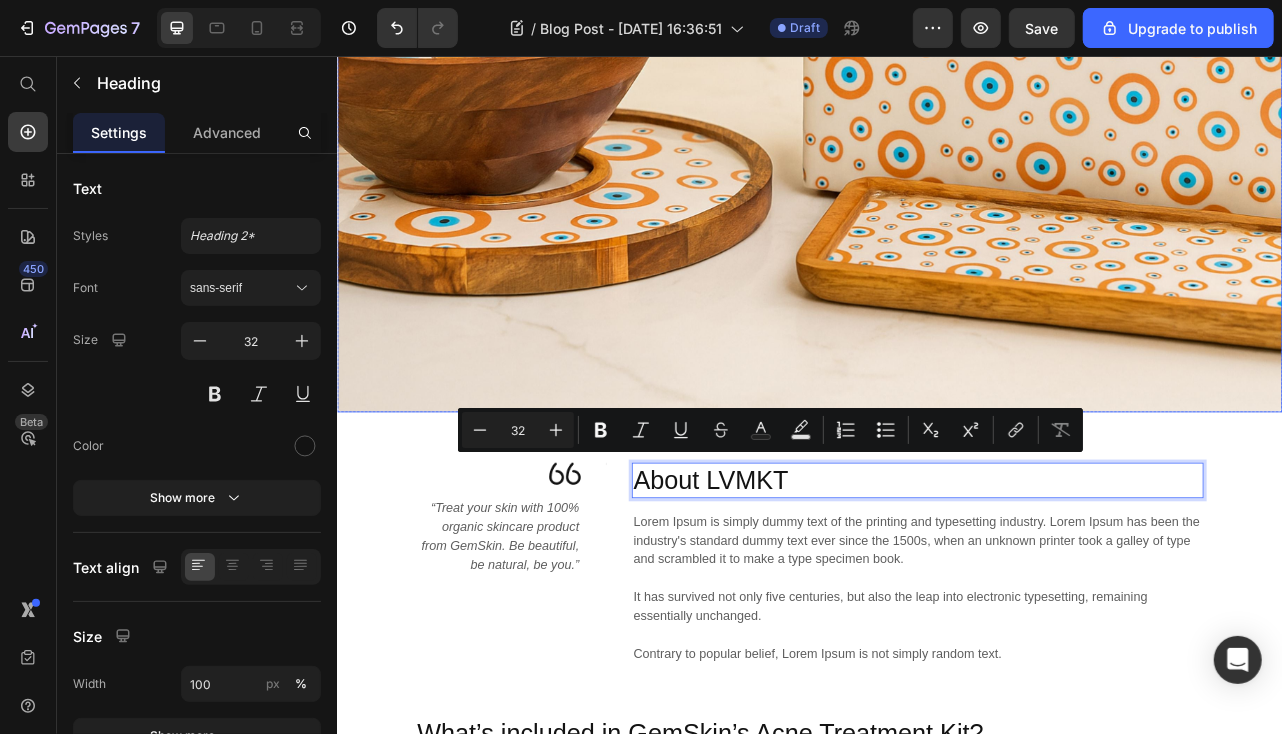 click at bounding box center [936, 57] 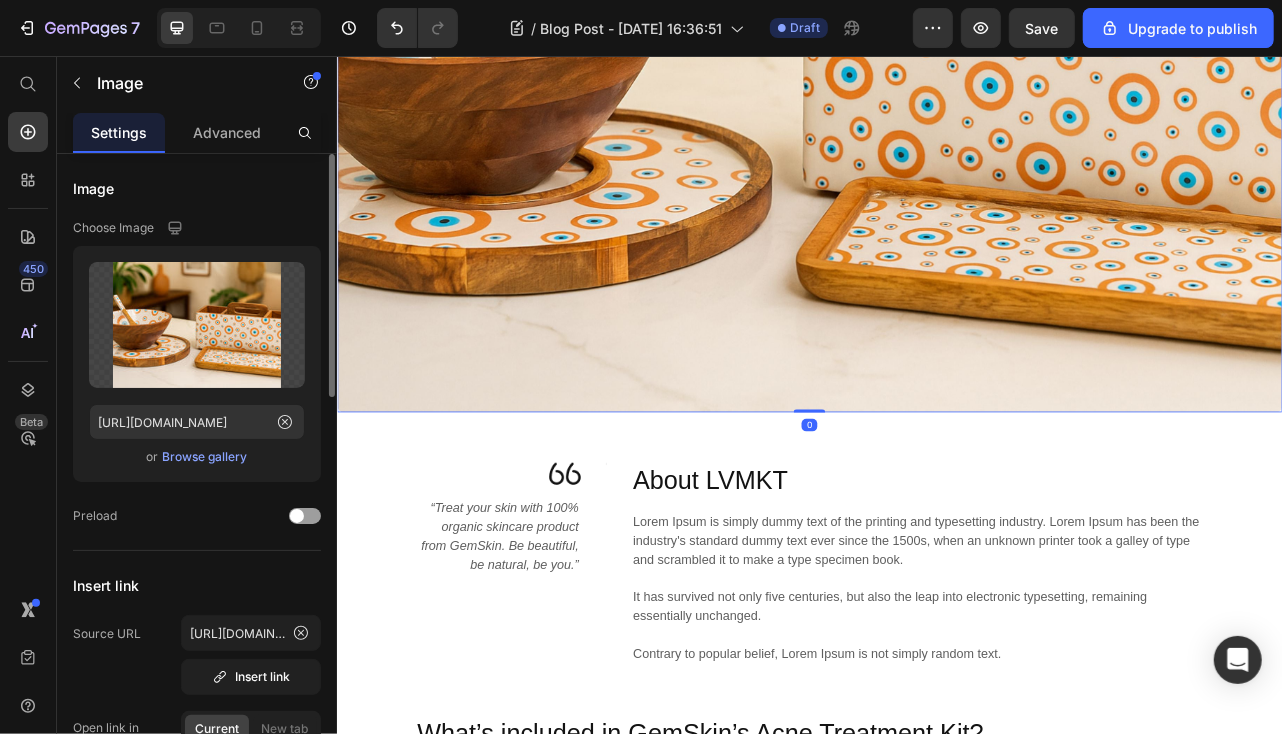 scroll, scrollTop: 200, scrollLeft: 0, axis: vertical 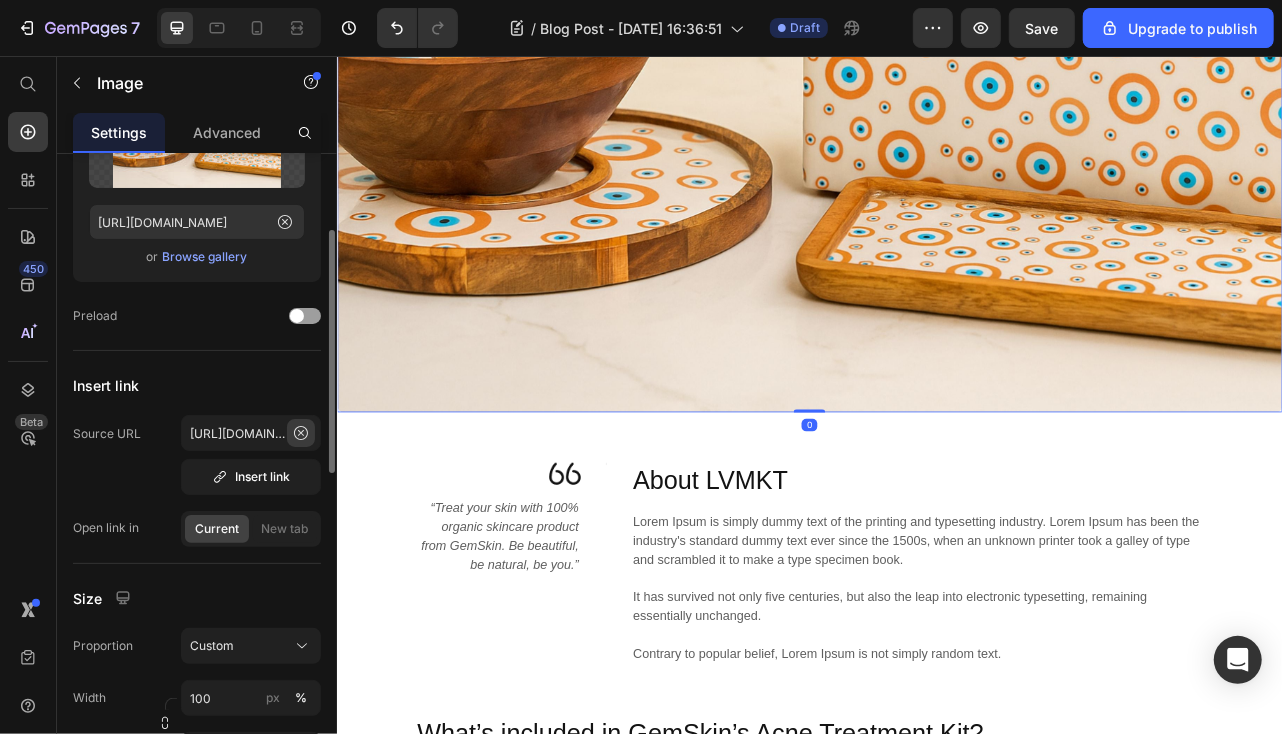 click 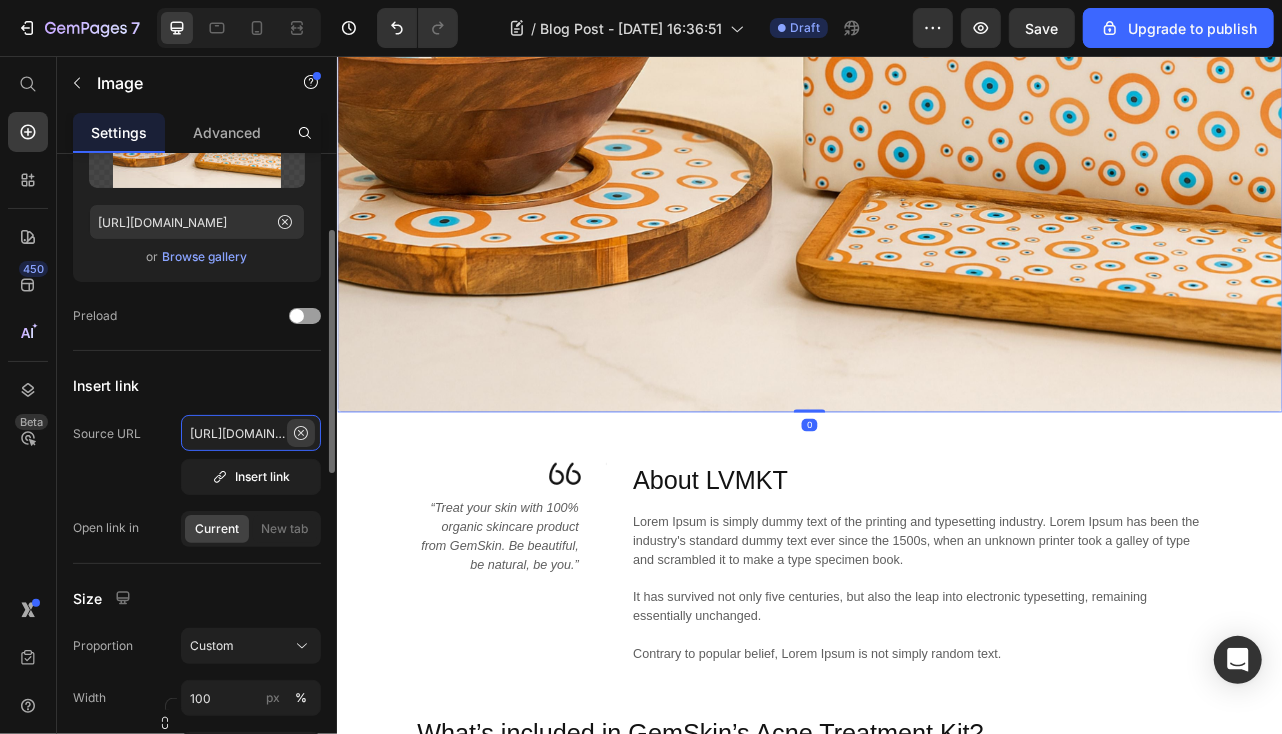 type 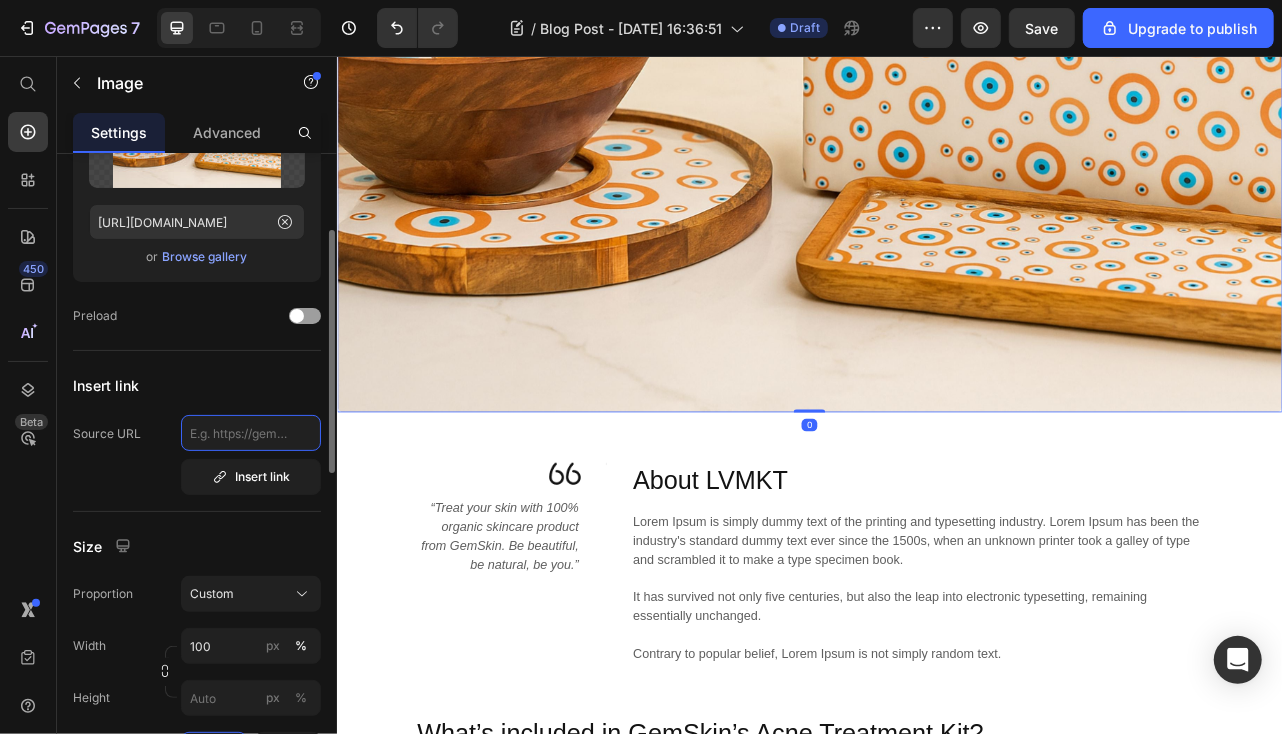 scroll, scrollTop: 0, scrollLeft: 0, axis: both 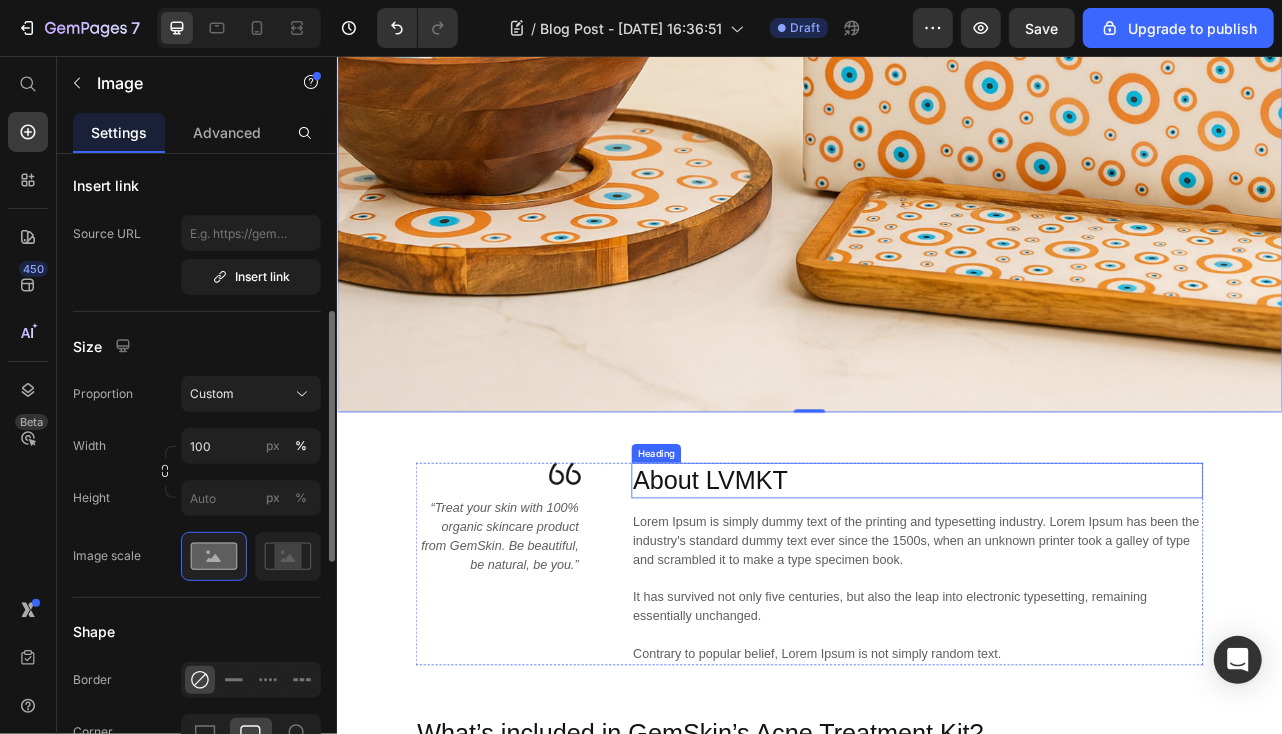 click on "About LVMKT" at bounding box center (1073, 594) 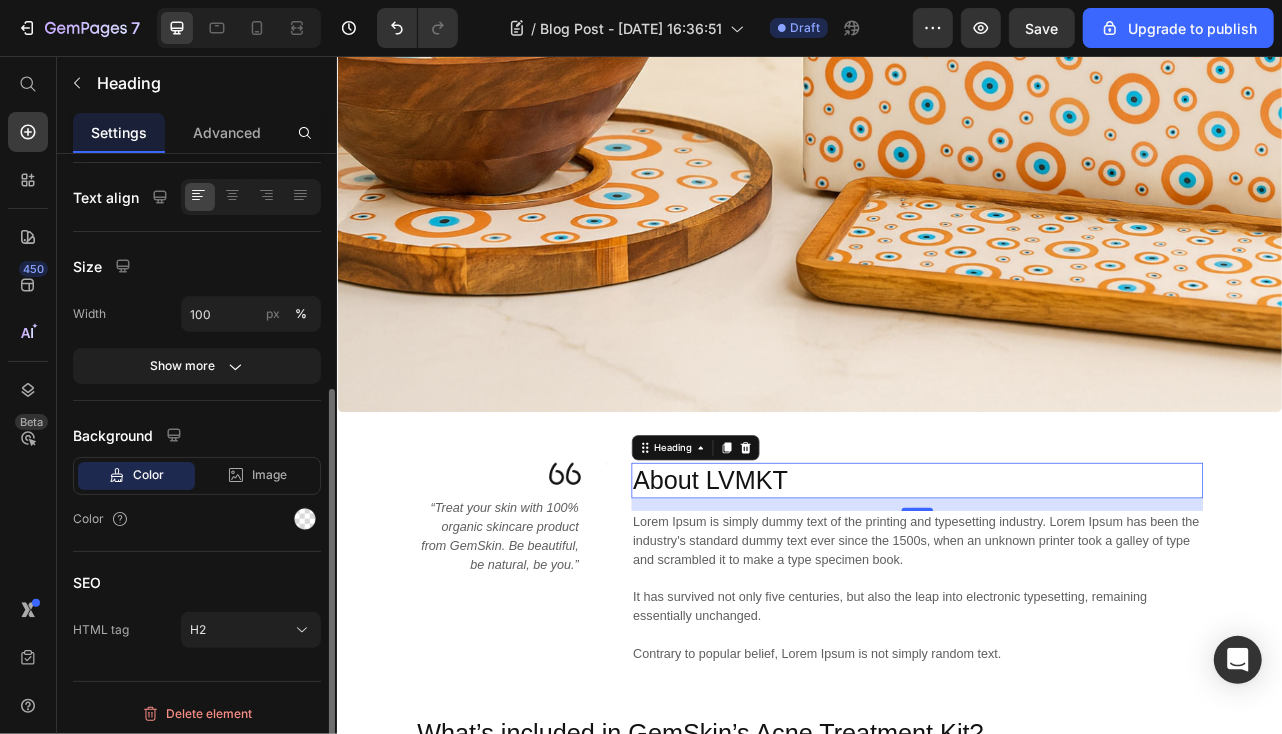 scroll, scrollTop: 0, scrollLeft: 0, axis: both 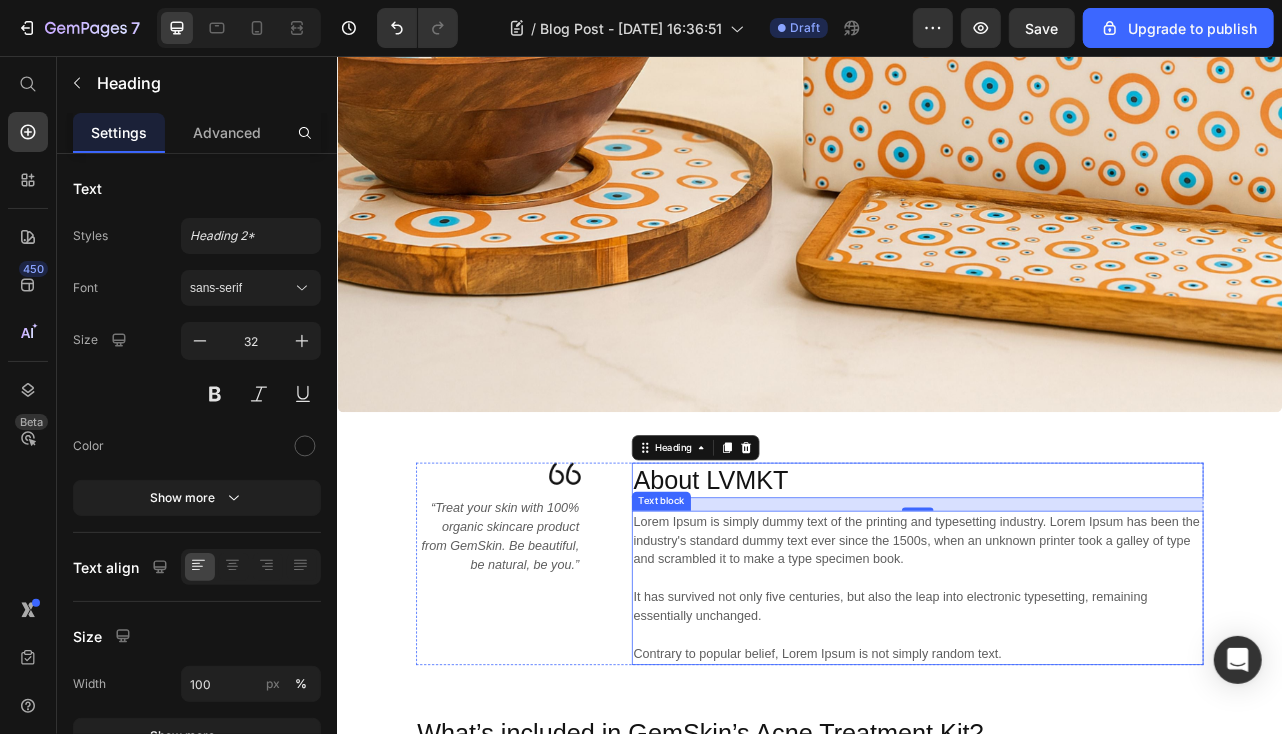 click on "Lorem Ipsum is simply dummy text of the printing and typesetting industry. Lorem Ipsum has been the industry's standard dummy text ever since the 1500s, when an unknown printer took a galley of type and scrambled it to make a type specimen book.  It has survived not only five centuries, but also the leap into electronic typesetting, remaining essentially unchanged.  Contrary to popular belief, Lorem Ipsum is not simply random text." at bounding box center (1073, 730) 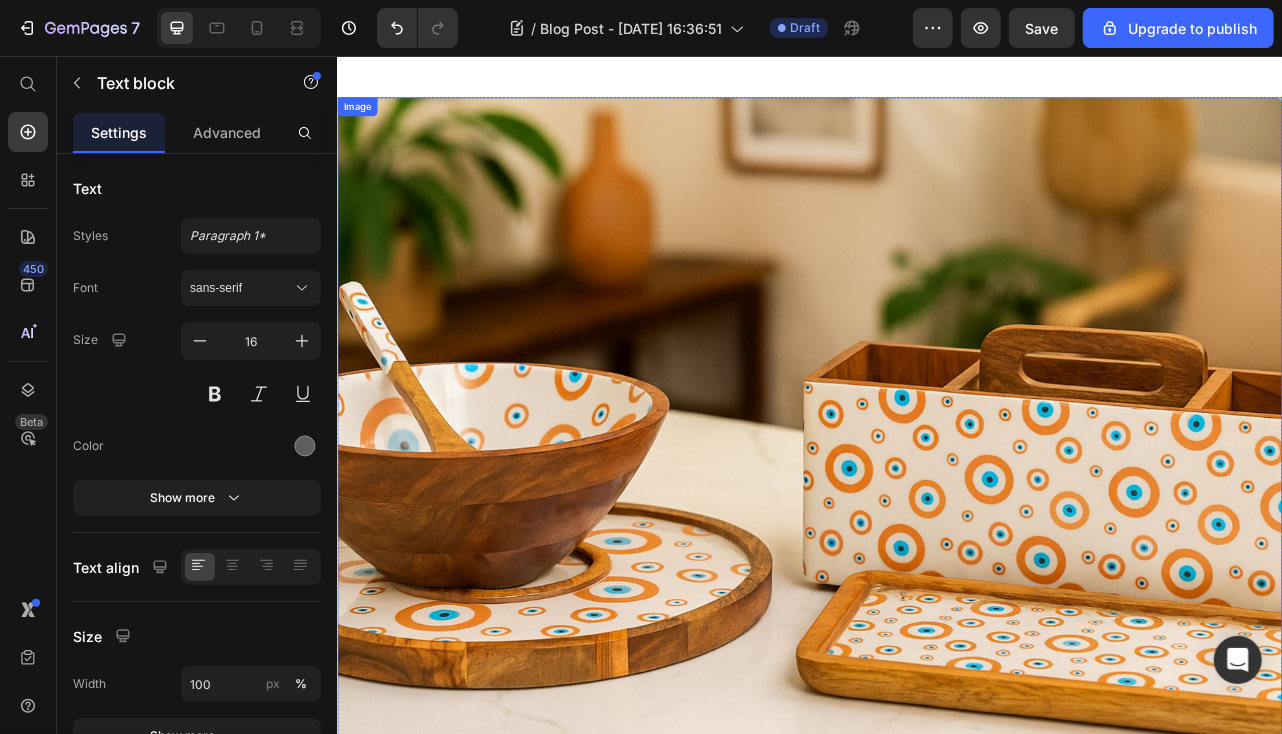 scroll, scrollTop: 0, scrollLeft: 0, axis: both 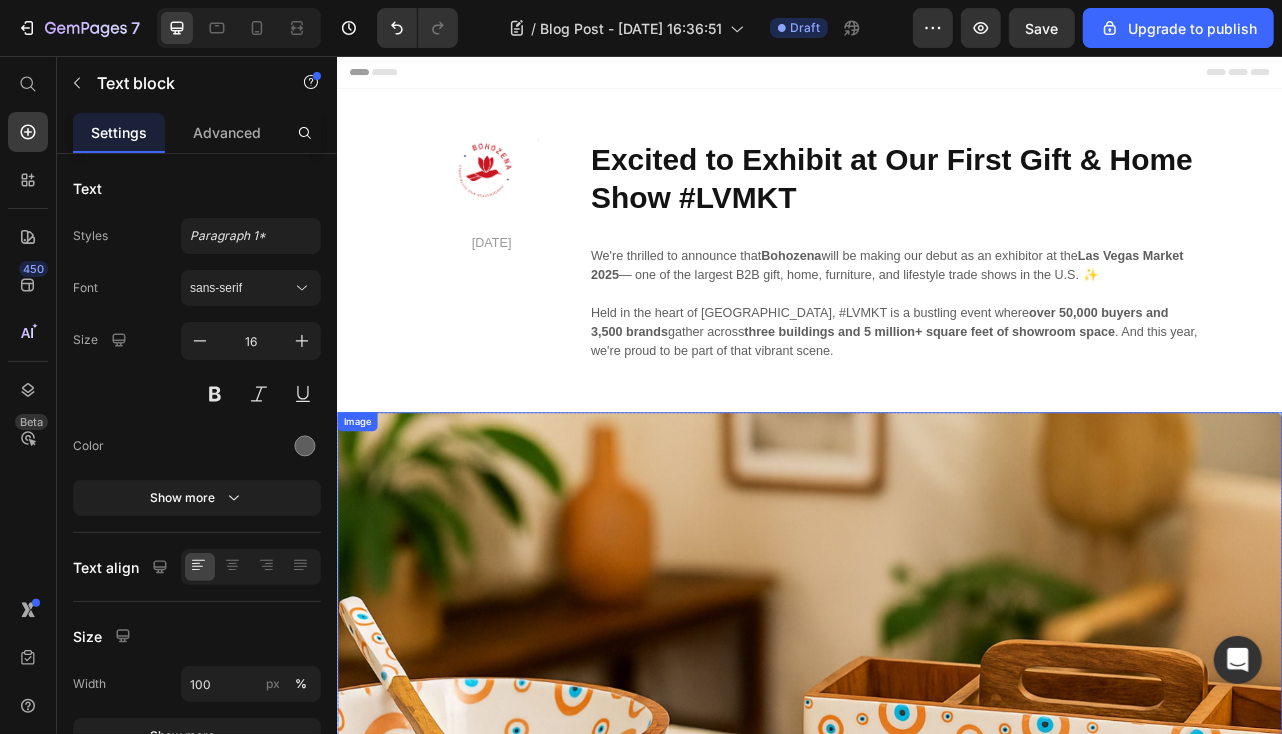 click at bounding box center [936, 957] 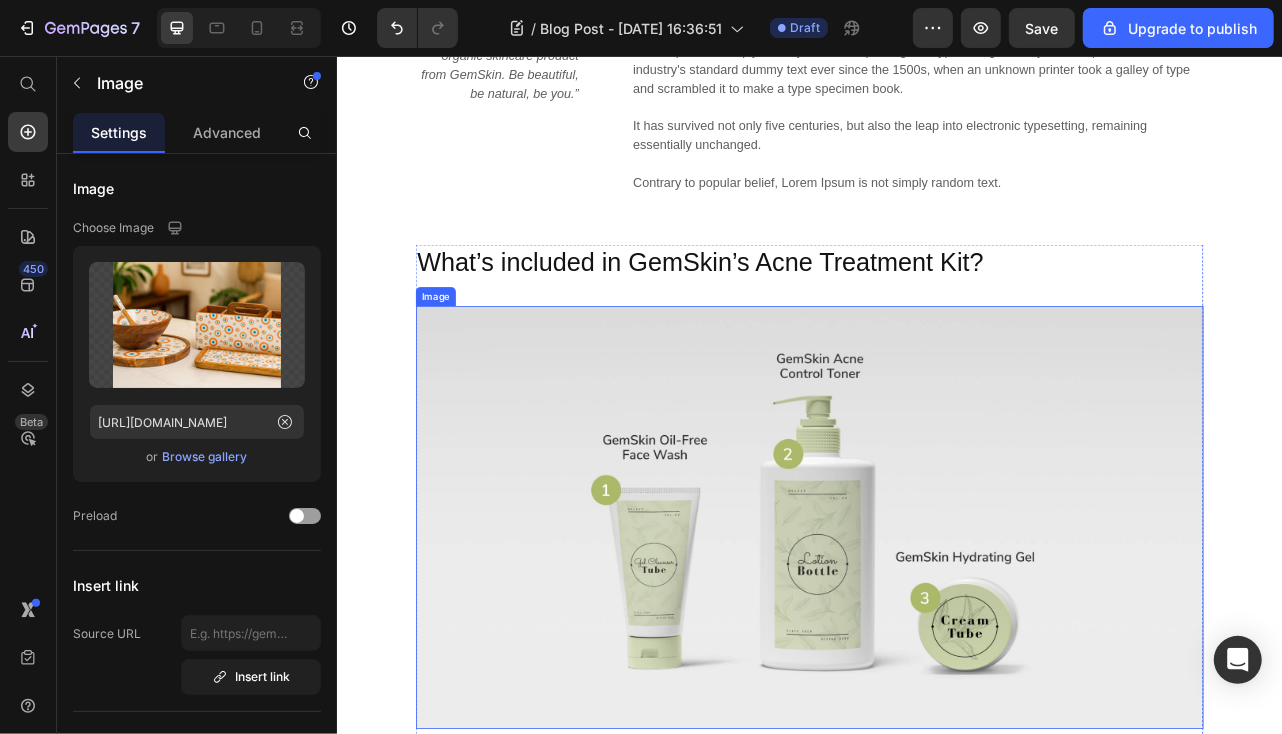 scroll, scrollTop: 1500, scrollLeft: 0, axis: vertical 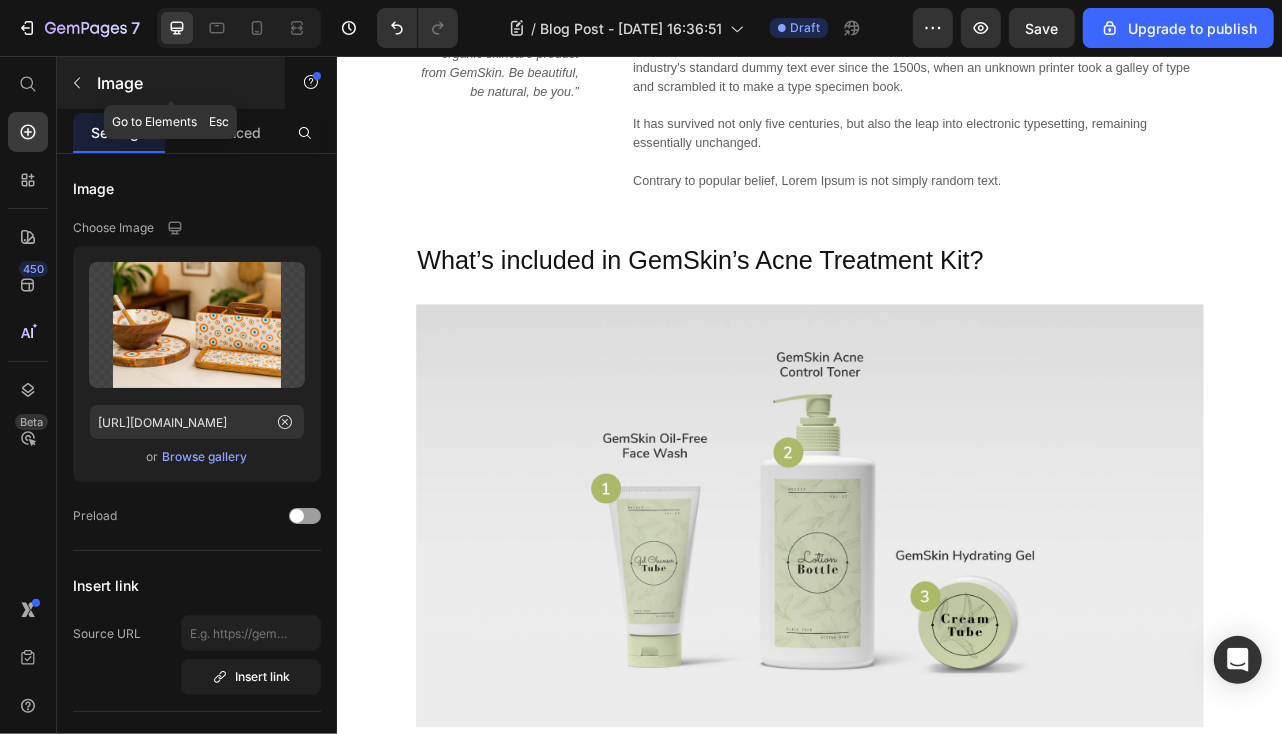 click 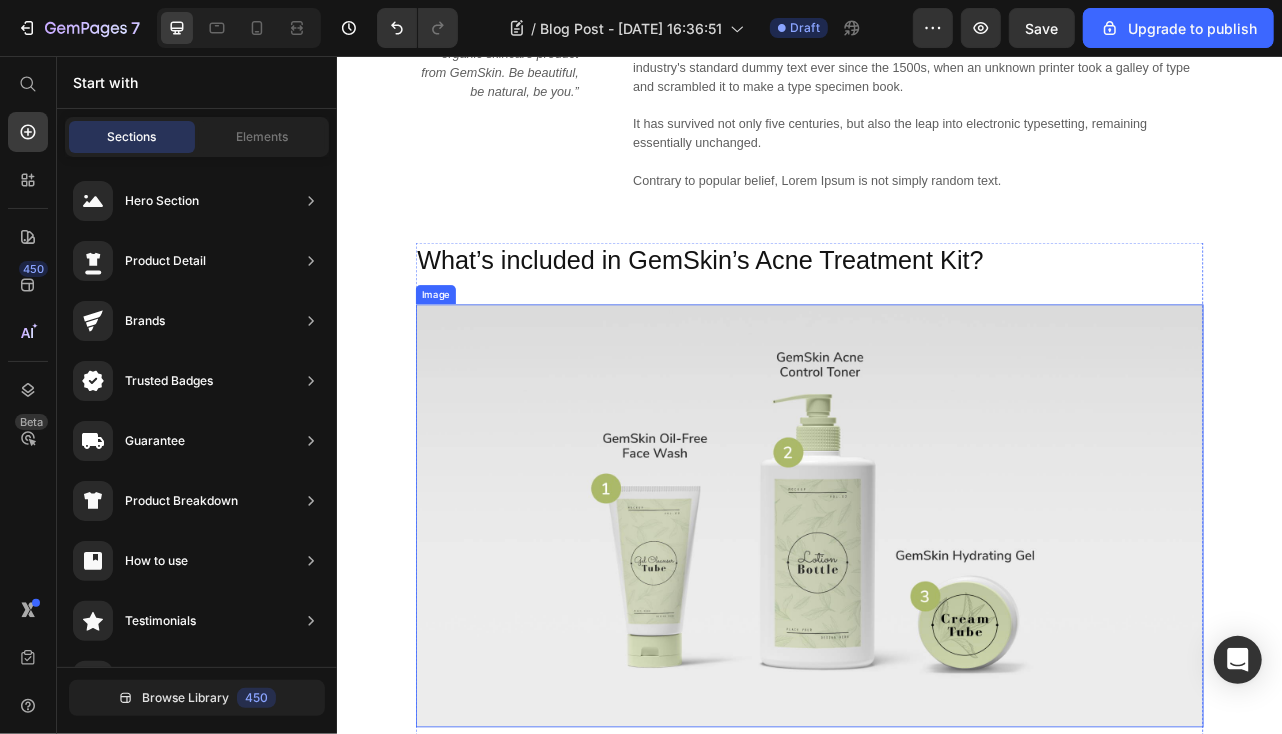 scroll, scrollTop: 1200, scrollLeft: 0, axis: vertical 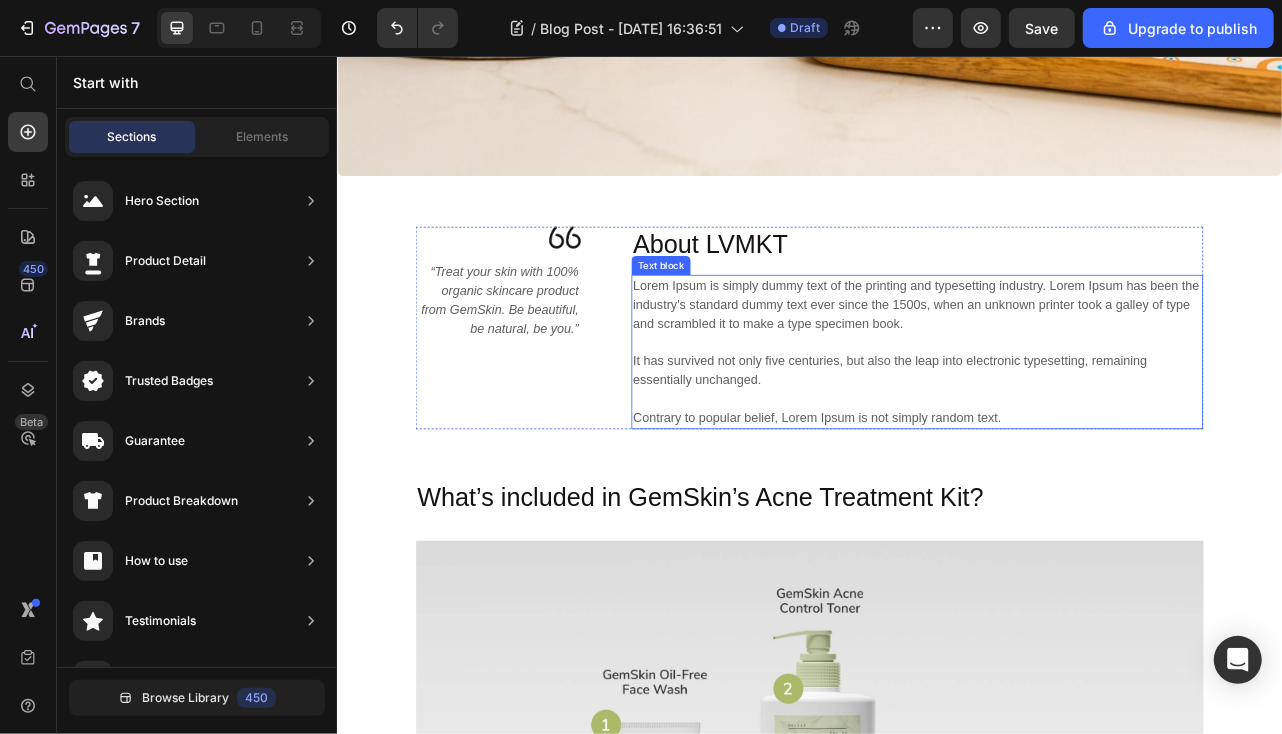 click on "Lorem Ipsum is simply dummy text of the printing and typesetting industry. Lorem Ipsum has been the industry's standard dummy text ever since the 1500s, when an unknown printer took a galley of type and scrambled it to make a type specimen book.  It has survived not only five centuries, but also the leap into electronic typesetting, remaining essentially unchanged.  Contrary to popular belief, Lorem Ipsum is not simply random text." at bounding box center [1073, 430] 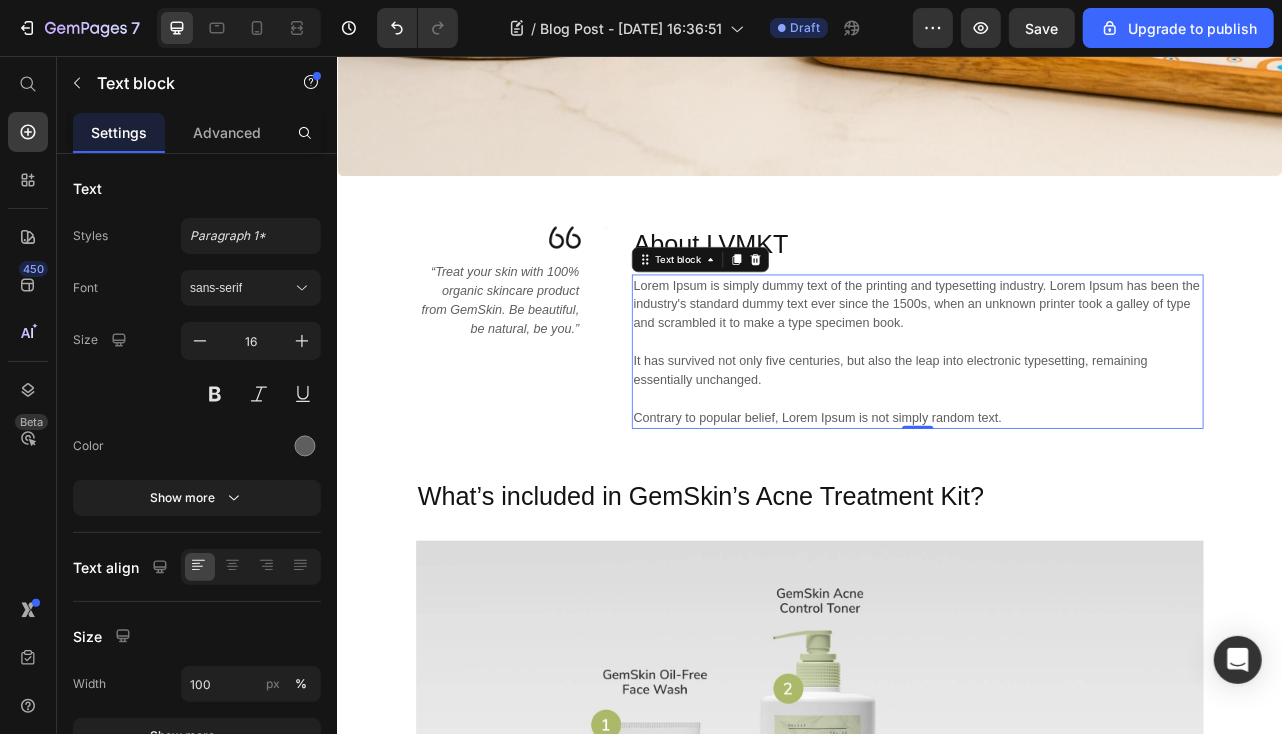click on "Lorem Ipsum is simply dummy text of the printing and typesetting industry. Lorem Ipsum has been the industry's standard dummy text ever since the 1500s, when an unknown printer took a galley of type and scrambled it to make a type specimen book.  It has survived not only five centuries, but also the leap into electronic typesetting, remaining essentially unchanged.  Contrary to popular belief, Lorem Ipsum is not simply random text." at bounding box center [1073, 430] 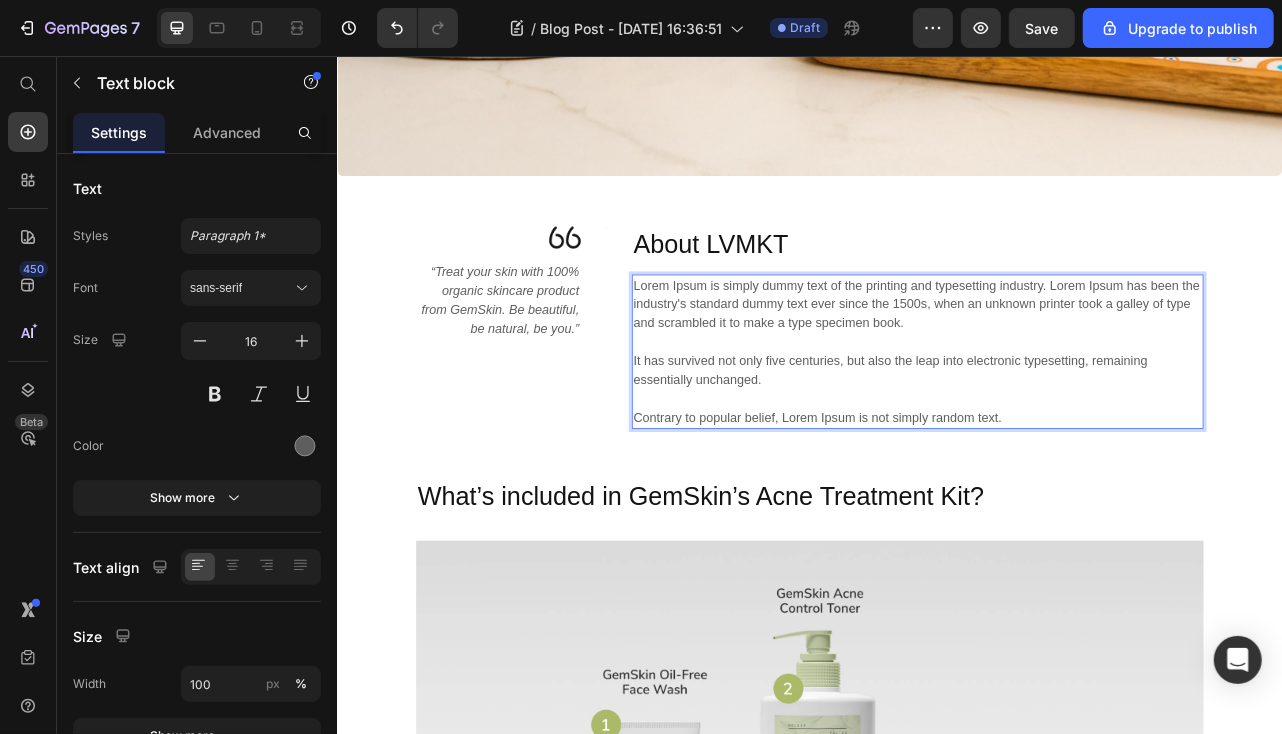 click on "Lorem Ipsum is simply dummy text of the printing and typesetting industry. Lorem Ipsum has been the industry's standard dummy text ever since the 1500s, when an unknown printer took a galley of type and scrambled it to make a type specimen book.  ⁠⁠⁠⁠⁠⁠⁠ It has survived not only five centuries, but also the leap into electronic typesetting, remaining essentially unchanged.  Contrary to popular belief, Lorem Ipsum is not simply random text." at bounding box center [1073, 430] 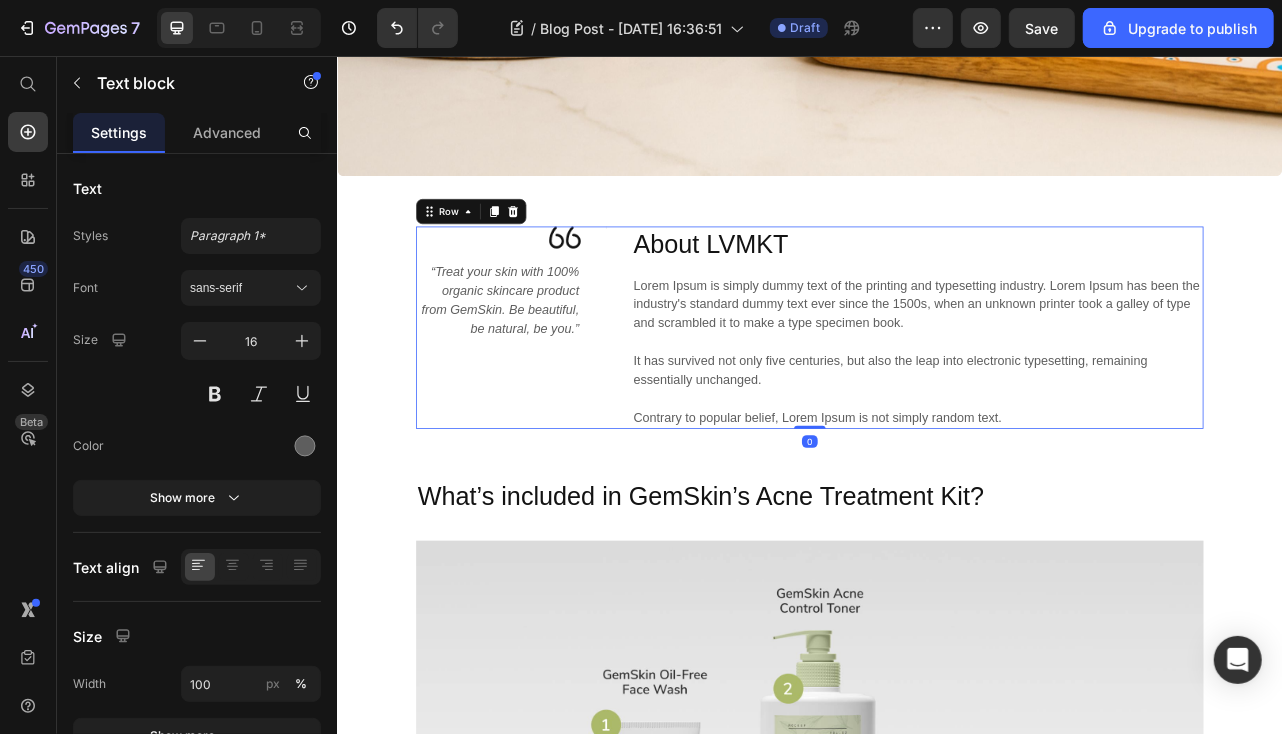 click on "Image “Treat your skin with 100% organic skincare product from GemSkin. Be beautiful, be natural, be you.” Text block                Title Line                Title Line Row" at bounding box center (557, 400) 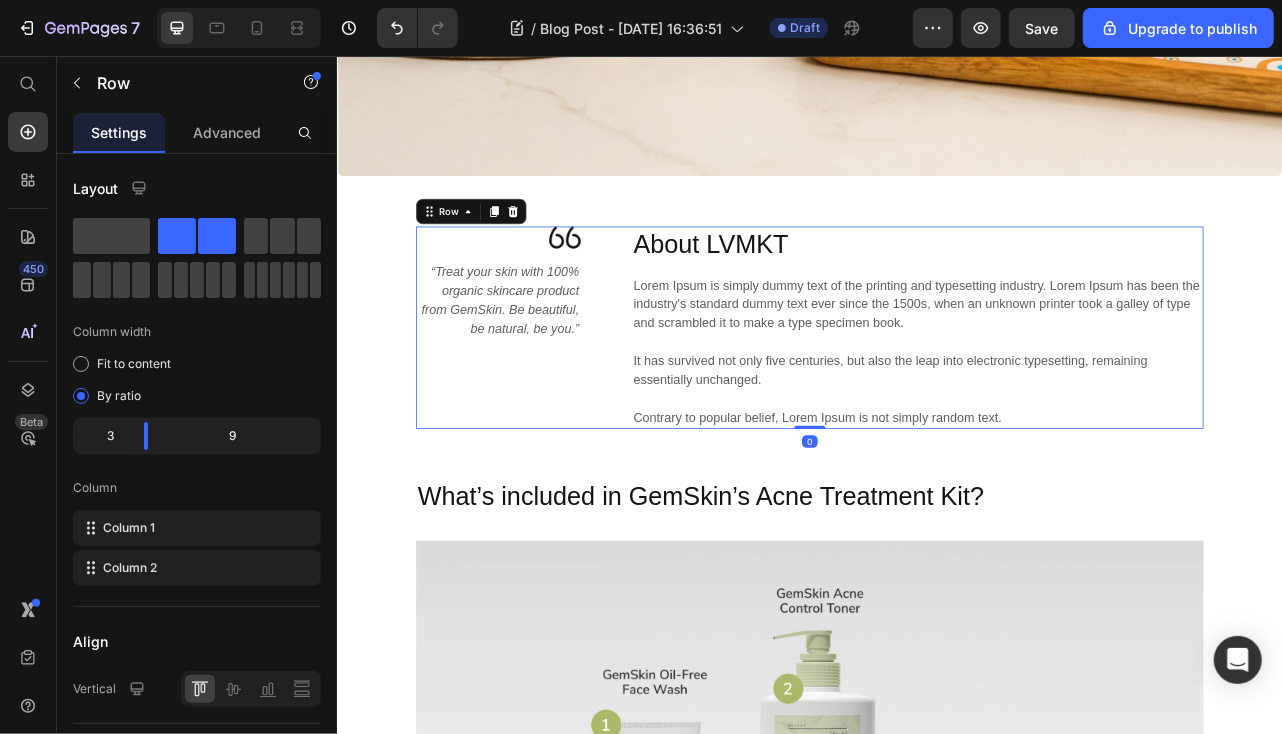 click on "Lorem Ipsum is simply dummy text of the printing and typesetting industry. Lorem Ipsum has been the industry's standard dummy text ever since the 1500s, when an unknown printer took a galley of type and scrambled it to make a type specimen book.  ⁠⁠⁠⁠⁠⁠⁠ It has survived not only five centuries, but also the leap into electronic typesetting, remaining essentially unchanged.  Contrary to popular belief, Lorem Ipsum is not simply random text." at bounding box center (1073, 430) 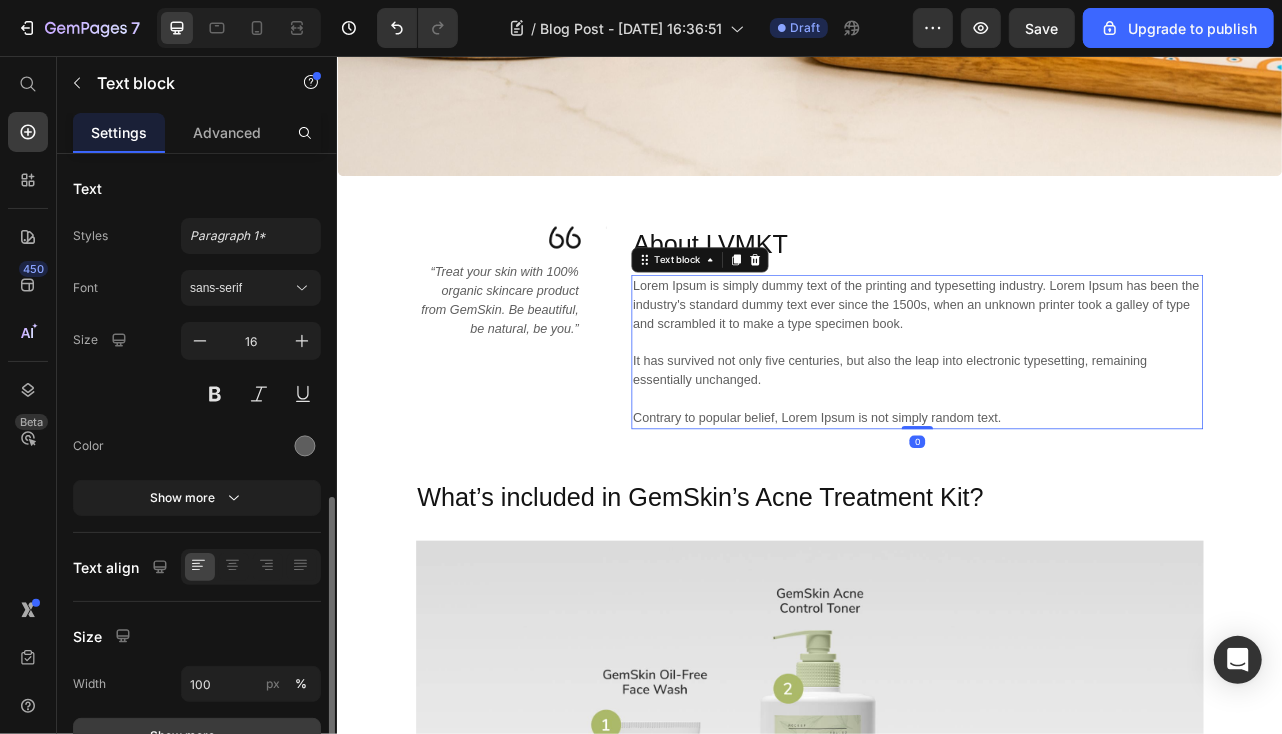 scroll, scrollTop: 253, scrollLeft: 0, axis: vertical 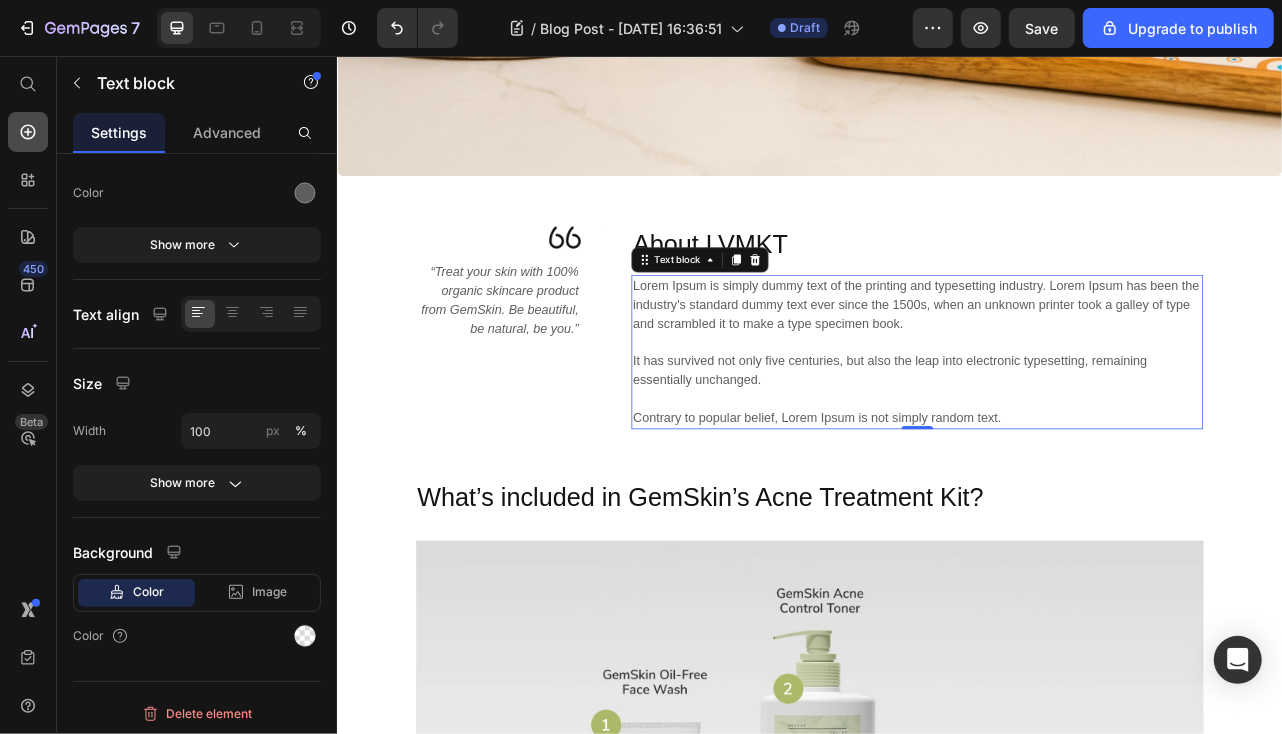 click 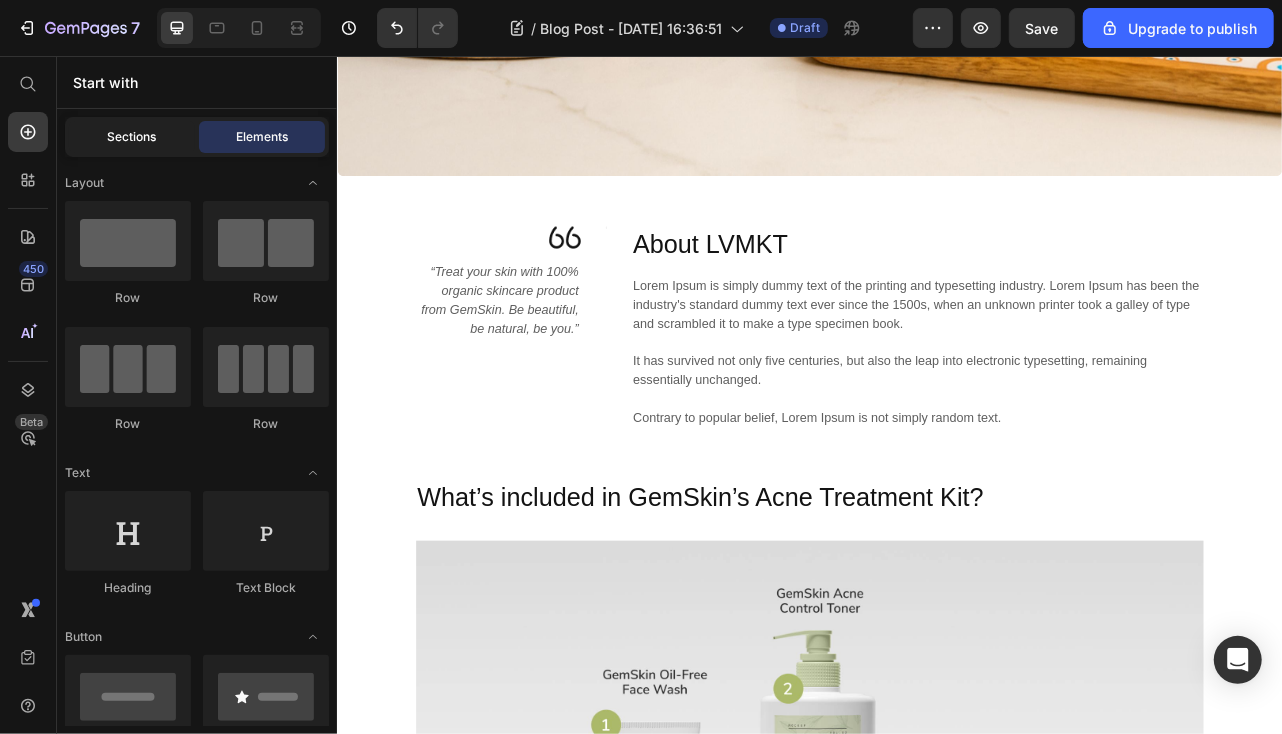 click on "Sections" 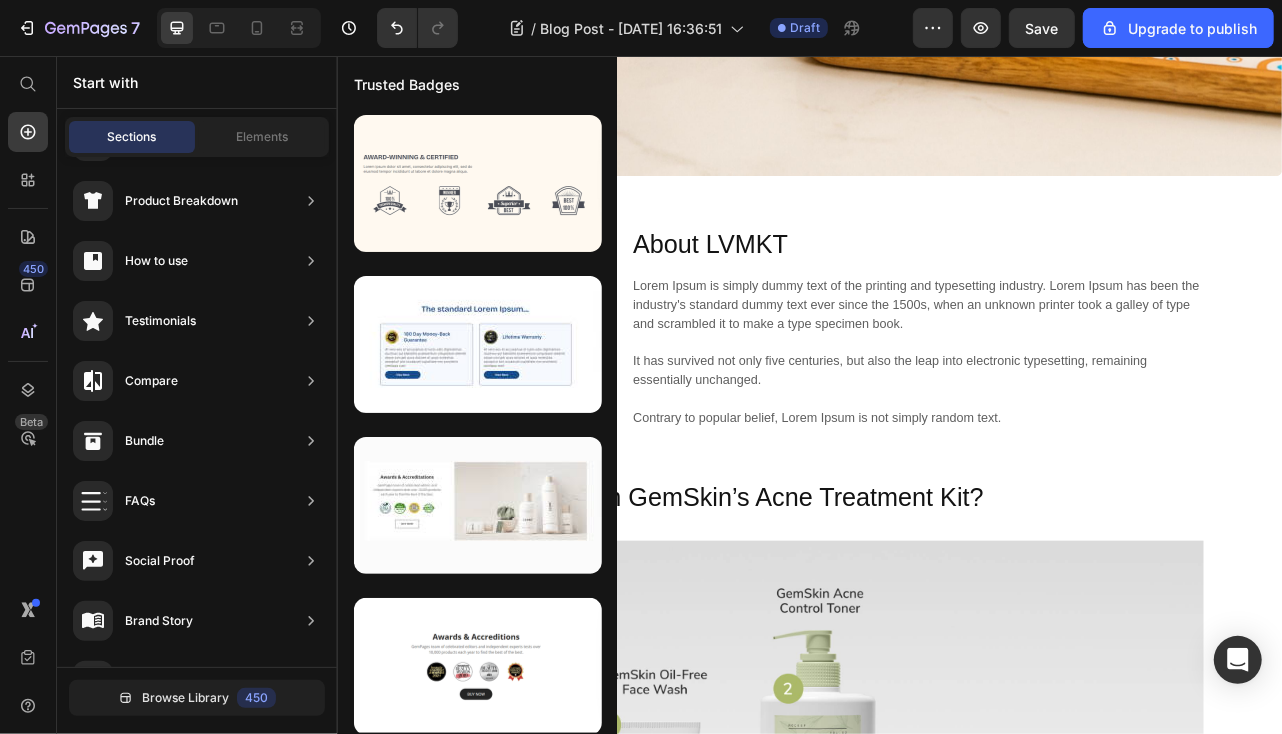 scroll, scrollTop: 0, scrollLeft: 0, axis: both 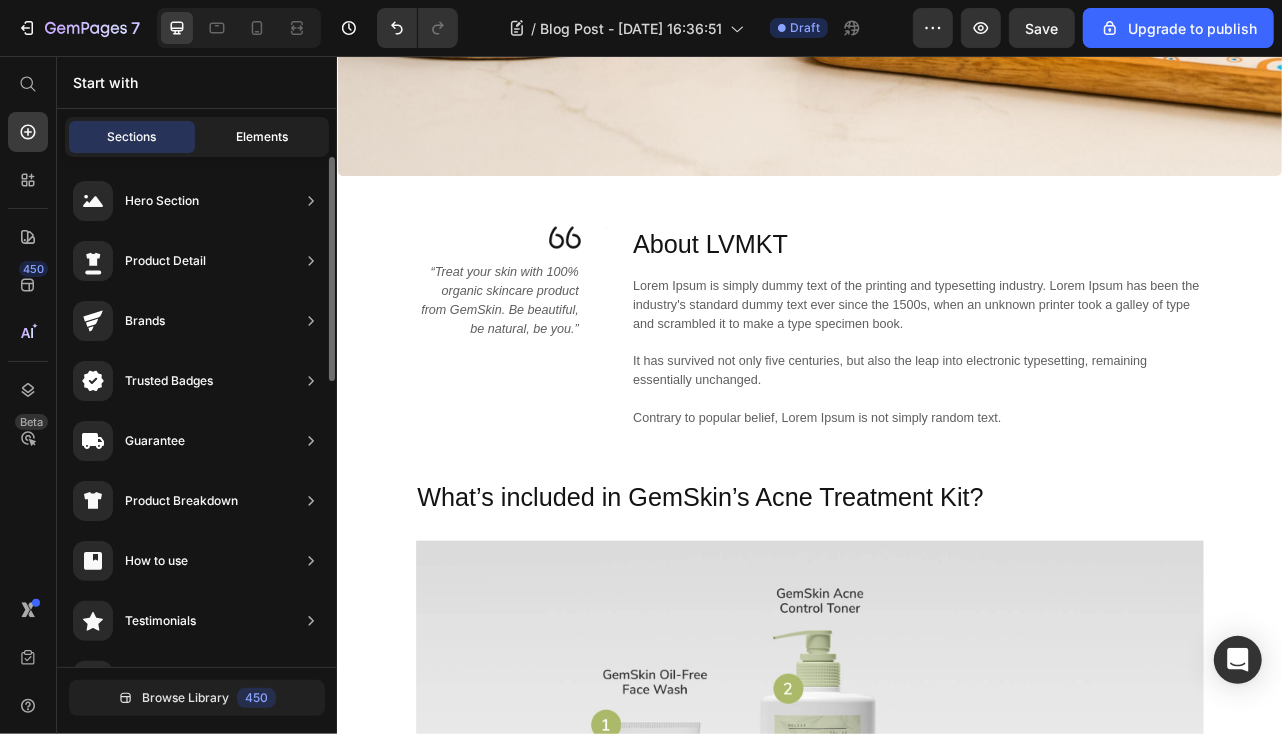 click on "Elements" 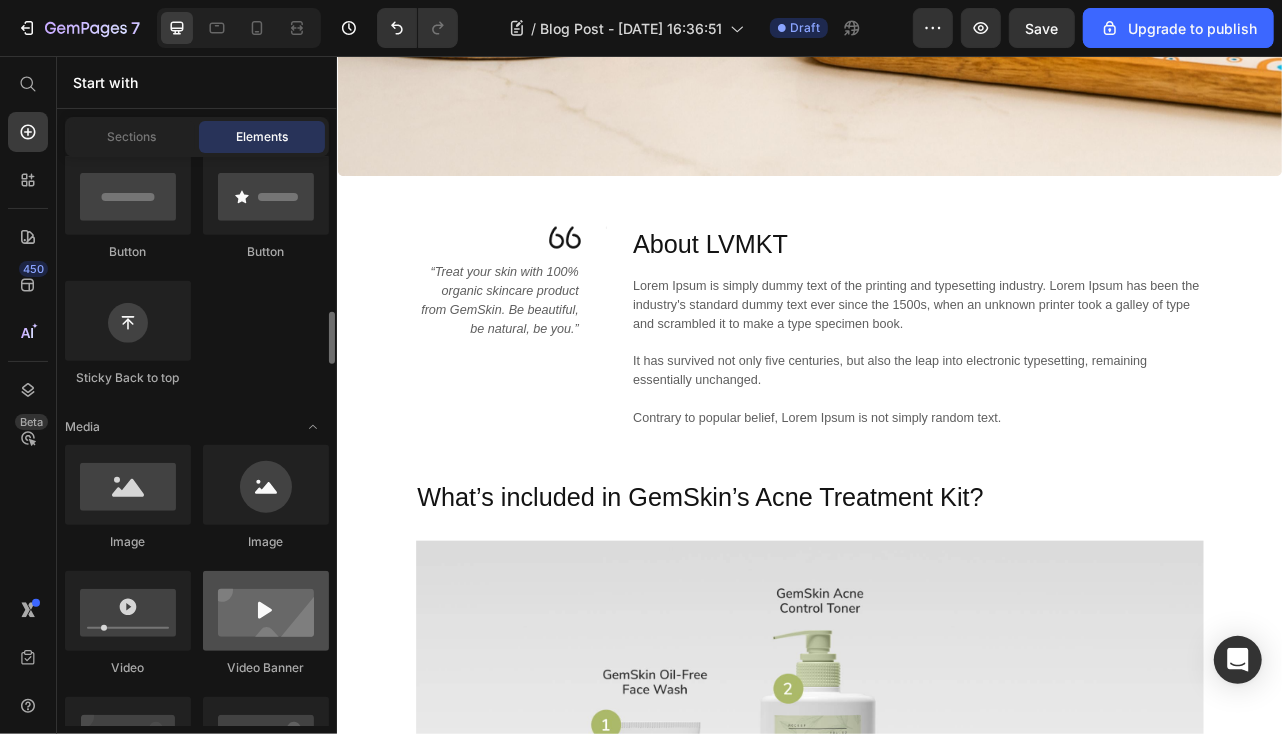 scroll, scrollTop: 600, scrollLeft: 0, axis: vertical 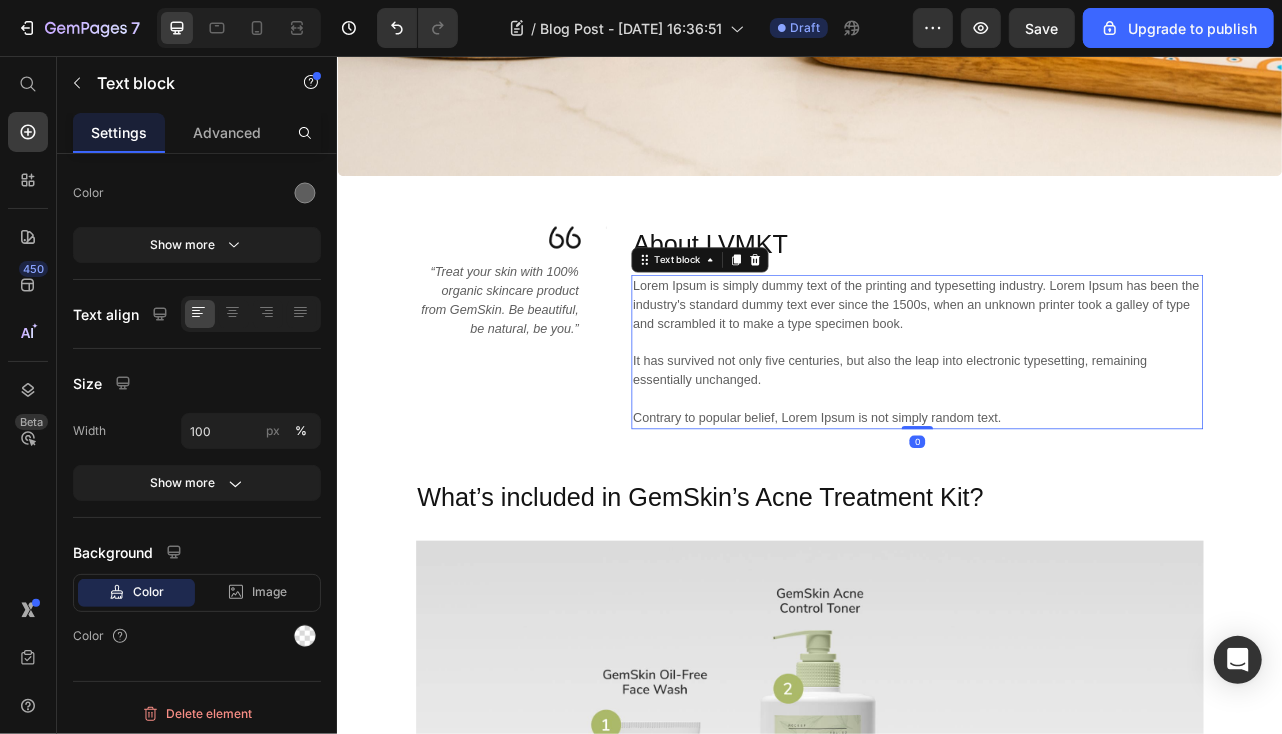 click on "Lorem Ipsum is simply dummy text of the printing and typesetting industry. Lorem Ipsum has been the industry's standard dummy text ever since the 1500s, when an unknown printer took a galley of type and scrambled it to make a type specimen book.  ⁠⁠⁠⁠⁠⁠⁠ It has survived not only five centuries, but also the leap into electronic typesetting, remaining essentially unchanged.  Contrary to popular belief, Lorem Ipsum is not simply random text." at bounding box center [1073, 430] 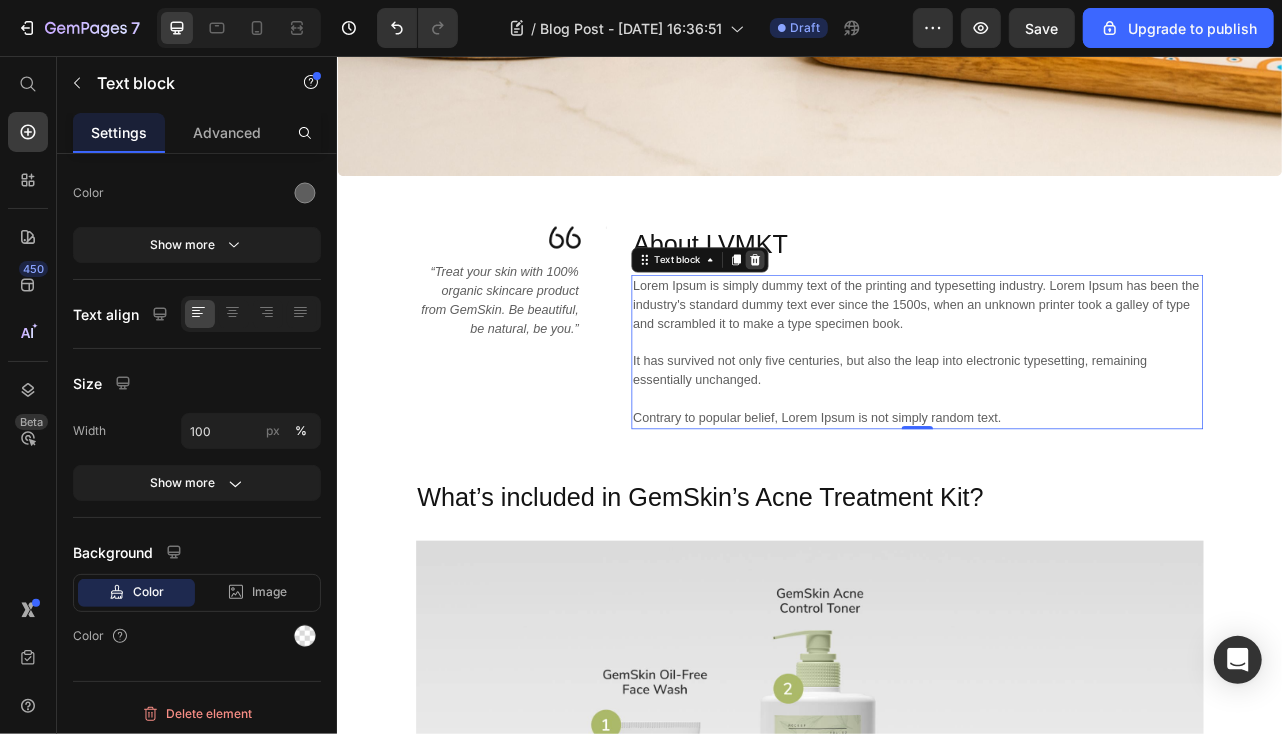 click 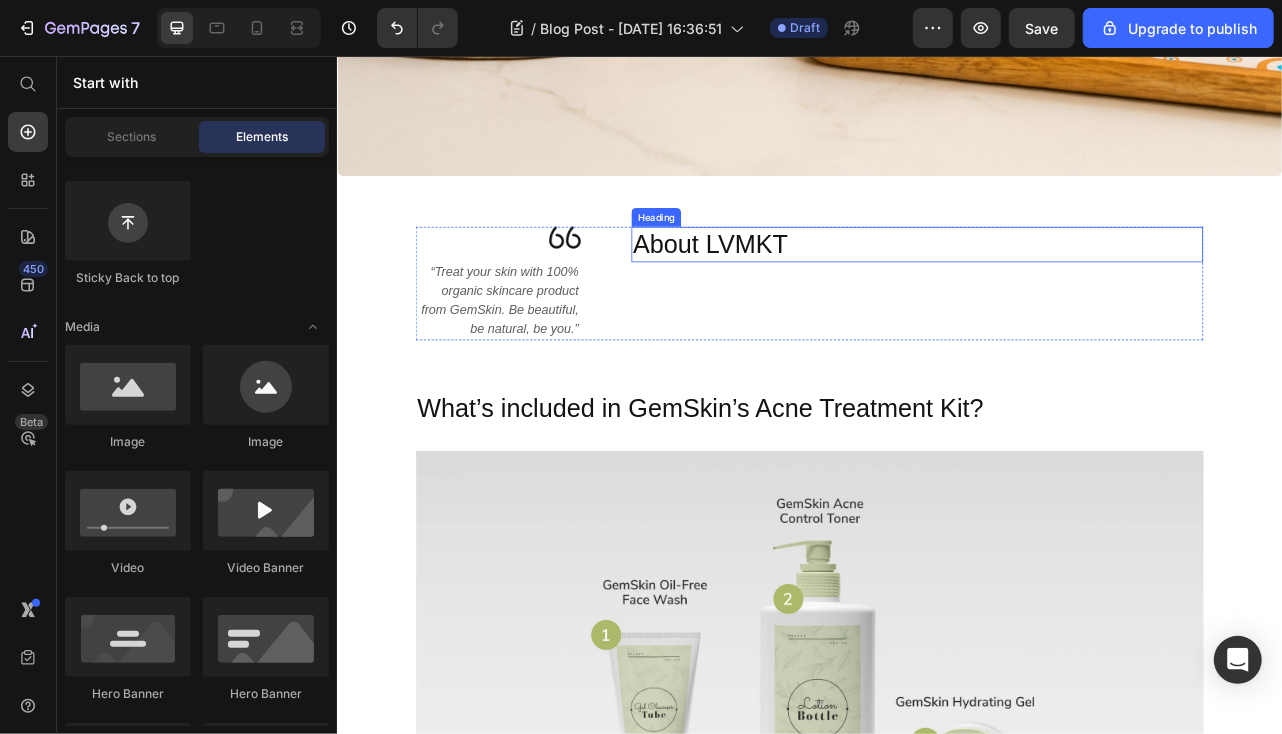 click on "About LVMKT" at bounding box center (1073, 294) 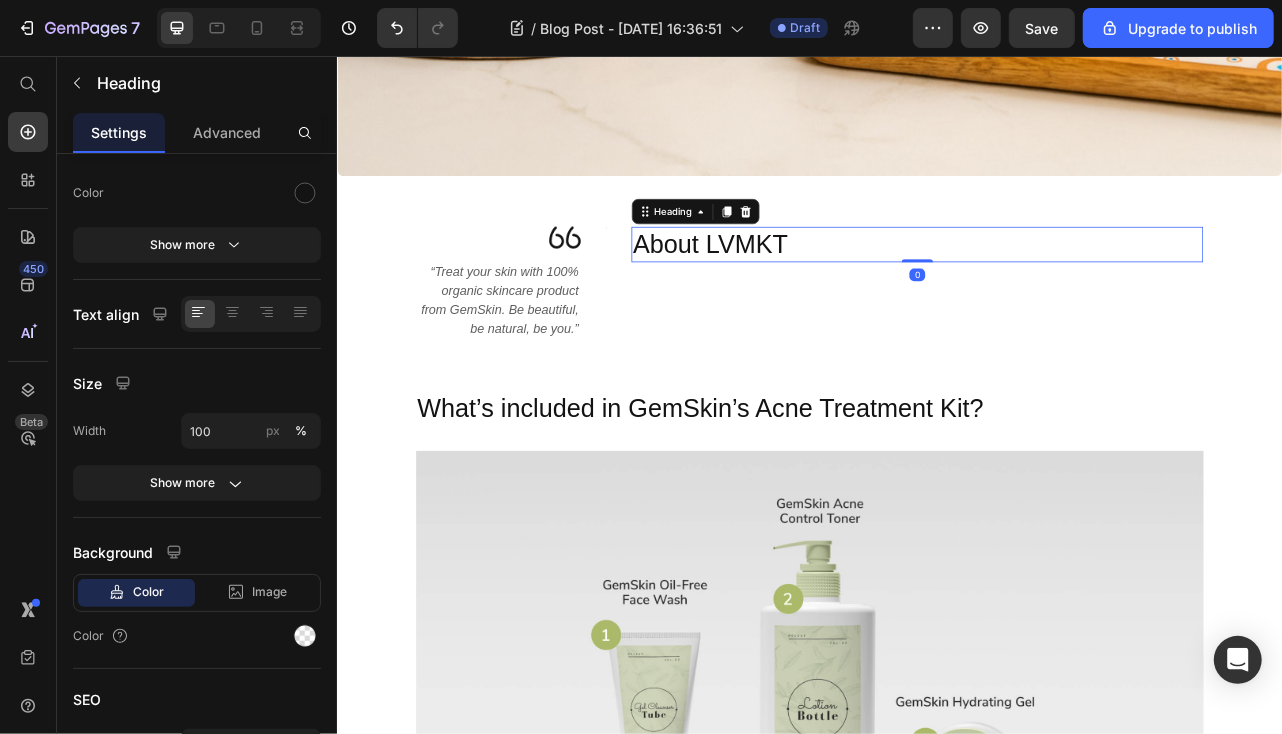 scroll, scrollTop: 0, scrollLeft: 0, axis: both 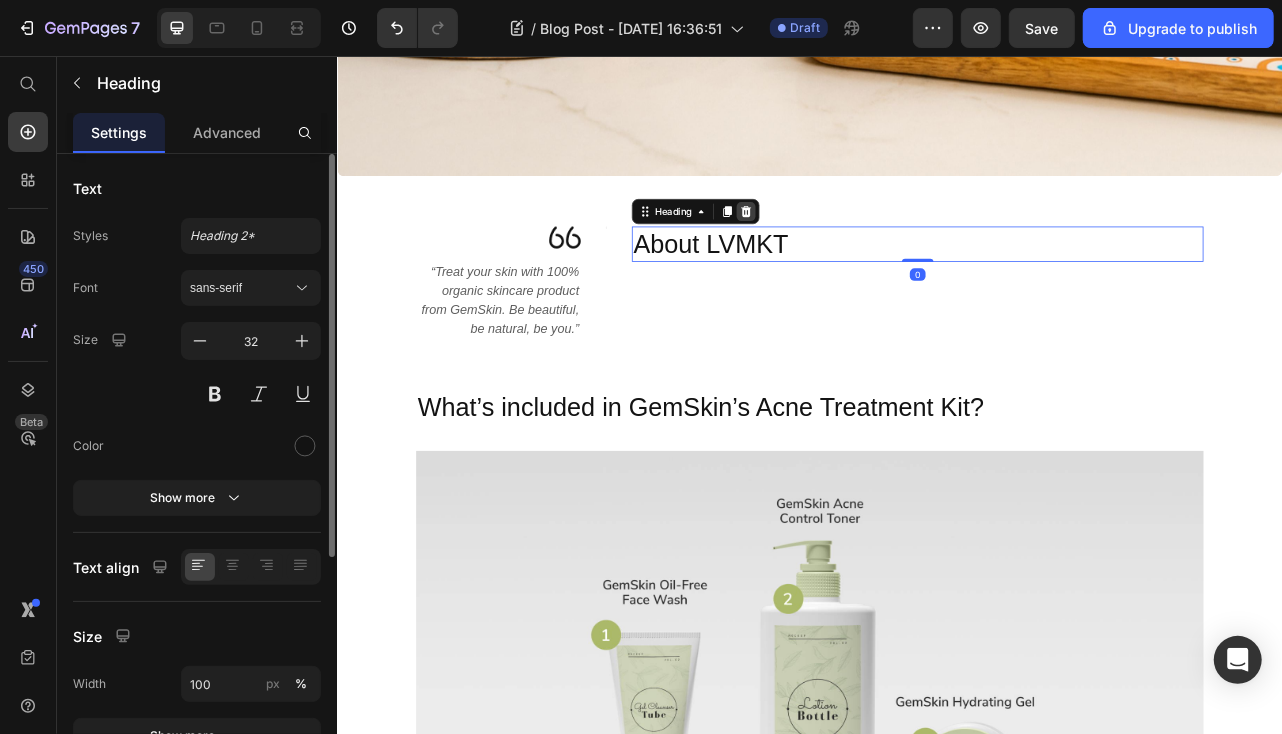 click at bounding box center [855, 252] 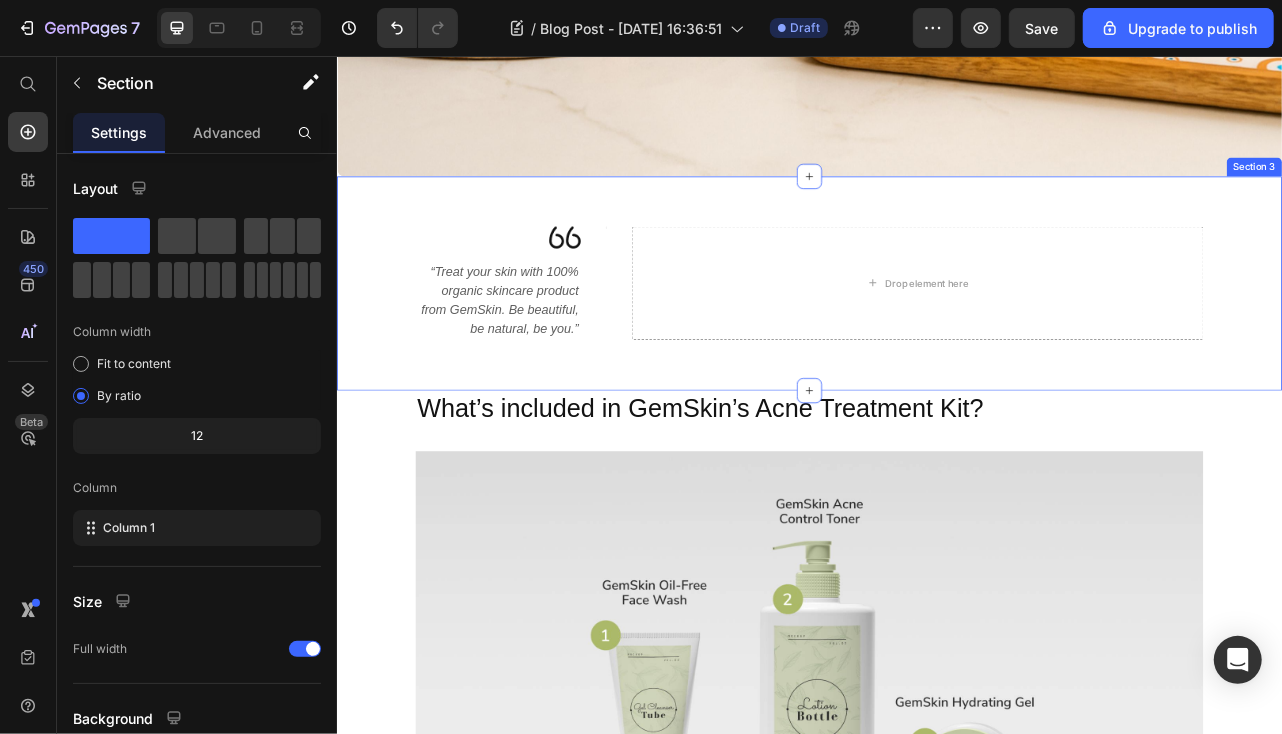 click on "Image “Treat your skin with 100% organic skincare product from GemSkin. Be beautiful, be natural, be you.” Text block                Title Line                Title Line Row
Drop element here Row Section 3" at bounding box center [936, 343] 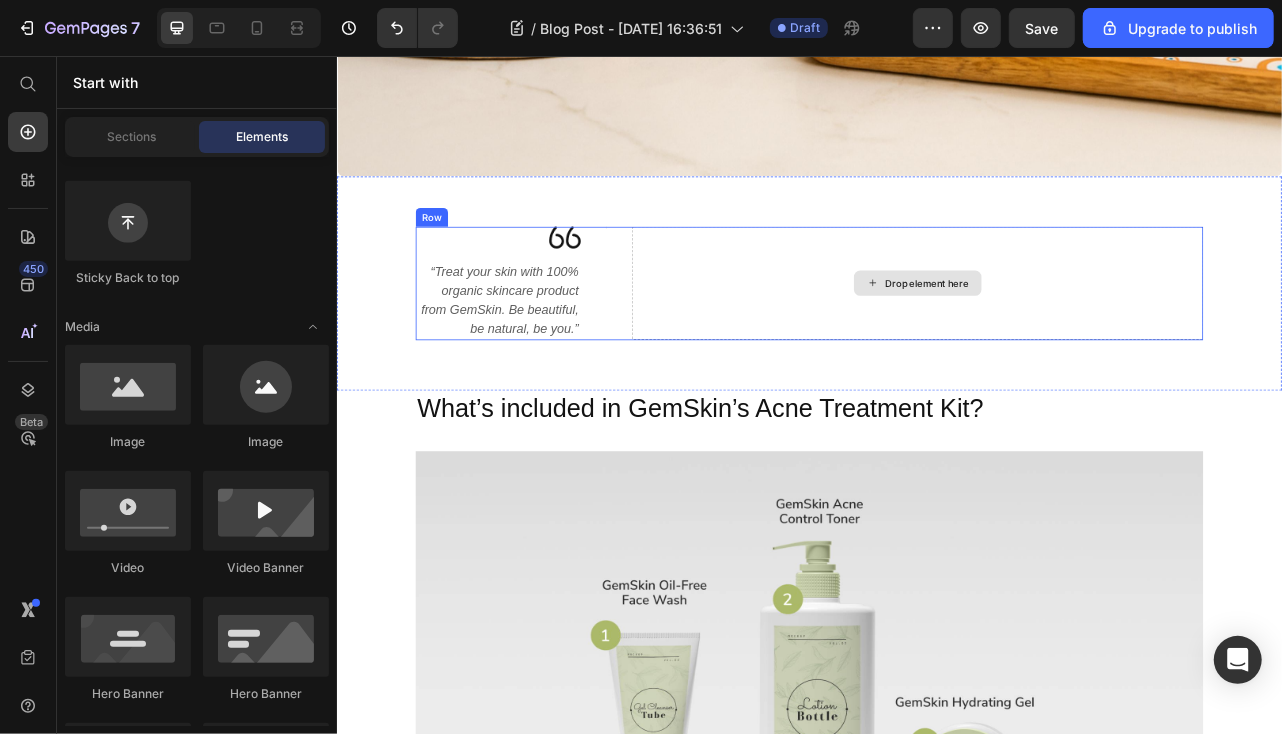 click on "Drop element here" at bounding box center (1073, 343) 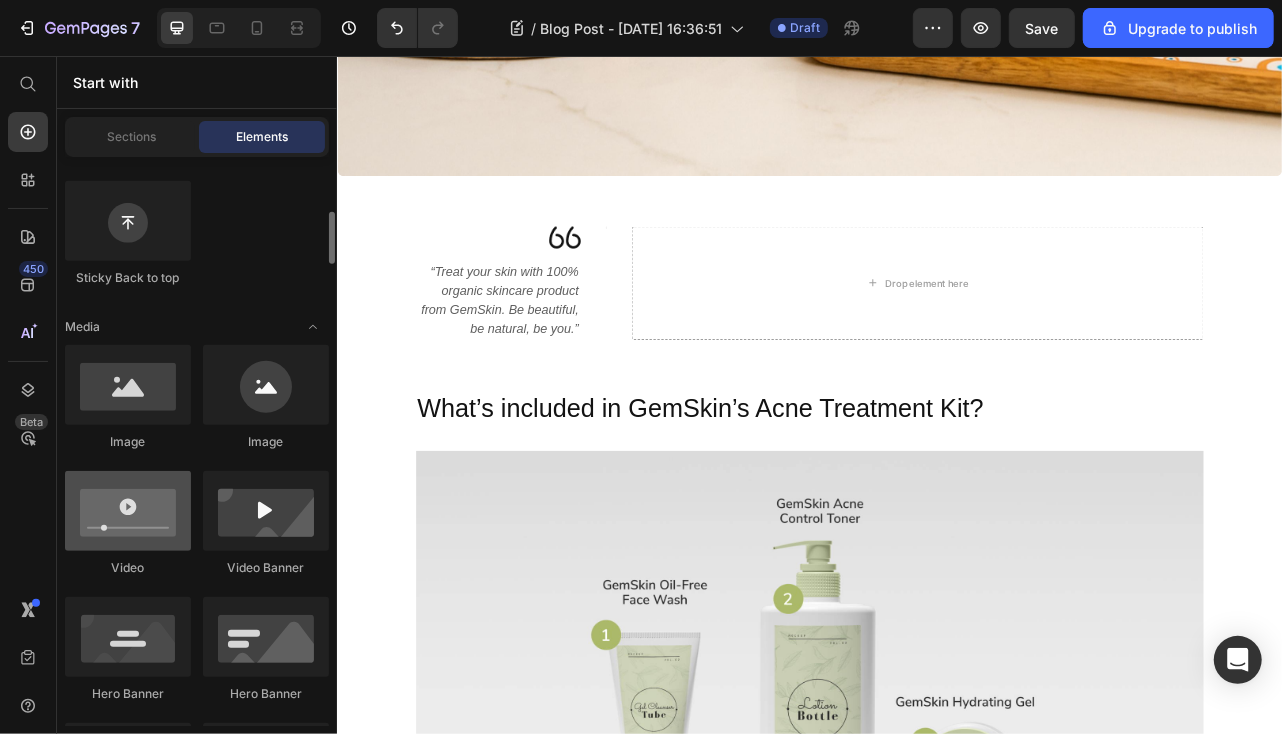 click at bounding box center [128, 511] 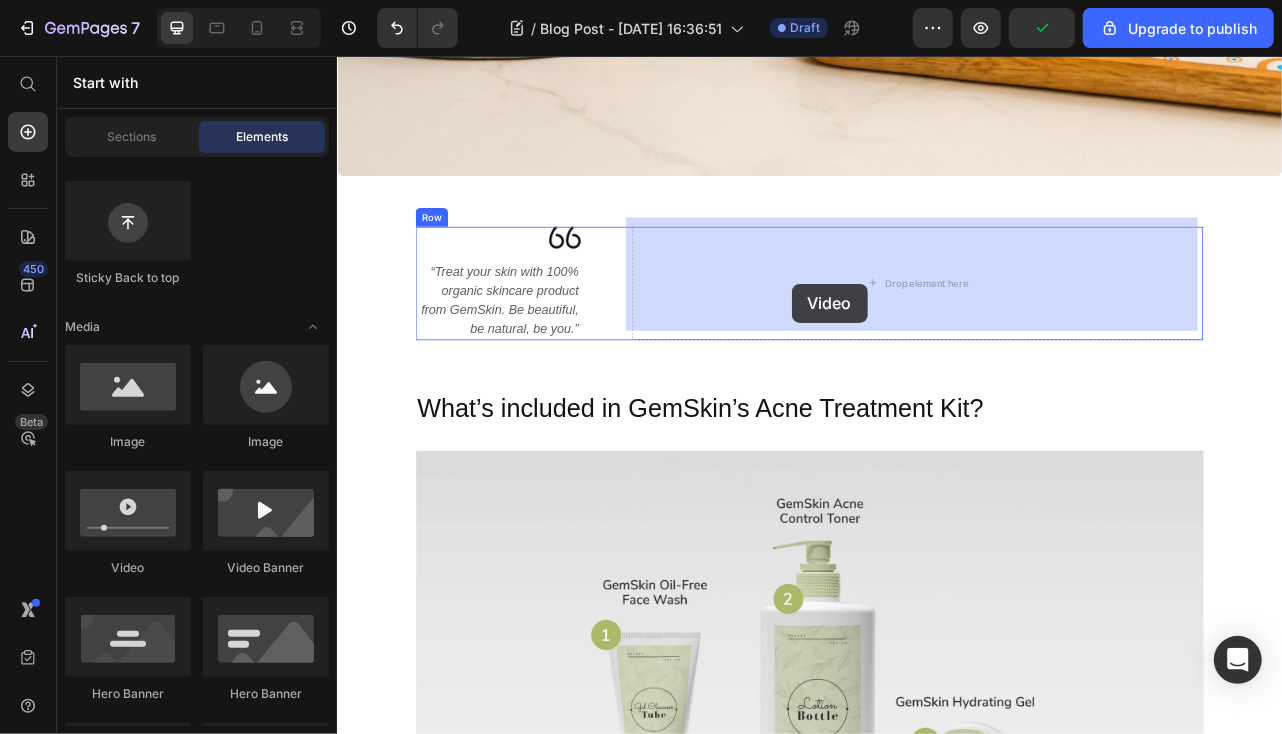 drag, startPoint x: 445, startPoint y: 582, endPoint x: 915, endPoint y: 339, distance: 529.10205 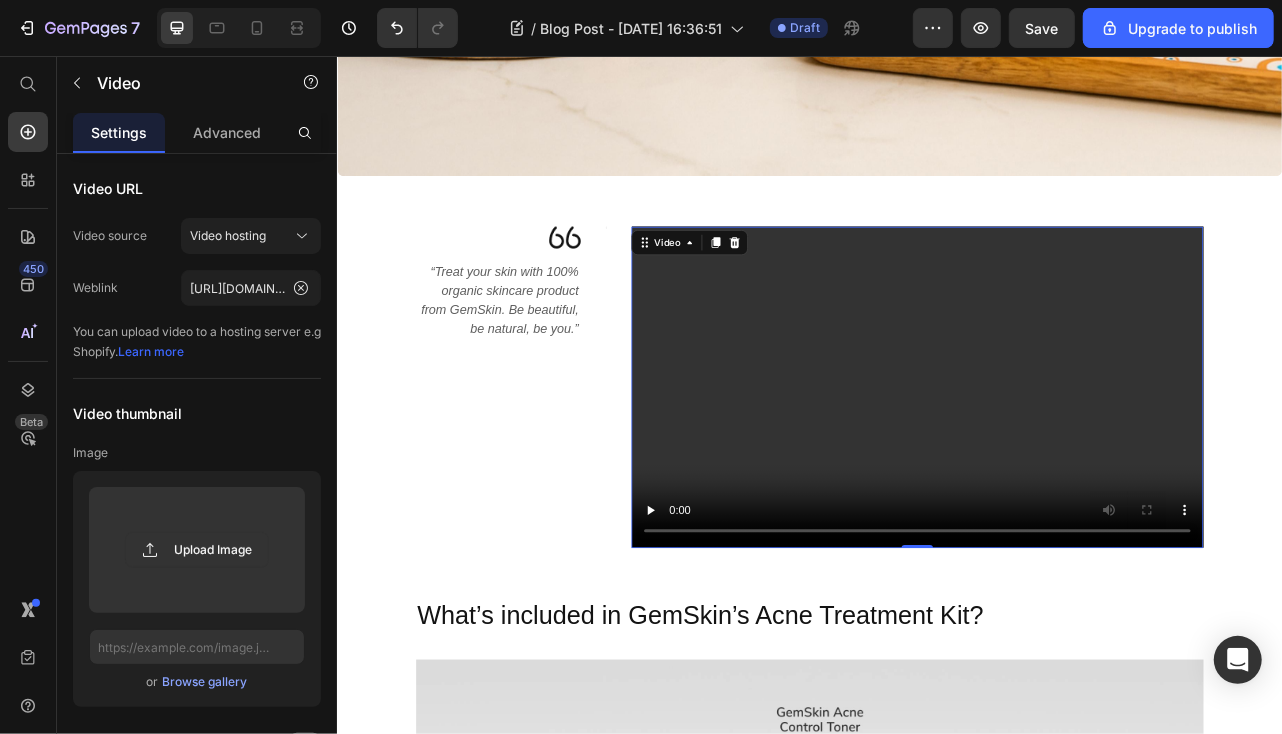 click at bounding box center (1073, 475) 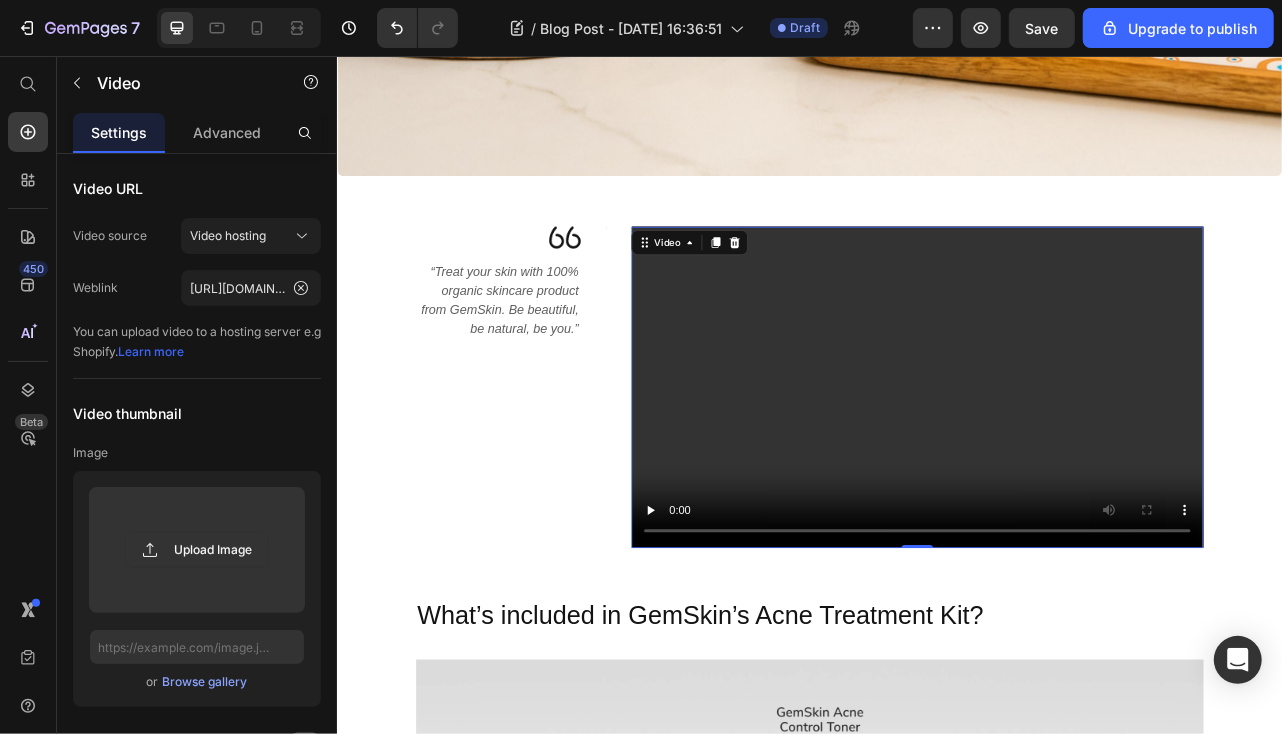 click at bounding box center (1073, 475) 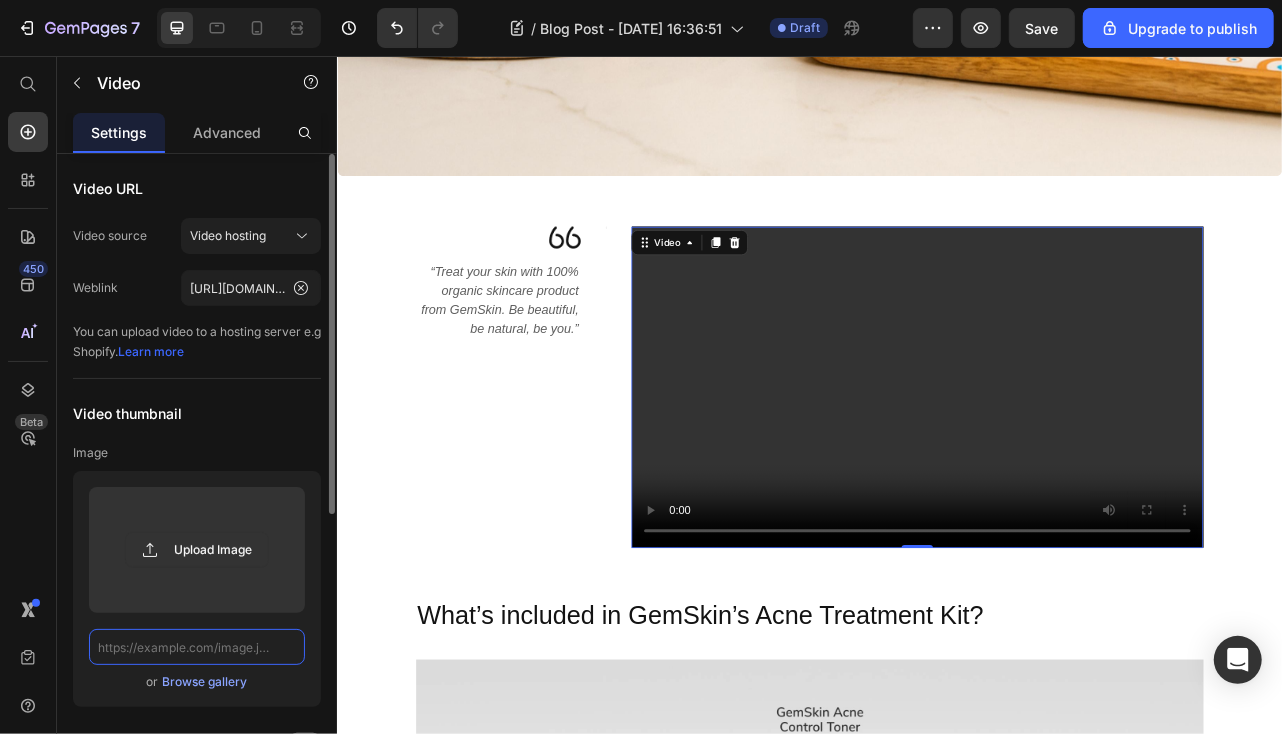click 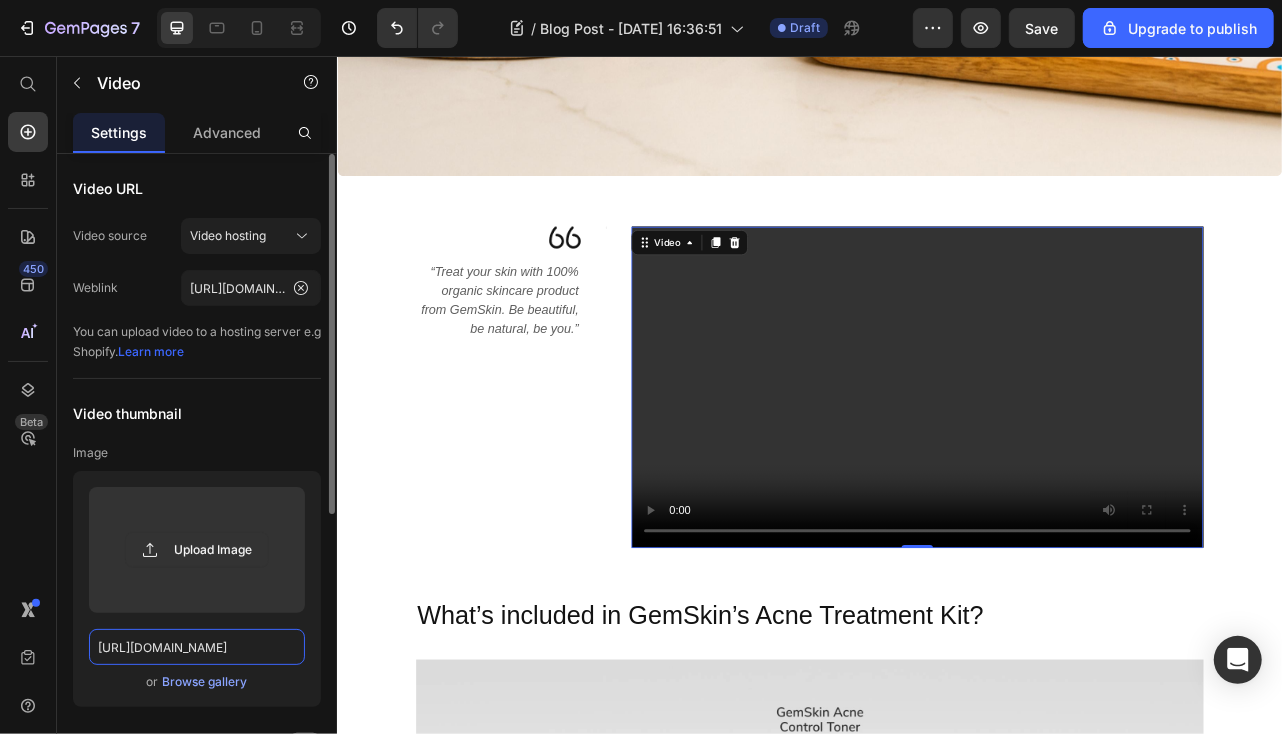 scroll, scrollTop: 0, scrollLeft: 142, axis: horizontal 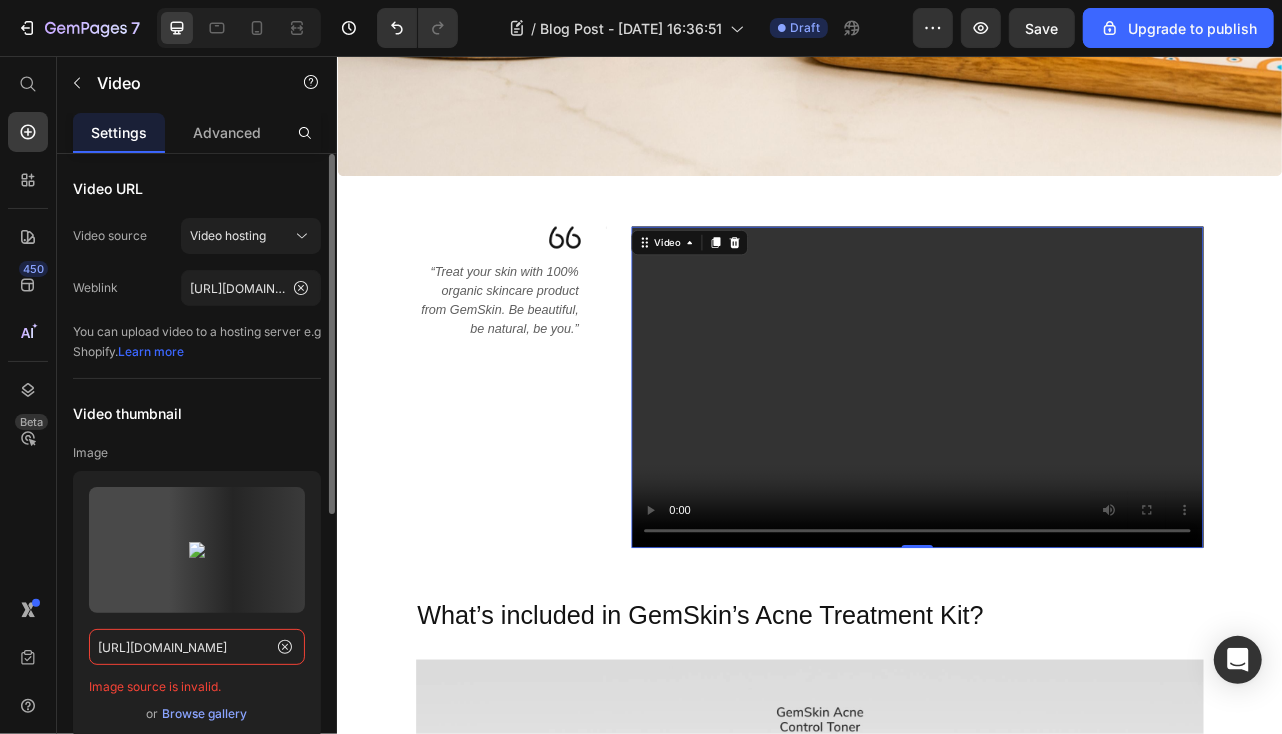 type on "[URL][DOMAIN_NAME]" 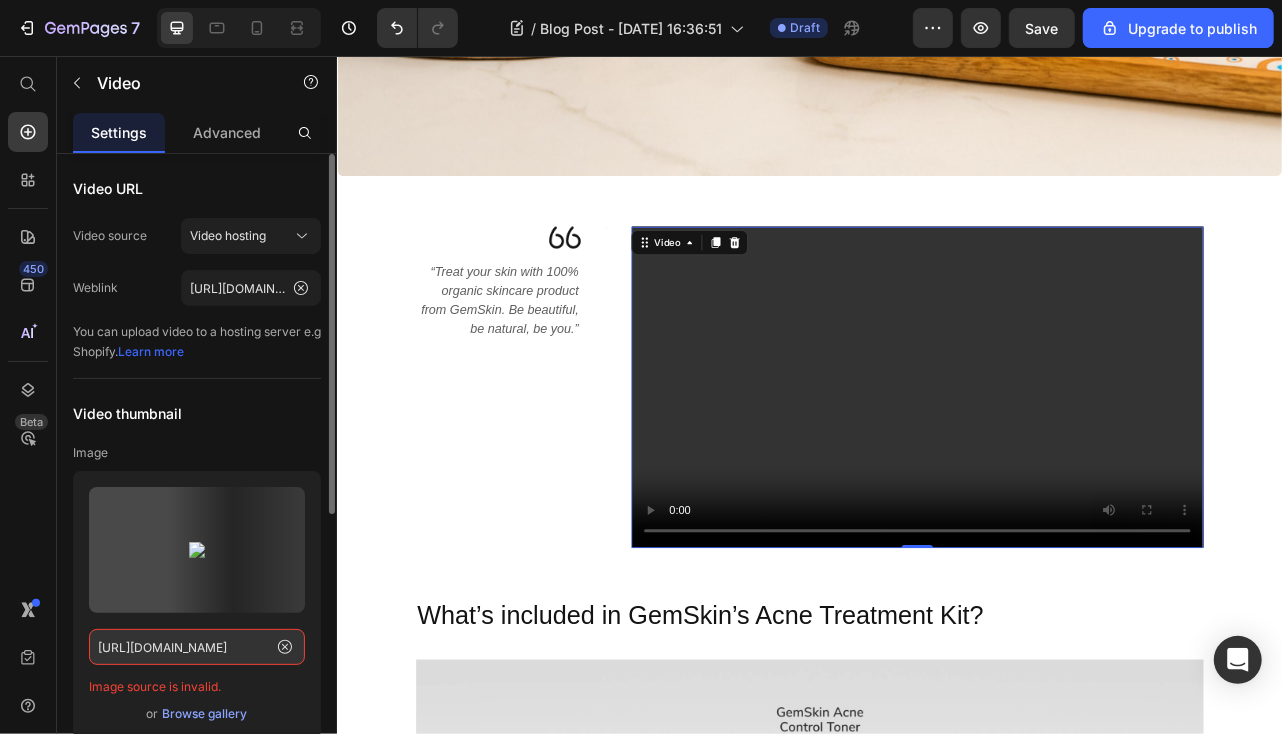 click on "Upload Image [URL][DOMAIN_NAME] Image source is invalid.  or   Browse gallery" 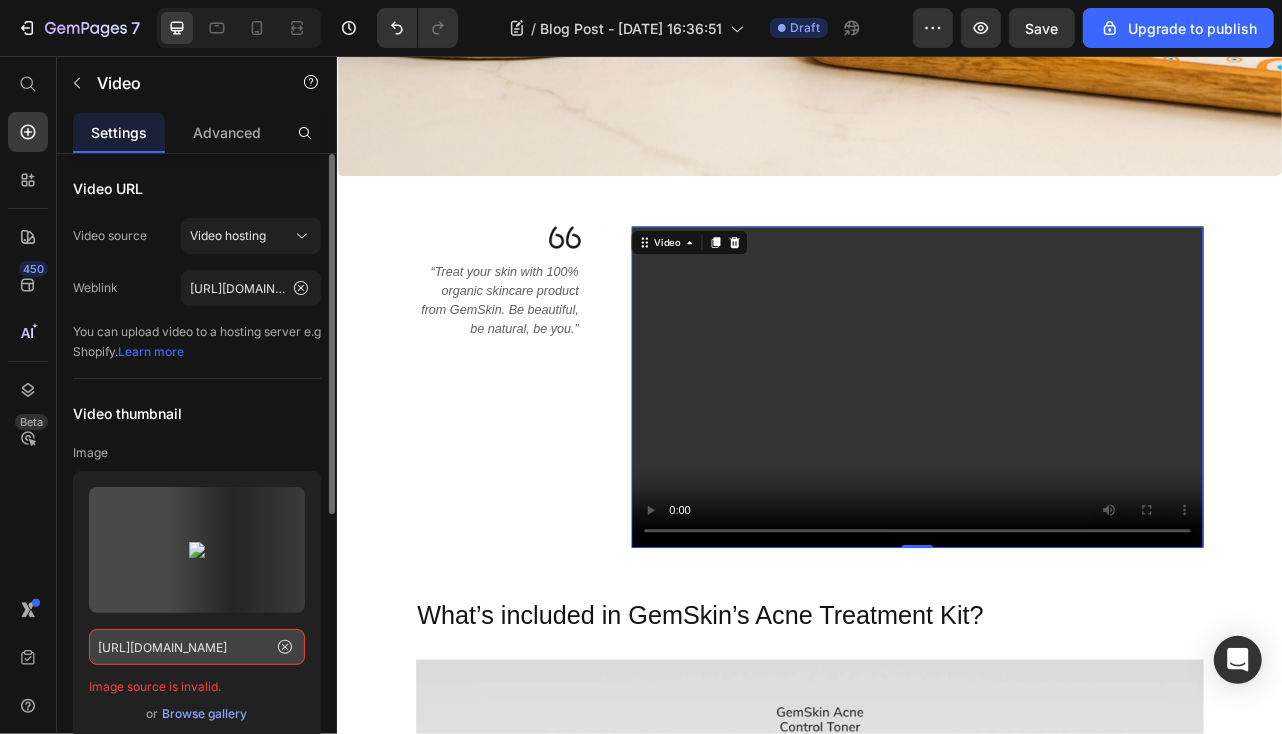 scroll, scrollTop: 0, scrollLeft: 0, axis: both 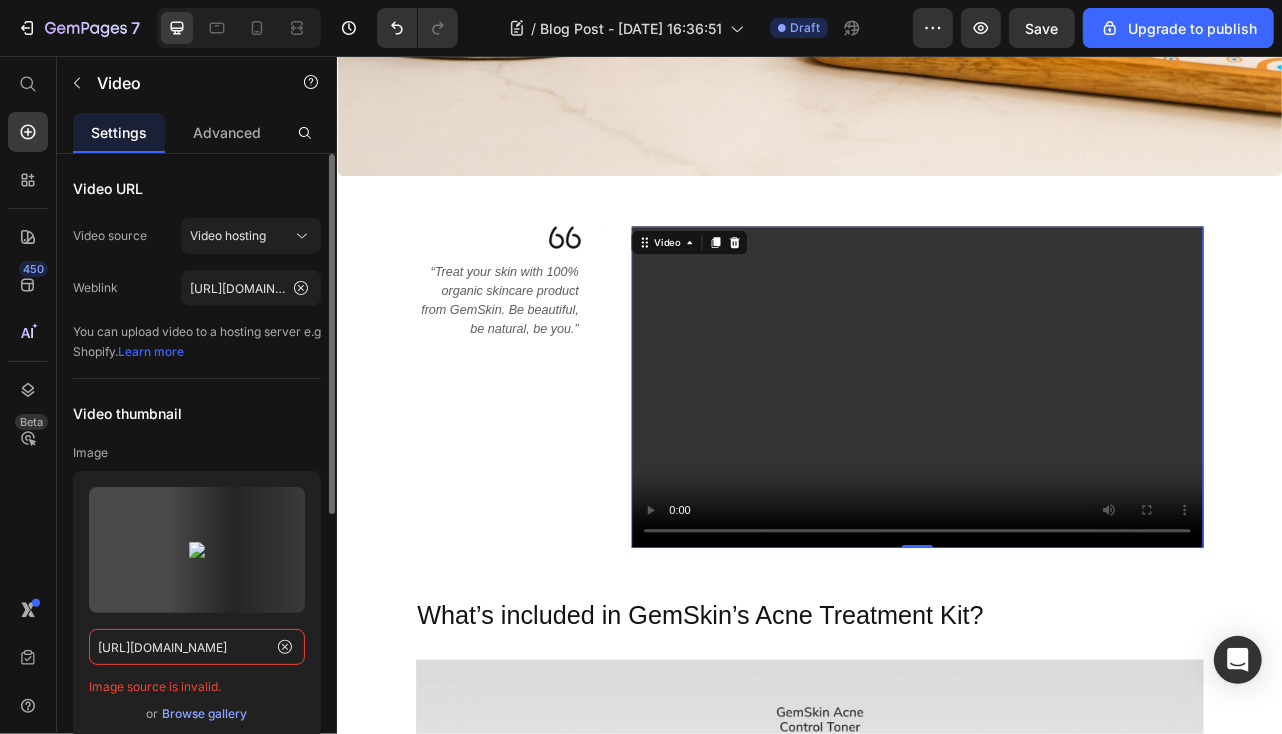 click on "[URL][DOMAIN_NAME]" 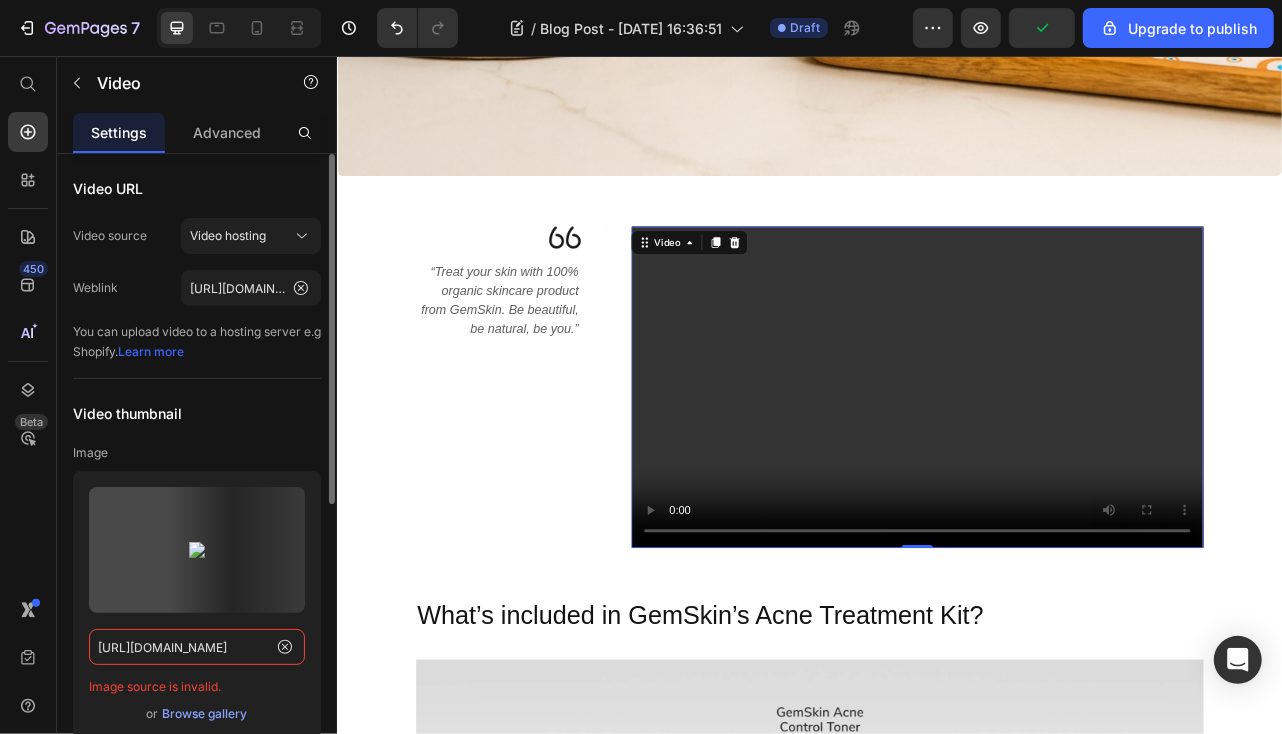 click on "[URL][DOMAIN_NAME]" 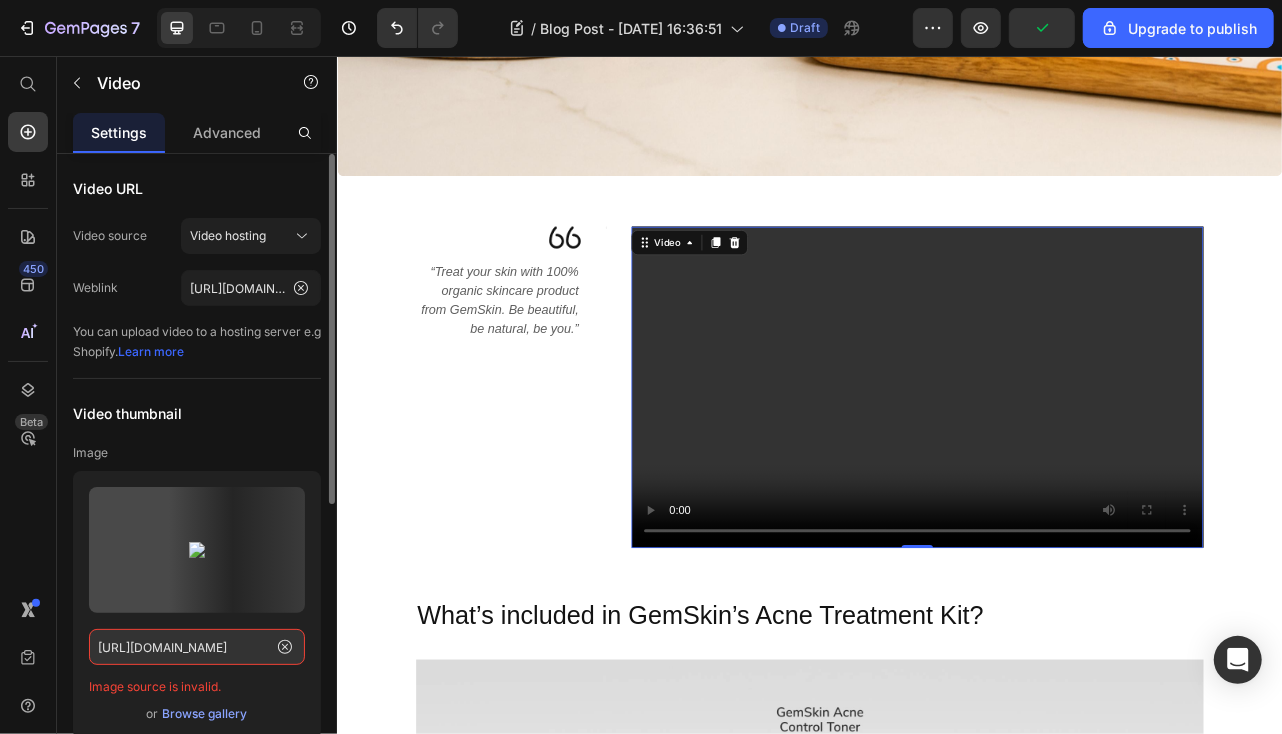 click on "Upload Image [URL][DOMAIN_NAME] Image source is invalid.  or   Browse gallery" 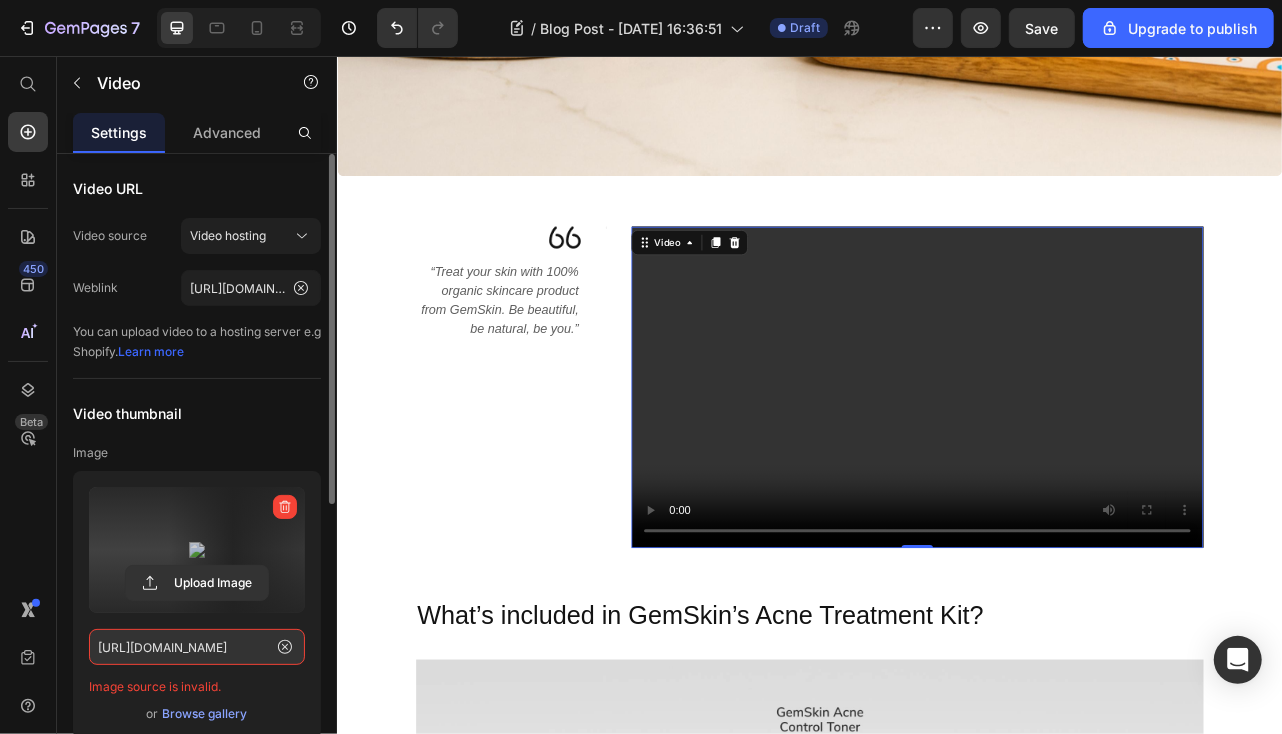 click at bounding box center [197, 550] 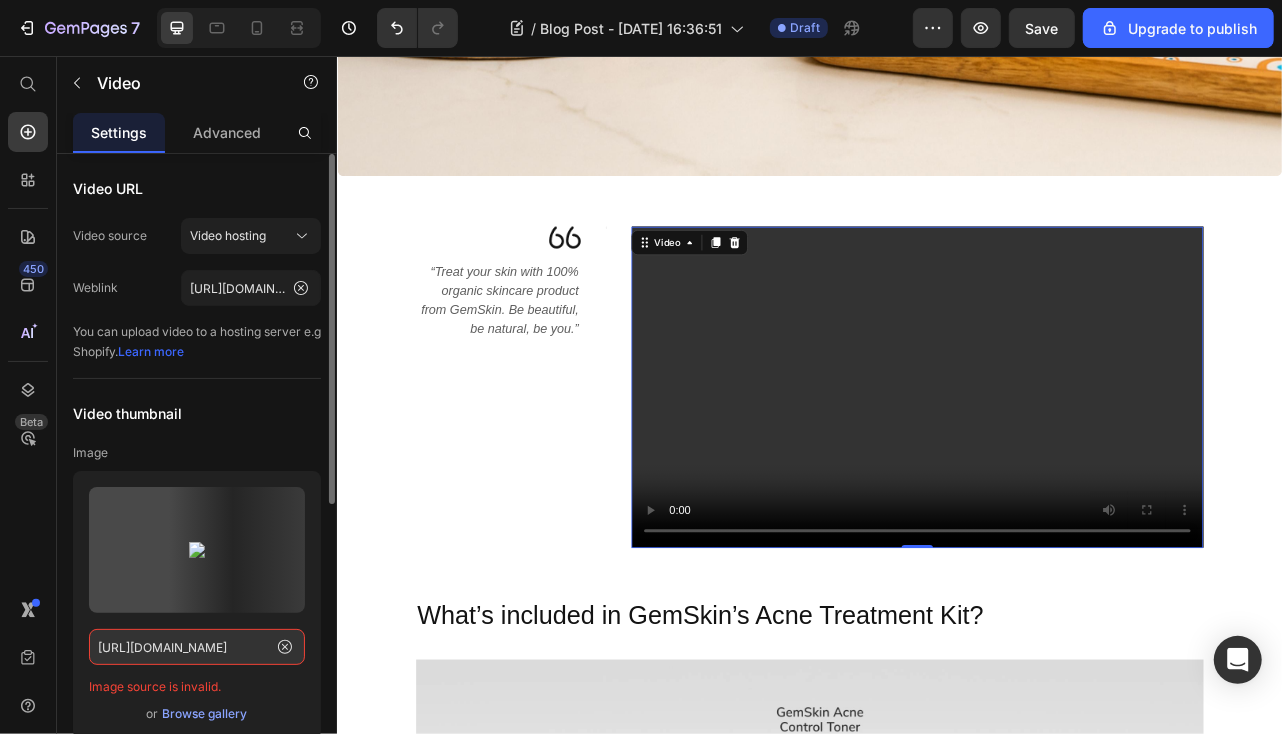click on "Image source is invalid." at bounding box center (197, 685) 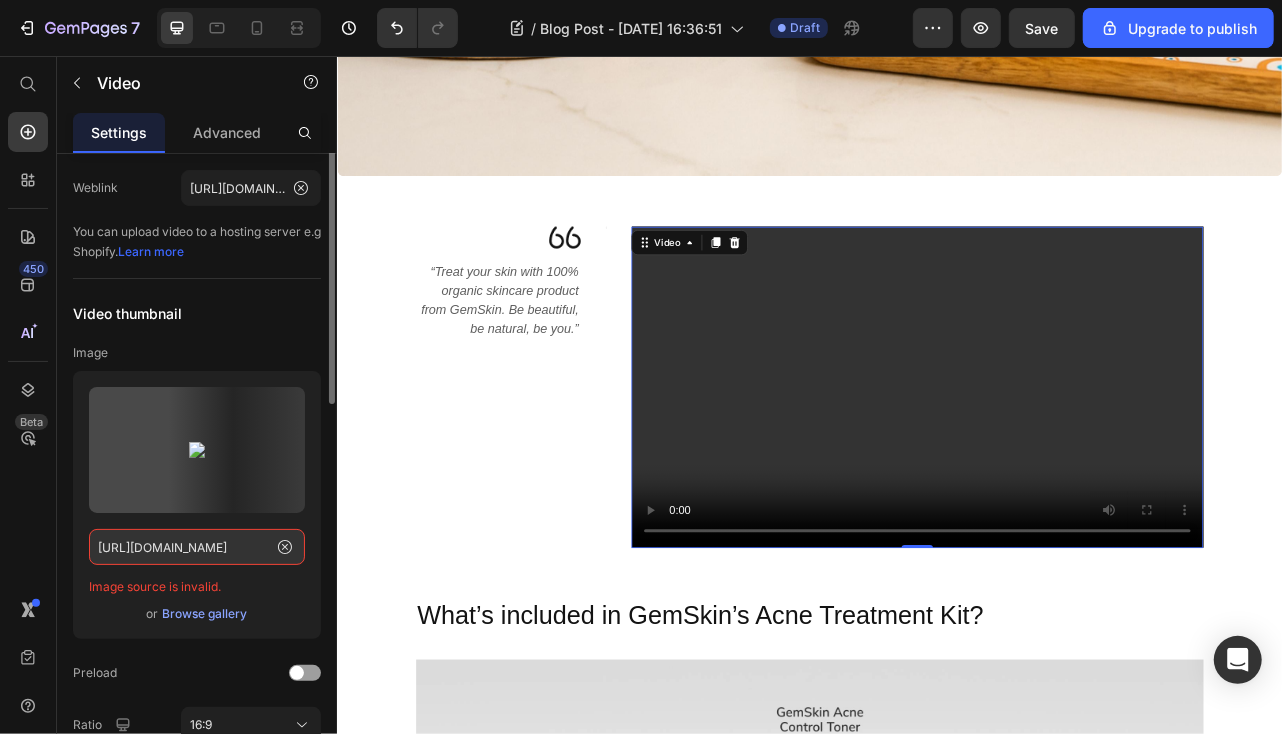 scroll, scrollTop: 0, scrollLeft: 0, axis: both 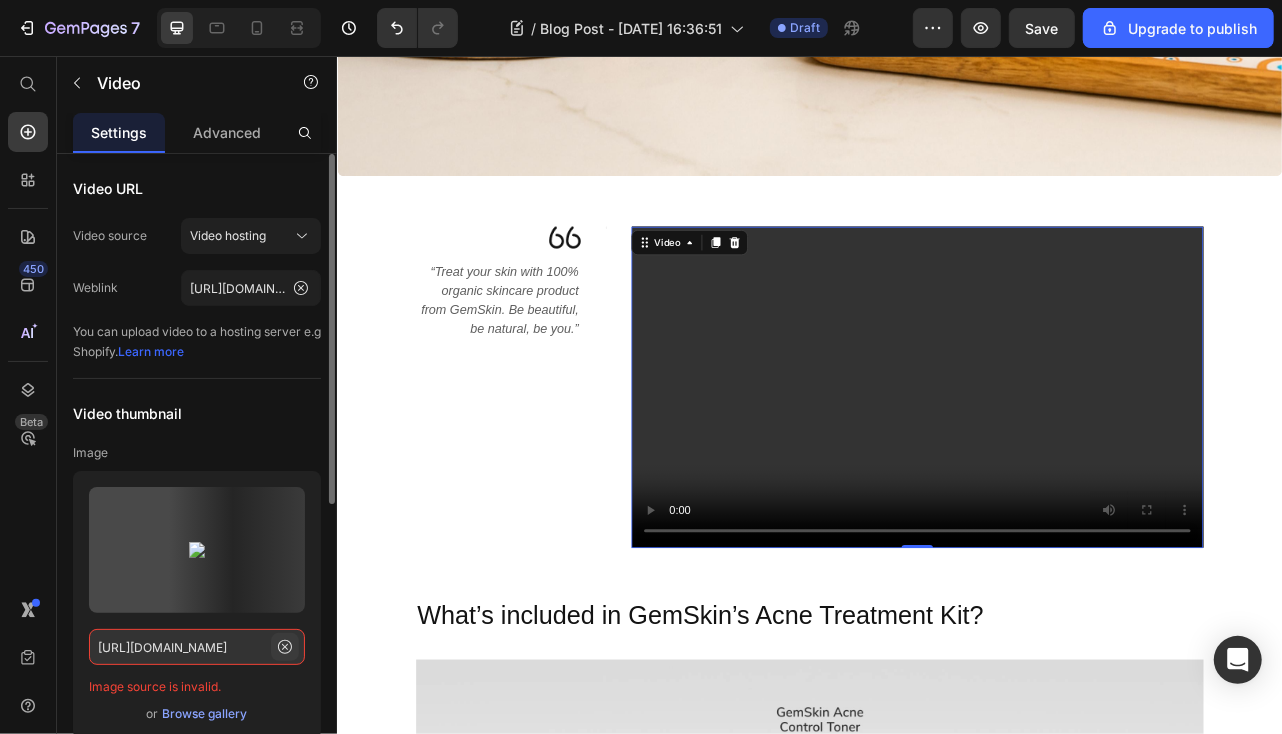 click 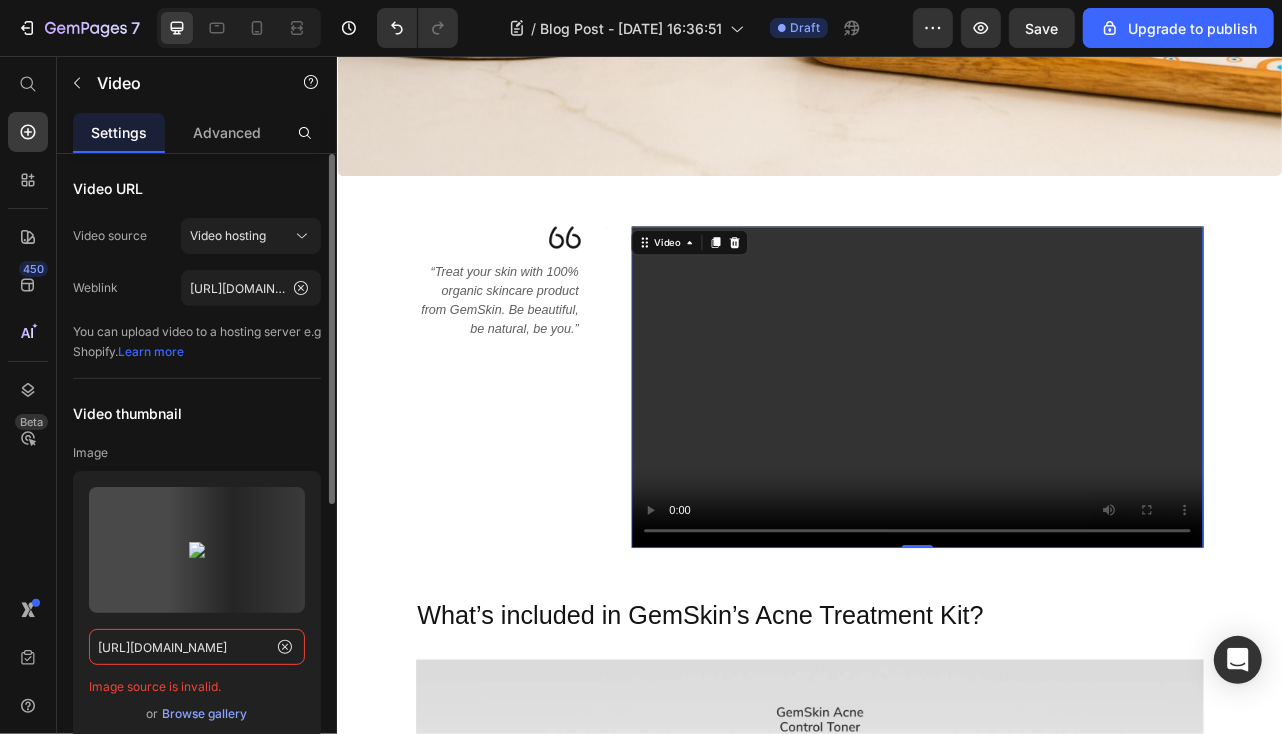 type 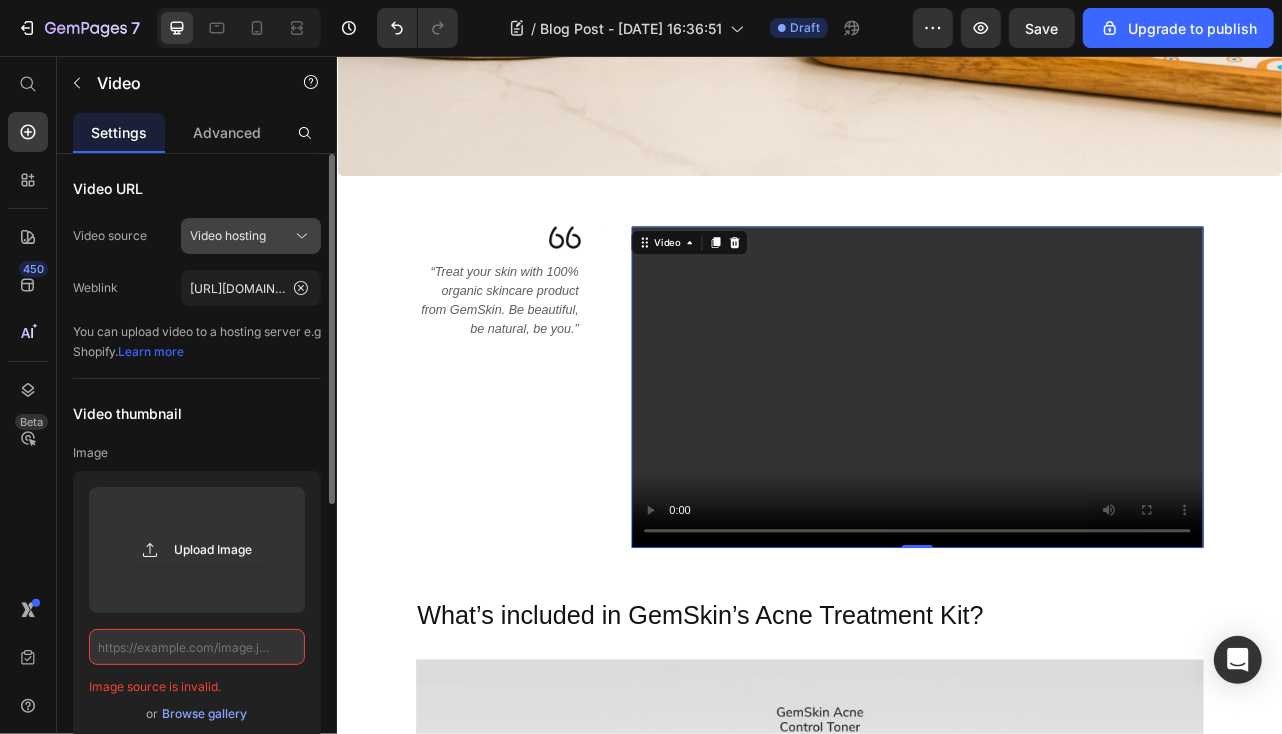 click on "Video hosting" at bounding box center [251, 236] 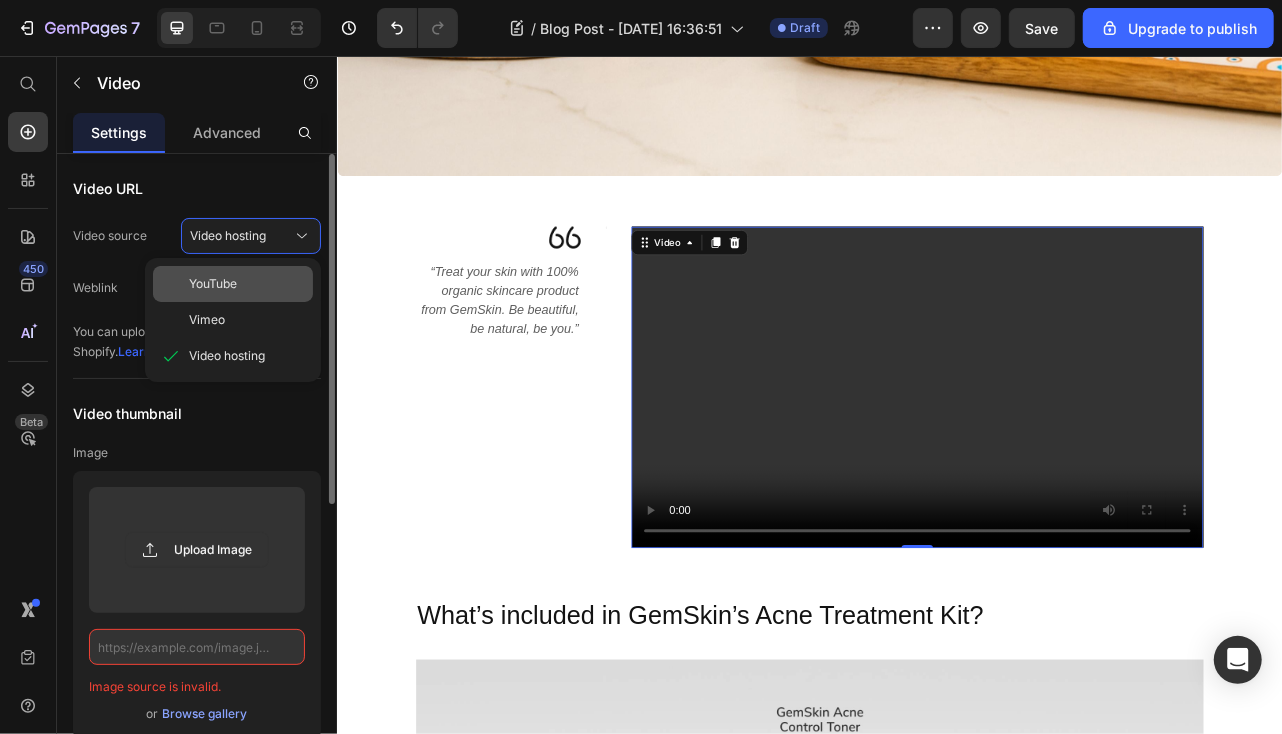 click on "YouTube" at bounding box center [213, 284] 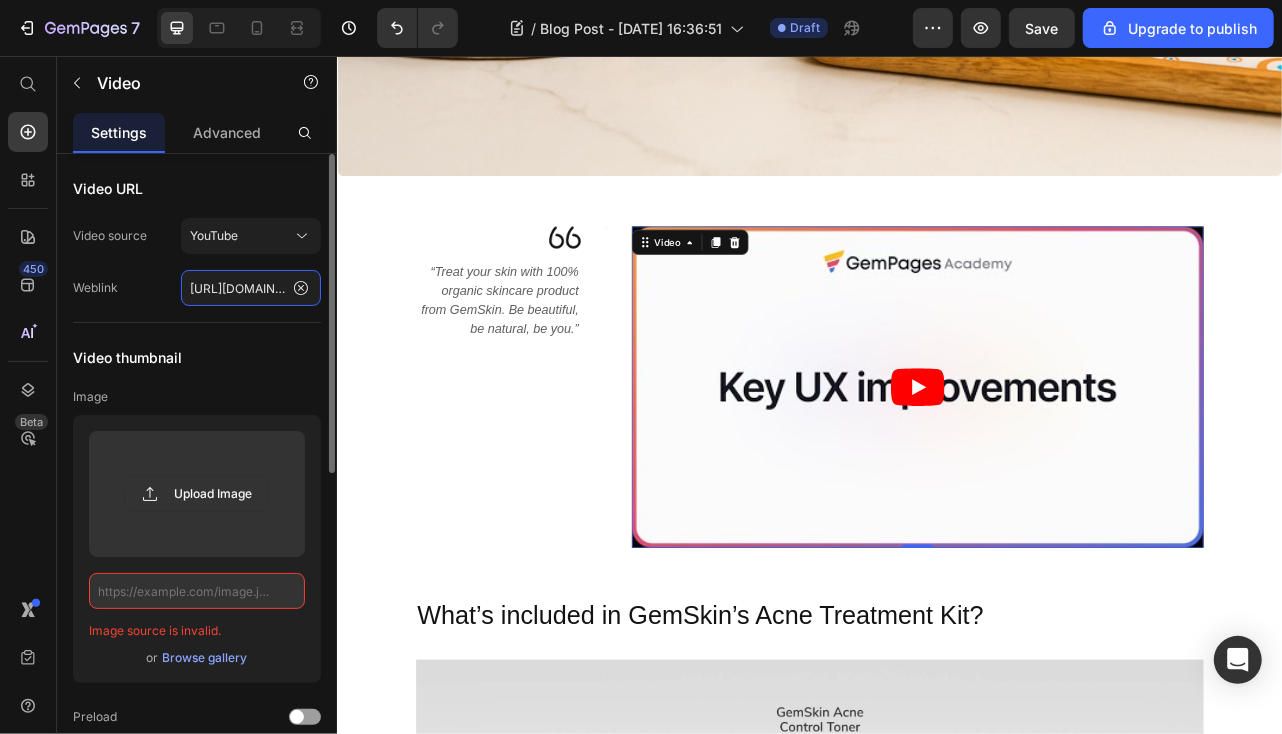 click on "[URL][DOMAIN_NAME]" 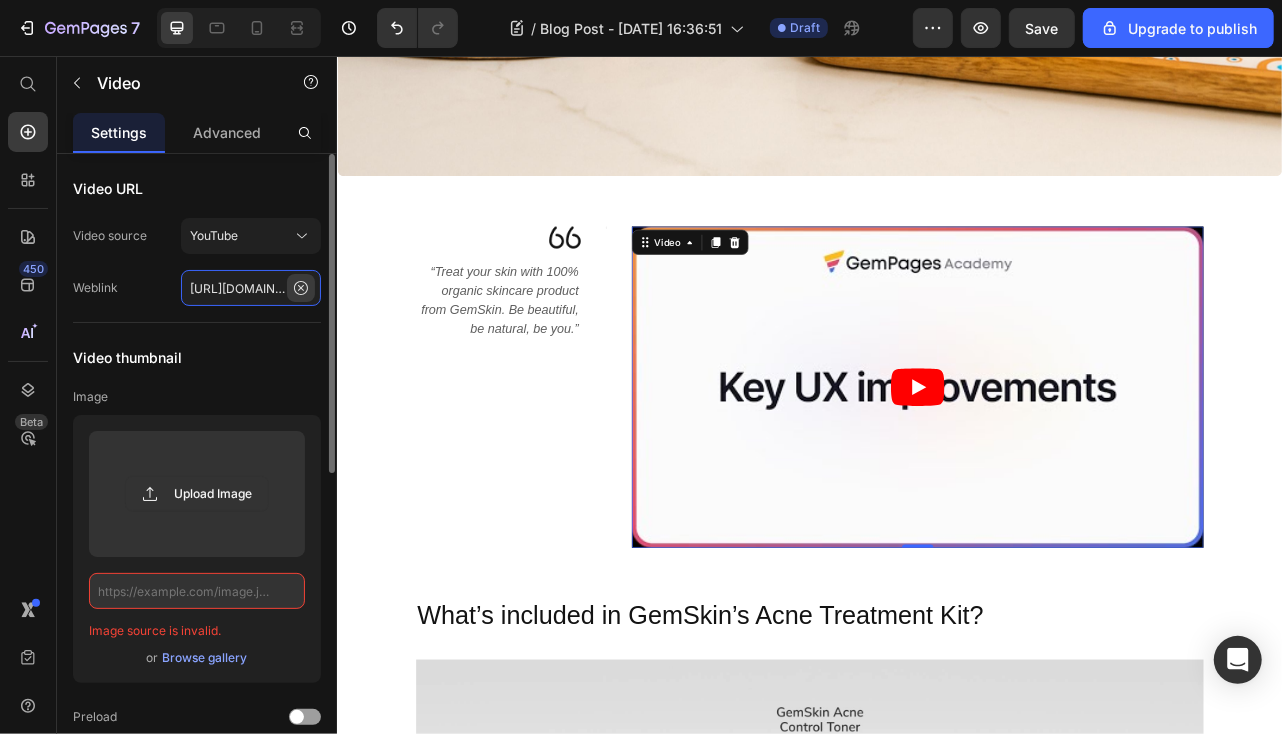 type on "[URL][DOMAIN_NAME]" 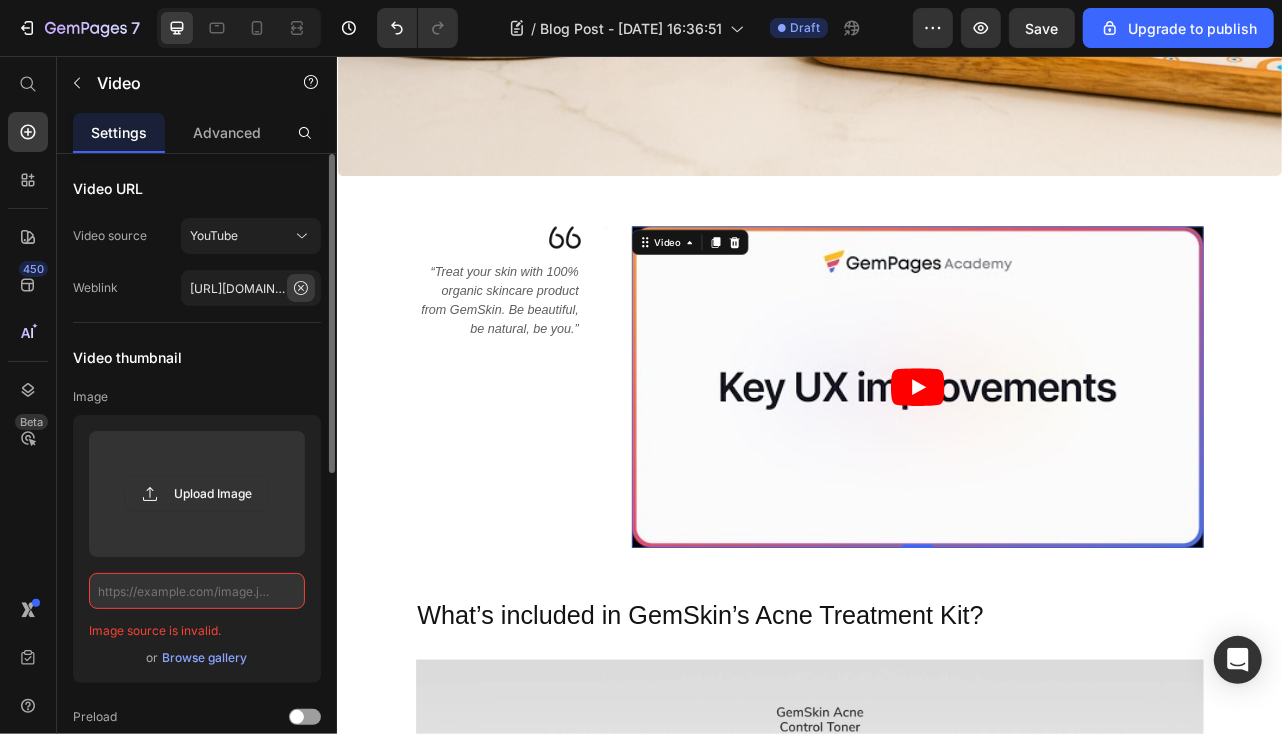 click 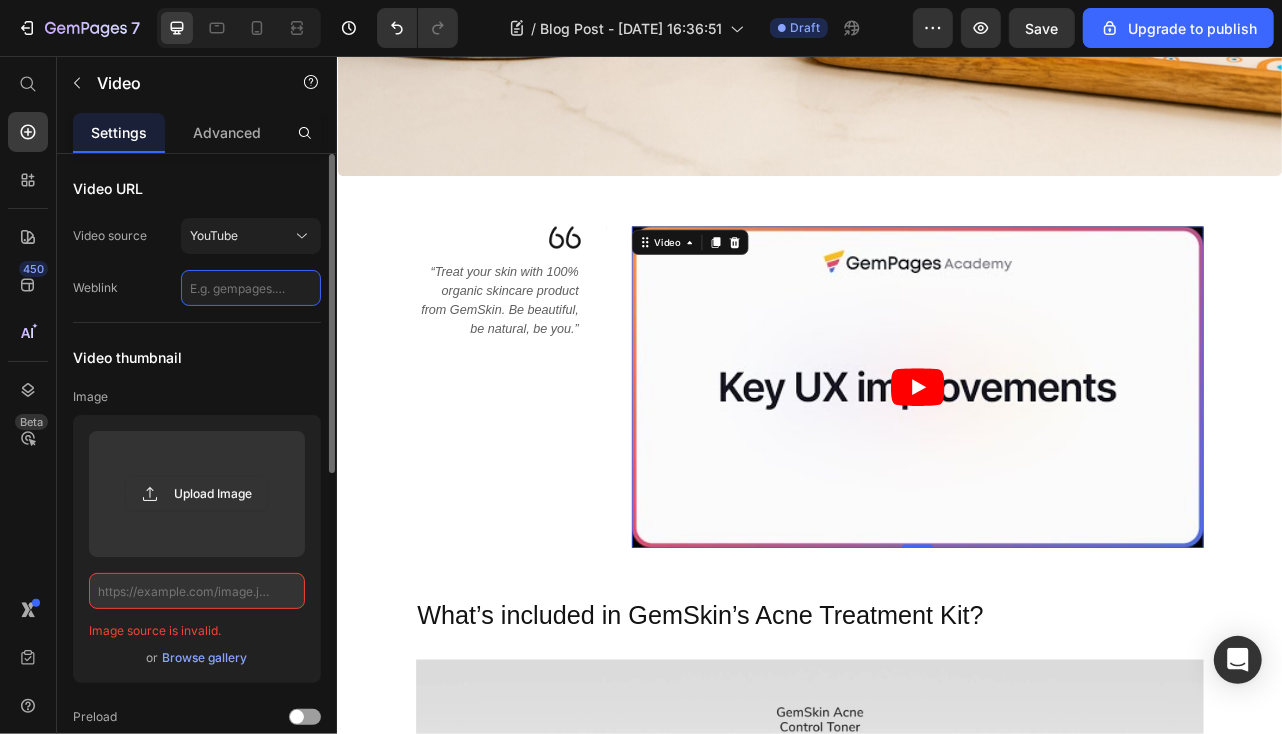 paste on "[URL][DOMAIN_NAME]" 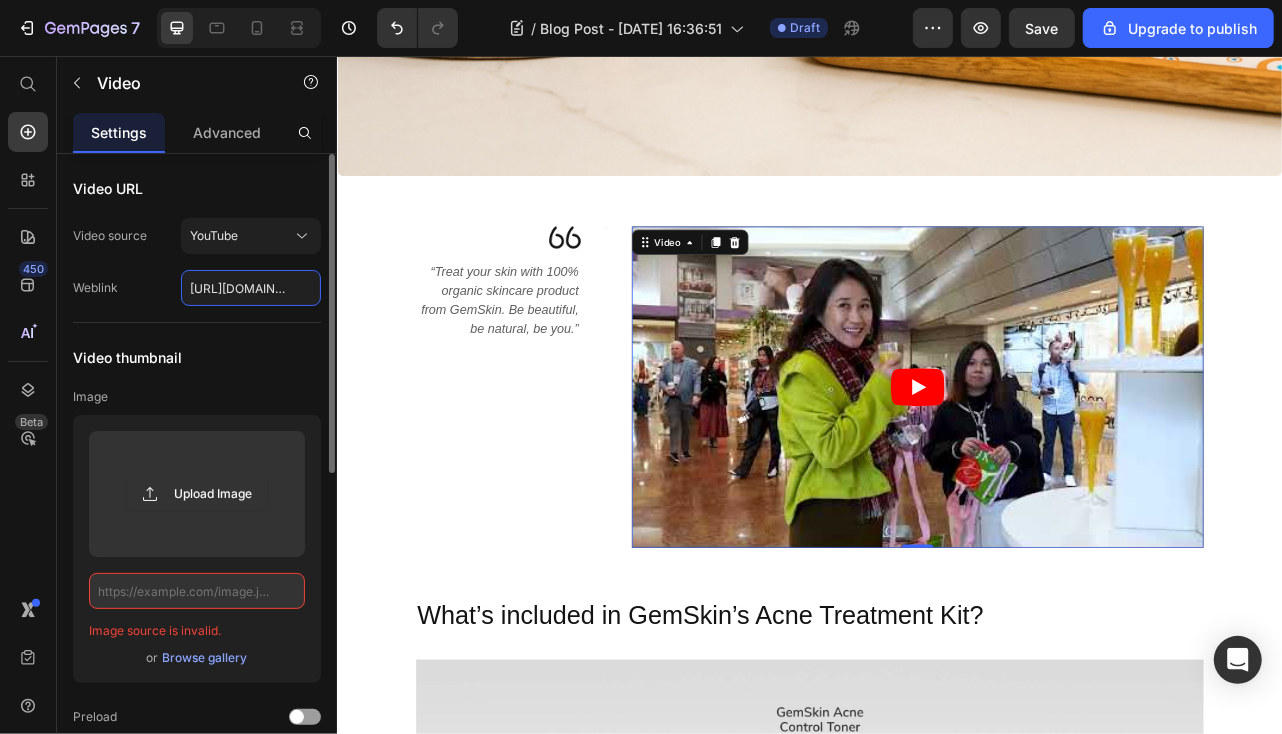 scroll, scrollTop: 0, scrollLeft: 218, axis: horizontal 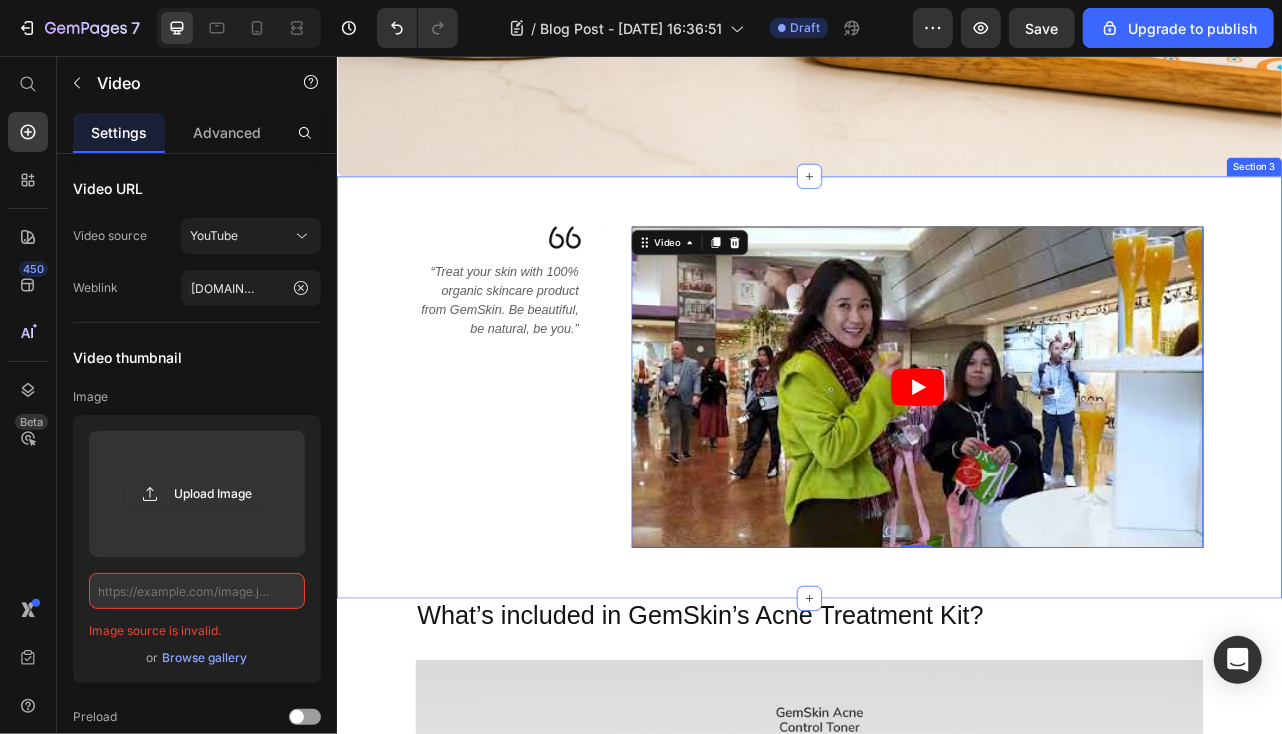 click on "Image “Treat your skin with 100% organic skincare product from GemSkin. Be beautiful, be natural, be you.” Text block                Title Line                Title Line Row Video   0 Row" at bounding box center [936, 475] 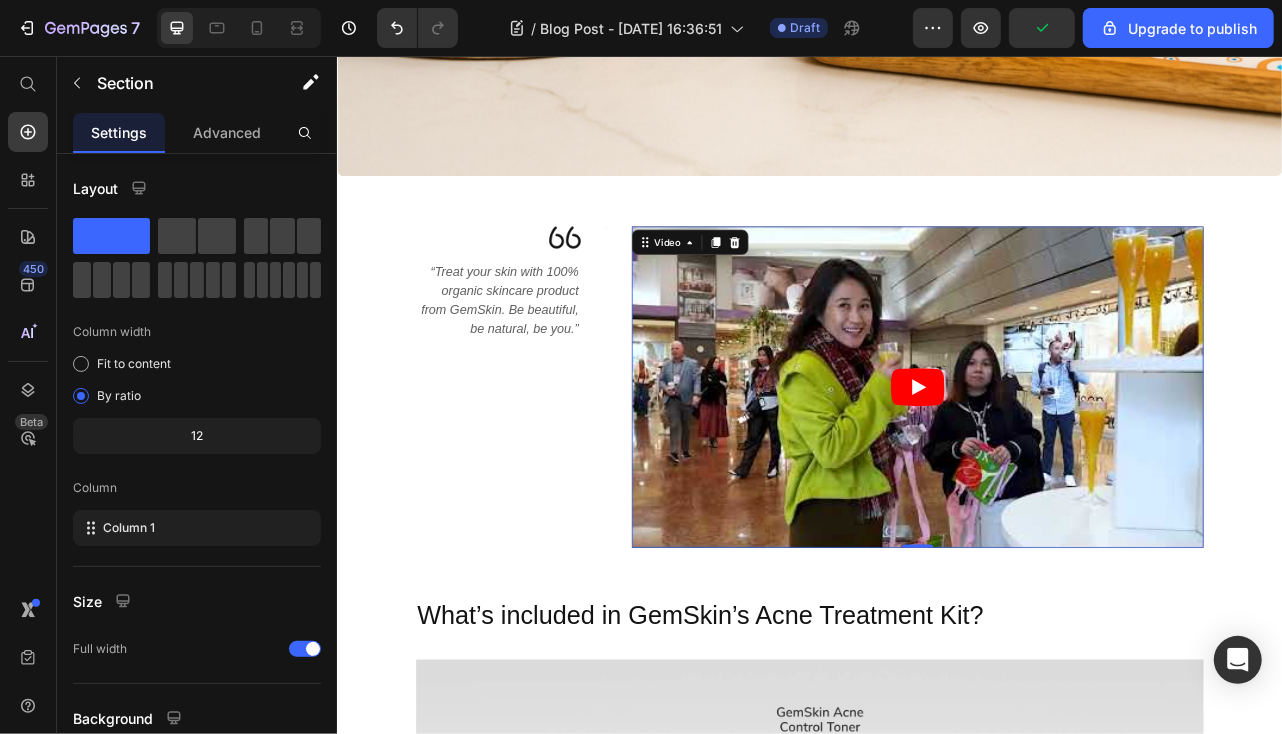 click at bounding box center [1073, 475] 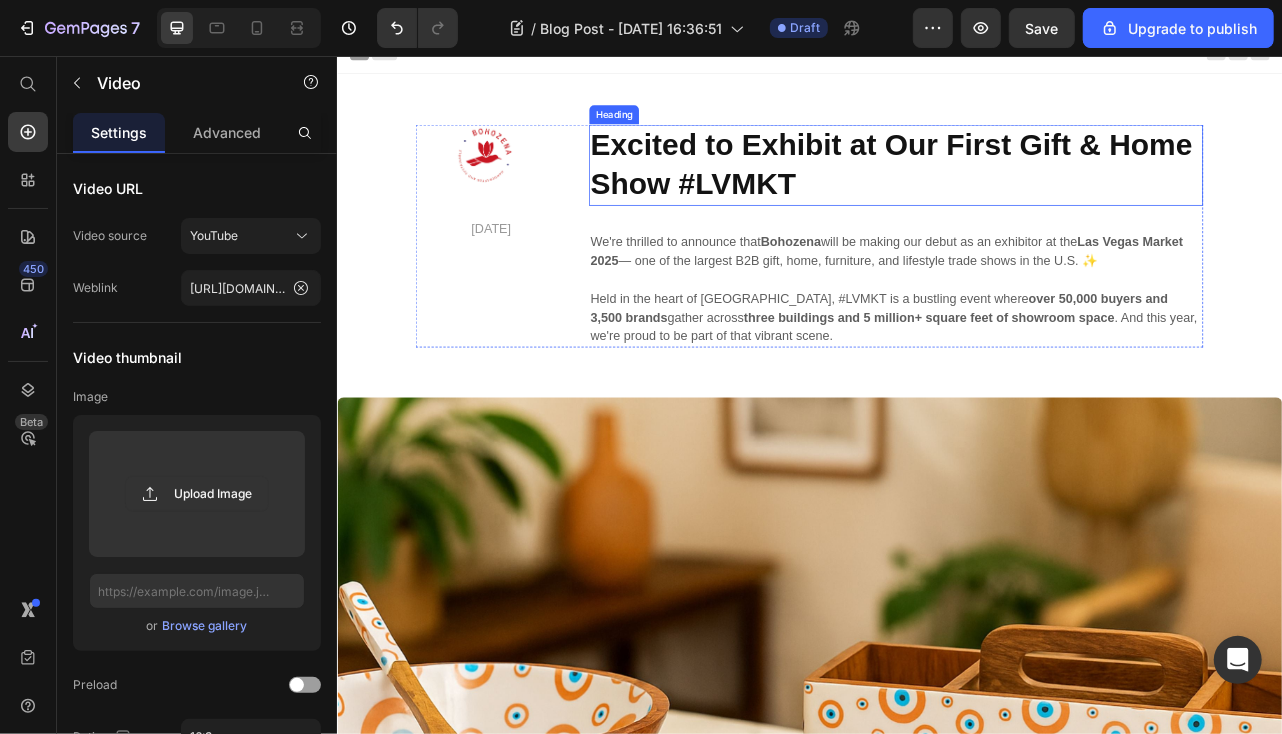 scroll, scrollTop: 0, scrollLeft: 0, axis: both 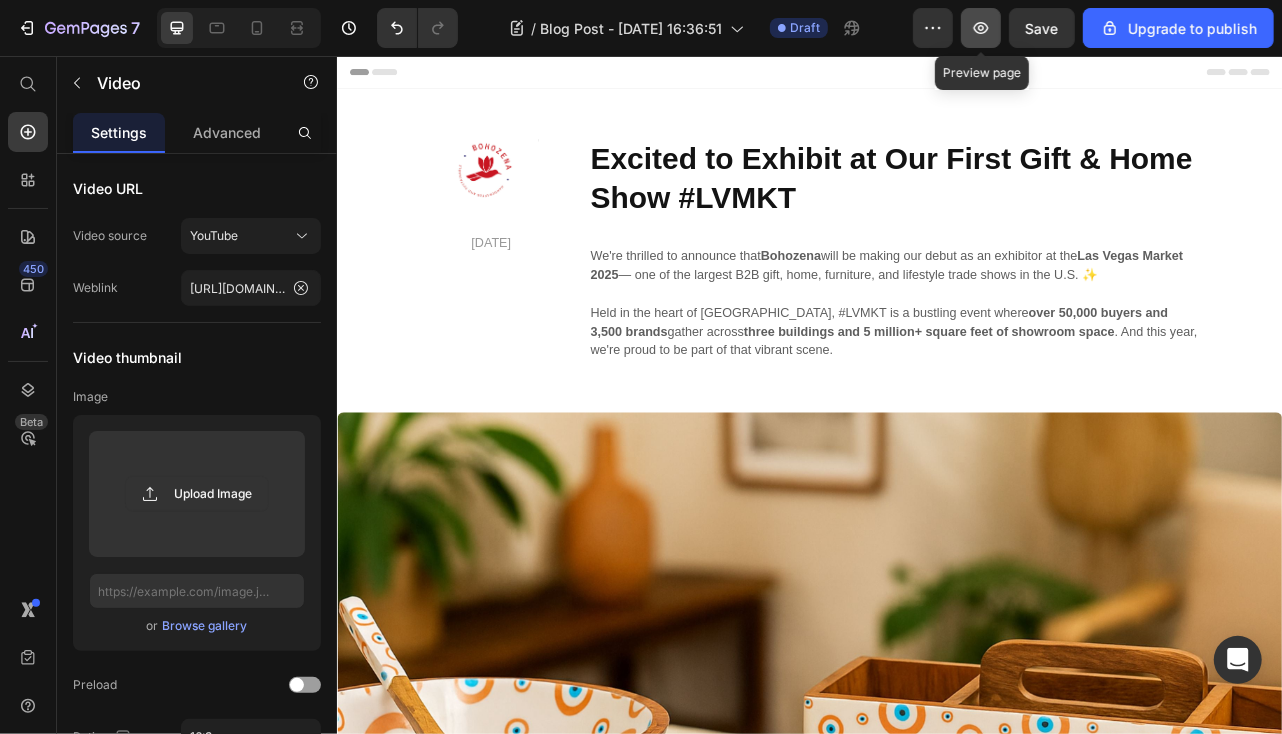 click 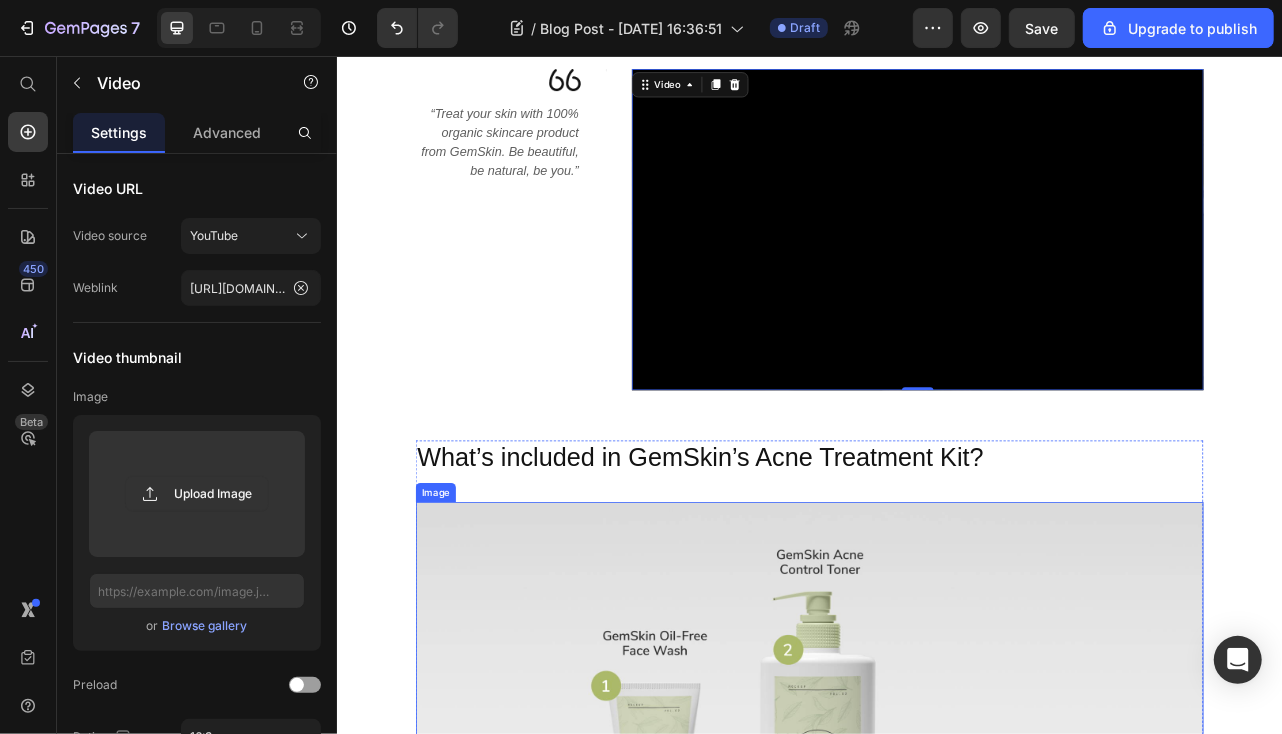 scroll, scrollTop: 1100, scrollLeft: 0, axis: vertical 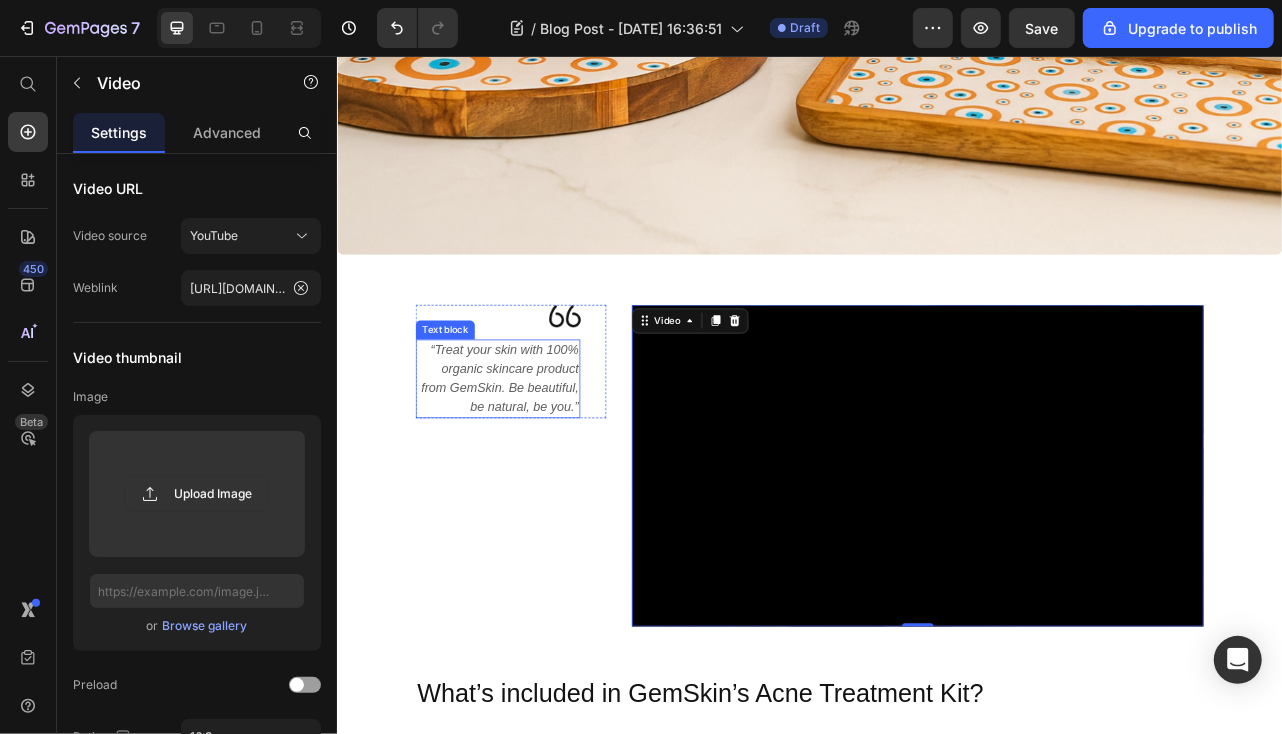 click on "“Treat your skin with 100% organic skincare product from GemSkin. Be beautiful, be natural, be you.”" at bounding box center (543, 464) 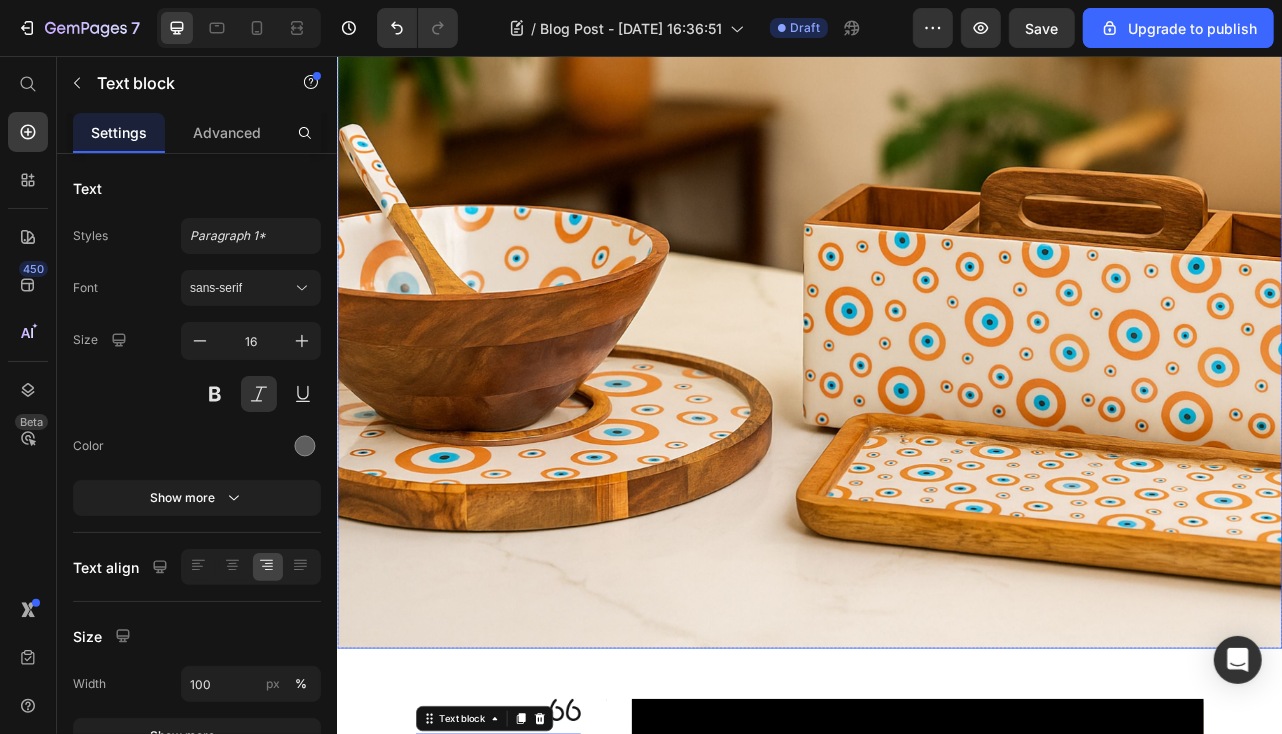 scroll, scrollTop: 0, scrollLeft: 0, axis: both 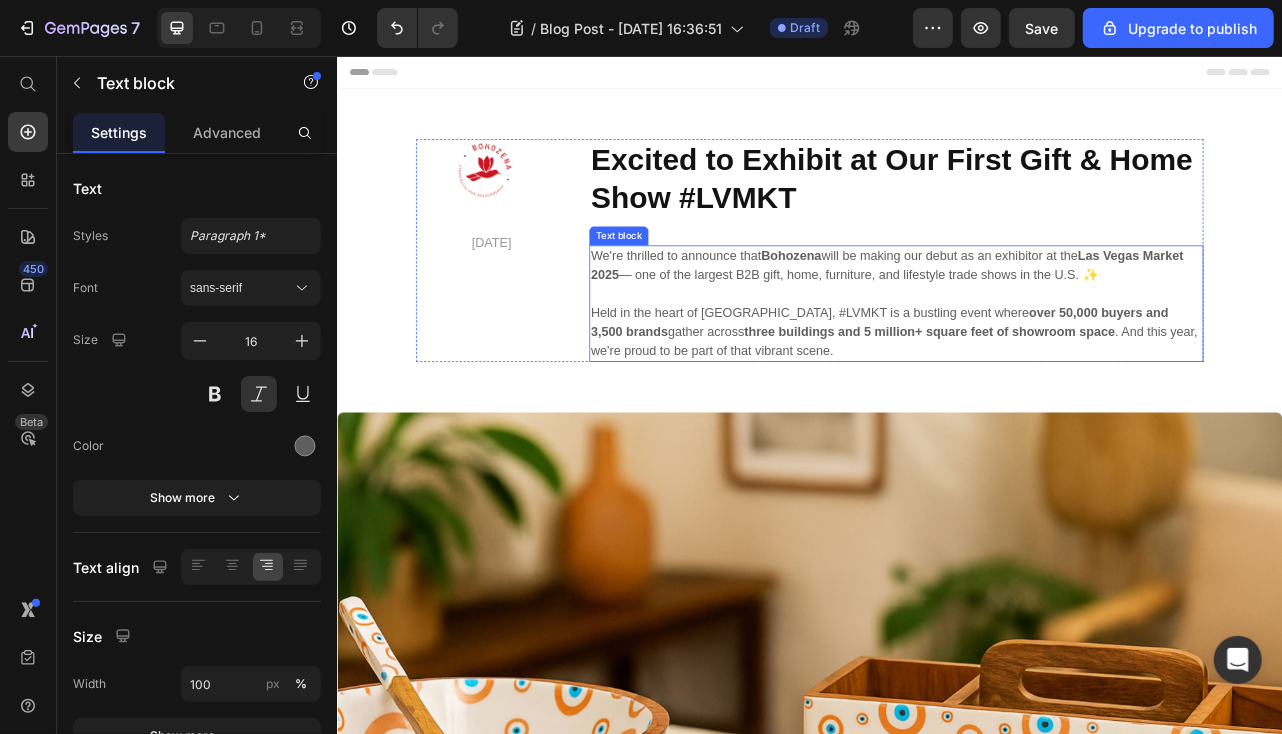 click on "We're thrilled to announce that  [PERSON_NAME]  will be making our debut as an exhibitor at the  [GEOGRAPHIC_DATA] 2025  — one of the largest B2B gift, home, furniture, and lifestyle trade shows in the U.S. ✨" at bounding box center (1046, 321) 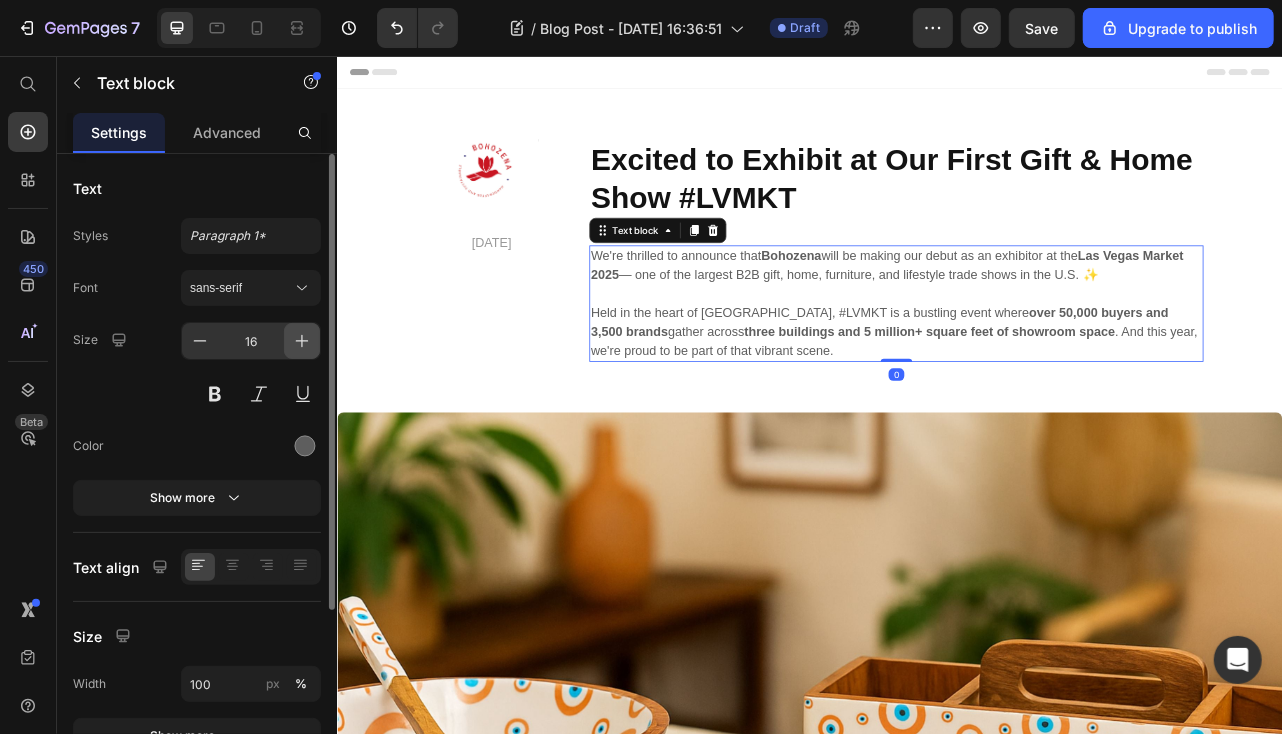 click 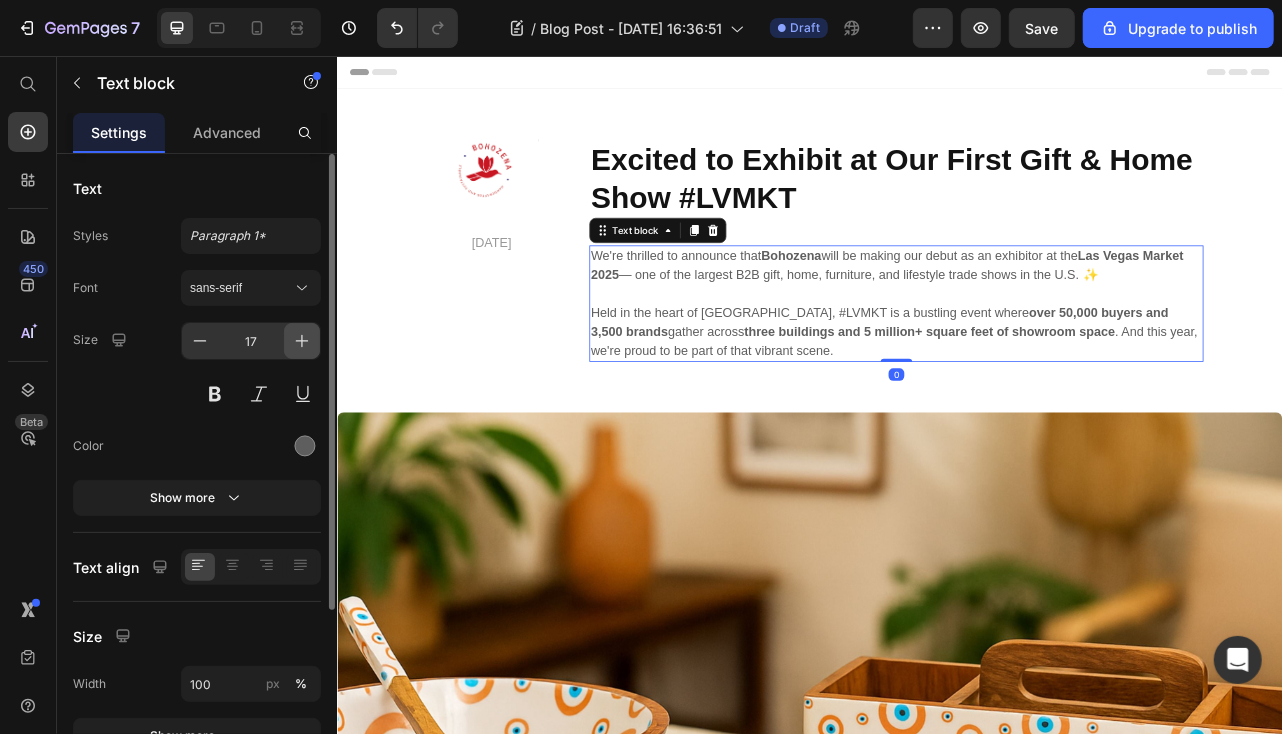 click 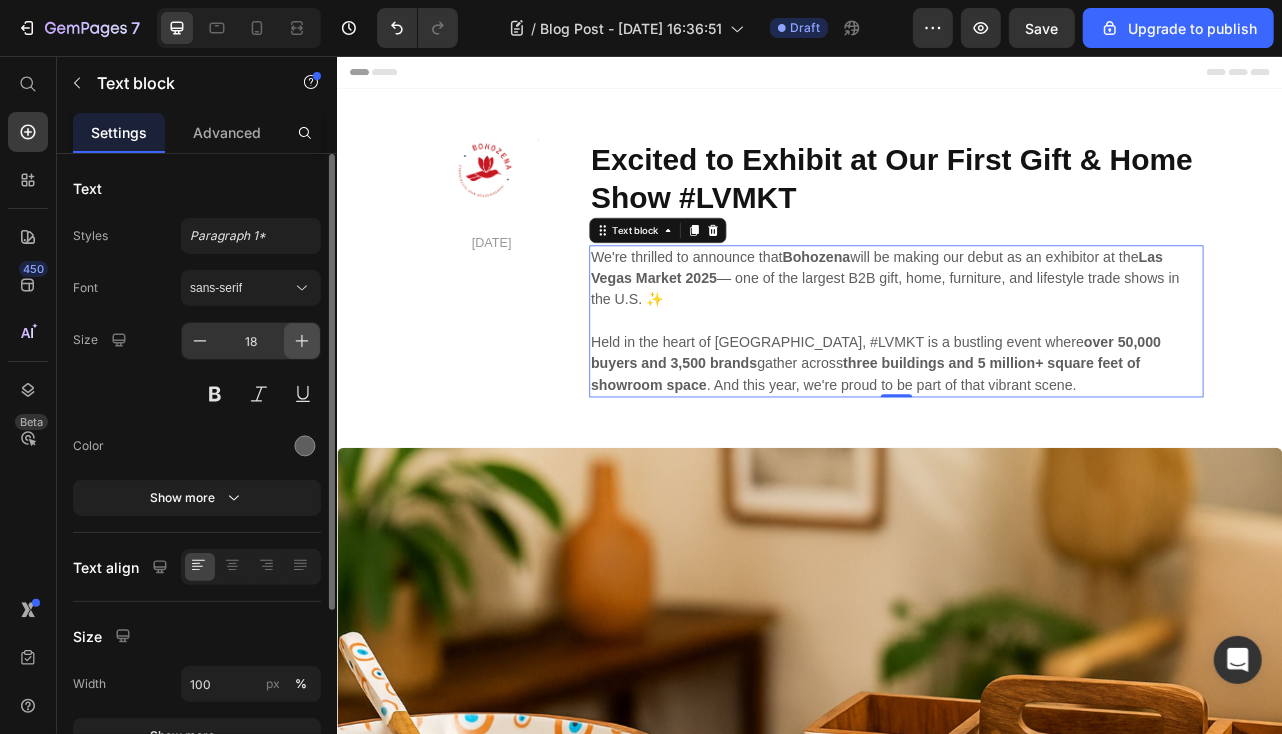 click 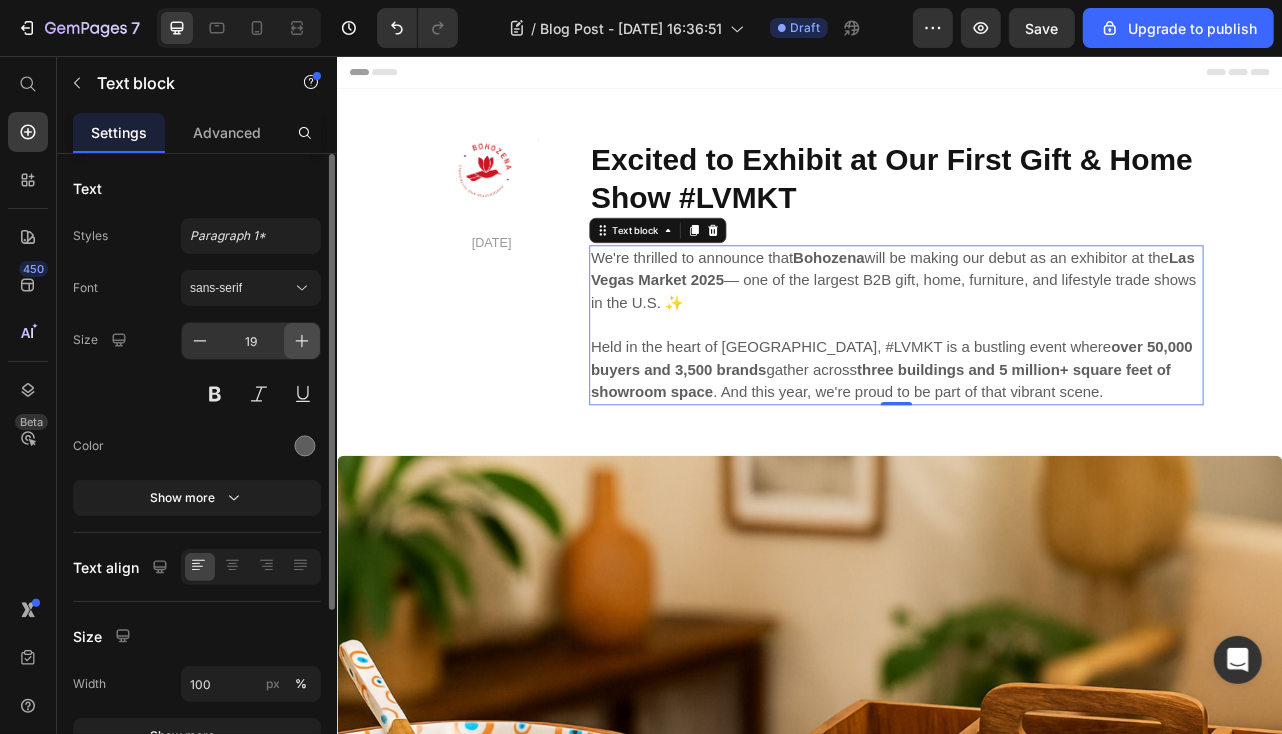 click 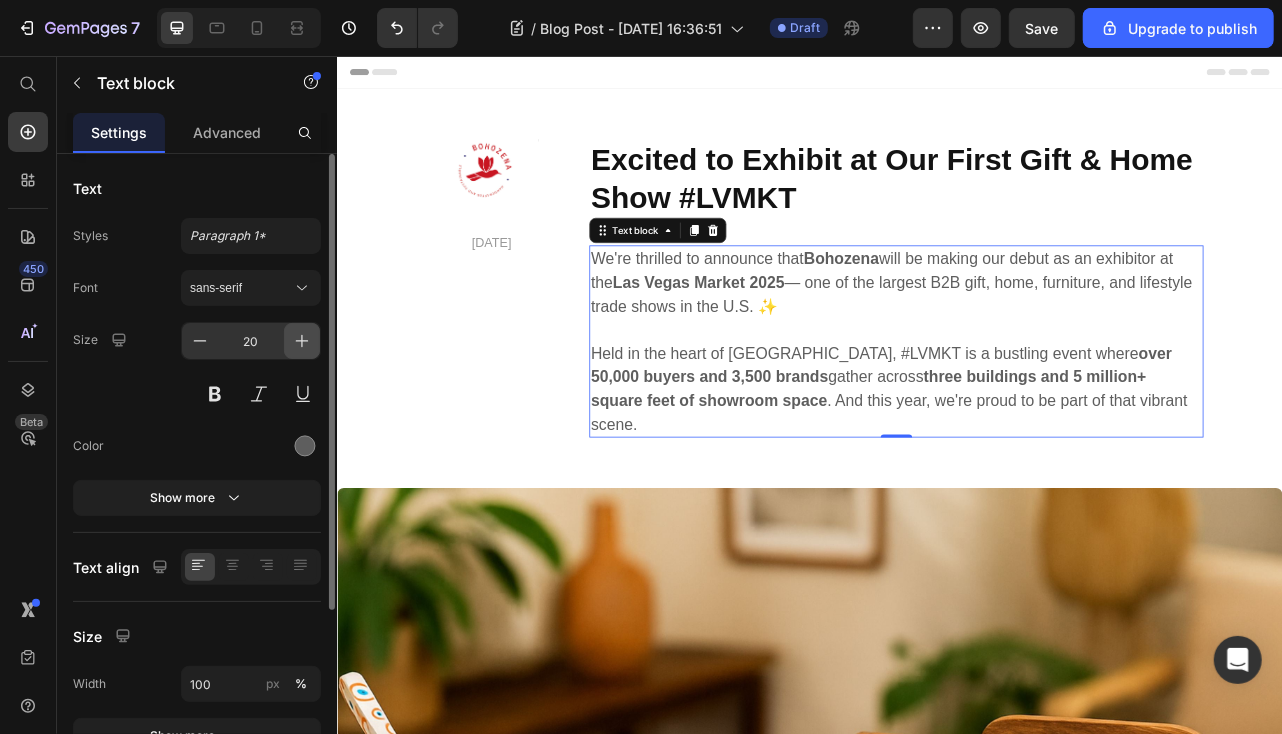 click 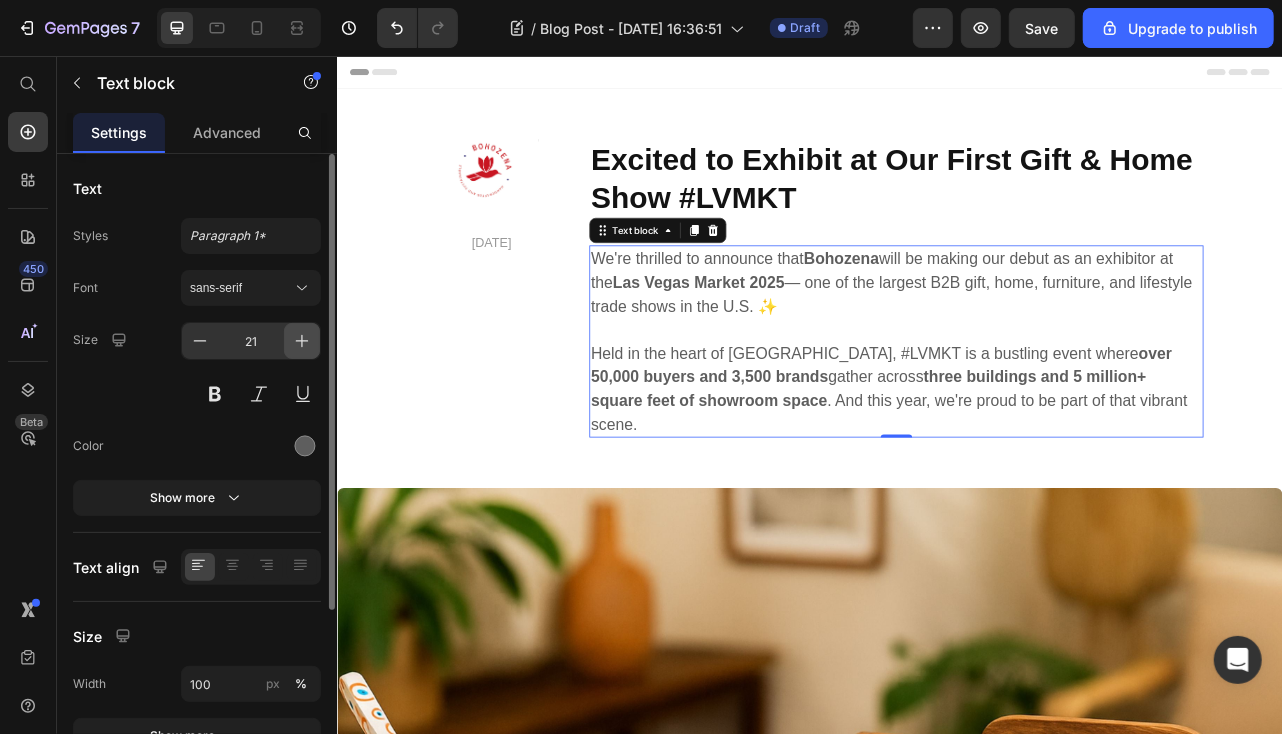 click 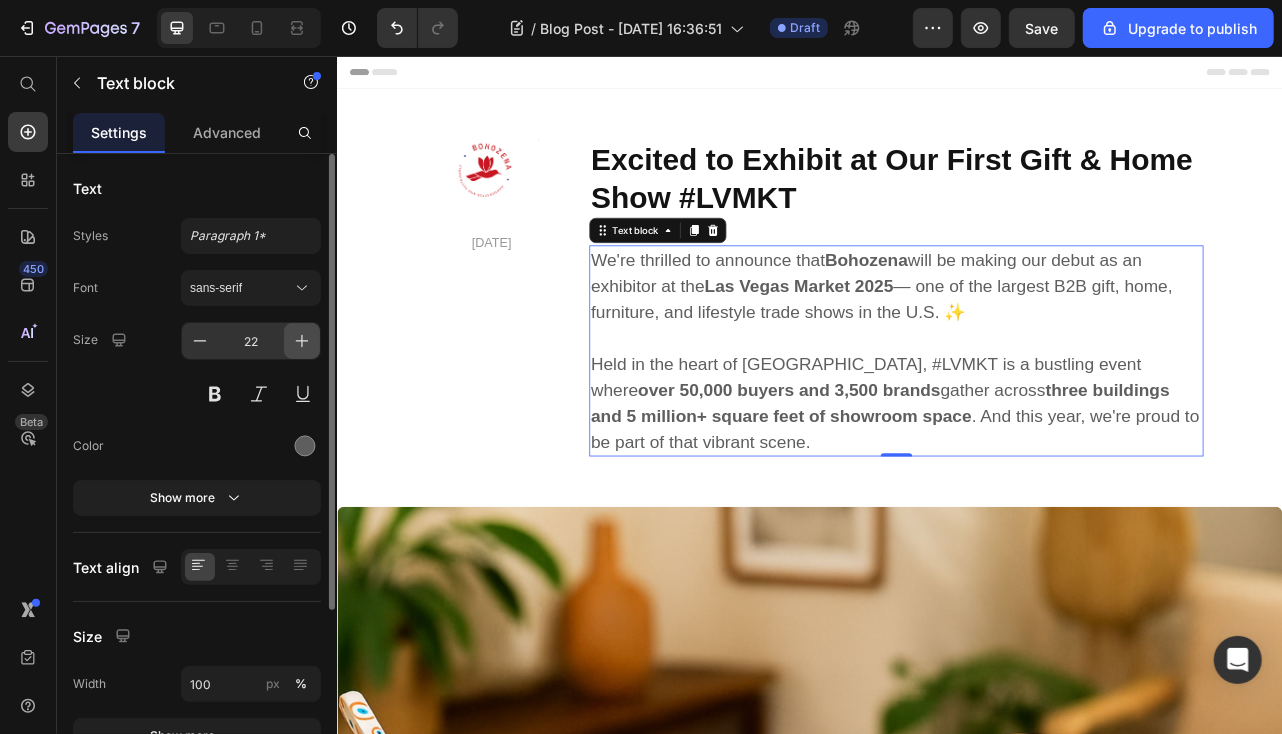 click 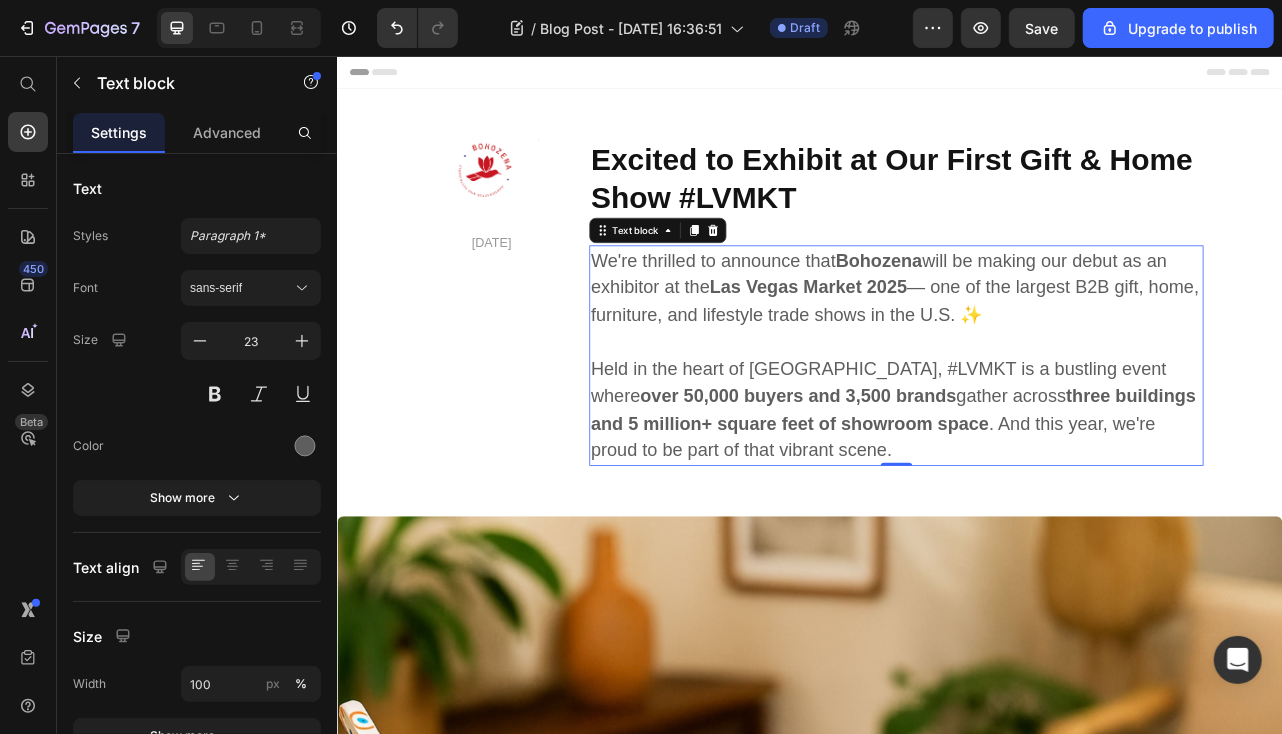 click on "Held in the heart of [GEOGRAPHIC_DATA], #LVMKT is a bustling event where  over 50,000 buyers and 3,500 brands  gather across  three buildings and 5 million+ square feet of showroom space . And this year, we're proud to be part of that vibrant scene." at bounding box center [1046, 504] 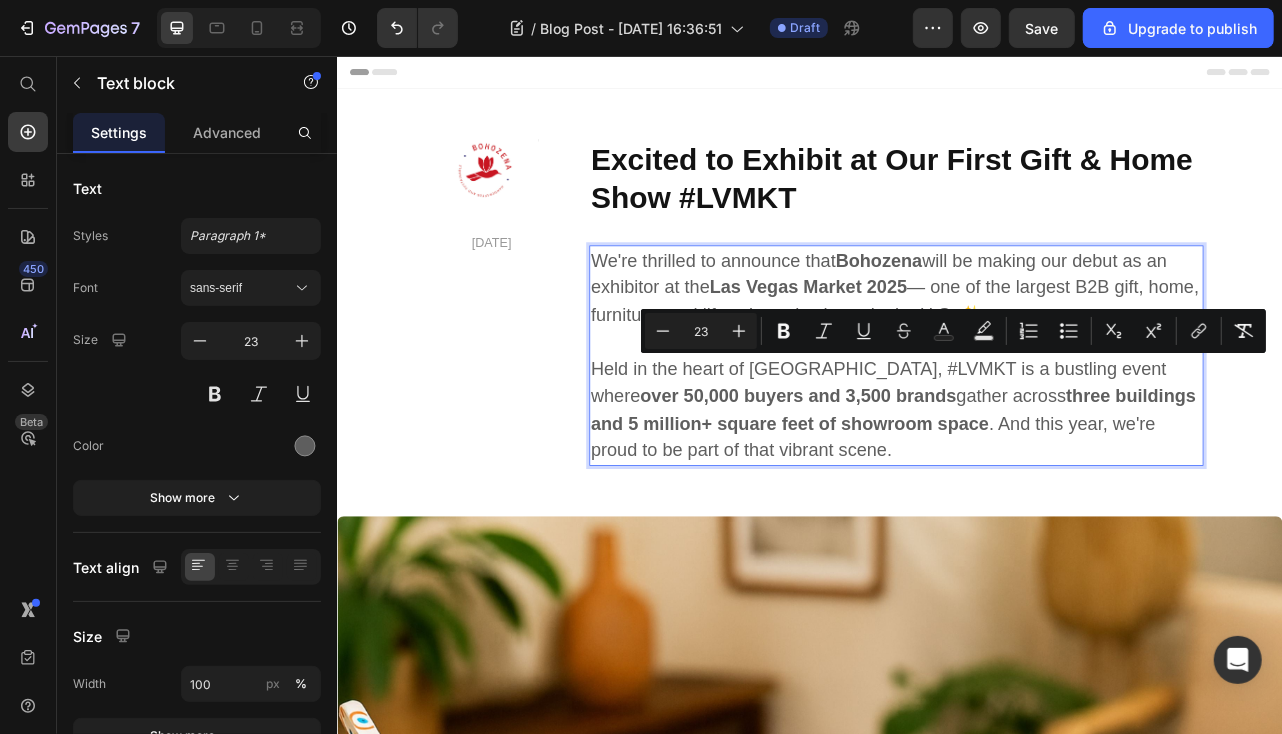 drag, startPoint x: 651, startPoint y: 444, endPoint x: 937, endPoint y: 558, distance: 307.8831 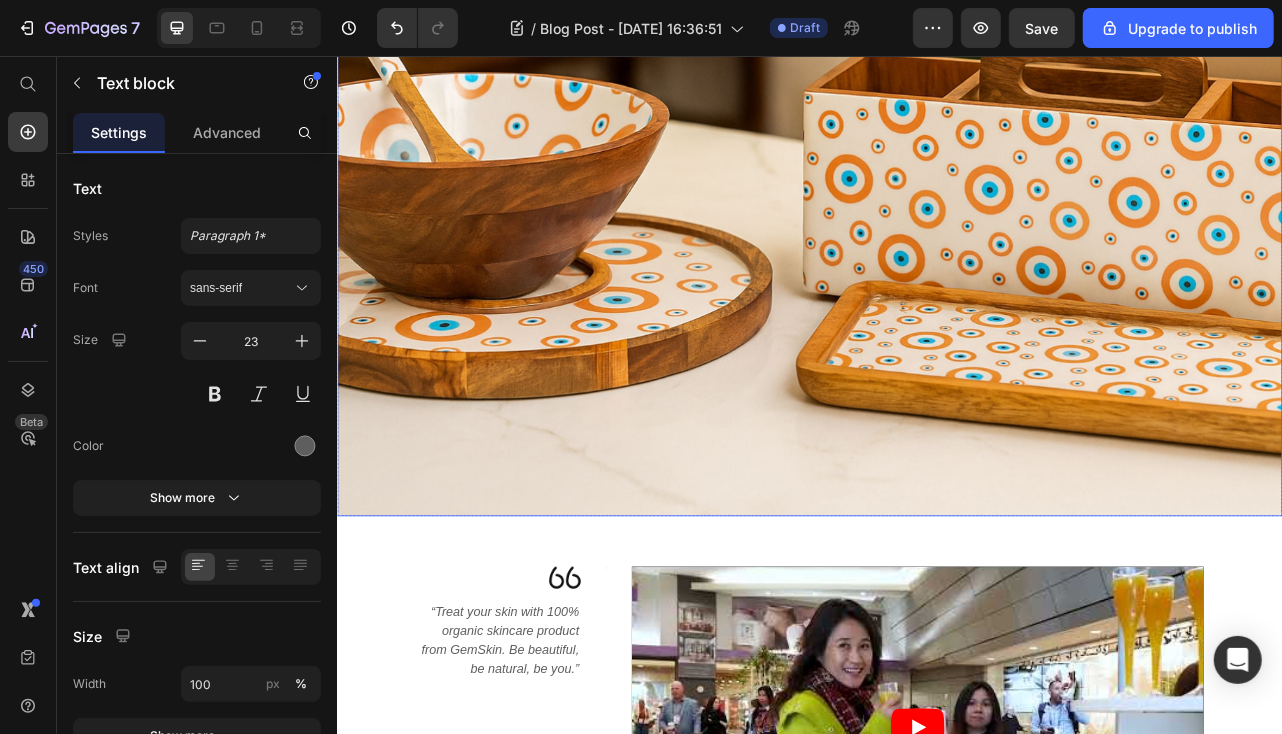 type on "16" 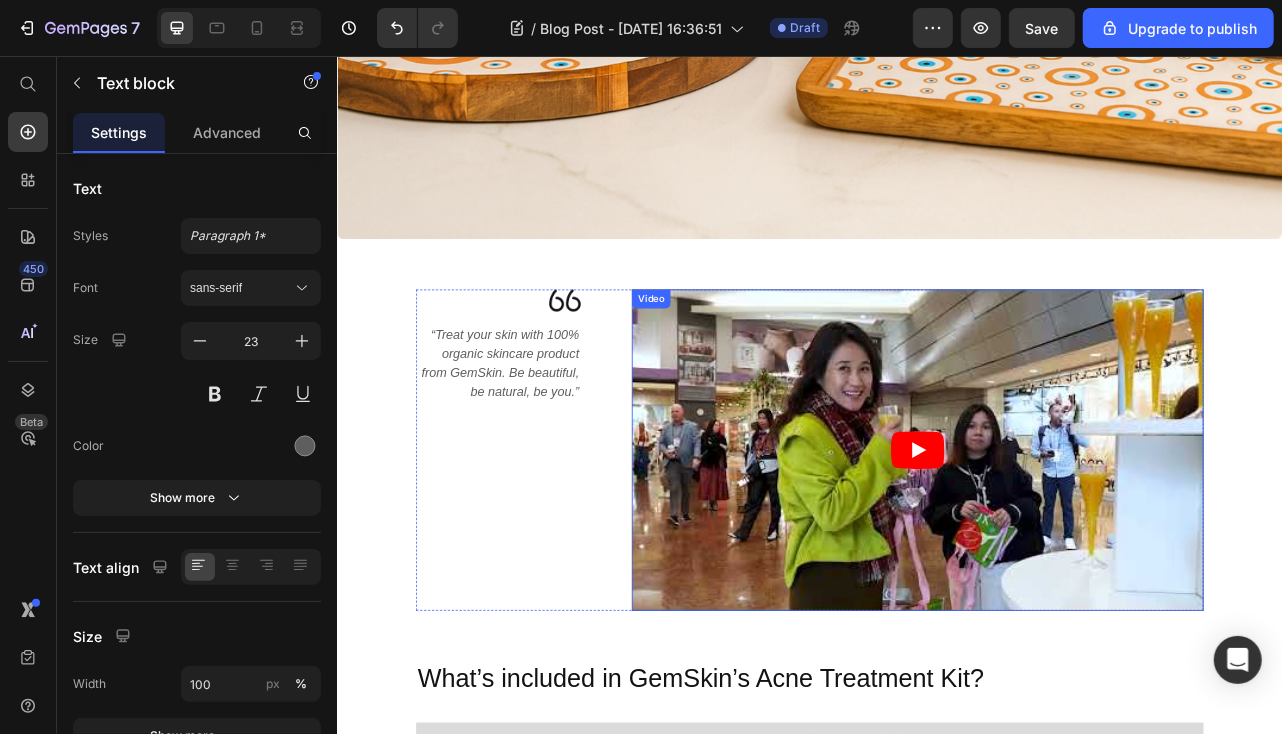 scroll, scrollTop: 1400, scrollLeft: 0, axis: vertical 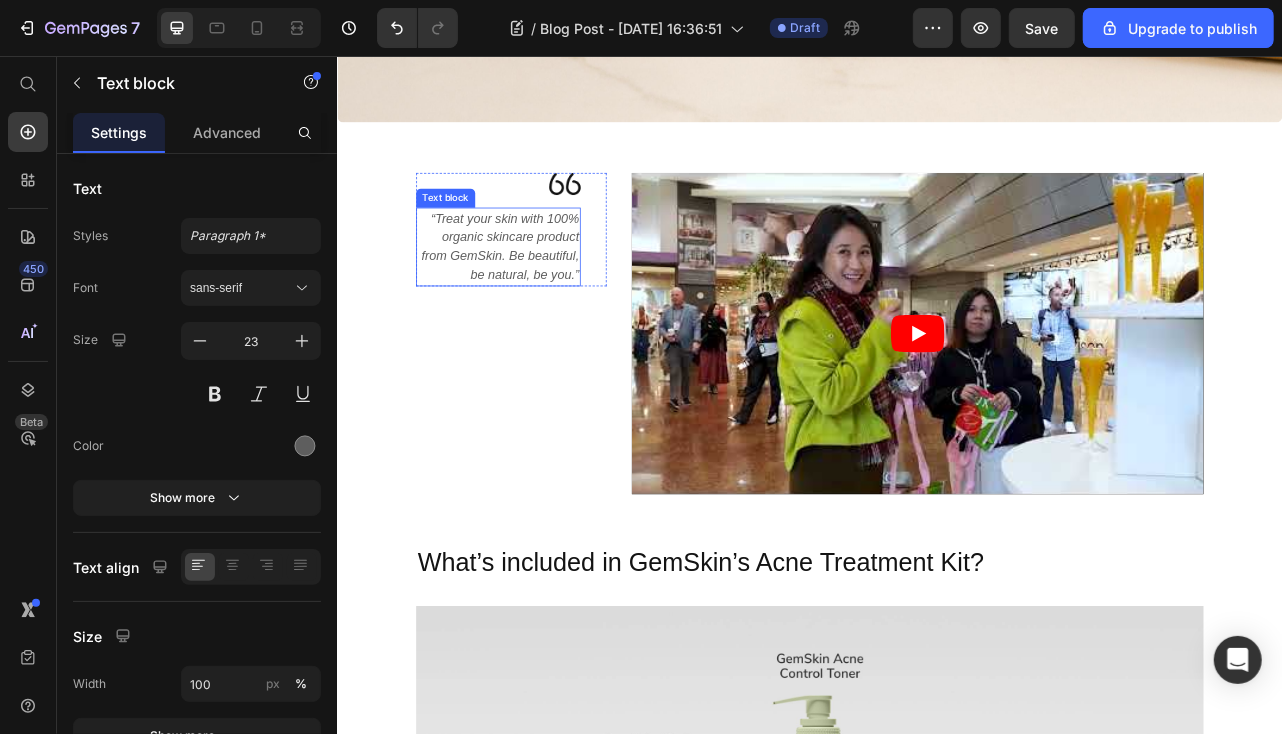 click on "“Treat your skin with 100% organic skincare product from GemSkin. Be beautiful, be natural, be you.”" at bounding box center [543, 296] 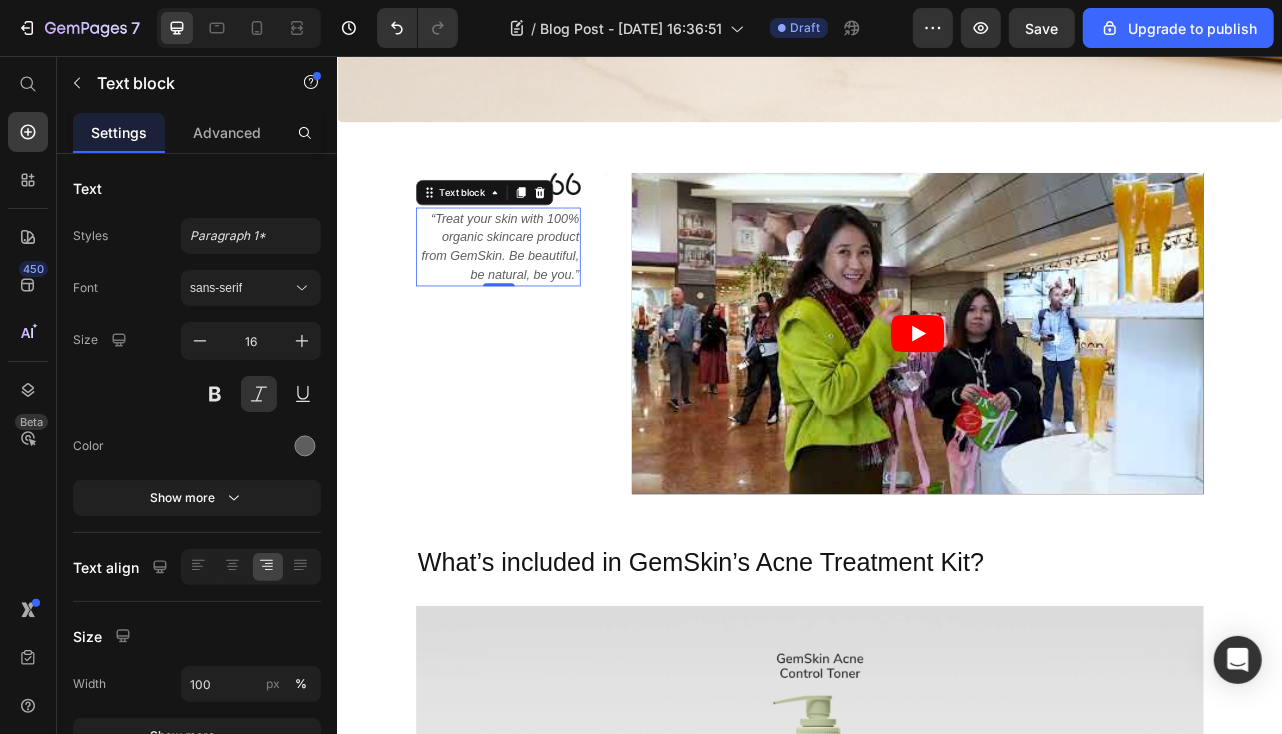 click on "“Treat your skin with 100% organic skincare product from GemSkin. Be beautiful, be natural, be you.”" at bounding box center [543, 296] 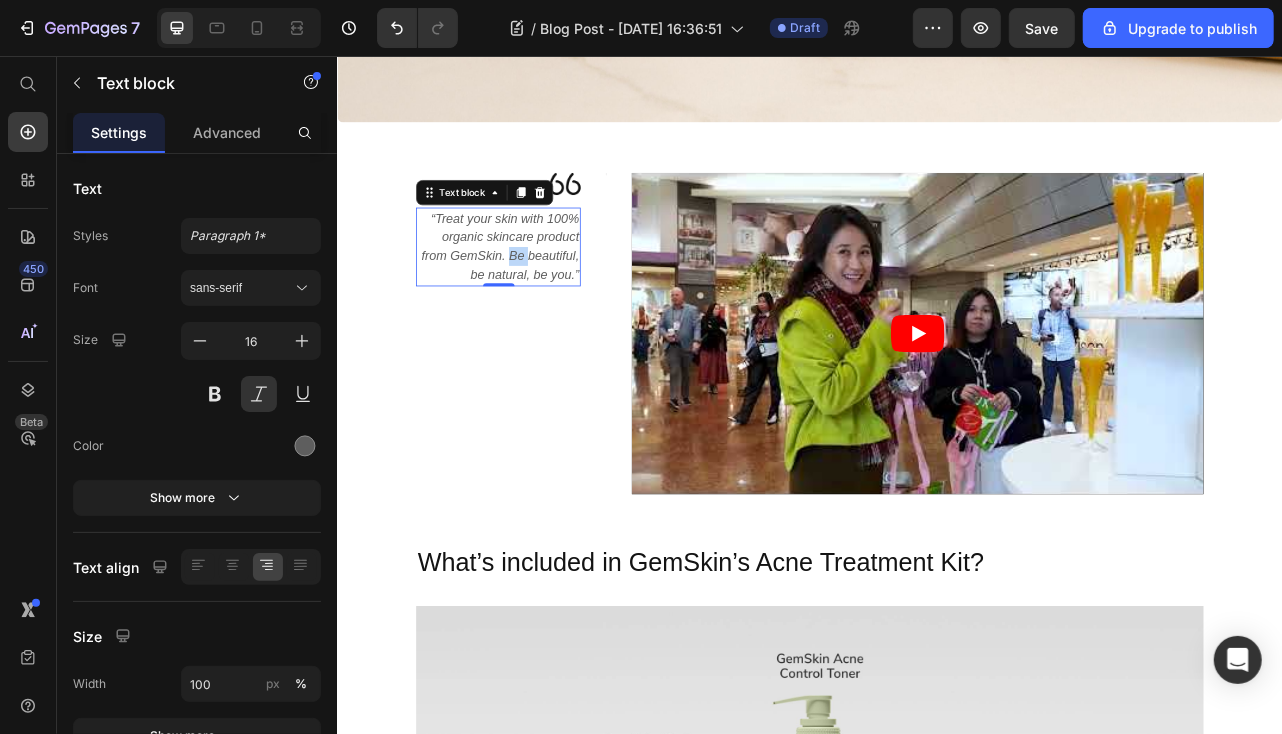 click on "“Treat your skin with 100% organic skincare product from GemSkin. Be beautiful, be natural, be you.”" at bounding box center [543, 296] 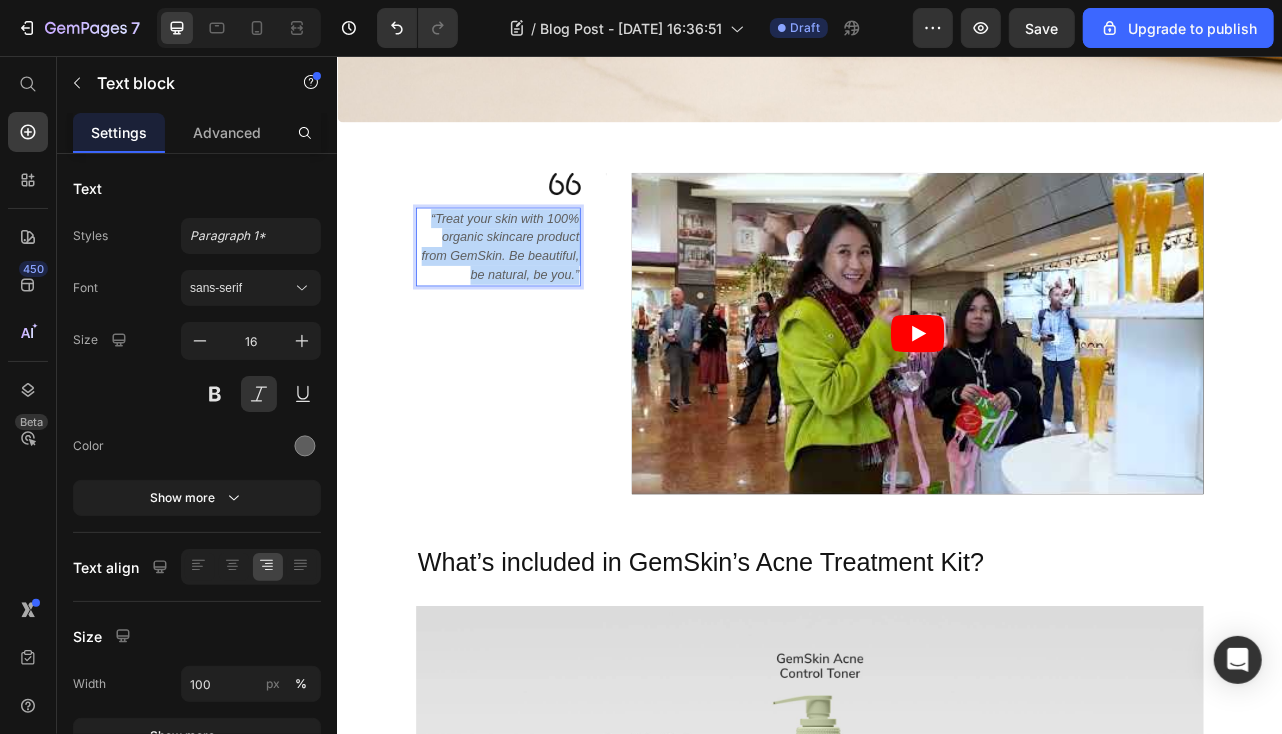 click on "“Treat your skin with 100% organic skincare product from GemSkin. Be beautiful, be natural, be you.”" at bounding box center (543, 296) 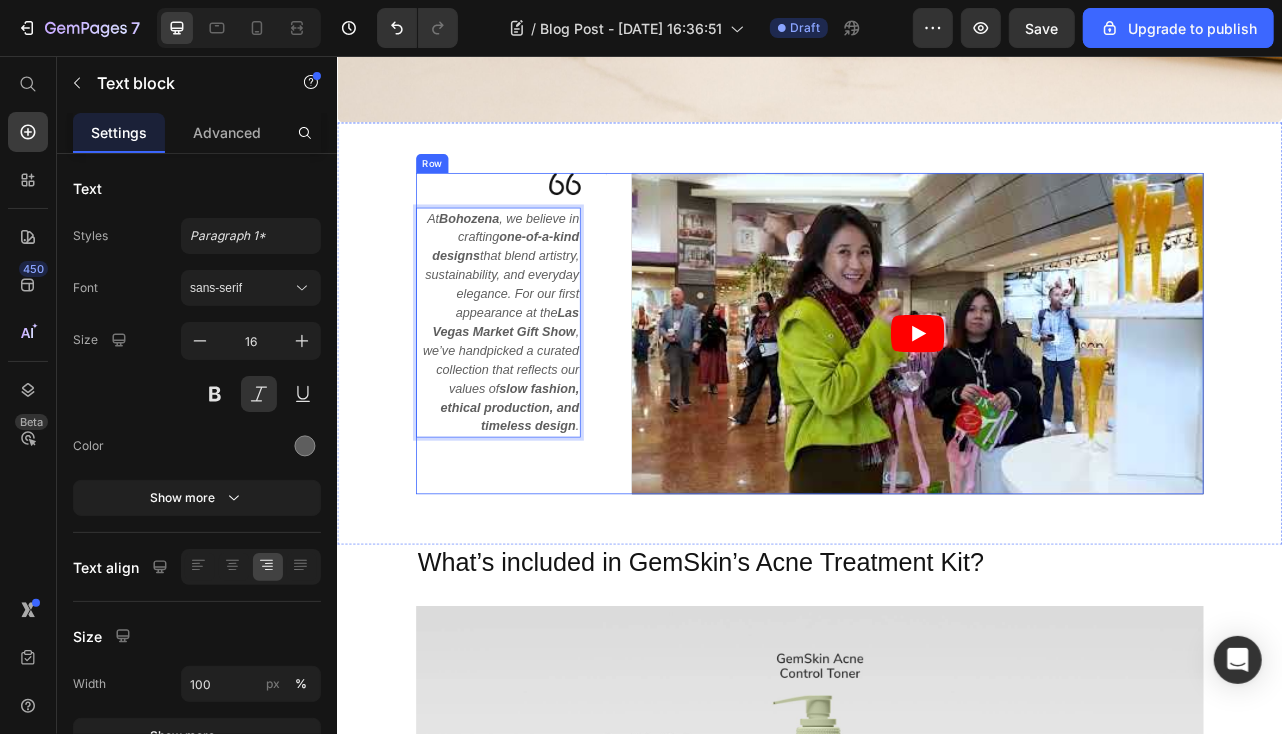 click on "Image At  [GEOGRAPHIC_DATA] , we believe in crafting  one-of-a-kind designs  that blend artistry, sustainability, and everyday elegance. For our first appearance at the  Las Vegas Market Gift Show , we’ve handpicked a curated collection that reflects our values of  slow fashion, ethical production, and timeless design . Text block   0                Title Line                Title Line Row" at bounding box center [557, 407] 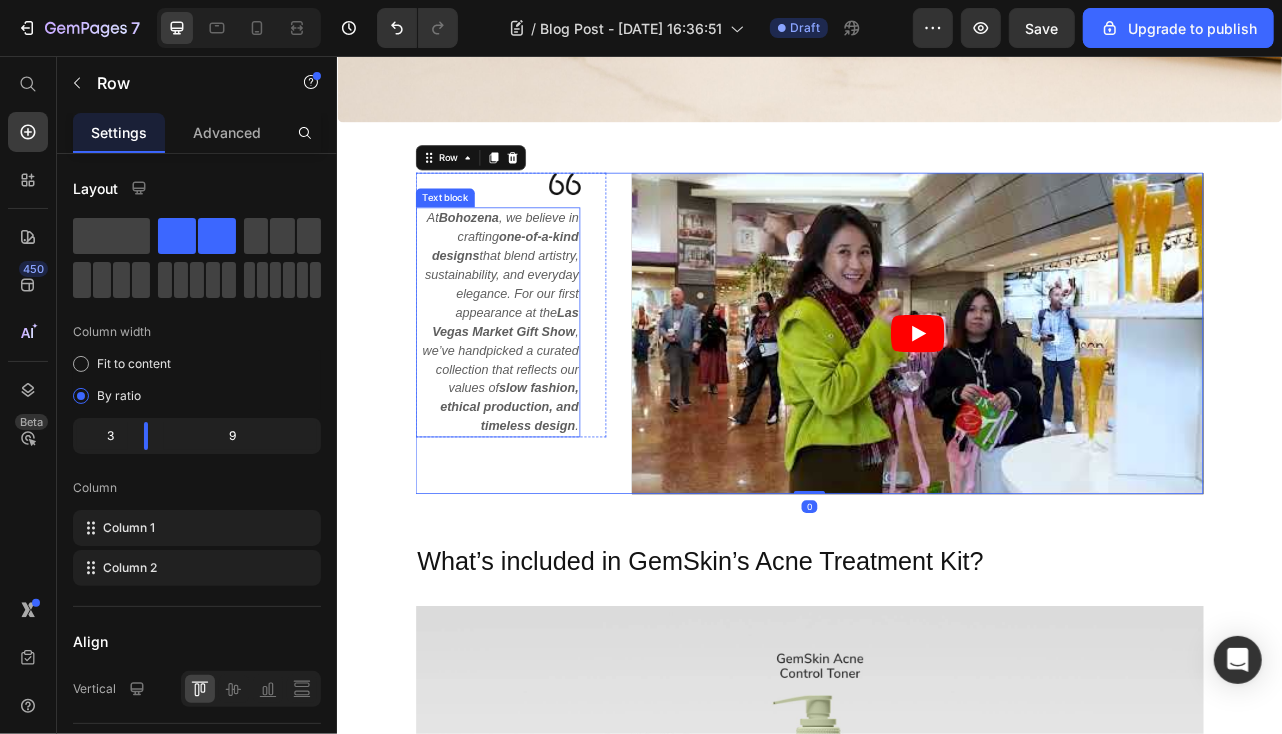 click on "At  [GEOGRAPHIC_DATA] , we believe in crafting  one-of-a-kind designs  that blend artistry, sustainability, and everyday elegance. For our first appearance at the  Las Vegas Market Gift Show , we’ve handpicked a curated collection that reflects our values of  slow fashion, ethical production, and timeless design ." at bounding box center [540, 393] 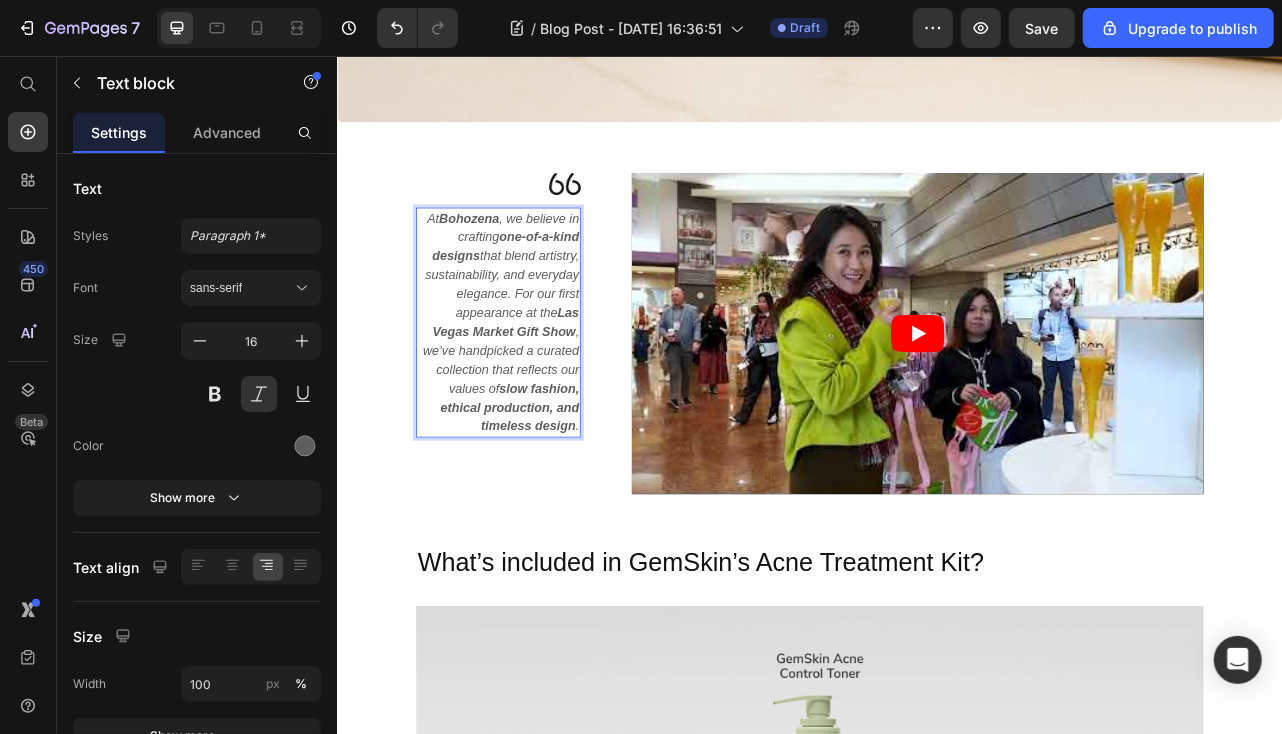 click on "At  [GEOGRAPHIC_DATA] , we believe in crafting  one-of-a-kind designs  that blend artistry, sustainability, and everyday elegance. For our first appearance at the  Las Vegas Market Gift Show , we’ve handpicked a curated collection that reflects our values of  slow fashion, ethical production, and timeless design ." at bounding box center [540, 393] 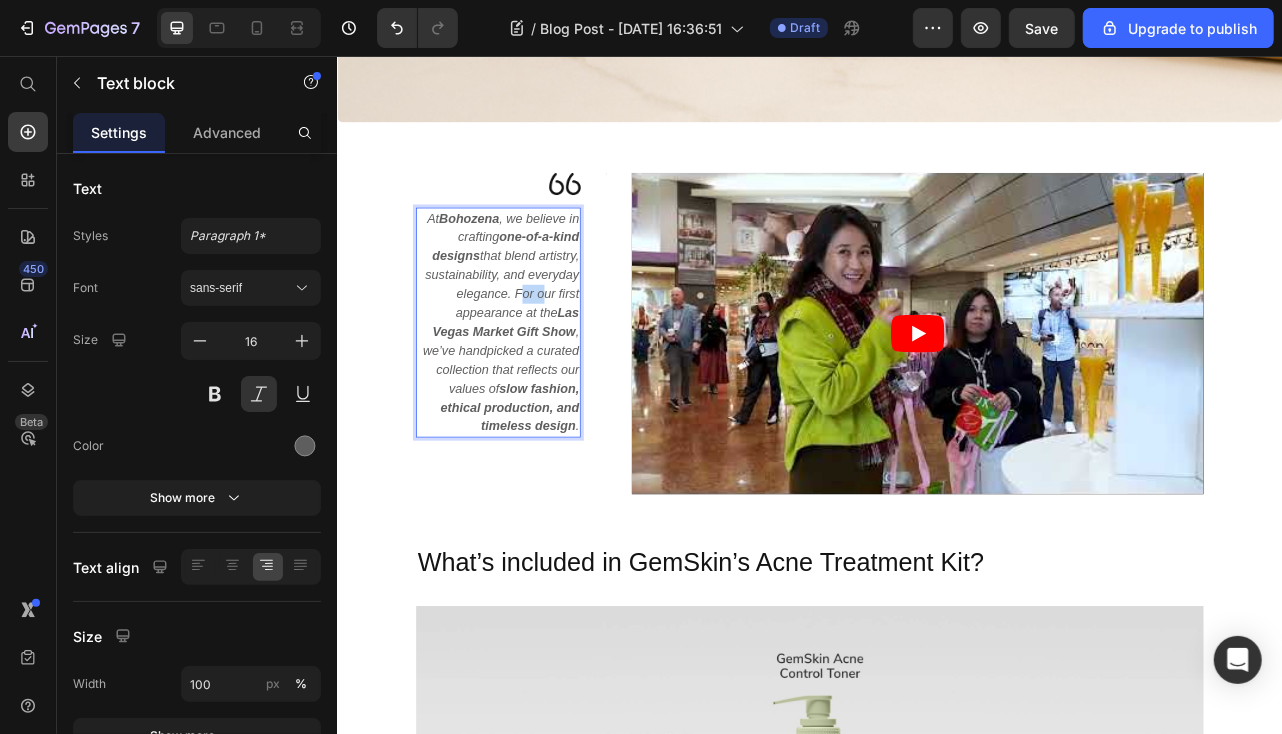 click on "At  [GEOGRAPHIC_DATA] , we believe in crafting  one-of-a-kind designs  that blend artistry, sustainability, and everyday elegance. For our first appearance at the  Las Vegas Market Gift Show , we’ve handpicked a curated collection that reflects our values of  slow fashion, ethical production, and timeless design ." at bounding box center [540, 393] 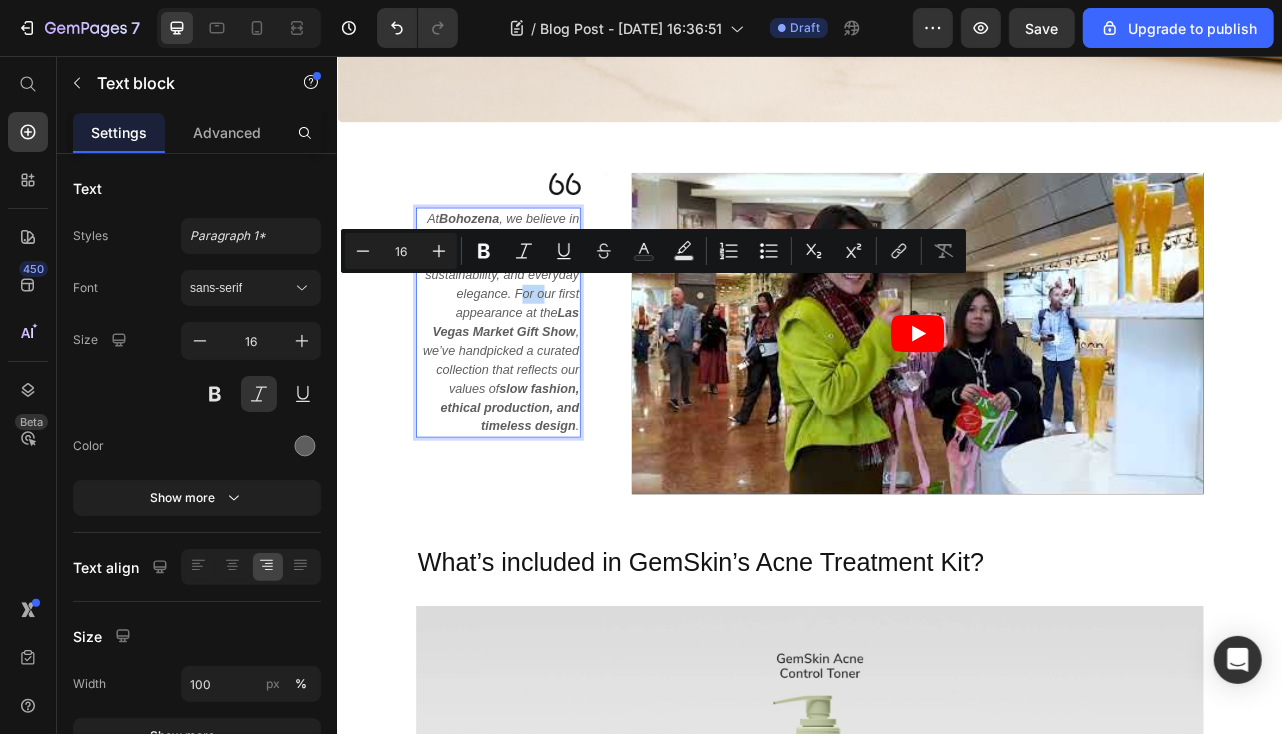 click on "At  [GEOGRAPHIC_DATA] , we believe in crafting  one-of-a-kind designs  that blend artistry, sustainability, and everyday elegance. For our first appearance at the  Las Vegas Market Gift Show , we’ve handpicked a curated collection that reflects our values of  slow fashion, ethical production, and timeless design ." at bounding box center [540, 393] 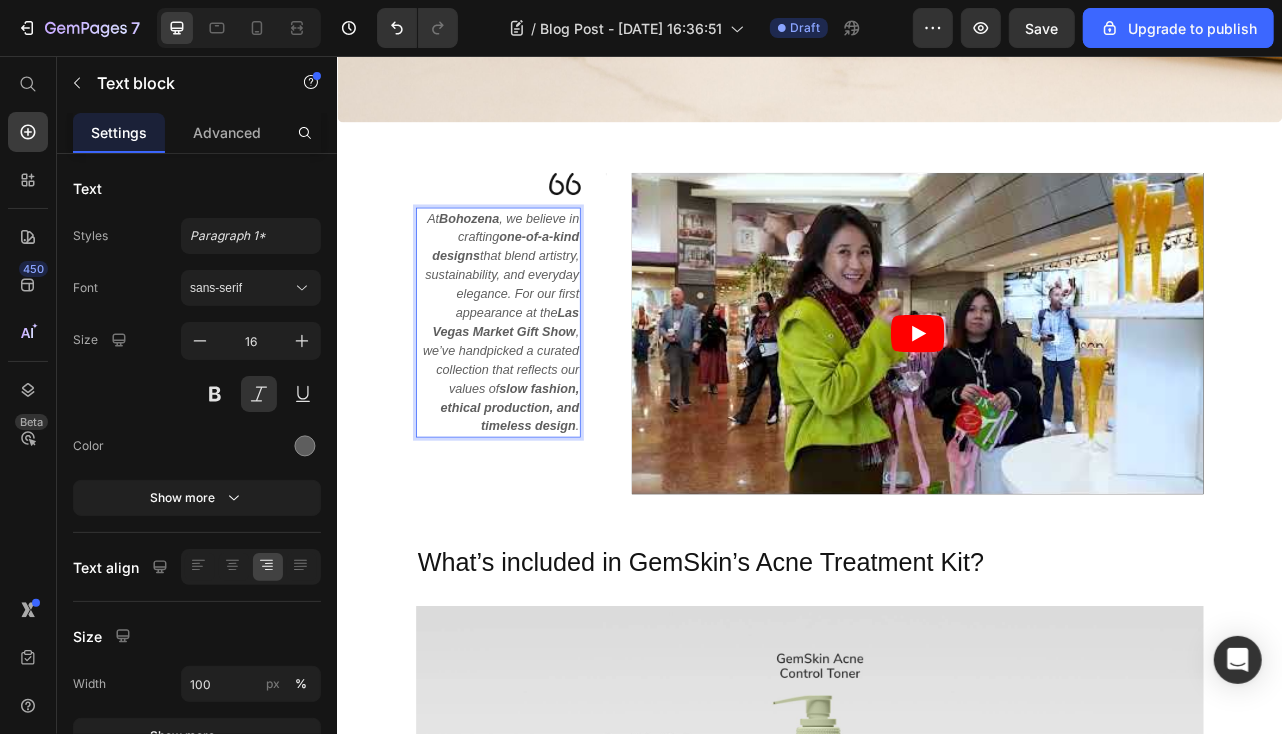 click on "At  [GEOGRAPHIC_DATA] , we believe in crafting  one-of-a-kind designs  that blend artistry, sustainability, and everyday elegance. For our first appearance at the  Las Vegas Market Gift Show , we’ve handpicked a curated collection that reflects our values of  slow fashion, ethical production, and timeless design ." at bounding box center [540, 393] 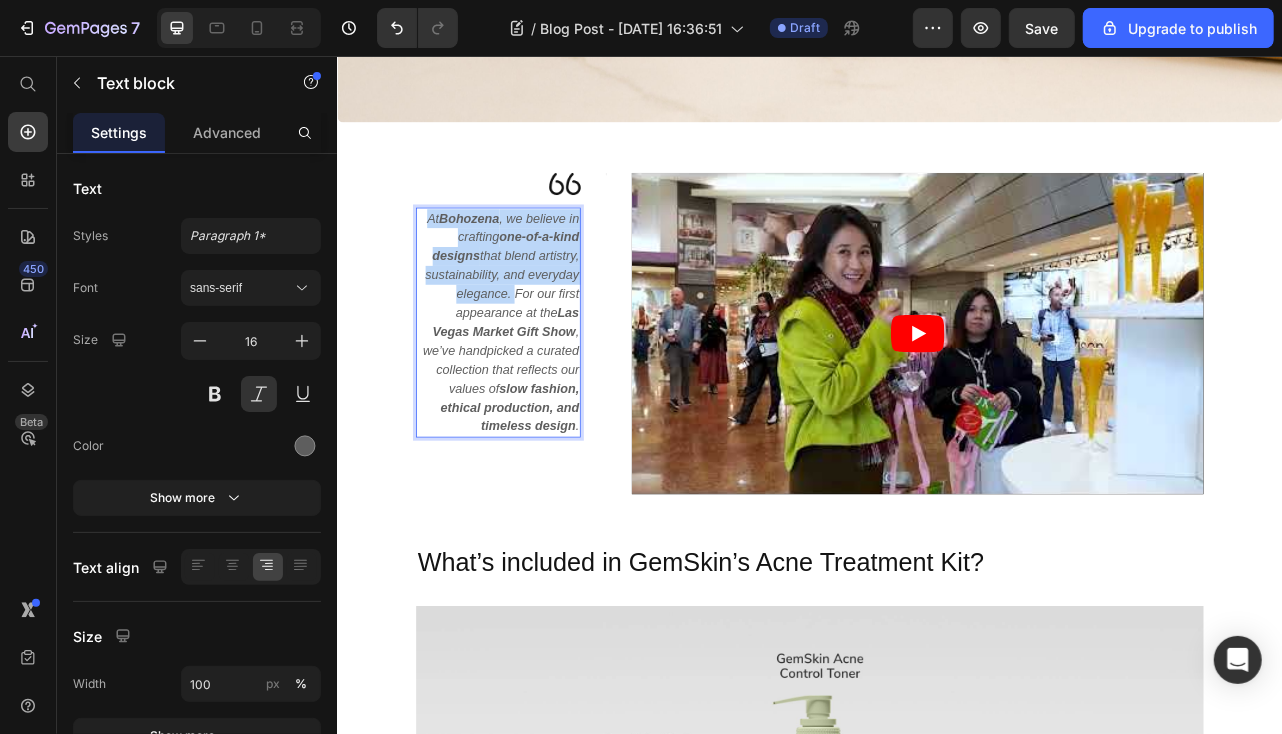 drag, startPoint x: 549, startPoint y: 351, endPoint x: 441, endPoint y: 245, distance: 151.32745 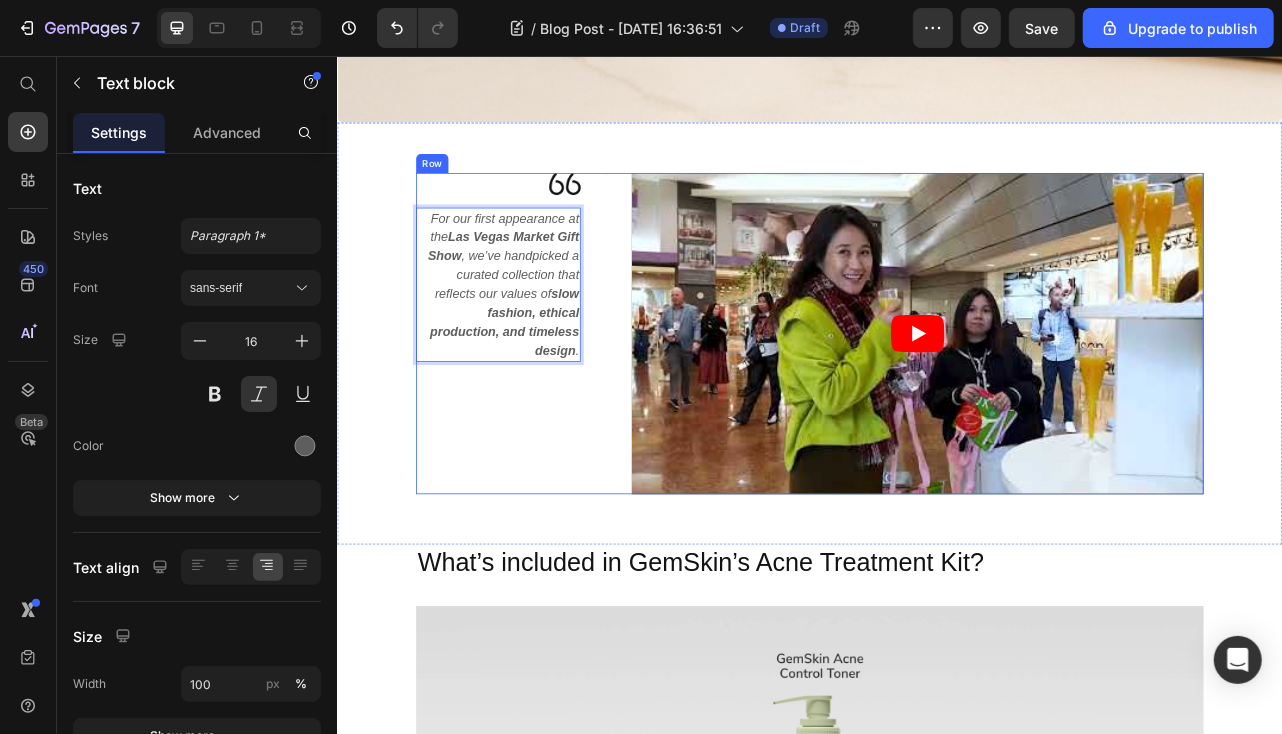 click on "Image  For our first appearance at the  Las Vegas Market Gift Show , we’ve handpicked a curated collection that reflects our values of  slow fashion, ethical production, and timeless design . Text block   0                Title Line                Title Line Row" at bounding box center (557, 407) 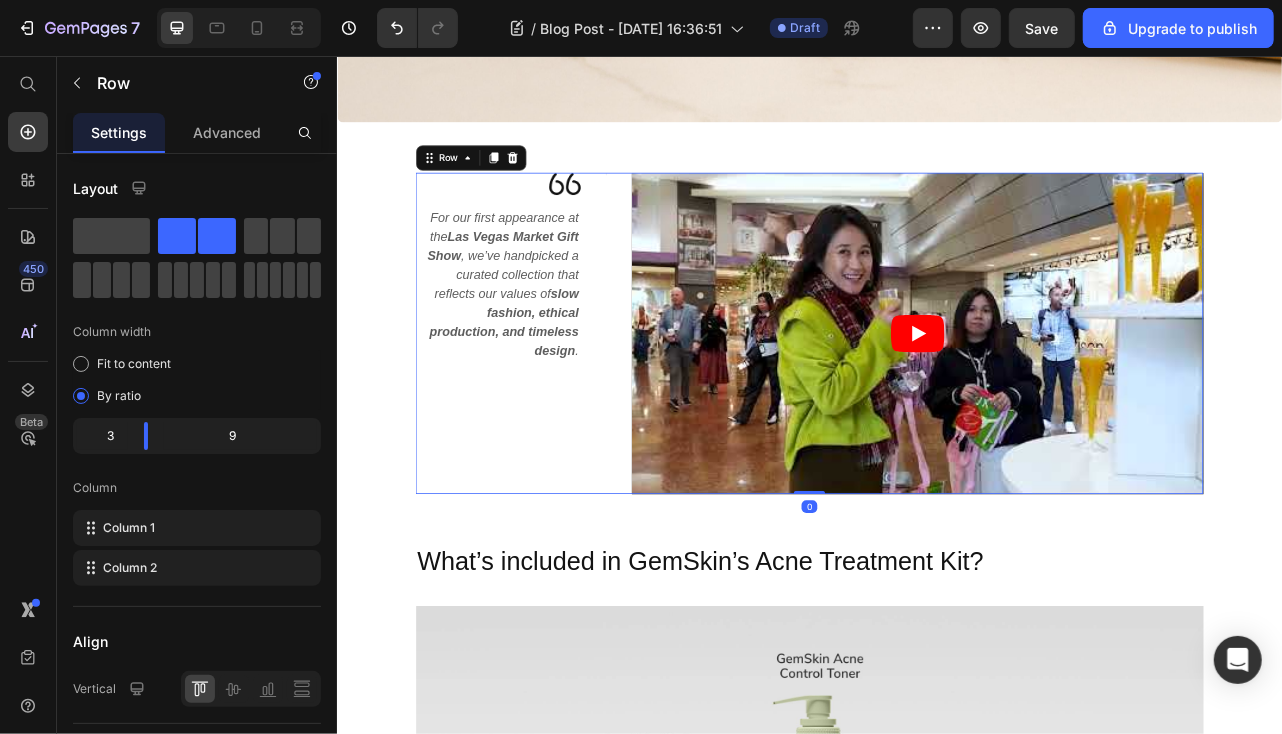 click on "For our first appearance at the  Las Vegas Market Gift Show , we’ve handpicked a curated collection that reflects our values of  slow fashion, ethical production, and timeless design ." at bounding box center (540, 345) 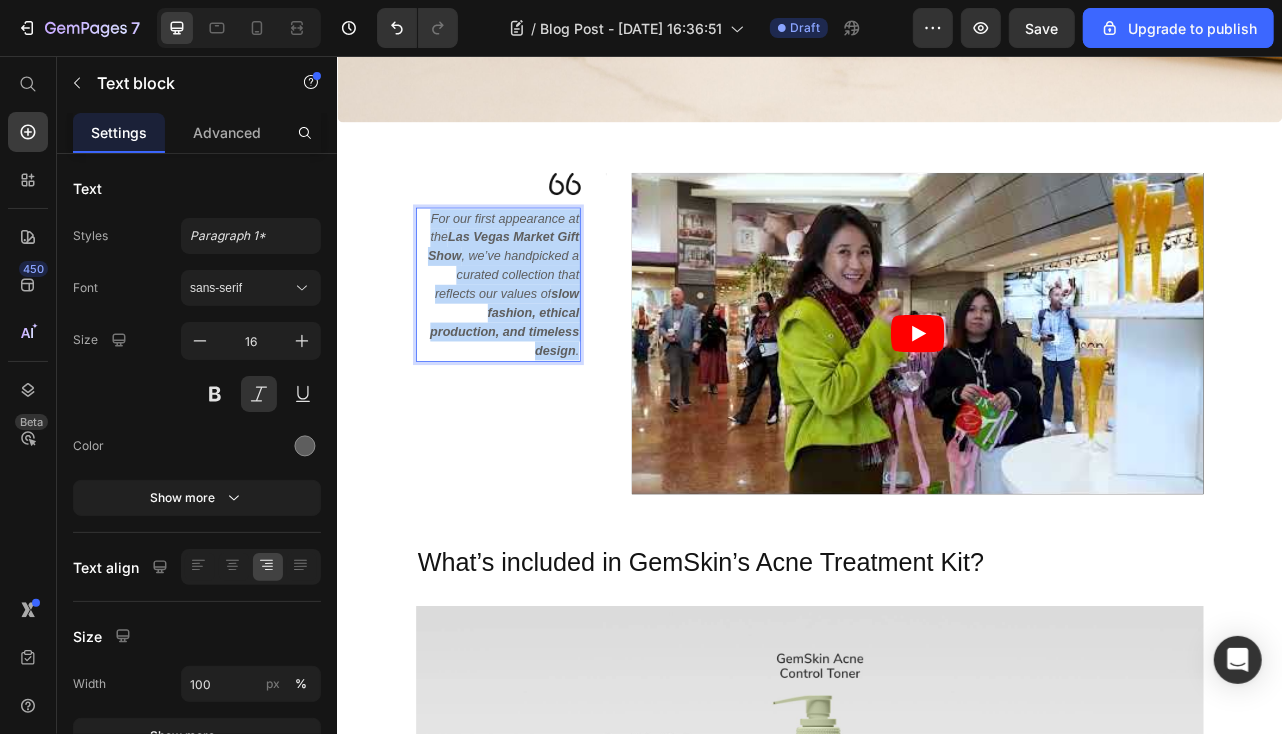 click on "For our first appearance at the  Las Vegas Market Gift Show , we’ve handpicked a curated collection that reflects our values of  slow fashion, ethical production, and timeless design ." at bounding box center (540, 345) 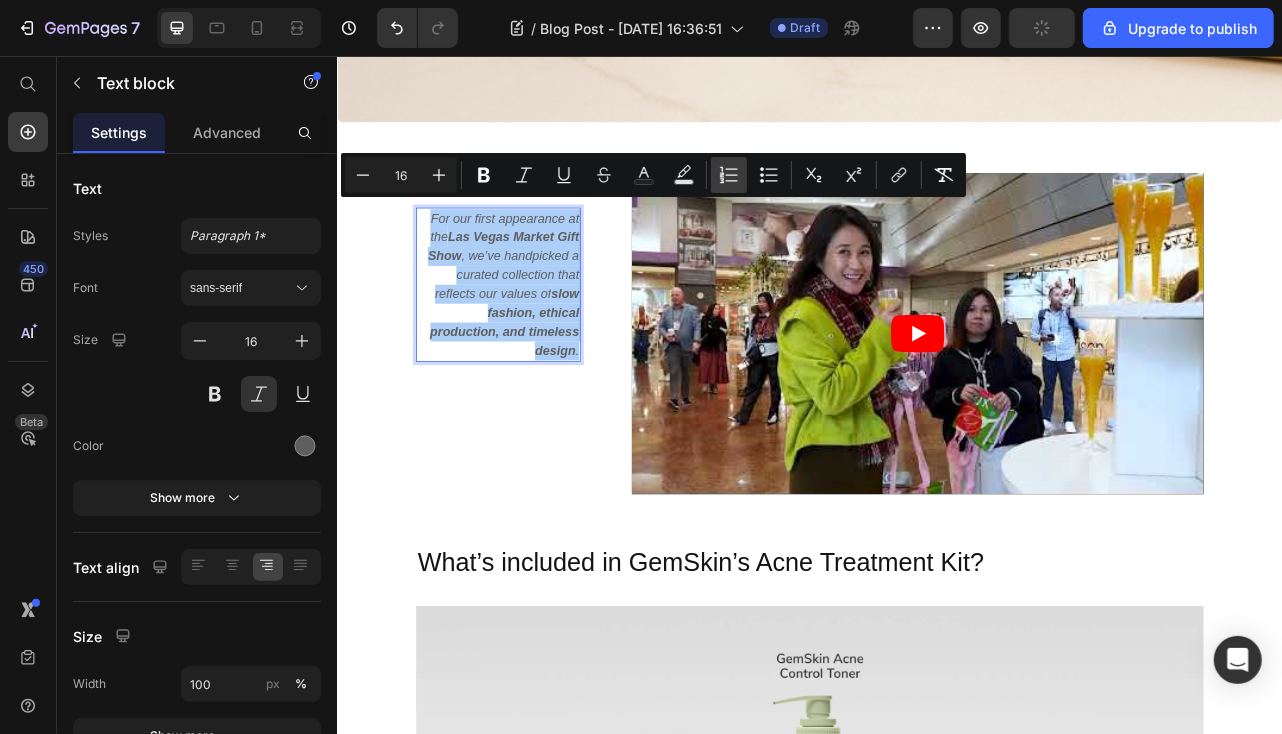 click 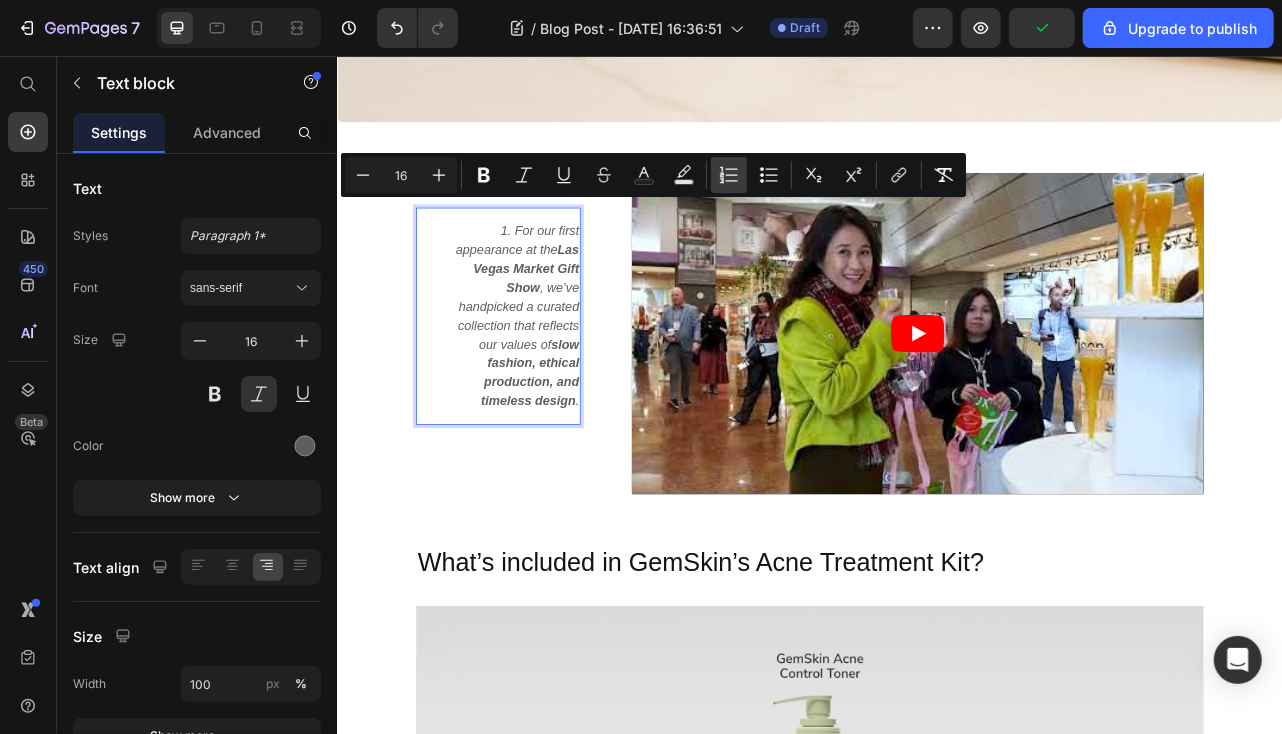 click 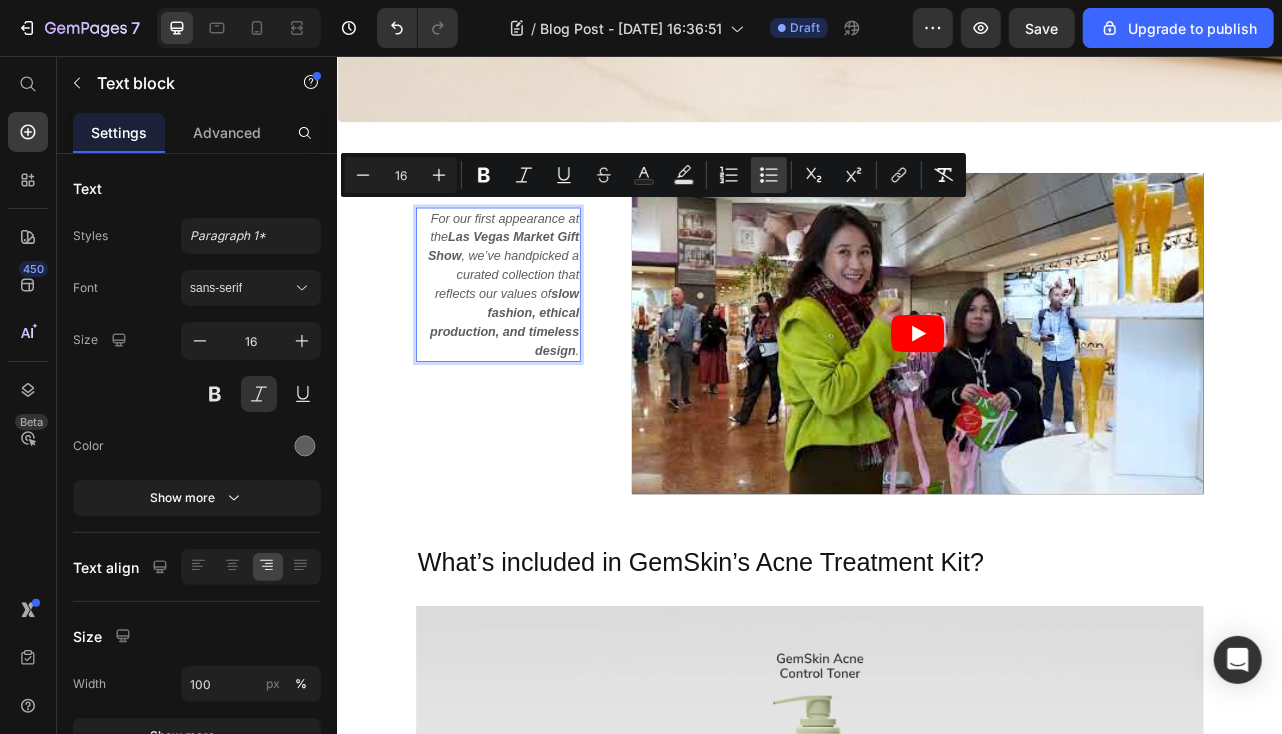 click on "Bulleted List" at bounding box center (769, 175) 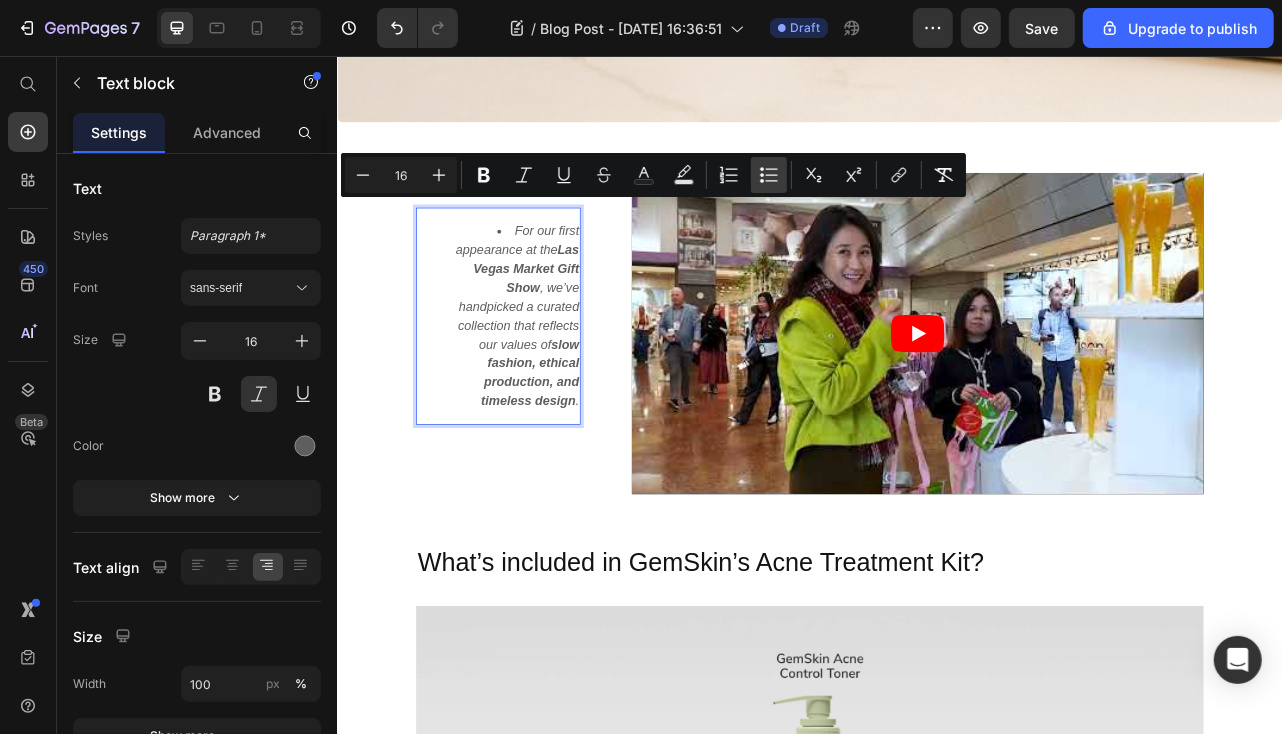 click on "Bulleted List" at bounding box center [769, 175] 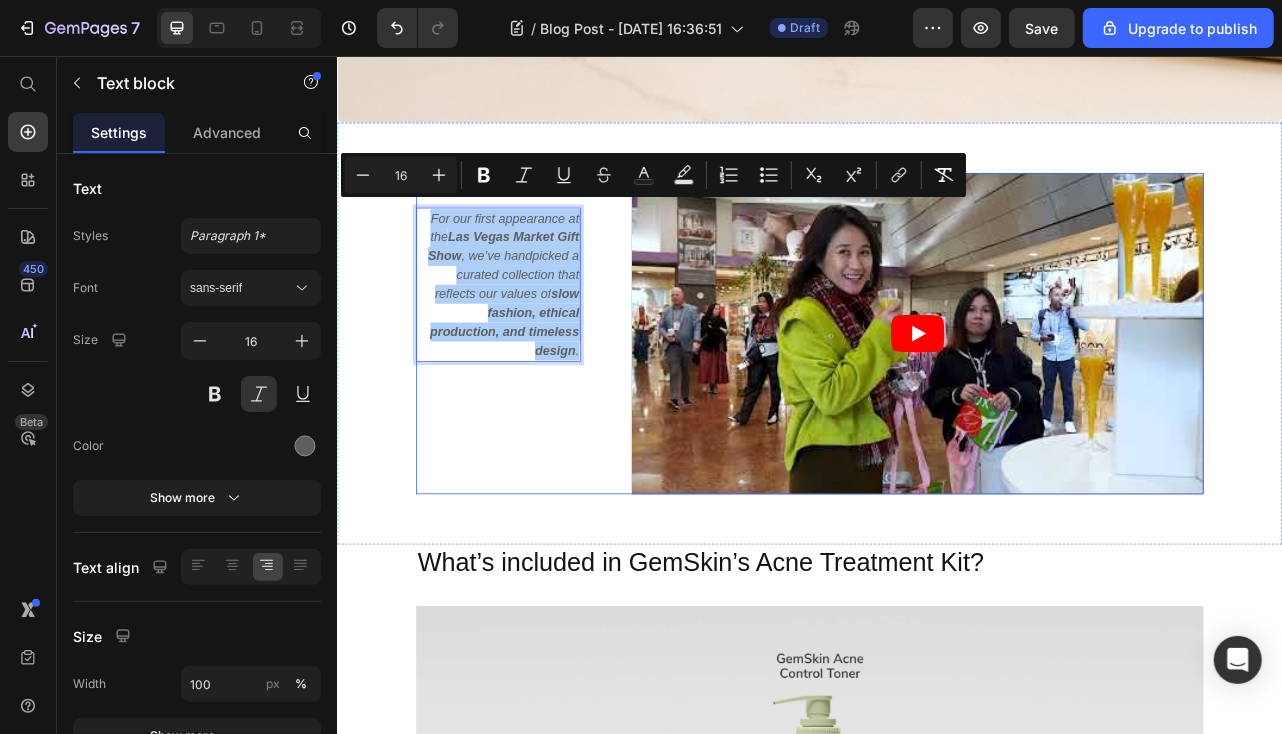 click on "Image  For our first appearance at the  Las Vegas Market Gift Show , we’ve handpicked a curated collection that reflects our values of  slow fashion, ethical production, and timeless design . Text block   0                Title Line                Title Line Row" at bounding box center (557, 407) 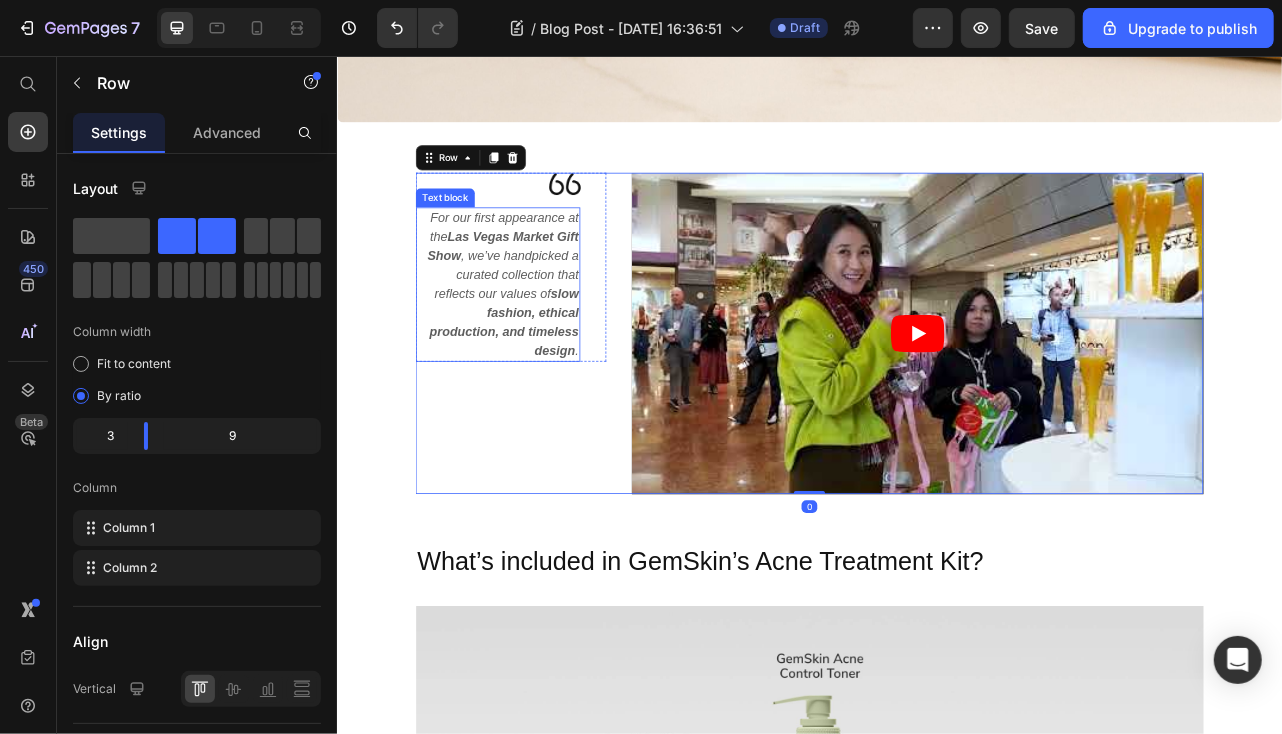 click on "For our first appearance at the  Las Vegas Market Gift Show , we’ve handpicked a curated collection that reflects our values of  slow fashion, ethical production, and timeless design ." at bounding box center (540, 345) 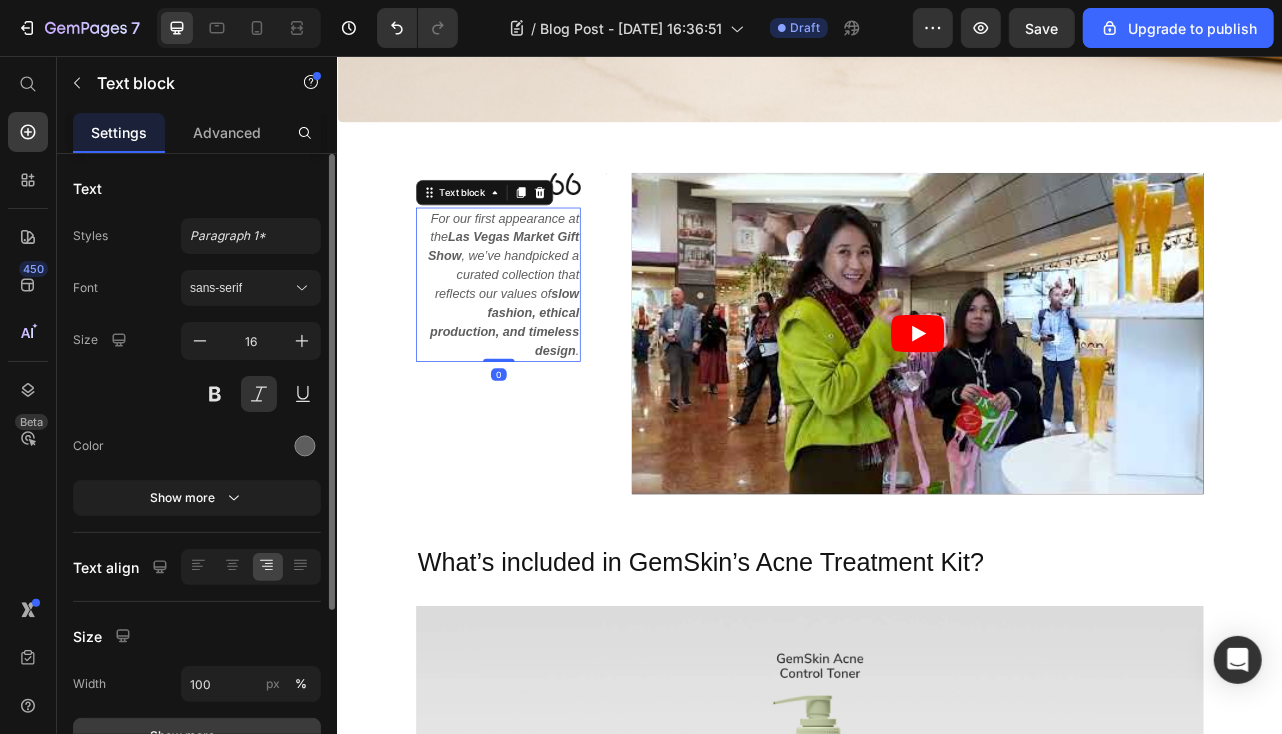 scroll, scrollTop: 200, scrollLeft: 0, axis: vertical 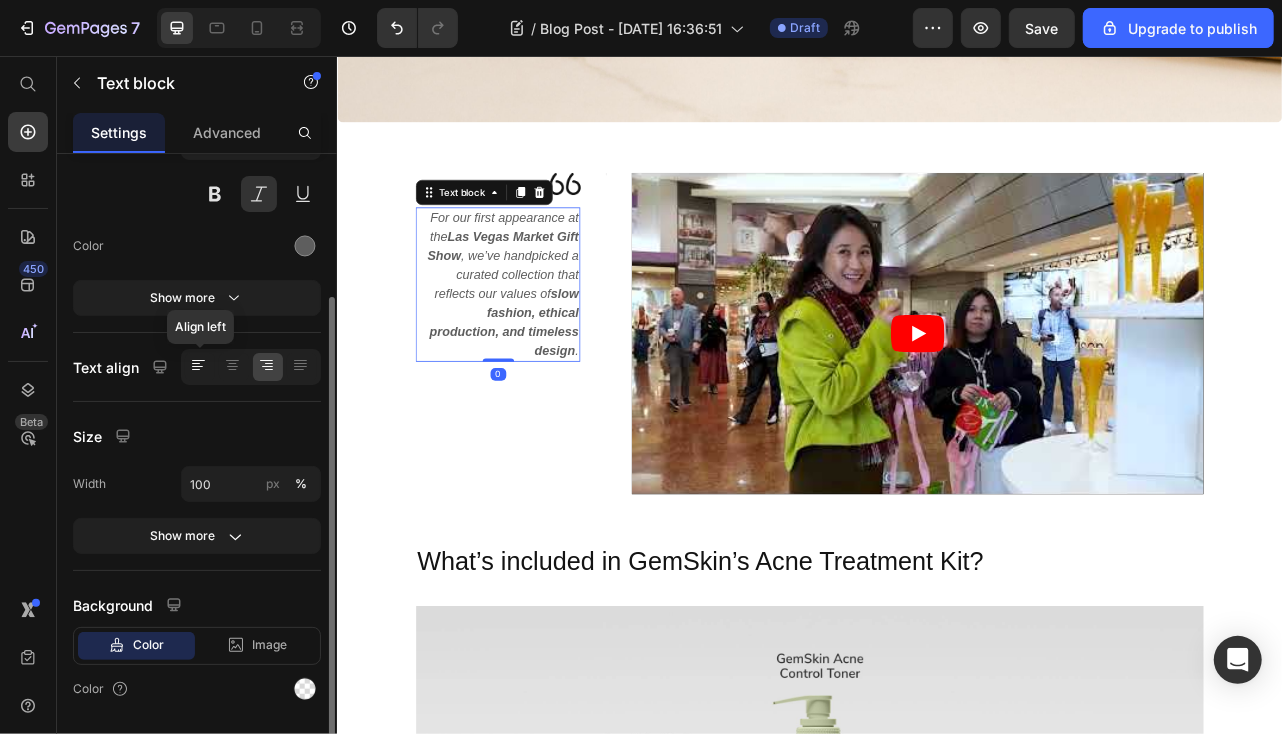 click 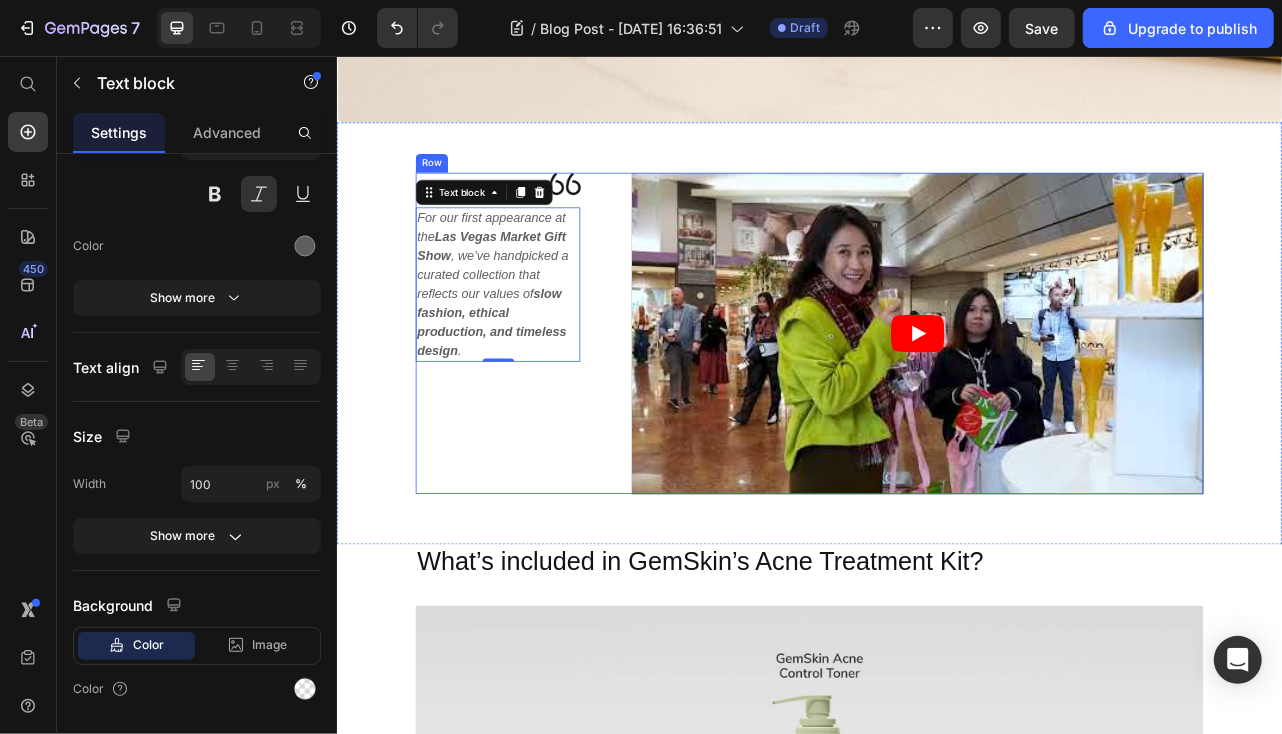 click on "Image  For our first appearance at the  Las Vegas Market Gift Show , we’ve handpicked a curated collection that reflects our values of  slow fashion, ethical production, and timeless design . Text block   0                Title Line                Title Line Row" at bounding box center (557, 407) 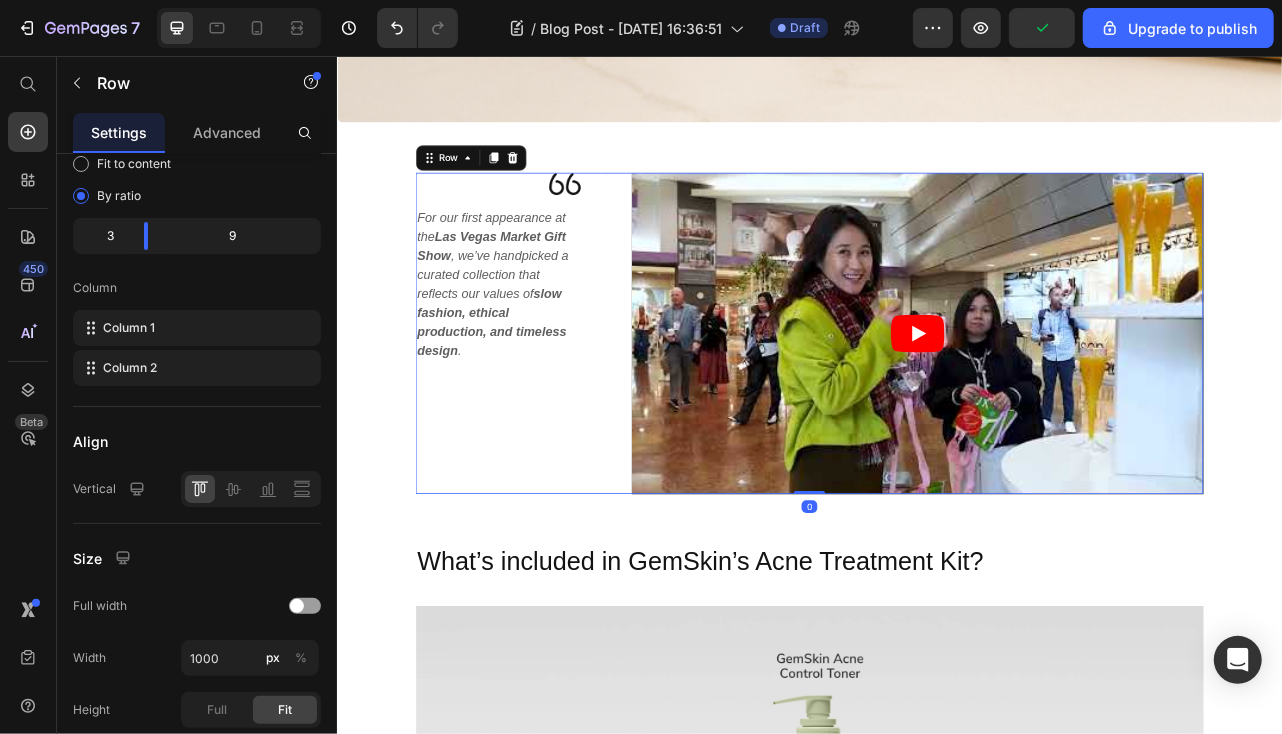 scroll, scrollTop: 0, scrollLeft: 0, axis: both 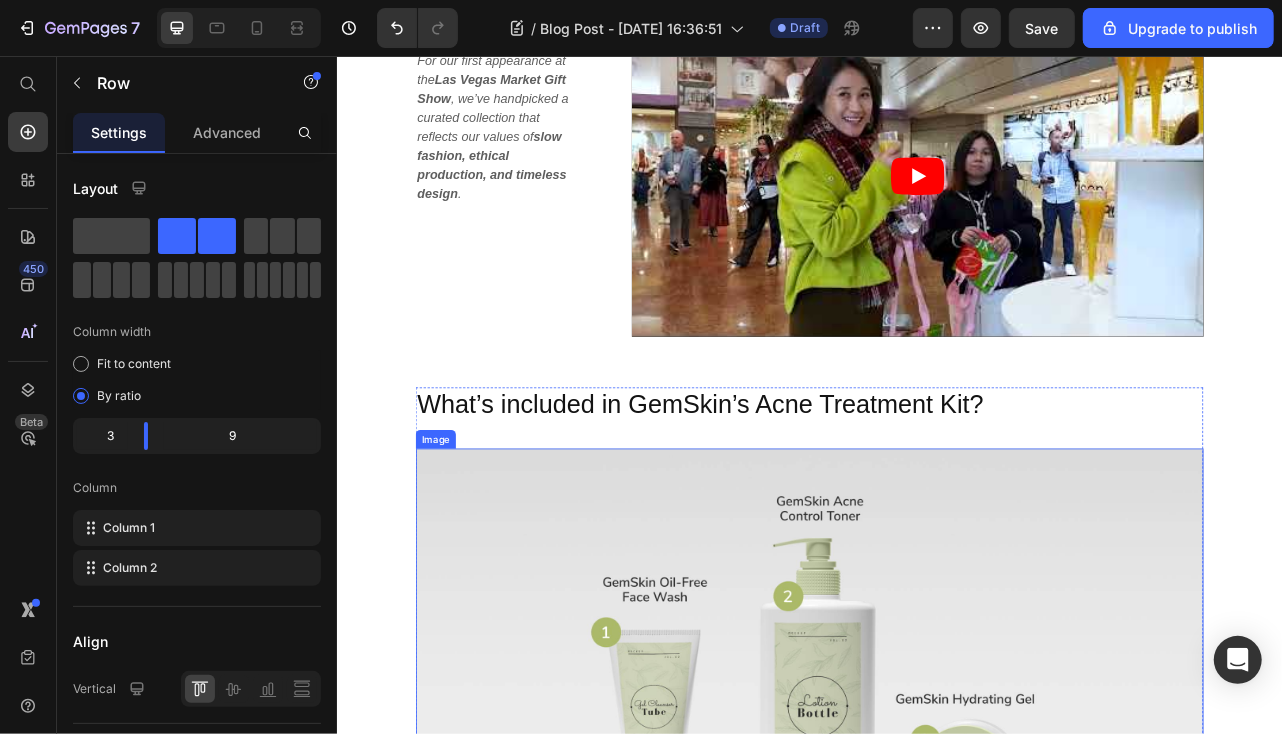 click at bounding box center [936, 821] 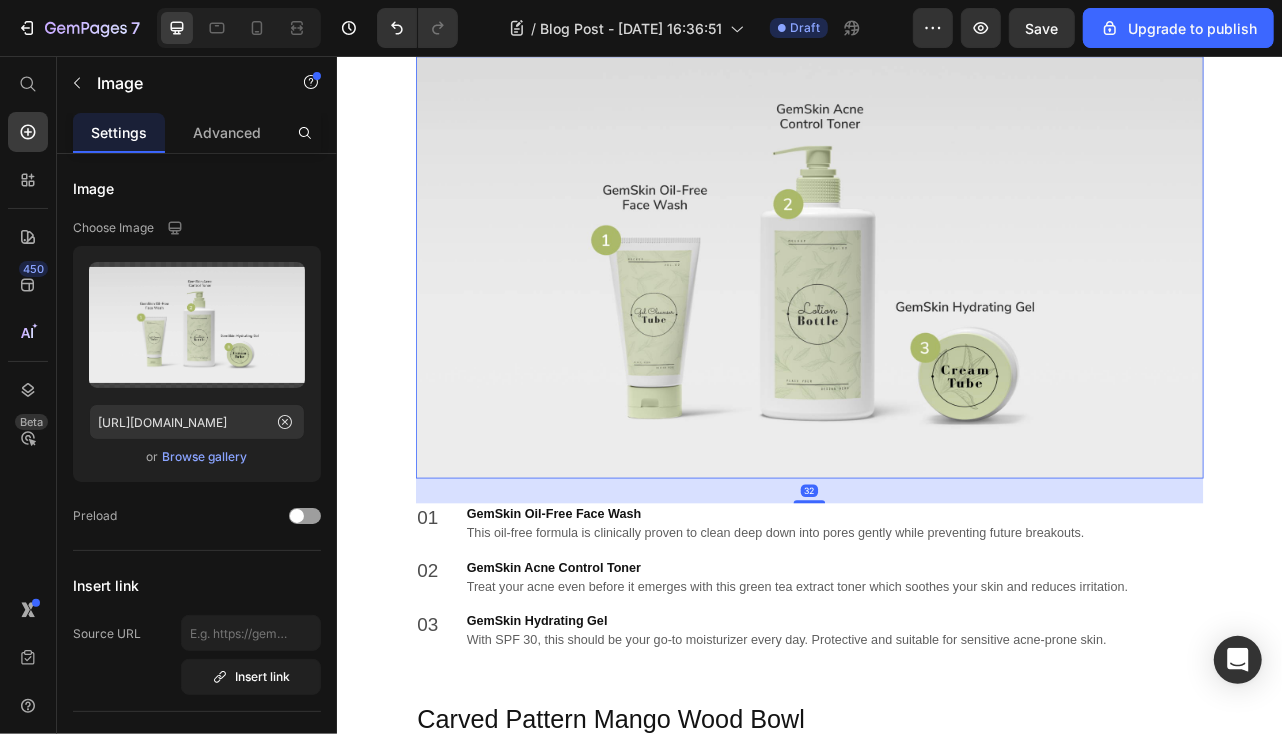 scroll, scrollTop: 2200, scrollLeft: 0, axis: vertical 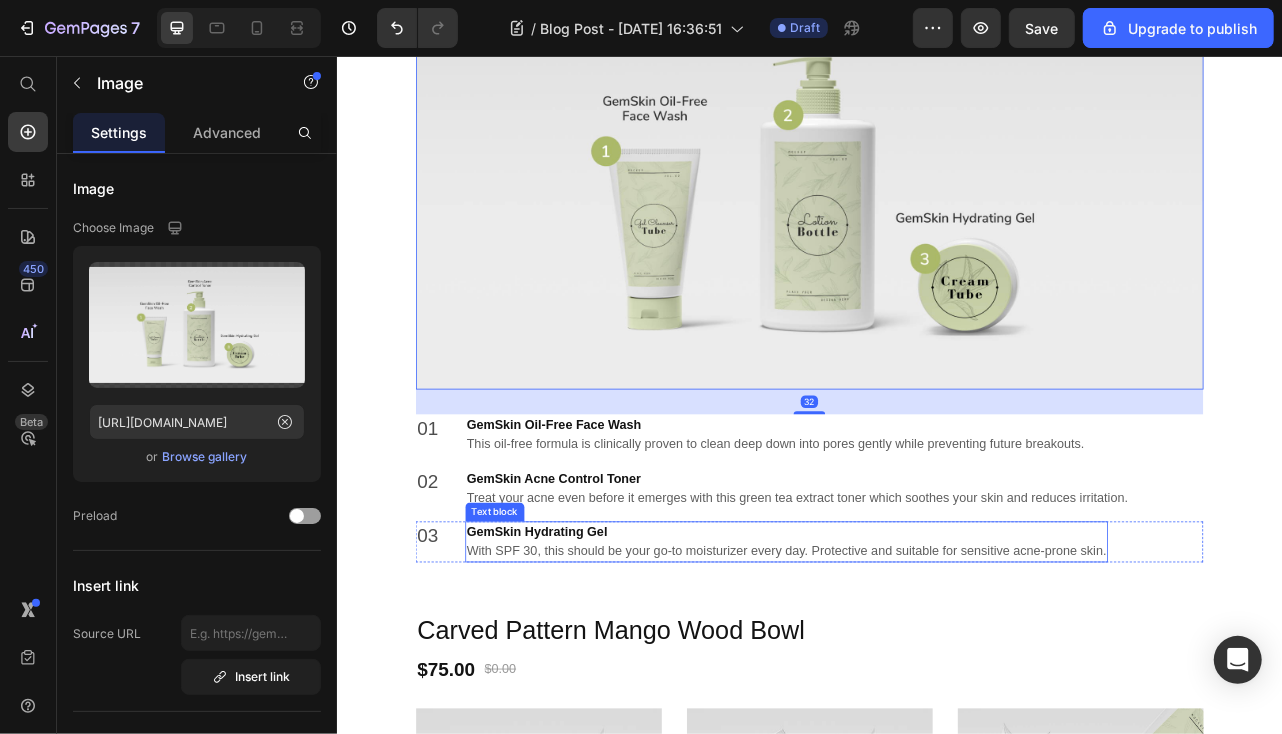 click on "GemSkin Hydrating Gel" at bounding box center [590, 659] 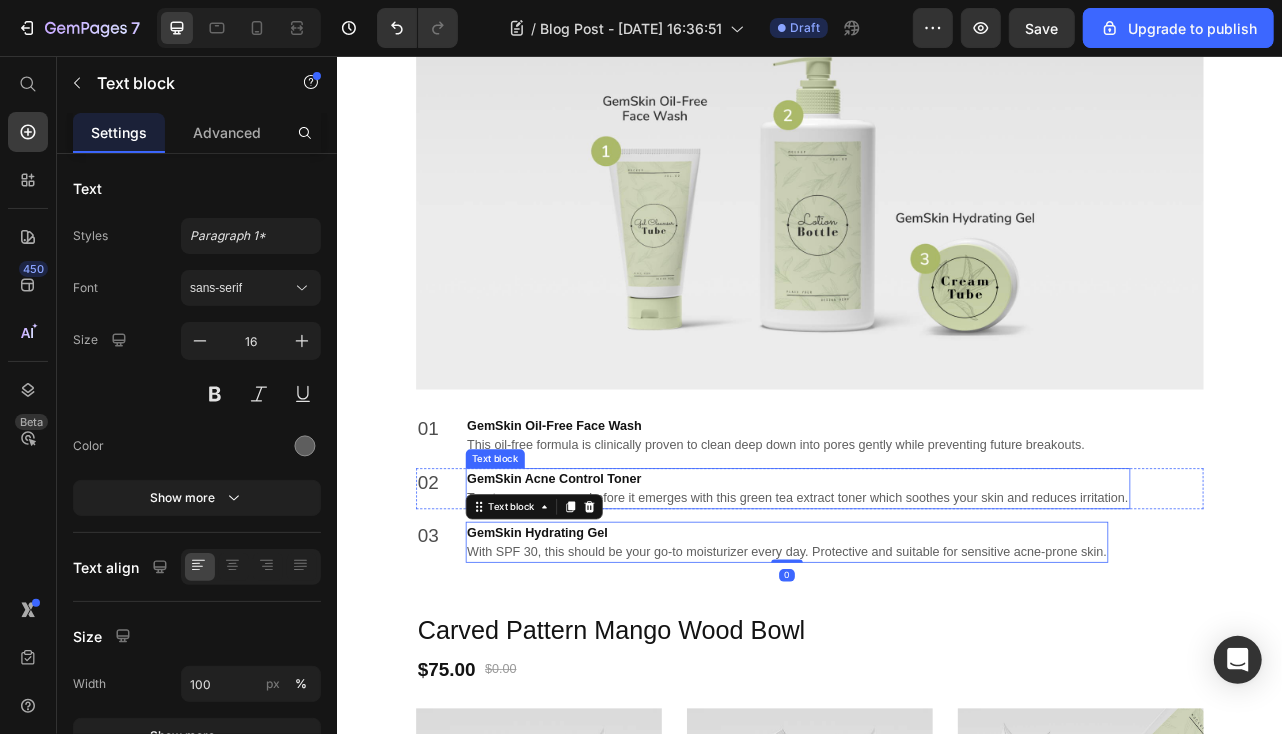 click on "GemSkin Oil-Free Face Wash" at bounding box center [612, 523] 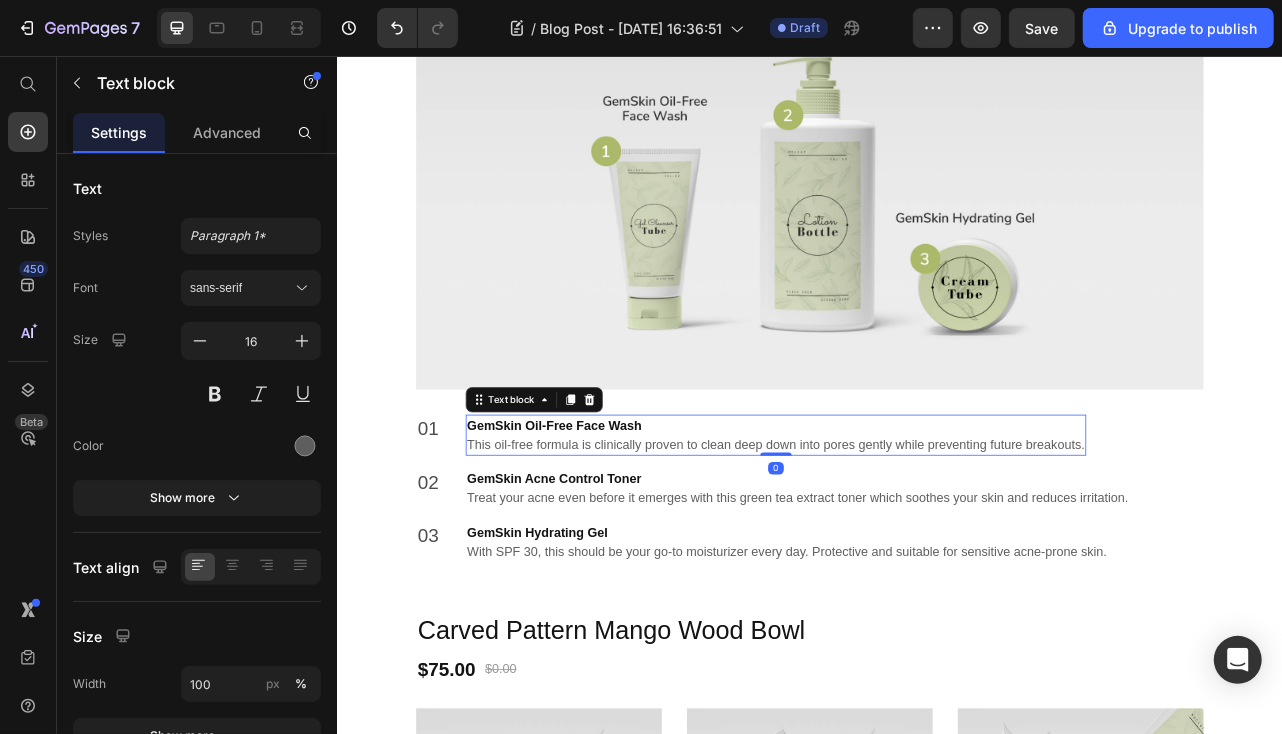 click on "GemSkin Oil-Free Face Wash" at bounding box center [612, 523] 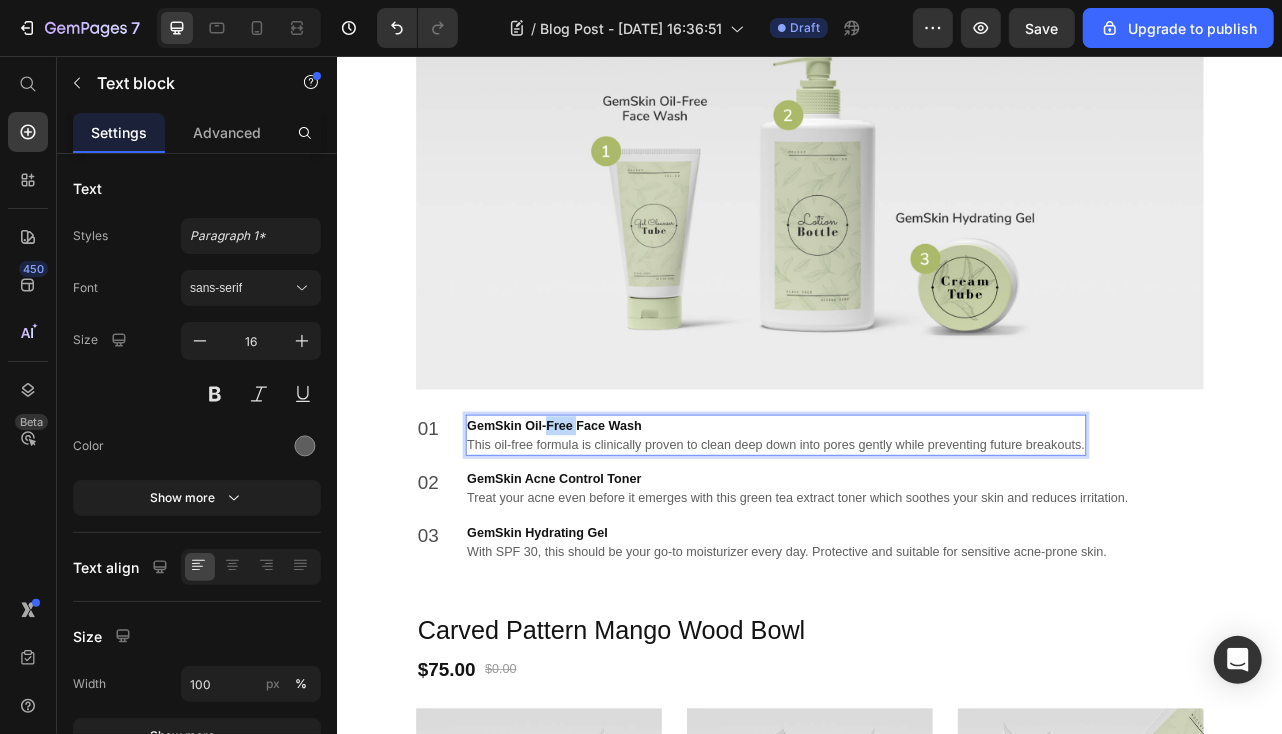 click on "GemSkin Oil-Free Face Wash" at bounding box center (612, 523) 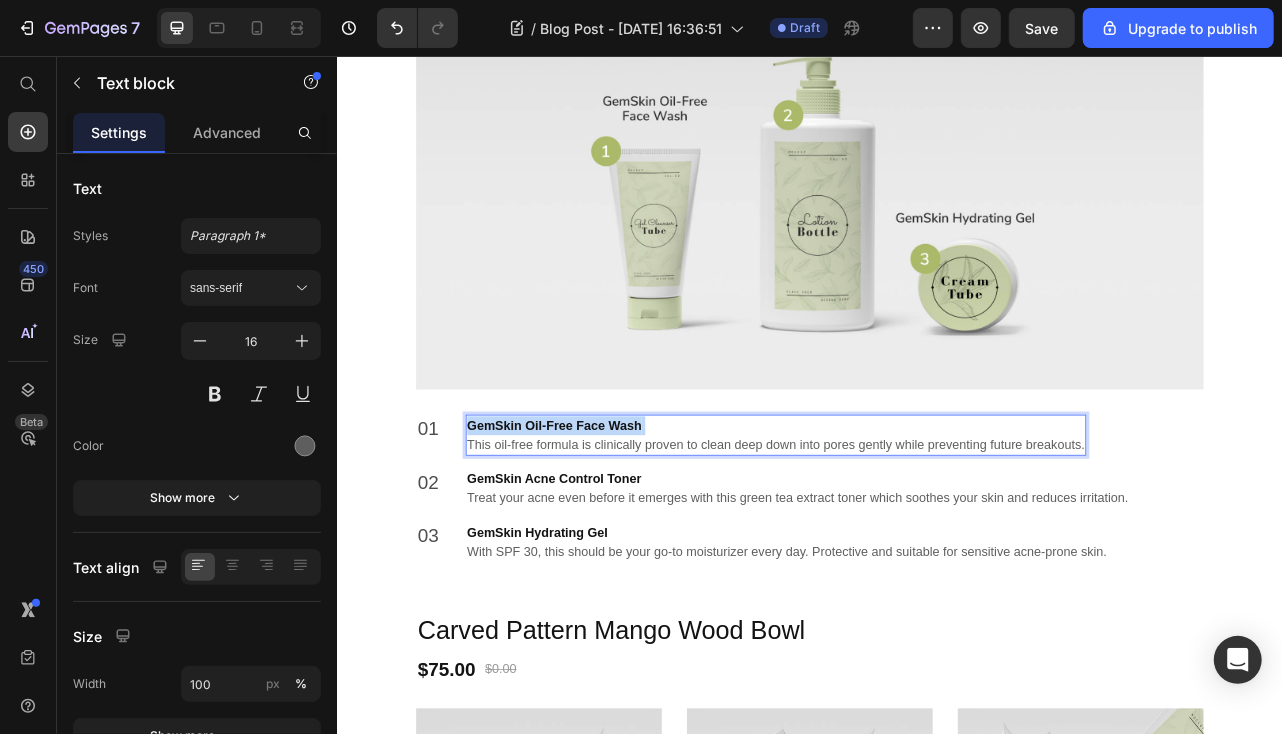 click on "GemSkin Oil-Free Face Wash" at bounding box center (612, 523) 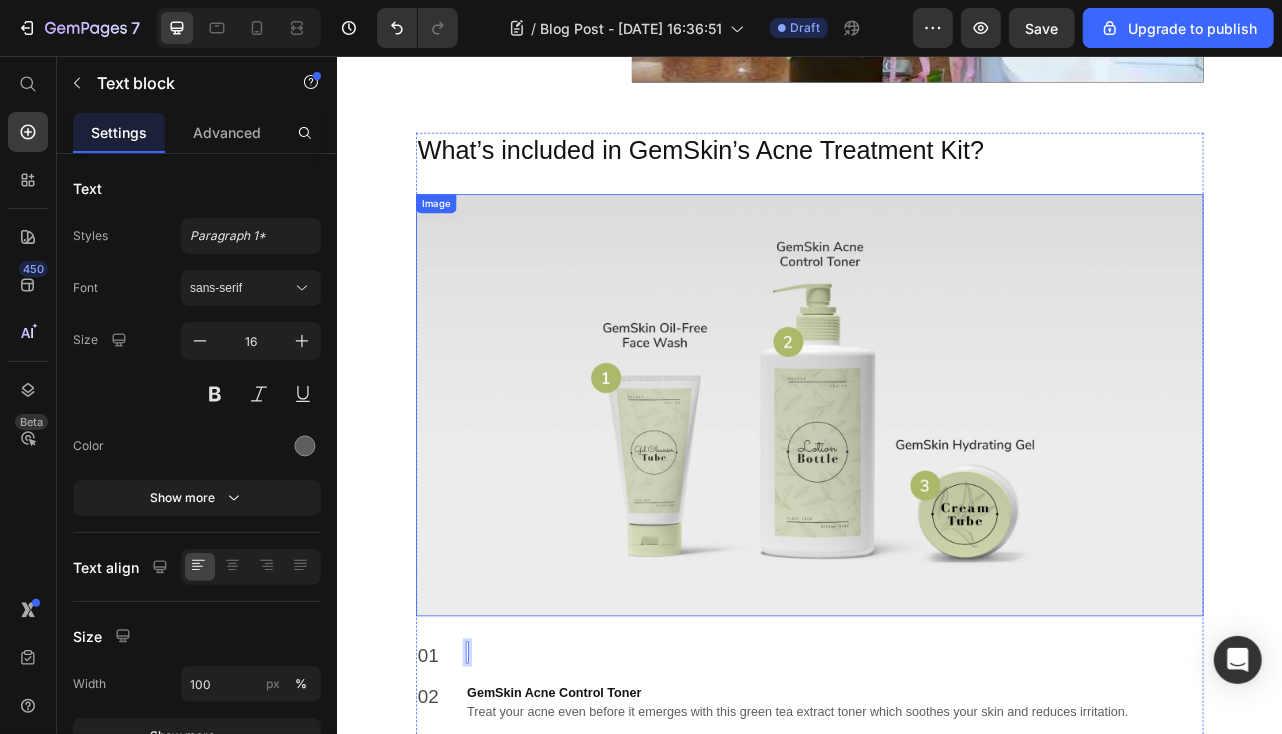 scroll, scrollTop: 1800, scrollLeft: 0, axis: vertical 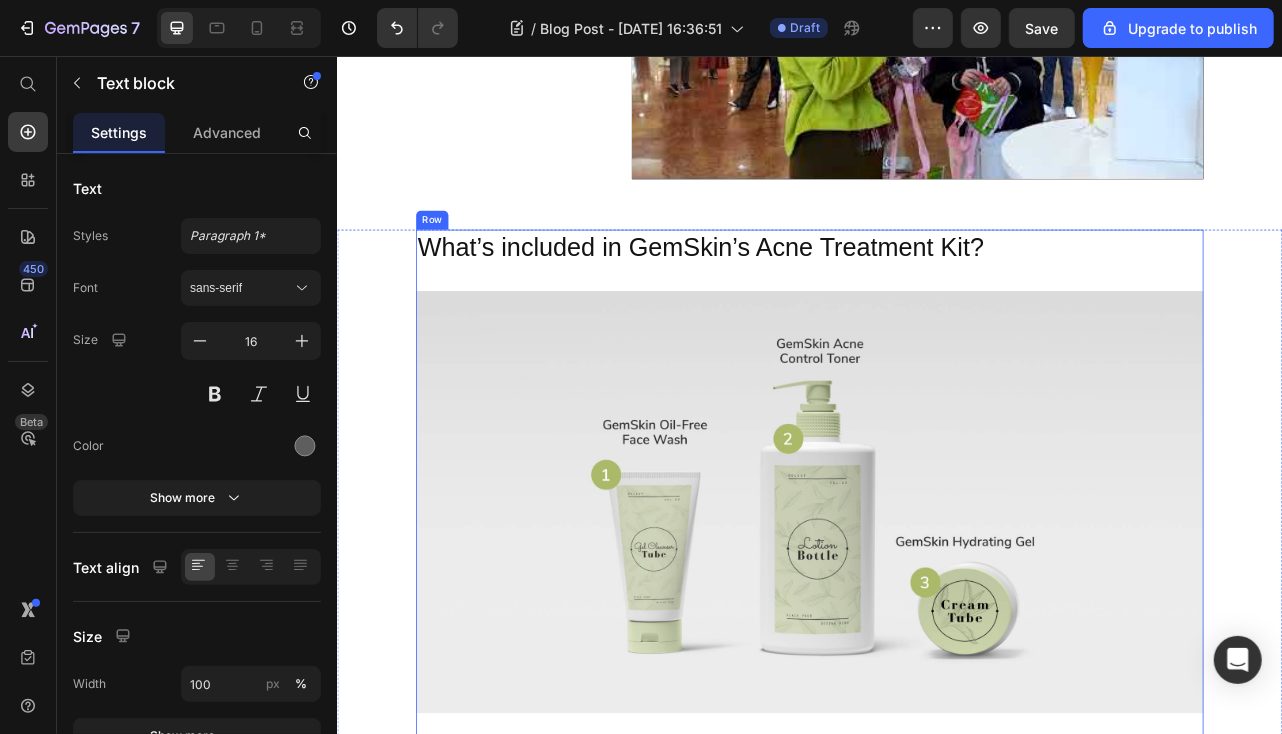 click on "What’s included in GemSkin’s Acne Treatment Kit?" at bounding box center [936, 298] 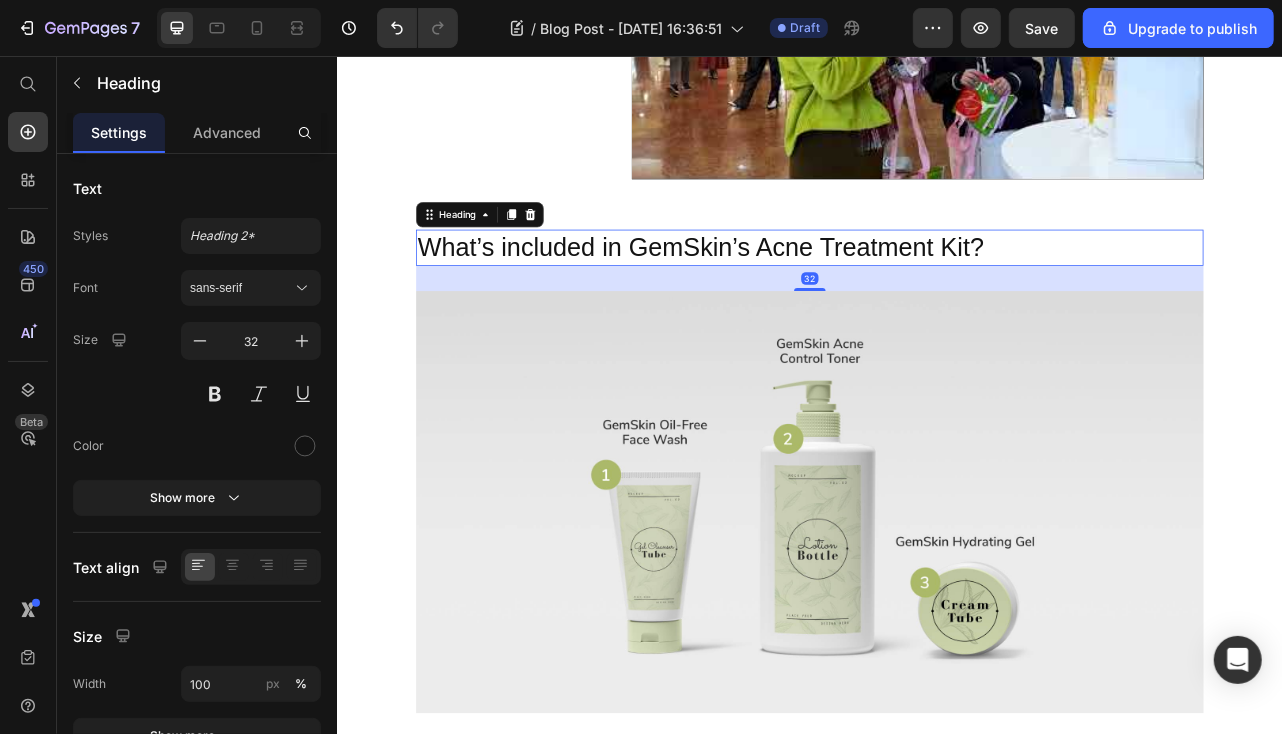 click on "What’s included in GemSkin’s Acne Treatment Kit?" at bounding box center (936, 298) 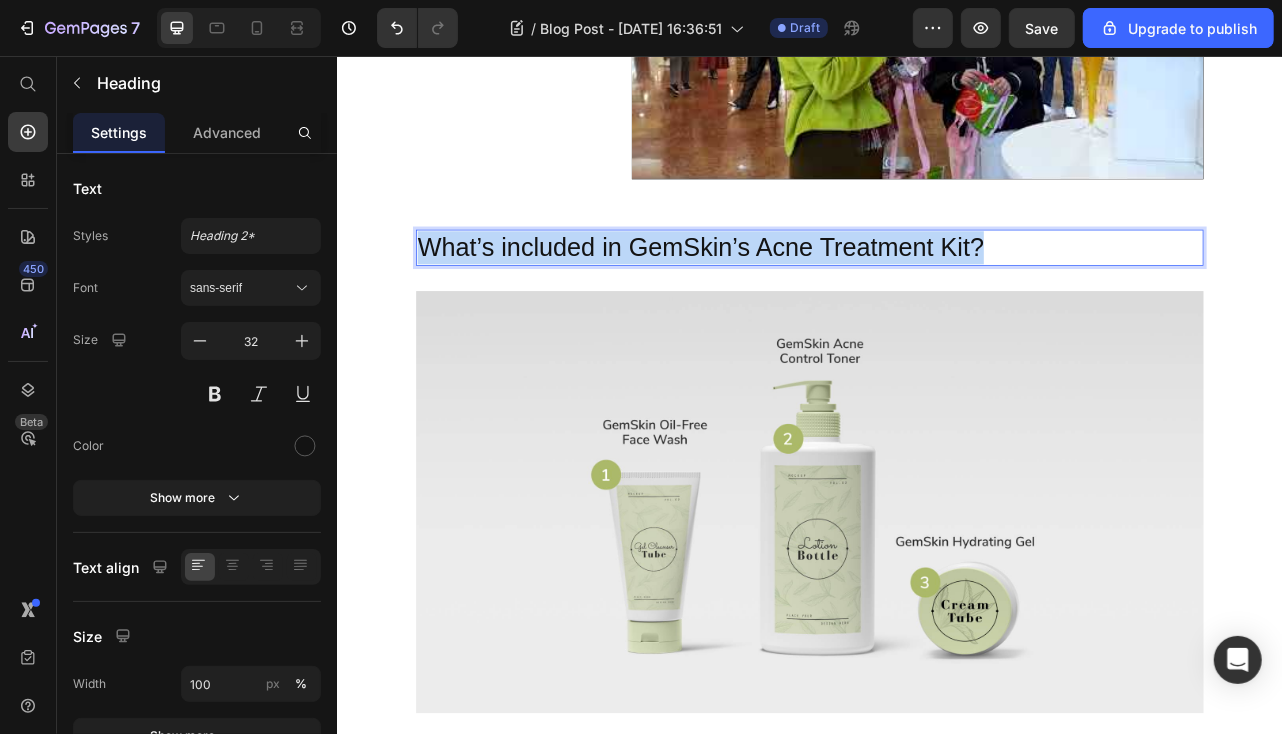 click on "What’s included in GemSkin’s Acne Treatment Kit?" at bounding box center [936, 298] 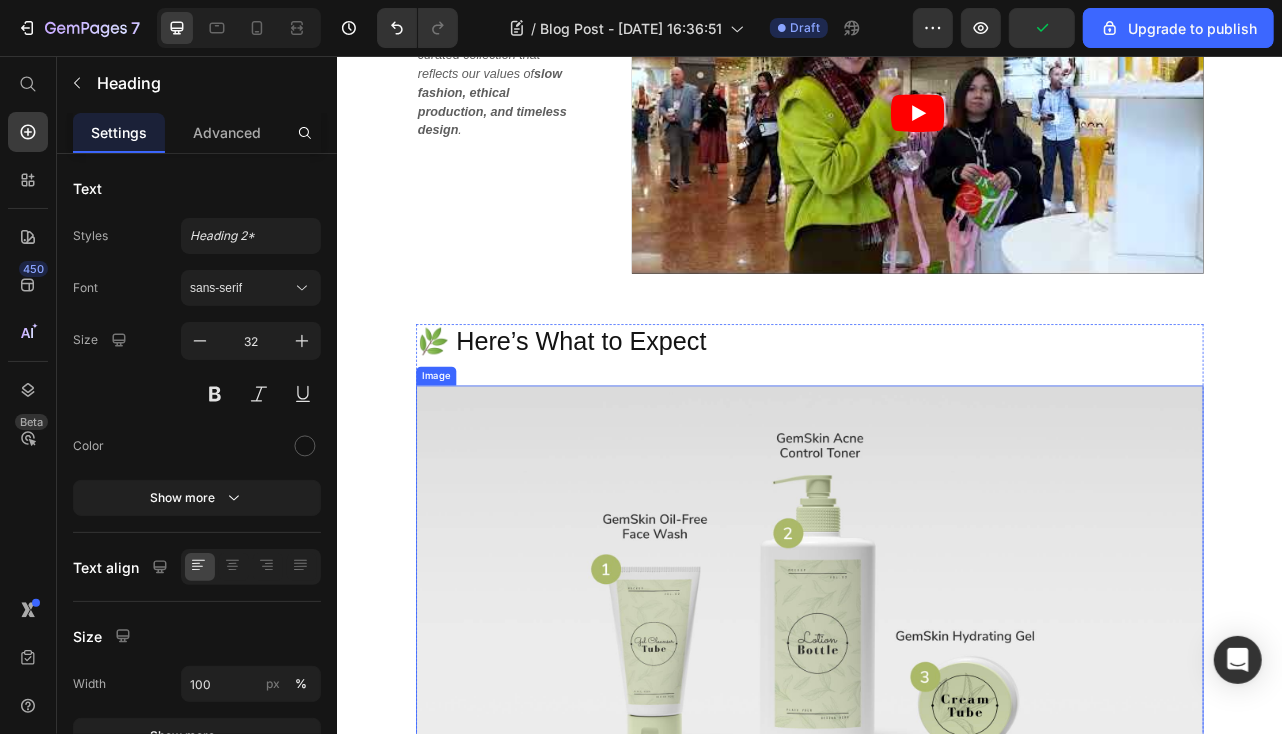 scroll, scrollTop: 1700, scrollLeft: 0, axis: vertical 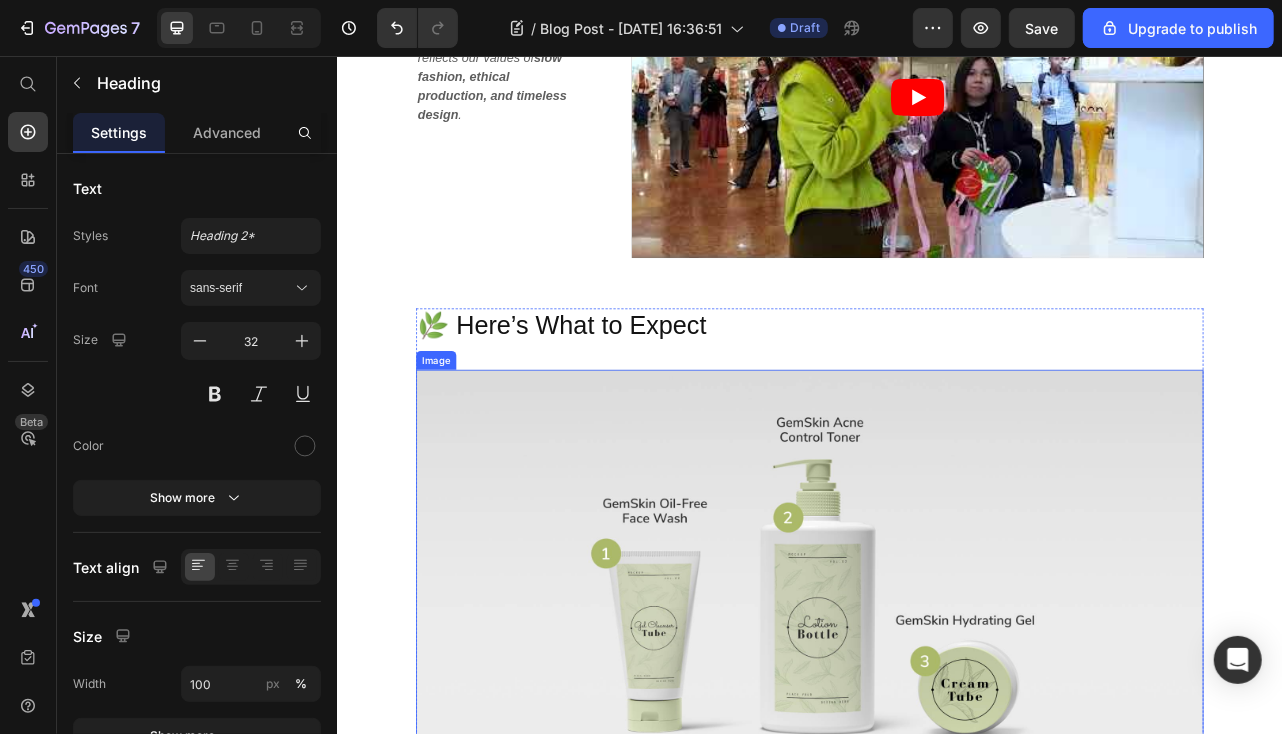 click at bounding box center [936, 721] 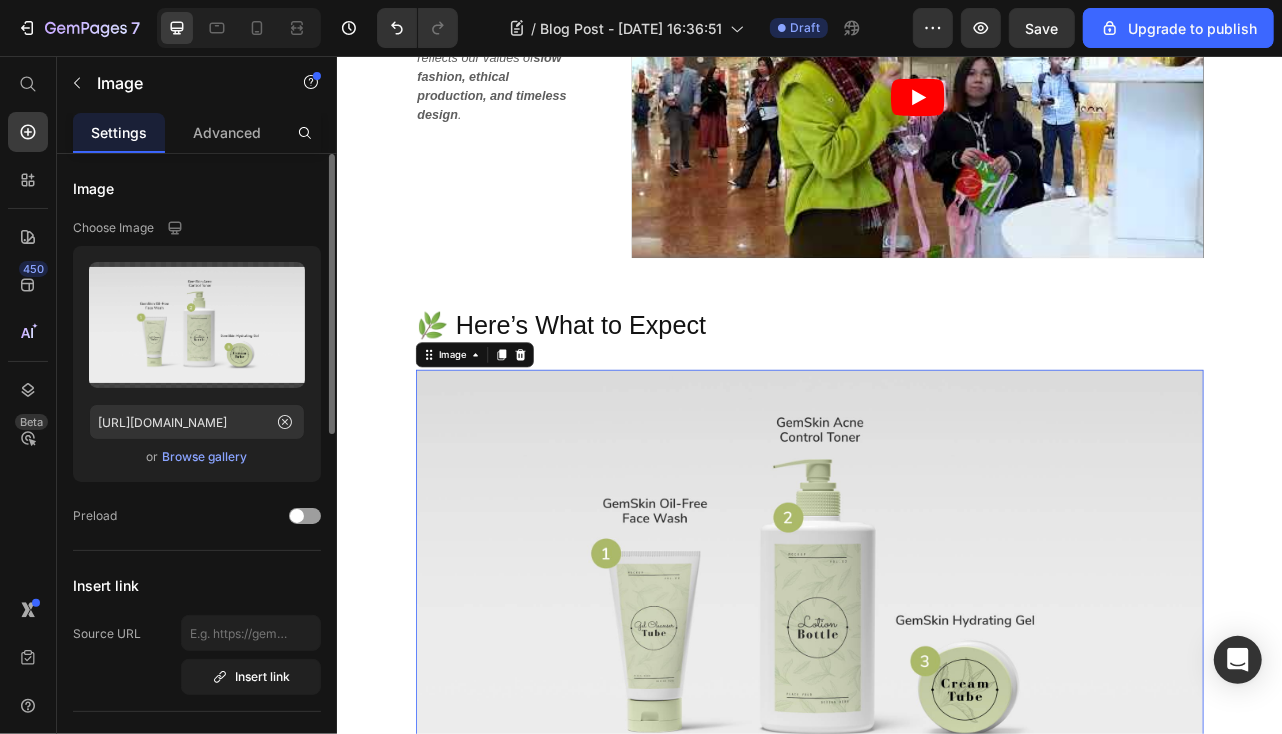 click on "Browse gallery" at bounding box center [205, 457] 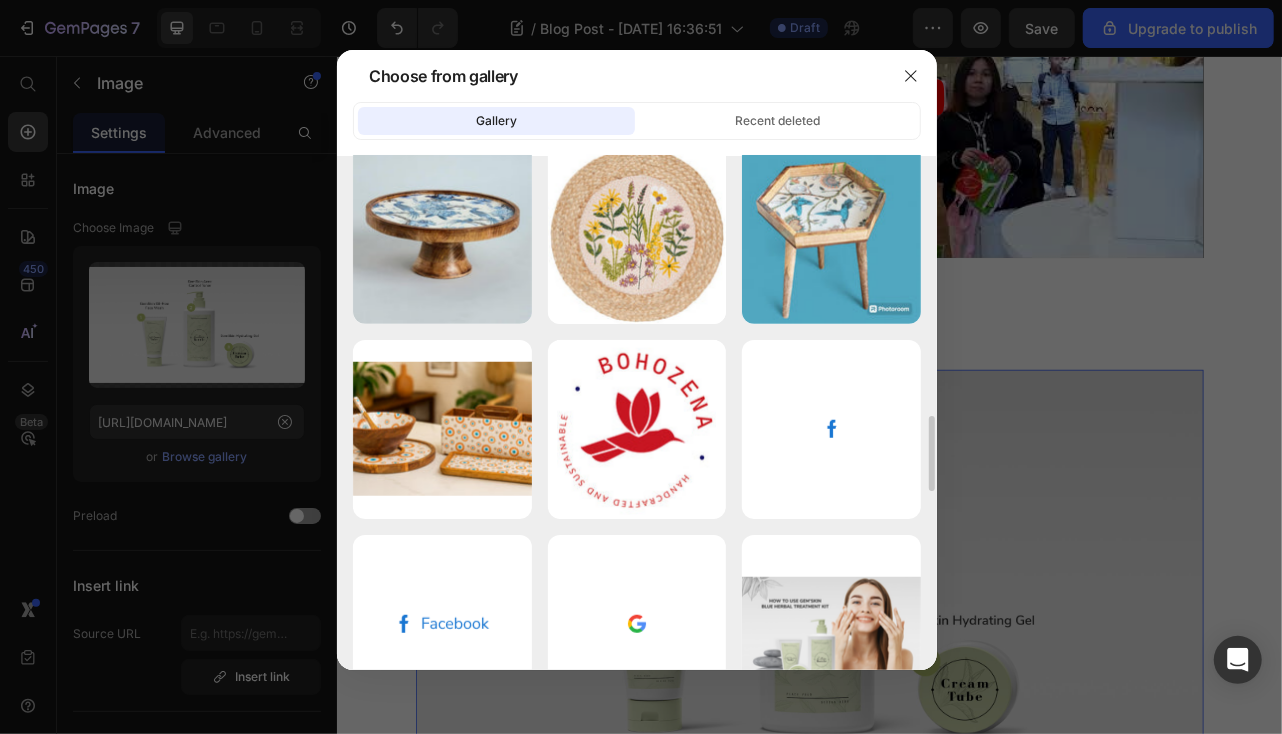 scroll, scrollTop: 1400, scrollLeft: 0, axis: vertical 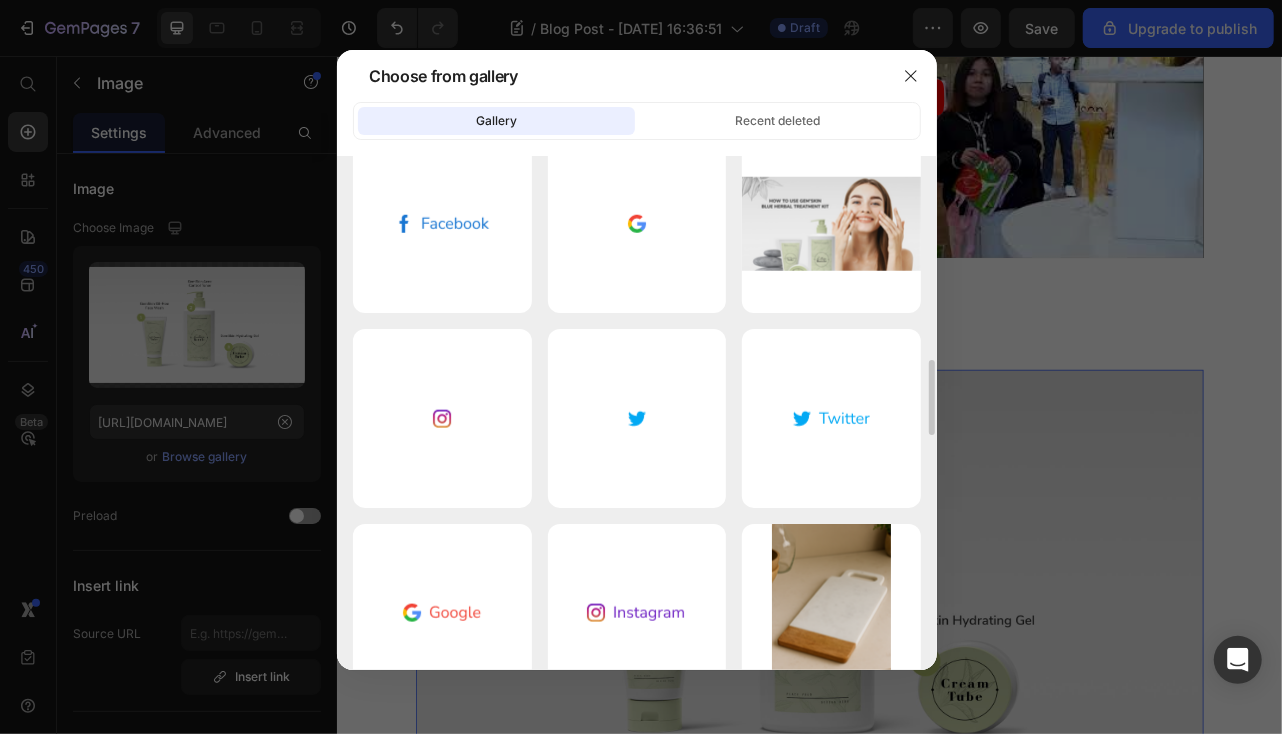 click at bounding box center [641, 367] 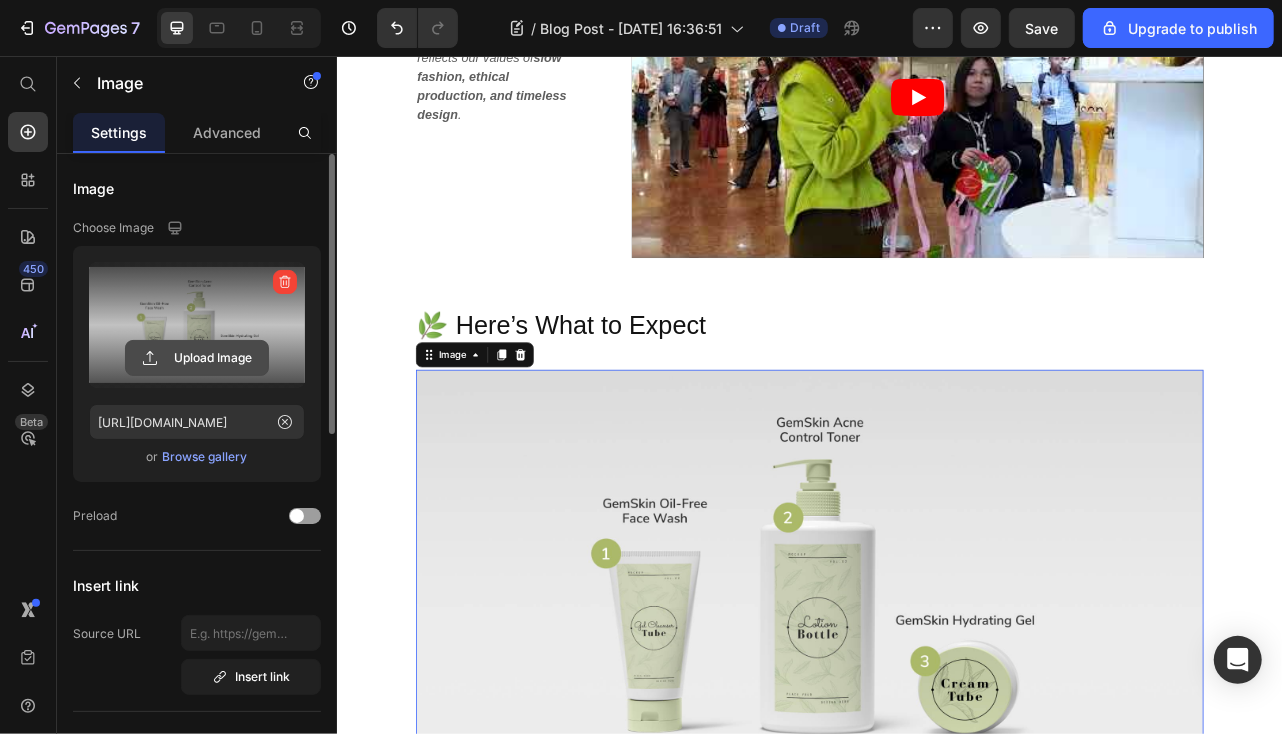click 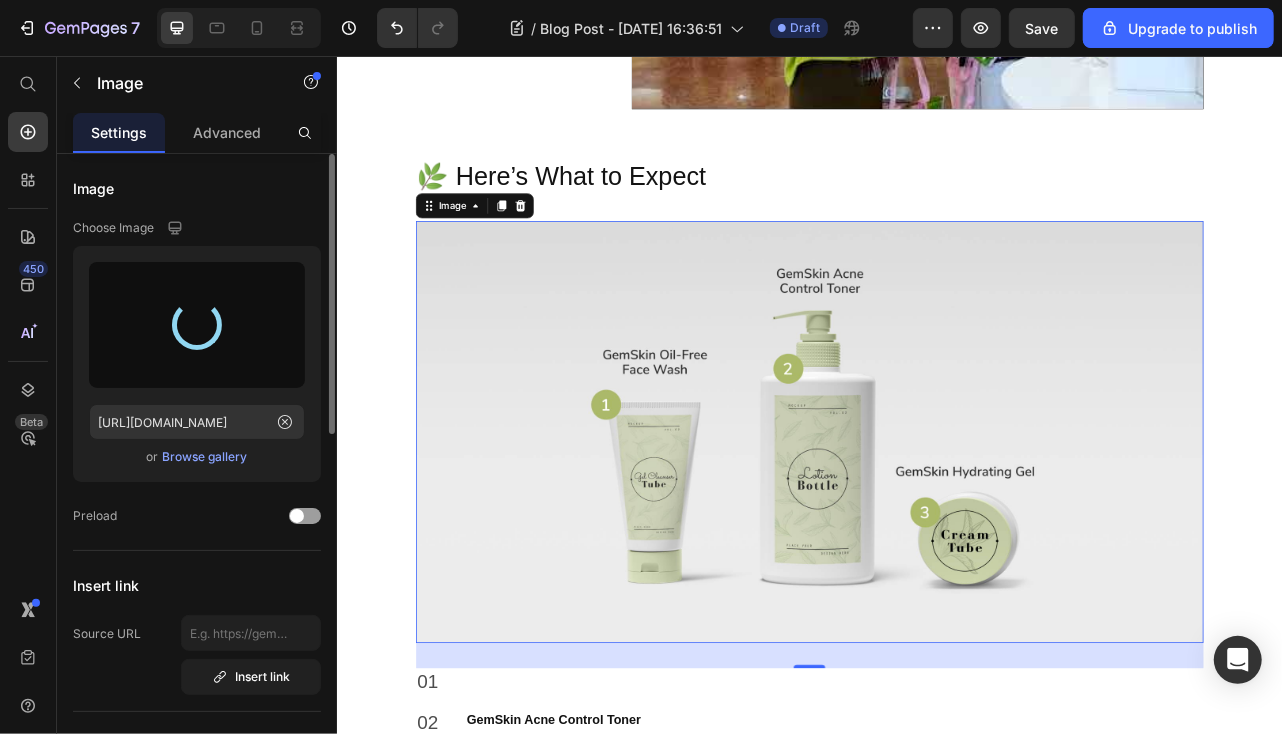 scroll, scrollTop: 1900, scrollLeft: 0, axis: vertical 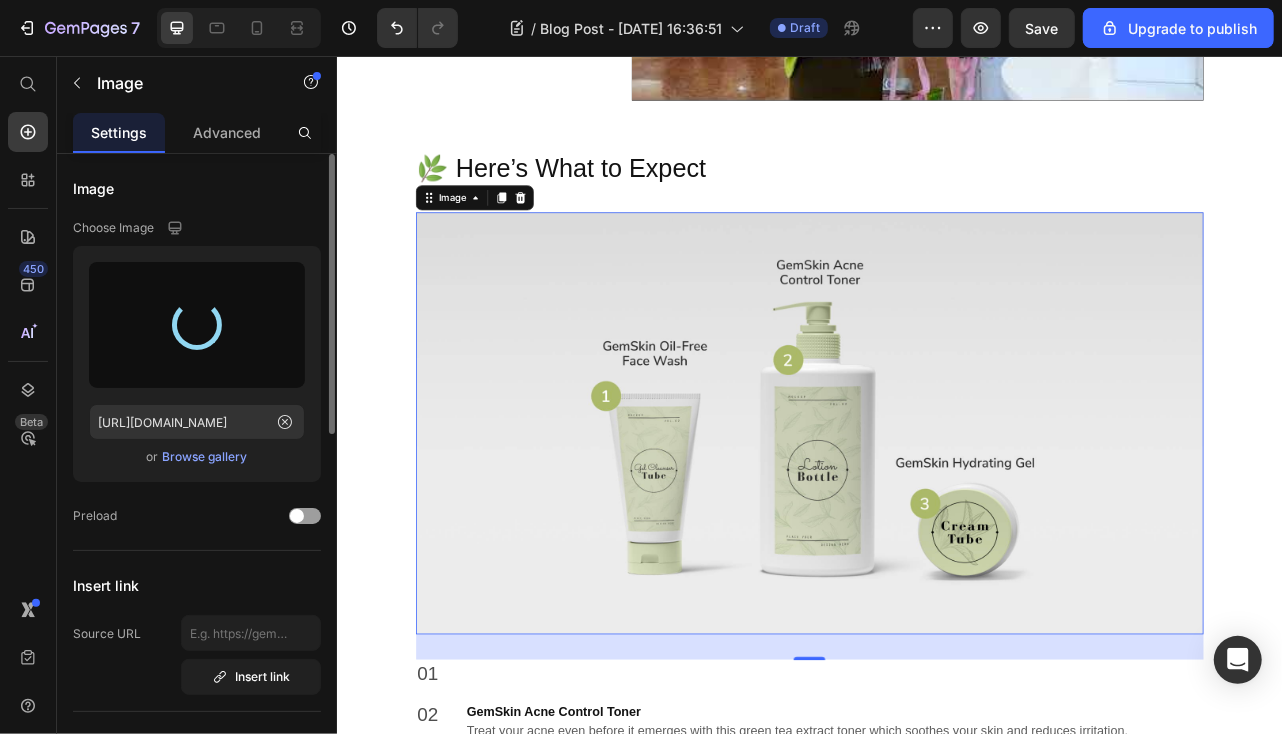 click at bounding box center [936, 521] 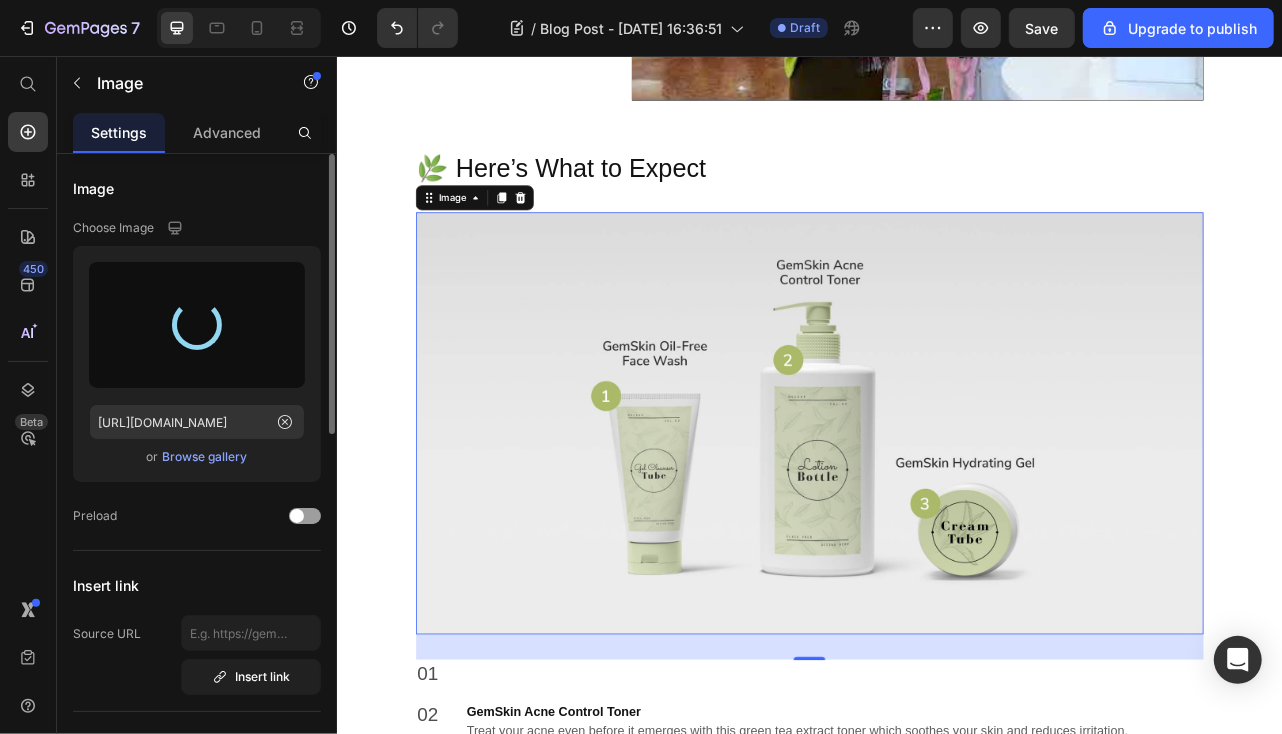 type on "[URL][DOMAIN_NAME]" 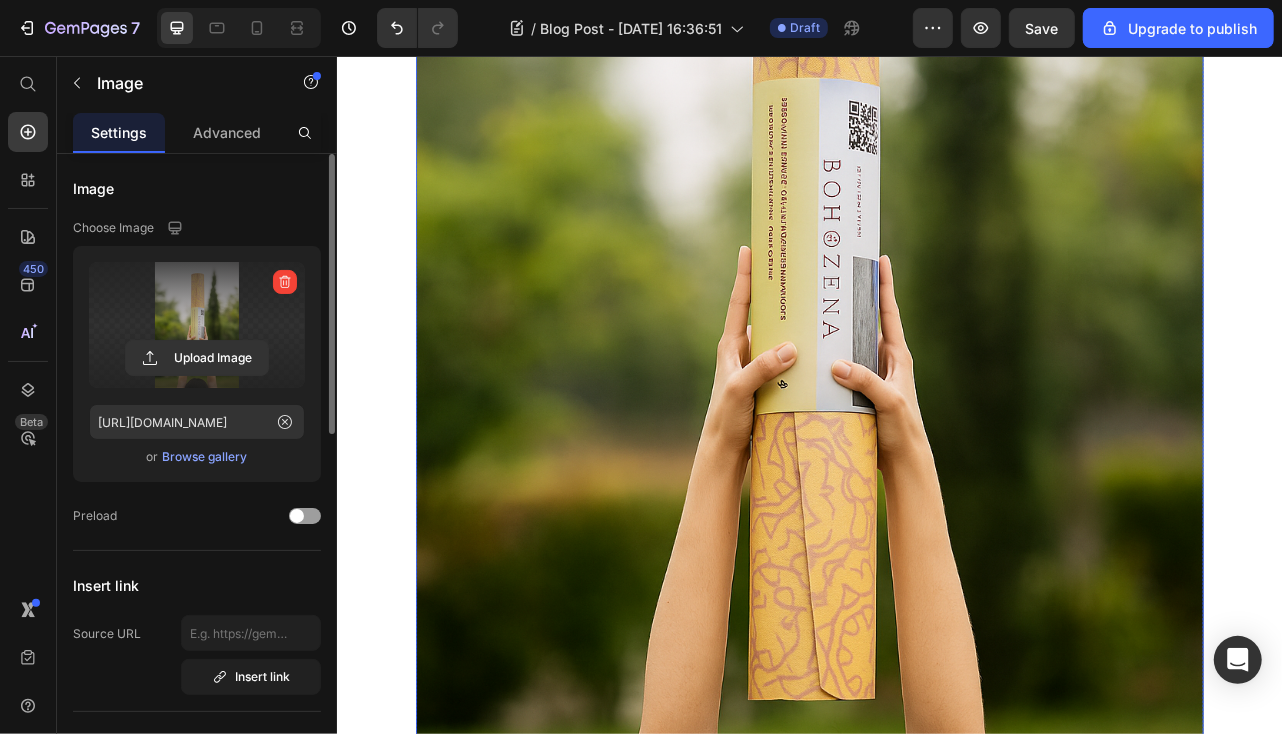 scroll, scrollTop: 3000, scrollLeft: 0, axis: vertical 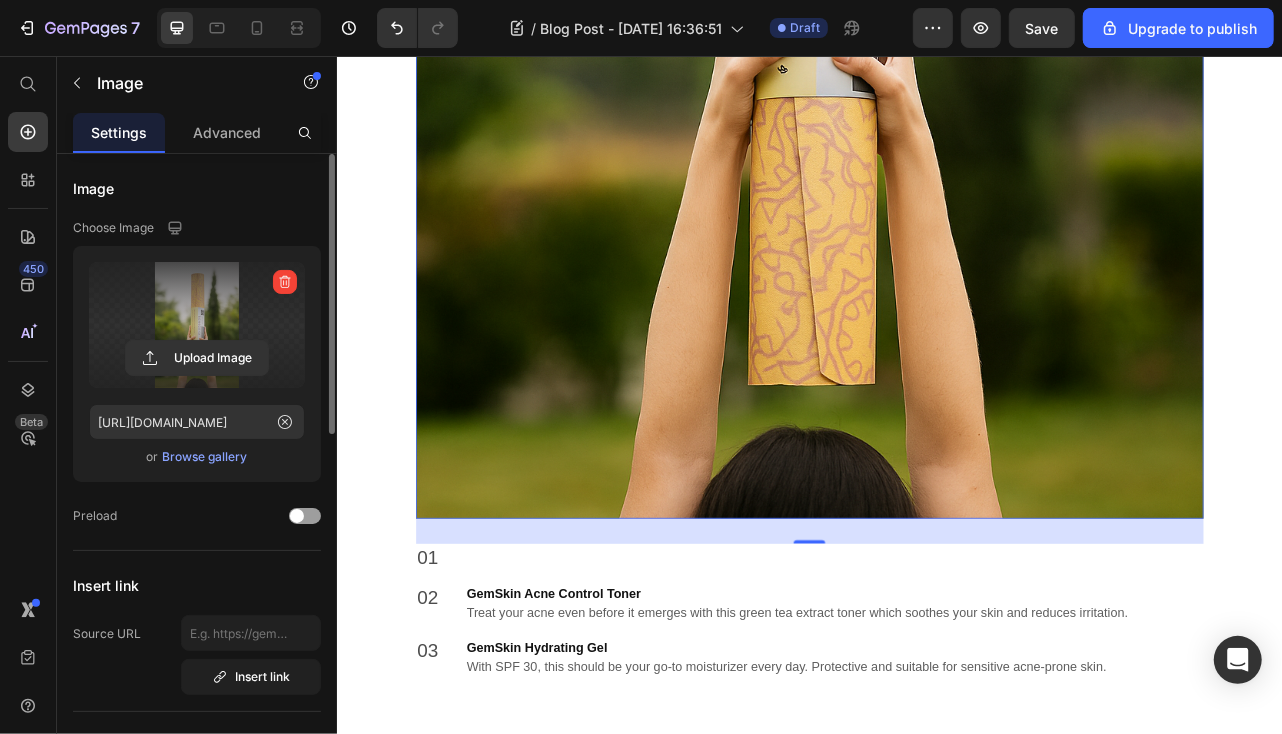 click at bounding box center (936, -108) 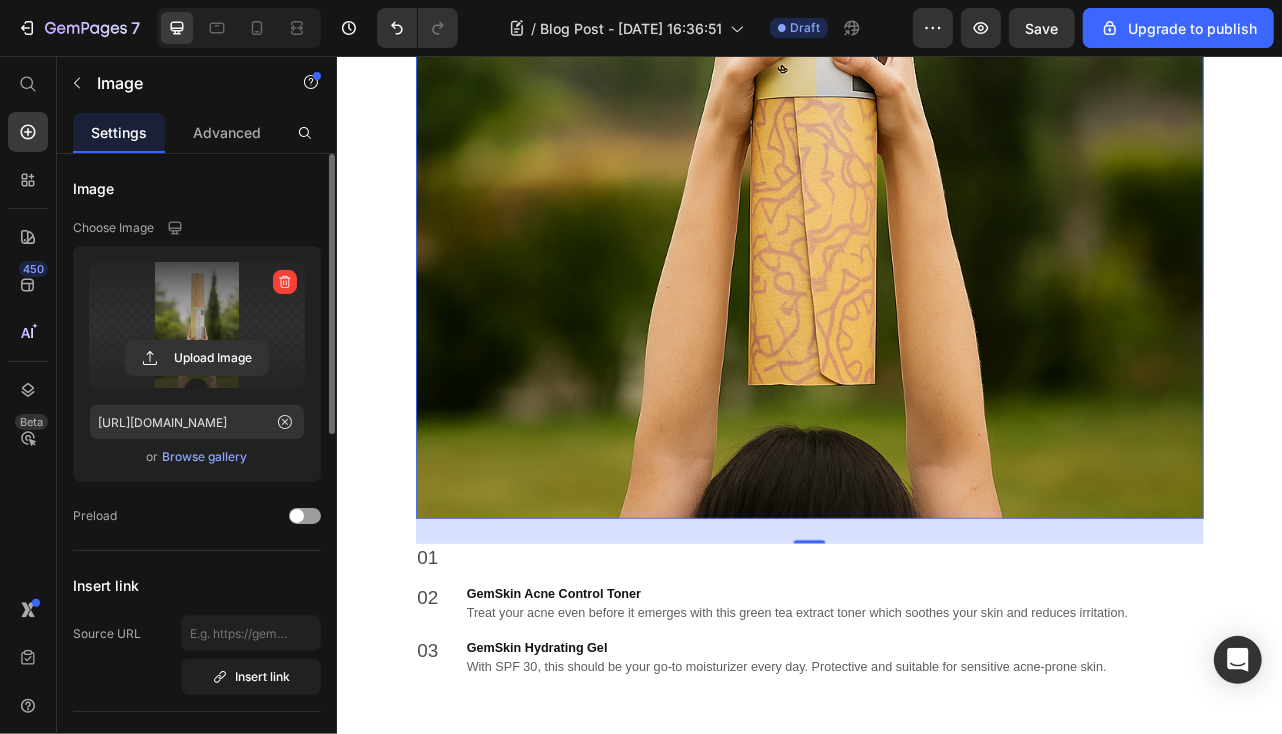scroll, scrollTop: 300, scrollLeft: 0, axis: vertical 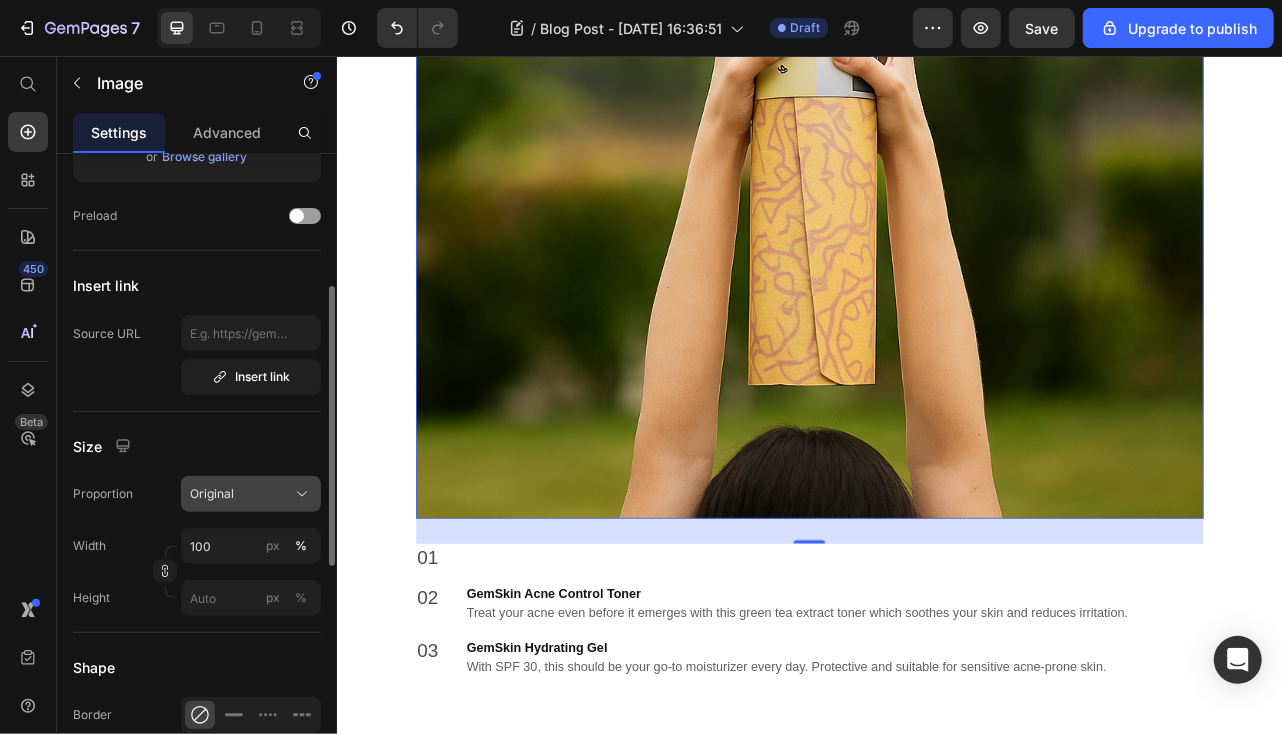 click on "Original" 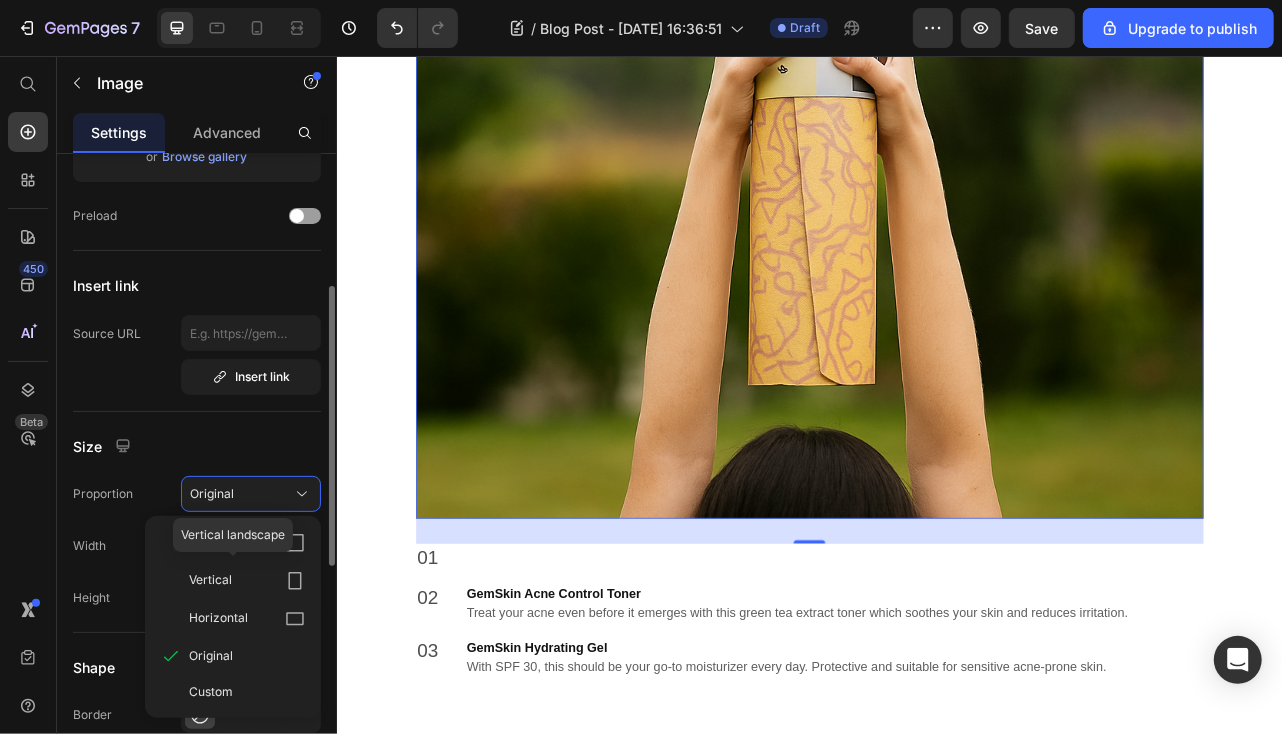 click 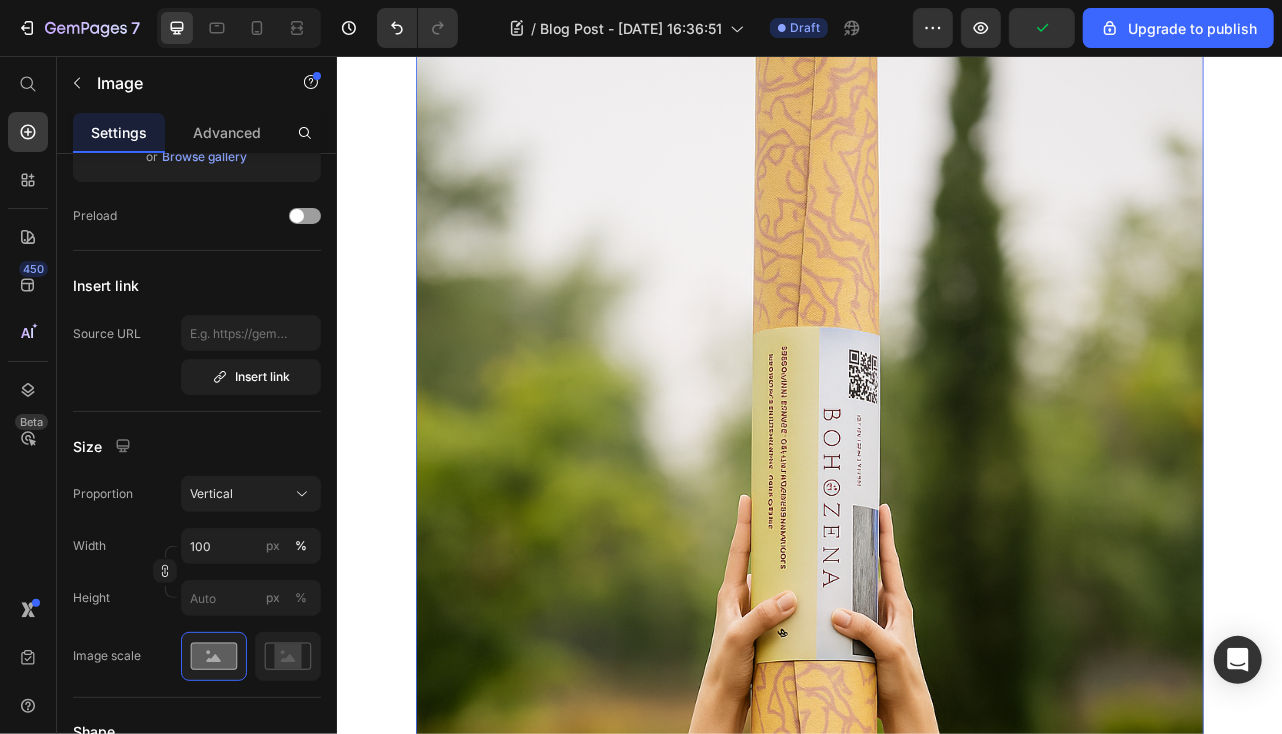 scroll, scrollTop: 2500, scrollLeft: 0, axis: vertical 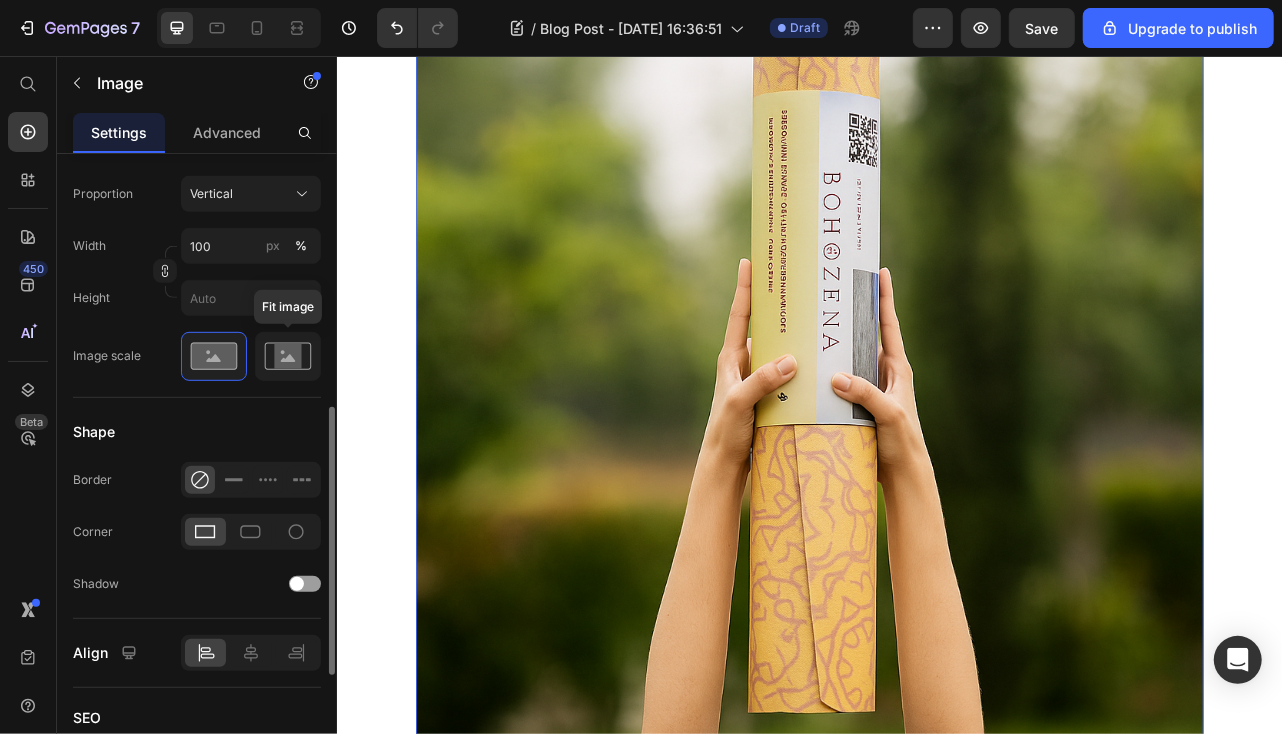 click 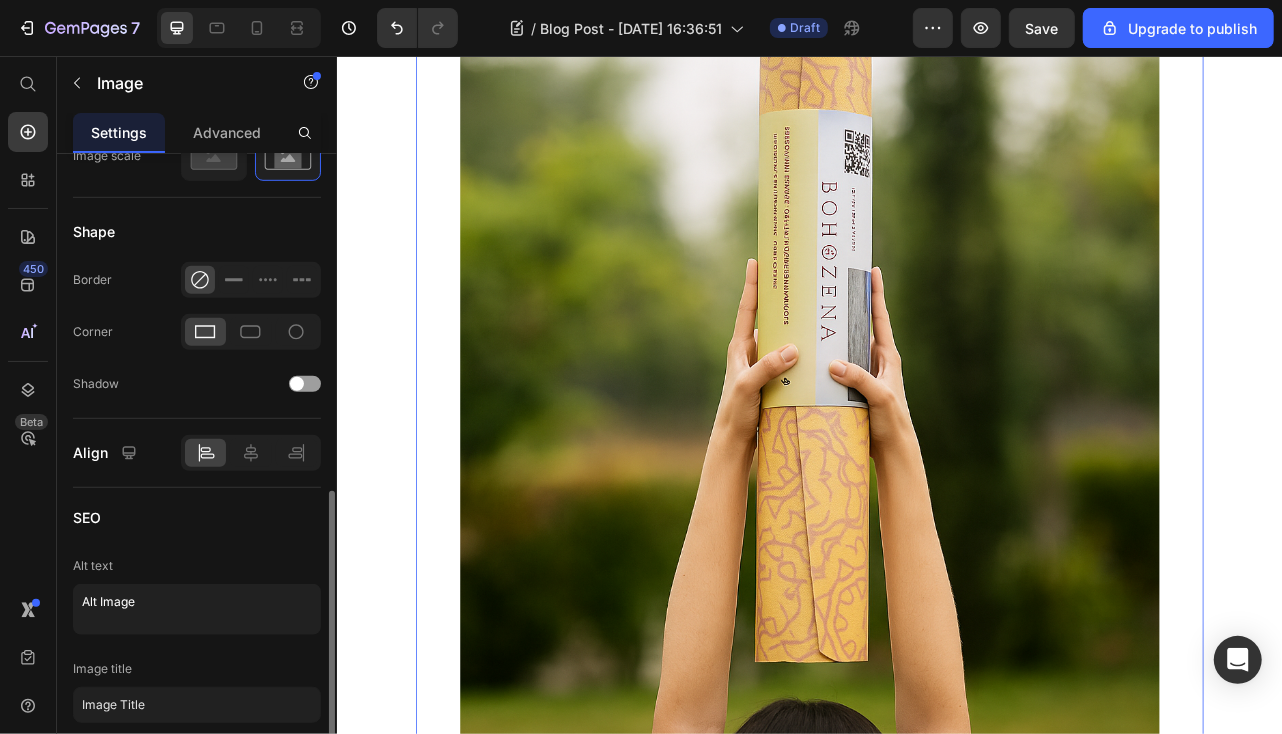 scroll, scrollTop: 876, scrollLeft: 0, axis: vertical 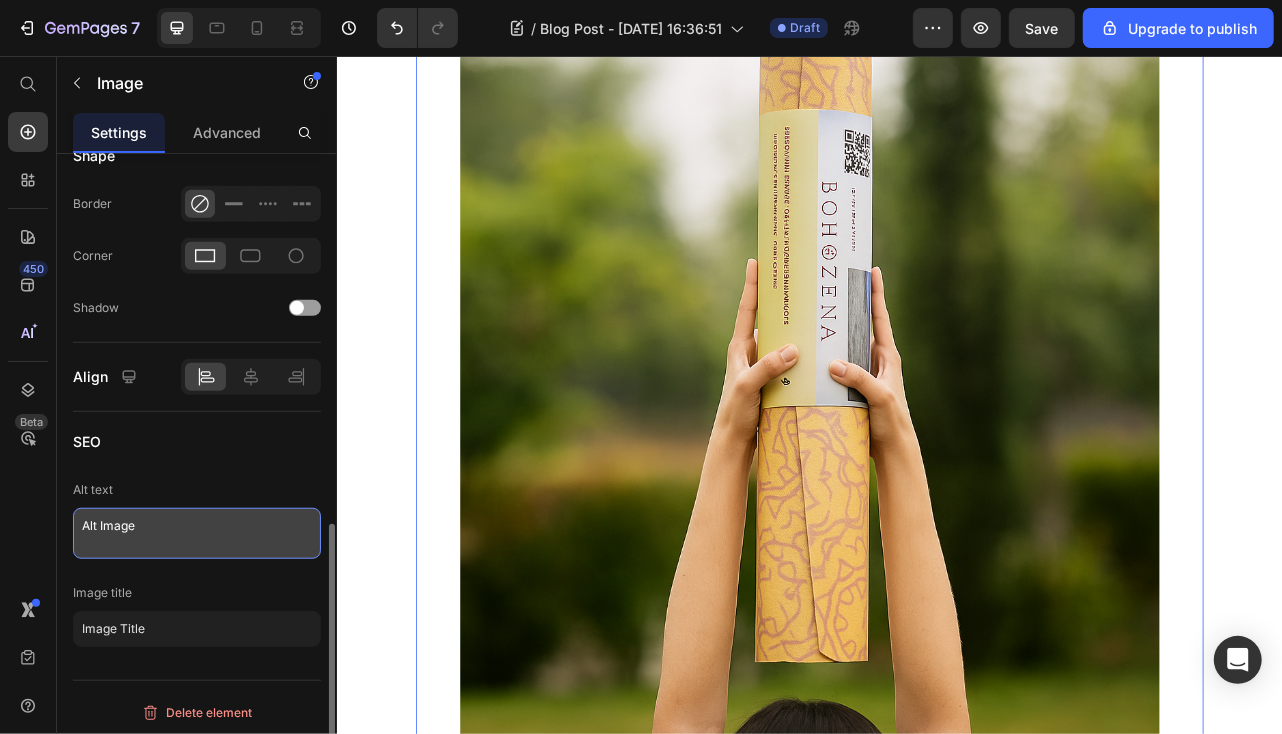 click on "Alt Image" at bounding box center [197, 533] 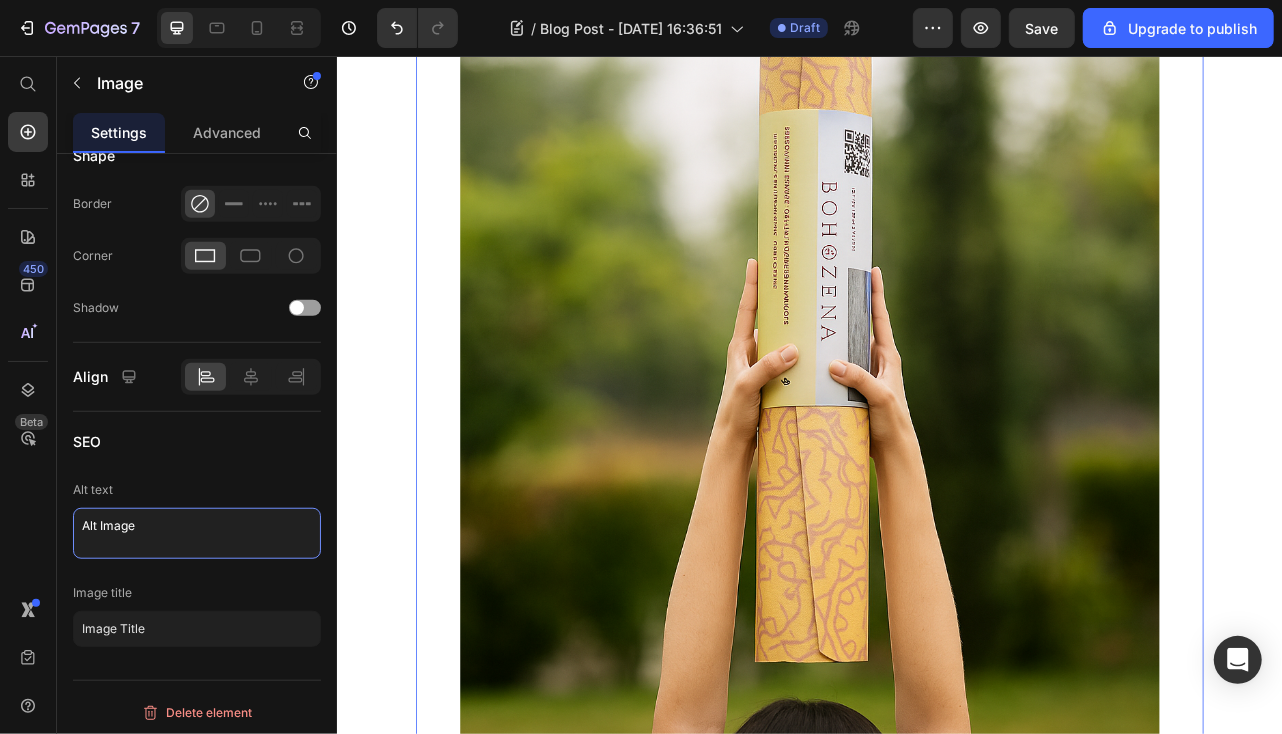 drag, startPoint x: 145, startPoint y: 523, endPoint x: 7, endPoint y: 516, distance: 138.17743 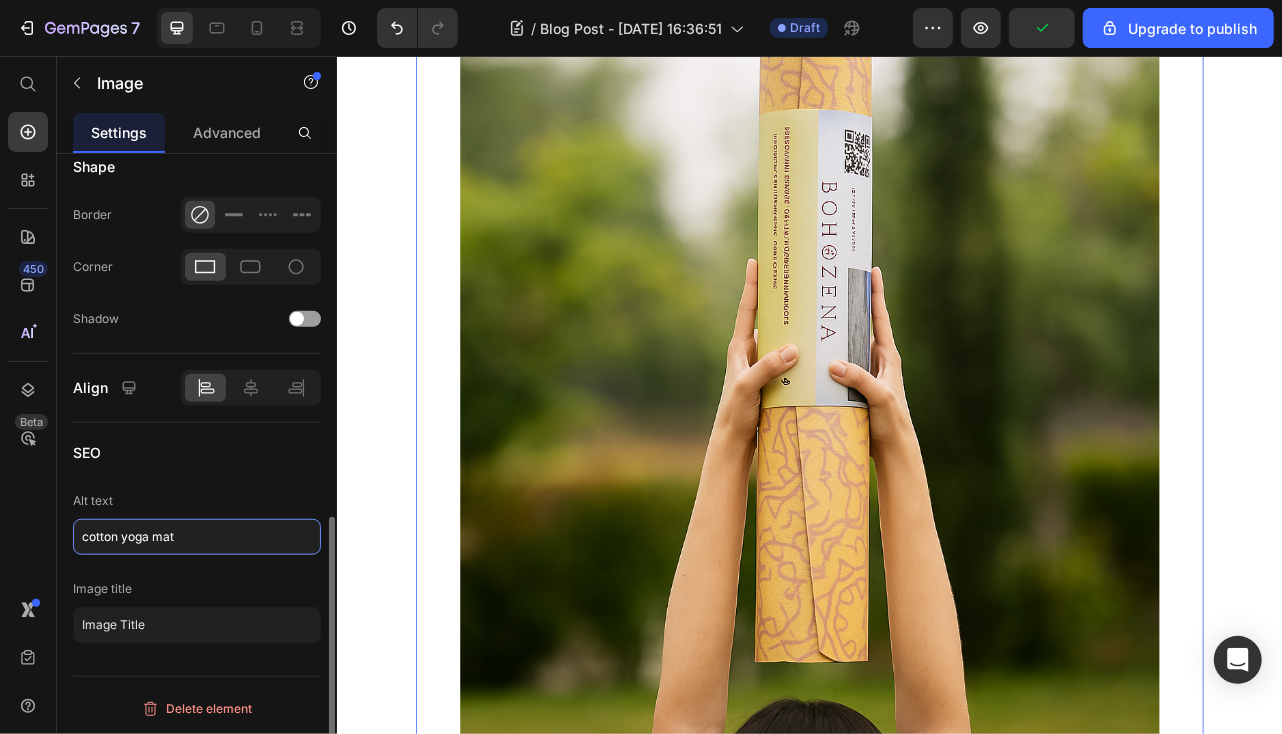 scroll, scrollTop: 861, scrollLeft: 0, axis: vertical 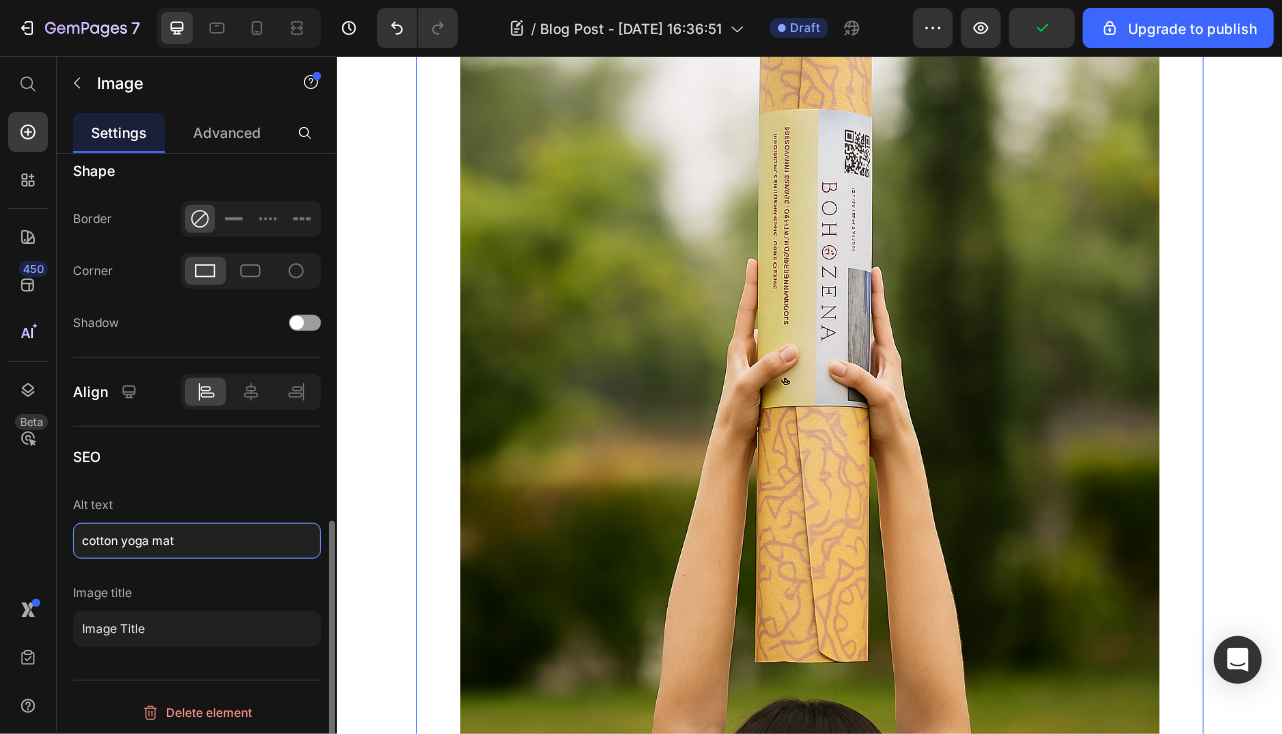 type on "cotton yoga mat" 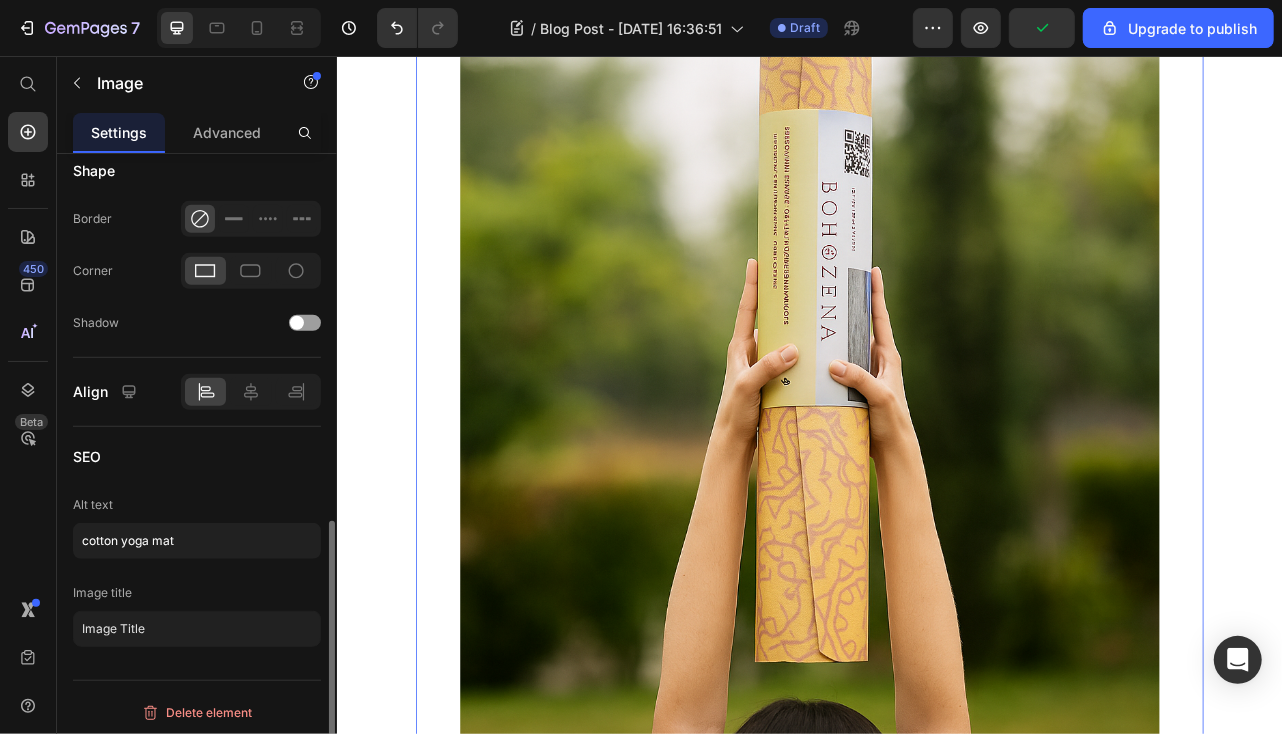 click on "Alt text" at bounding box center (197, 505) 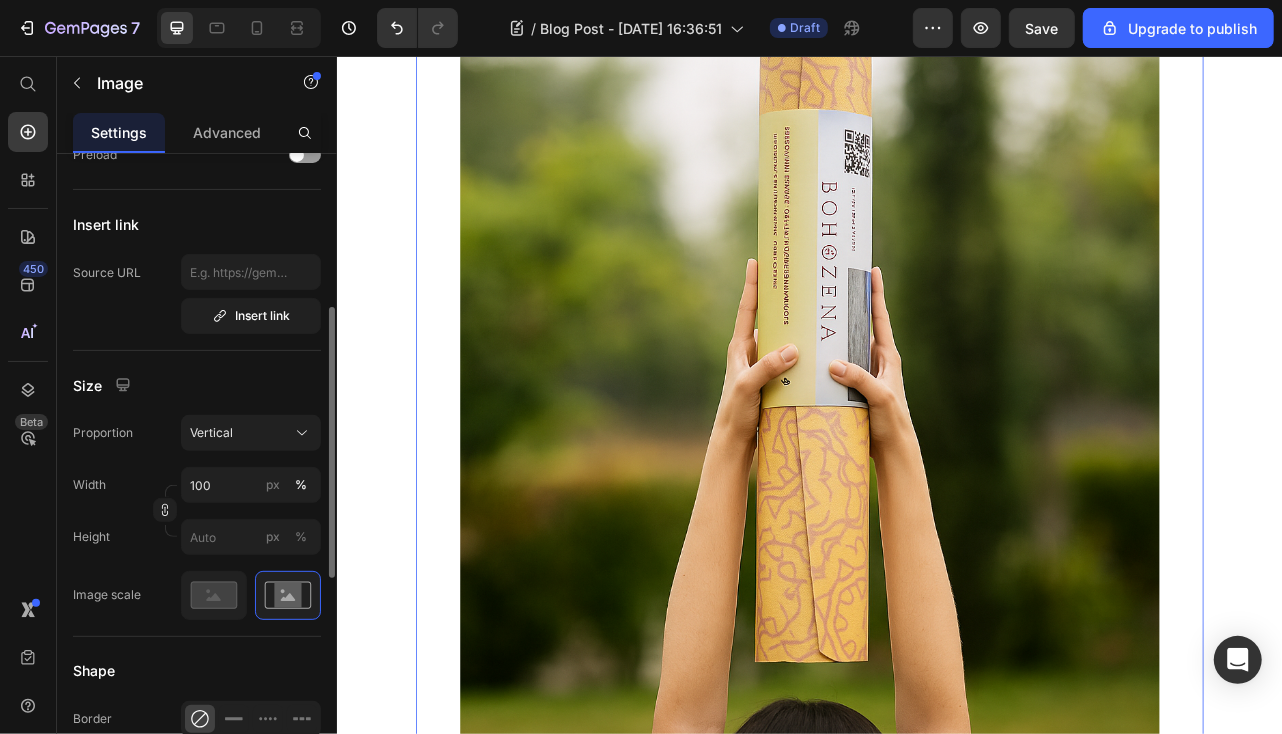 scroll, scrollTop: 0, scrollLeft: 0, axis: both 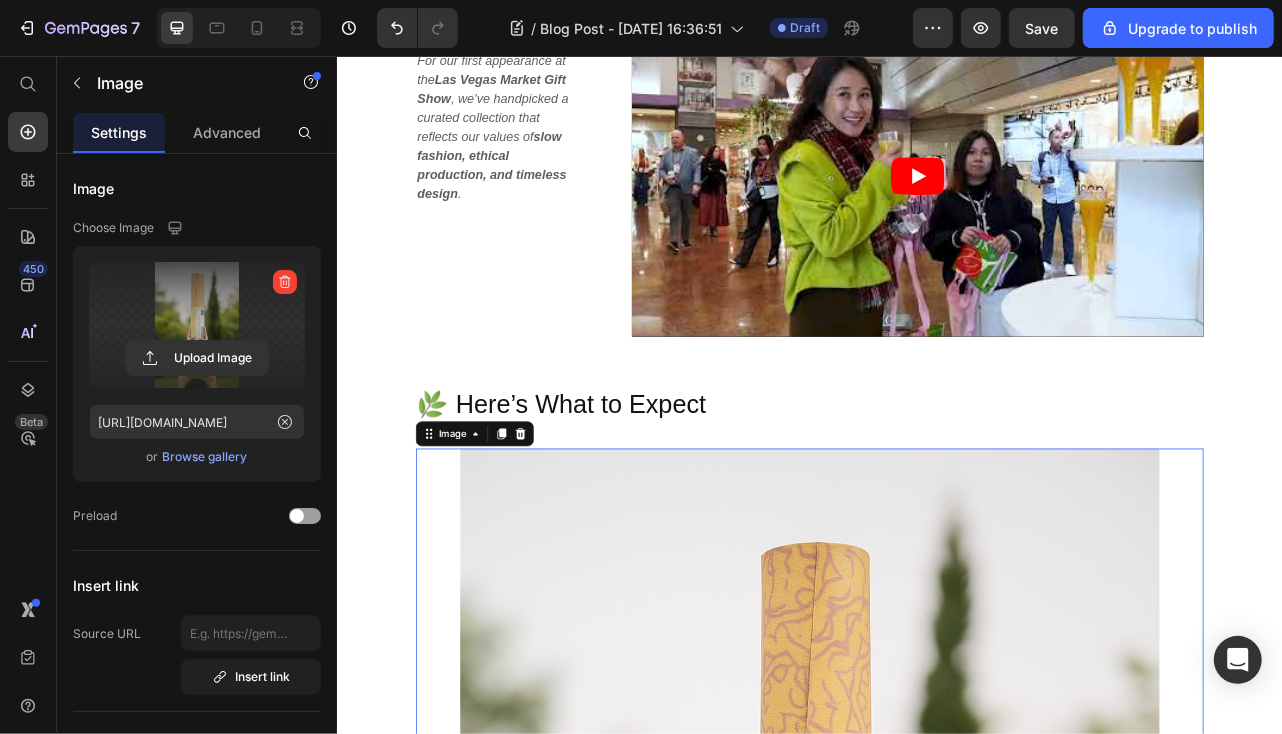 click at bounding box center [936, 1219] 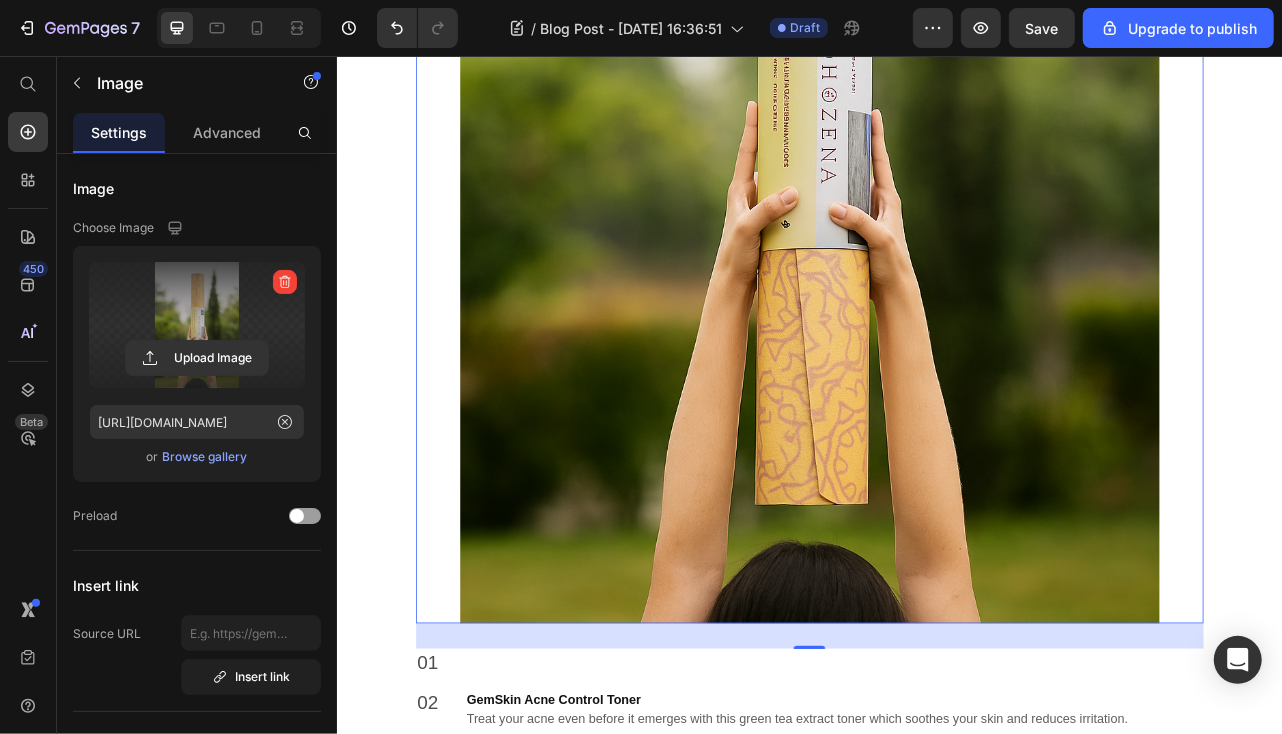 scroll, scrollTop: 3100, scrollLeft: 0, axis: vertical 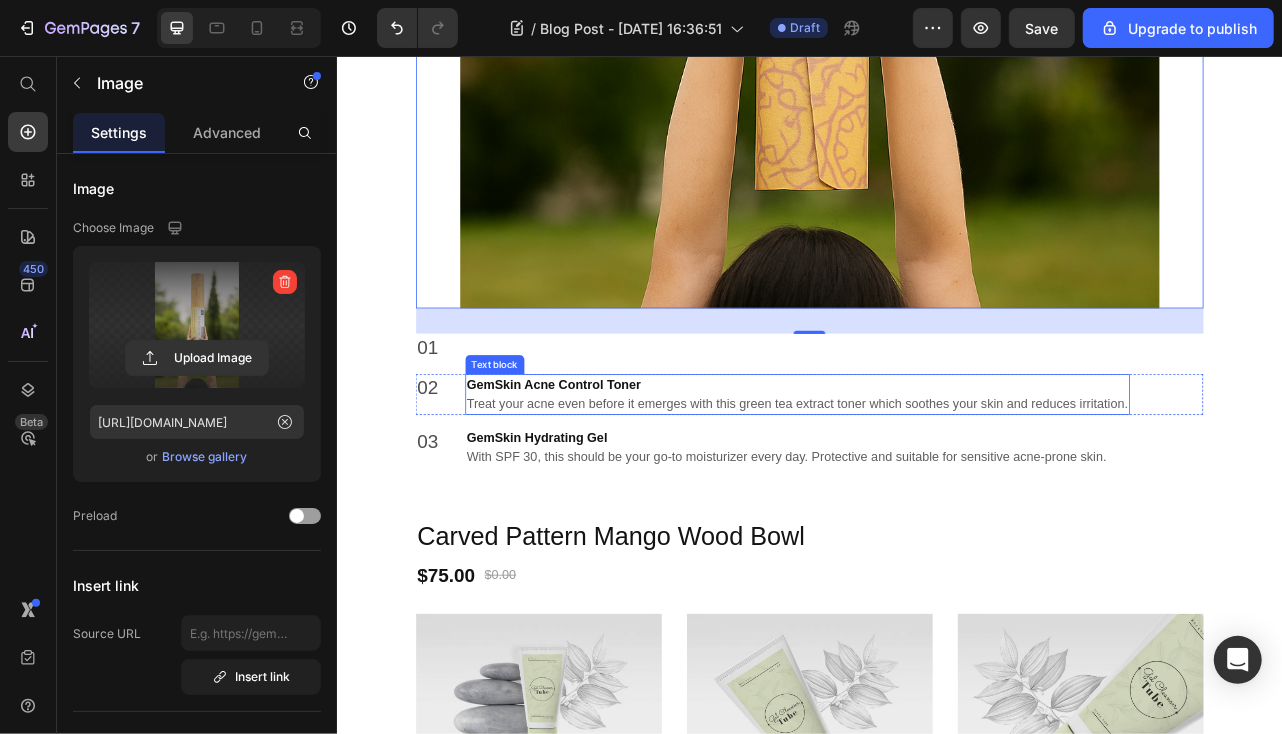click on "01 Text block Text block Row" at bounding box center (936, 424) 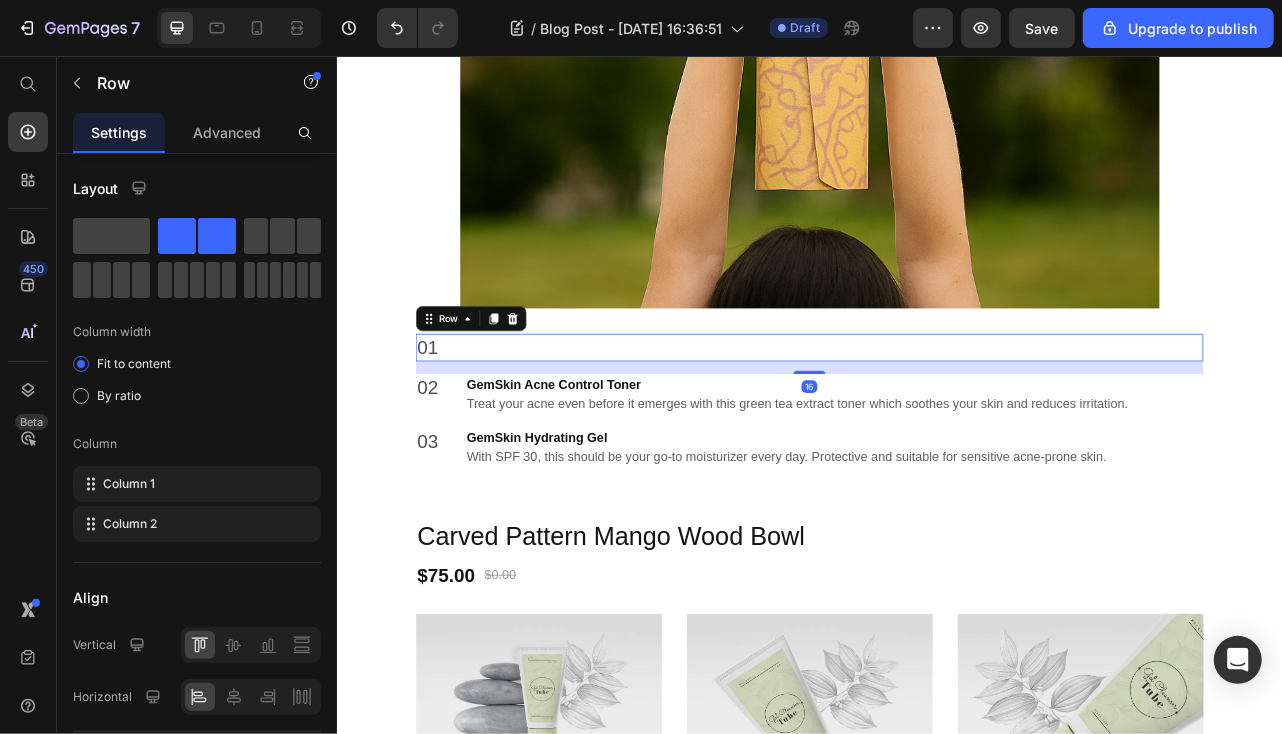 click on "01 Text block Text block Row   16" at bounding box center (936, 424) 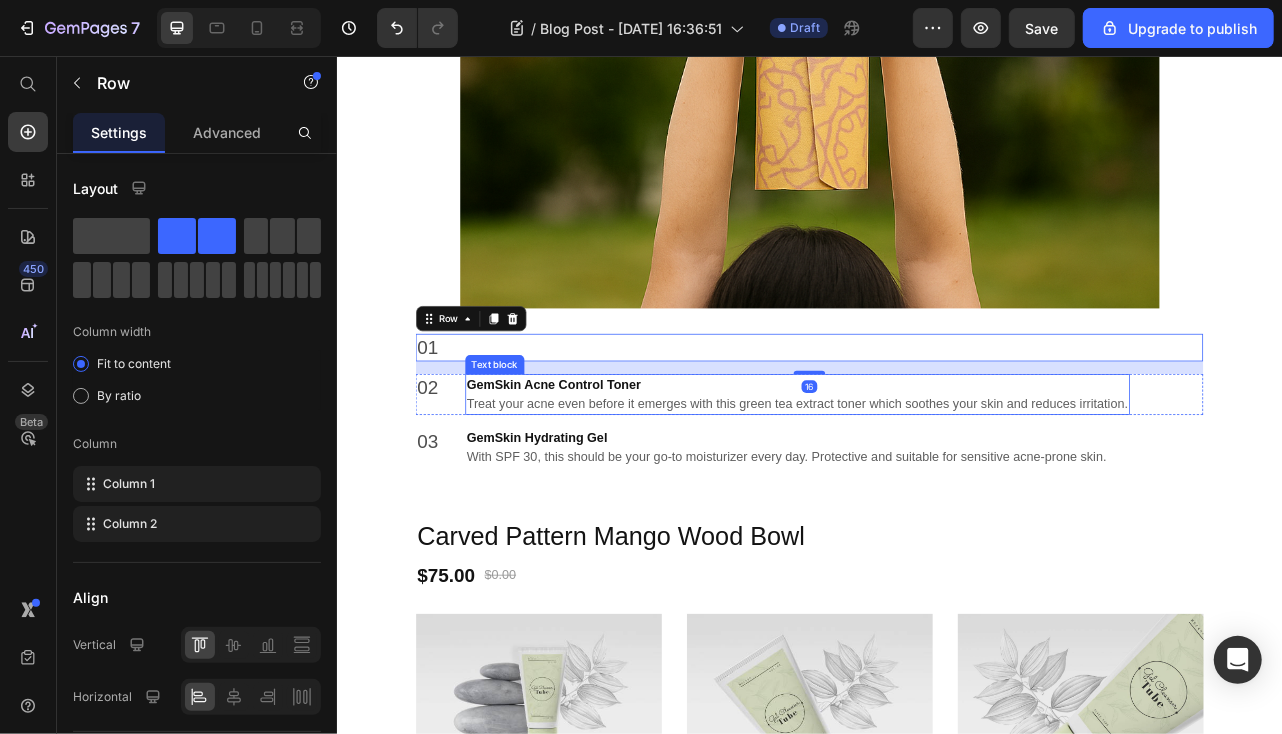 click on "GemSkin Acne Control Toner" at bounding box center (611, 471) 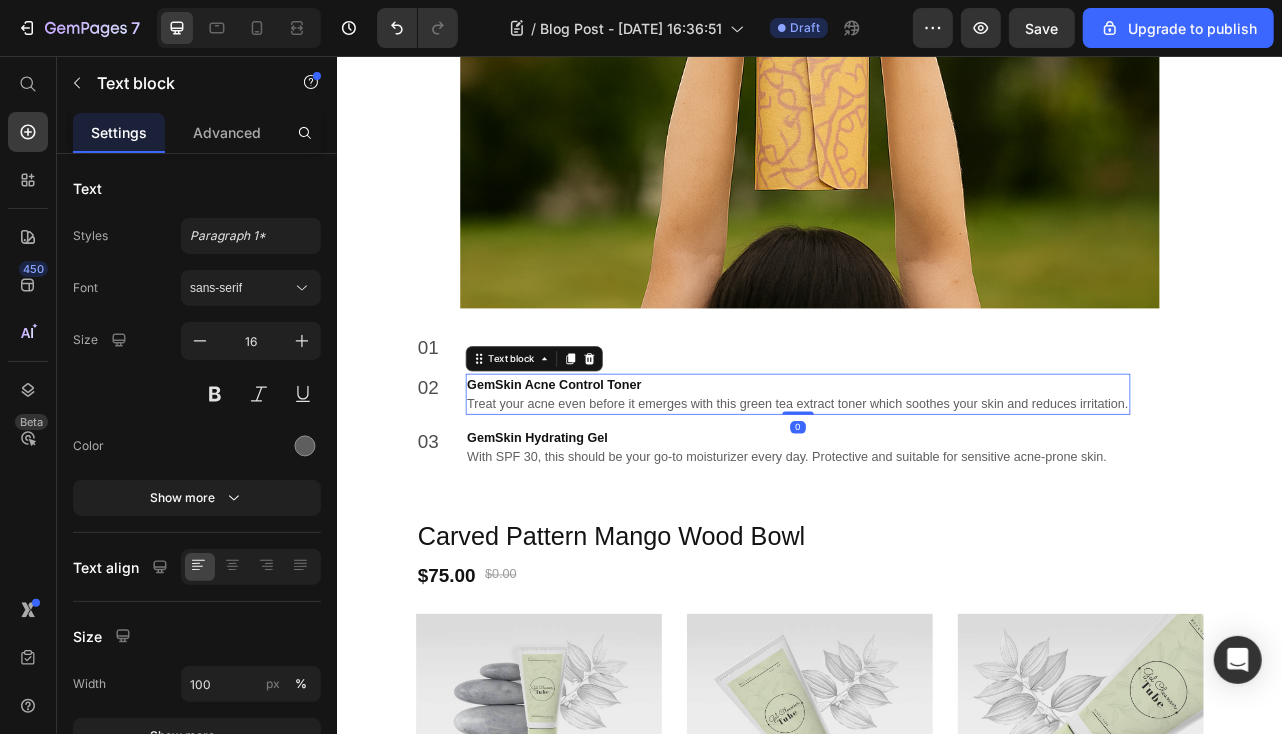 click on "GemSkin Acne Control Toner" at bounding box center [611, 471] 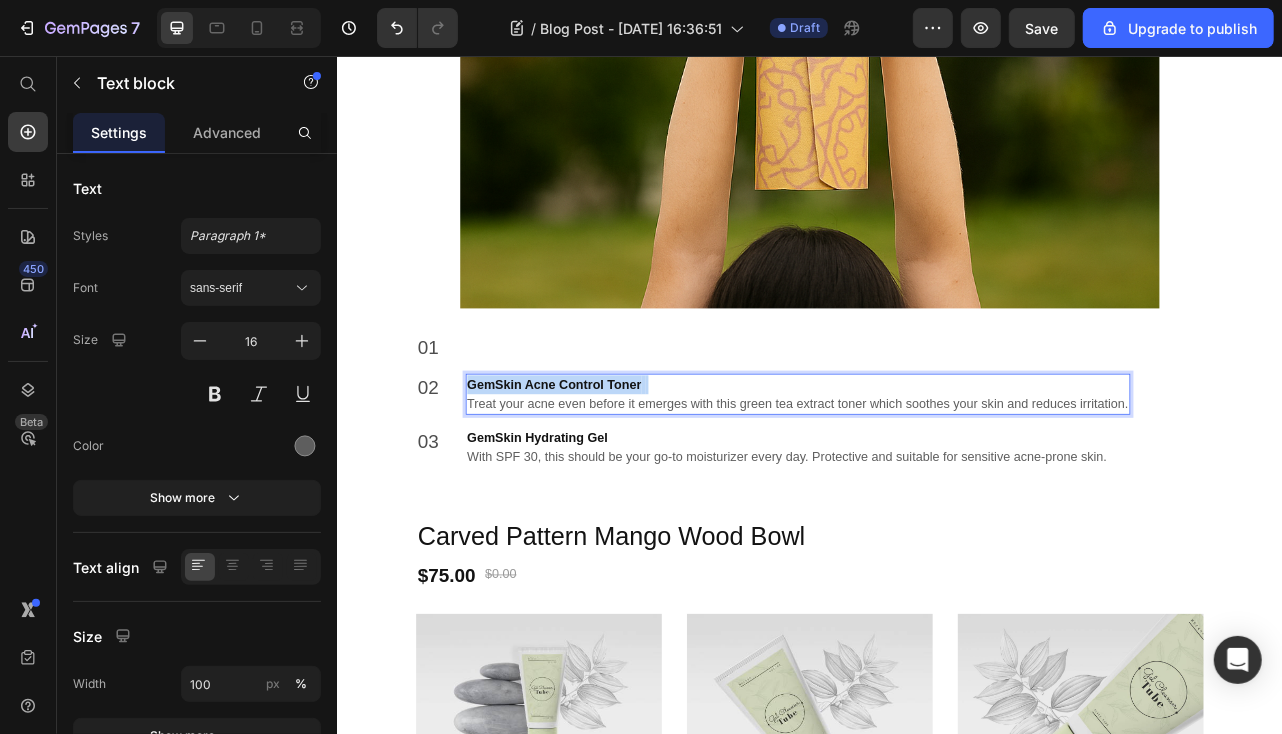 click on "GemSkin Acne Control Toner" at bounding box center (611, 471) 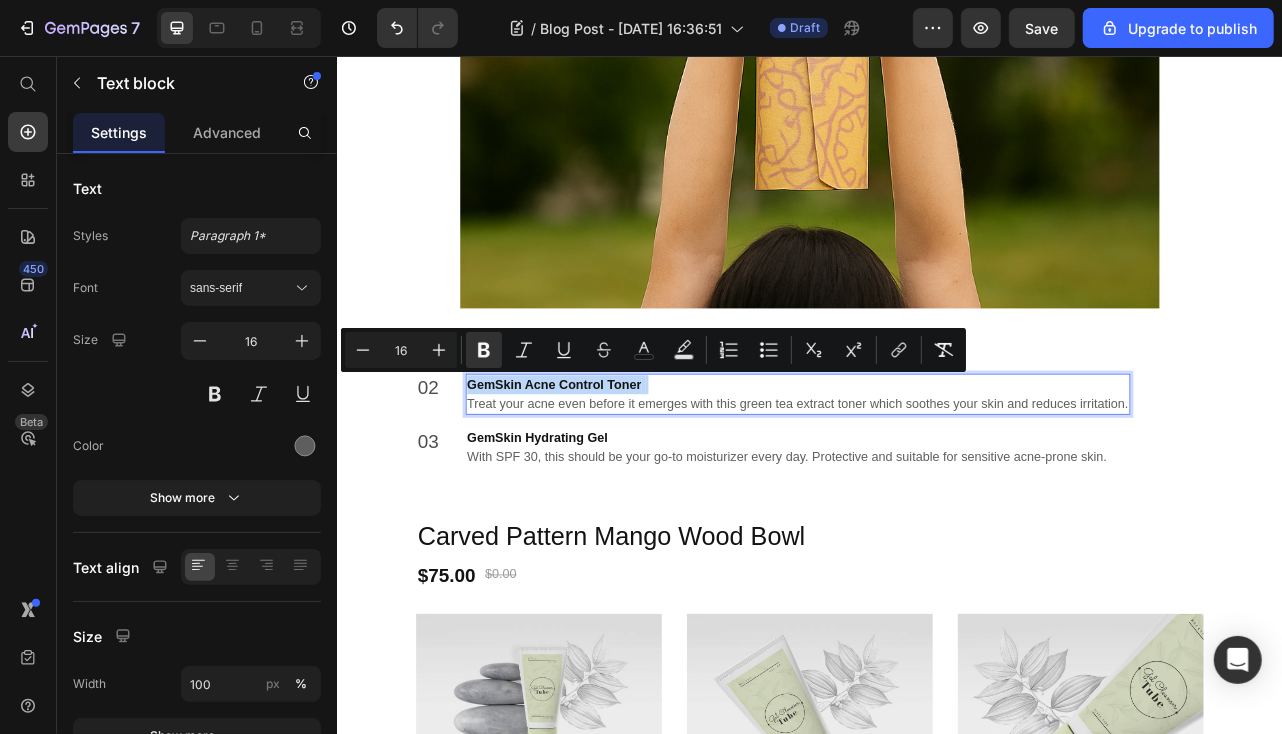 copy on "GemSkin Acne Control Toner" 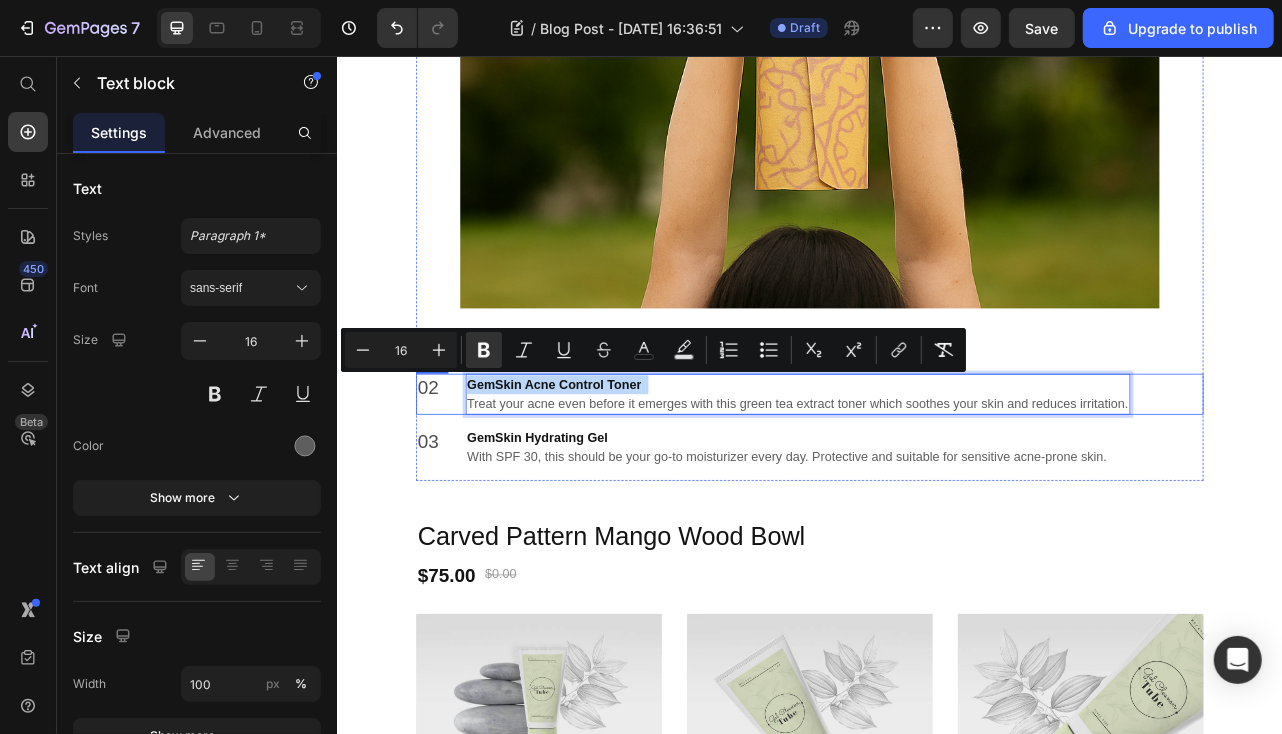 click on "02 Text block GemSkin Acne Control Toner   Treat your acne even before it emerges with this green tea extract toner which soothes your skin and reduces irritation. Text block   0 Row" at bounding box center (936, 484) 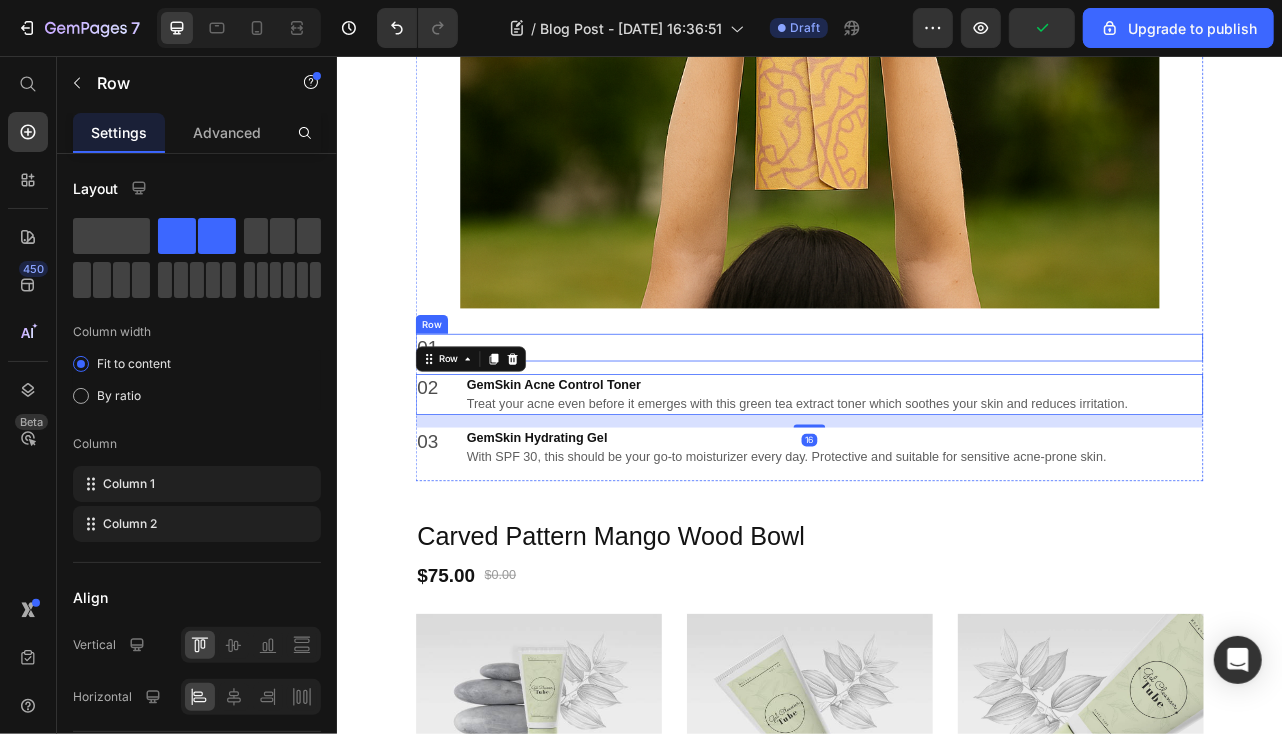 click on "01 Text block Text block Row" at bounding box center (936, 424) 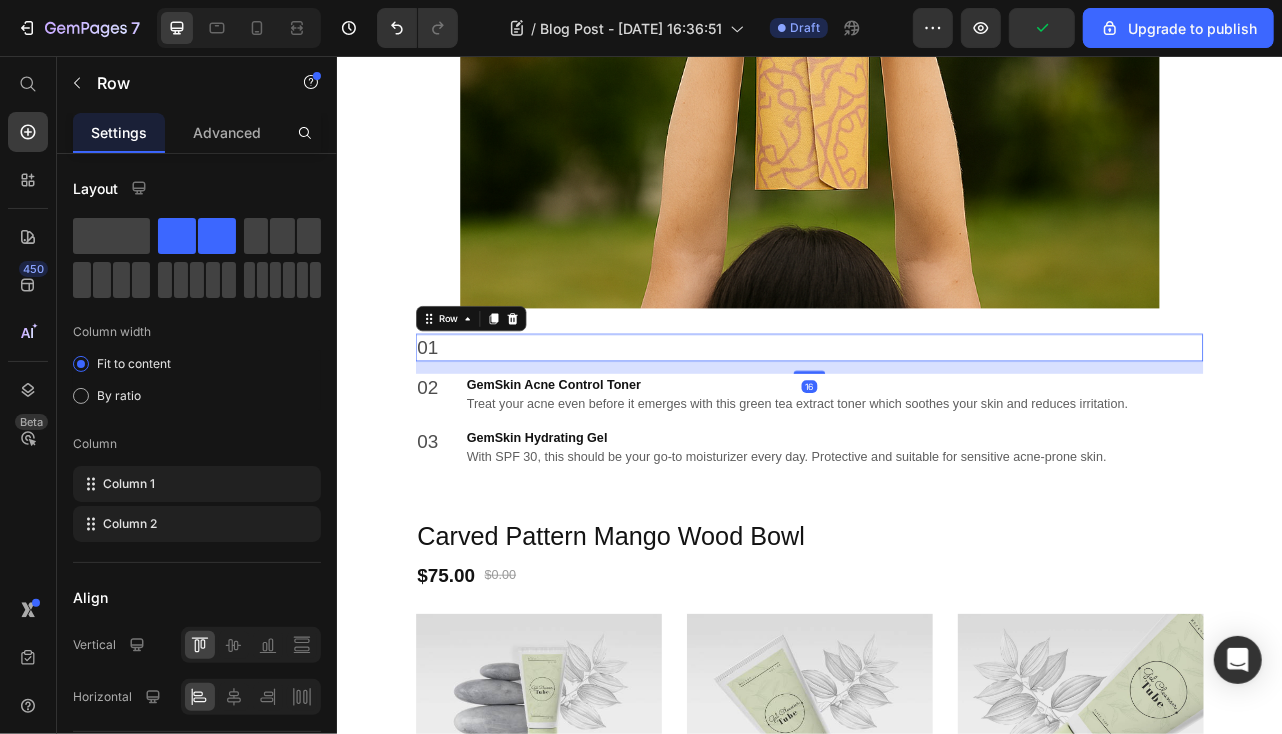 click on "01 Text block Text block Row   16" at bounding box center [936, 424] 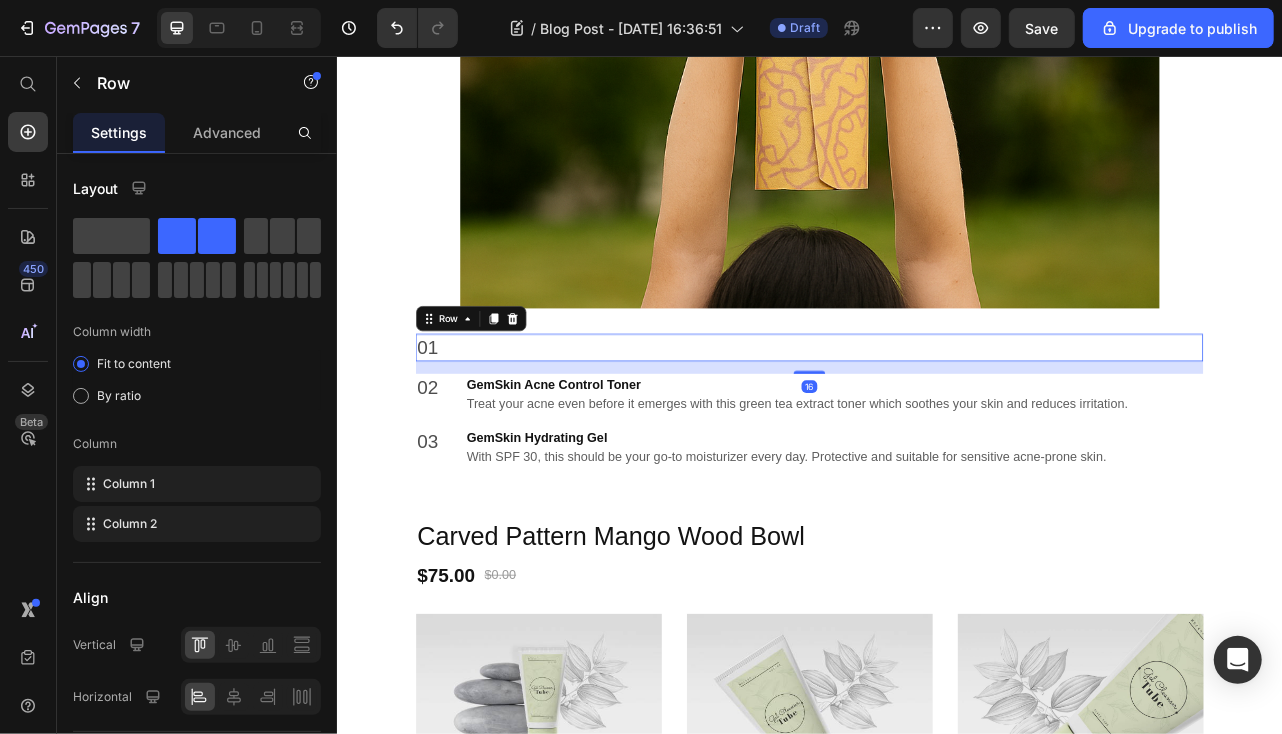 click on "16" at bounding box center [936, 450] 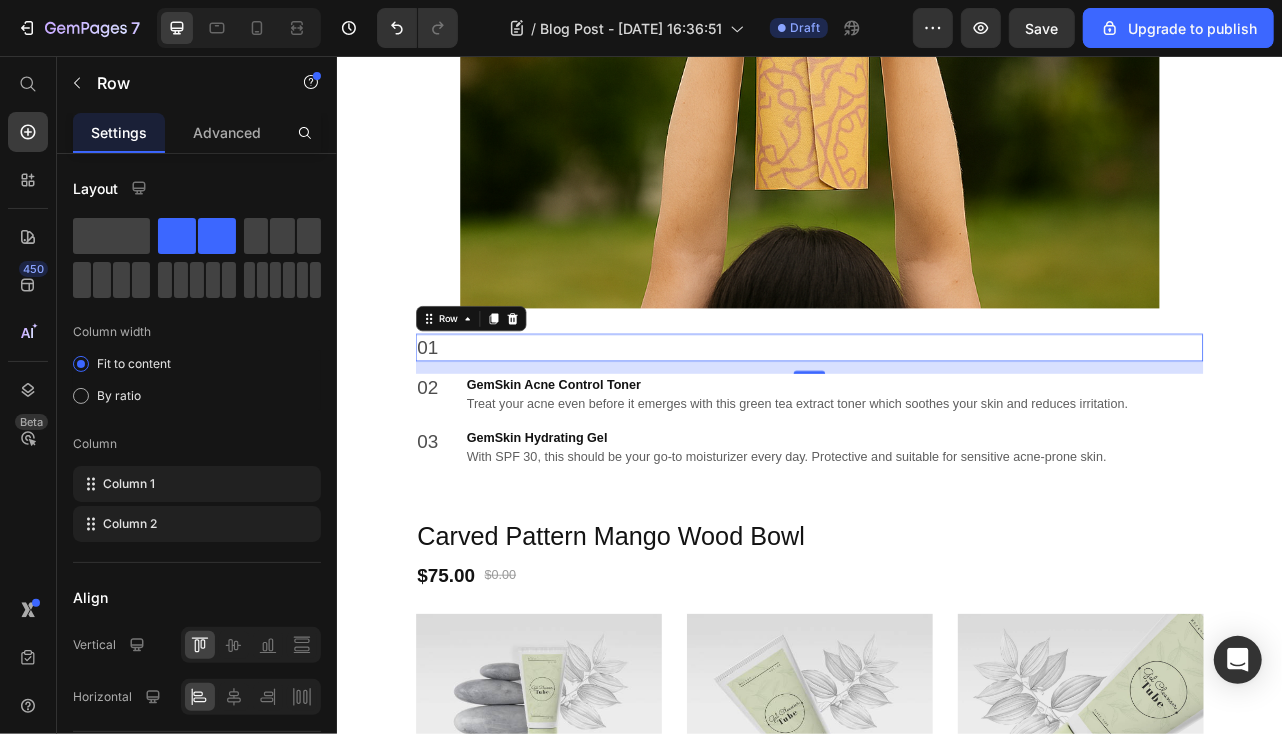 click on "01 Text block Text block Row   16" at bounding box center [936, 424] 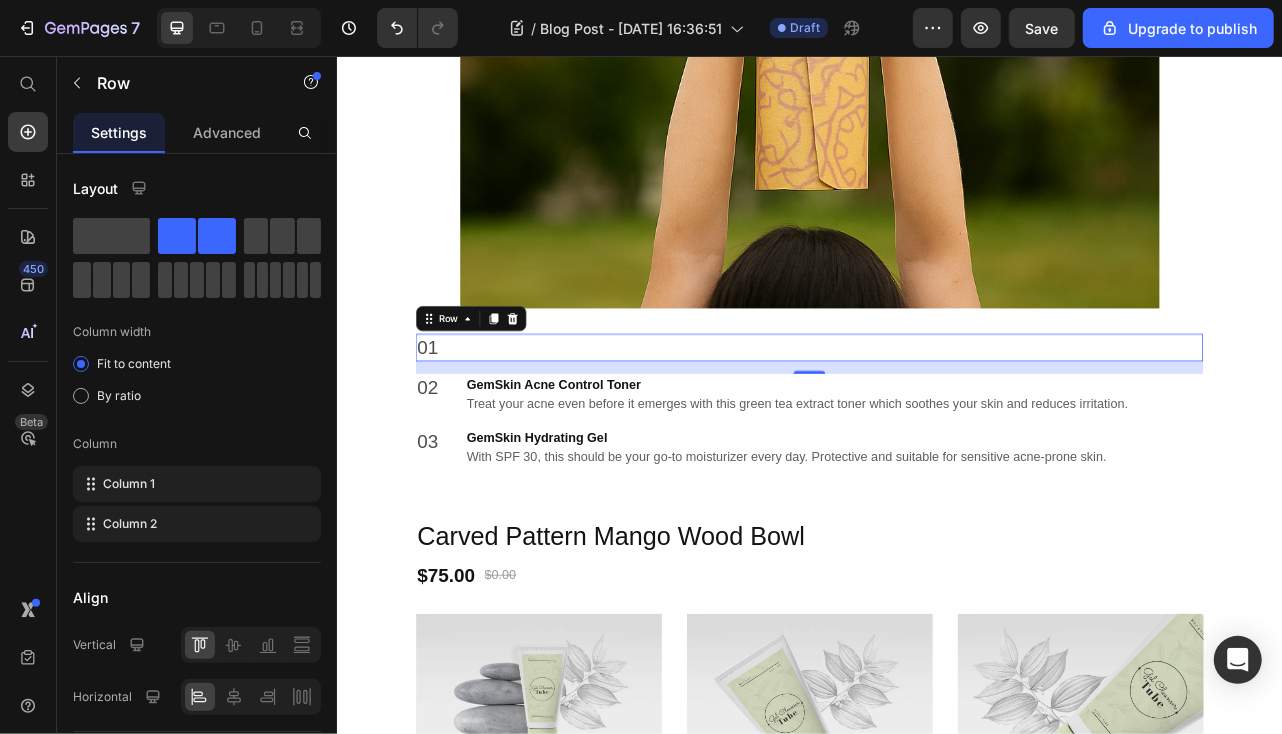 click on "01 Text block Text block Row   16" at bounding box center (936, 424) 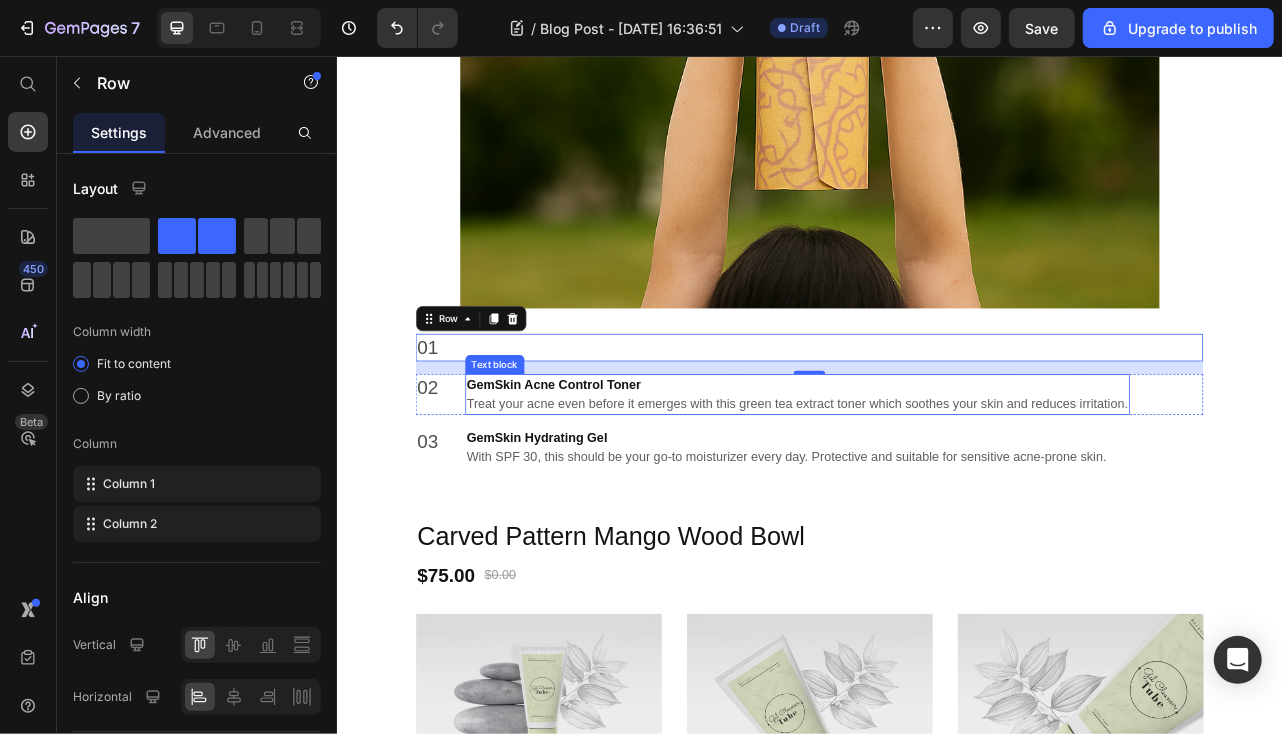 click on "GemSkin Acne Control Toner" at bounding box center (611, 471) 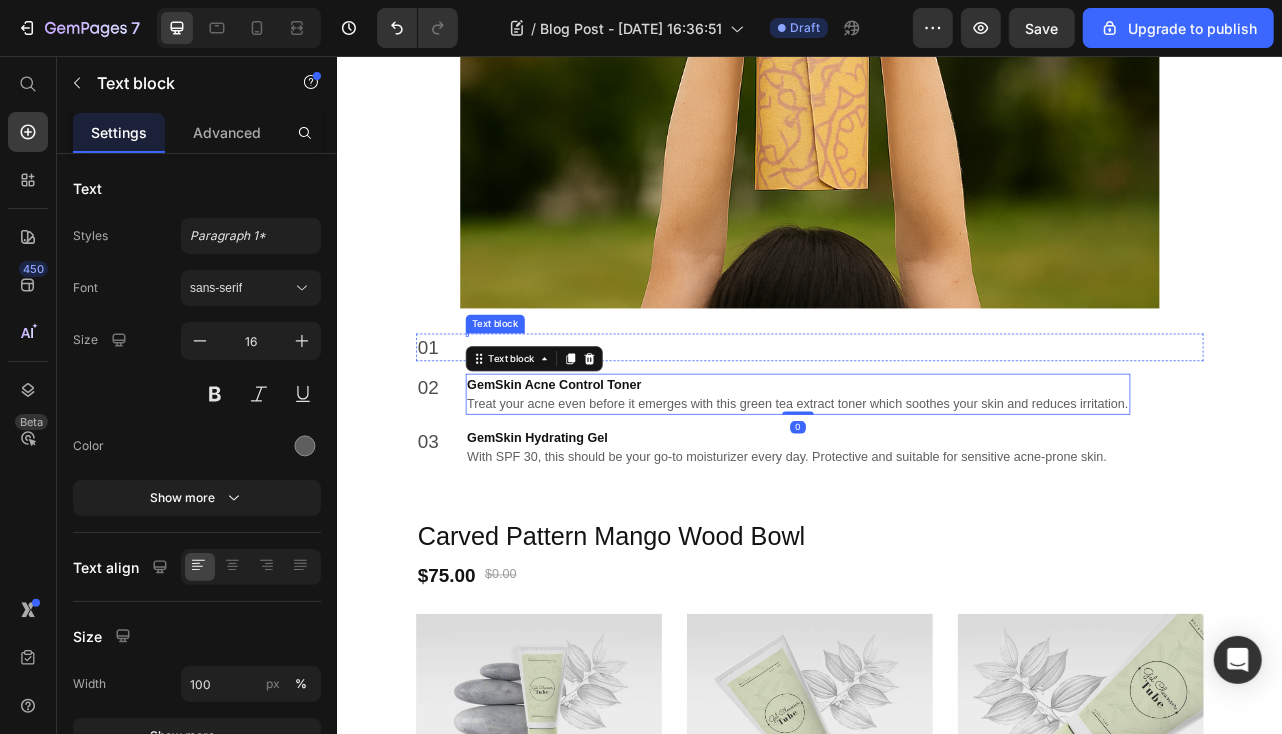 click at bounding box center [501, 409] 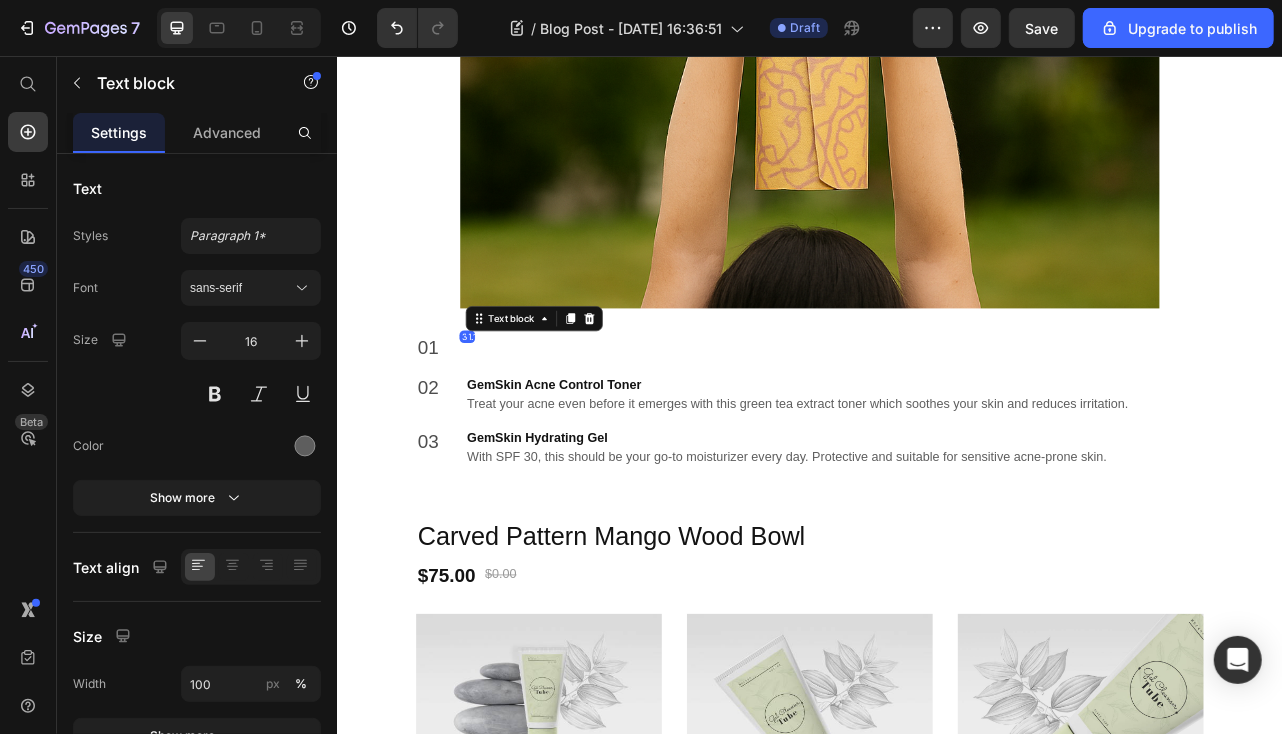 click on "31.1964" at bounding box center [501, 411] 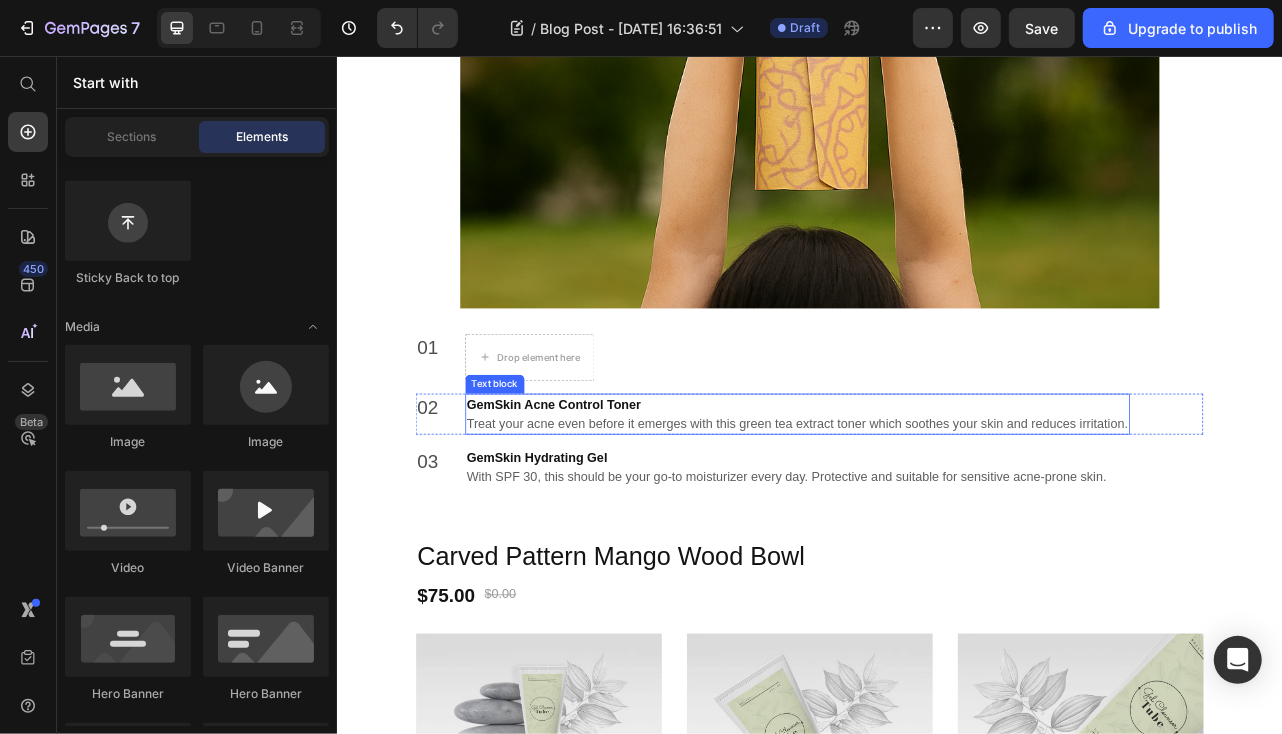 click on "GemSkin Acne Control Toner   Treat your acne even before it emerges with this green tea extract toner which soothes your skin and reduces irritation." at bounding box center (921, 509) 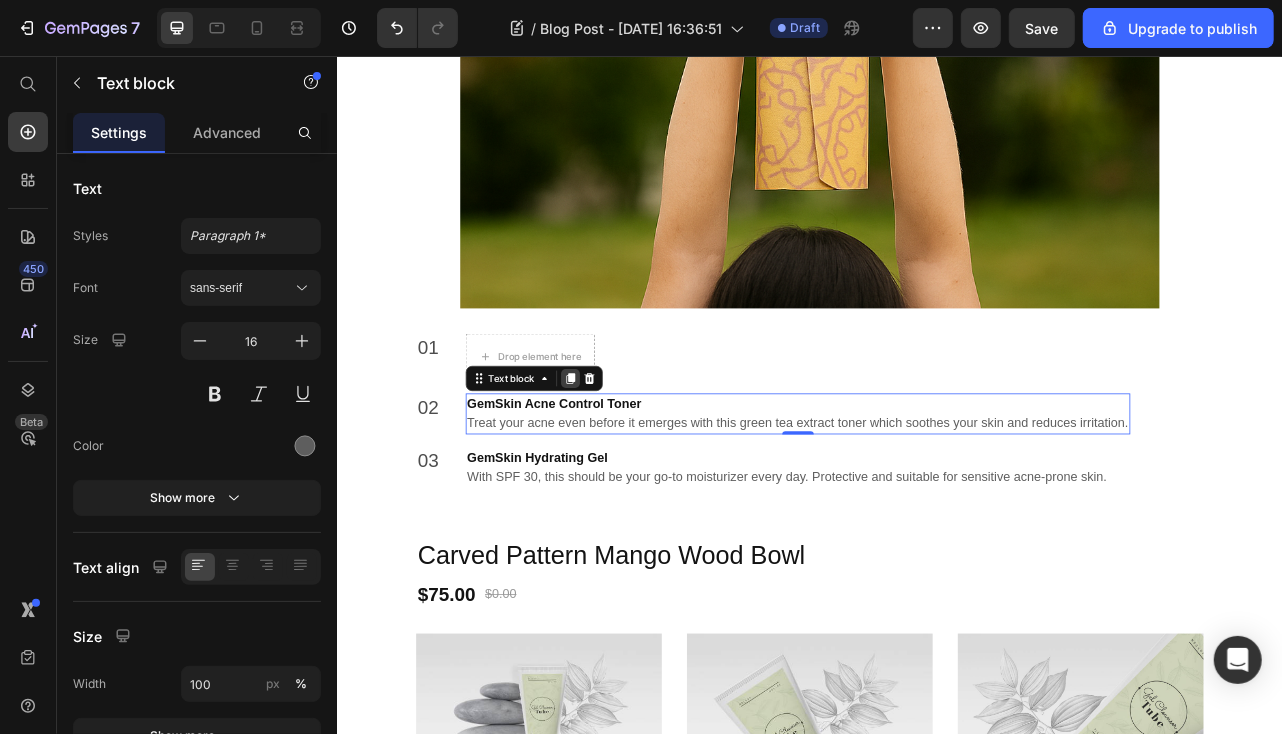 click 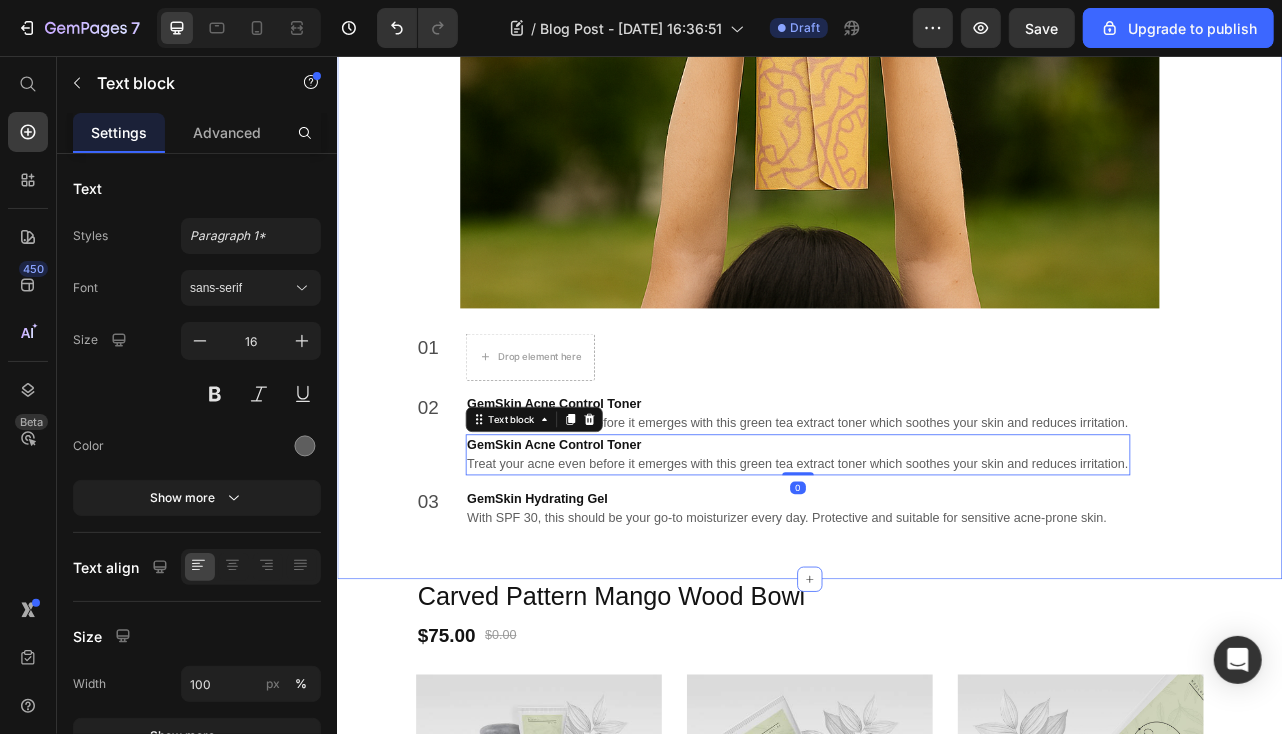 click on "🌿 Here’s What to Expect Heading Image 01 Text block
Drop element here Row 02 Text block GemSkin Acne Control Toner   Treat your acne even before it emerges with this green tea extract toner which soothes your skin and reduces irritation. Text block GemSkin Acne Control Toner   Treat your acne even before it emerges with this green tea extract toner which soothes your skin and reduces irritation. Text block   0 Row 03 Text block GemSkin Hydrating Gel  With SPF 30, this should be your go-to moisturizer every day. Protective and suitable for sensitive acne-prone skin. Text block Row Row" at bounding box center [936, -175] 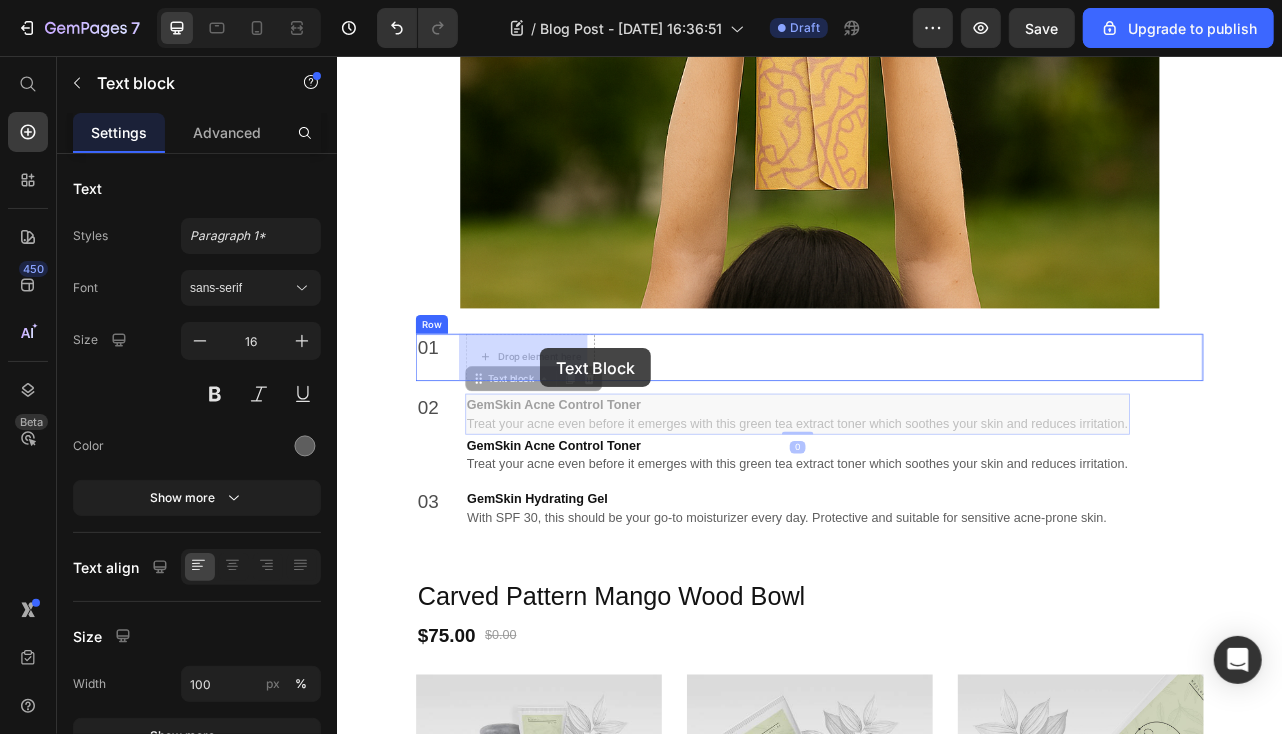drag, startPoint x: 591, startPoint y: 505, endPoint x: 594, endPoint y: 426, distance: 79.05694 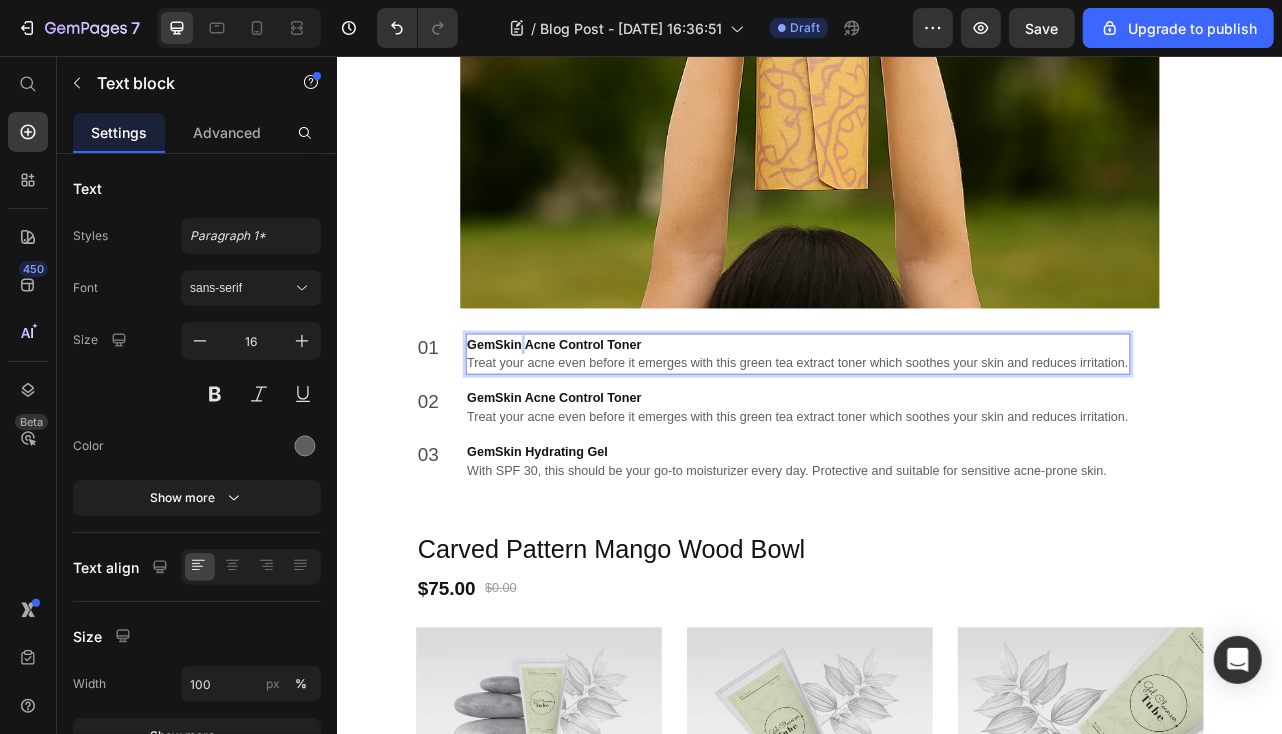 click on "GemSkin Acne Control Toner" at bounding box center (611, 420) 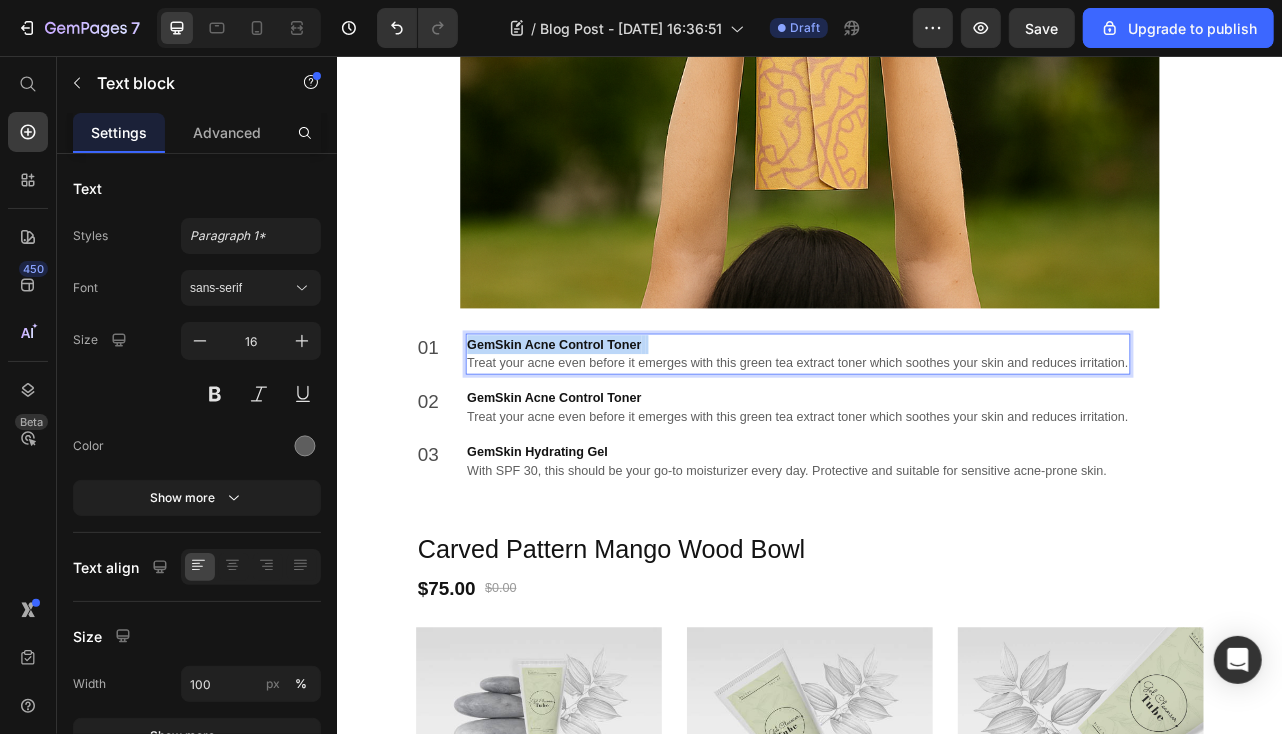 click on "GemSkin Acne Control Toner" at bounding box center (611, 420) 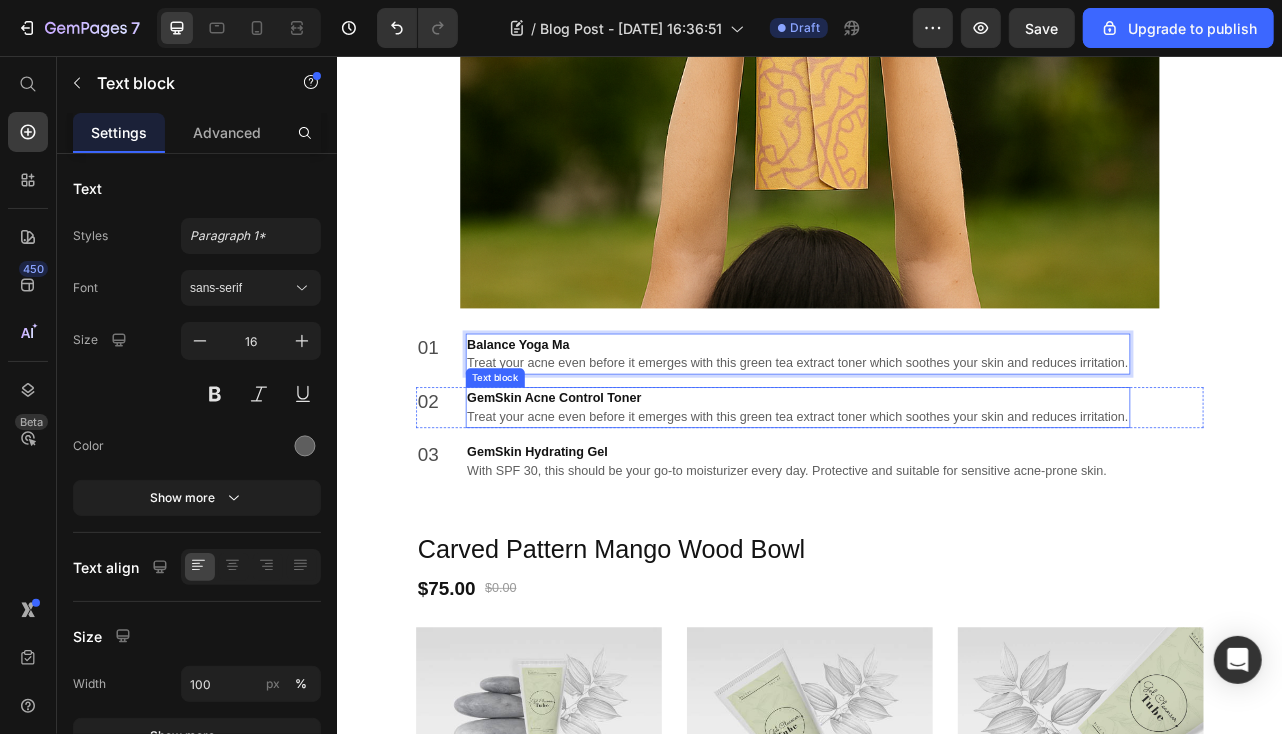 click on "GemSkin Acne Control Toner" at bounding box center (611, 488) 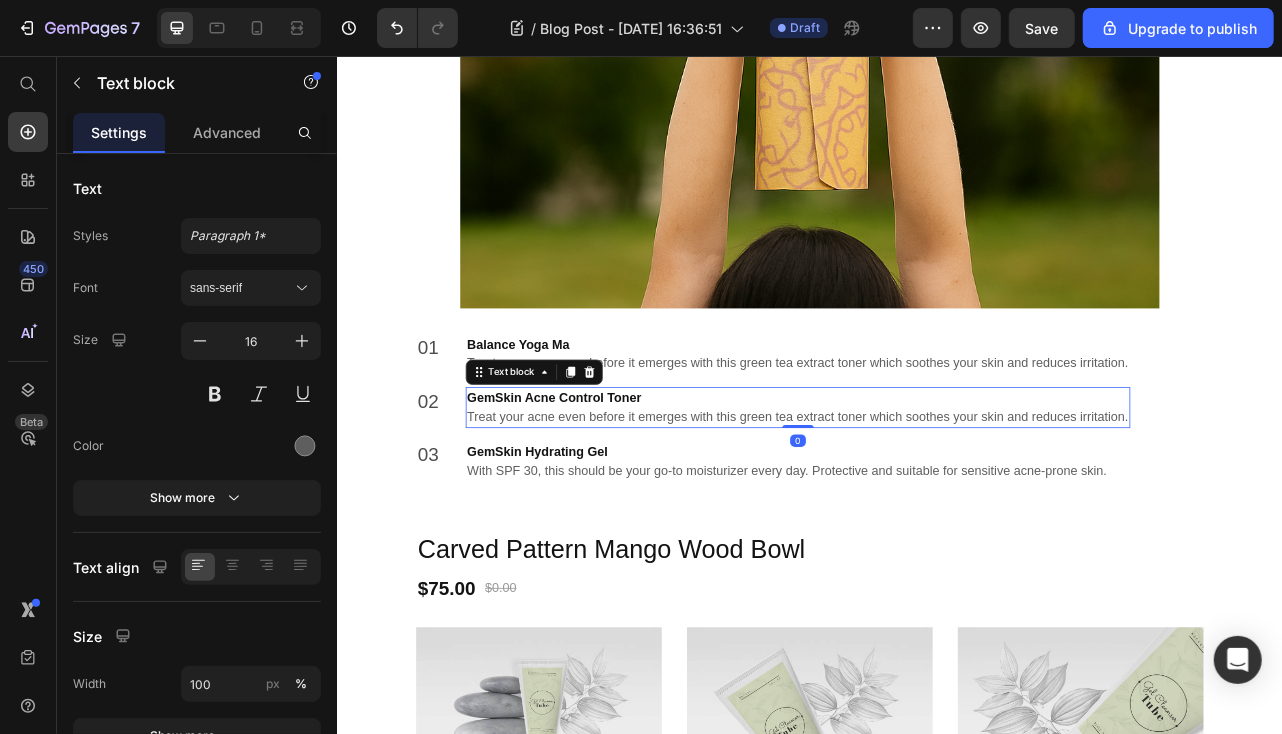 click on "GemSkin Acne Control Toner" at bounding box center (611, 488) 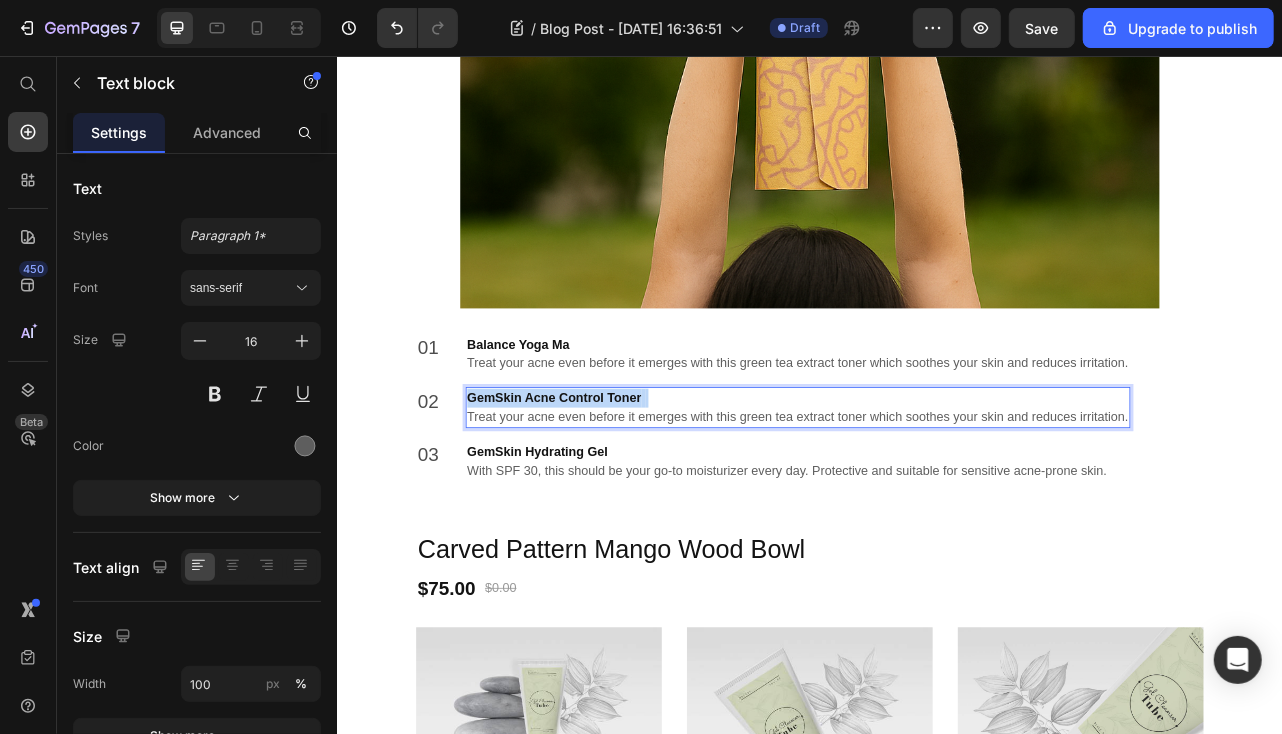 click on "GemSkin Acne Control Toner" at bounding box center [611, 488] 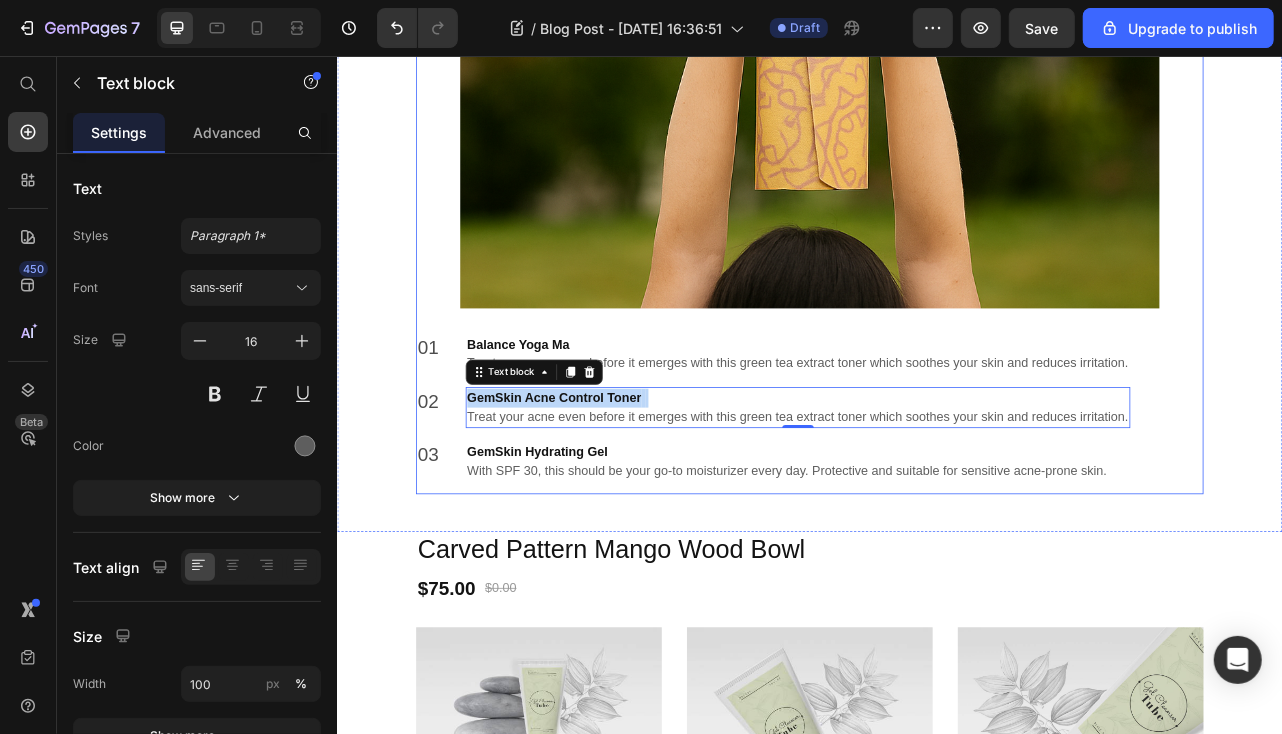 click on "🌿 Here’s What to Expect Heading Image 01 Text block Balance Yoga Ma ⁠⁠⁠⁠⁠⁠⁠ Treat your acne even before it emerges with this green tea extract toner which soothes your skin and reduces irritation. Text block Row 02 Text block GemSkin Acne Control Toner   Treat your acne even before it emerges with this green tea extract toner which soothes your skin and reduces irritation. Text block   0 Row 03 Text block GemSkin Hydrating Gel  With SPF 30, this should be your go-to moisturizer every day. Protective and suitable for sensitive acne-prone skin. Text block Row" at bounding box center (936, -213) 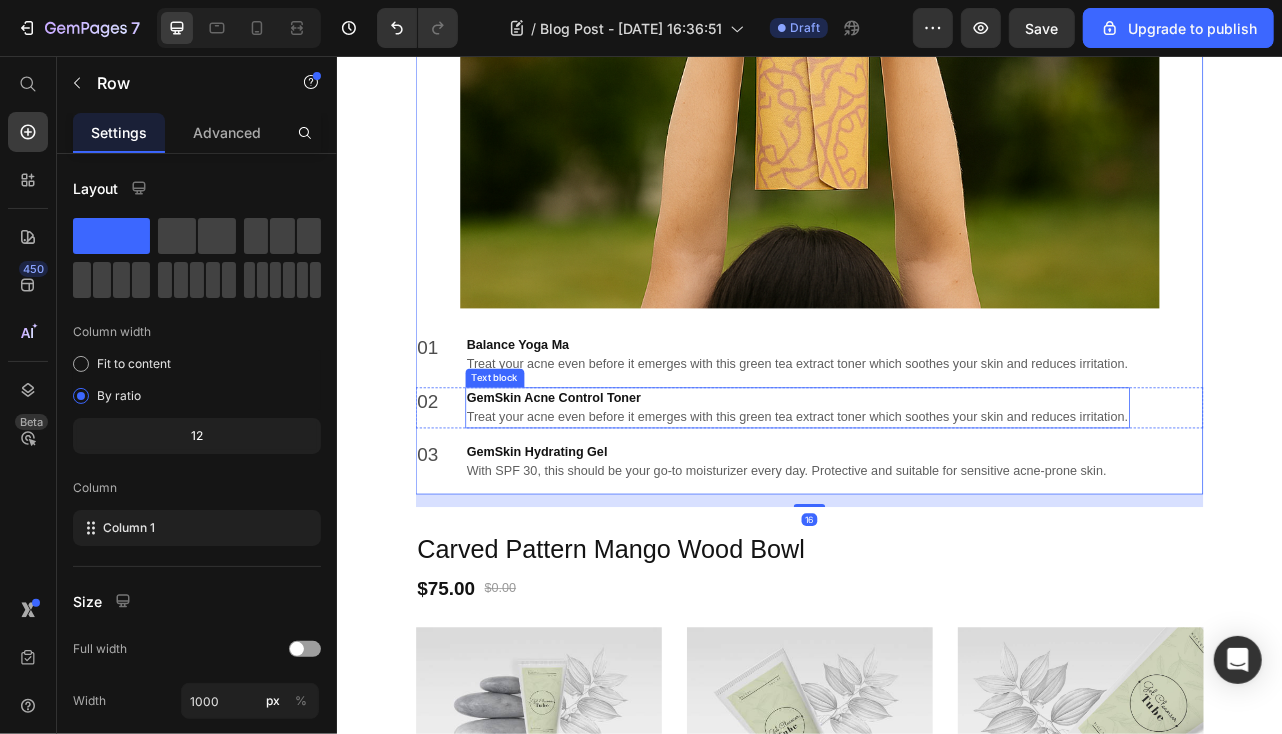 click on "GemSkin Acne Control Toner" at bounding box center (611, 488) 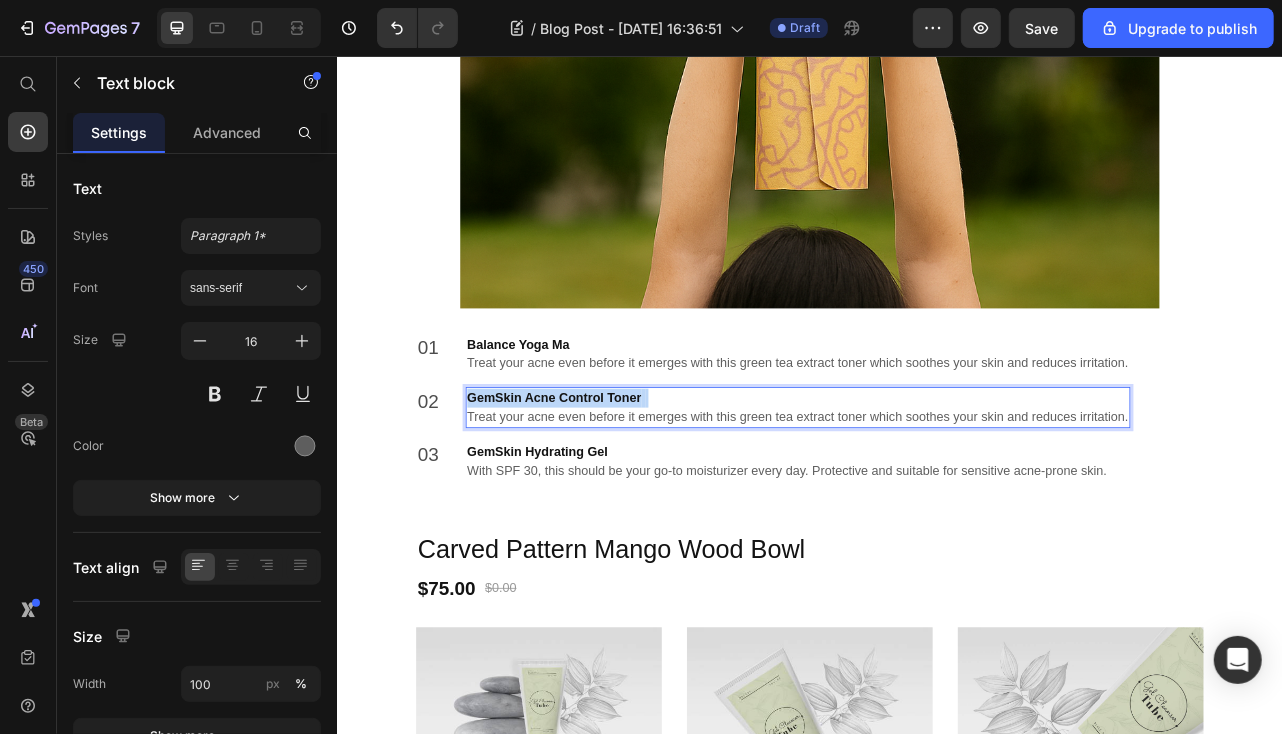 click on "GemSkin Acne Control Toner" at bounding box center (611, 488) 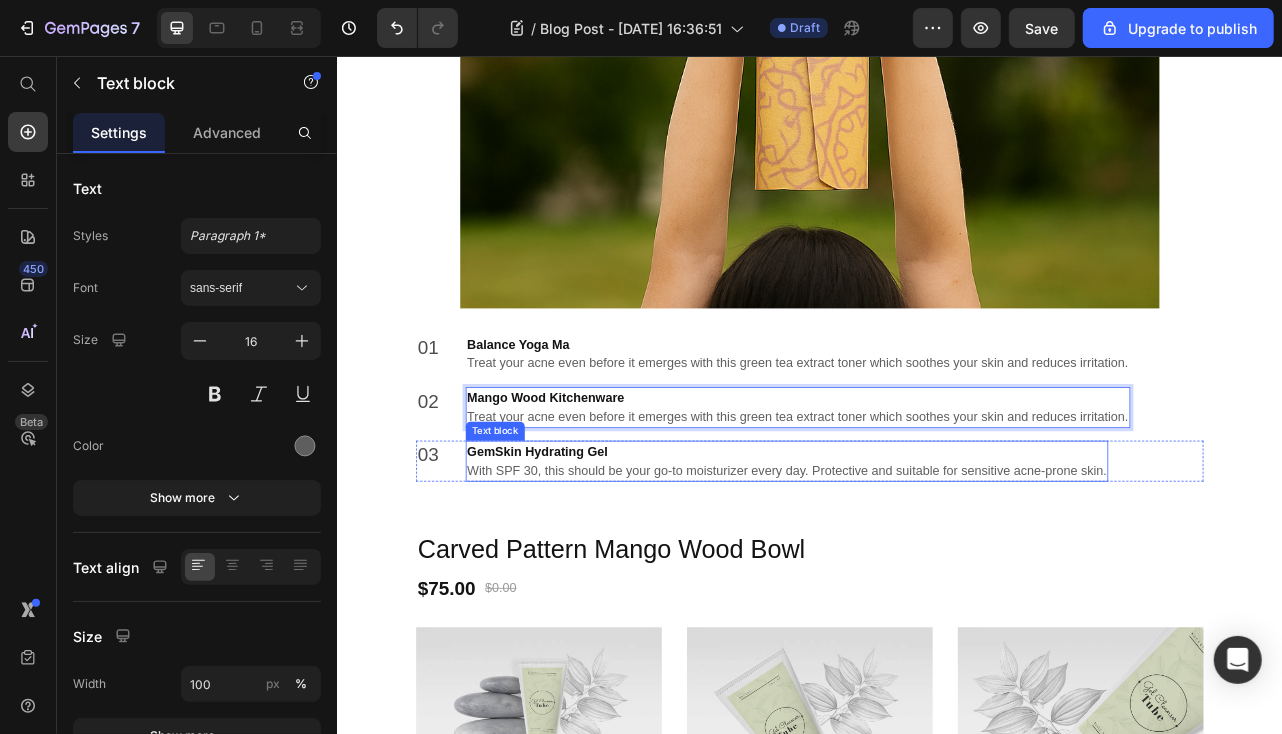 click on "GemSkin Hydrating Gel" at bounding box center [590, 556] 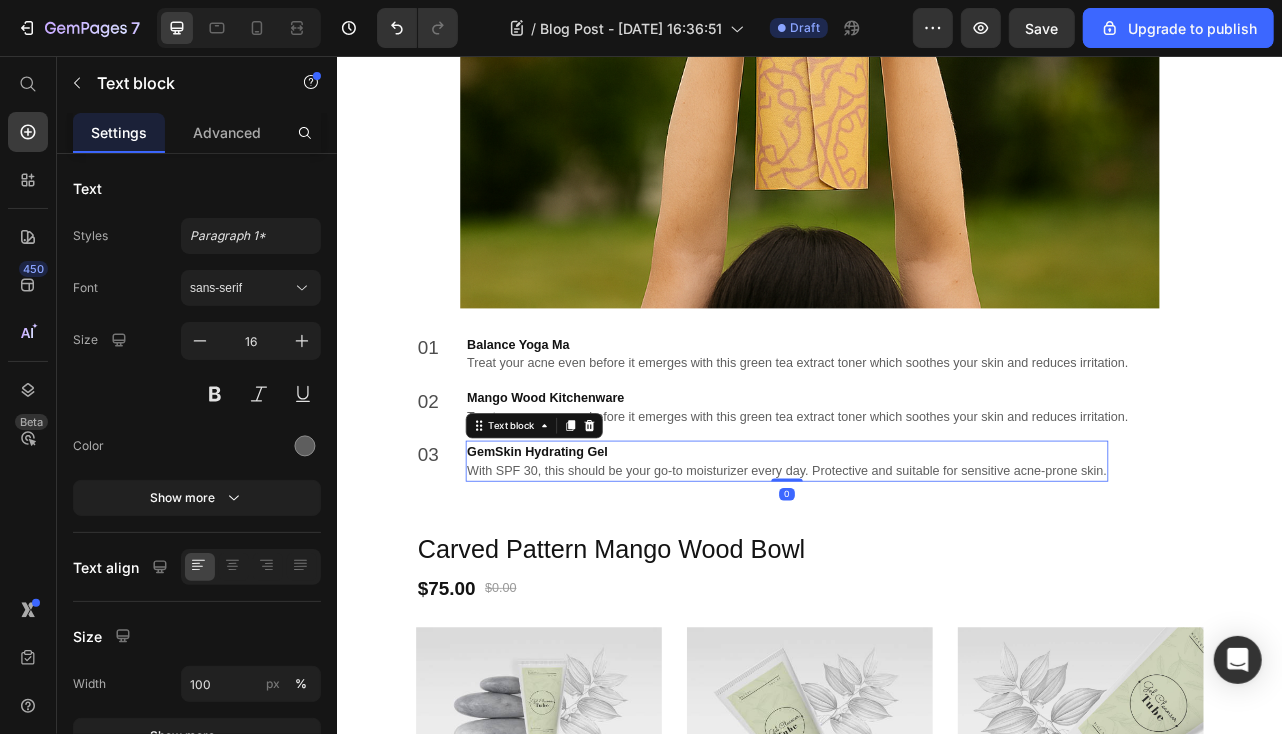 click on "GemSkin Hydrating Gel" at bounding box center (590, 556) 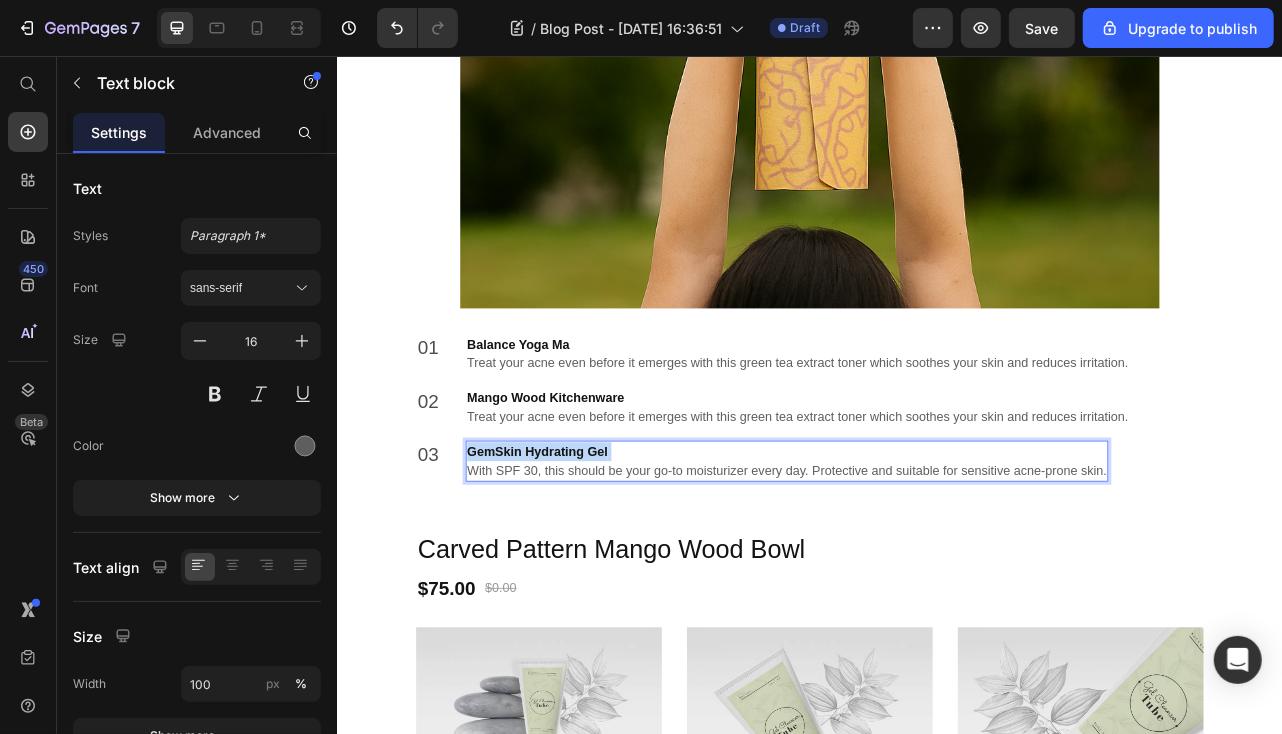 click on "GemSkin Hydrating Gel" at bounding box center (590, 556) 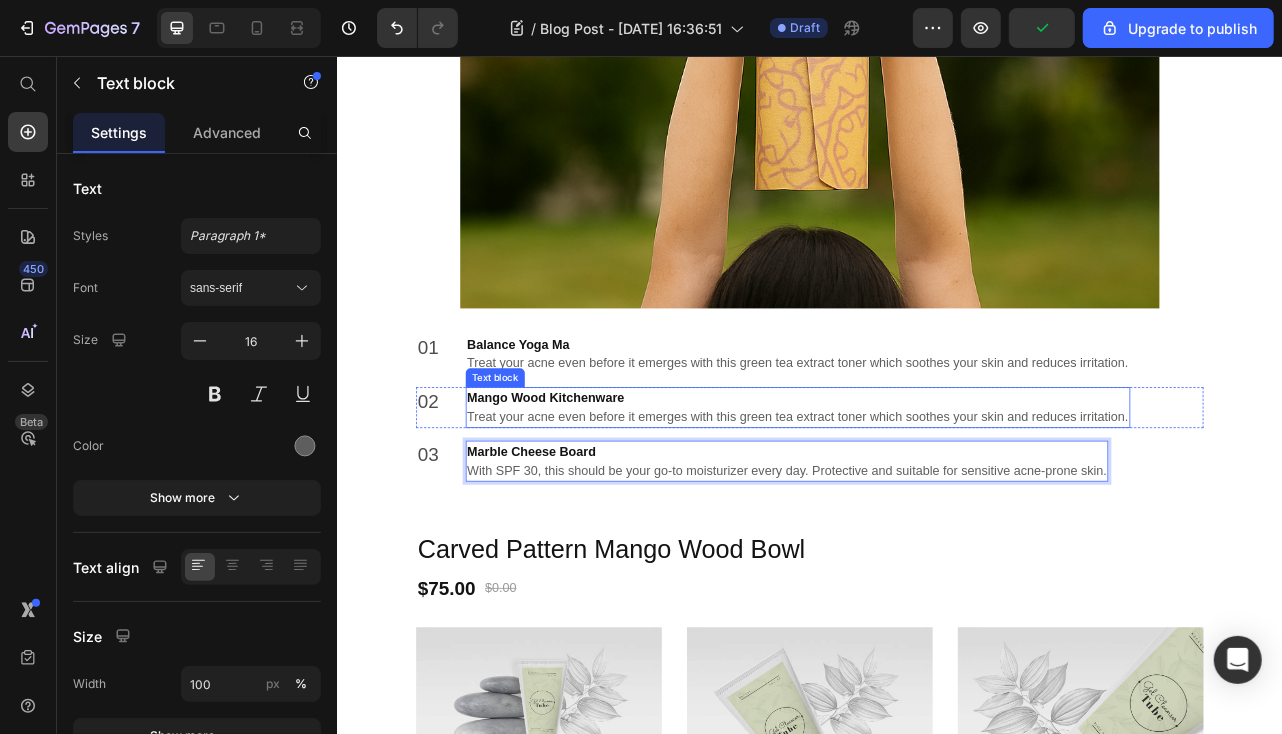 click on "⁠⁠⁠⁠⁠⁠⁠ Treat your acne even before it emerges with this green tea extract toner which soothes your skin and reduces irritation." at bounding box center [921, 513] 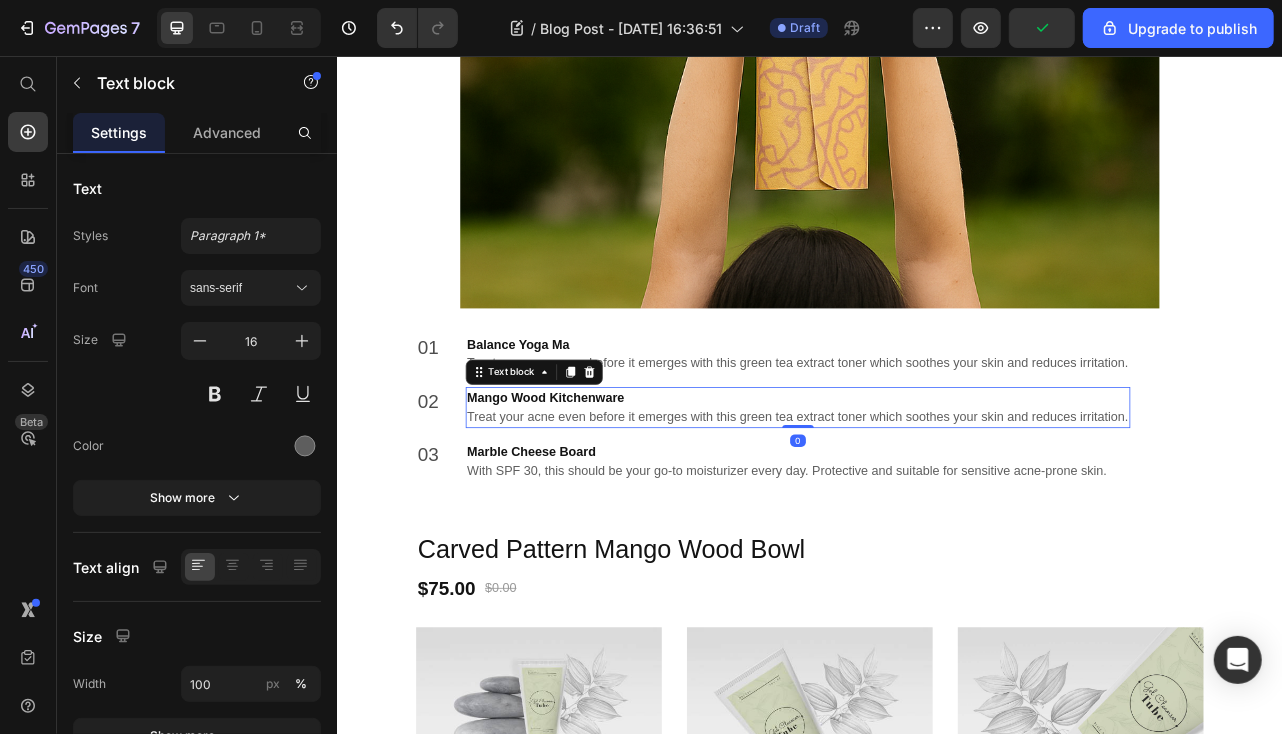 click on "⁠⁠⁠⁠⁠⁠⁠ Treat your acne even before it emerges with this green tea extract toner which soothes your skin and reduces irritation." at bounding box center (921, 445) 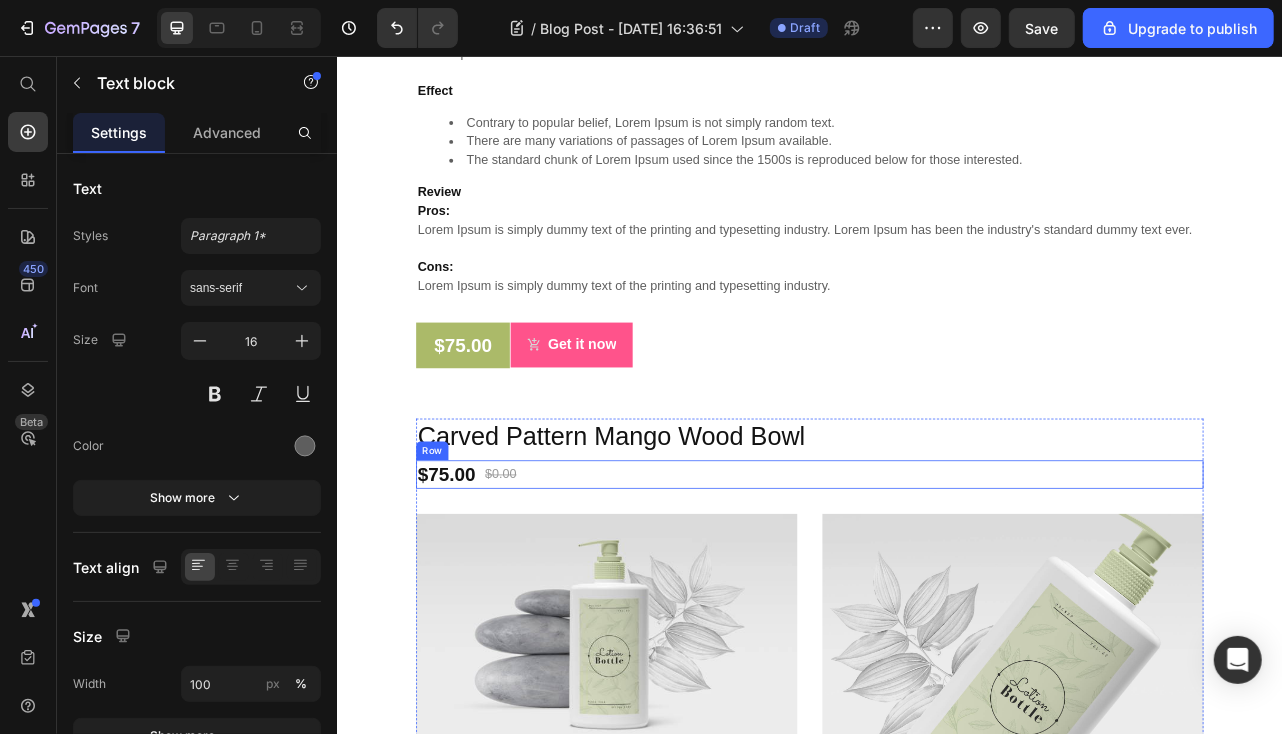 scroll, scrollTop: 4600, scrollLeft: 0, axis: vertical 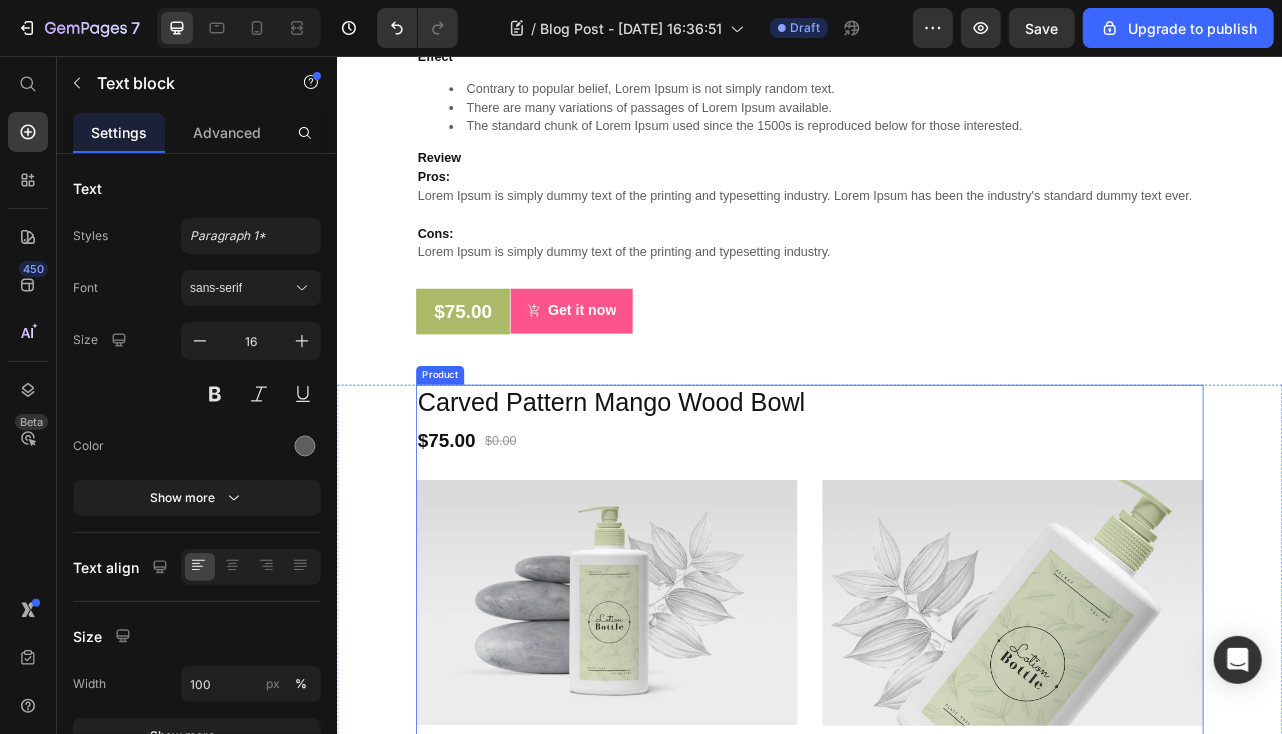 click on "Carved Pattern Mango Wood Bowl (P) Title $75.00 (P) Price $0.00 (P) Price Row Image Image Row Packaging & design Lorem Ipsum is simply dummy text of the printing and typesetting industry.   Ingredients [MEDICAL_DATA] (1.5%) It is a long established fact that a reader will be distracted by the readable content of a page when looking at its layout. Dried cinnamon bark extract Lorem Ipsum is simply dummy text of the printing Ginger essential oil Lorem Ipsum is simply dummy text of the printing and typesetting industry. Lorem Ipsum has been the industry's standard dummy text ever since the 1500s, when an unknown printer took a galley of type and scrambled it to make a type specimen book. It has survived not only five centuries, but also the leap into electronic typesetting, remaining essentially unchanged.  It was popularised in the 1960s with the release of Letraset sheets containing Lorem Ipsum passages, and more recently with desktop publishing software like Aldus PageMaker including versions of Lorem Ipsum." at bounding box center (936, 1151) 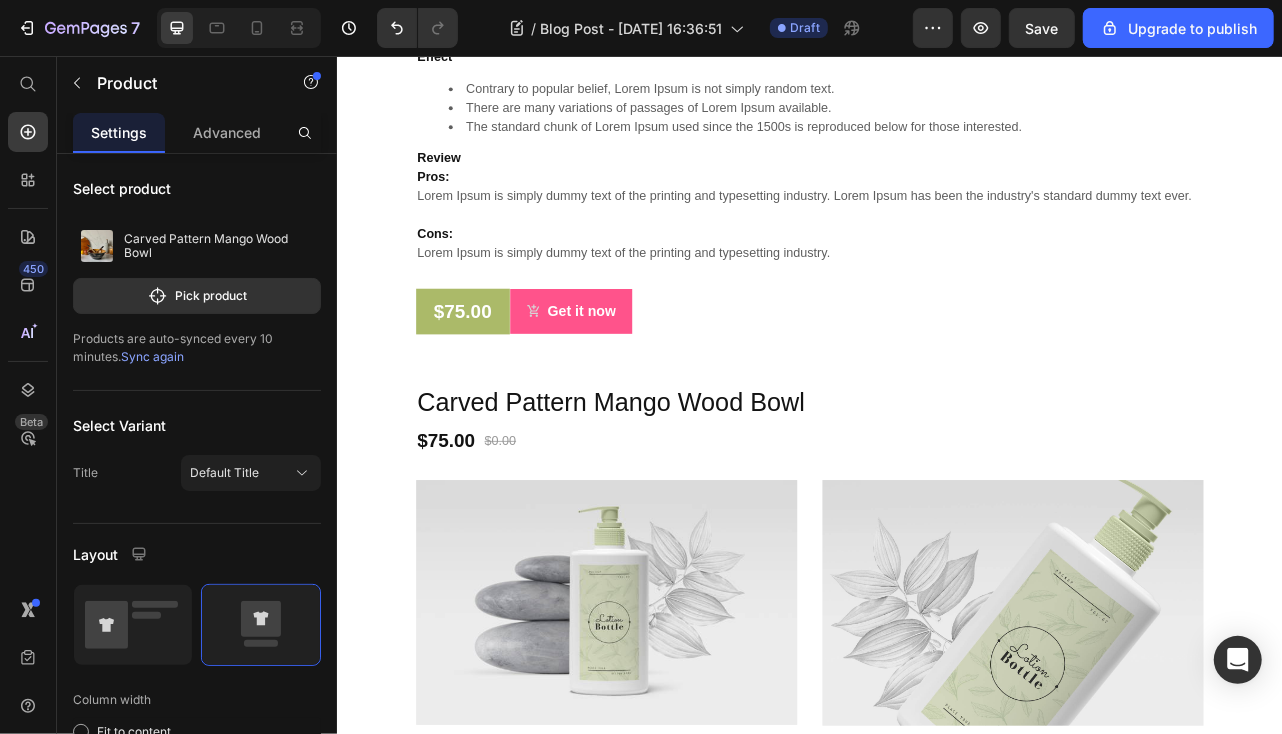 click on "Carved Pattern Mango Wood Bowl (P) Title $75.00 (P) Price $0.00 (P) Price Row Image Image Row Packaging & design Lorem Ipsum is simply dummy text of the printing and typesetting industry.   Ingredients [MEDICAL_DATA] (1.5%) It is a long established fact that a reader will be distracted by the readable content of a page when looking at its layout. Dried cinnamon bark extract Lorem Ipsum is simply dummy text of the printing Ginger essential oil Lorem Ipsum is simply dummy text of the printing and typesetting industry. Lorem Ipsum has been the industry's standard dummy text ever since the 1500s, when an unknown printer took a galley of type and scrambled it to make a type specimen book. It has survived not only five centuries, but also the leap into electronic typesetting, remaining essentially unchanged.  It was popularised in the 1960s with the release of Letraset sheets containing Lorem Ipsum passages, and more recently with desktop publishing software like Aldus PageMaker including versions of Lorem Ipsum." at bounding box center (936, 1151) 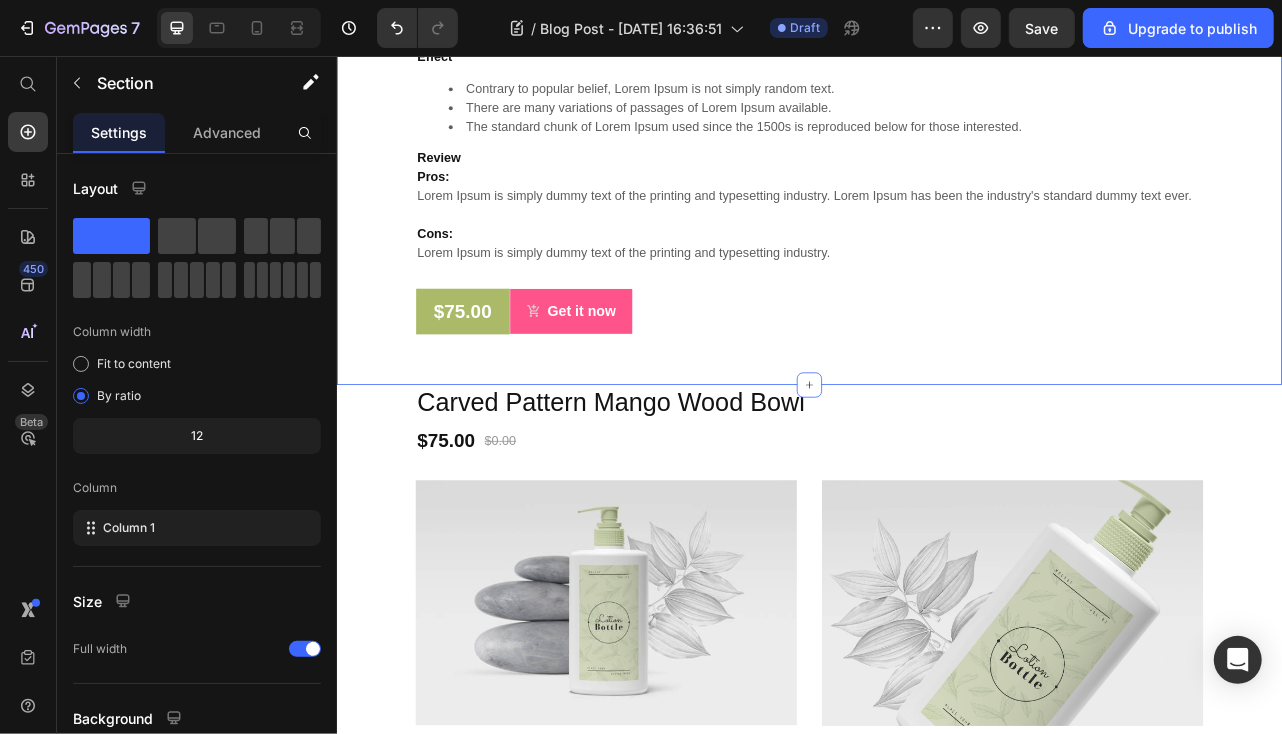 click on "Carved Pattern Mango Wood Bowl (P) Title $75.00 (P) Price $0.00 (P) Price Row Image Image Image Row Packaging & design Lorem Ipsum is simply dummy text of the printing and typesetting industry.   Ingredients [MEDICAL_DATA] (1.5%) It is a long established fact that a reader will be distracted by the readable content of a page when looking at its layout. Dried cinnamon bark extract Lorem Ipsum is simply dummy text of the printing Ginger essential oil Lorem Ipsum is simply dummy text of the printing and typesetting industry. Lorem Ipsum has been the industry's standard dummy text ever since the 1500s, when an unknown printer took a galley of type and scrambled it to make a type specimen book. It has survived not only five centuries, but also the leap into electronic typesetting, remaining essentially unchanged.  Texture & fragrance It is a long established fact that a reader will be distracted by the readable content of a page when looking at its layout. The point of using Lorem Ipsum is that it has.   Effect" at bounding box center (936, -185) 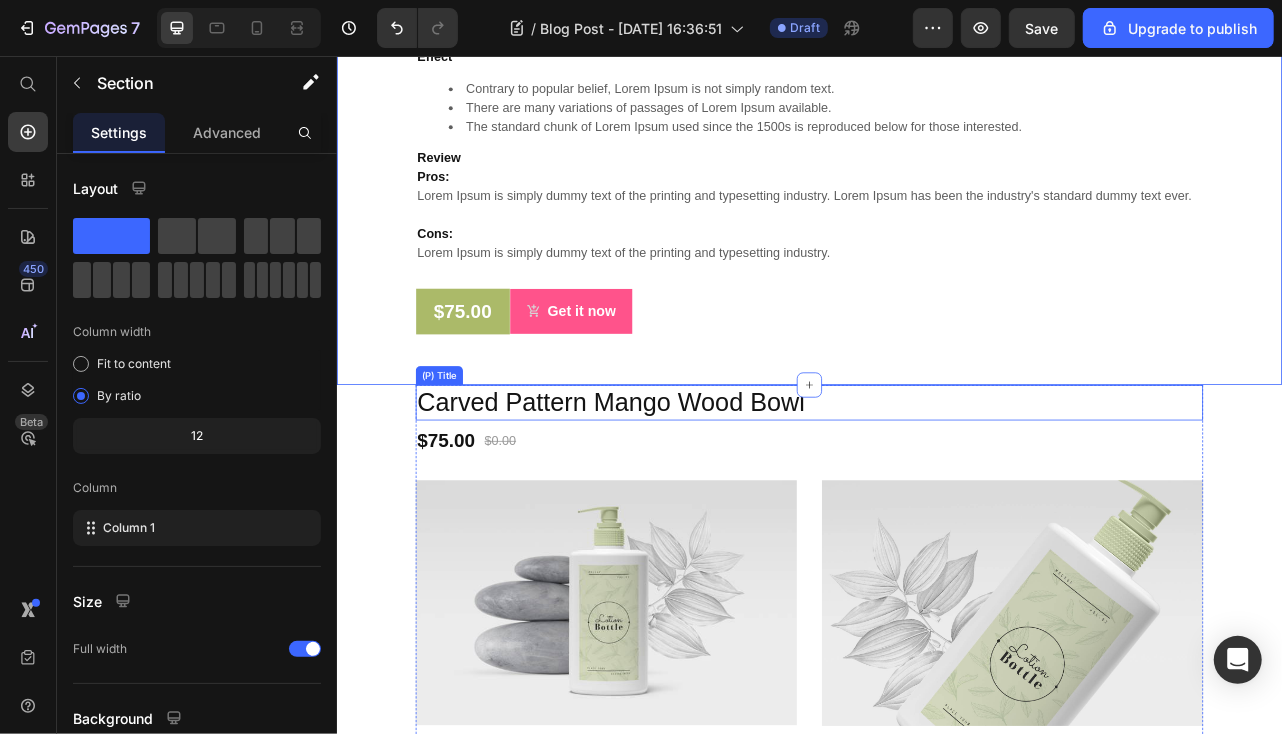 click on "Carved Pattern Mango Wood Bowl" at bounding box center (936, 495) 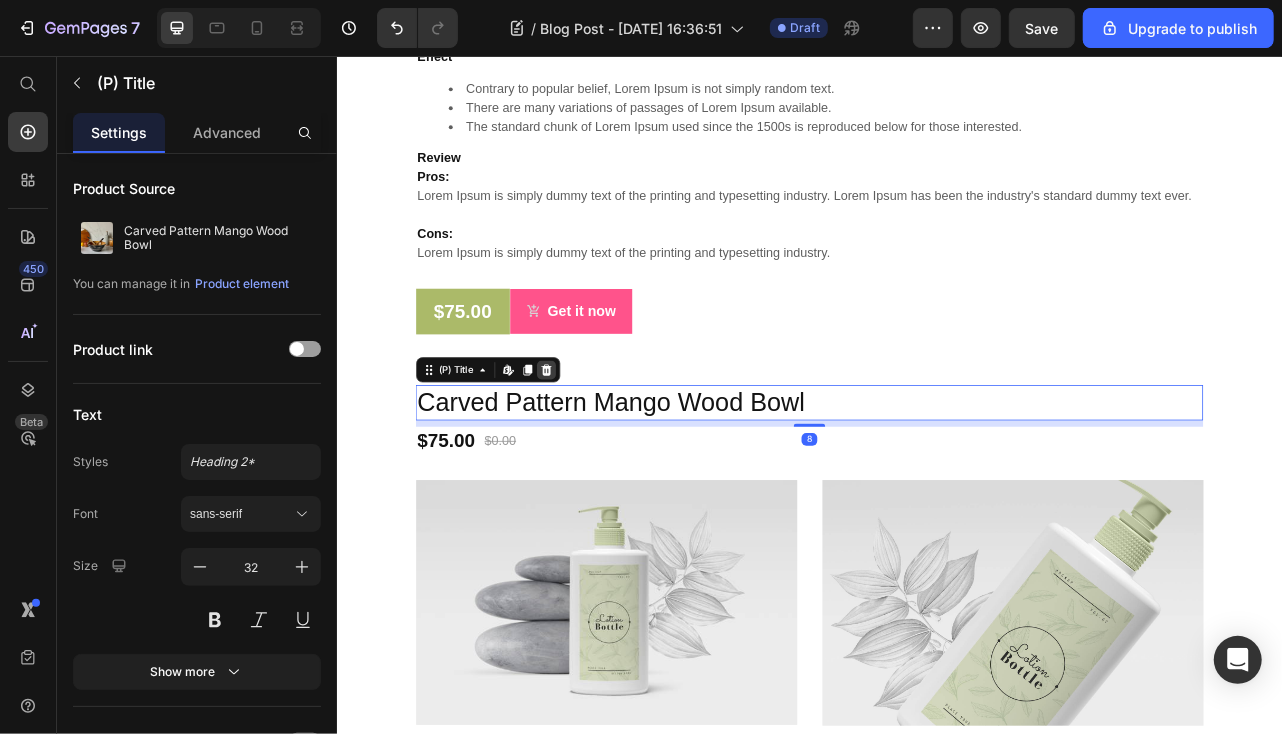 click at bounding box center [602, 453] 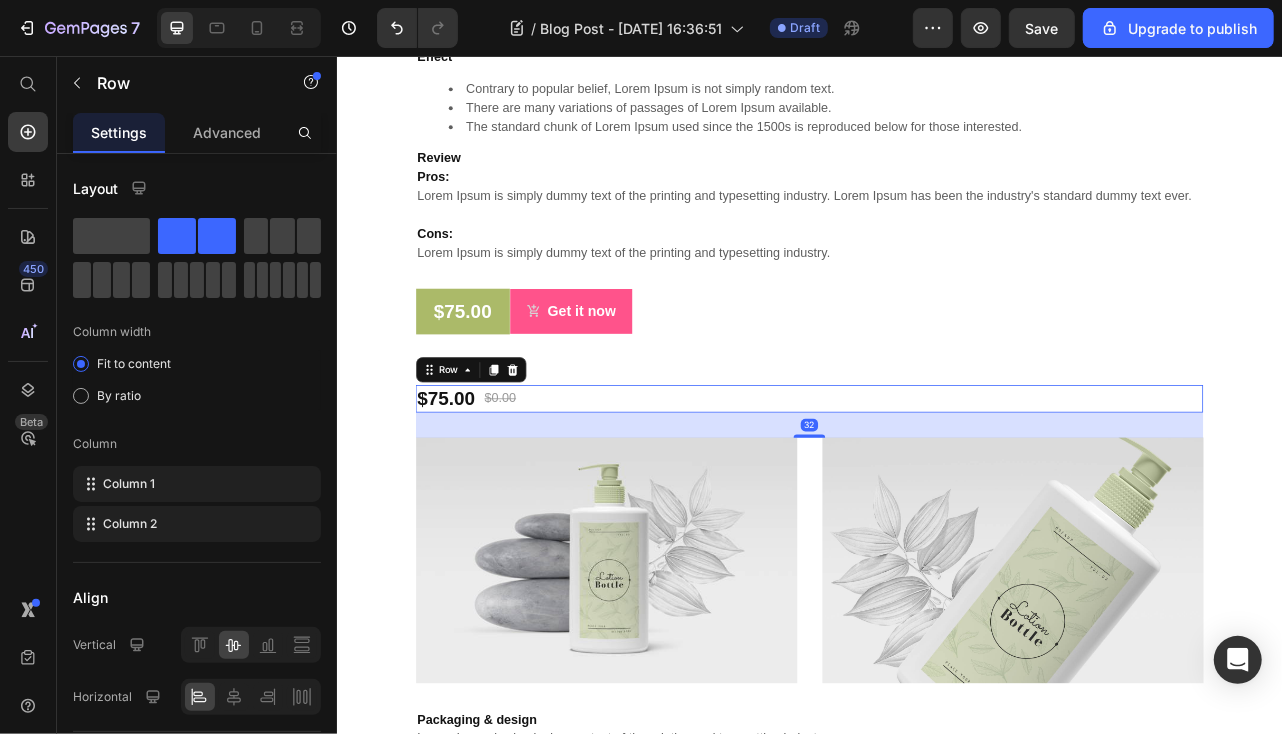 click on "$75.00 (P) Price $0.00 (P) Price Row   32" at bounding box center [936, 489] 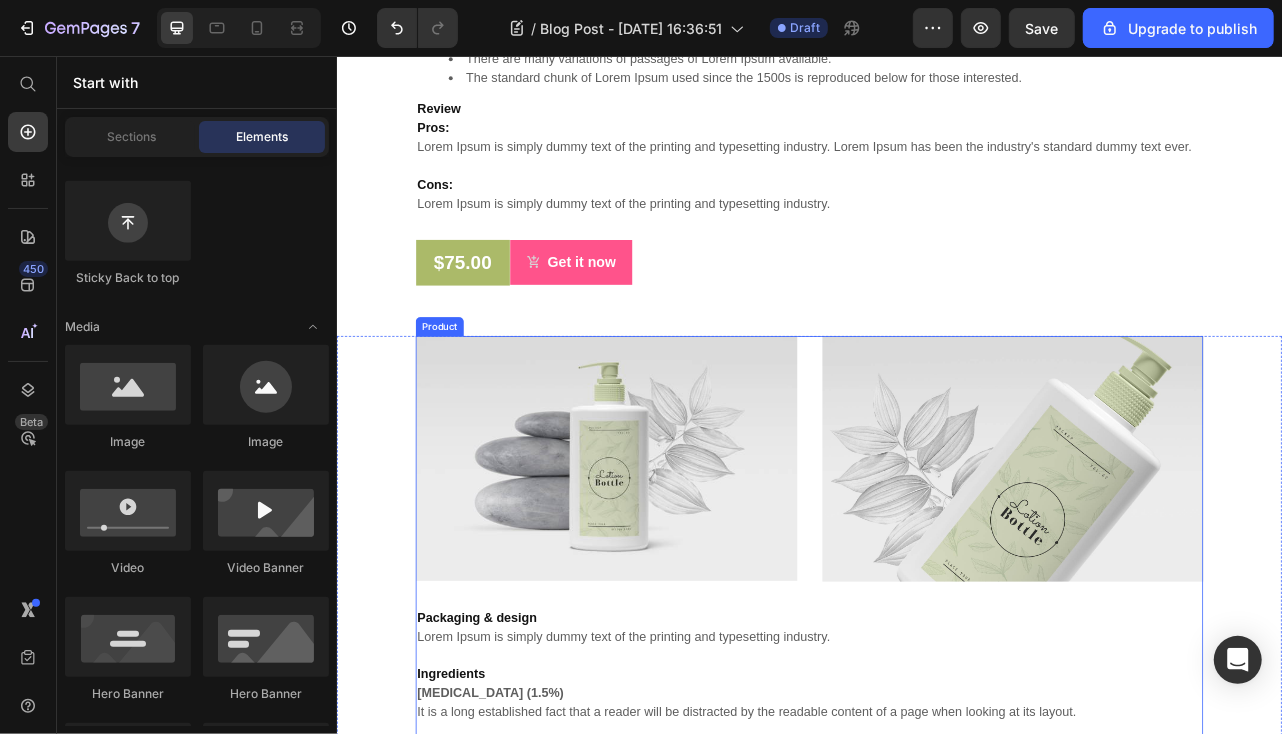 scroll, scrollTop: 4600, scrollLeft: 0, axis: vertical 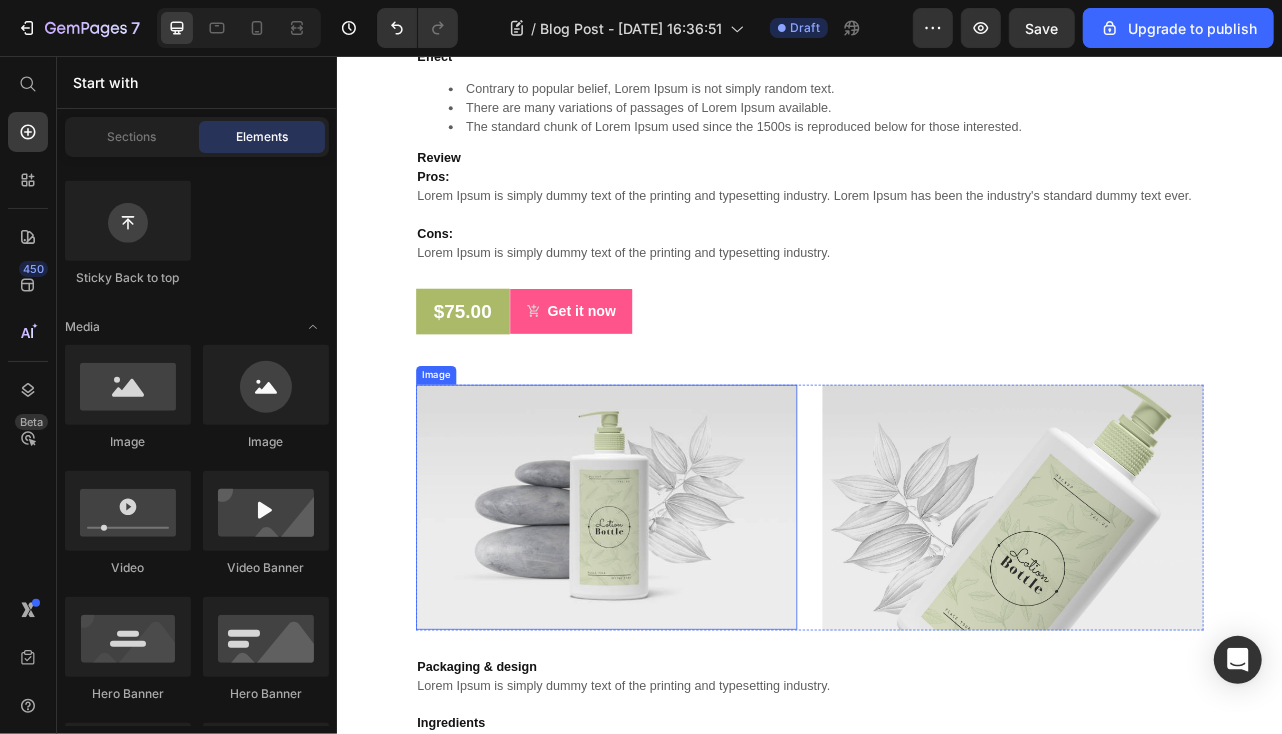 click at bounding box center [678, 628] 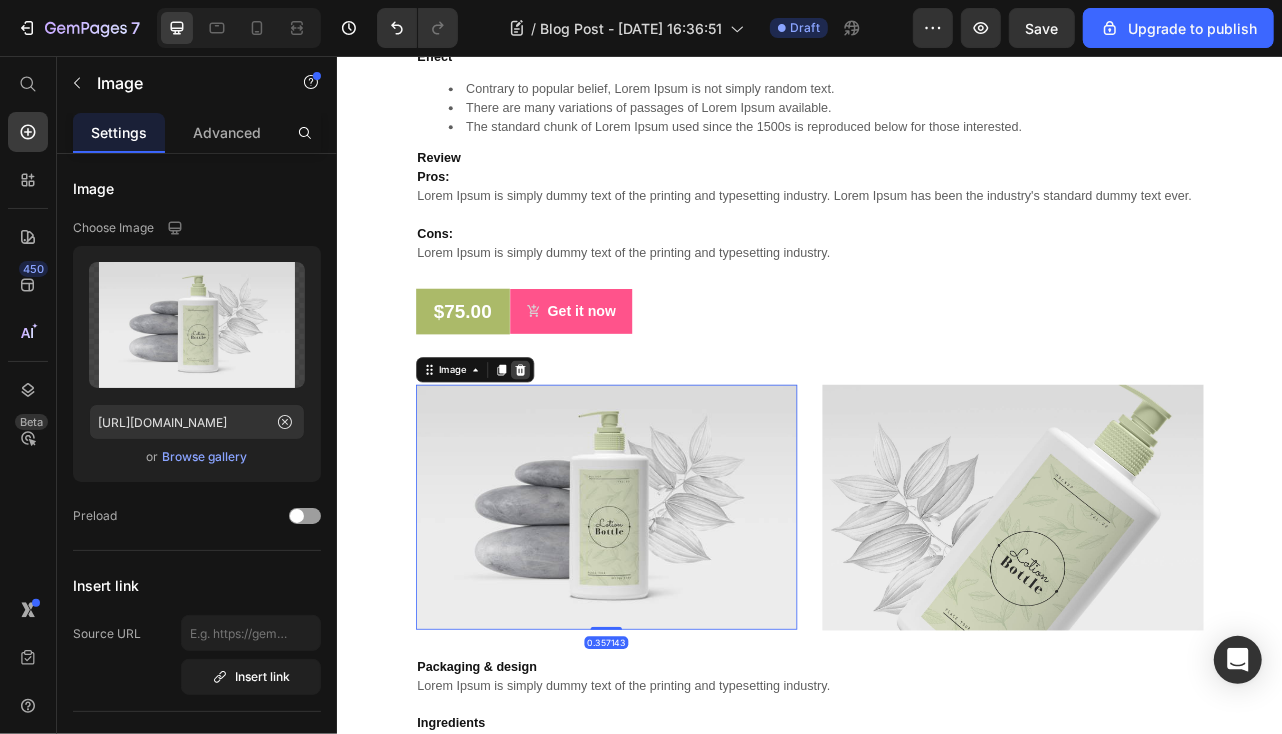 click 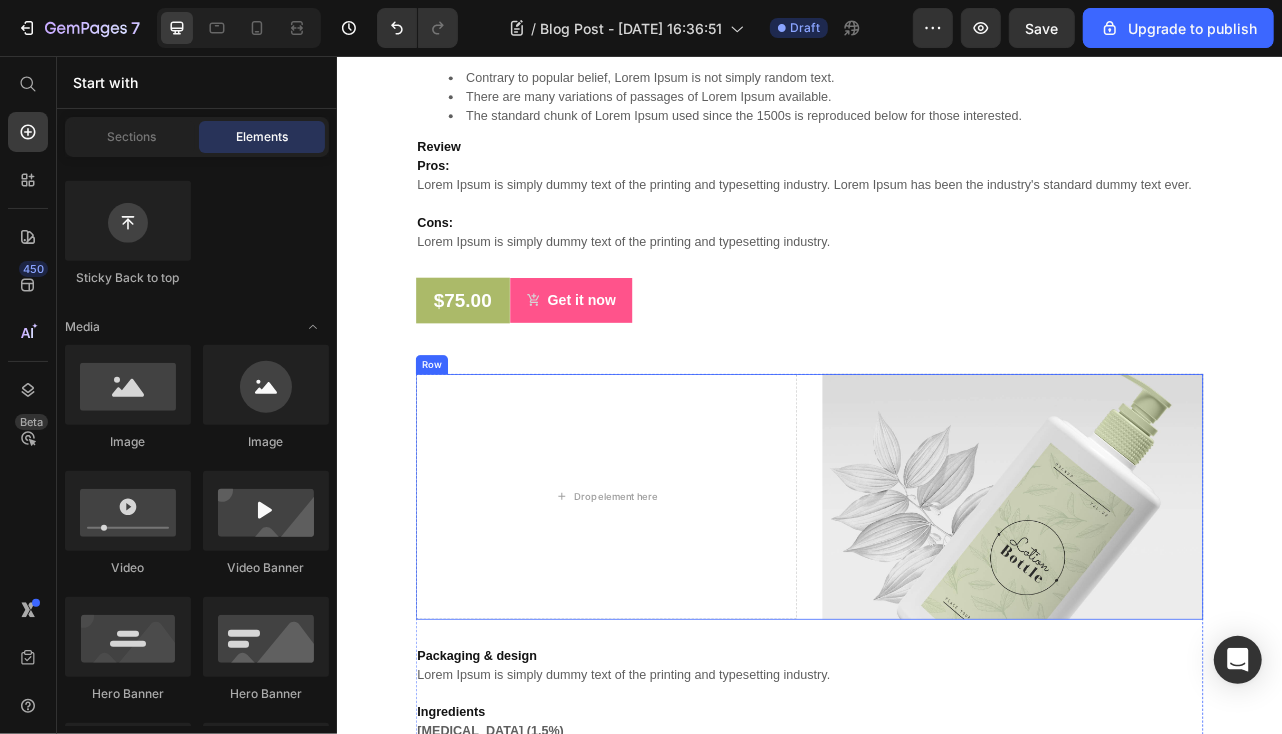 scroll, scrollTop: 4400, scrollLeft: 0, axis: vertical 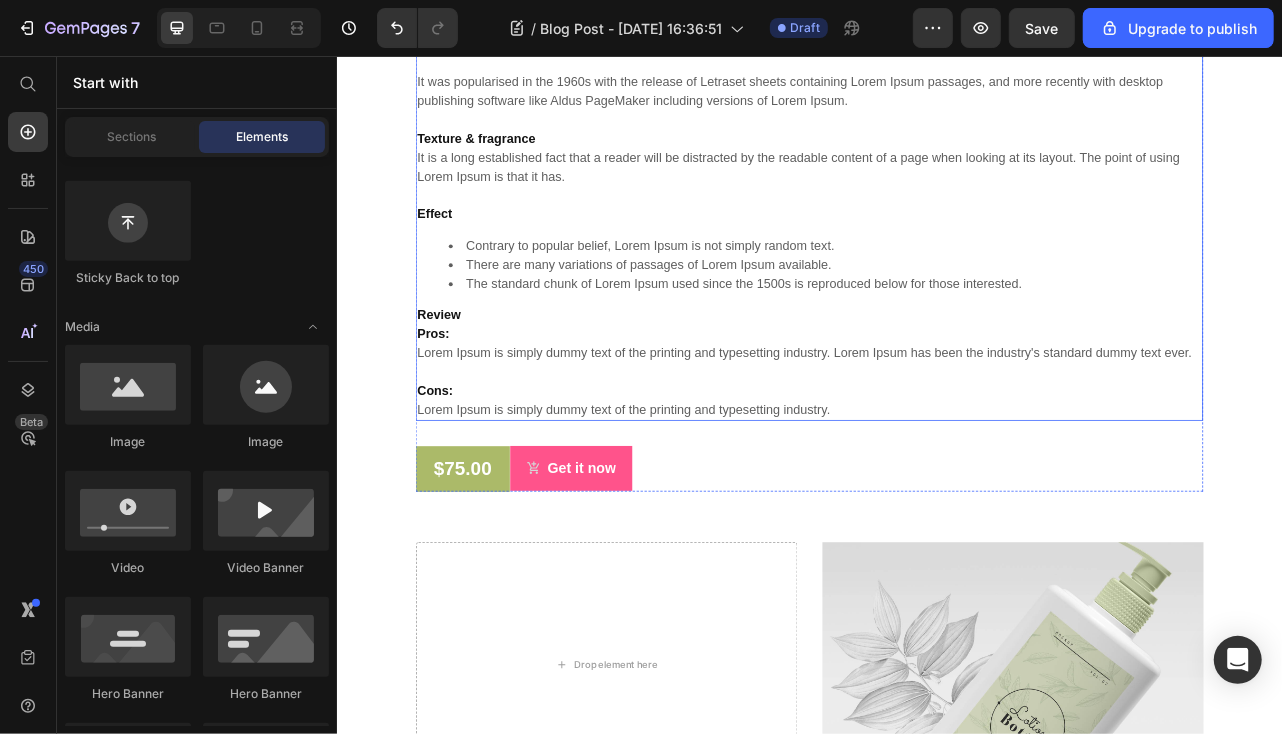 click on "Pros: Lorem Ipsum is simply dummy text of the printing and typesetting industry. Lorem Ipsum has been the industry's standard dummy text ever. Cons: Lorem Ipsum is simply dummy text of the printing and typesetting industry." at bounding box center (936, 456) 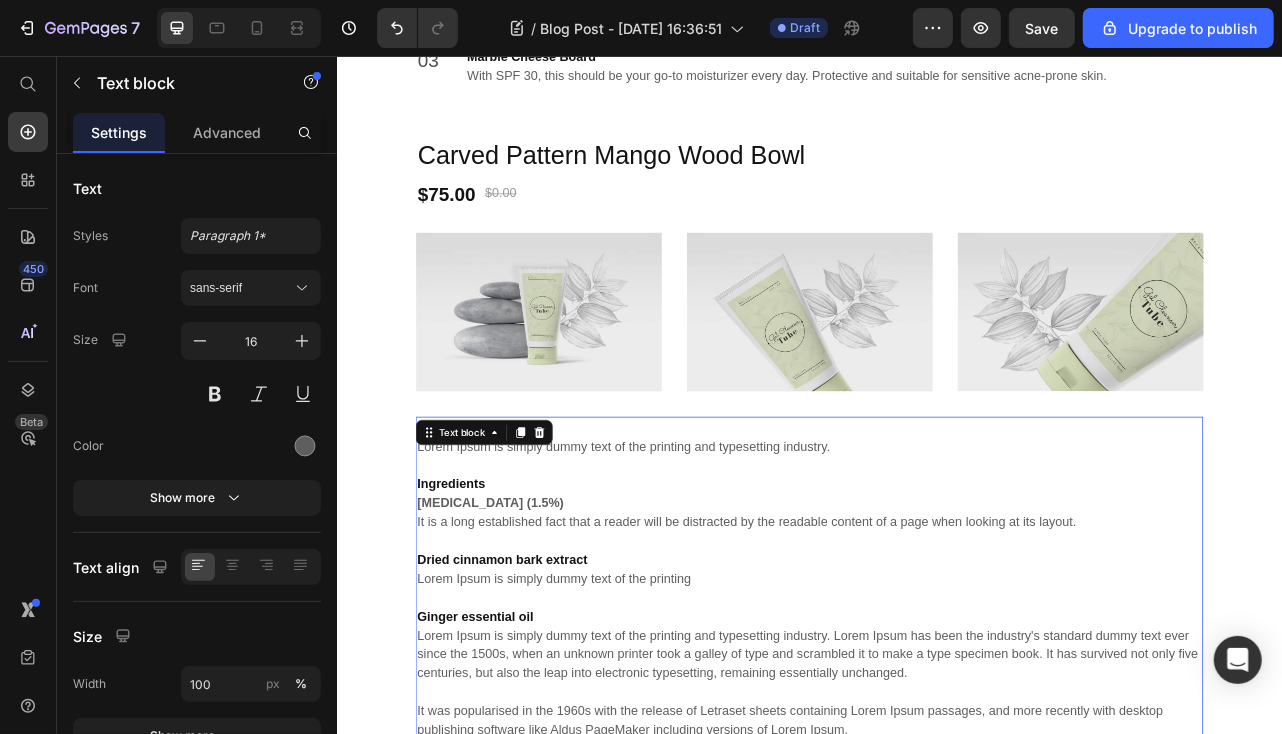scroll, scrollTop: 3600, scrollLeft: 0, axis: vertical 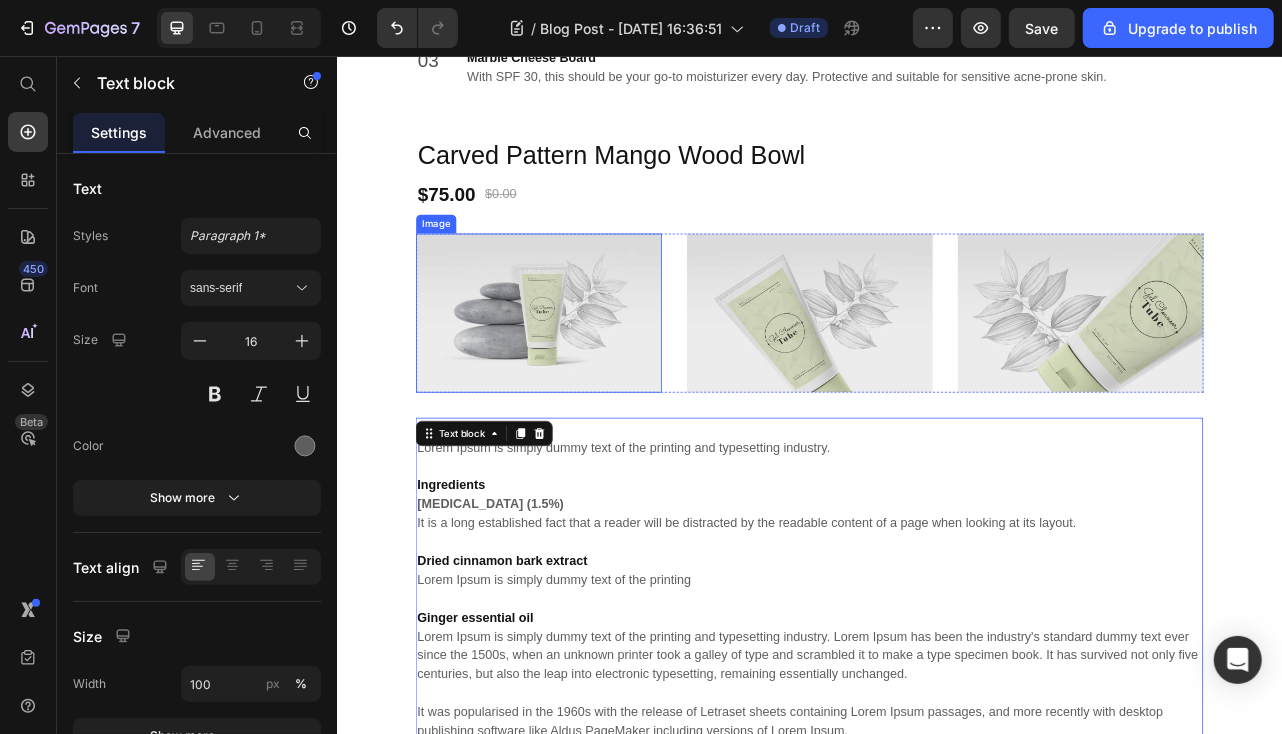 click at bounding box center (592, 381) 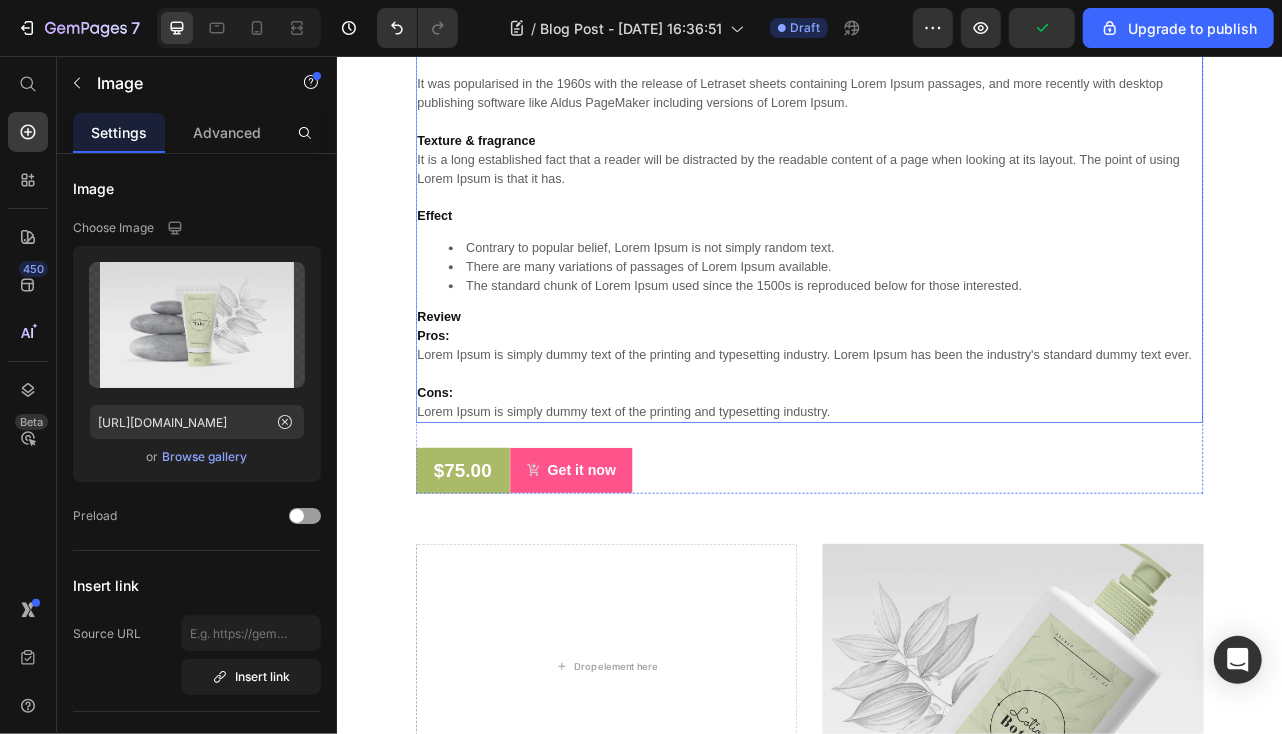 scroll, scrollTop: 4400, scrollLeft: 0, axis: vertical 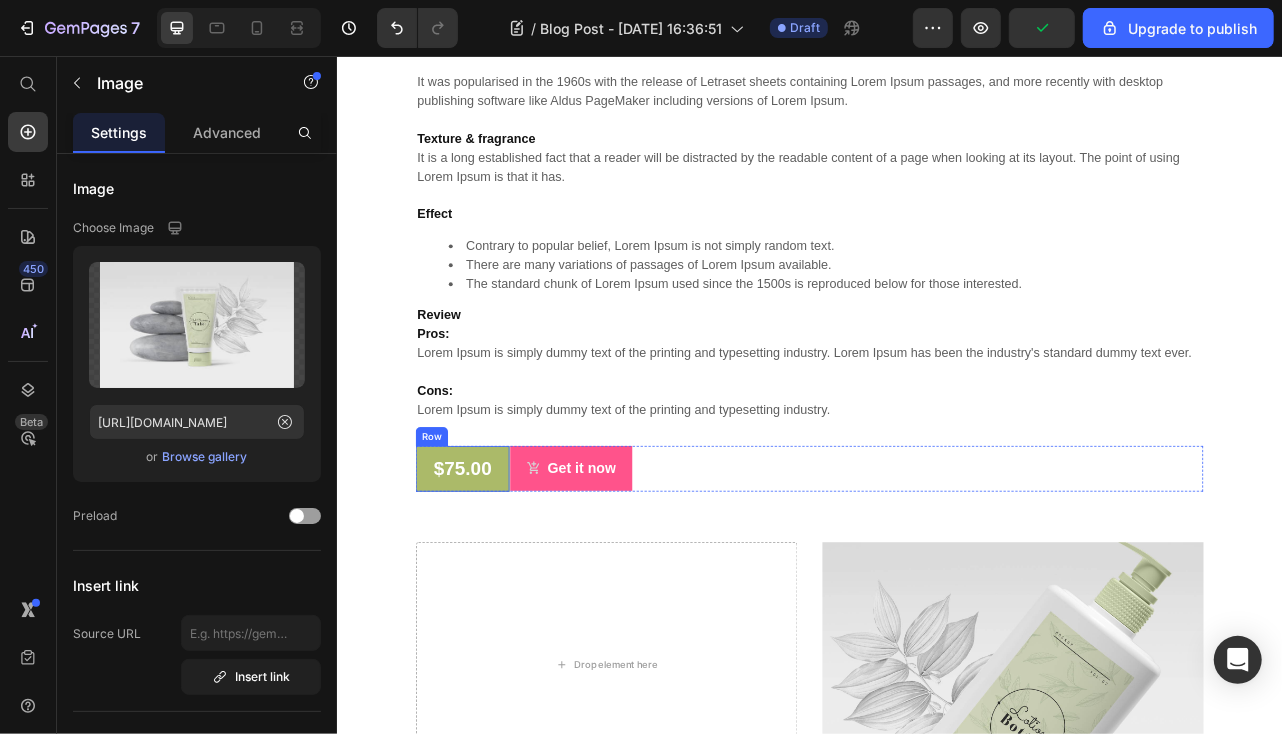 click on "$75.00 (P) Price Row" at bounding box center [495, 579] 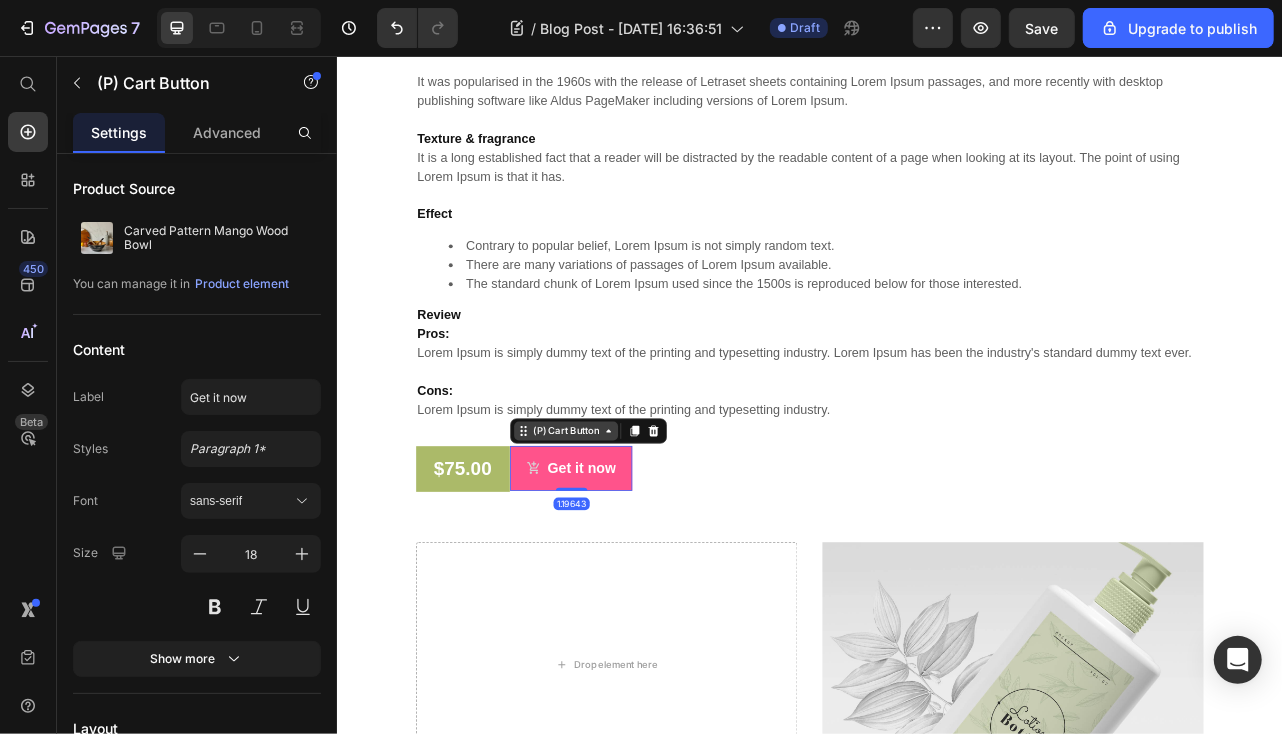 click on "(P) Cart Button" at bounding box center [627, 531] 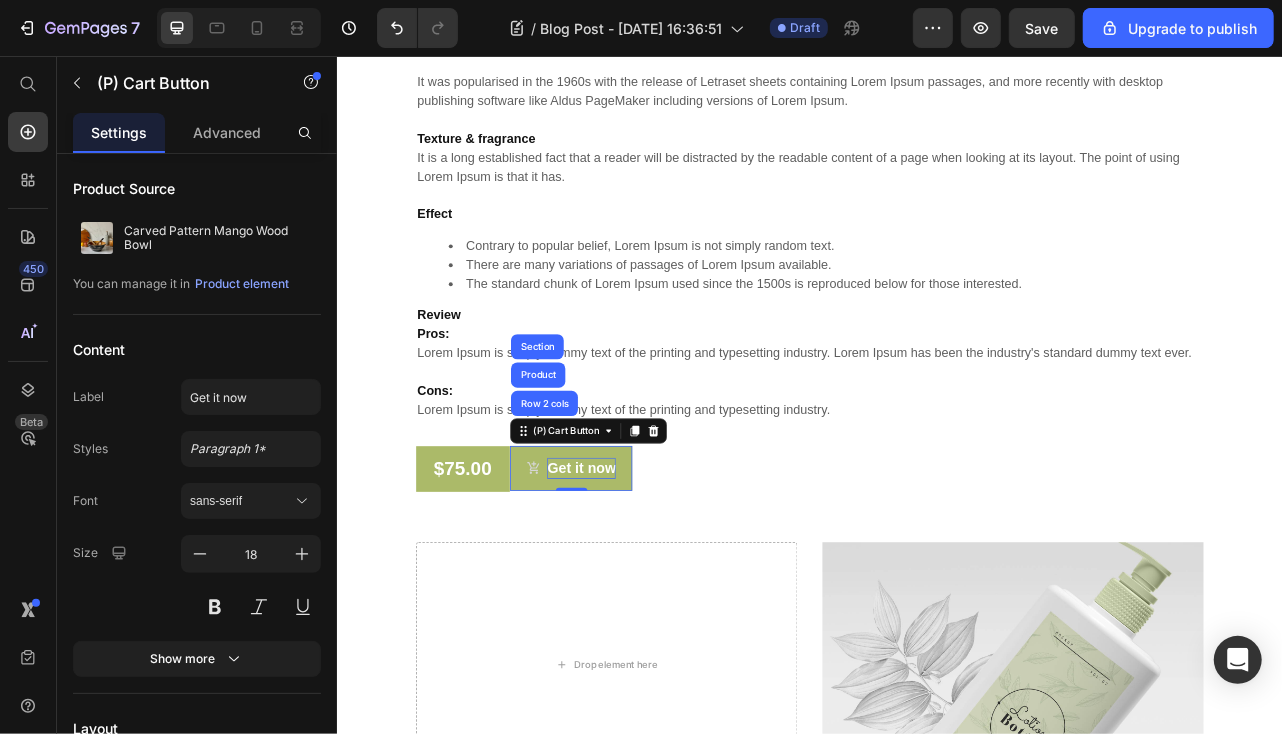 click on "Get it now" at bounding box center [646, 578] 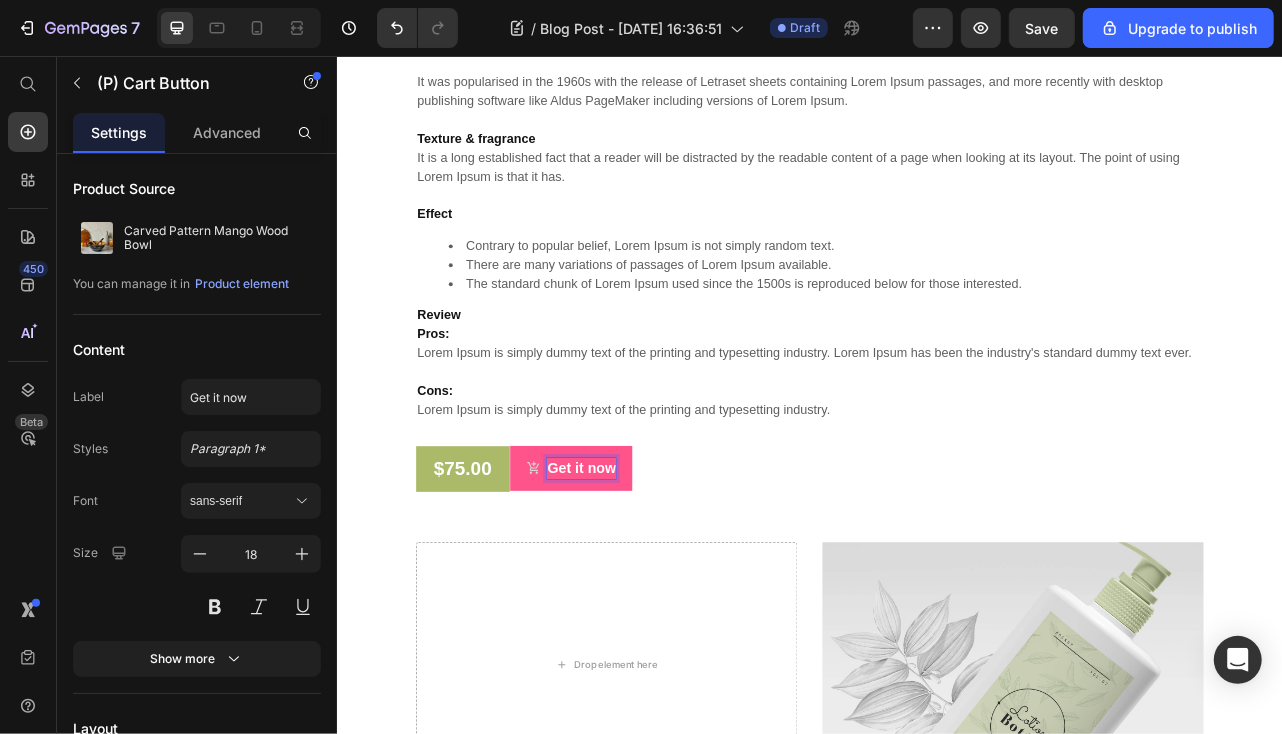 click on "$75.00 (P) Price Row Get it now (P) Cart Button Row 2 cols Product Section   1.19643 Row" at bounding box center [936, 579] 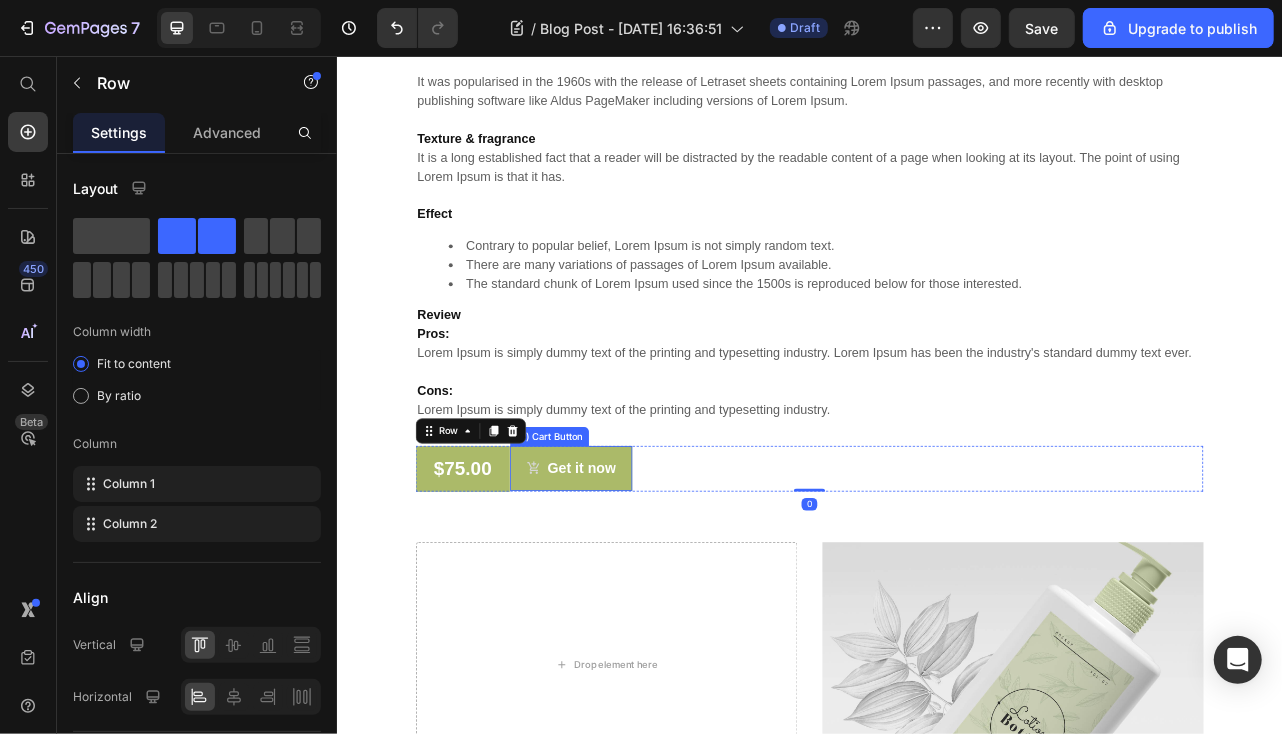 click on "Get it now" at bounding box center (633, 578) 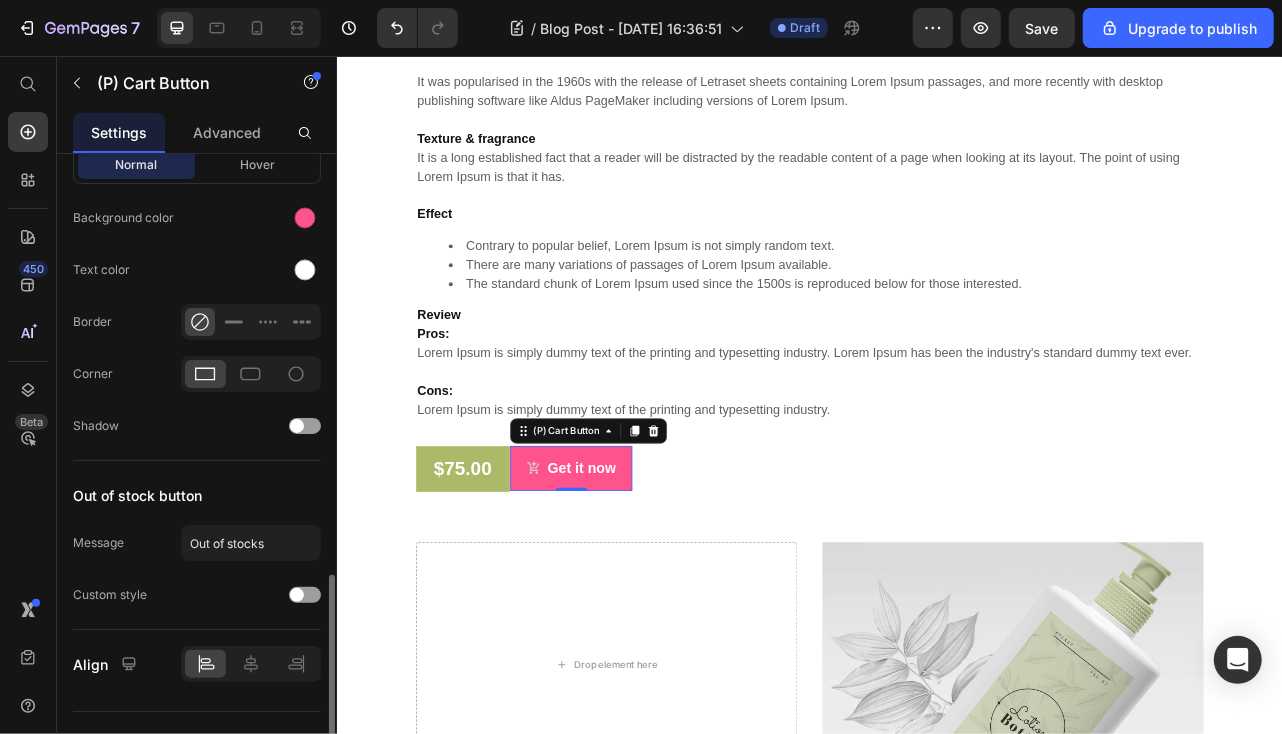 scroll, scrollTop: 1328, scrollLeft: 0, axis: vertical 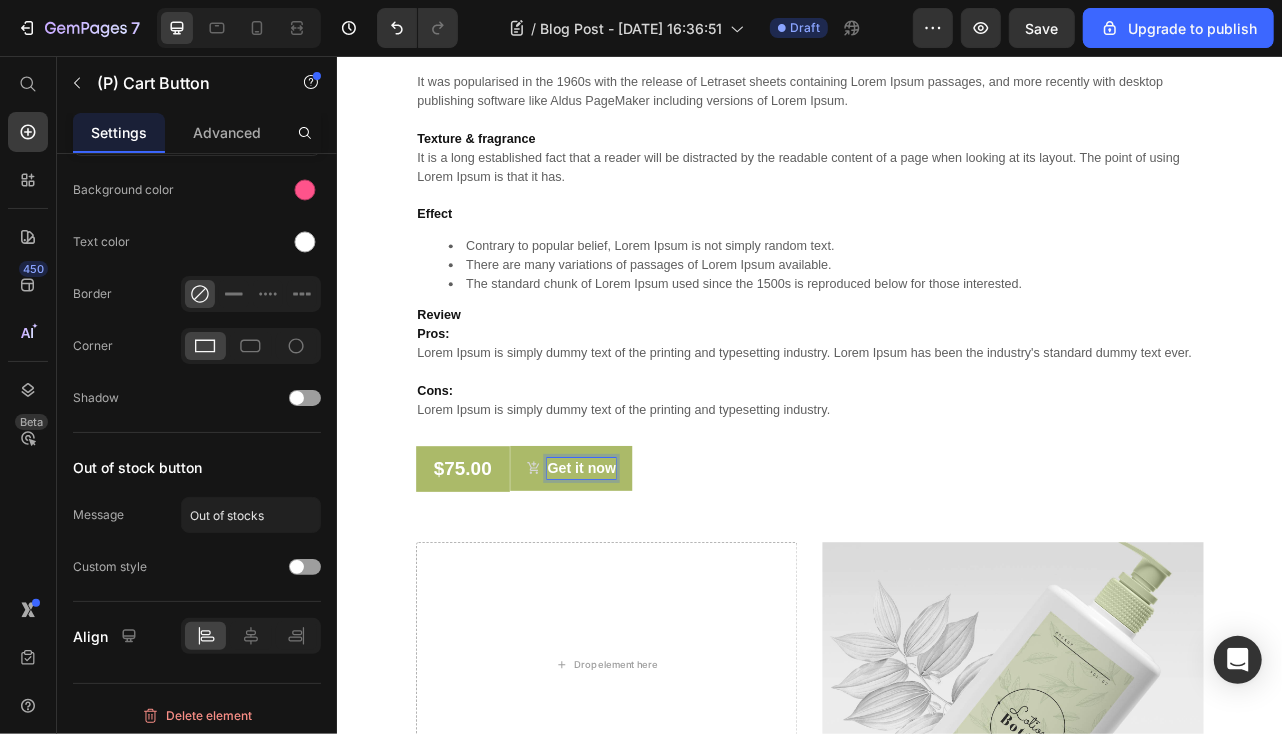 click 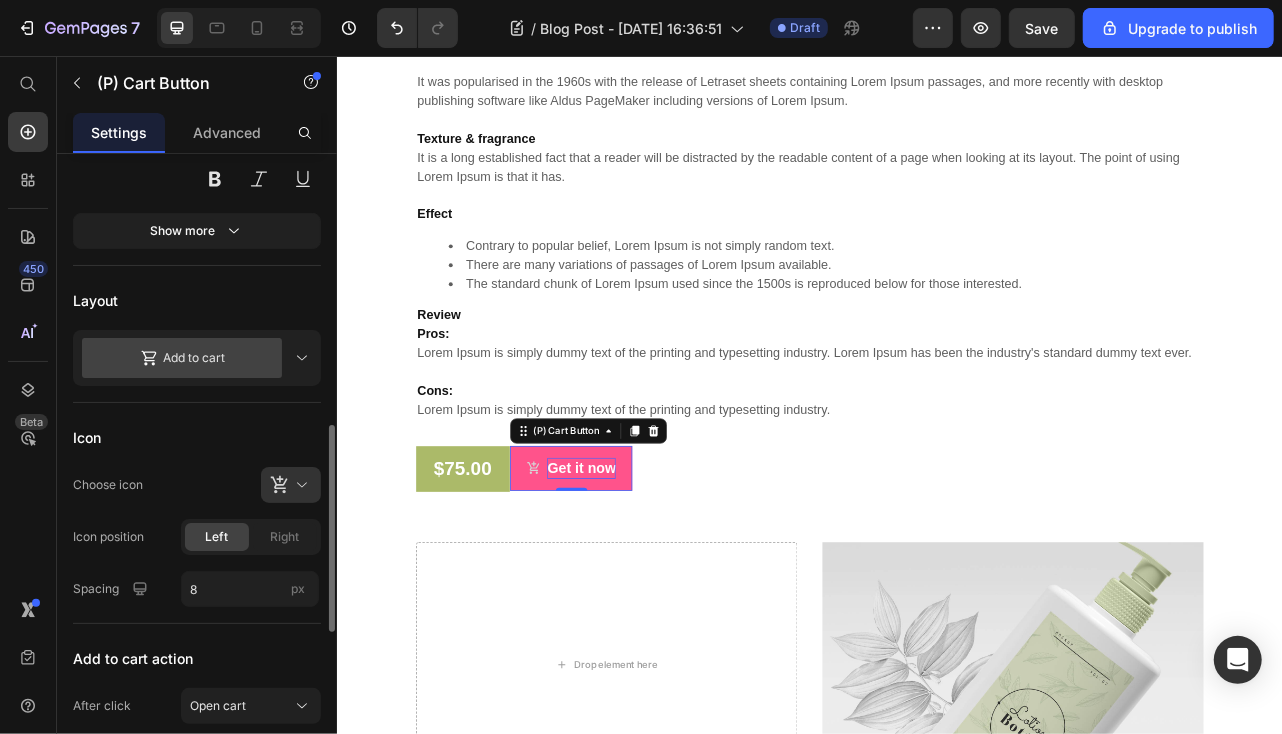 scroll, scrollTop: 128, scrollLeft: 0, axis: vertical 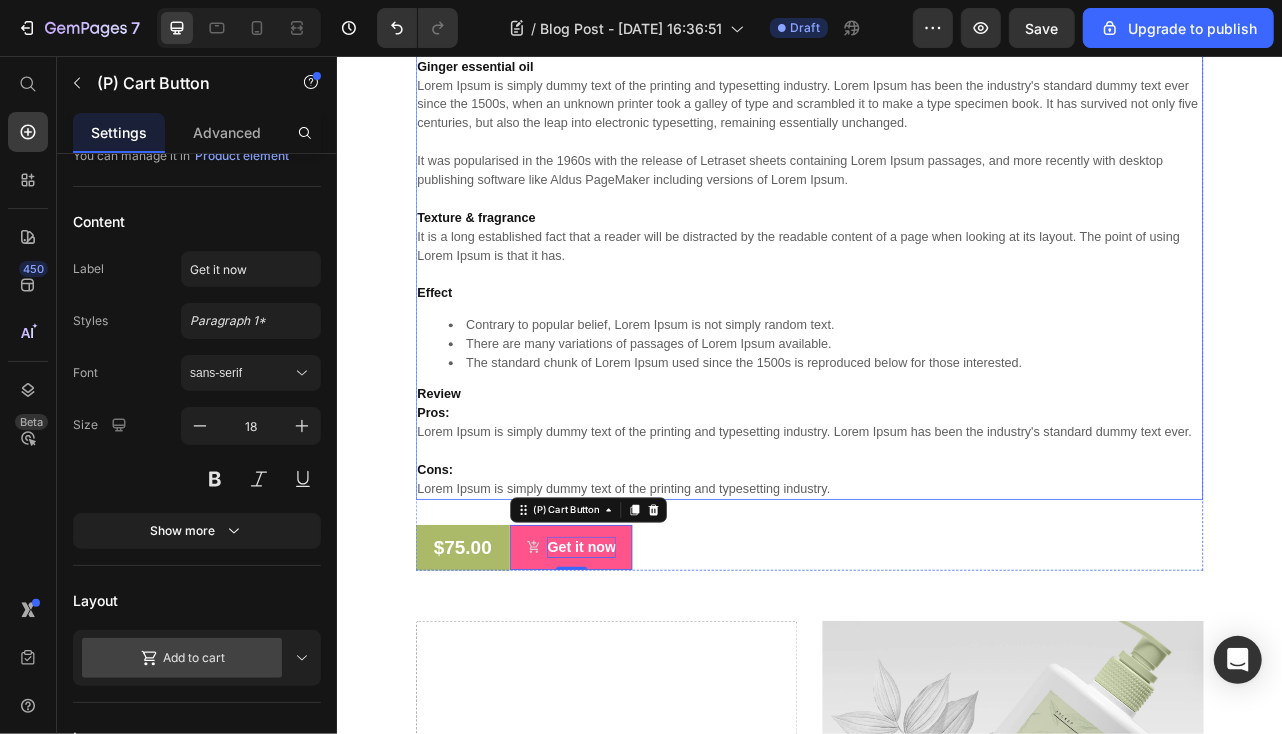 click on "Effect" at bounding box center [936, 356] 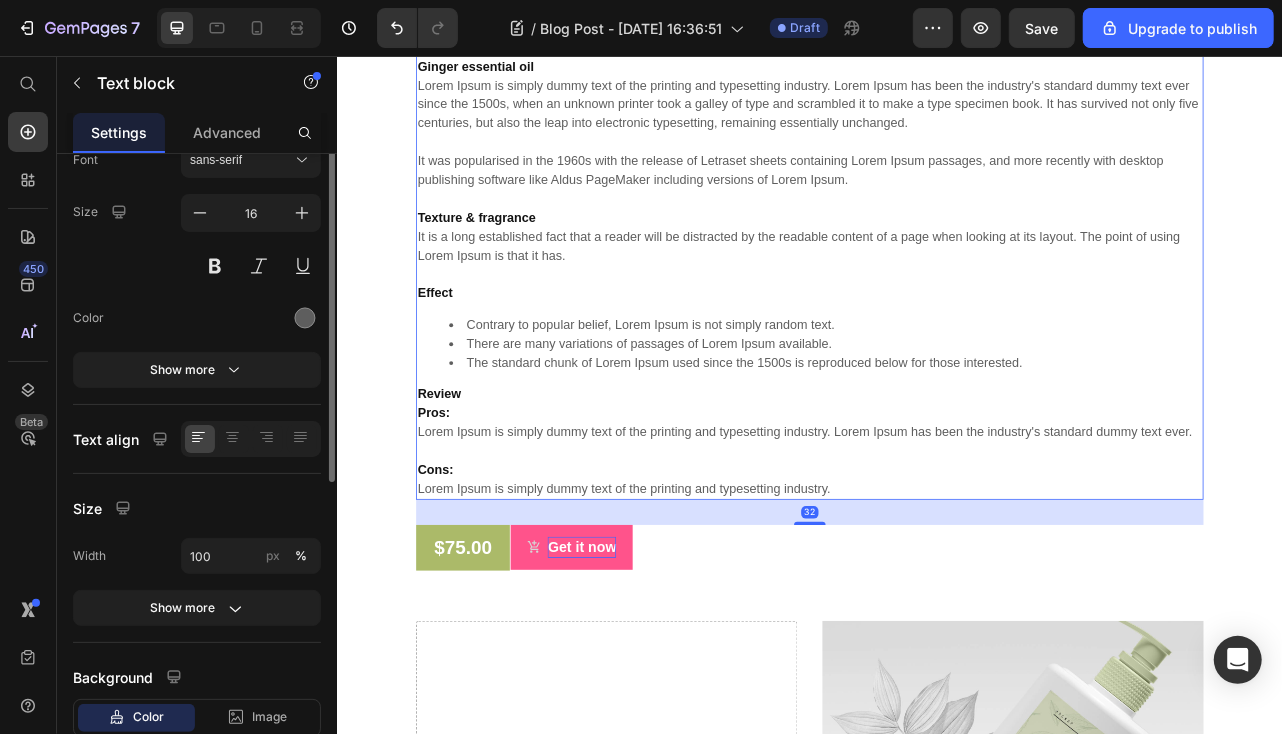 scroll, scrollTop: 0, scrollLeft: 0, axis: both 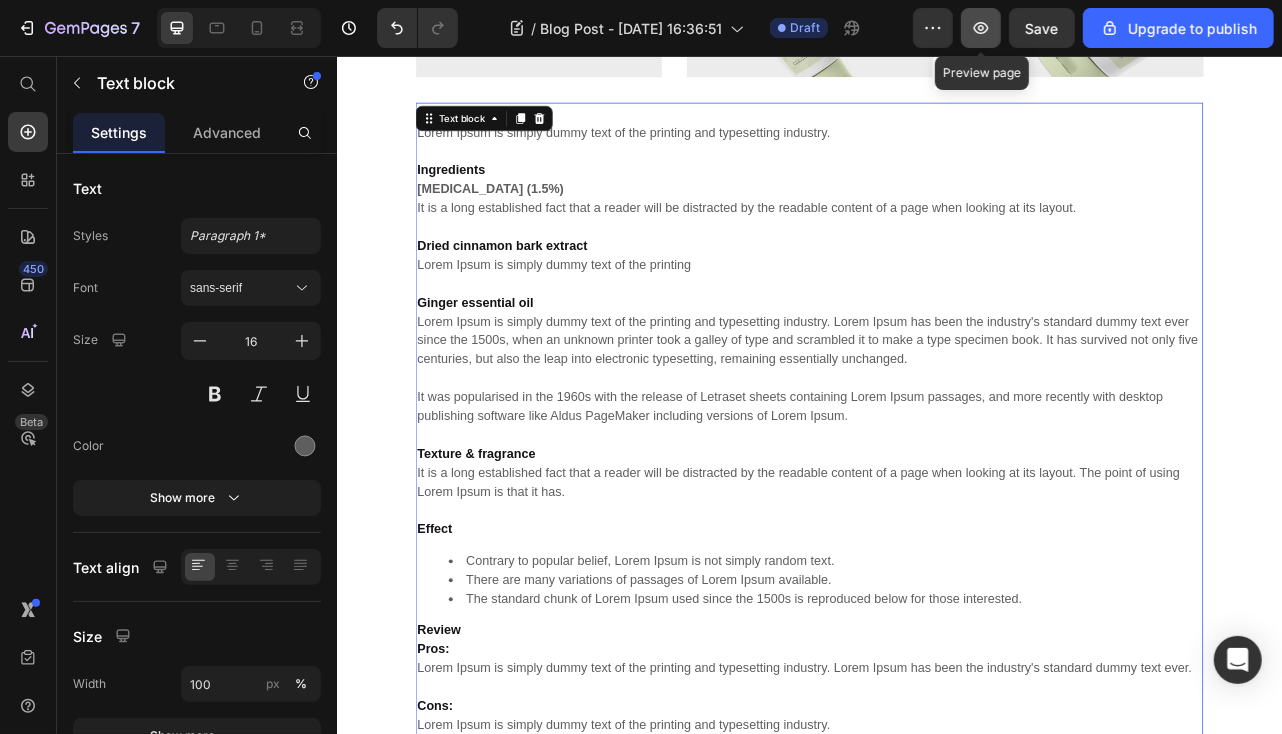 click 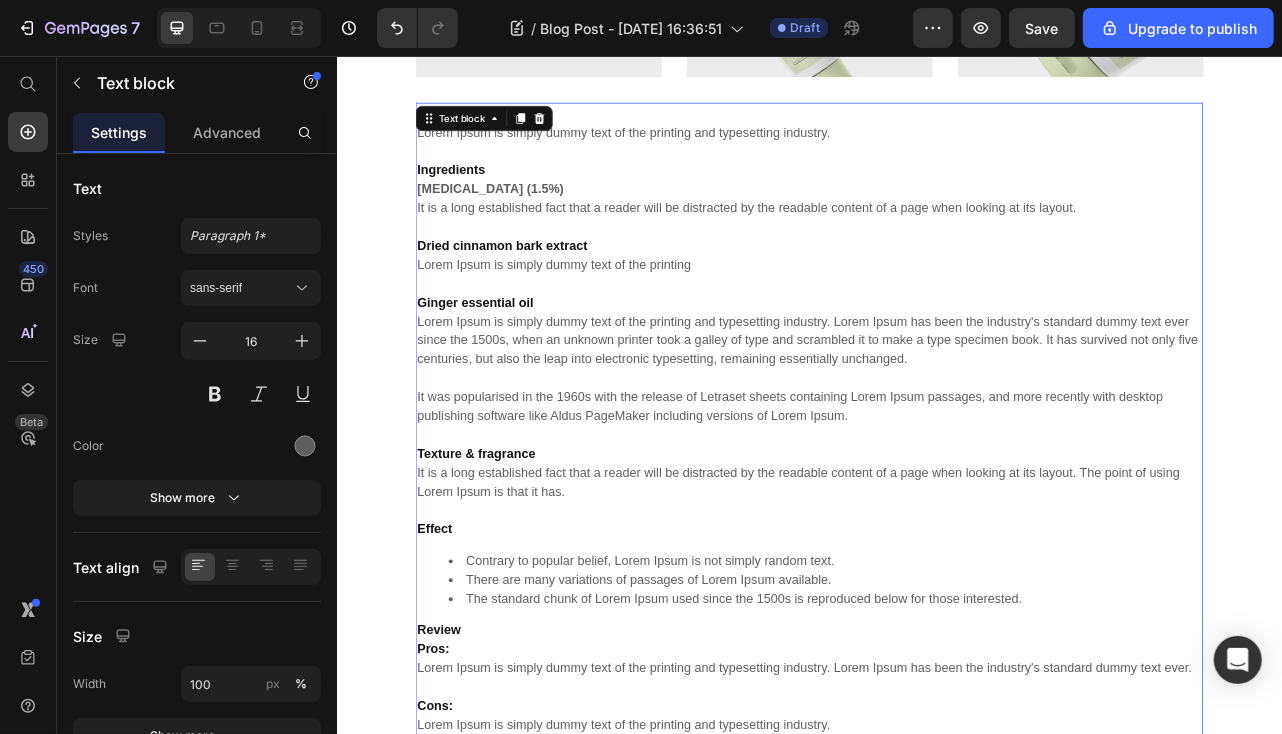 click on "Ingredients [MEDICAL_DATA] (1.5%) It is a long established fact that a reader will be distracted by the readable content of a page when looking at its layout. Dried cinnamon bark extract Lorem Ipsum is simply dummy text of the printing Ginger essential oil Lorem Ipsum is simply dummy text of the printing and typesetting industry. Lorem Ipsum has been the industry's standard dummy text ever since the 1500s, when an unknown printer took a galley of type and scrambled it to make a type specimen book. It has survived not only five centuries, but also the leap into electronic typesetting, remaining essentially unchanged.  It was popularised in the 1960s with the release of Letraset sheets containing Lorem Ipsum passages, and more recently with desktop publishing software like Aldus PageMaker including versions of Lorem Ipsum. Texture & fragrance" at bounding box center (936, 404) 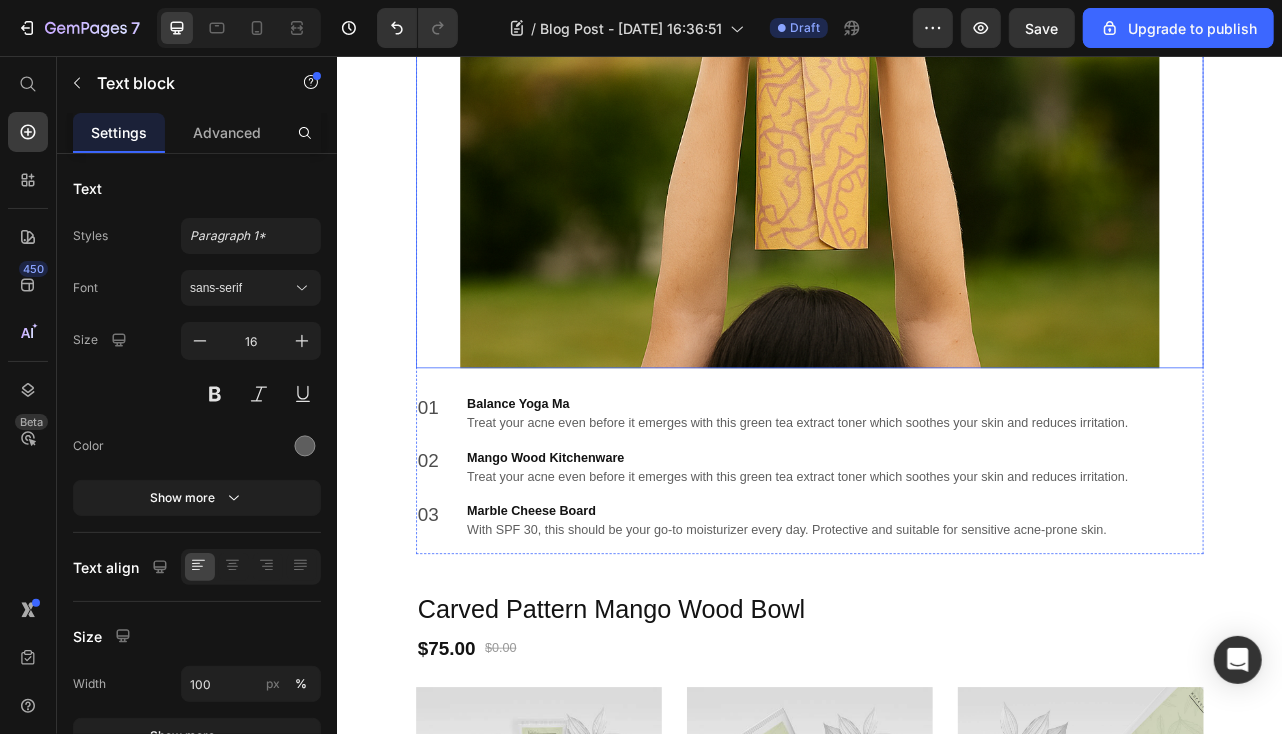 scroll, scrollTop: 3054, scrollLeft: 0, axis: vertical 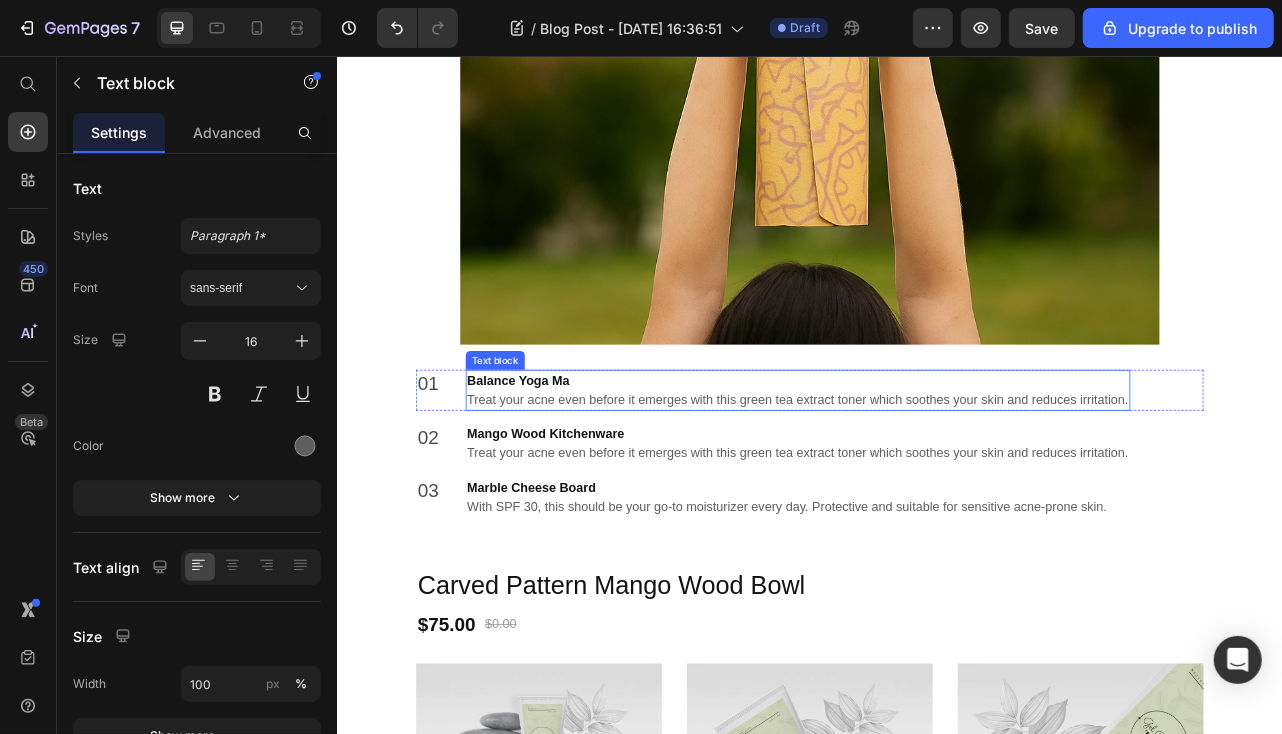 click on "Balance Yoga Ma" at bounding box center (921, 467) 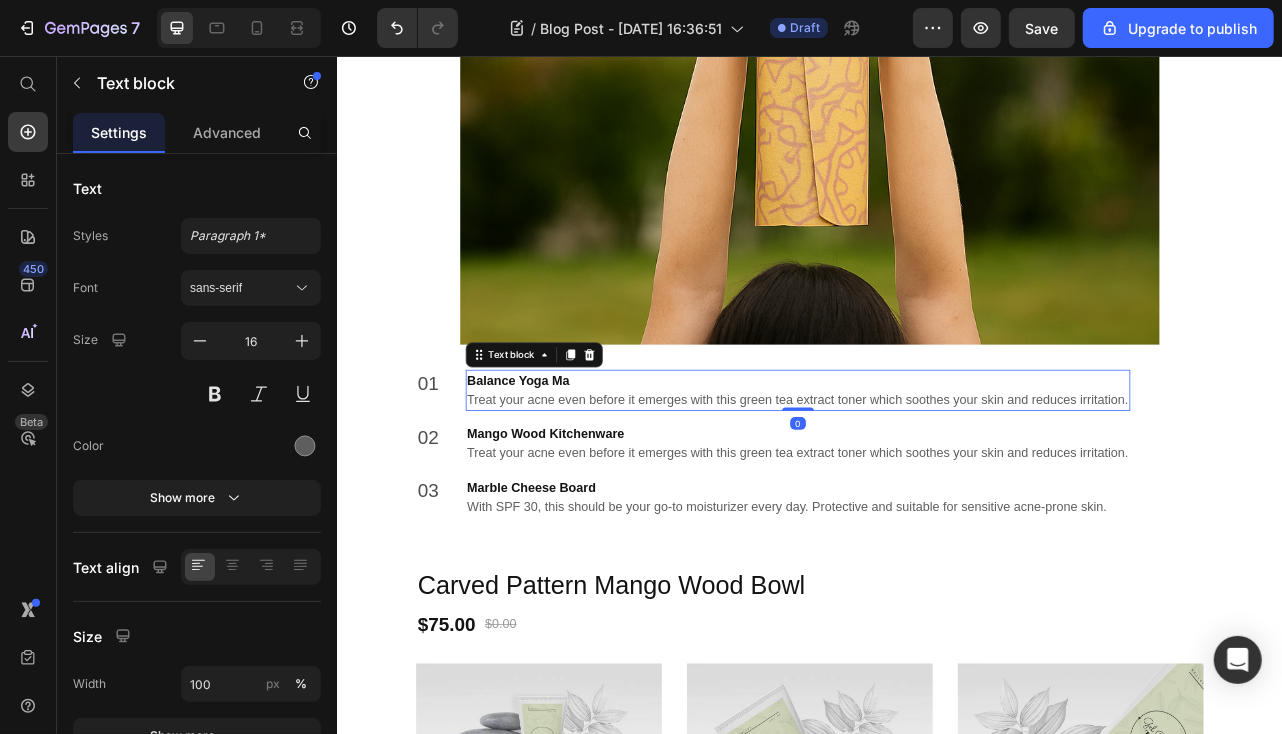 click on "Balance Yoga Ma" at bounding box center [921, 467] 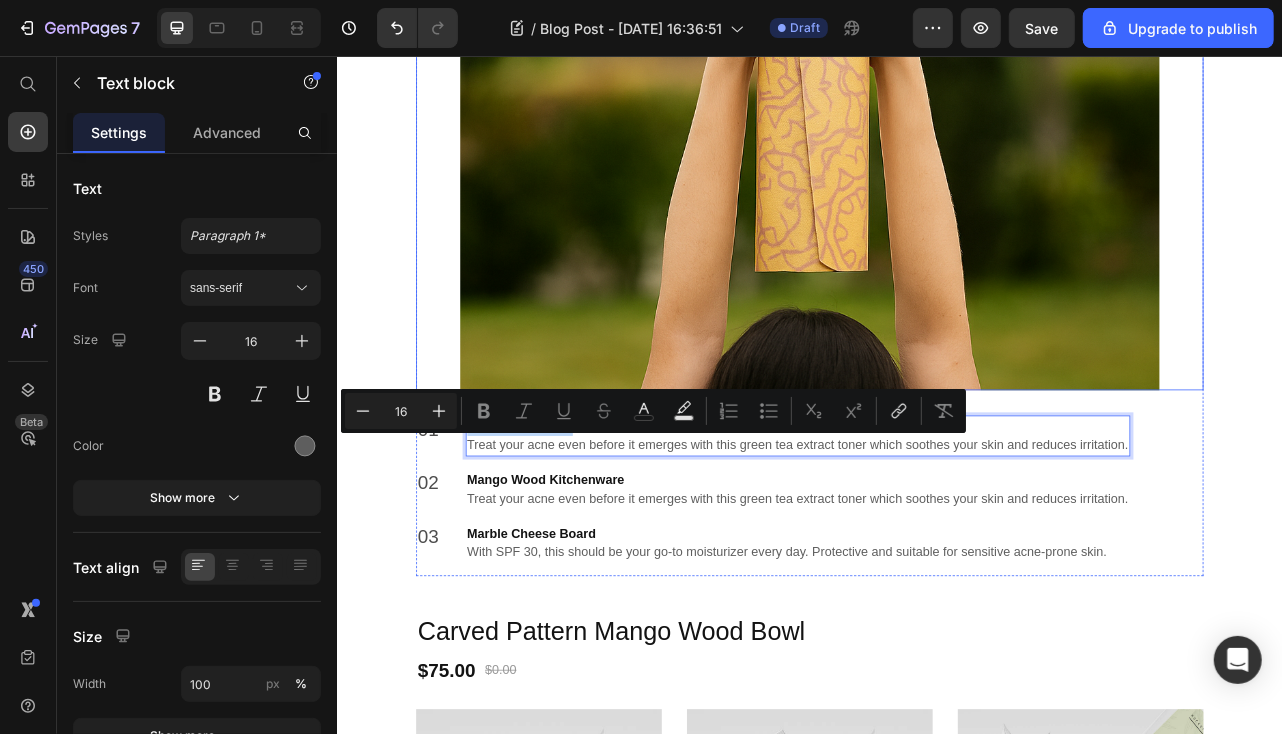 scroll, scrollTop: 2854, scrollLeft: 0, axis: vertical 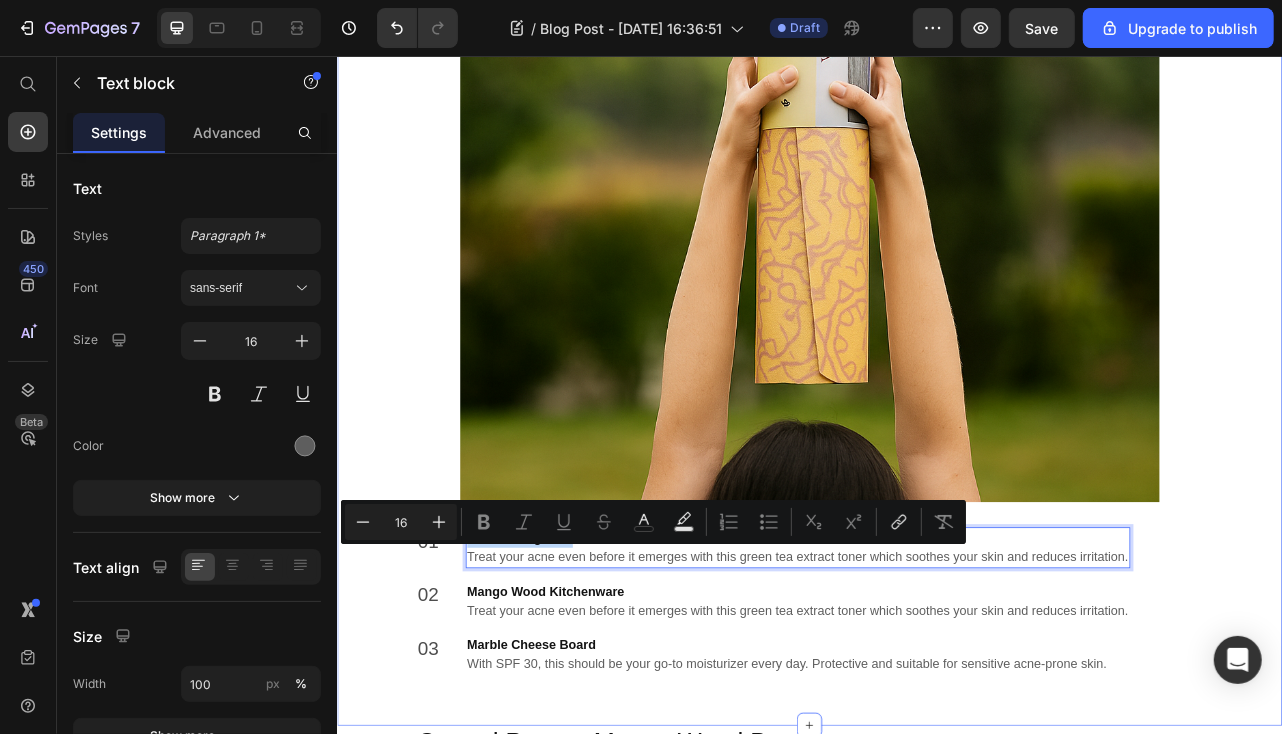 click on "🌿 Here’s What to Expect Heading Image 01 Text block Balance Yoga Ma Treat your acne even before it emerges with this green tea extract toner which soothes your skin and reduces irritation. Text block   0 Row 02 Text block Mango Wood Kitchenware Treat your acne even before it emerges with this green tea extract toner which soothes your skin and reduces irritation. Text block Row 03 Text block Marble Cheese Board With SPF 30, this should be your go-to moisturizer every day. Protective and suitable for sensitive acne-prone skin. Text block Row Row" at bounding box center [936, 41] 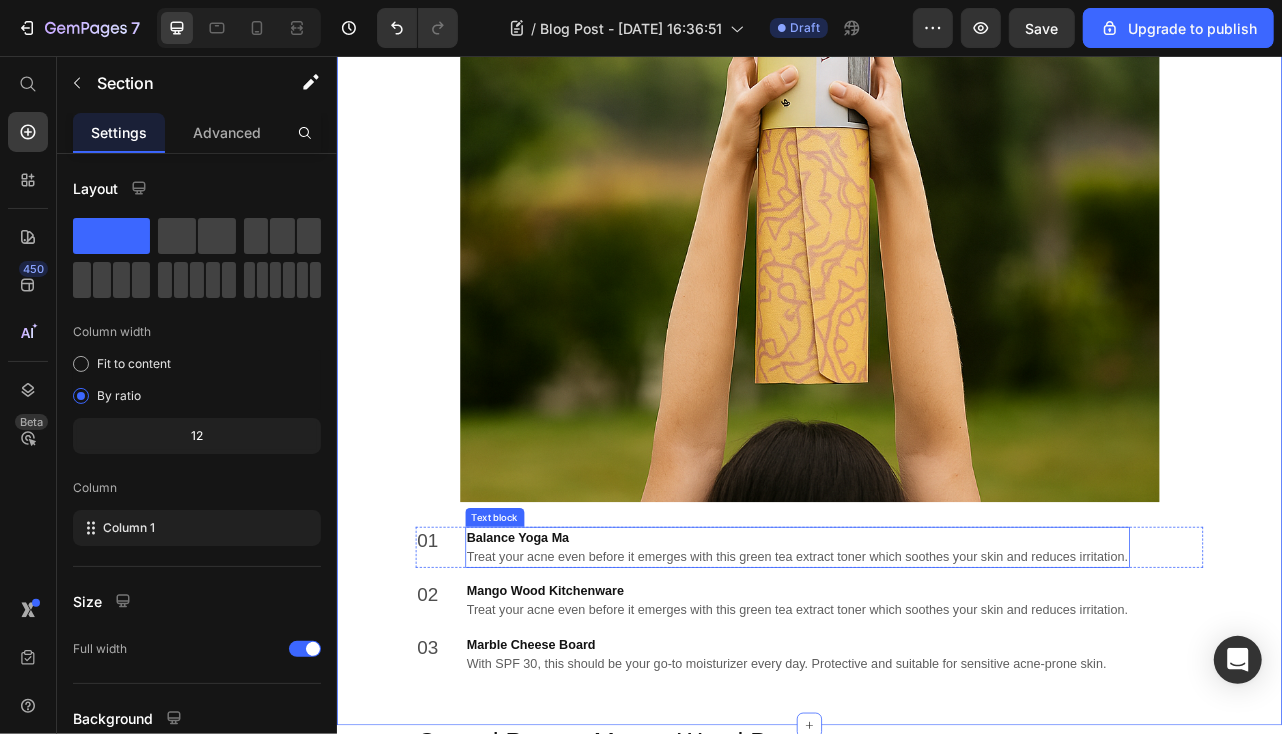 click on "Balance Yoga Ma" at bounding box center [921, 667] 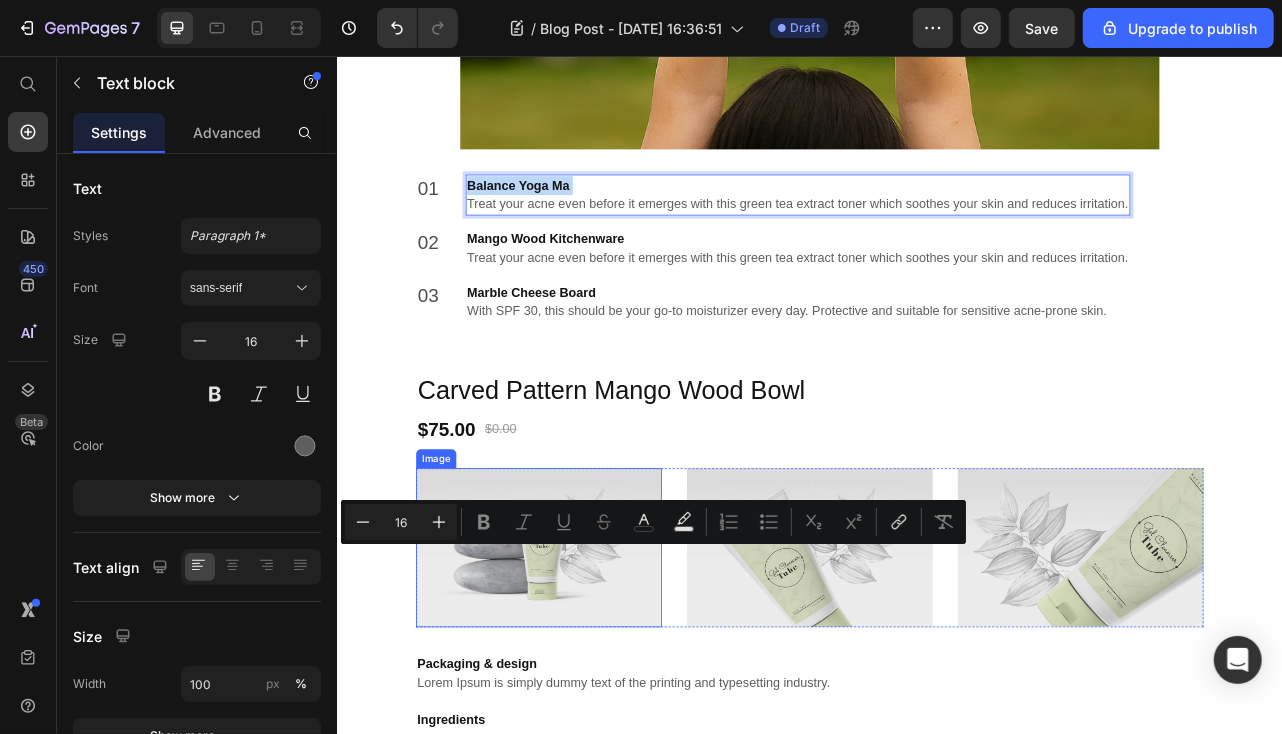 scroll, scrollTop: 3354, scrollLeft: 0, axis: vertical 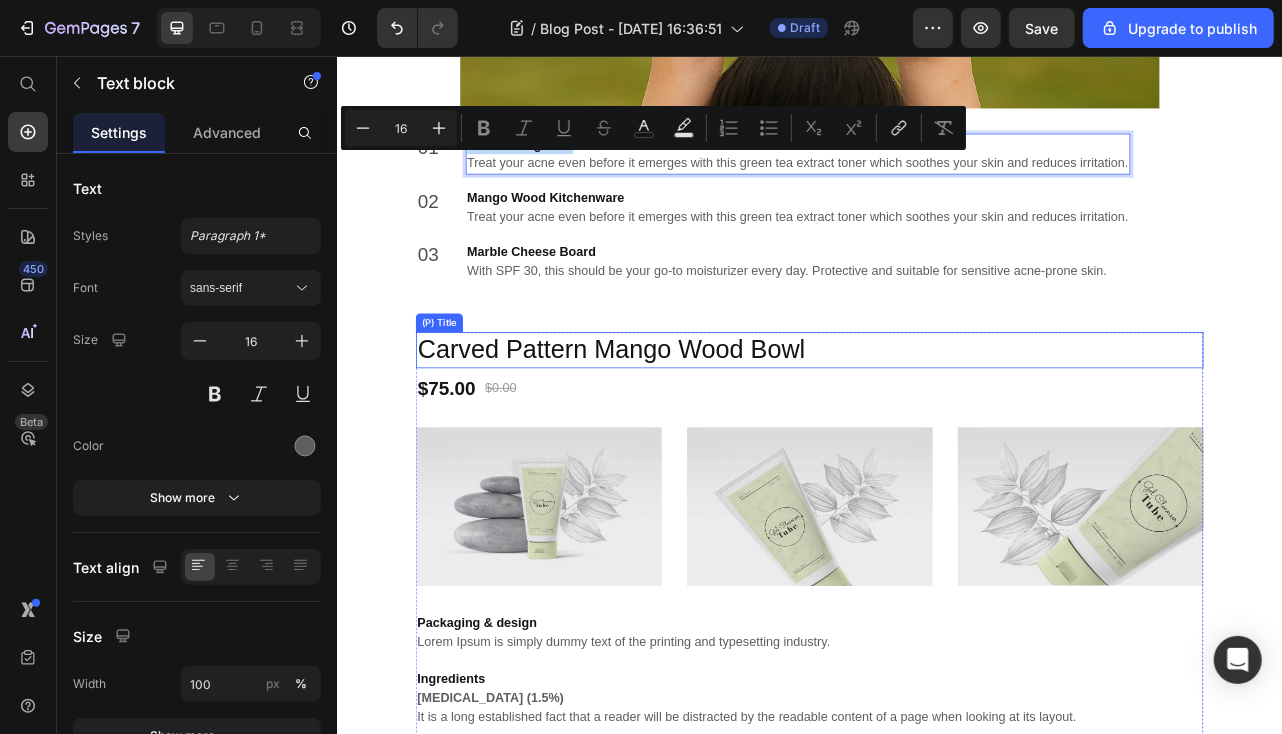 click on "Carved Pattern Mango Wood Bowl" at bounding box center (936, 428) 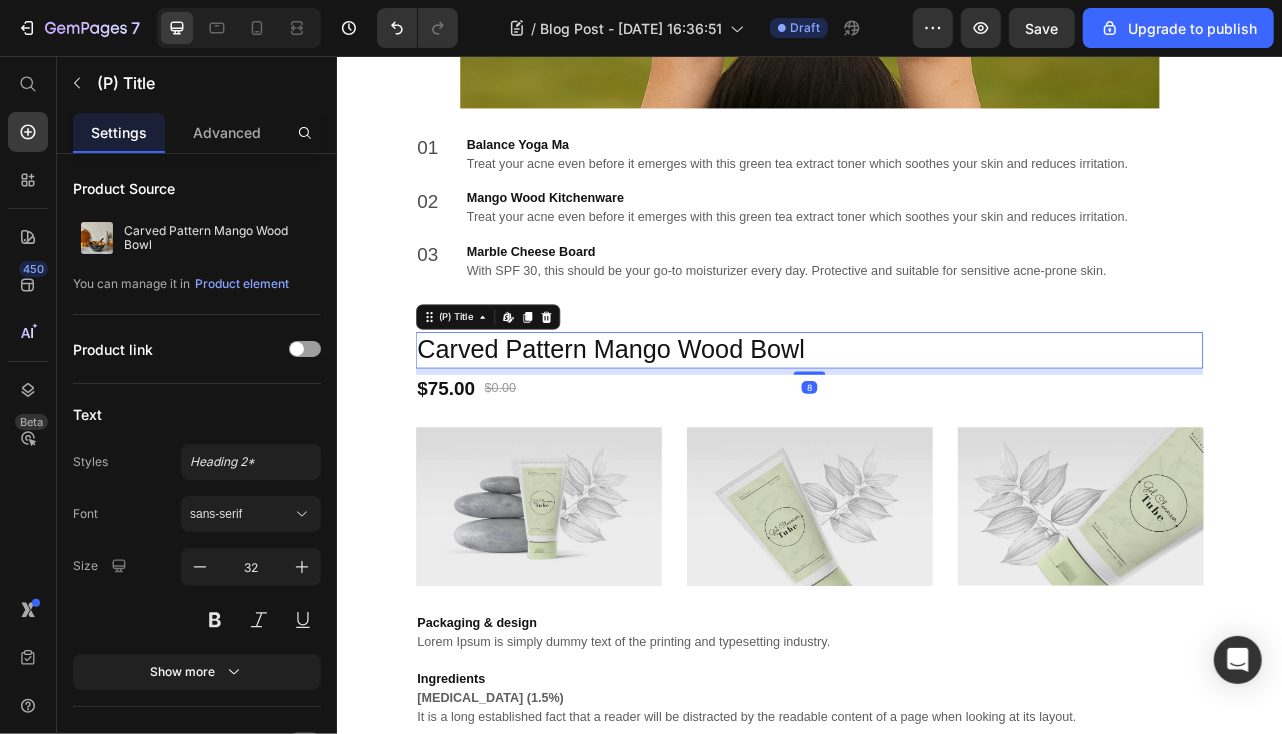 click on "Carved Pattern Mango Wood Bowl" at bounding box center [936, 428] 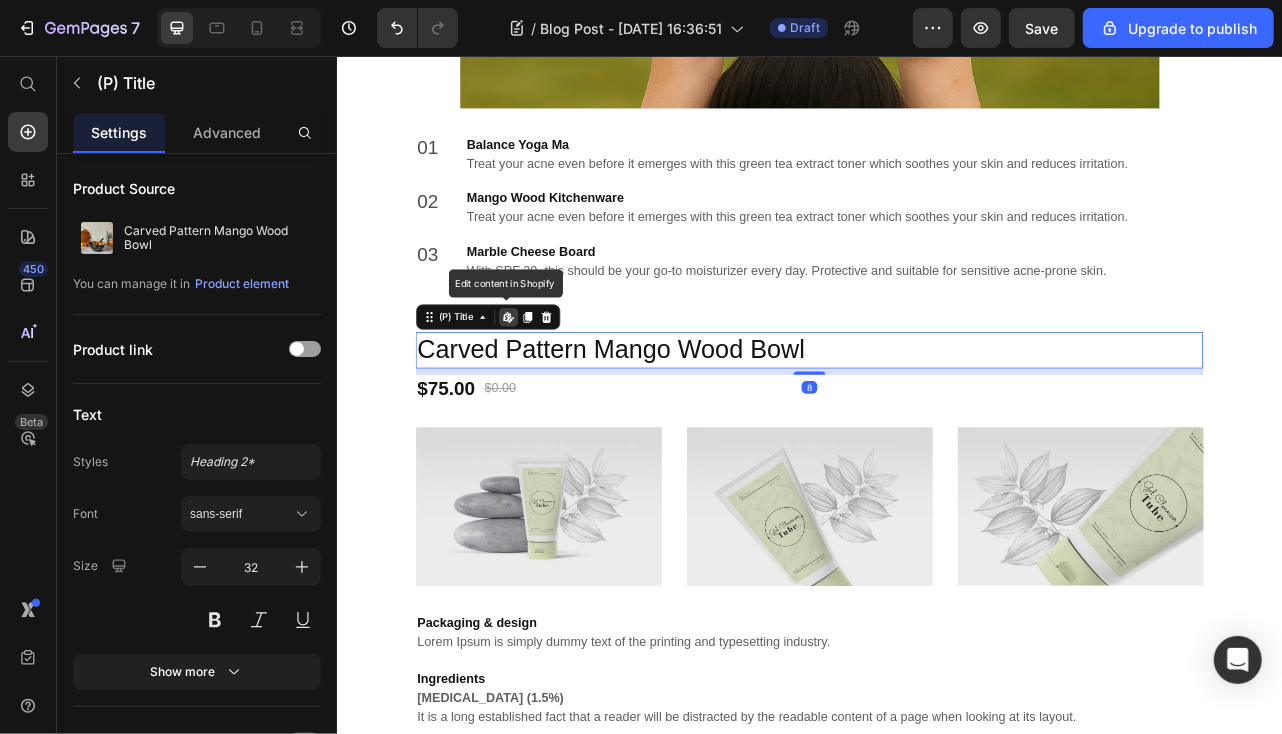click on "Carved Pattern Mango Wood Bowl" at bounding box center [936, 428] 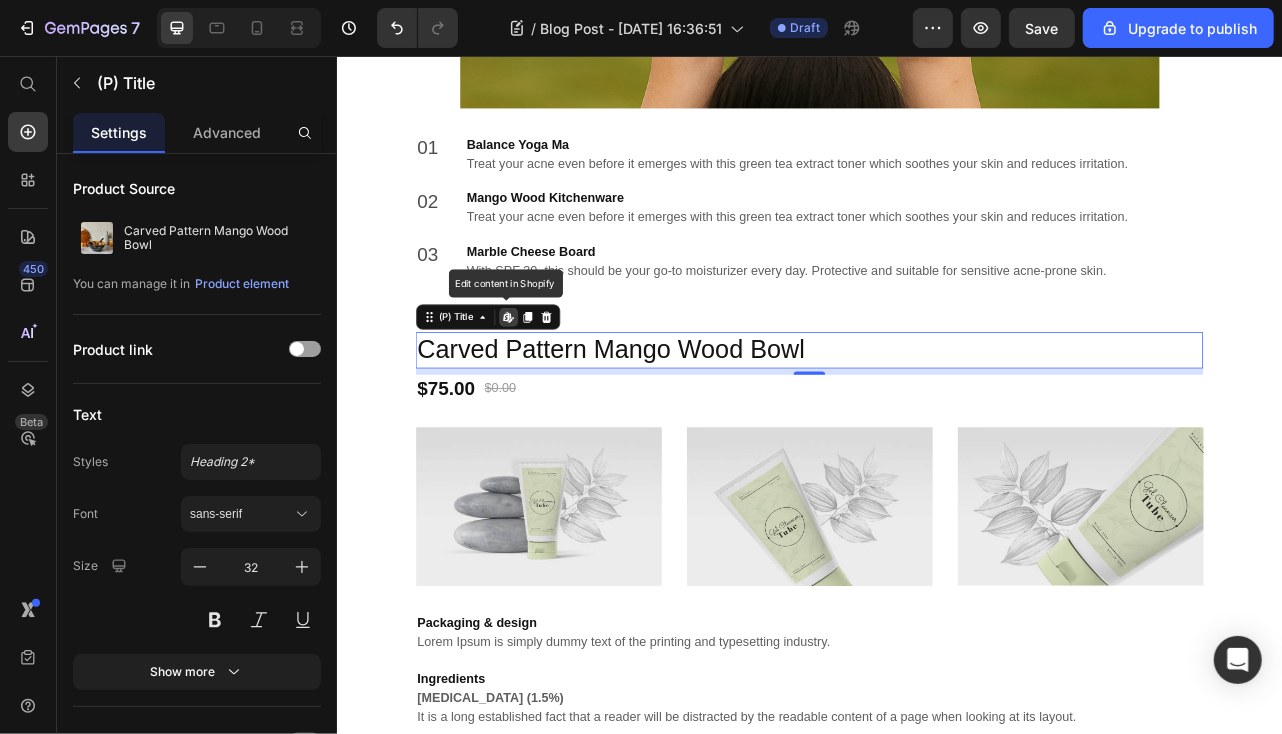 scroll, scrollTop: 3254, scrollLeft: 0, axis: vertical 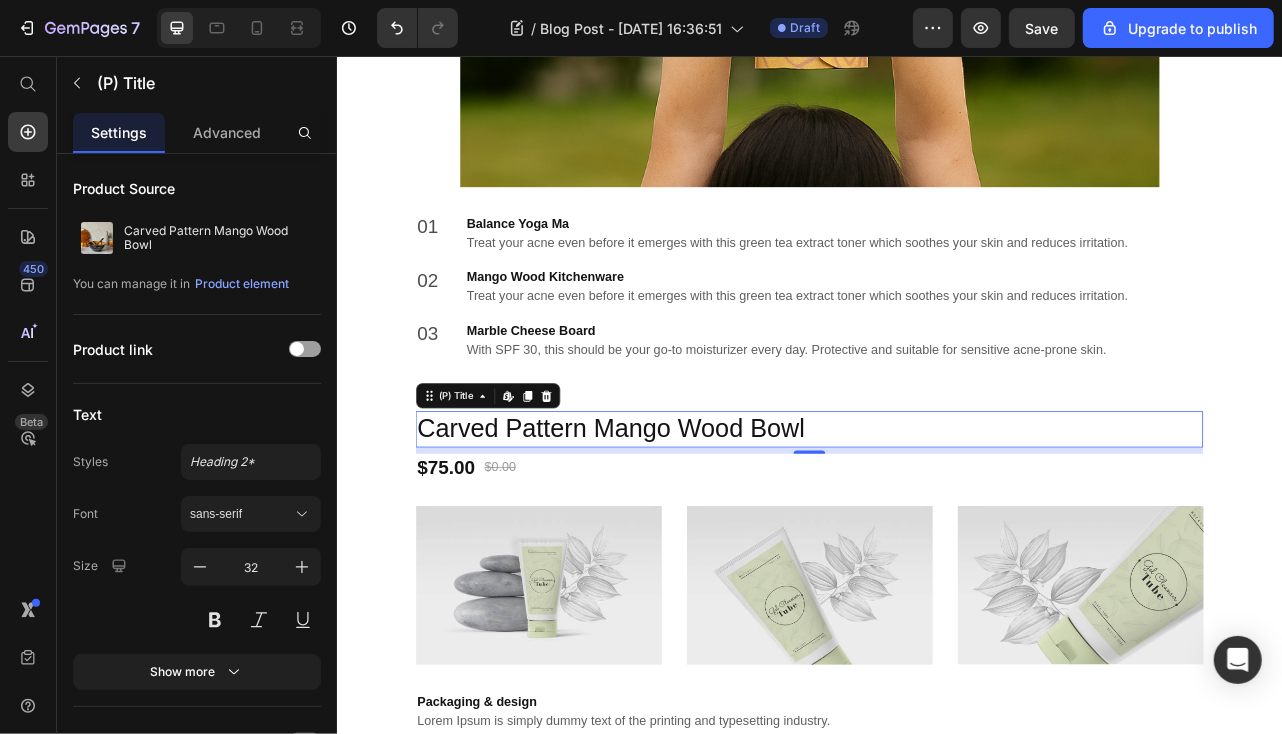 click on "Carved Pattern Mango Wood Bowl" at bounding box center [936, 528] 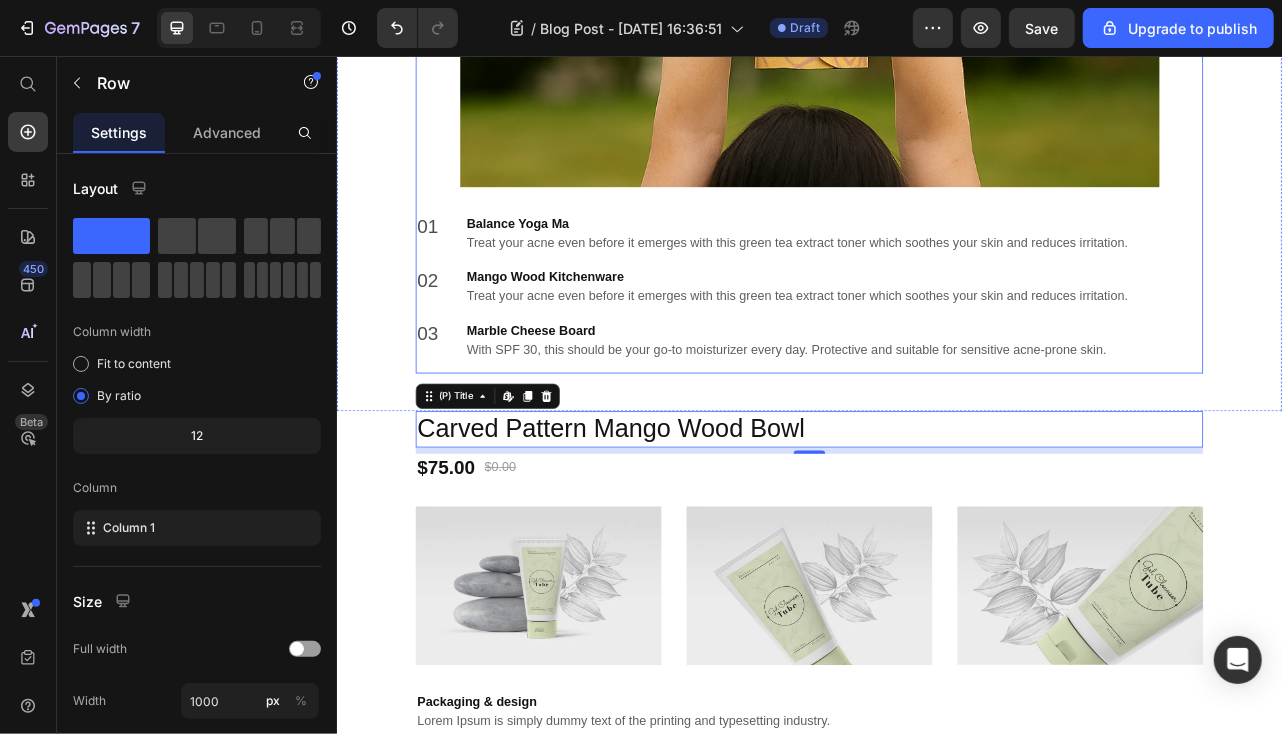 click on "🌿 Here’s What to Expect Heading Image 01 Text block Balance Yoga Ma Treat your acne even before it emerges with this green tea extract toner which soothes your skin and reduces irritation. Text block Row 02 Text block Mango Wood Kitchenware Treat your acne even before it emerges with this green tea extract toner which soothes your skin and reduces irritation. Text block Row 03 Text block Marble Cheese Board With SPF 30, this should be your go-to moisturizer every day. Protective and suitable for sensitive acne-prone skin. Text block Row" at bounding box center (936, -367) 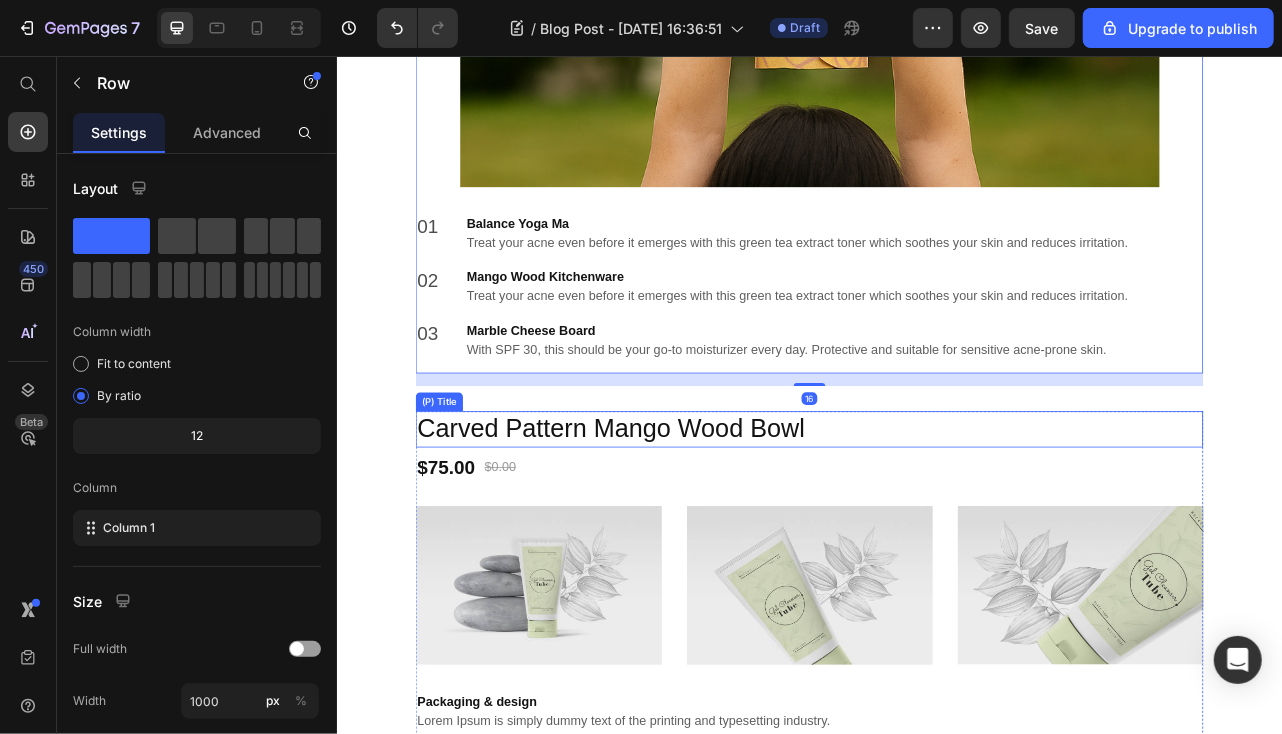 click on "Carved Pattern Mango Wood Bowl" at bounding box center (936, 528) 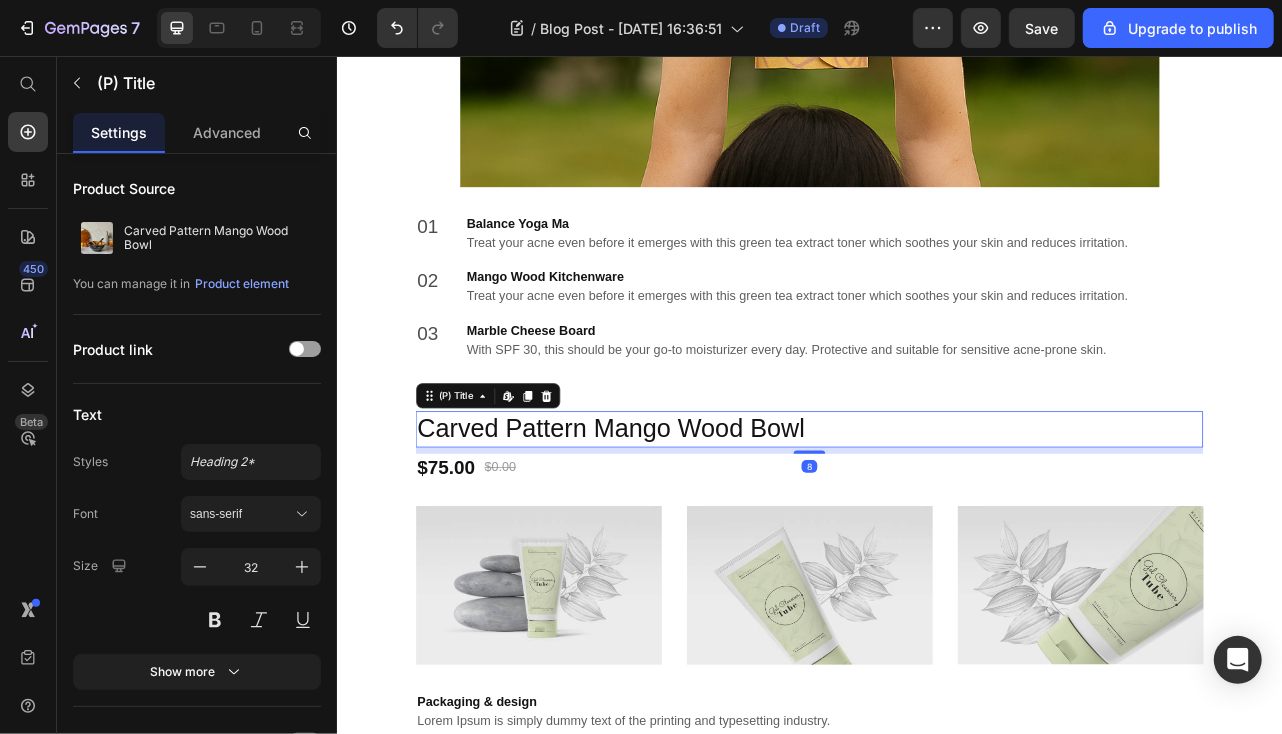 click on "Carved Pattern Mango Wood Bowl" at bounding box center [936, 528] 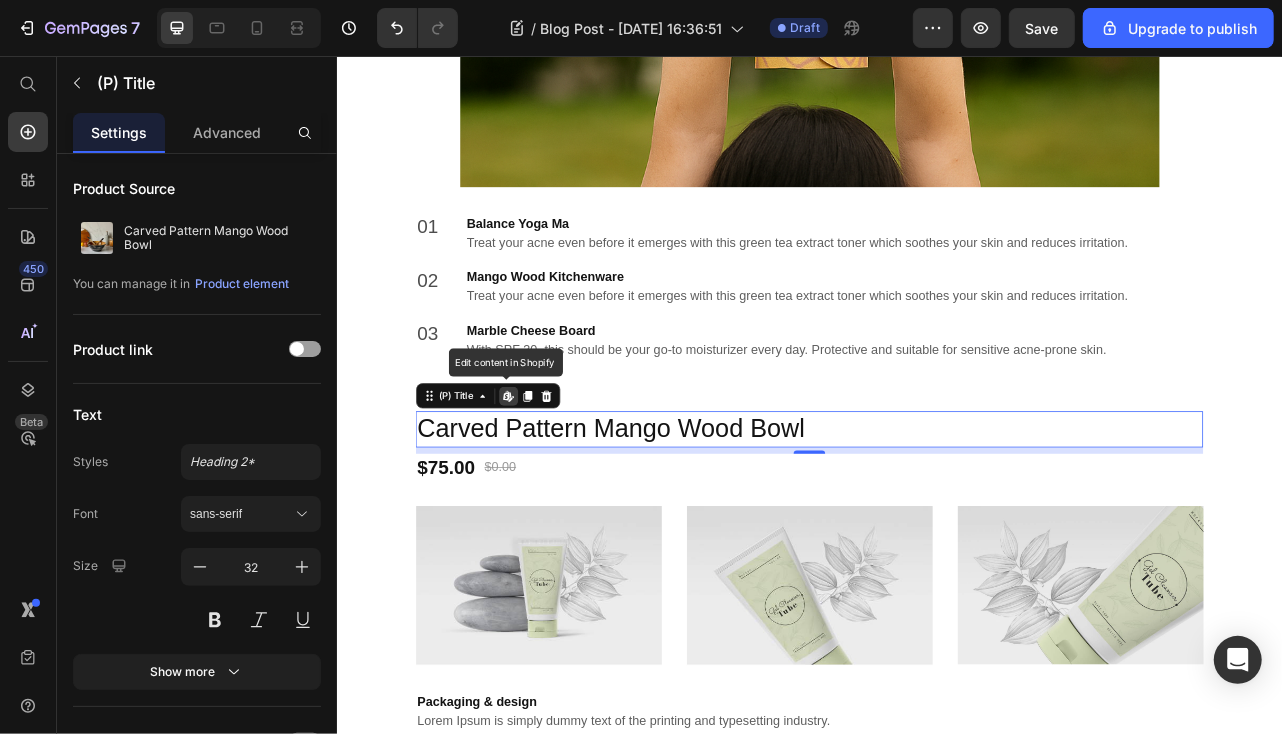 click on "Carved Pattern Mango Wood Bowl" at bounding box center [936, 528] 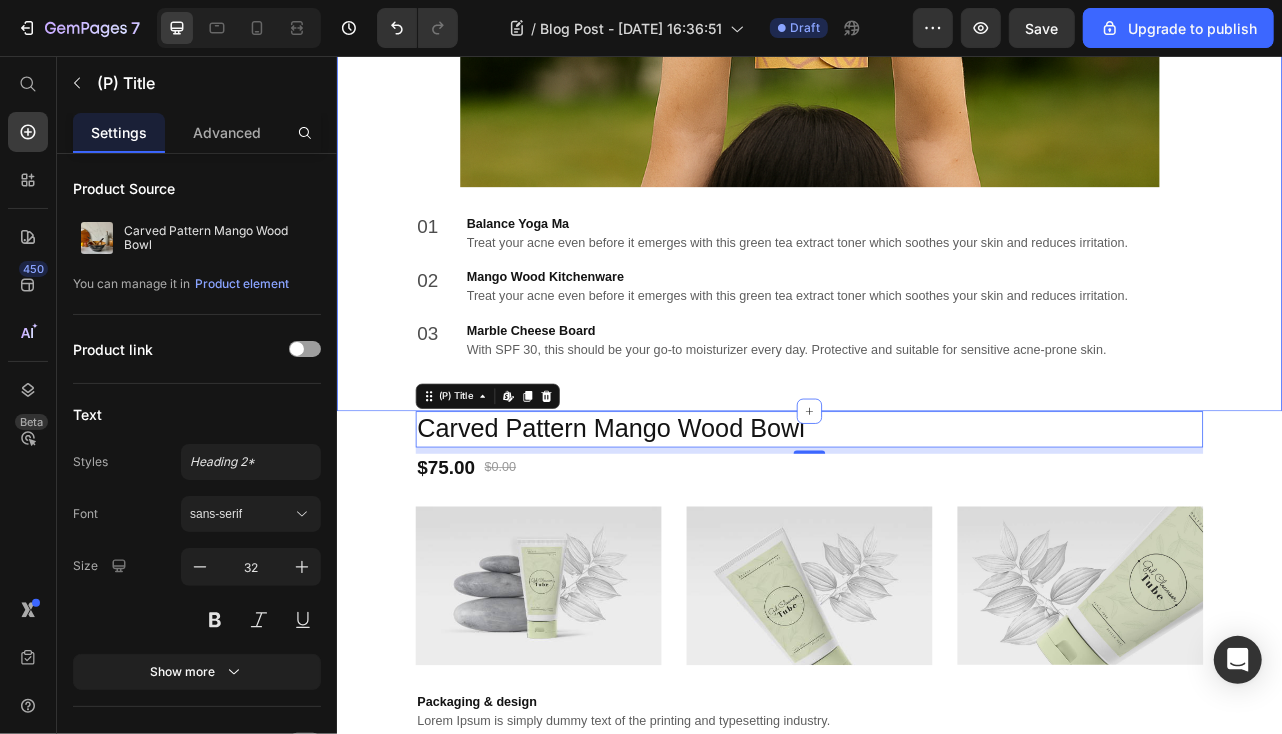 click on "🌿 Here’s What to Expect Heading Image 01 Text block Balance Yoga Ma Treat your acne even before it emerges with this green tea extract toner which soothes your skin and reduces irritation. Text block Row 02 Text block Mango Wood Kitchenware Treat your acne even before it emerges with this green tea extract toner which soothes your skin and reduces irritation. Text block Row 03 Text block Marble Cheese Board With SPF 30, this should be your go-to moisturizer every day. Protective and suitable for sensitive acne-prone skin. Text block Row Row" at bounding box center (936, -359) 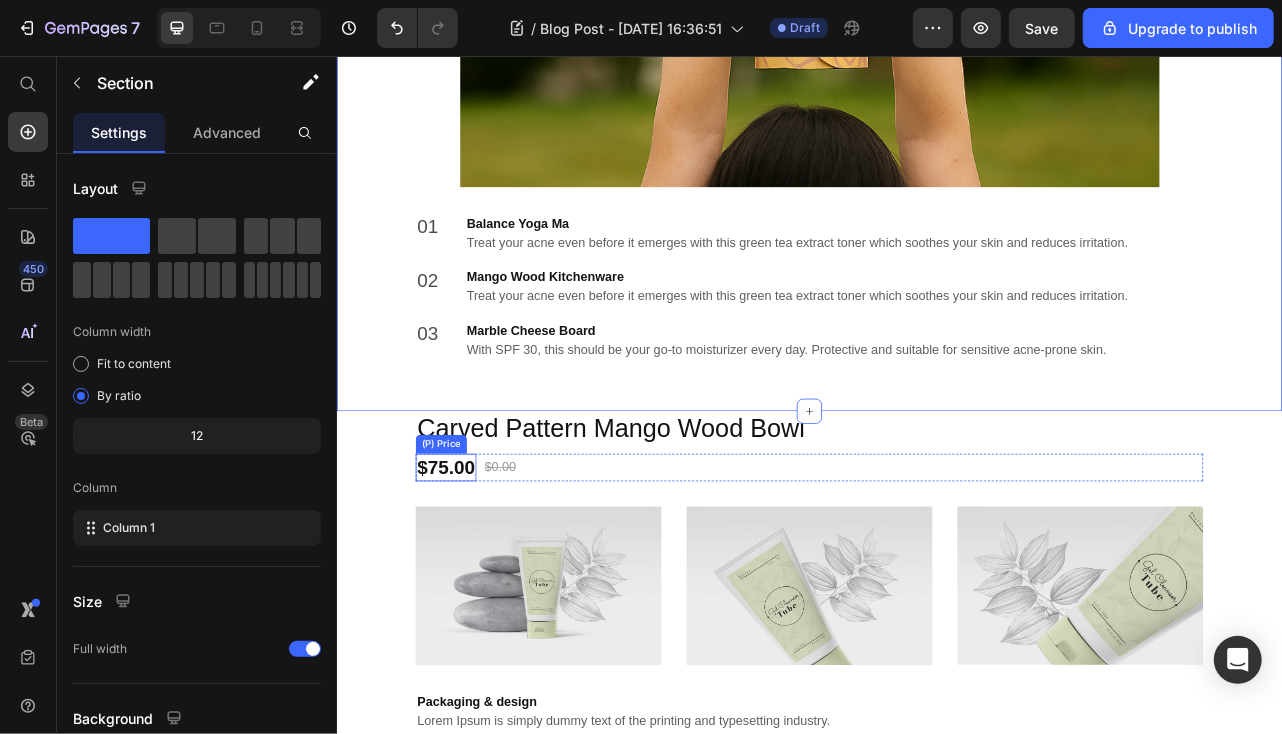 click on "Carved Pattern Mango Wood Bowl" at bounding box center (936, 528) 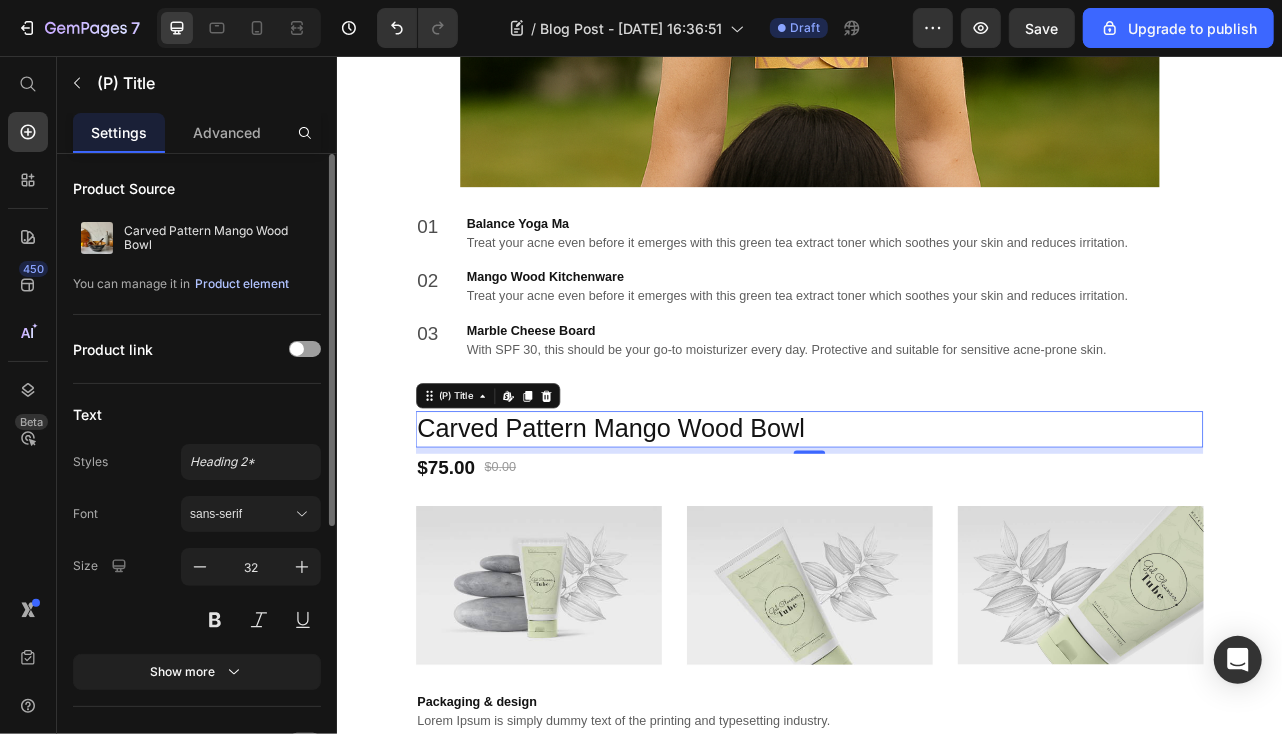 click on "Product element" at bounding box center [242, 284] 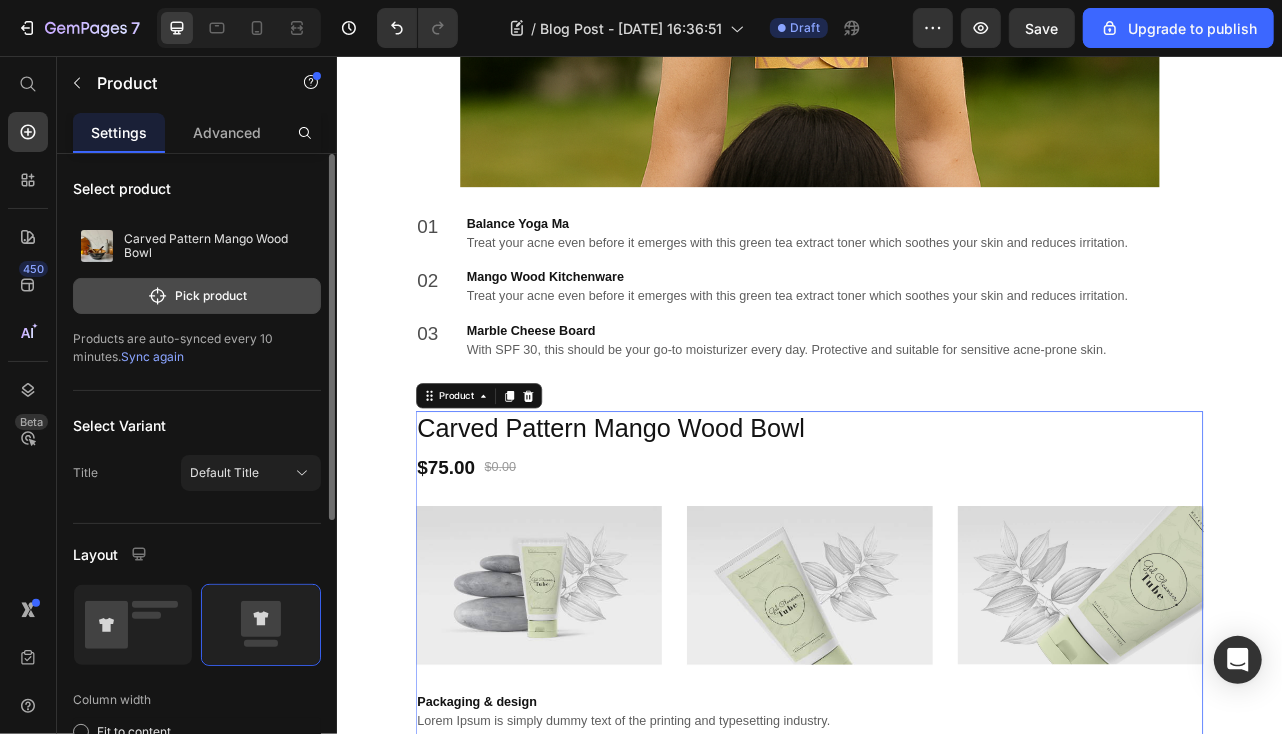 click on "Pick product" at bounding box center [197, 296] 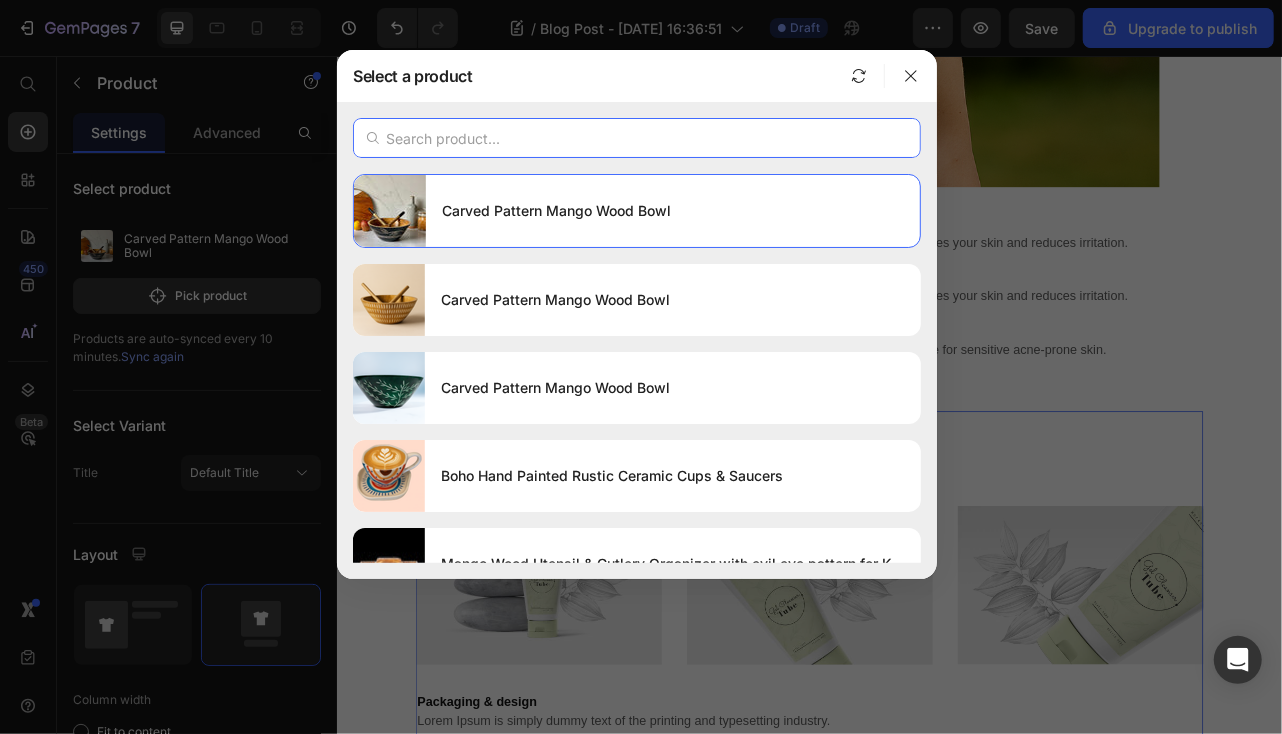 click at bounding box center (637, 138) 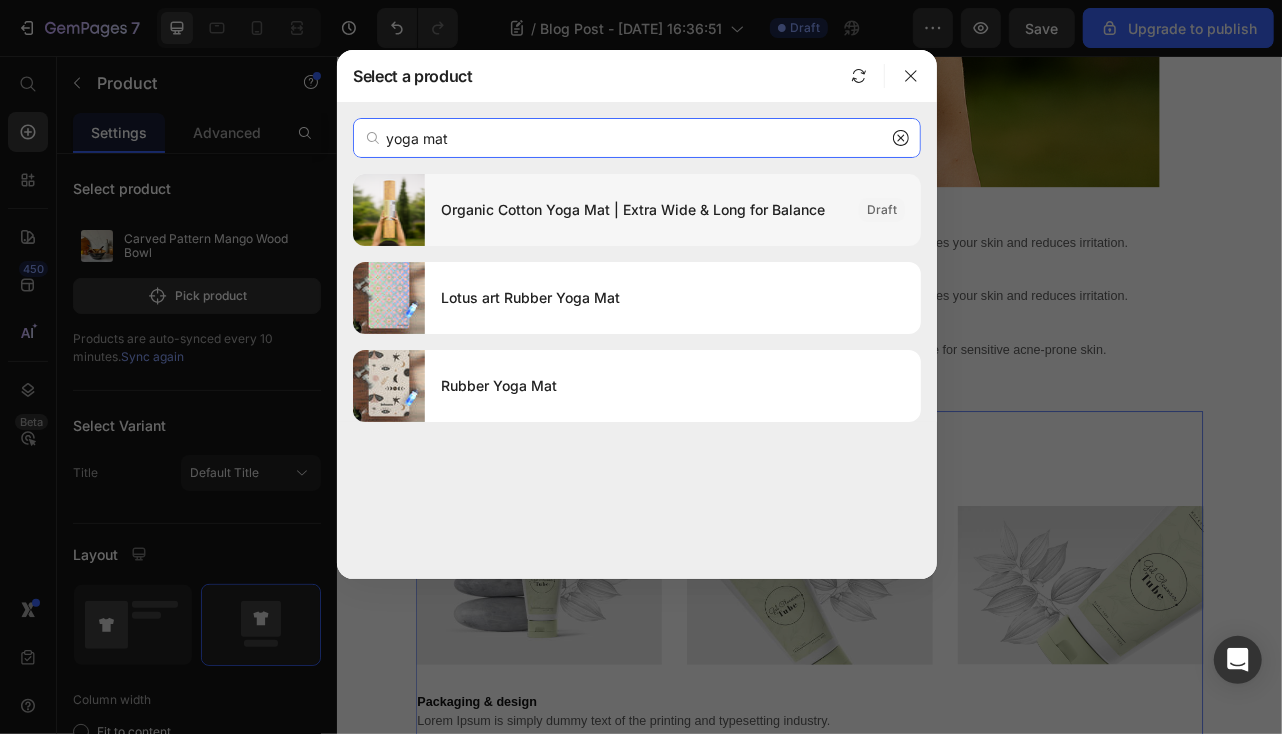 type on "yoga mat" 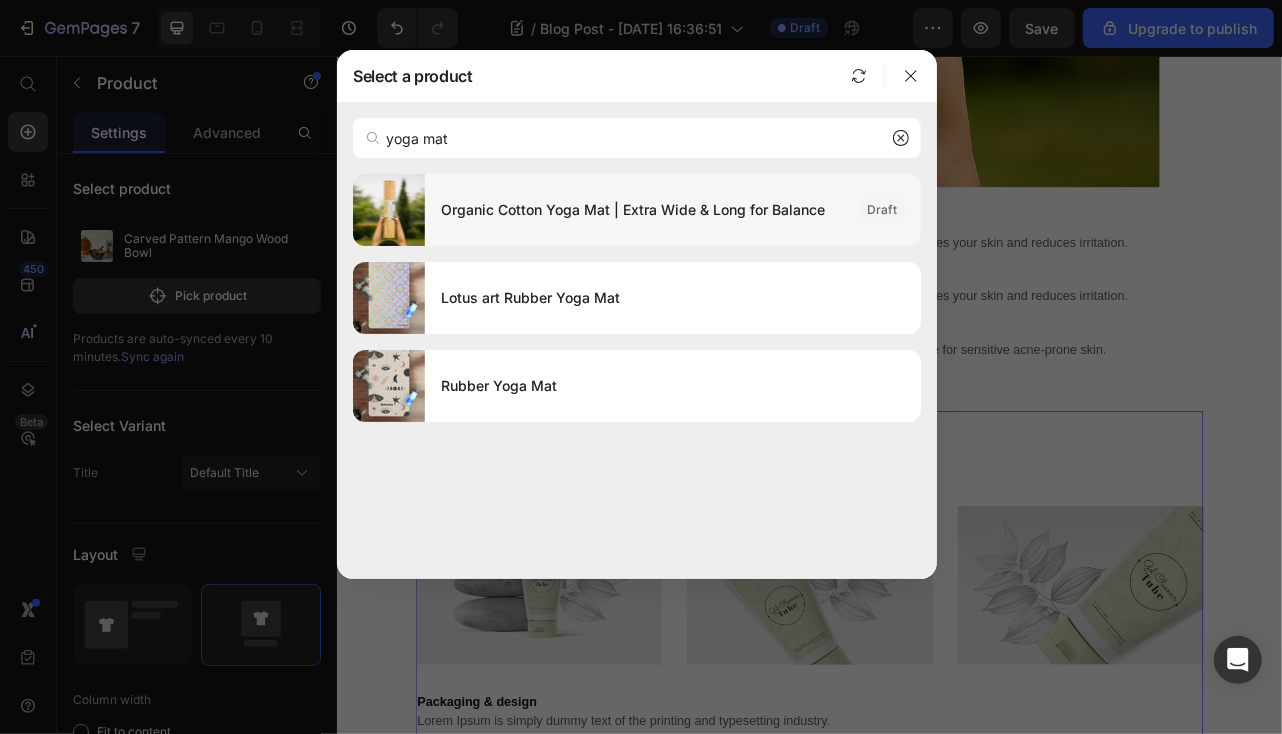 click on "Organic Cotton Yoga Mat | Extra Wide & Long for Balance" at bounding box center [642, 210] 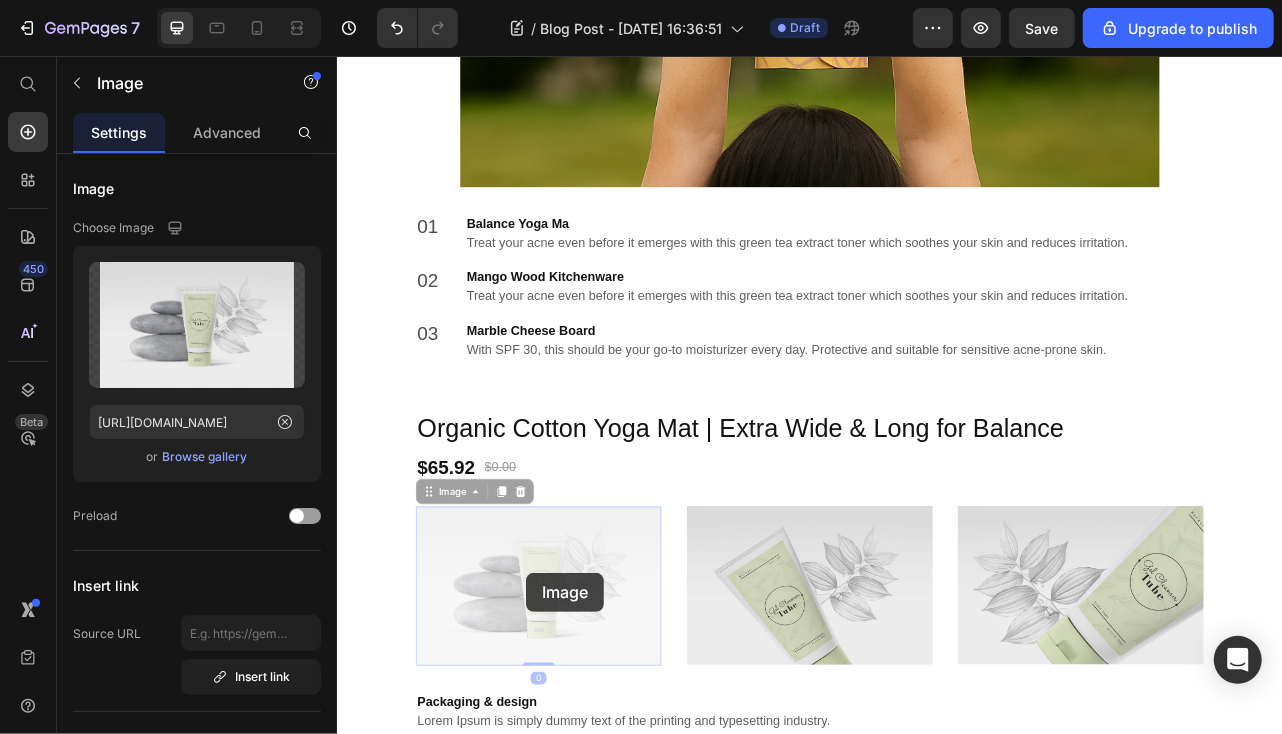 scroll, scrollTop: 3358, scrollLeft: 0, axis: vertical 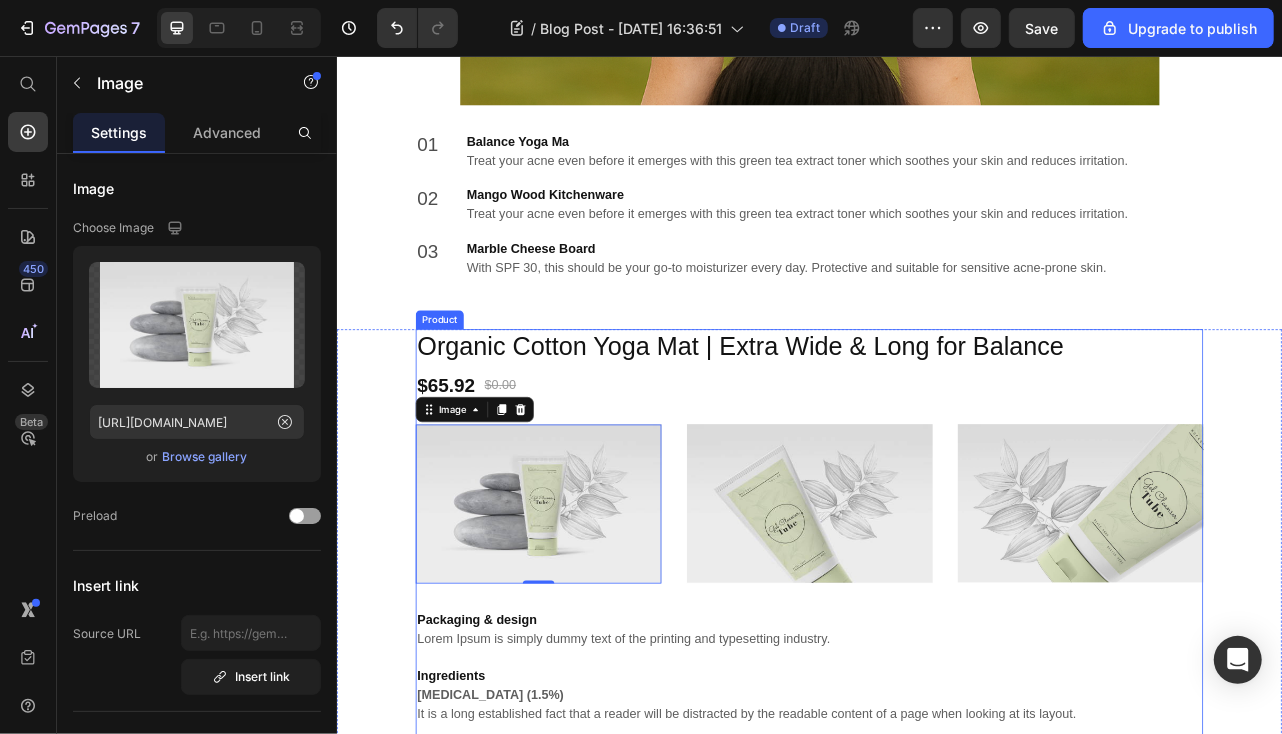 click on "Organic Cotton Yoga Mat | Extra Wide & Long for Balance" at bounding box center [936, 424] 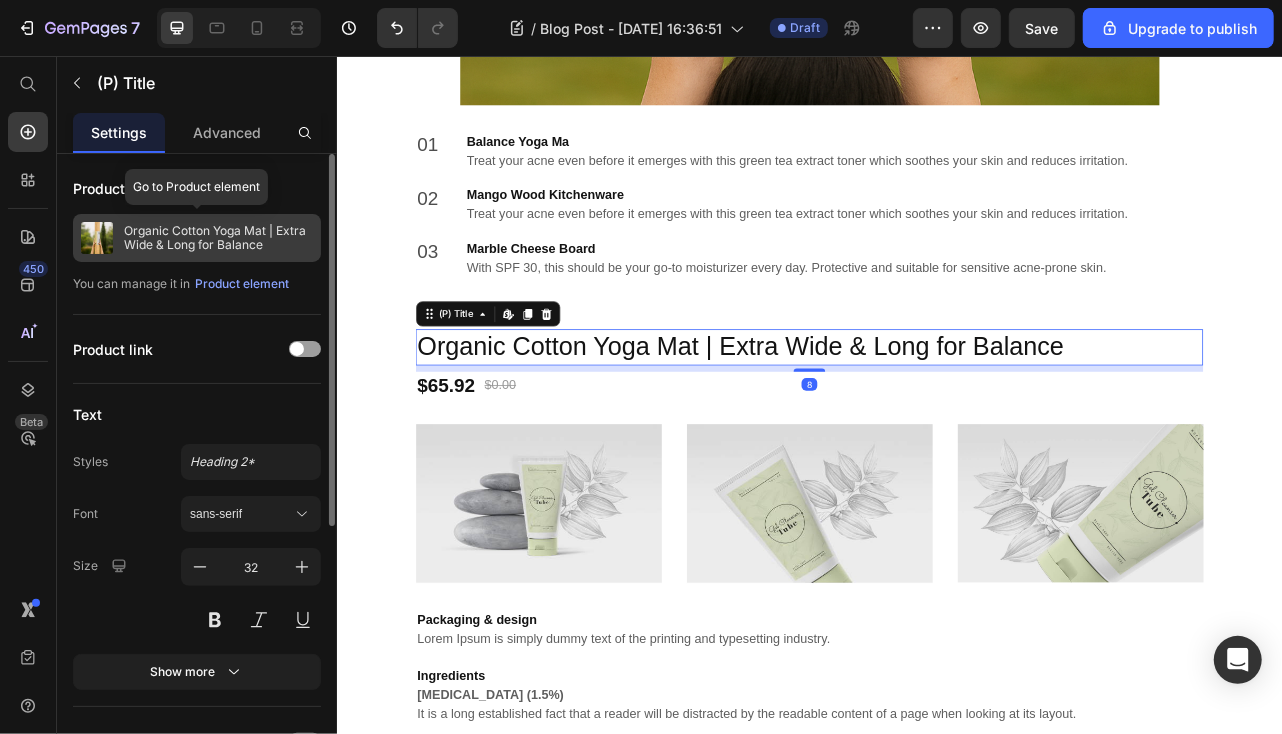 click on "Organic Cotton Yoga Mat | Extra Wide & Long for Balance" at bounding box center (218, 238) 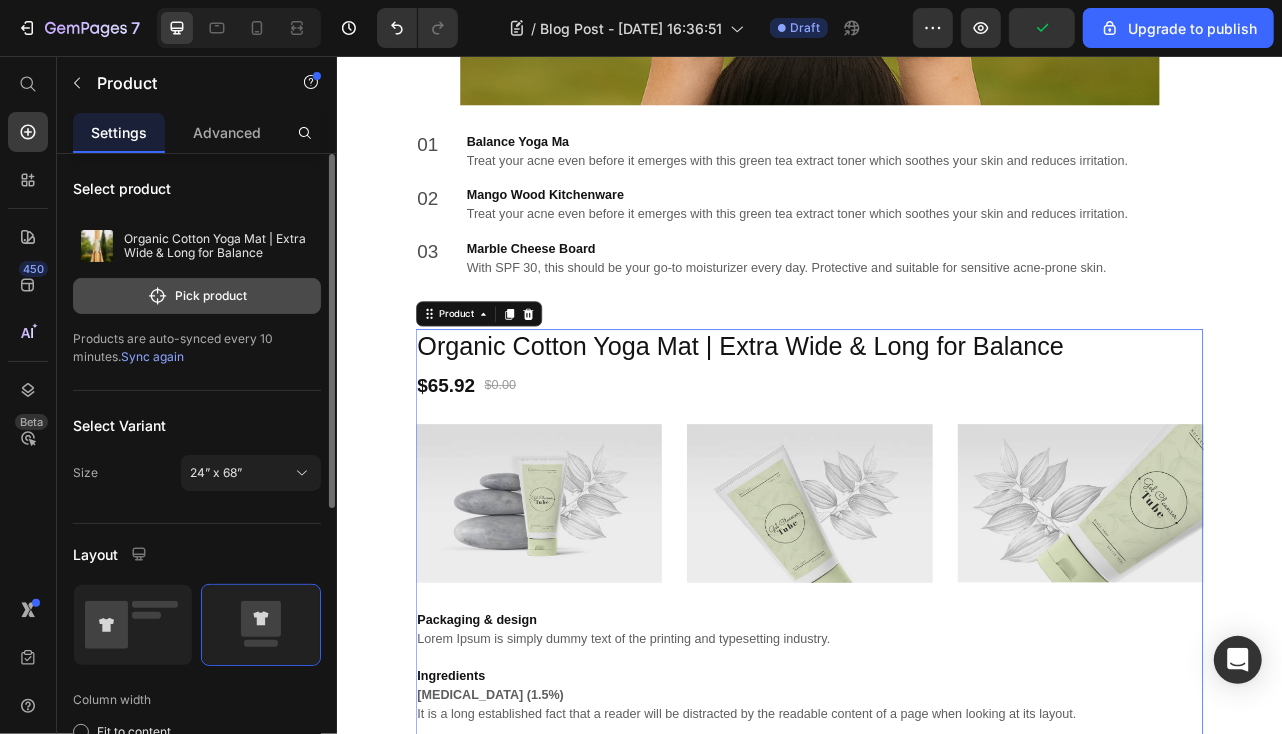 click on "Pick product" at bounding box center (197, 296) 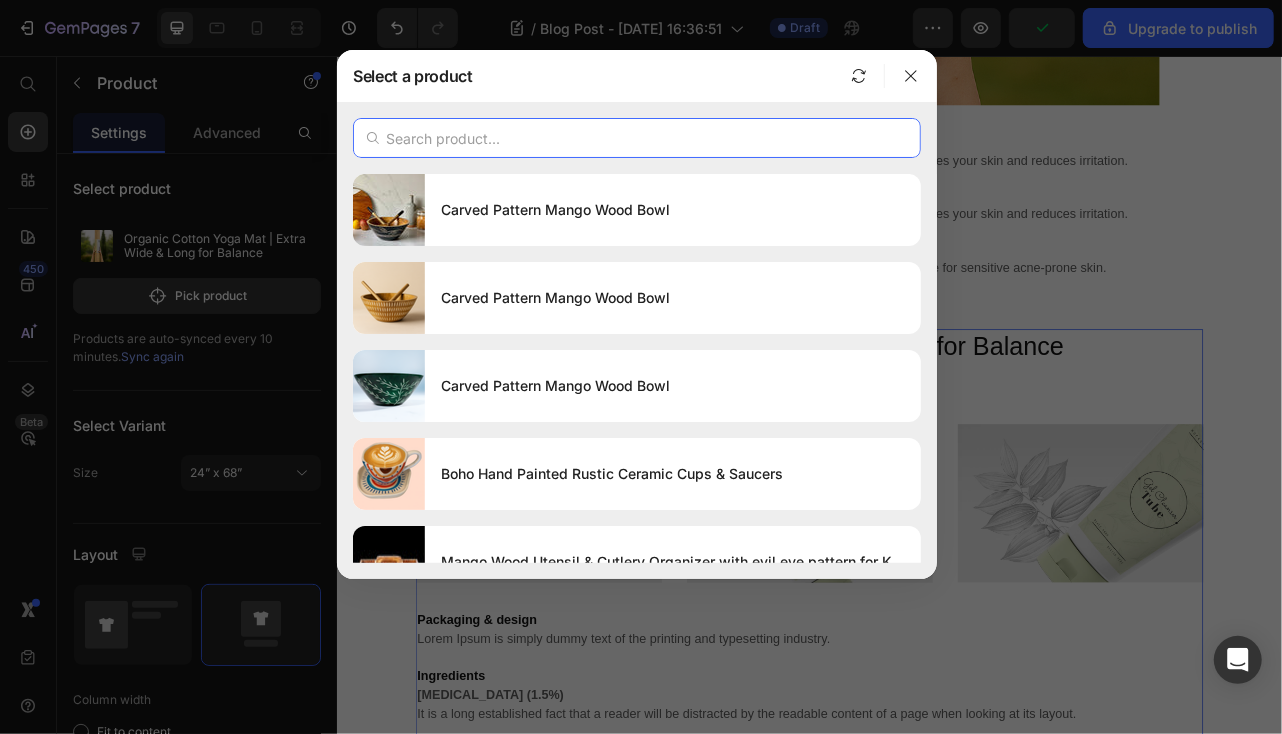 click at bounding box center [637, 138] 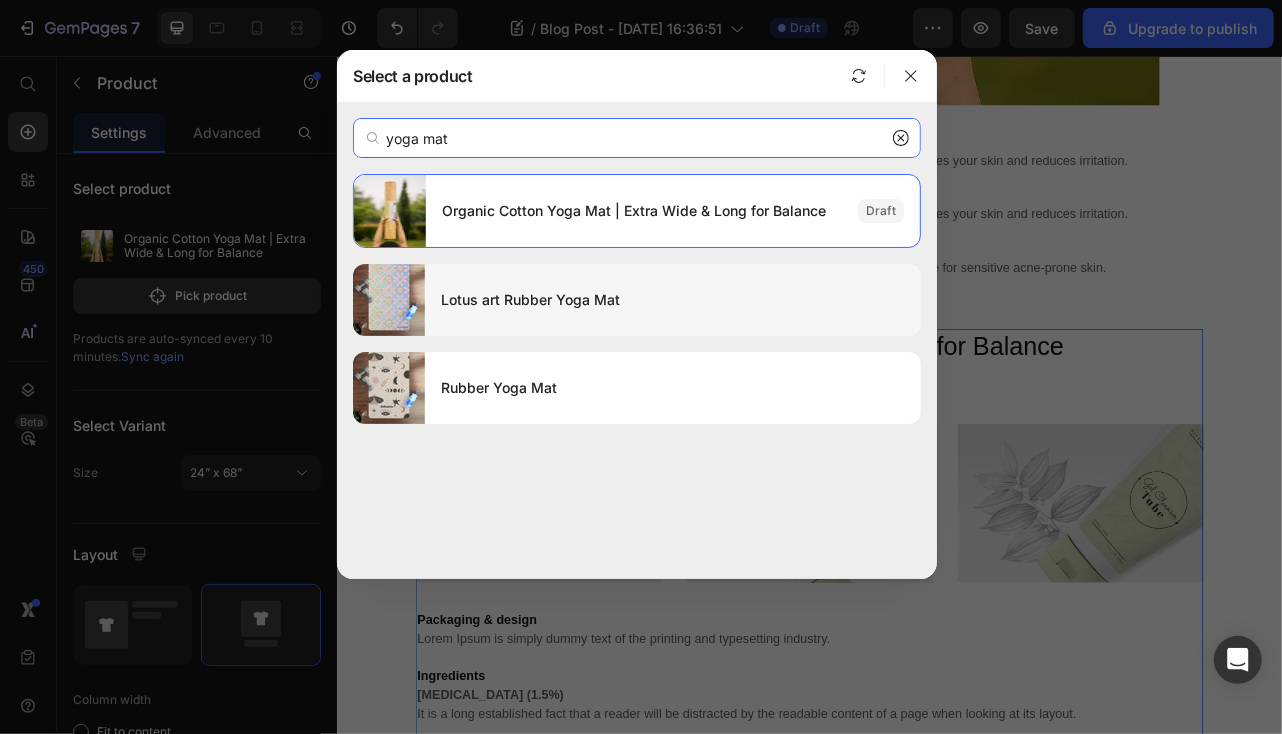 type on "yoga mat" 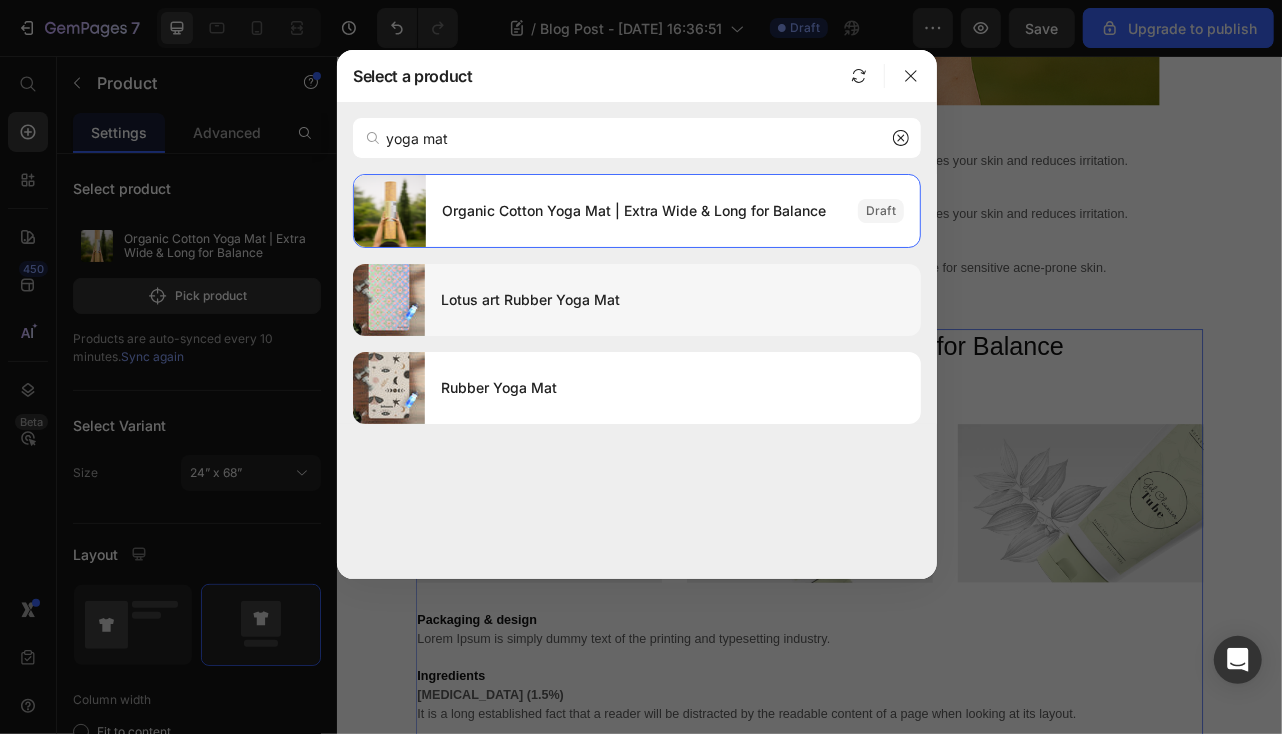 click on "Lotus art Rubber Yoga Mat" at bounding box center (673, 300) 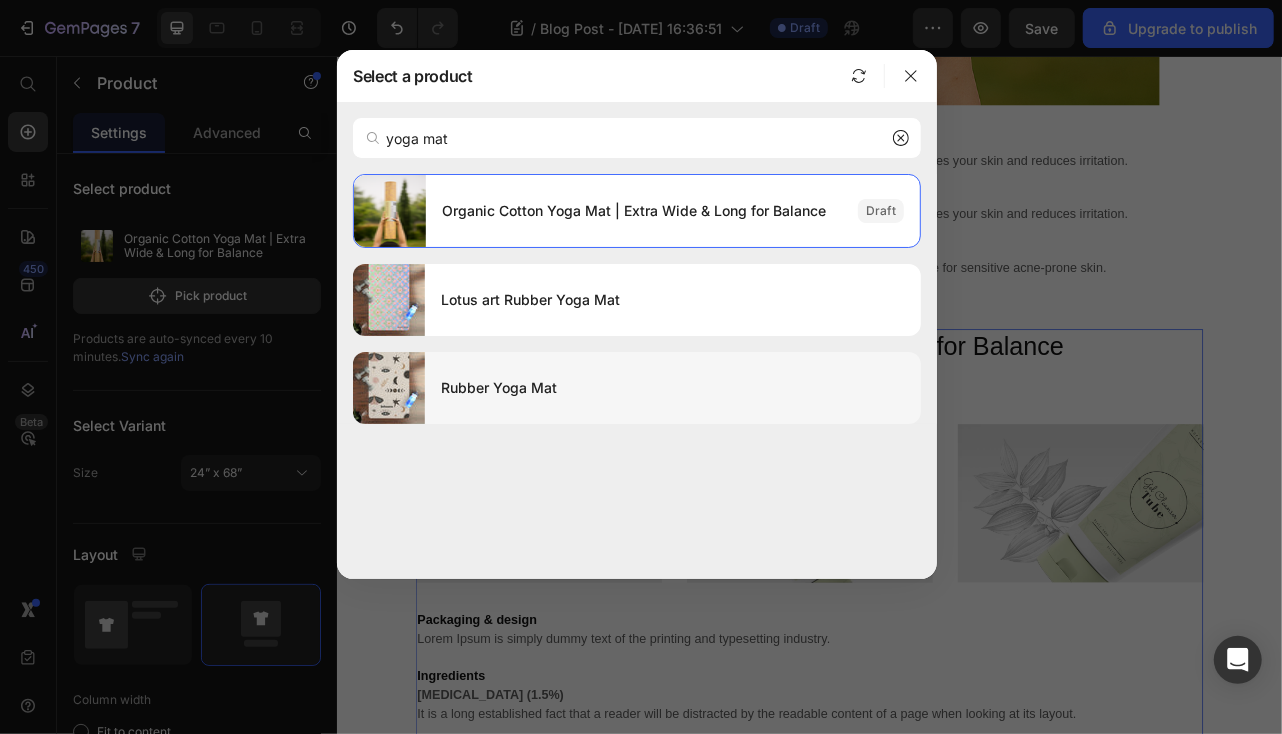 type 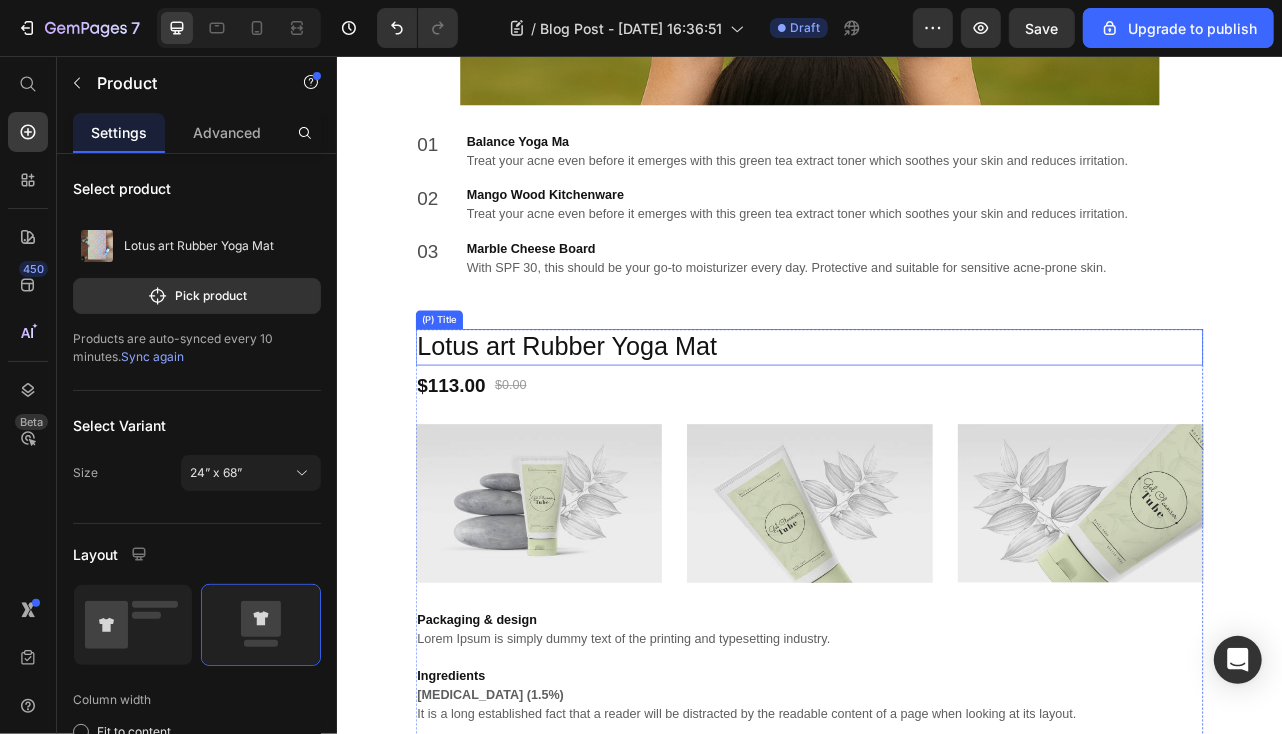click on "Lotus art Rubber Yoga Mat" at bounding box center [936, 424] 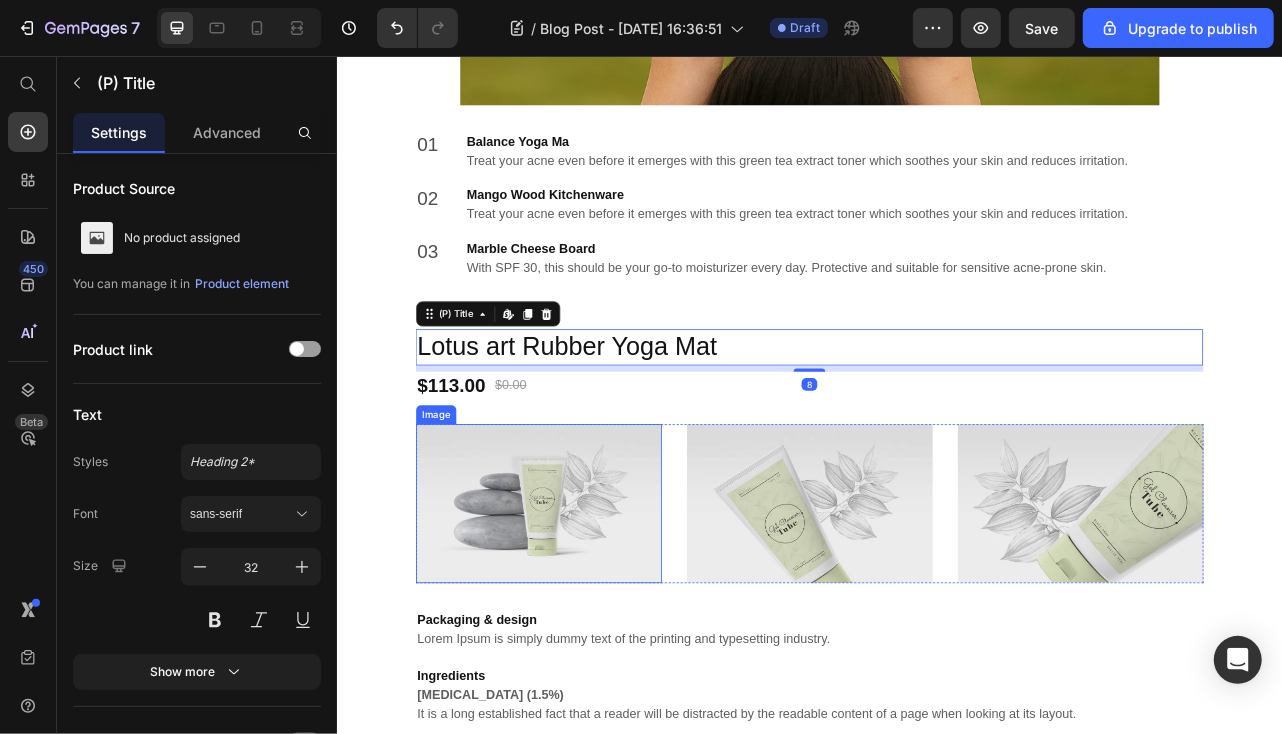 click at bounding box center (592, 623) 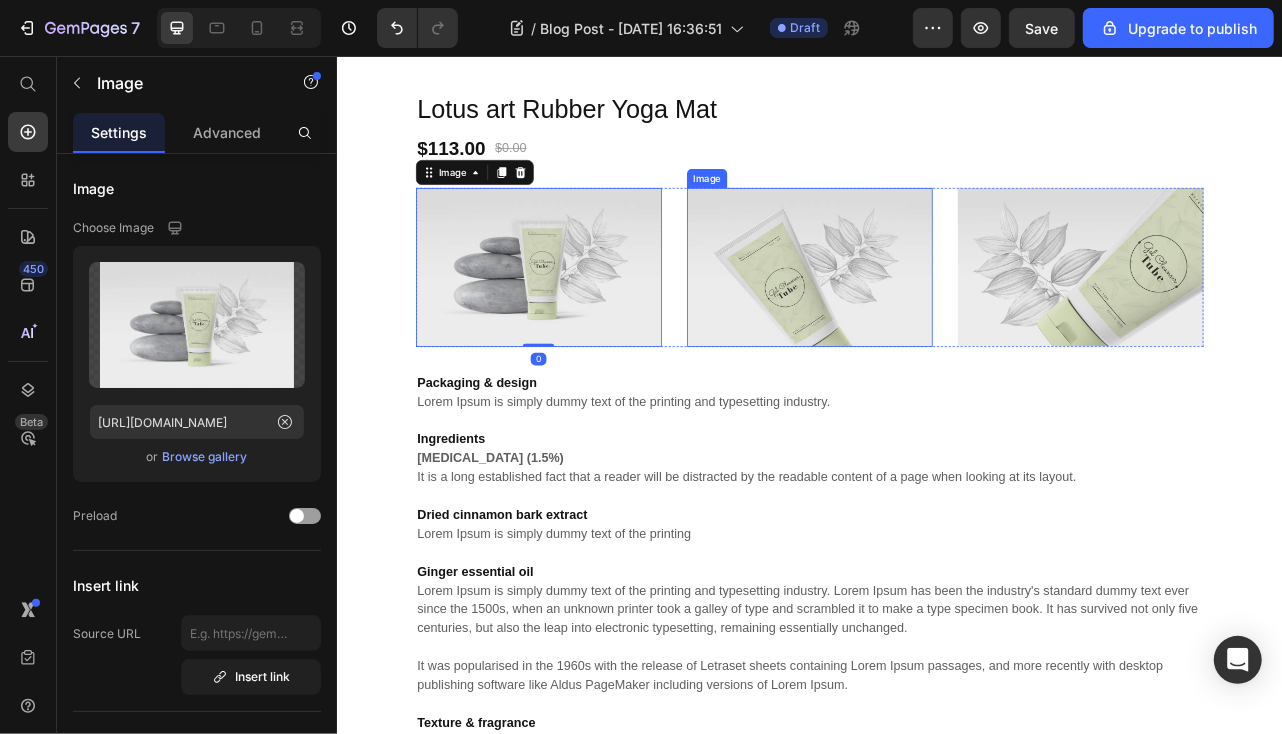 scroll, scrollTop: 3358, scrollLeft: 0, axis: vertical 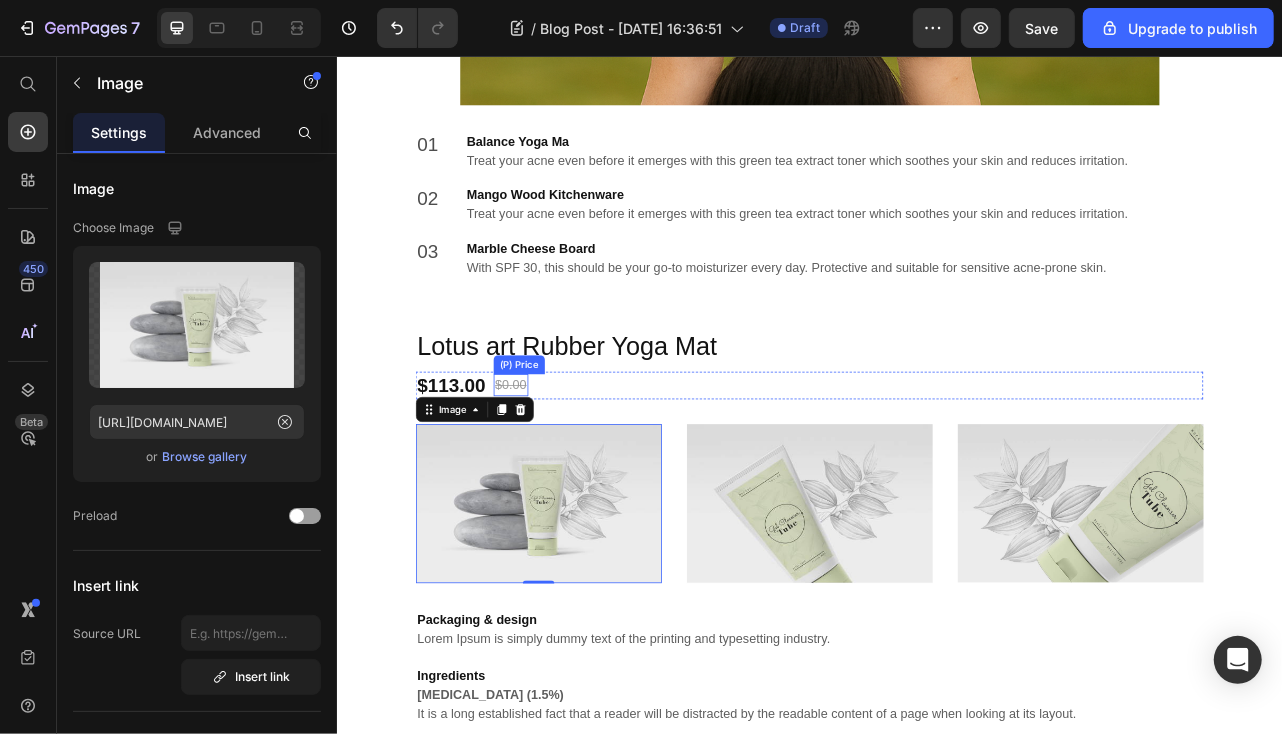 click on "Lotus art Rubber Yoga Mat" at bounding box center [936, 424] 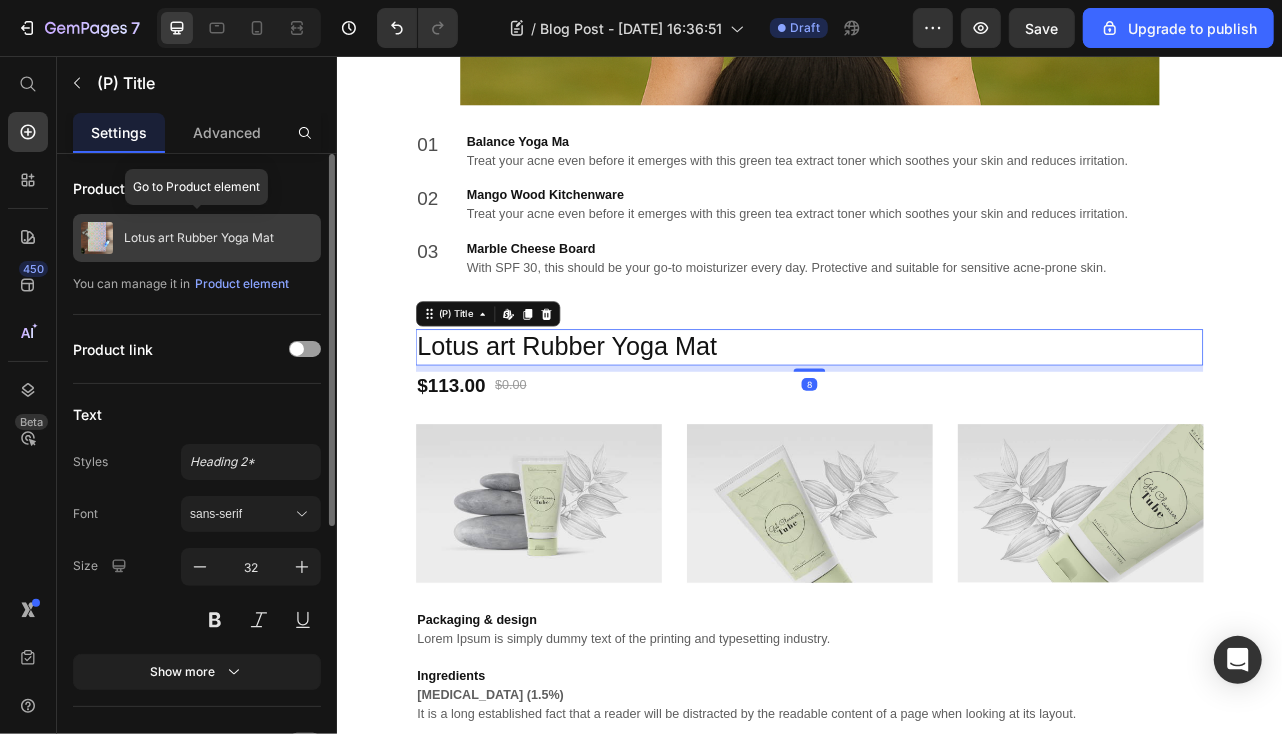 click on "Lotus art Rubber Yoga Mat" at bounding box center [199, 238] 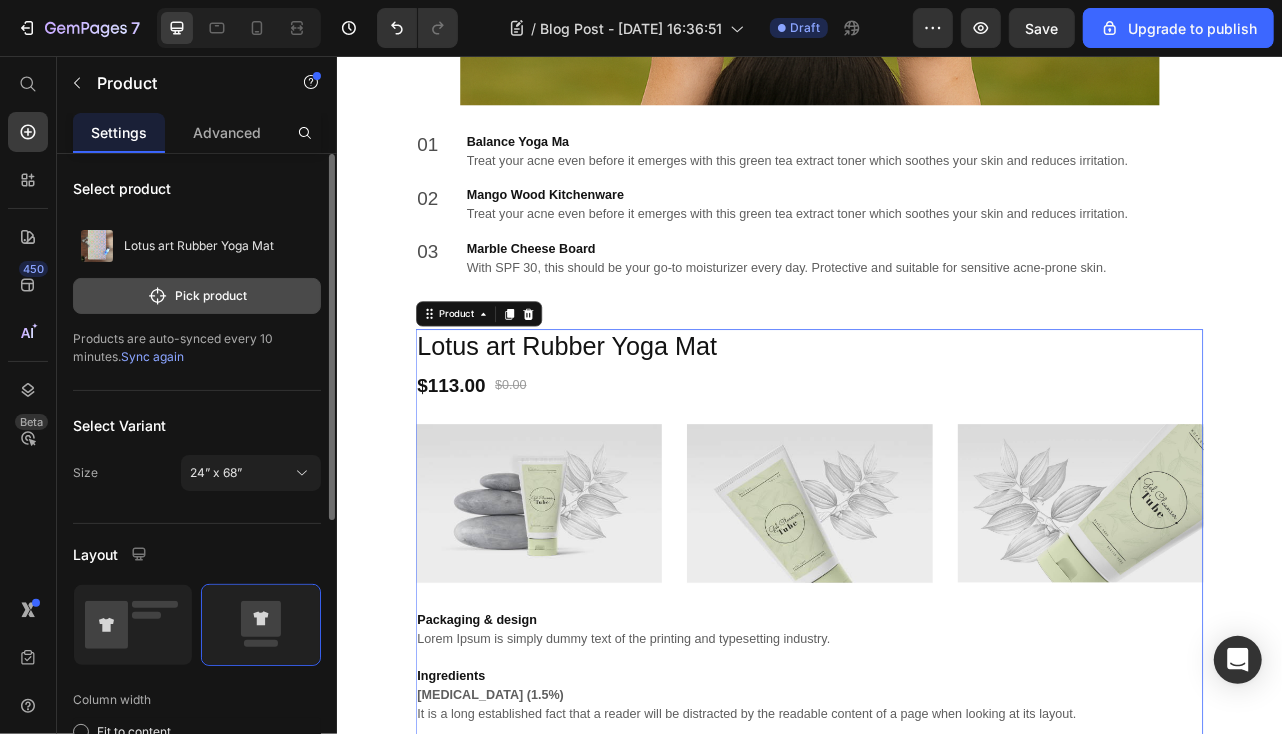 click on "Pick product" at bounding box center [197, 296] 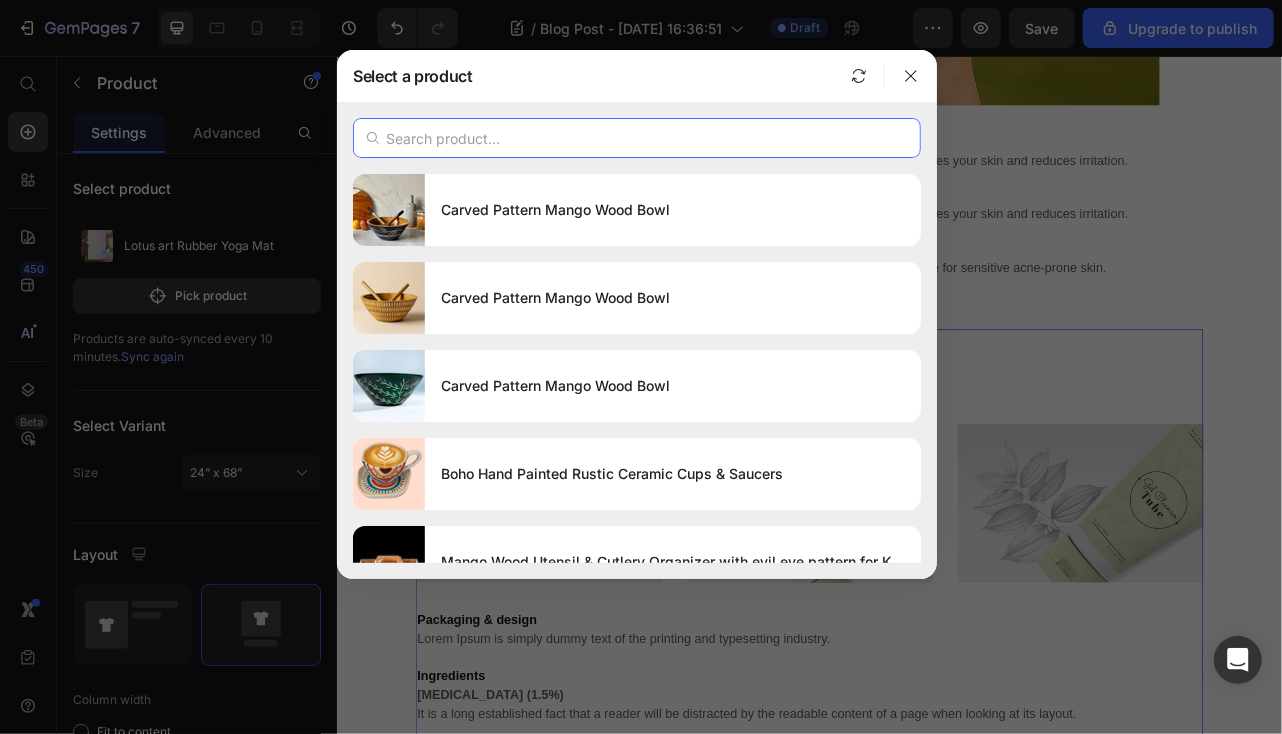 click at bounding box center [637, 138] 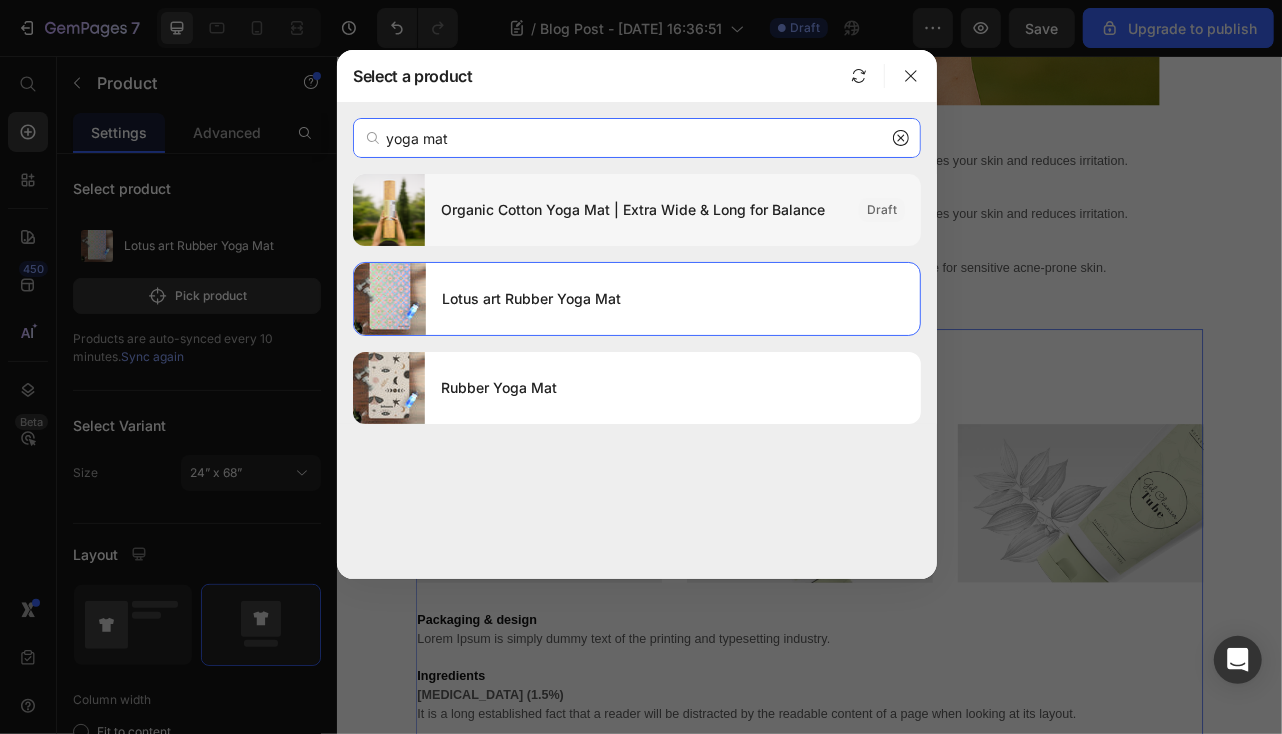 type on "yoga mat" 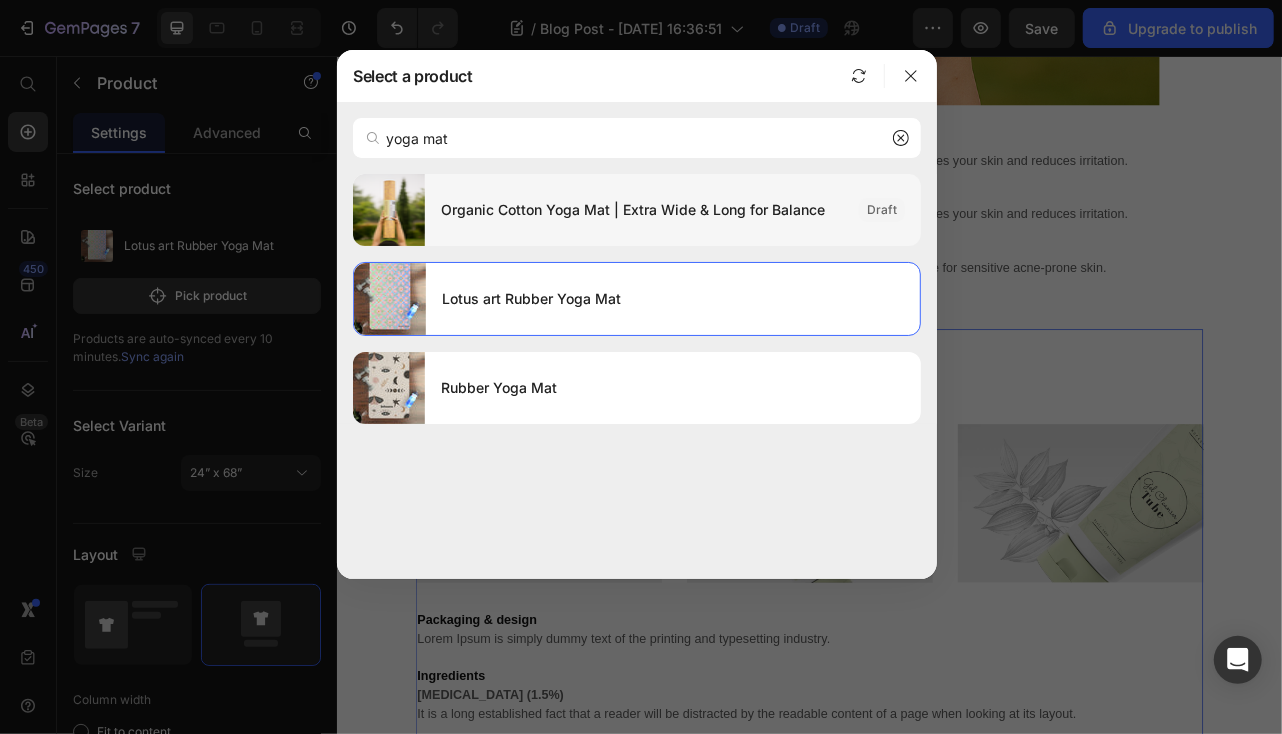 click on "Organic Cotton Yoga Mat | Extra Wide & Long for Balance" at bounding box center [642, 210] 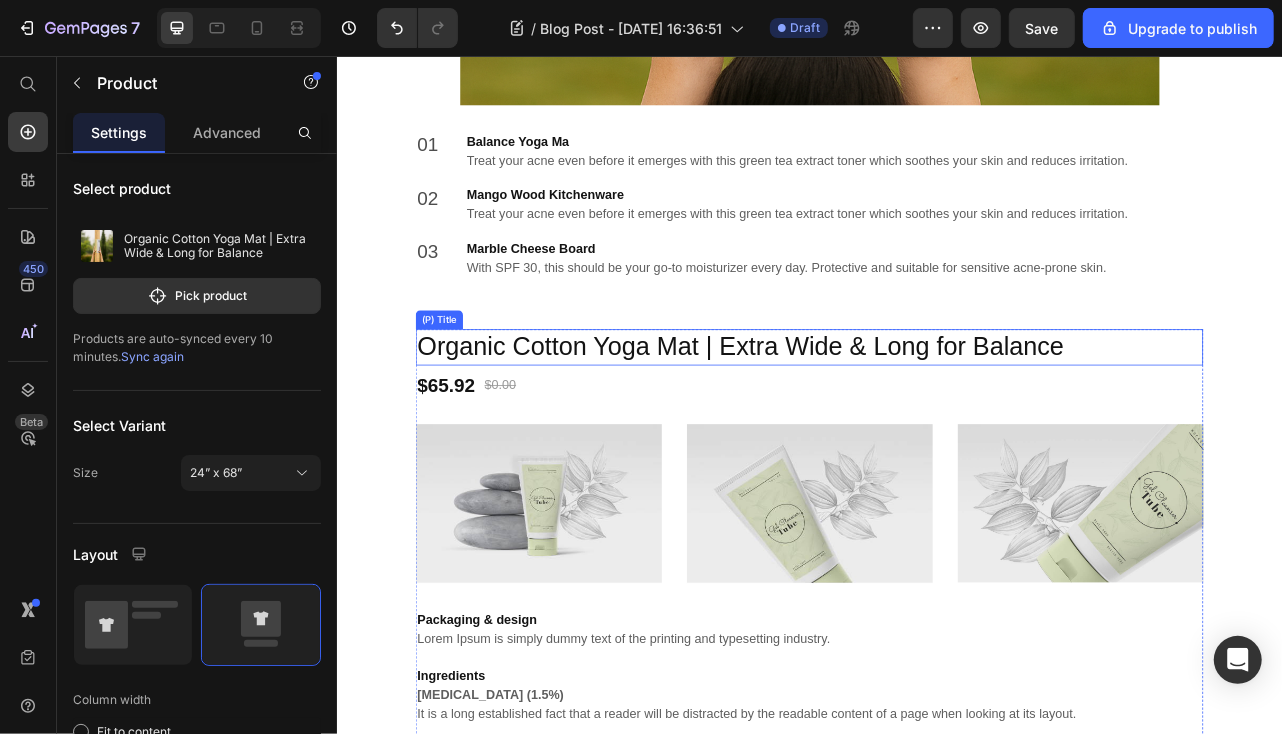 click on "Organic Cotton Yoga Mat | Extra Wide & Long for Balance" at bounding box center (936, 424) 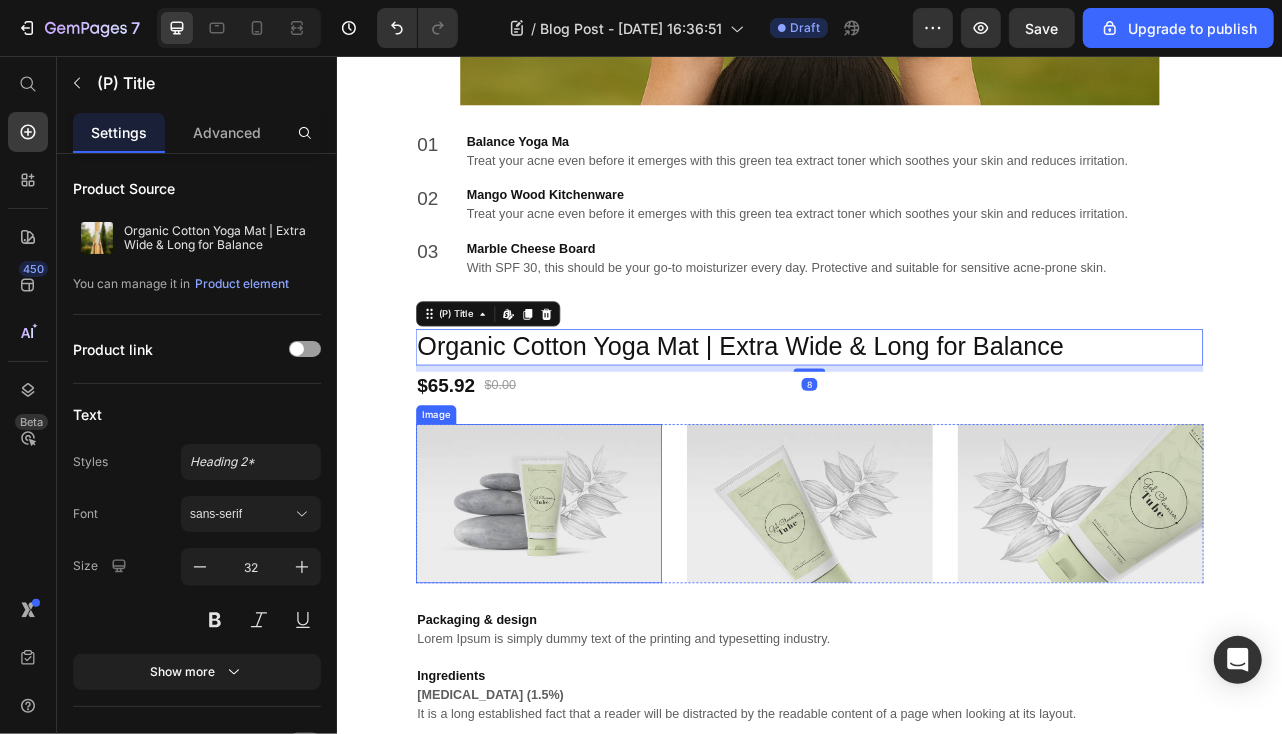 click at bounding box center [592, 623] 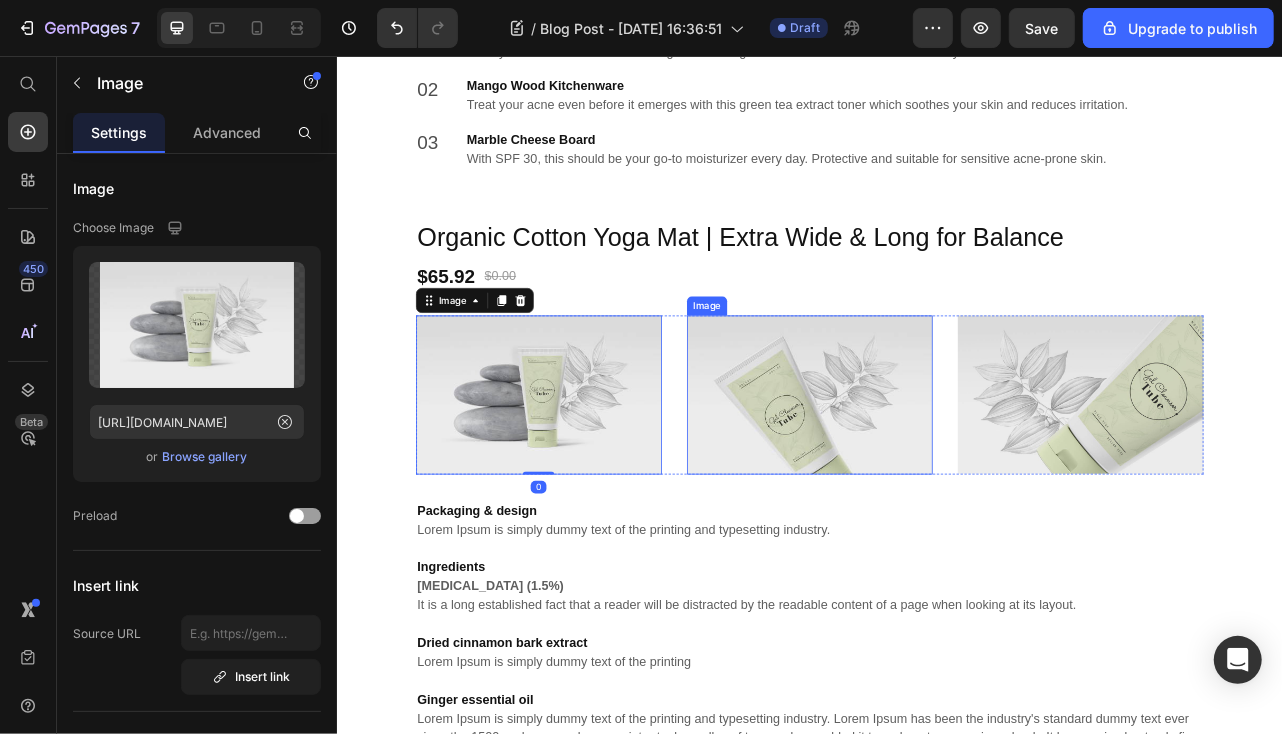 scroll, scrollTop: 3758, scrollLeft: 0, axis: vertical 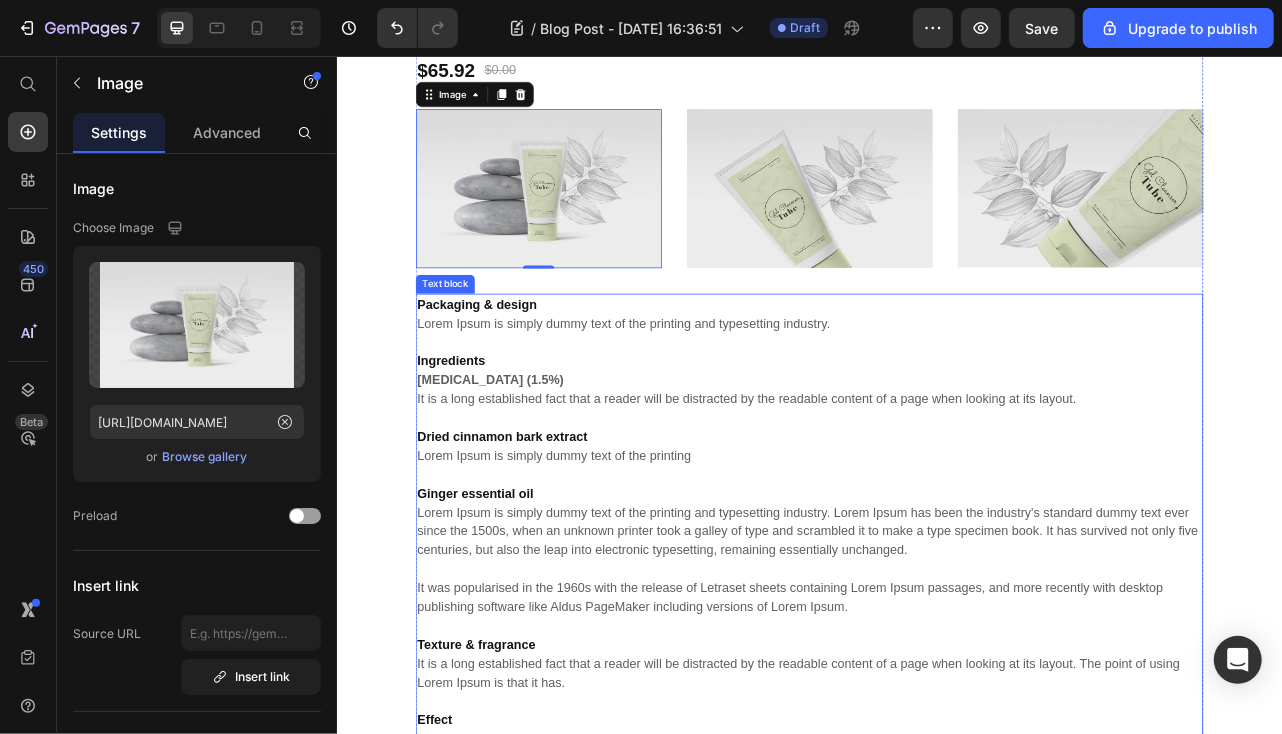 click on "Ingredients [MEDICAL_DATA] (1.5%) It is a long established fact that a reader will be distracted by the readable content of a page when looking at its layout. Dried cinnamon bark extract Lorem Ipsum is simply dummy text of the printing Ginger essential oil Lorem Ipsum is simply dummy text of the printing and typesetting industry. Lorem Ipsum has been the industry's standard dummy text ever since the 1500s, when an unknown printer took a galley of type and scrambled it to make a type specimen book. It has survived not only five centuries, but also the leap into electronic typesetting, remaining essentially unchanged.  It was popularised in the 1960s with the release of Letraset sheets containing Lorem Ipsum passages, and more recently with desktop publishing software like Aldus PageMaker including versions of Lorem Ipsum. Texture & fragrance" at bounding box center [936, 646] 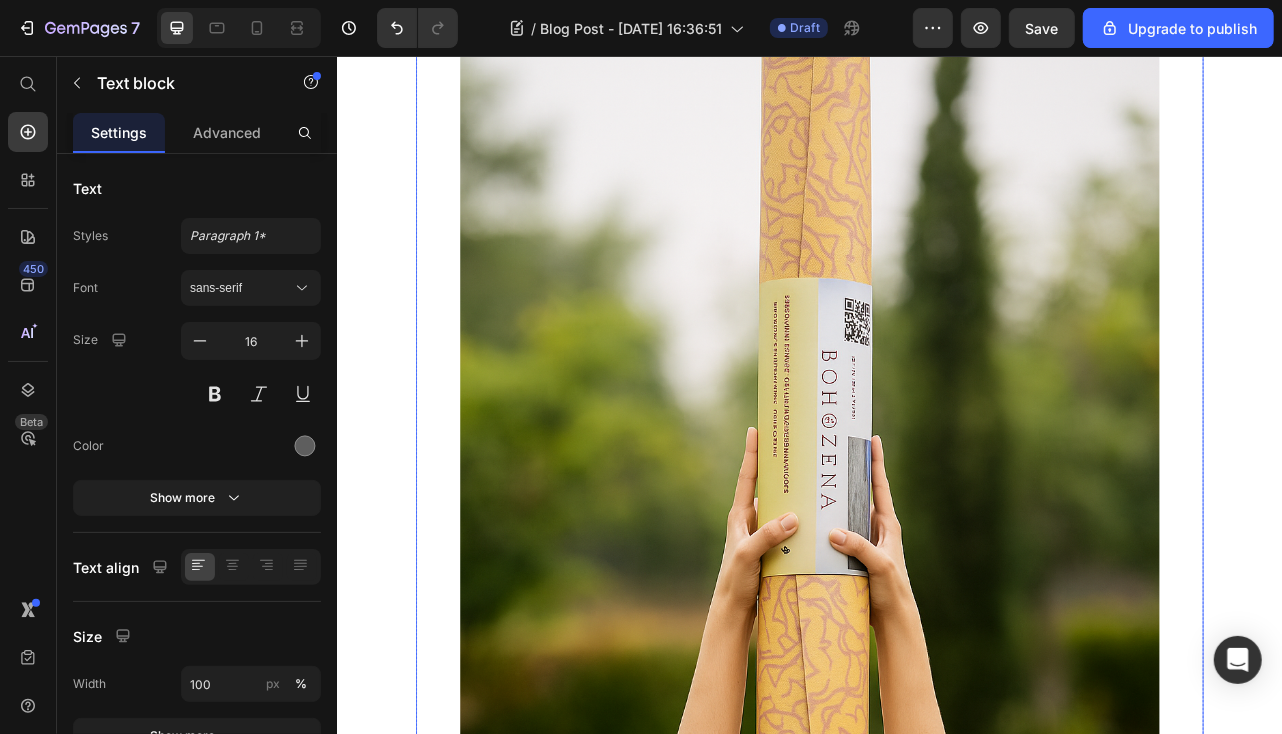 scroll, scrollTop: 2259, scrollLeft: 0, axis: vertical 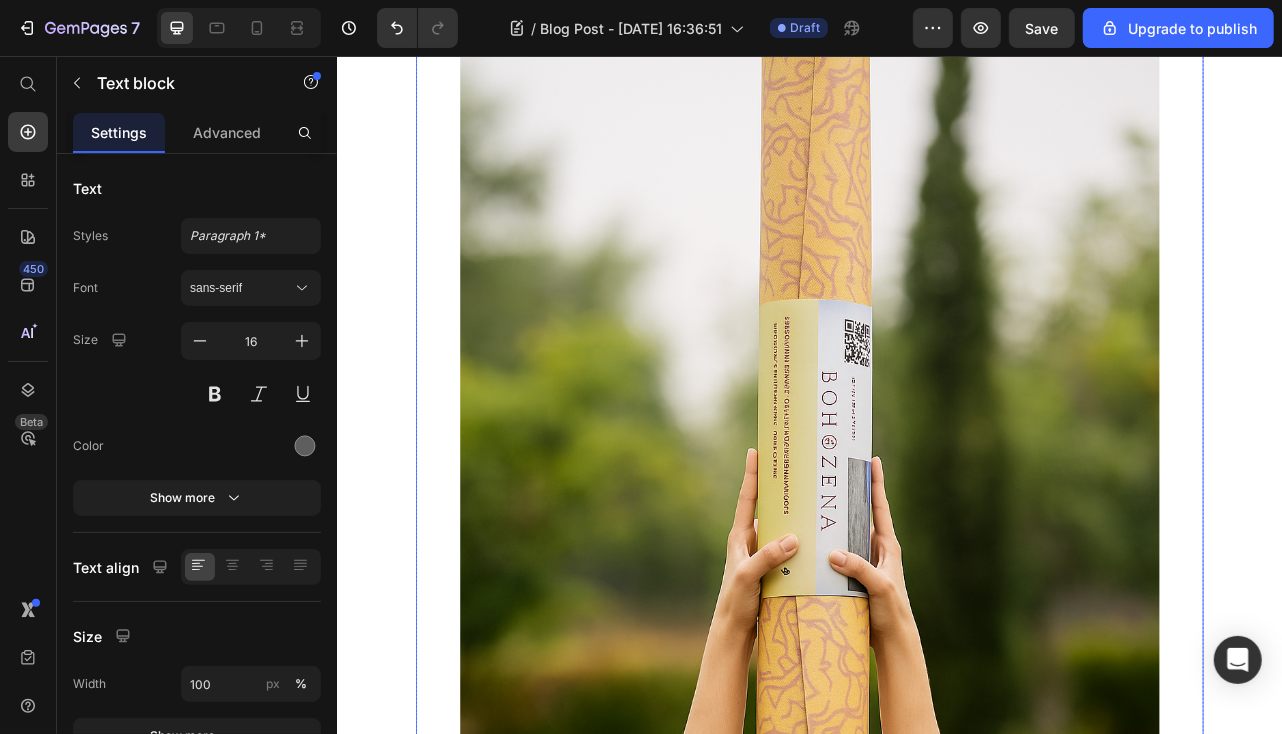 click at bounding box center [936, 549] 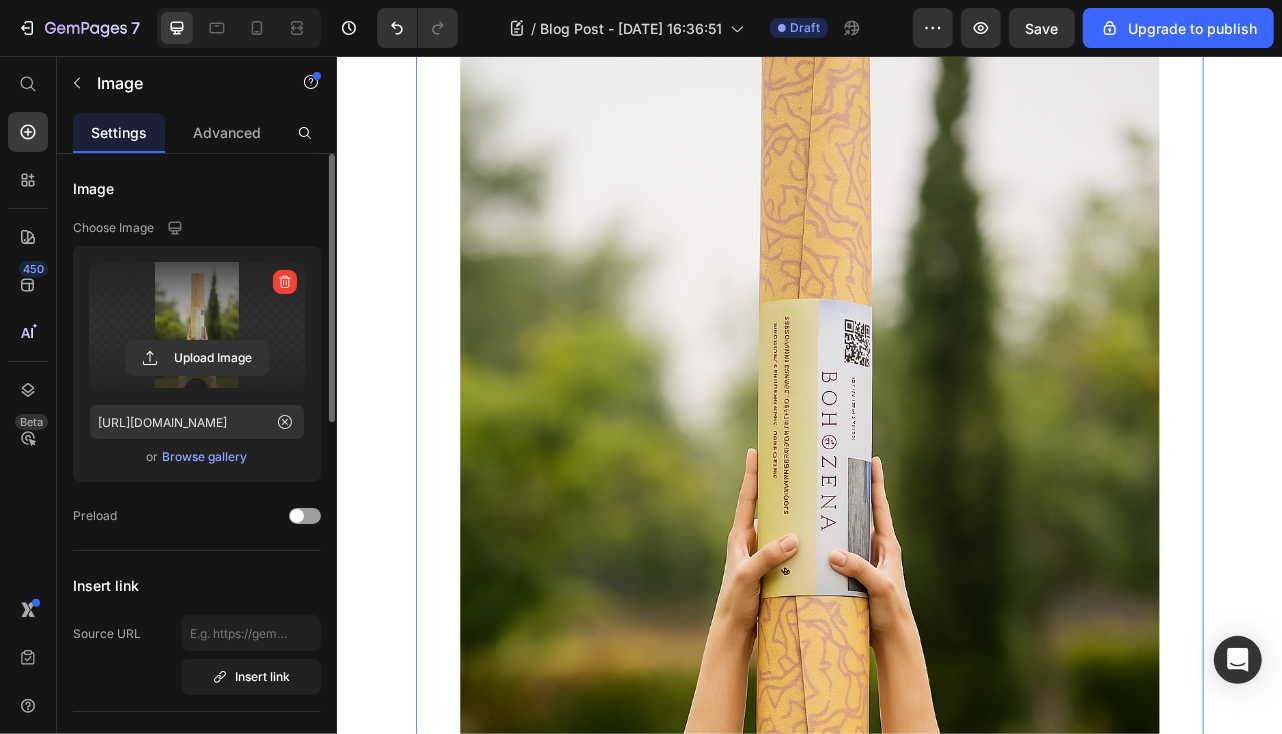 click at bounding box center [197, 325] 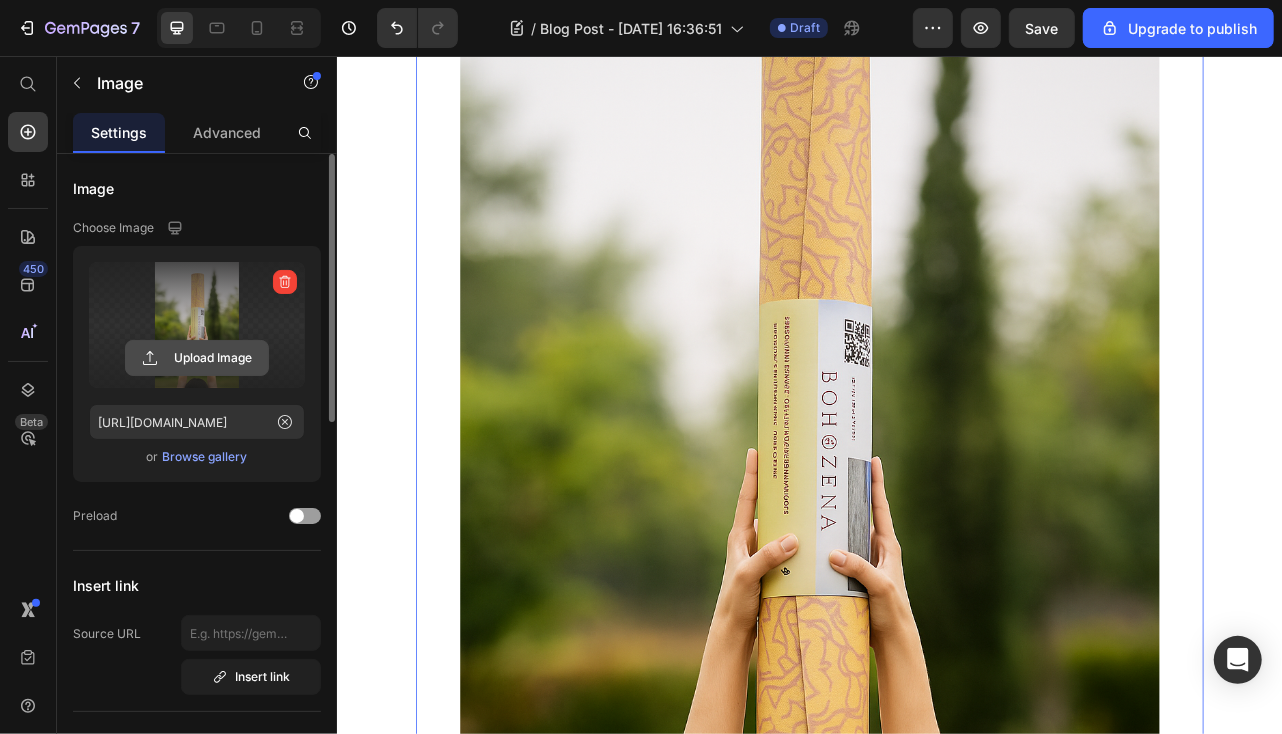 click 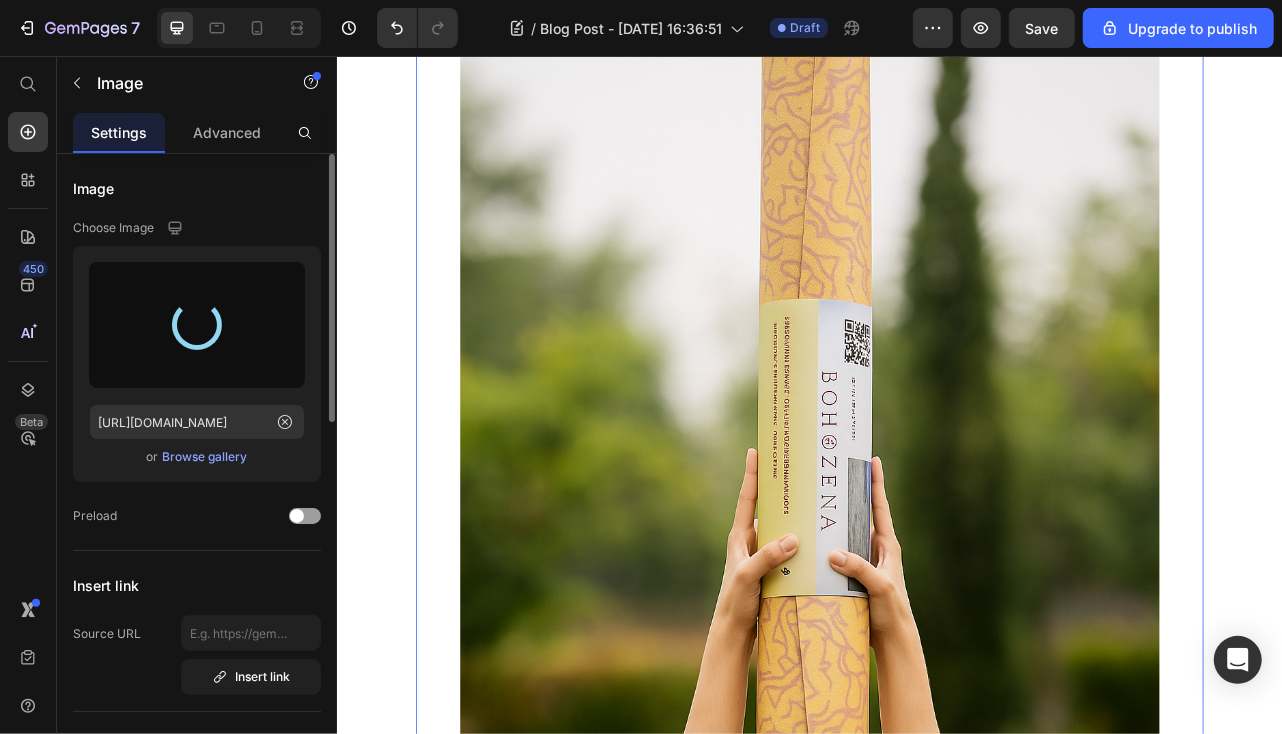 type on "[URL][DOMAIN_NAME]" 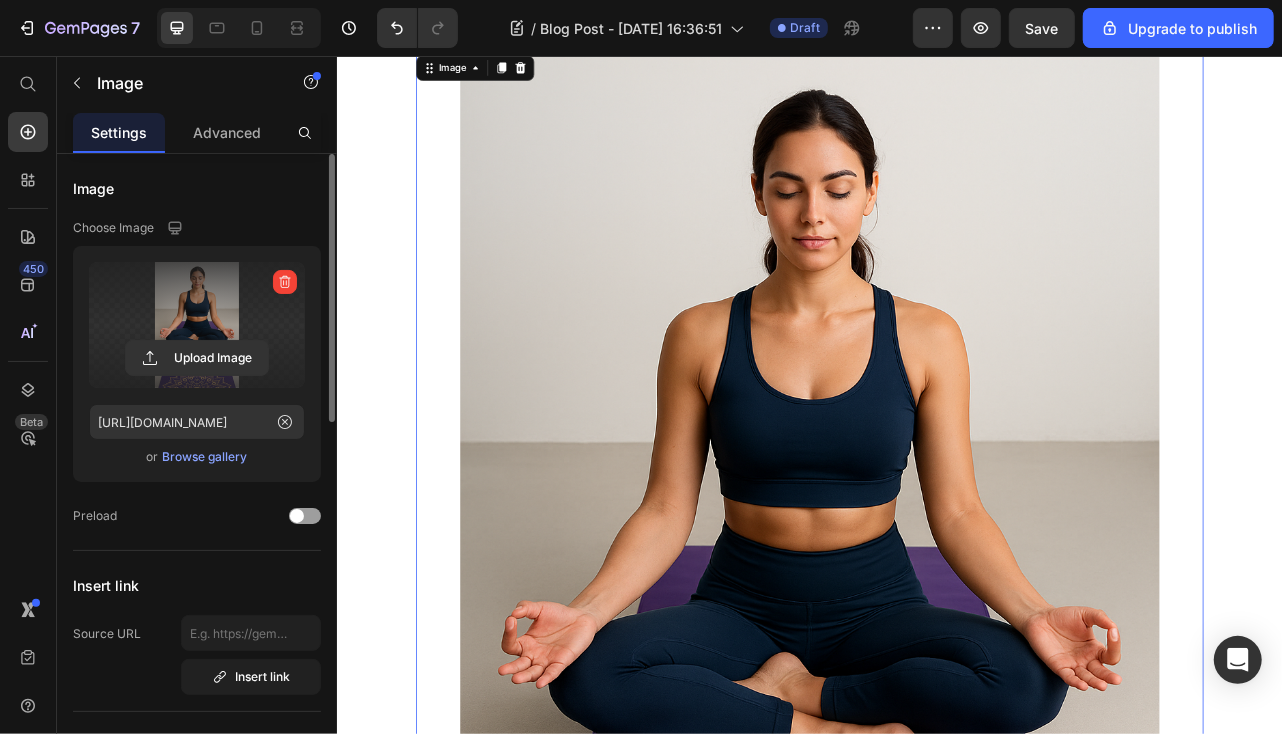 scroll, scrollTop: 2059, scrollLeft: 0, axis: vertical 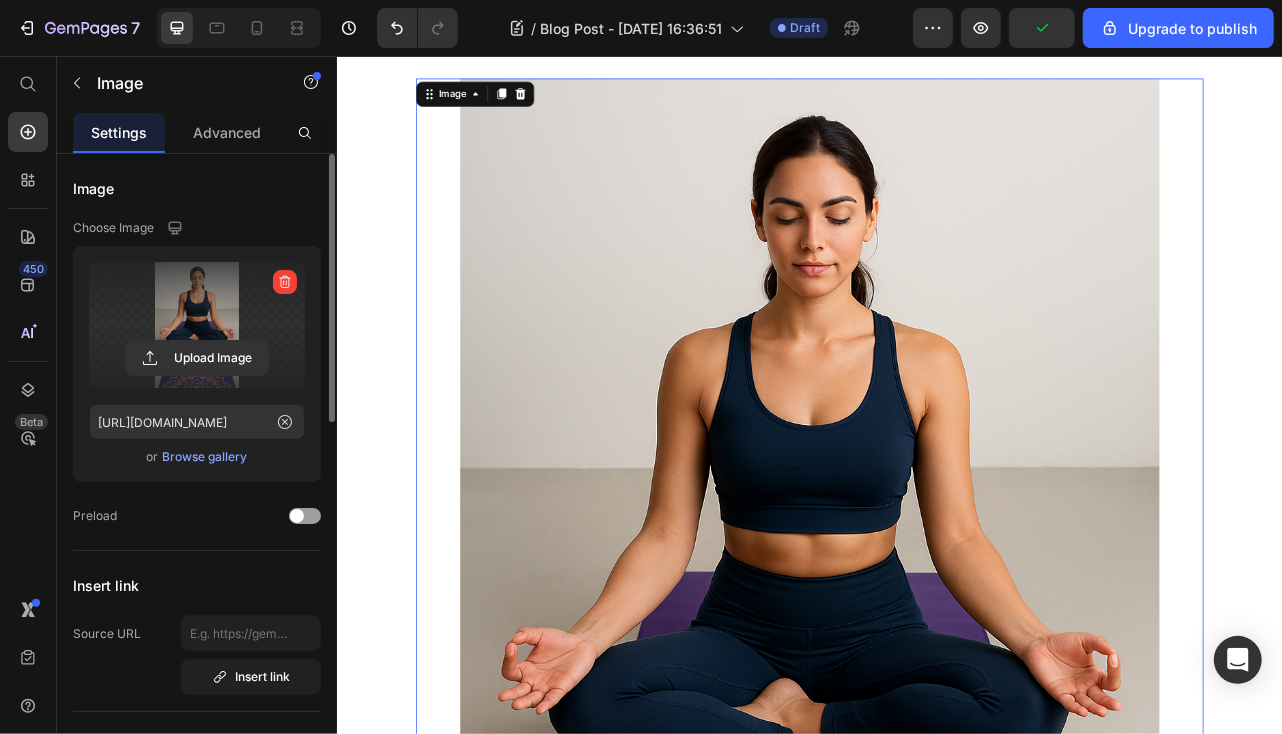 click at bounding box center (936, 749) 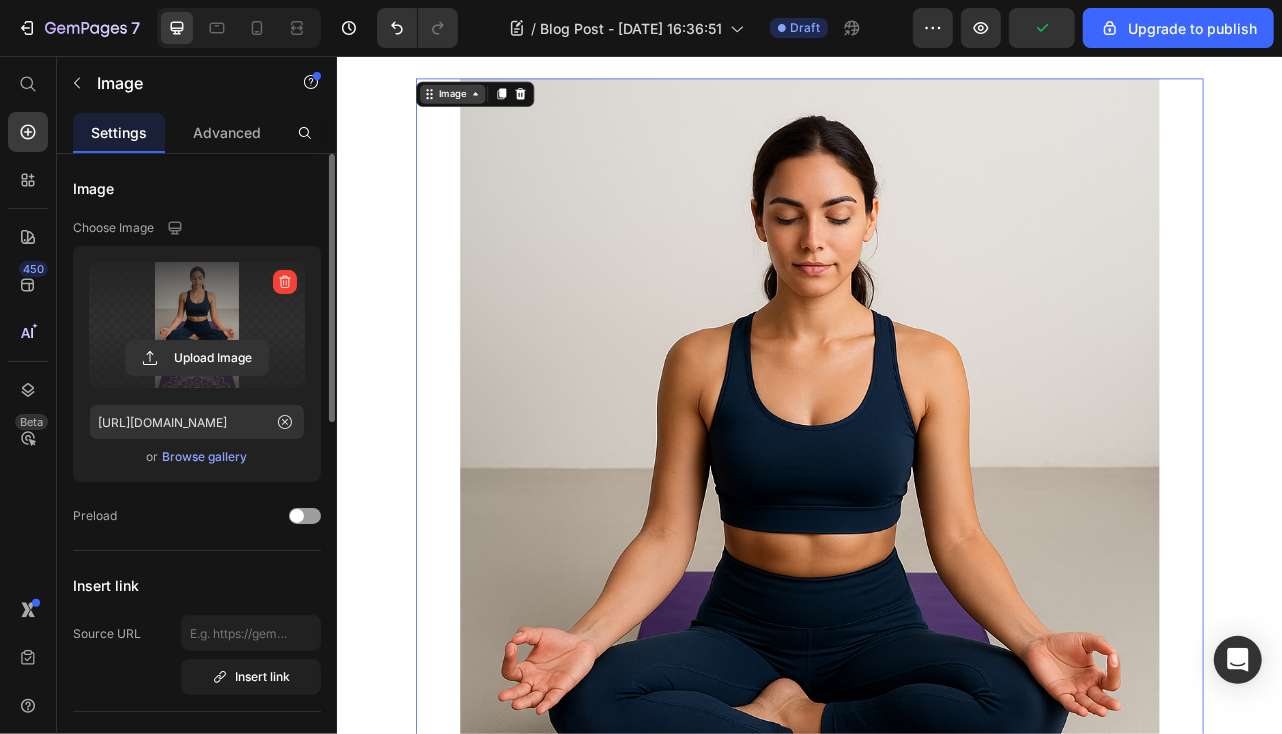 click on "Image" at bounding box center [482, 103] 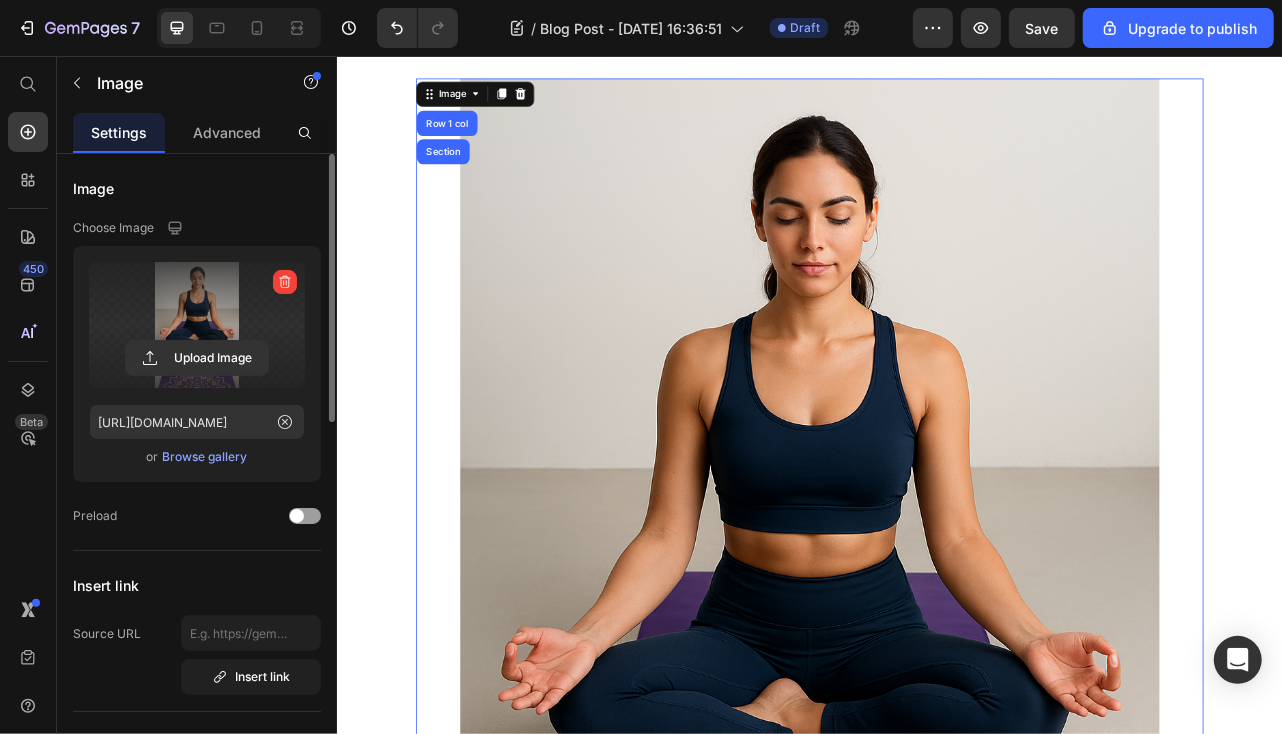 click at bounding box center [936, 749] 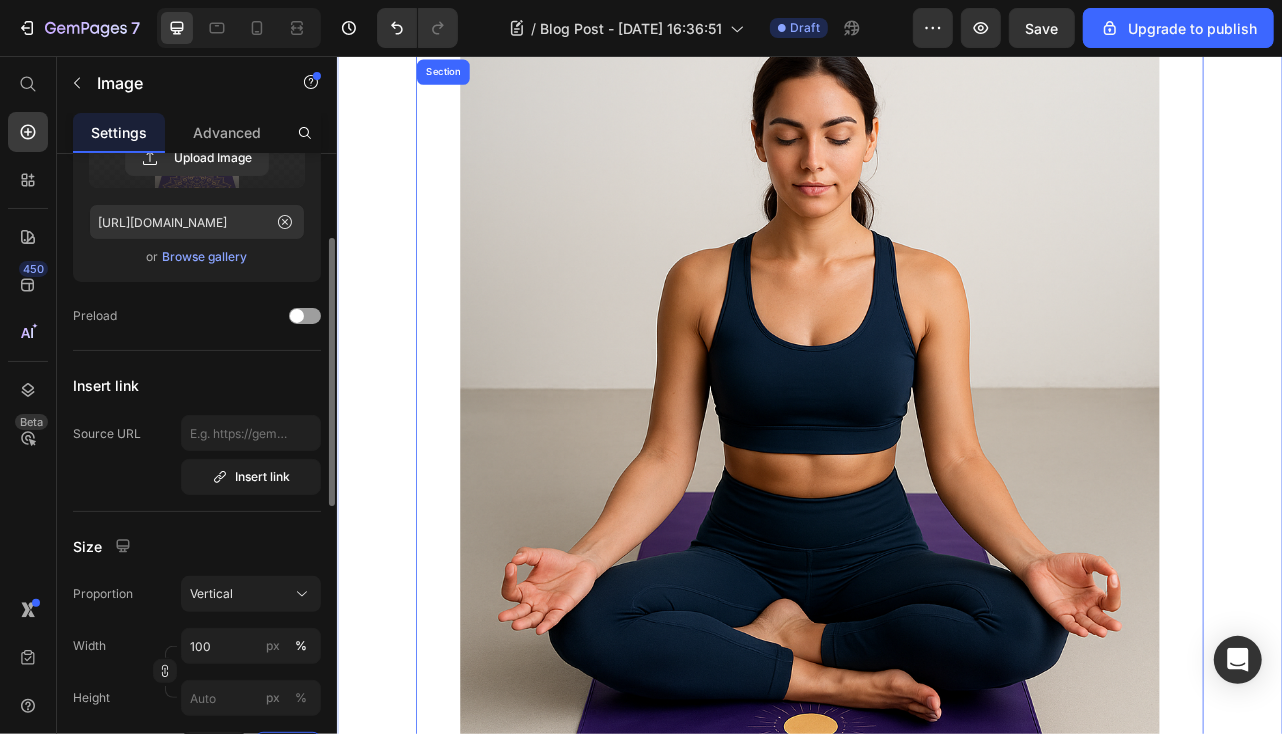 scroll, scrollTop: 2259, scrollLeft: 0, axis: vertical 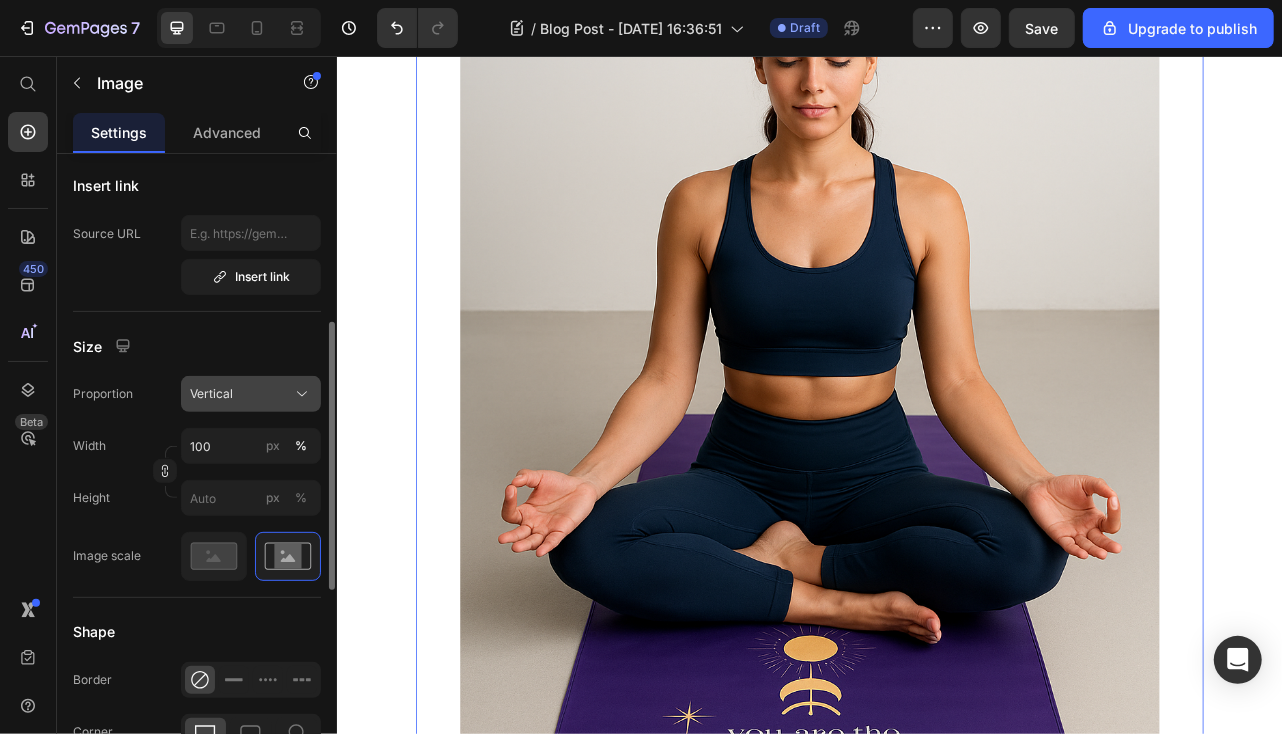 click on "Vertical" 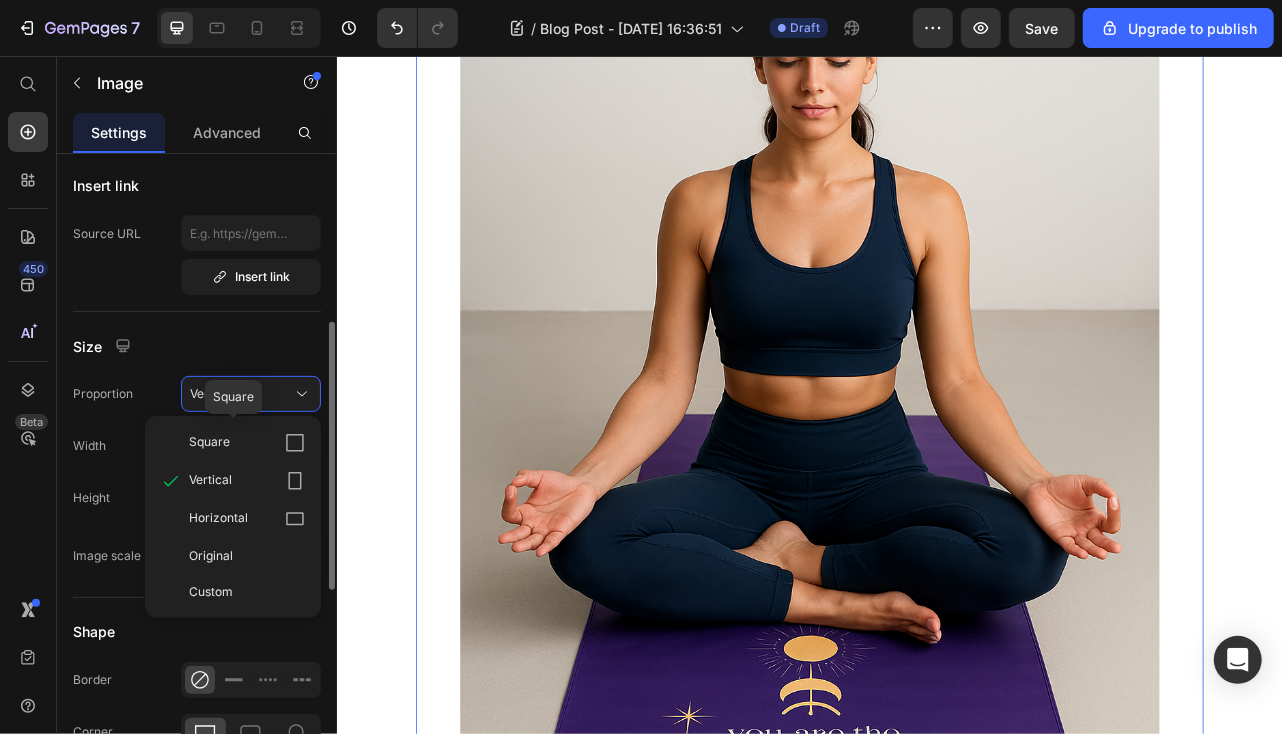 click on "Square" 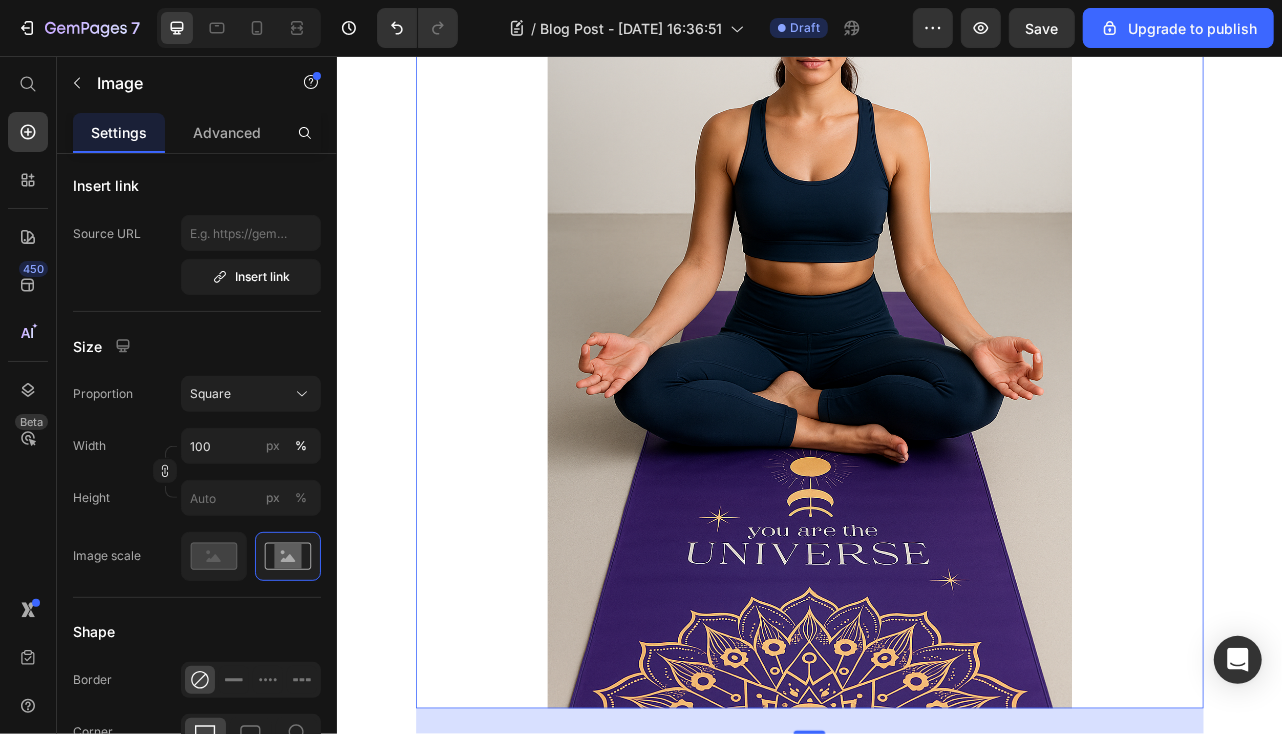 click at bounding box center [936, 383] 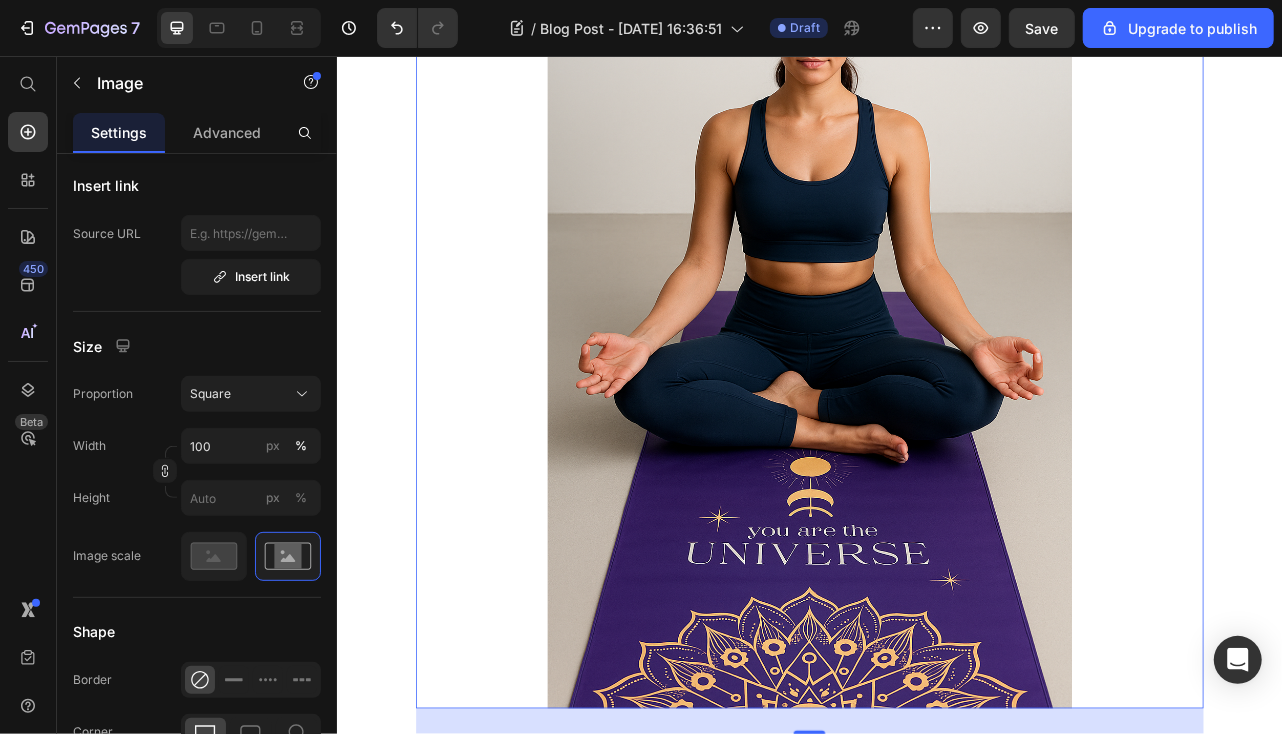 click at bounding box center (936, 383) 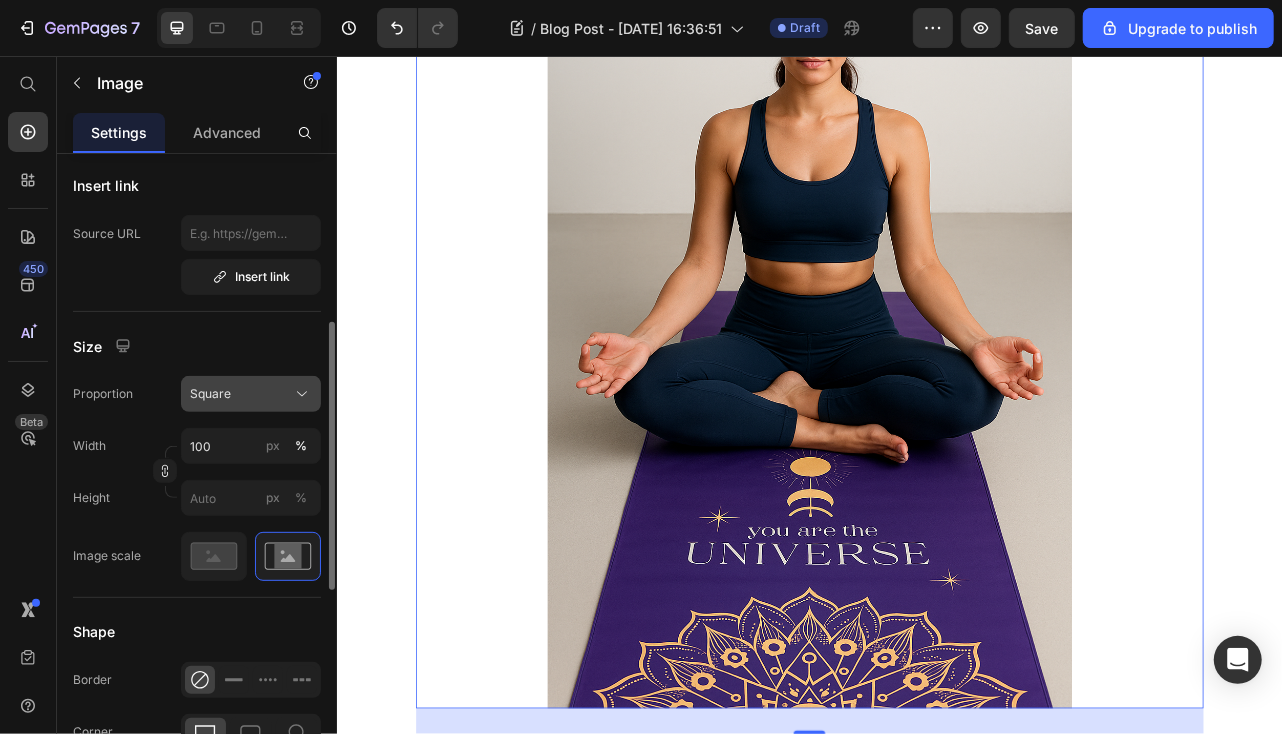 click on "Square" 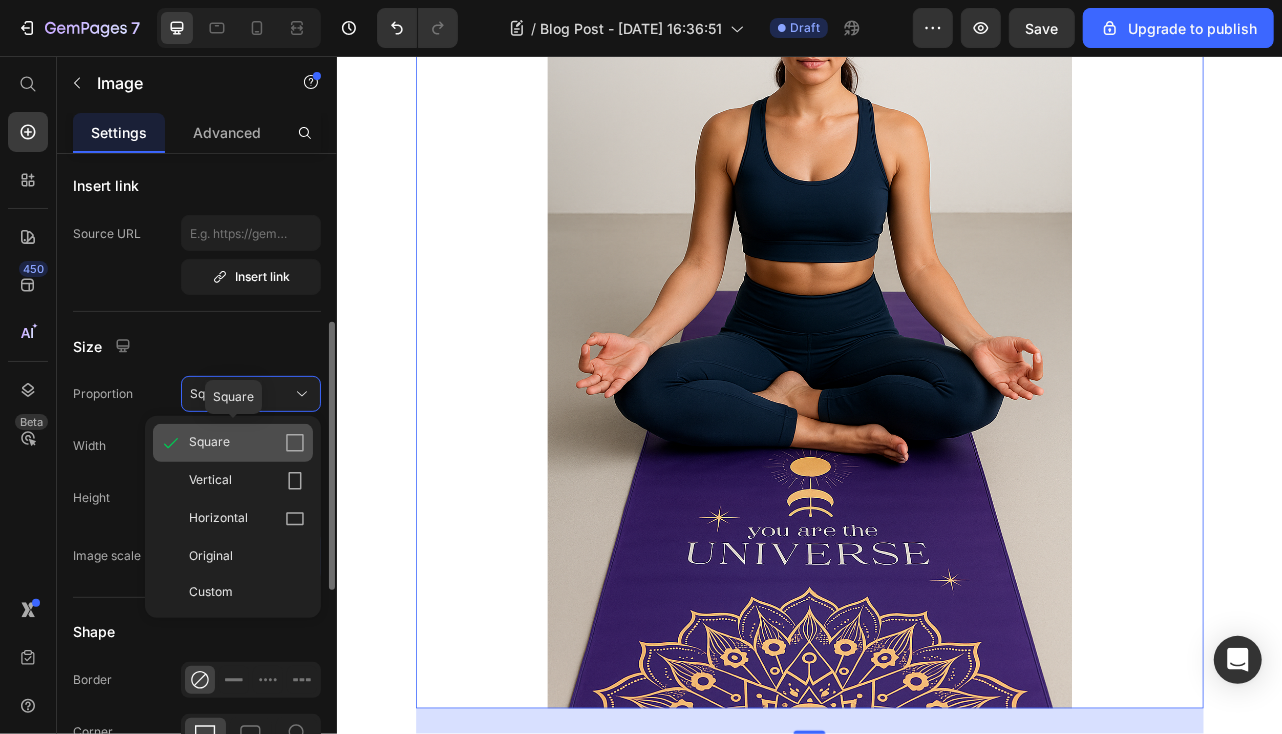 click on "Square" at bounding box center (209, 443) 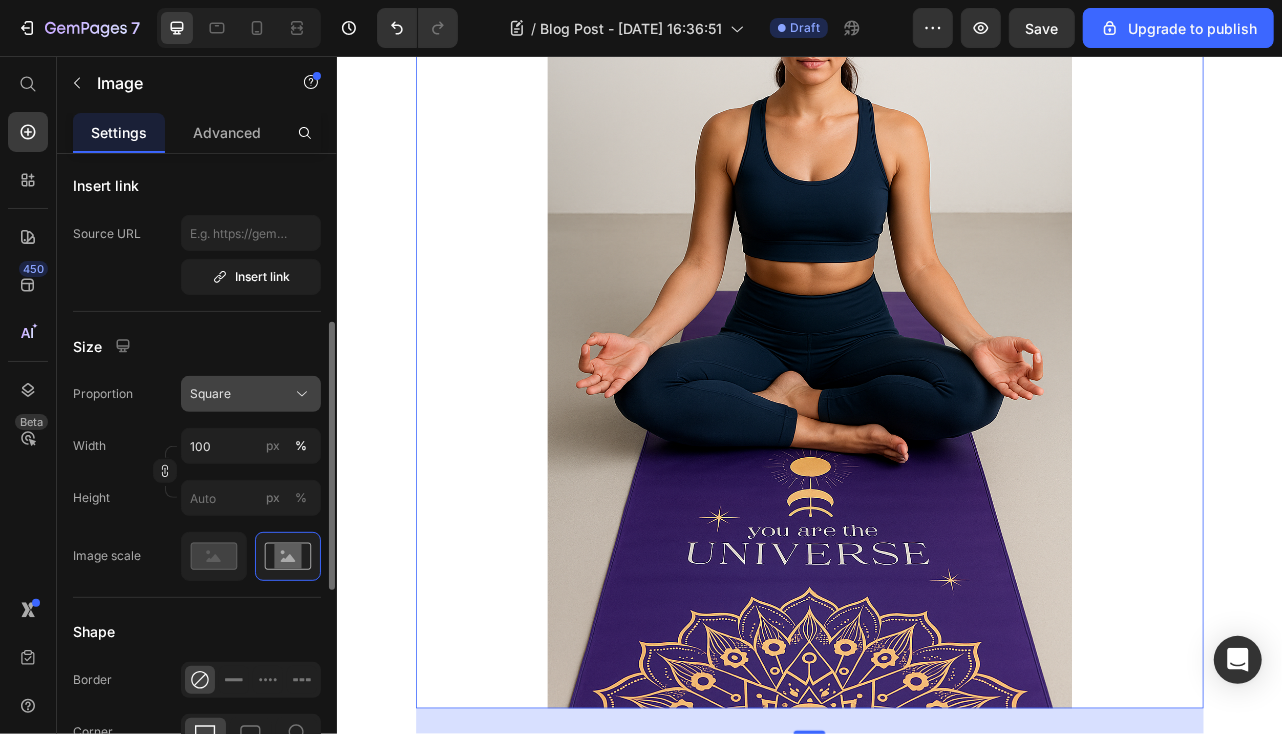 click on "Square" at bounding box center (251, 394) 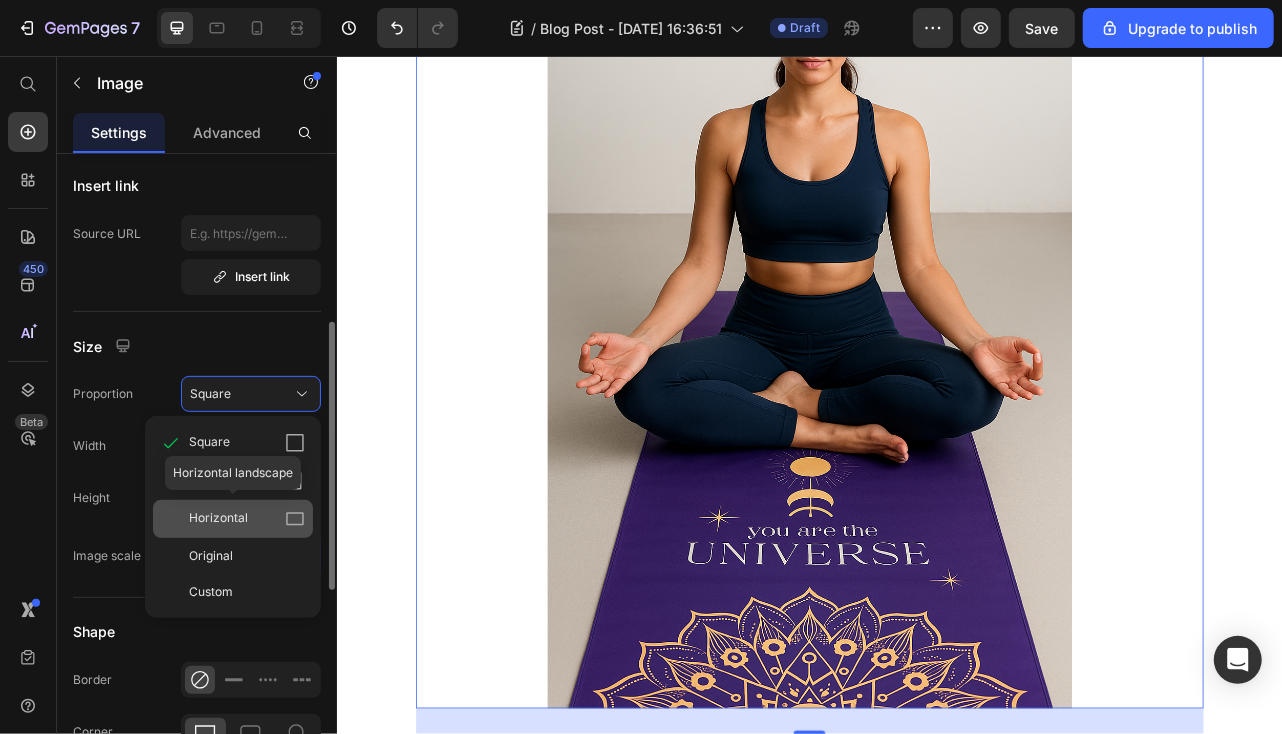 click on "Horizontal" at bounding box center [218, 519] 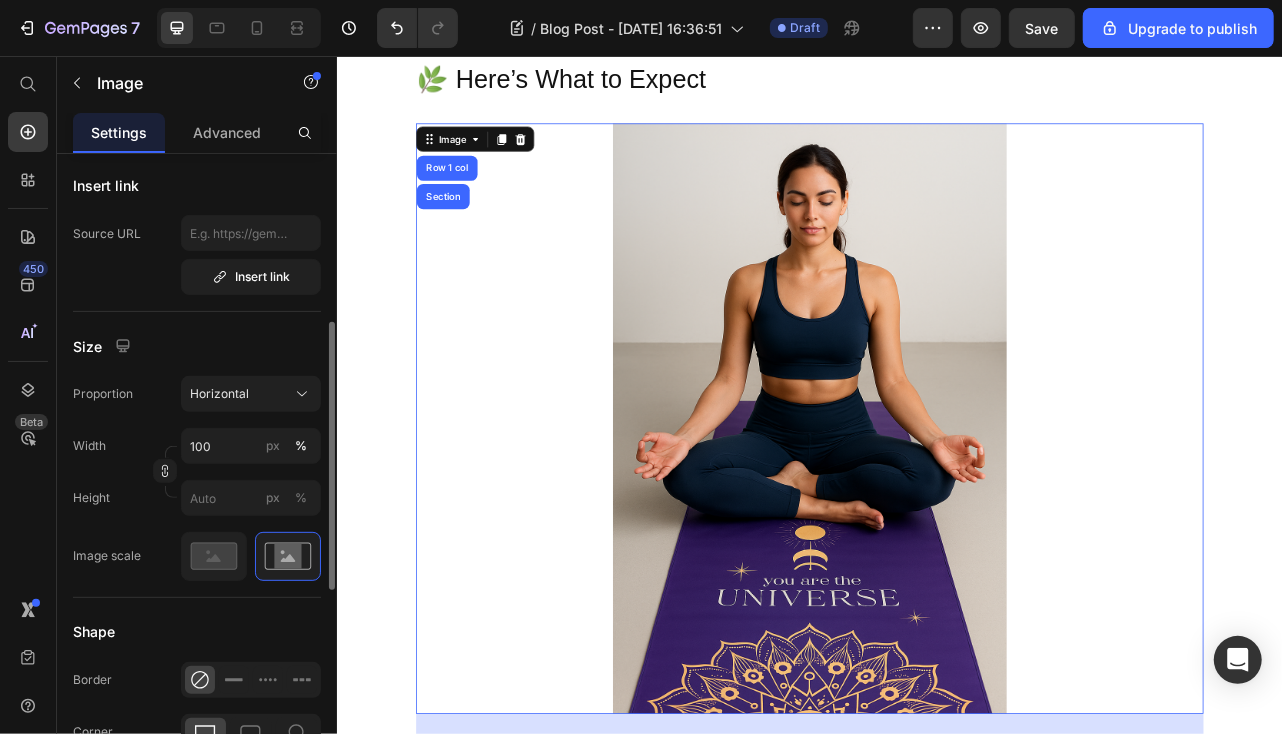 scroll, scrollTop: 1957, scrollLeft: 0, axis: vertical 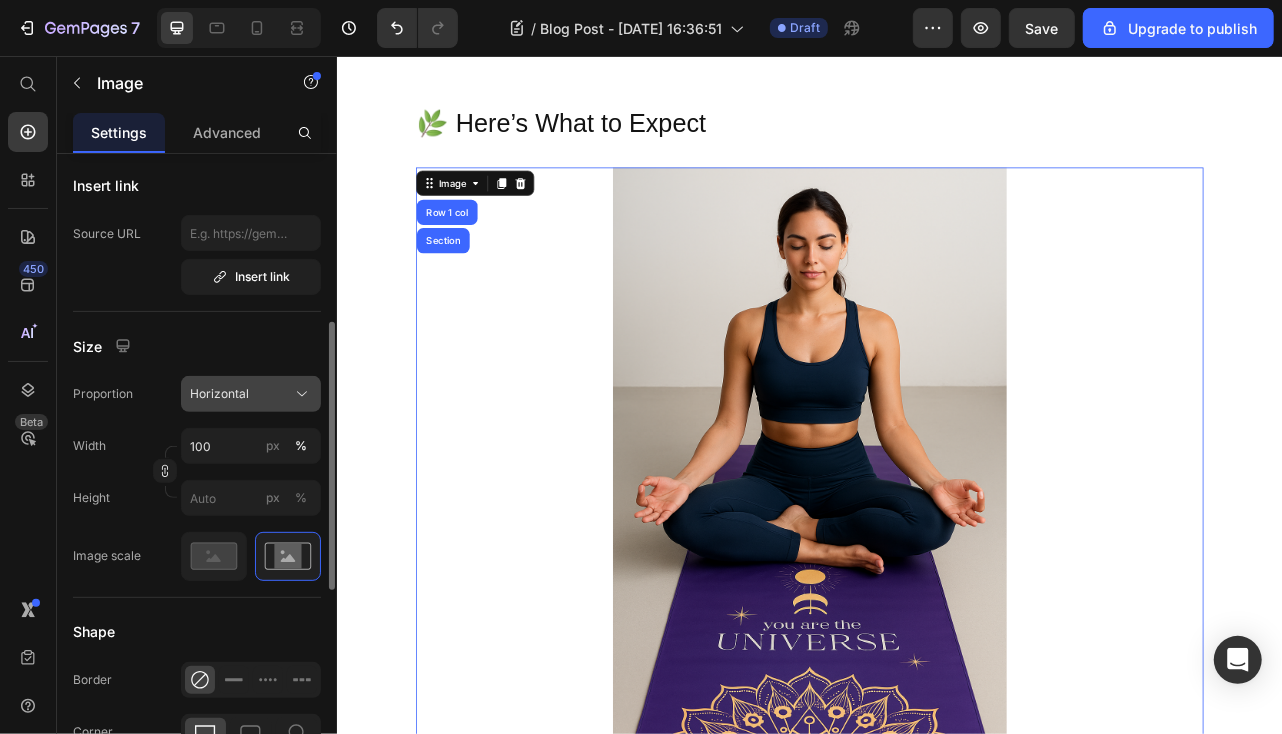 click on "Horizontal" 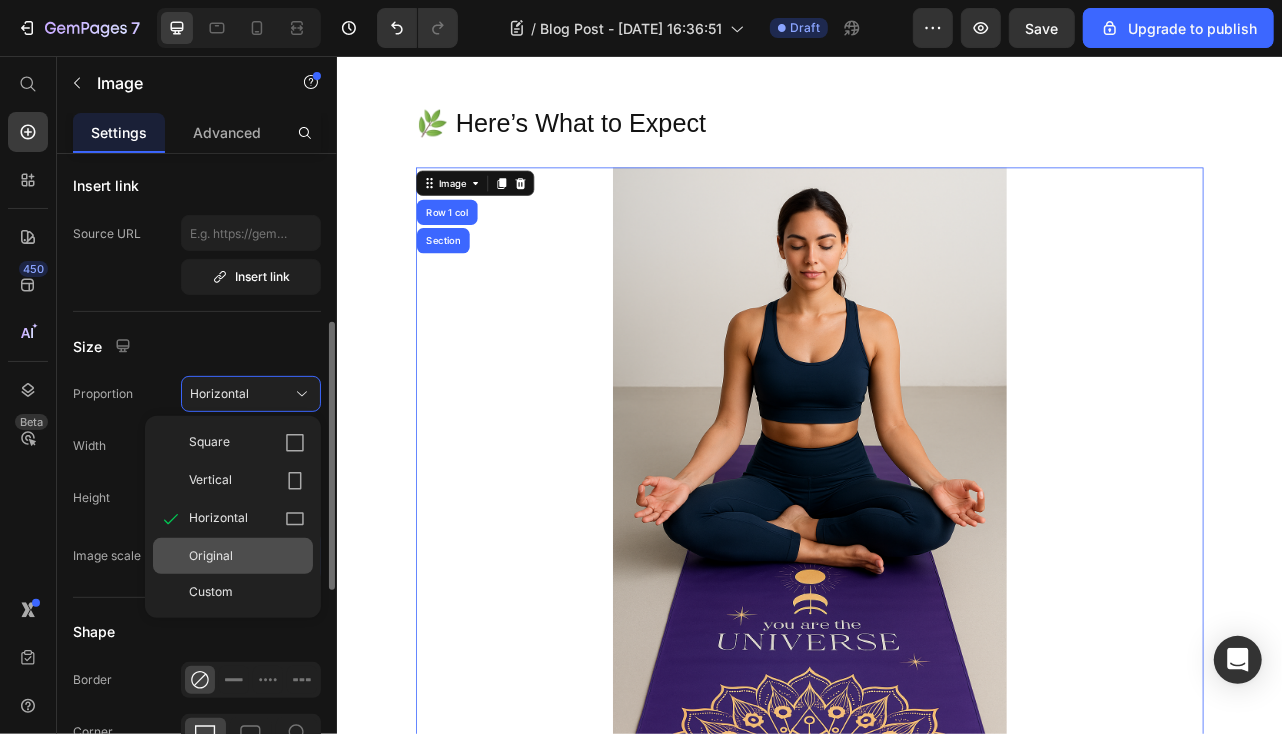 click on "Original" at bounding box center (211, 556) 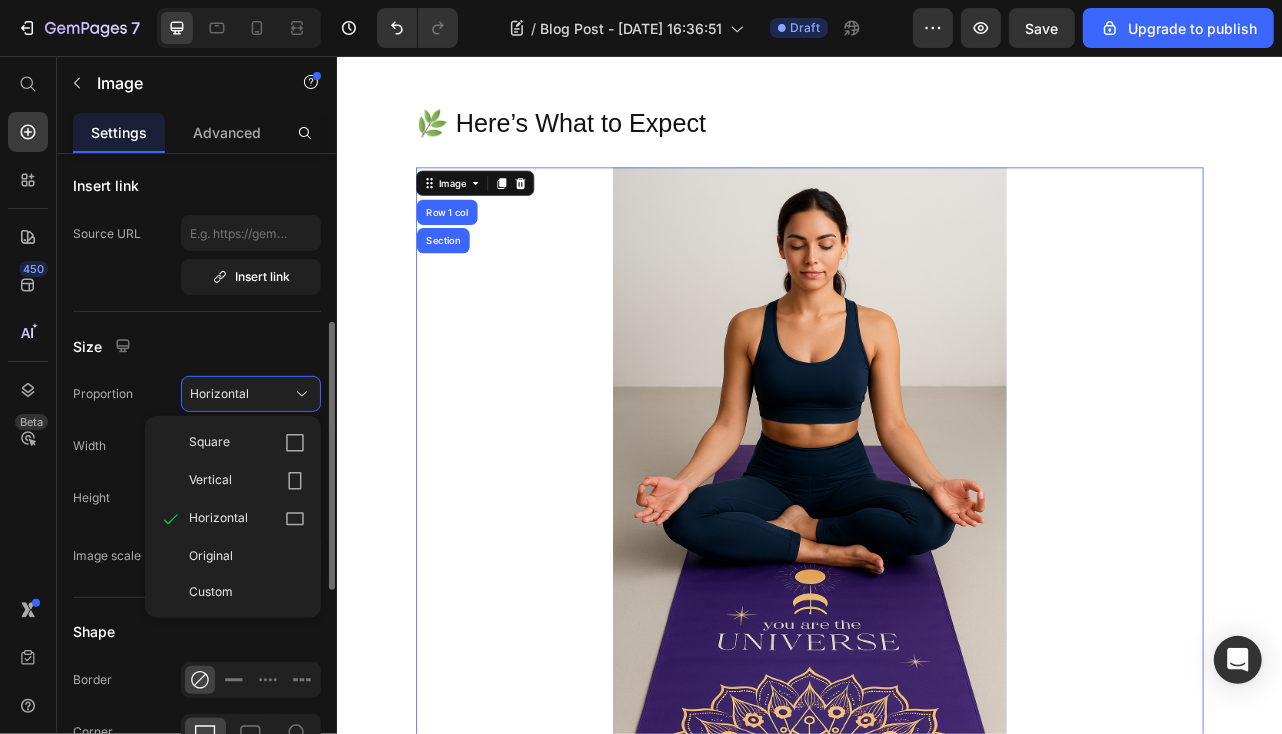 type 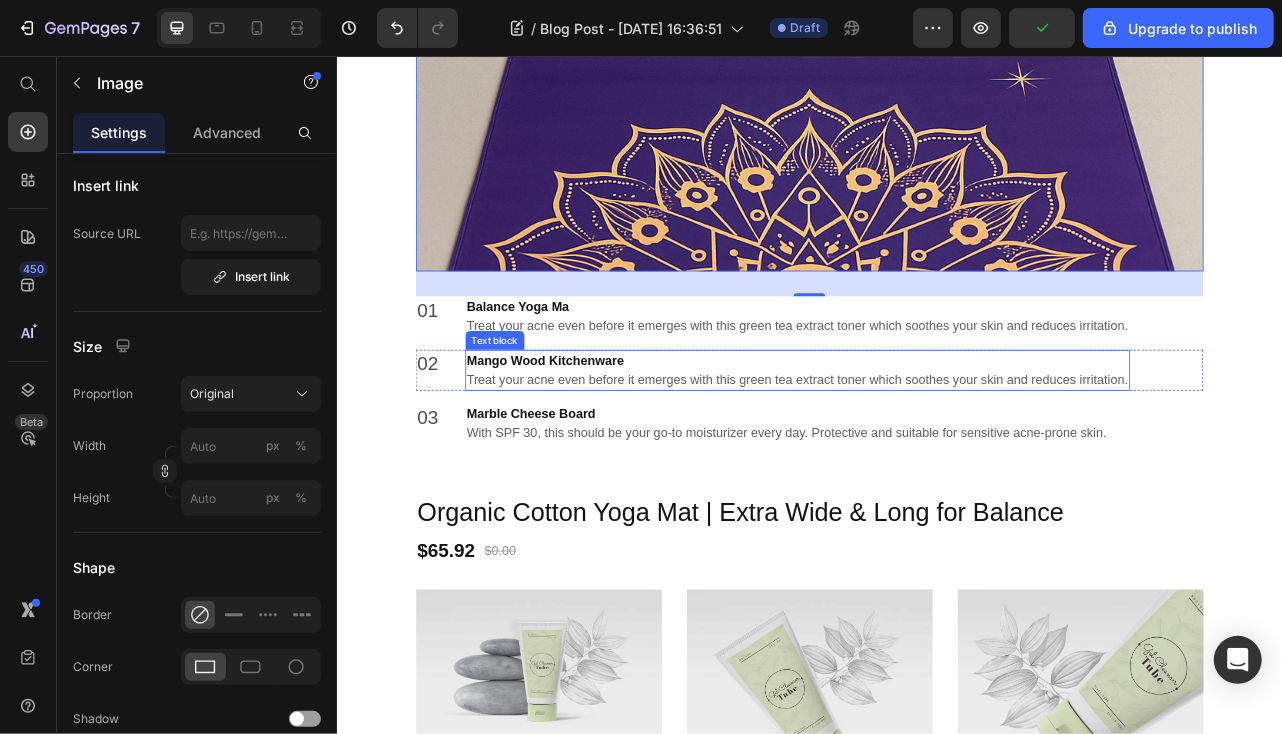 scroll, scrollTop: 3357, scrollLeft: 0, axis: vertical 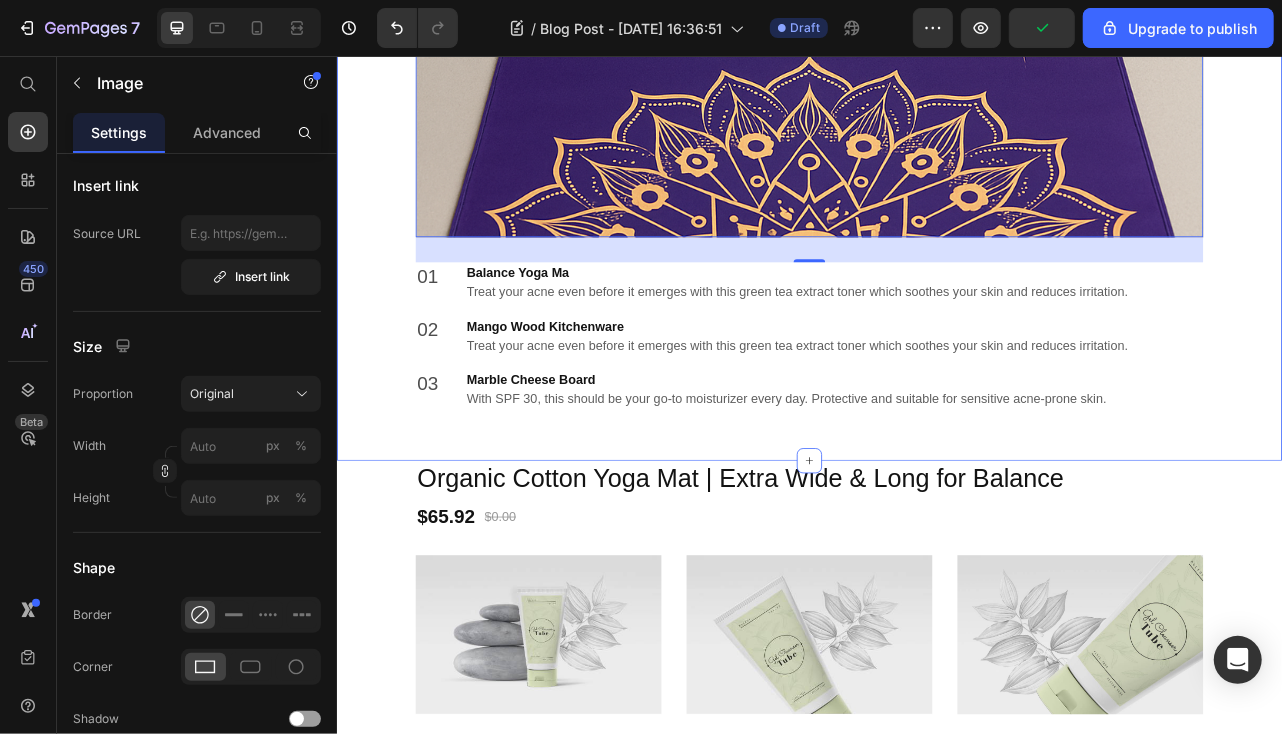 click on "🌿 Here’s What to Expect Heading Image Row 1 col Section   32 01 Text block Balance Yoga Ma Treat your acne even before it emerges with this green tea extract toner which soothes your skin and reduces irritation. Text block Row 02 Text block Mango Wood Kitchenware Treat your acne even before it emerges with this green tea extract toner which soothes your skin and reduces irritation. Text block Row 03 Text block Marble Cheese Board With SPF 30, this should be your go-to moisturizer every day. Protective and suitable for sensitive acne-prone skin. Text block Row Row" at bounding box center [936, -378] 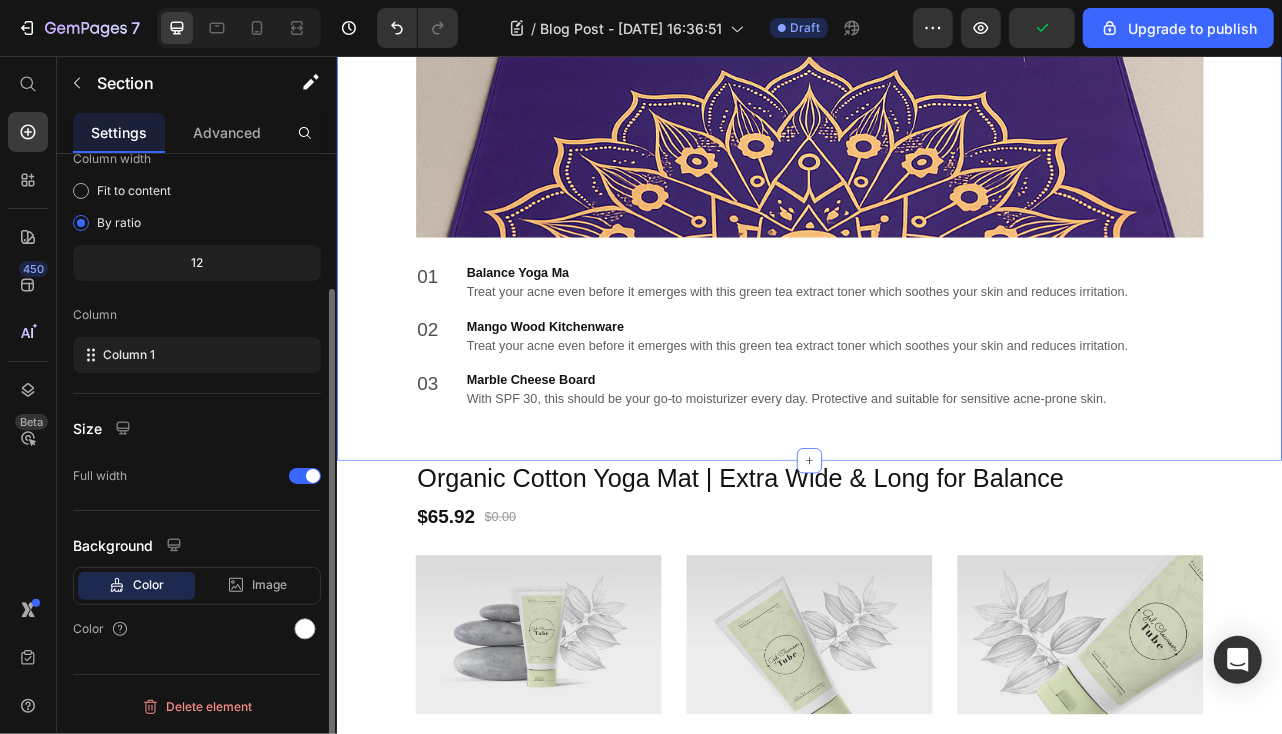 scroll, scrollTop: 0, scrollLeft: 0, axis: both 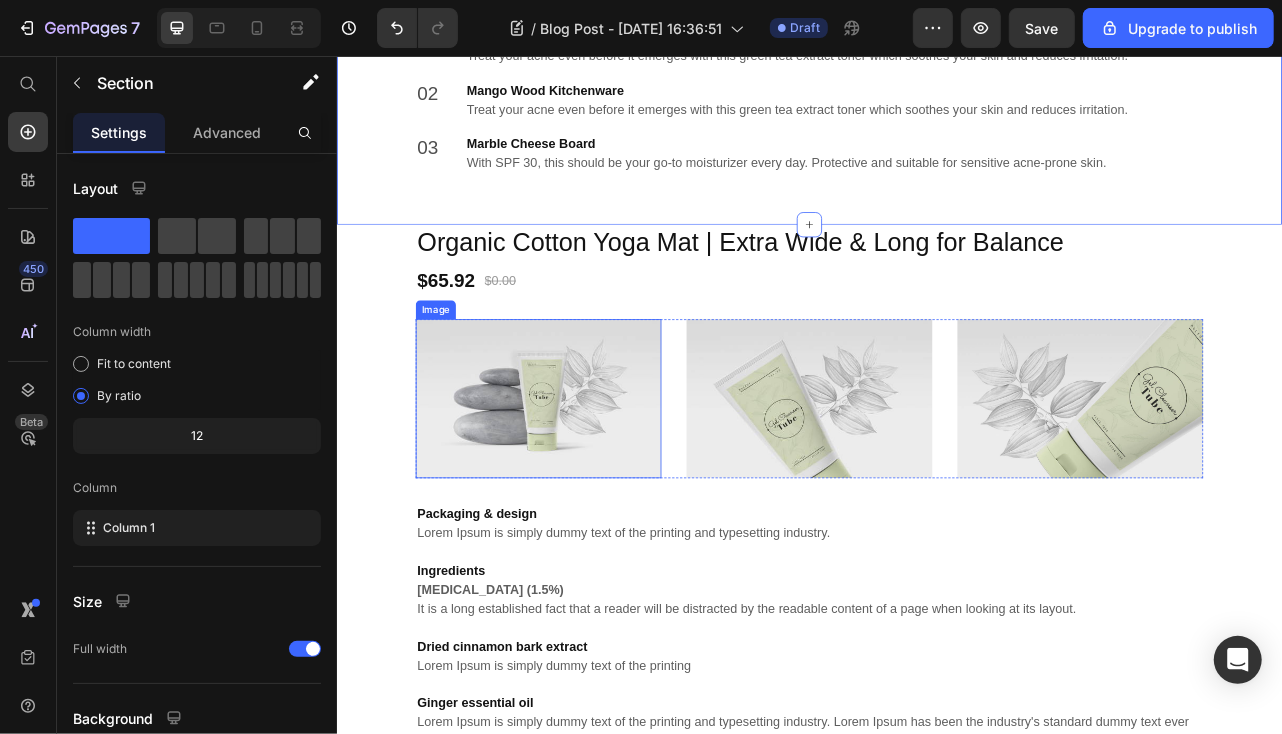 click at bounding box center [592, 490] 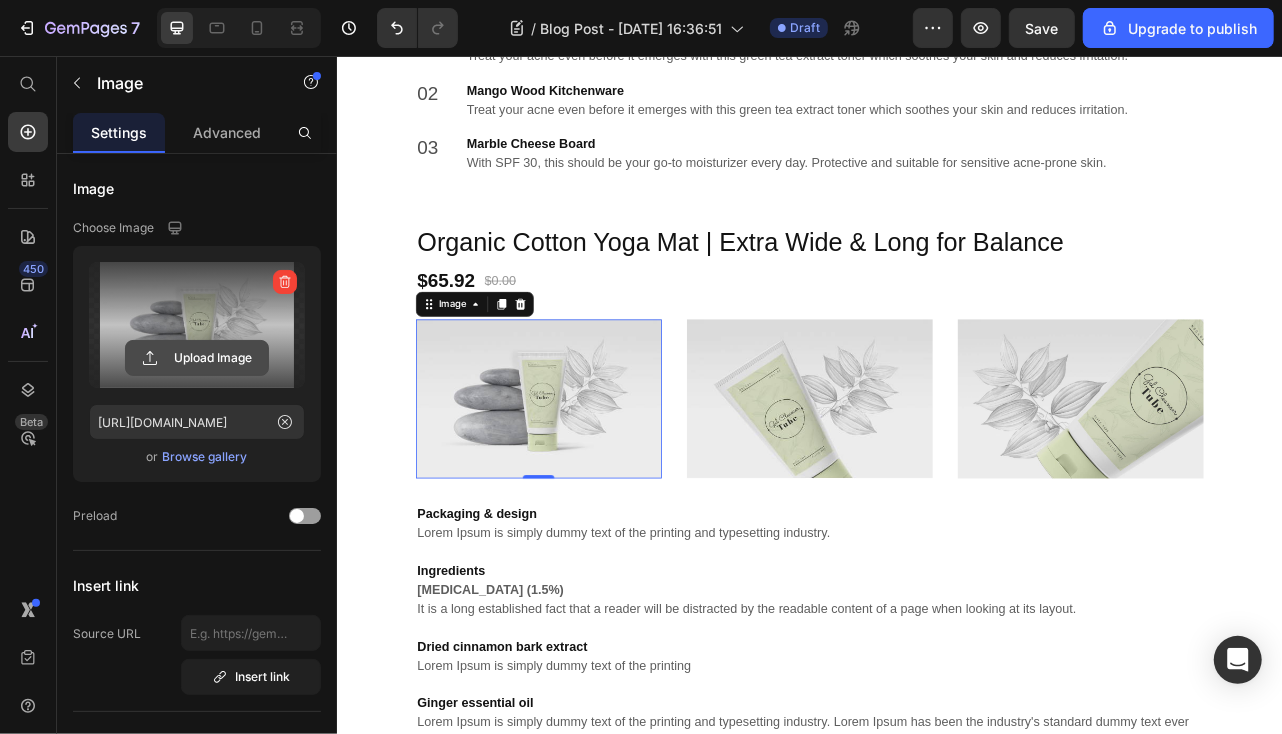 click 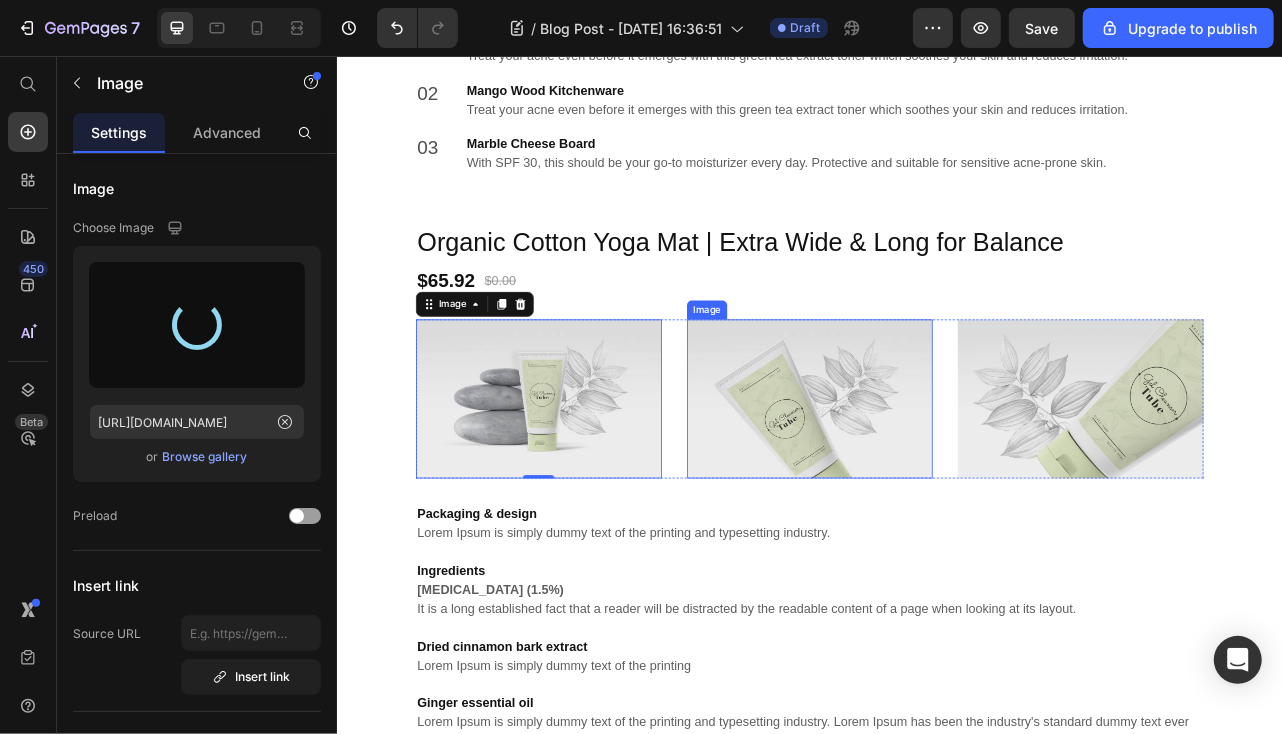click at bounding box center (936, 490) 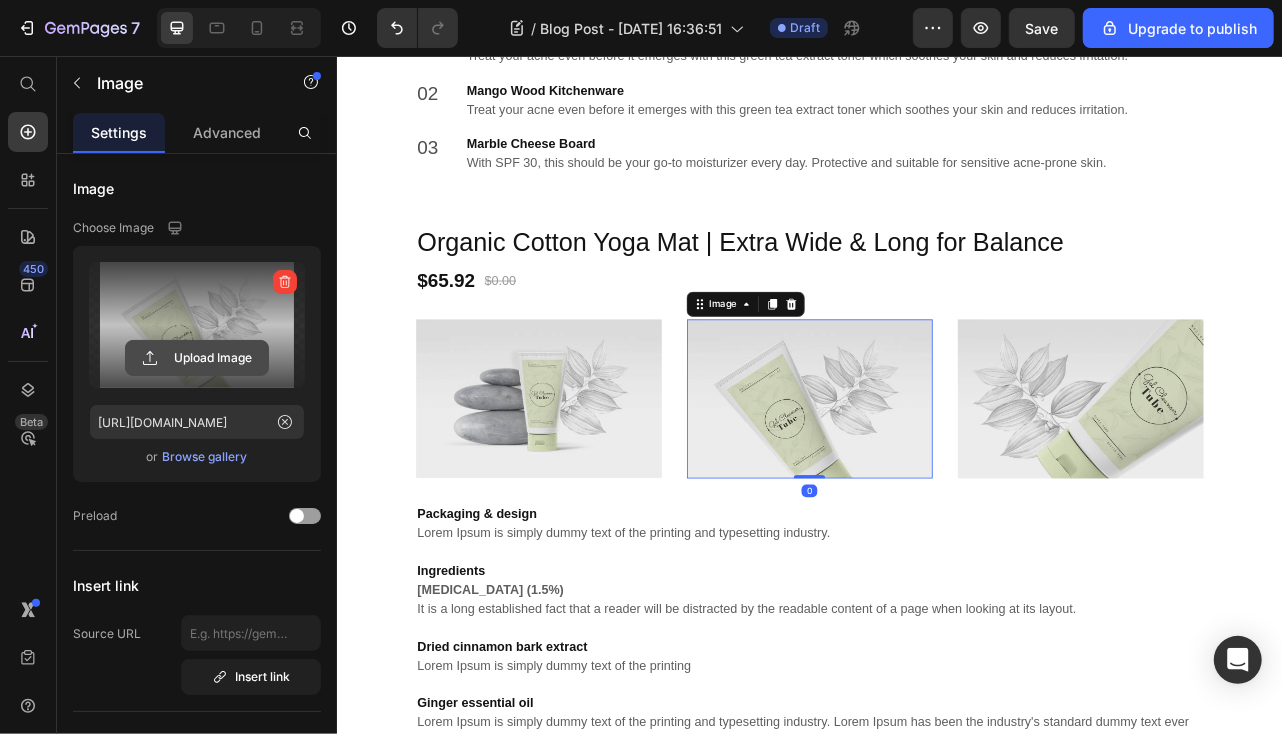 click 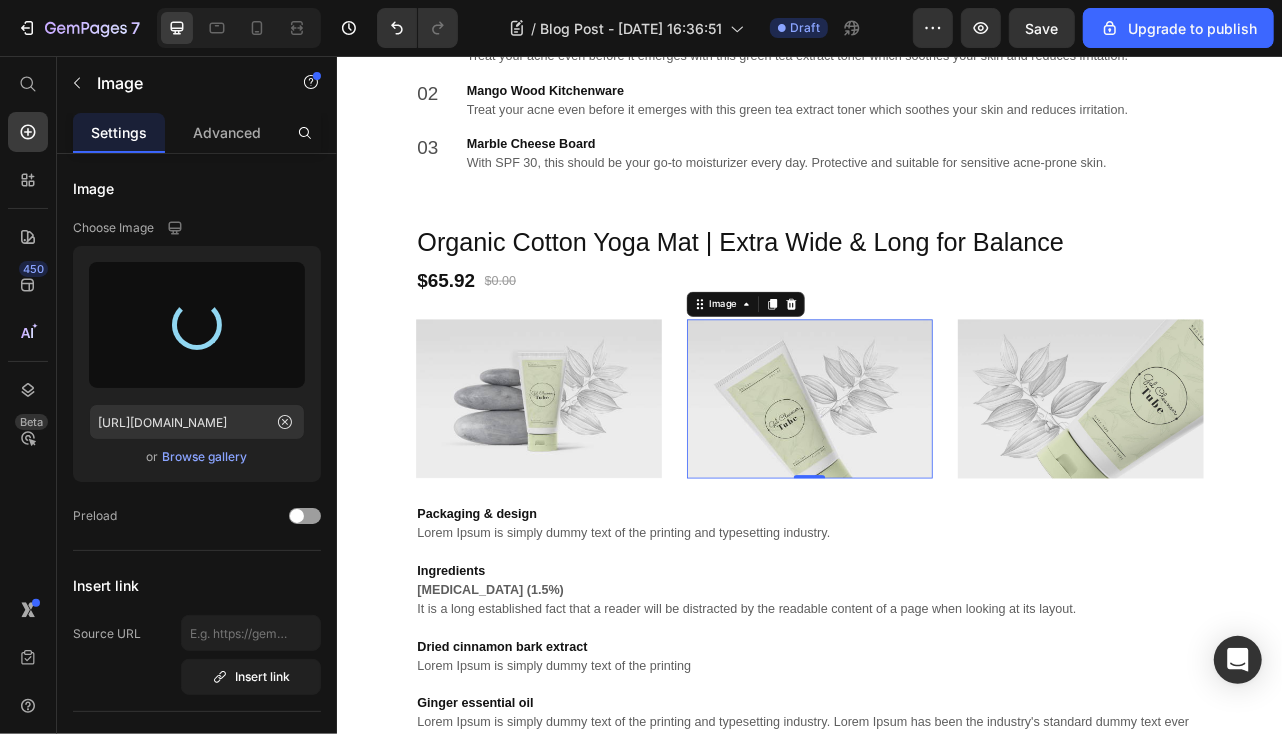 type on "[URL][DOMAIN_NAME]" 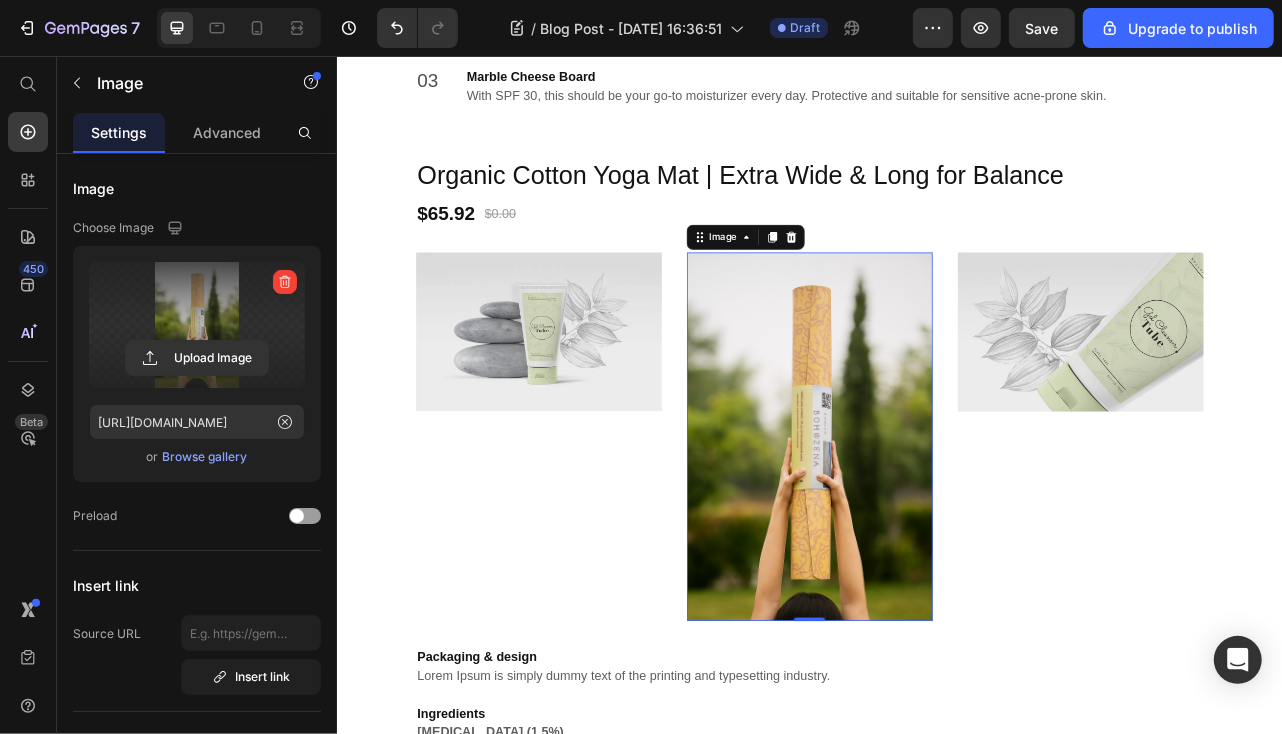 scroll, scrollTop: 3757, scrollLeft: 0, axis: vertical 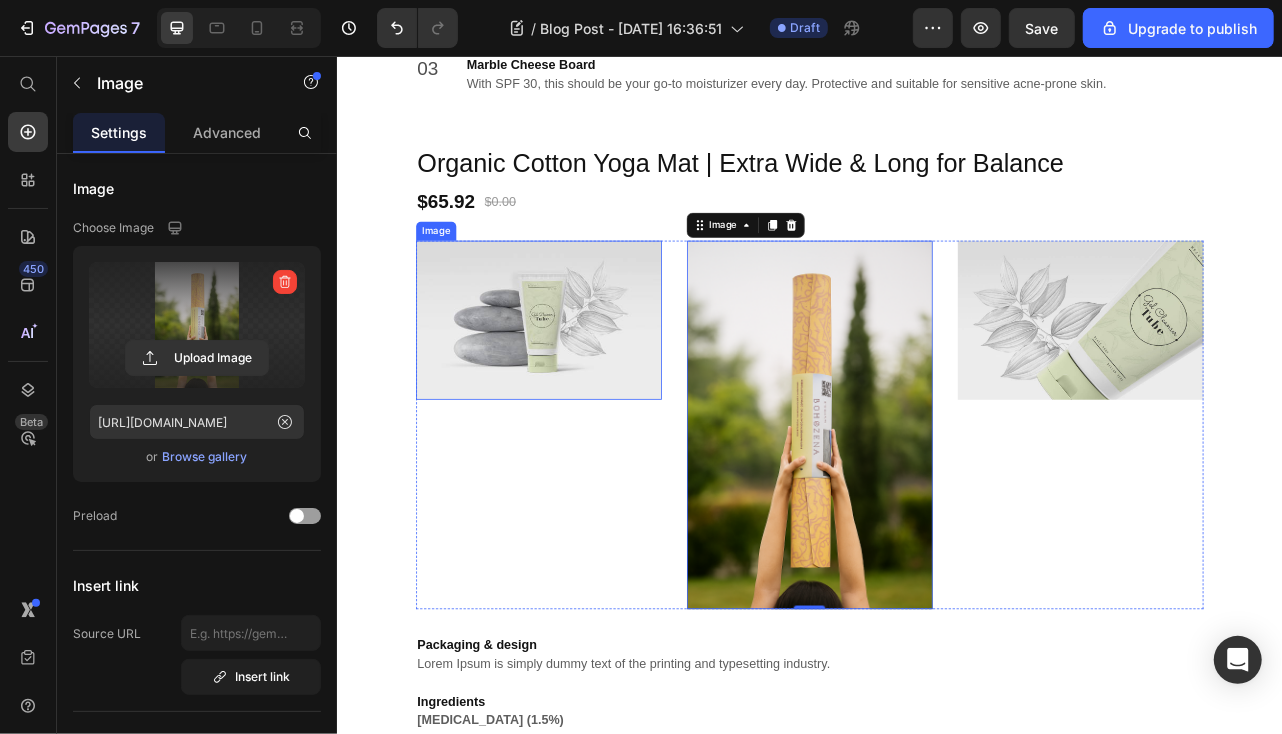 click at bounding box center (592, 390) 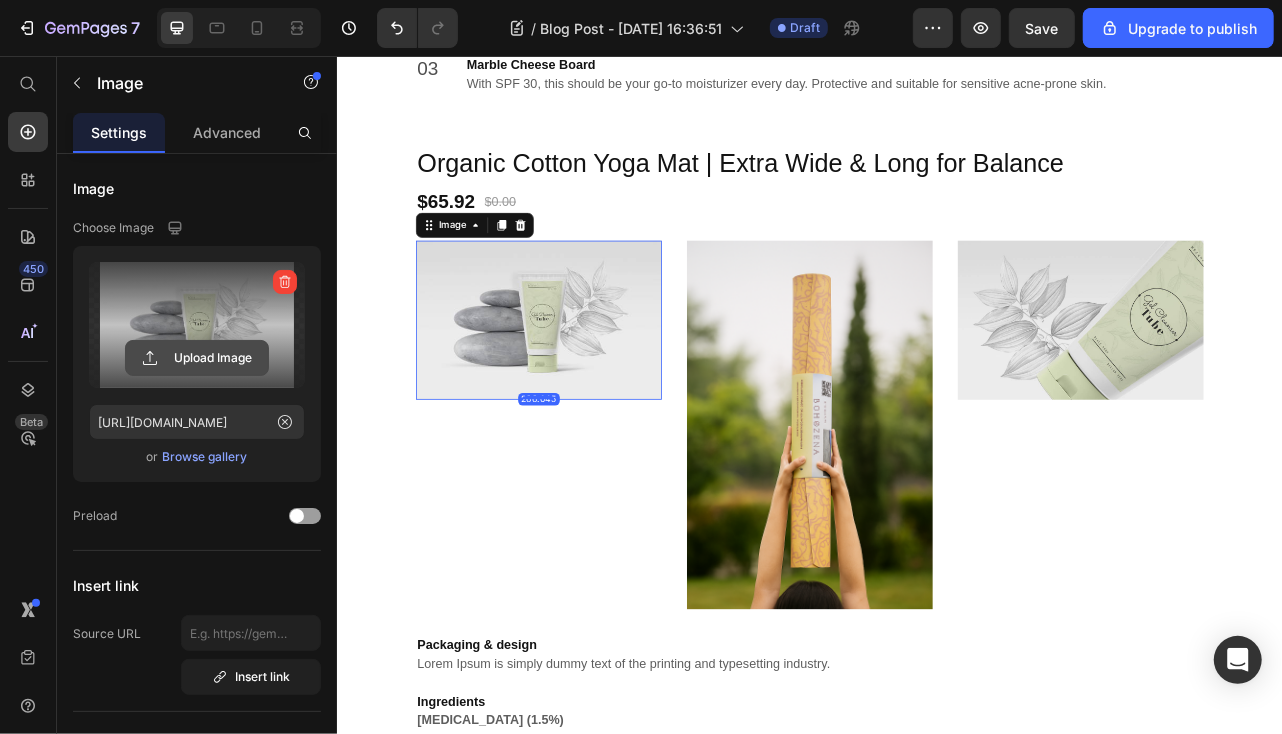 click 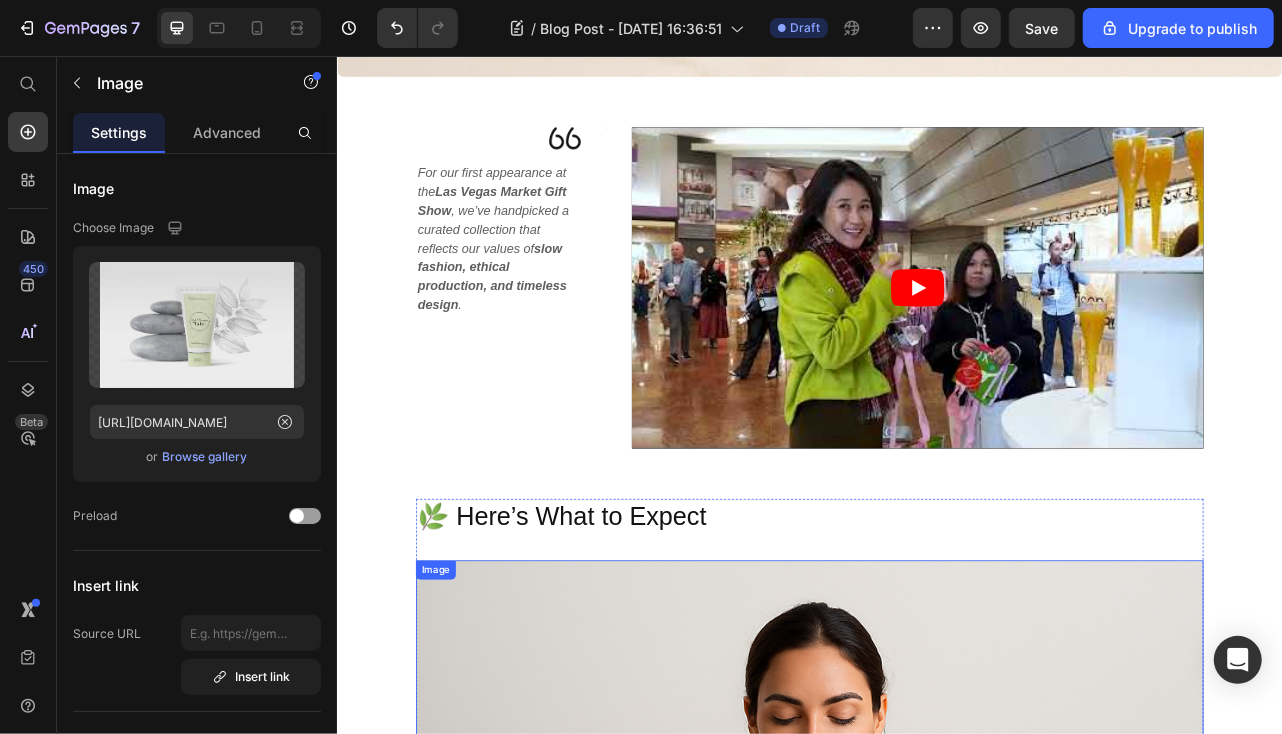 scroll, scrollTop: 1058, scrollLeft: 0, axis: vertical 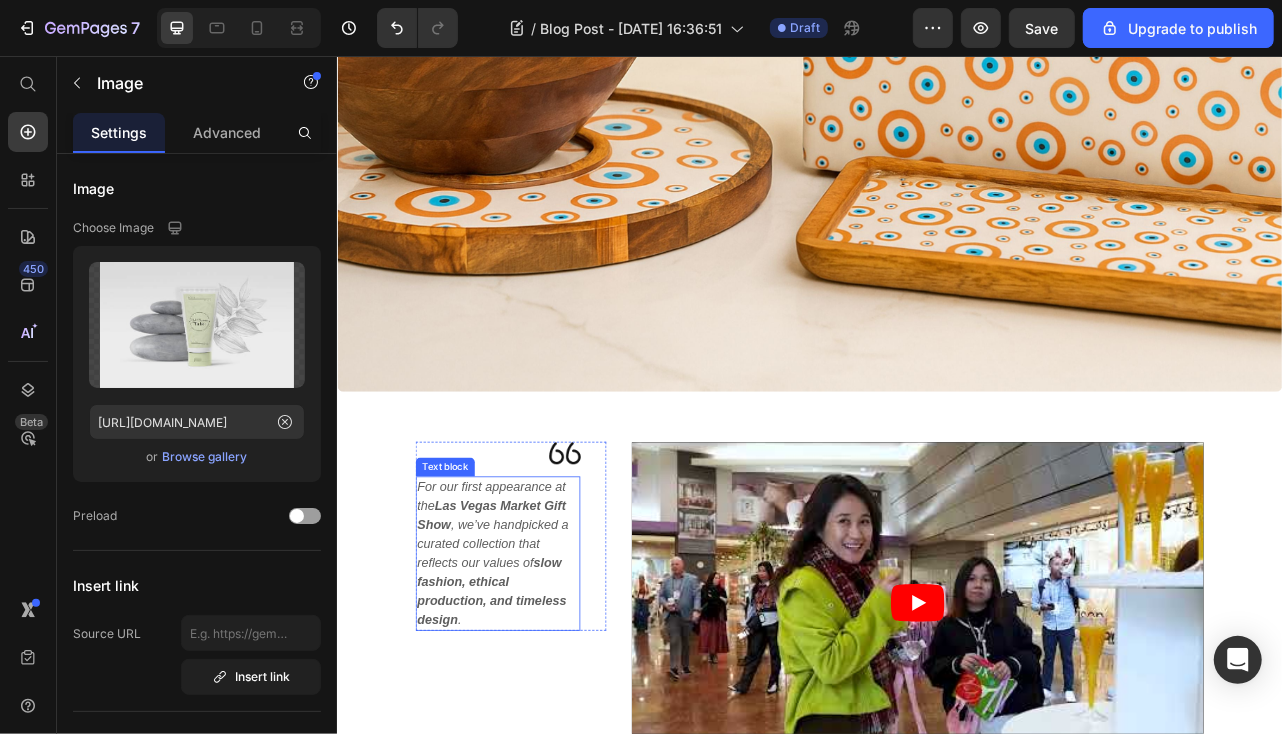 click on "For our first appearance at the  Las Vegas Market Gift Show , we’ve handpicked a curated collection that reflects our values of  slow fashion, ethical production, and timeless design ." at bounding box center [540, 687] 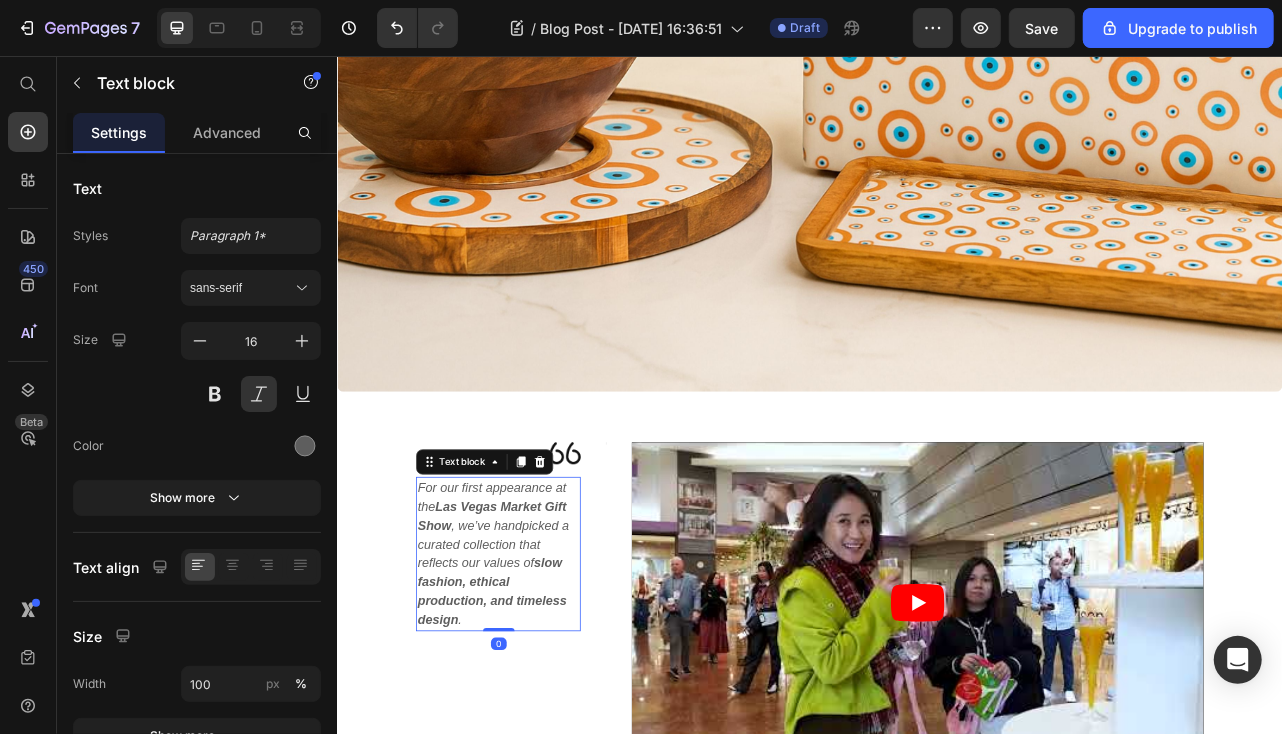 click on "For our first appearance at the  Las Vegas Market Gift Show , we’ve handpicked a curated collection that reflects our values of  slow fashion, ethical production, and timeless design ." at bounding box center [540, 687] 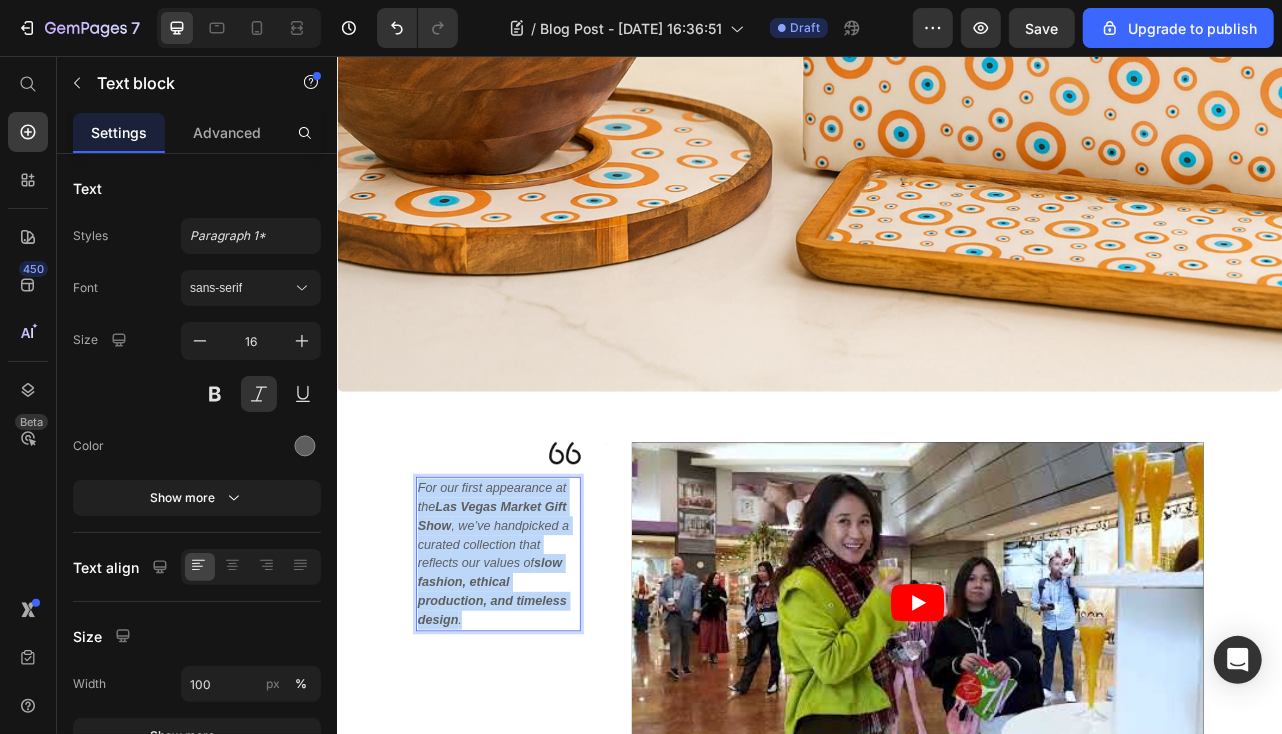click on "For our first appearance at the  Las Vegas Market Gift Show , we’ve handpicked a curated collection that reflects our values of  slow fashion, ethical production, and timeless design ." at bounding box center (540, 687) 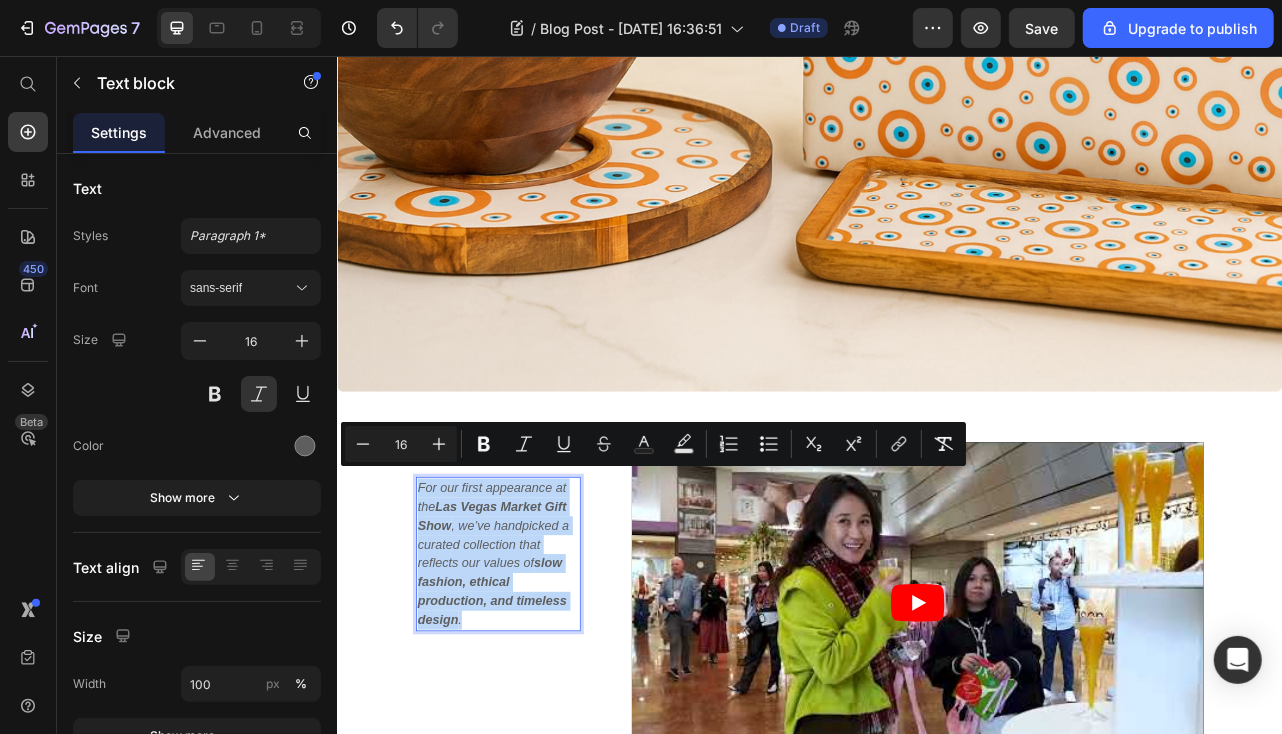 copy on "For our first appearance at the  Las Vegas Market Gift Show , we’ve handpicked a curated collection that reflects our values of  slow fashion, ethical production, and timeless design ." 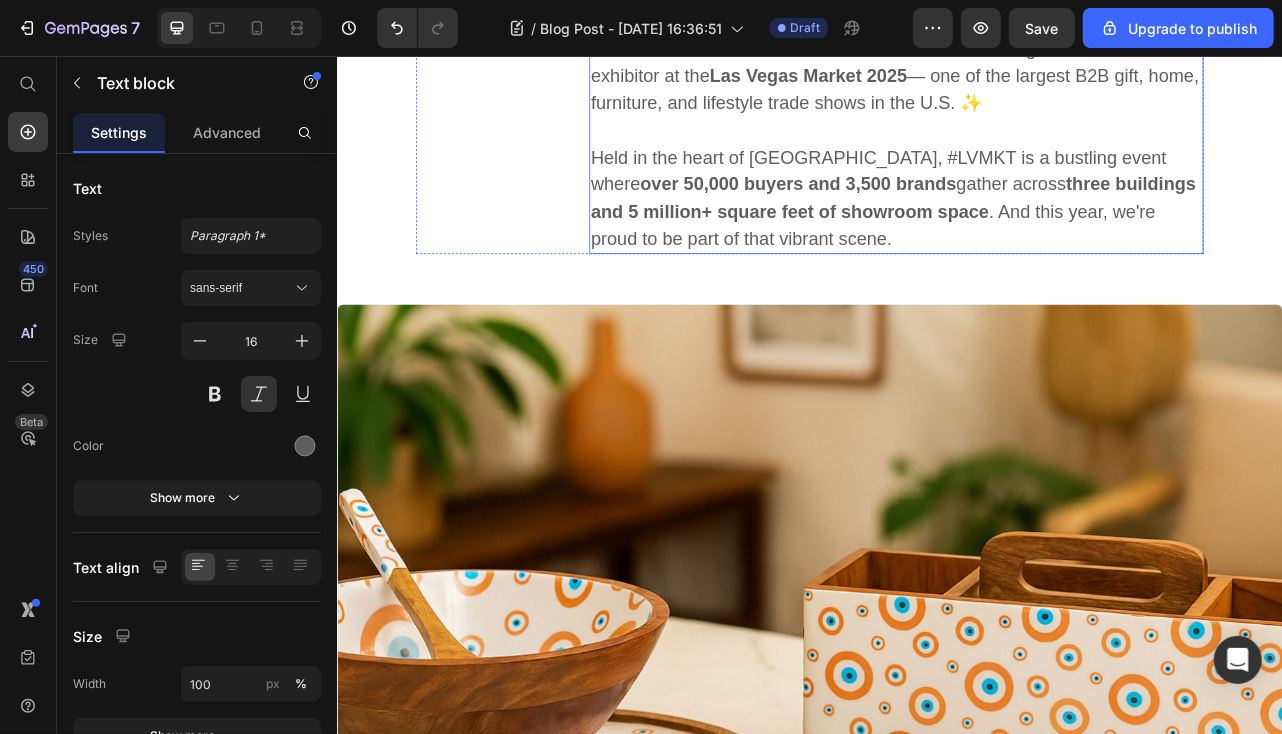 scroll, scrollTop: 58, scrollLeft: 0, axis: vertical 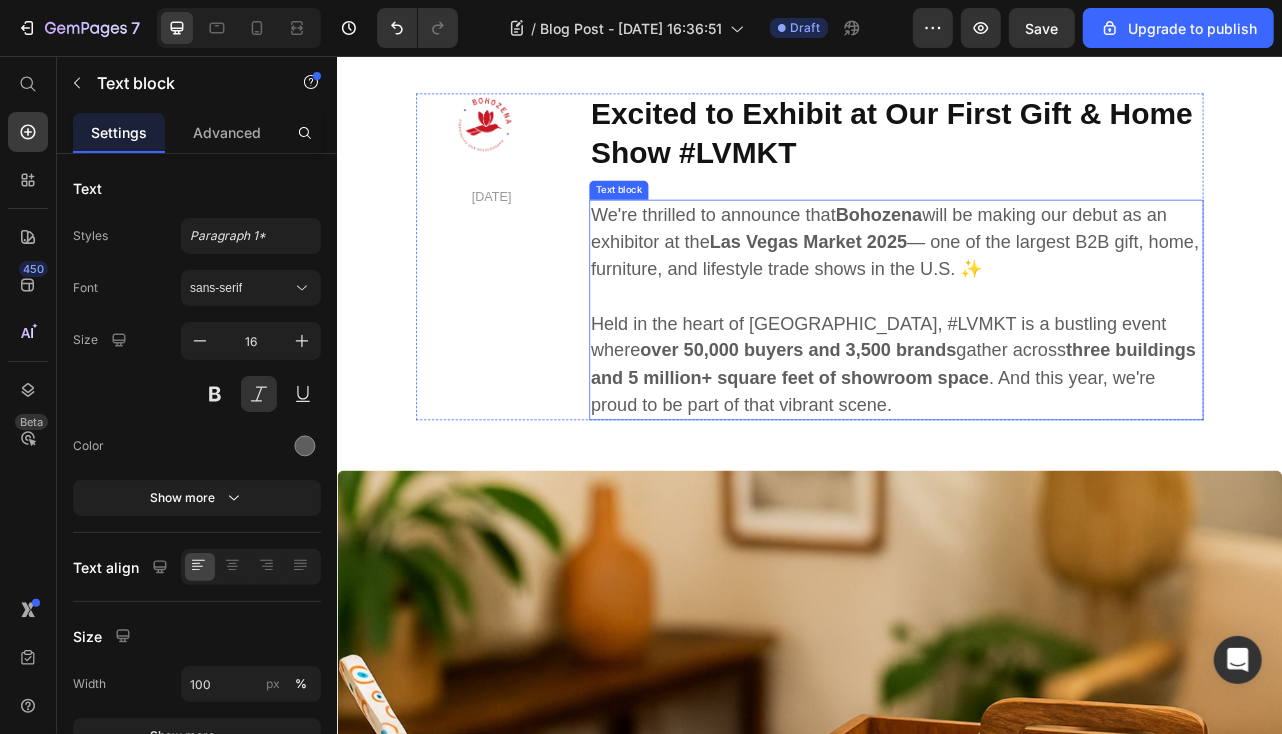 click on "Held in the heart of [GEOGRAPHIC_DATA], #LVMKT is a bustling event where  over 50,000 buyers and 3,500 brands  gather across  three buildings and 5 million+ square feet of showroom space . And this year, we're proud to be part of that vibrant scene." at bounding box center (1046, 446) 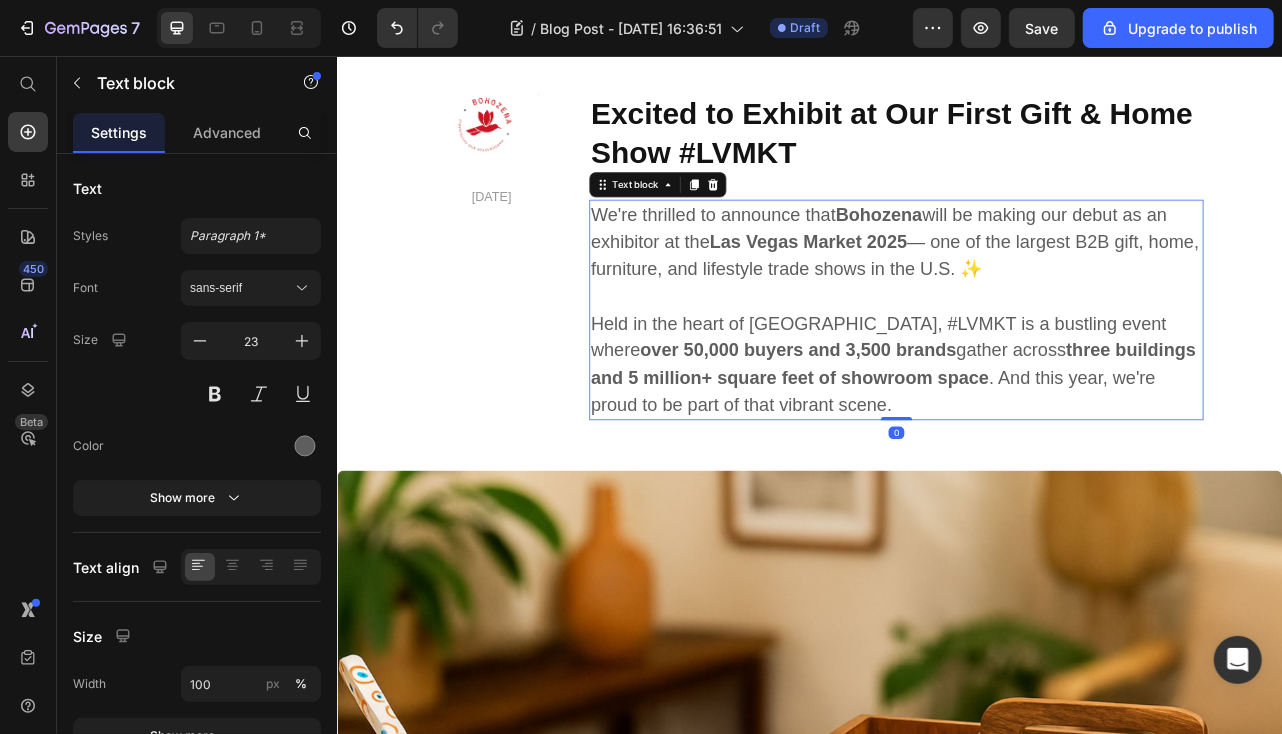 click on "Held in the heart of [GEOGRAPHIC_DATA], #LVMKT is a bustling event where  over 50,000 buyers and 3,500 brands  gather across  three buildings and 5 million+ square feet of showroom space . And this year, we're proud to be part of that vibrant scene." at bounding box center (1046, 446) 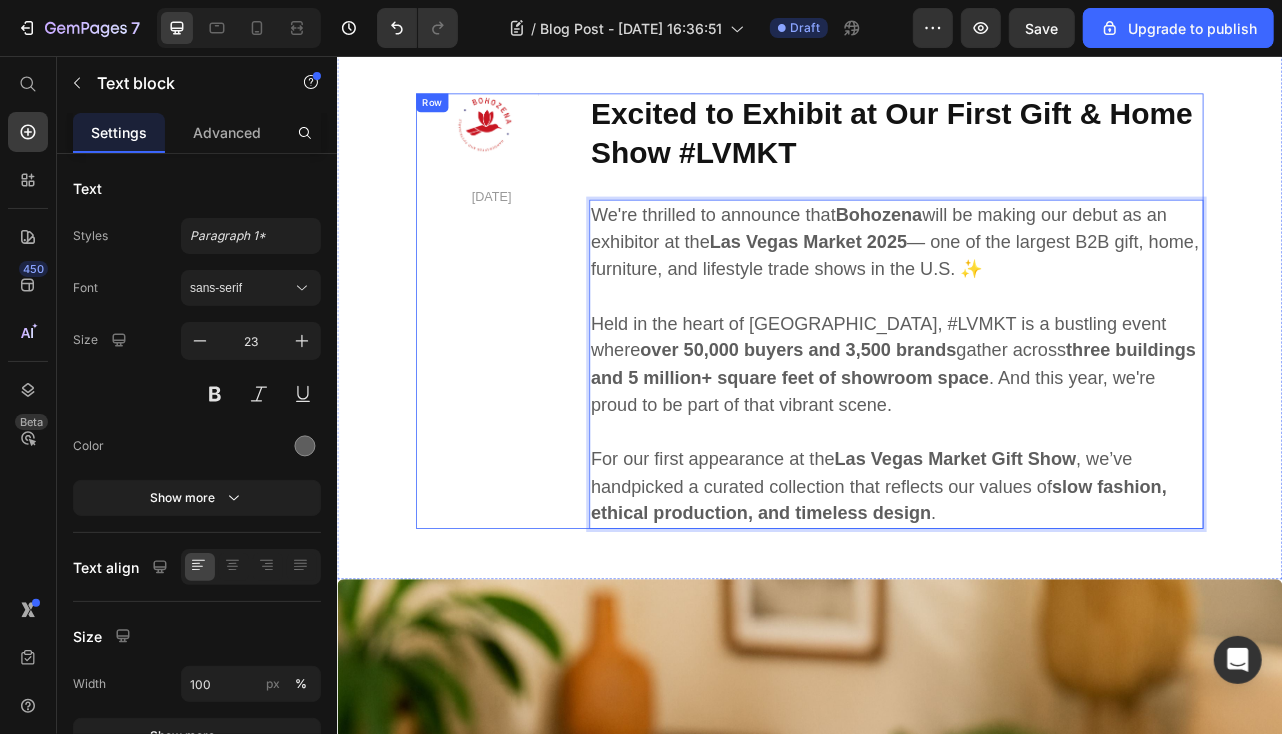 click on "Image [DATE] Text block                Title Line Row" at bounding box center [514, 378] 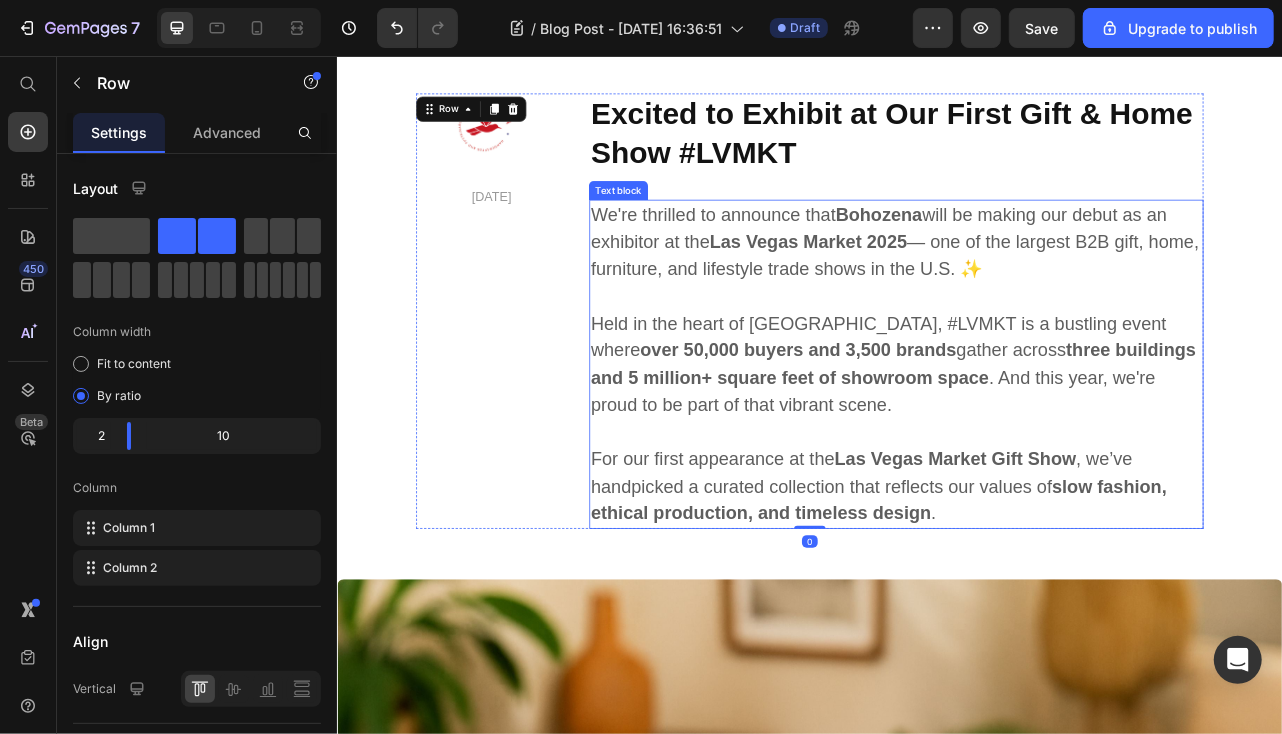 click at bounding box center [1046, 532] 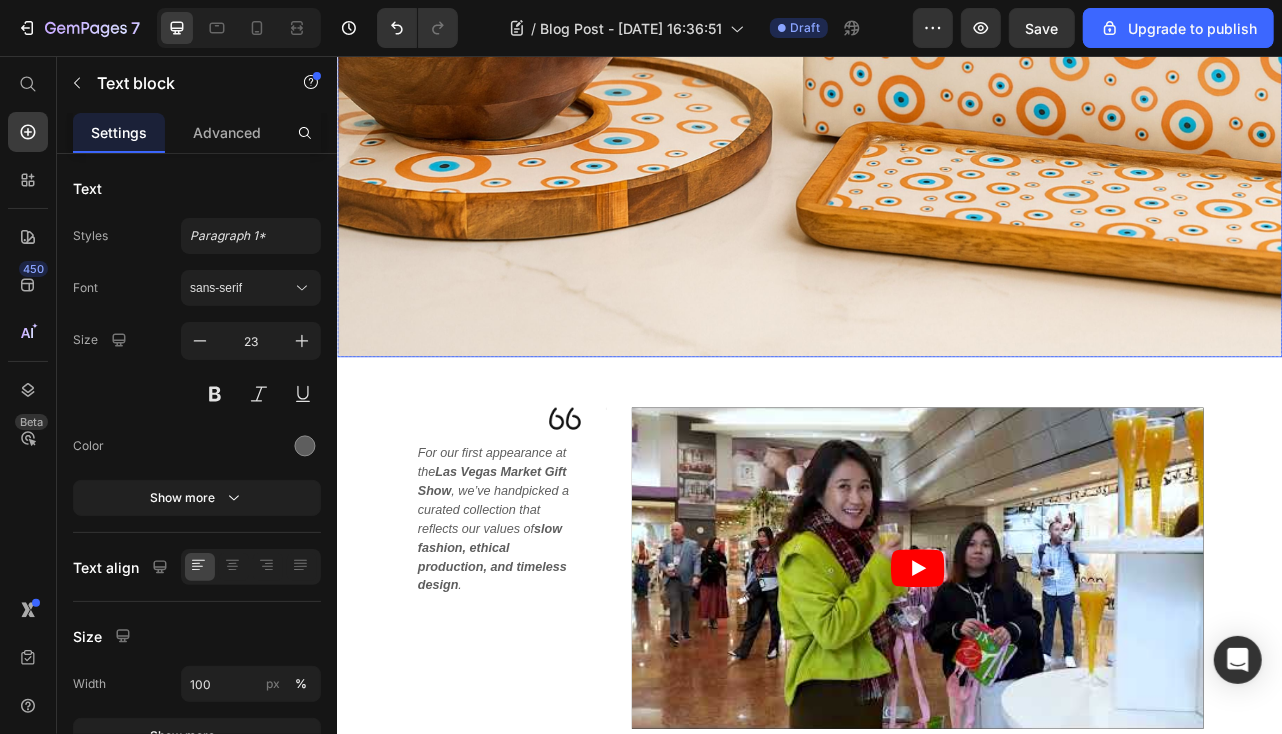 scroll, scrollTop: 1258, scrollLeft: 0, axis: vertical 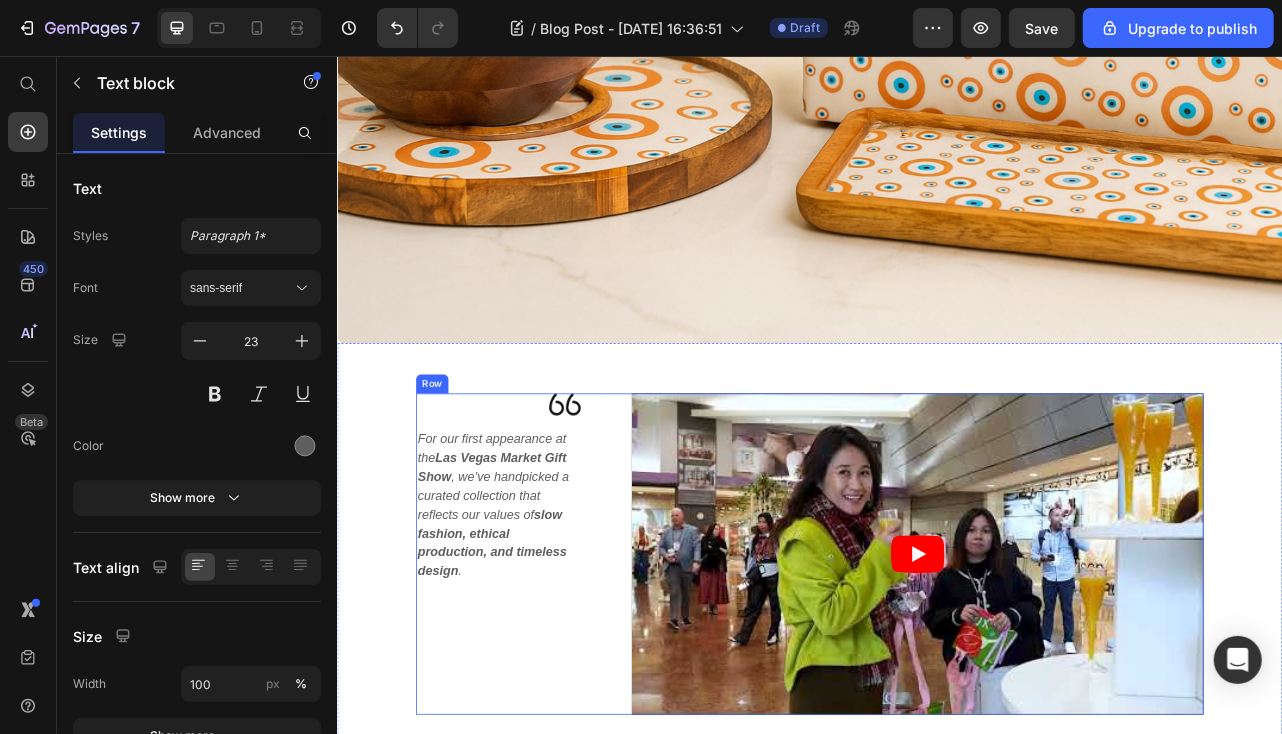 click on "Image  For our first appearance at the  Las Vegas Market Gift Show , we’ve handpicked a curated collection that reflects our values of  slow fashion, ethical production, and timeless design . Text block                Title Line                Title Line Row" at bounding box center [557, 603] 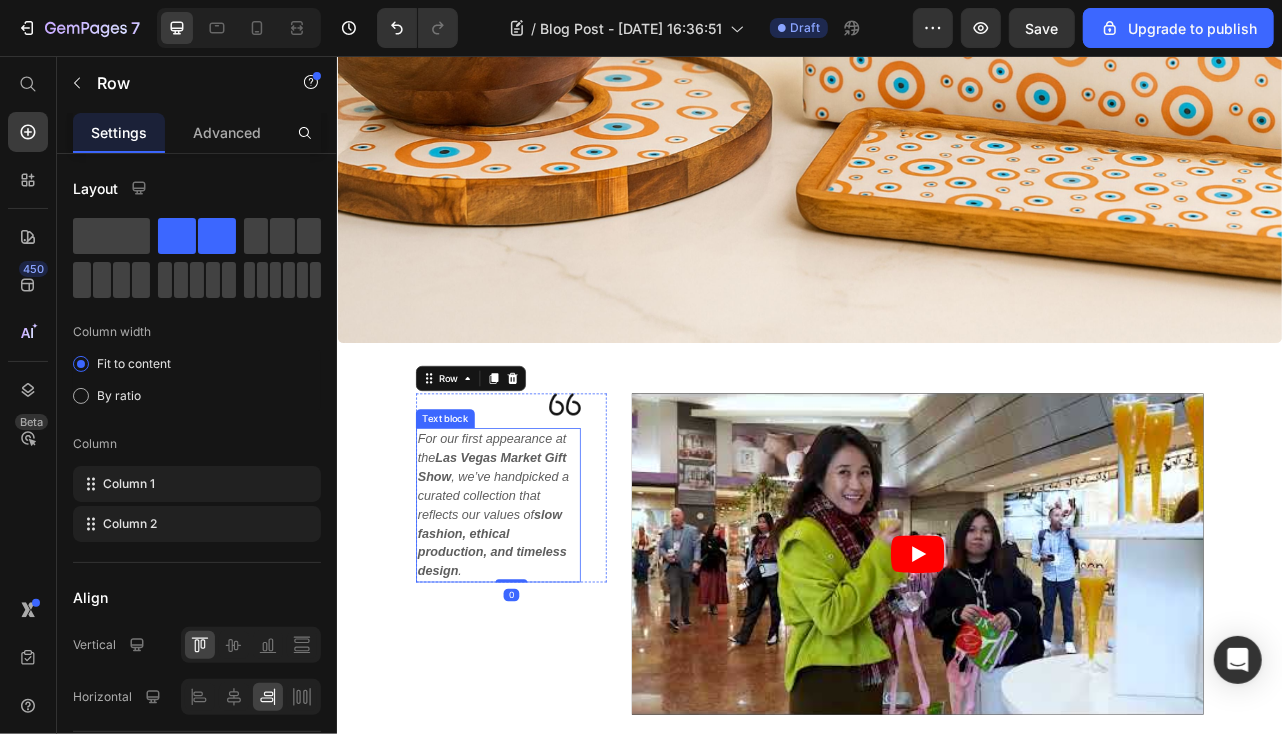 click on "For our first appearance at the  Las Vegas Market Gift Show , we’ve handpicked a curated collection that reflects our values of  slow fashion, ethical production, and timeless design ." at bounding box center [540, 625] 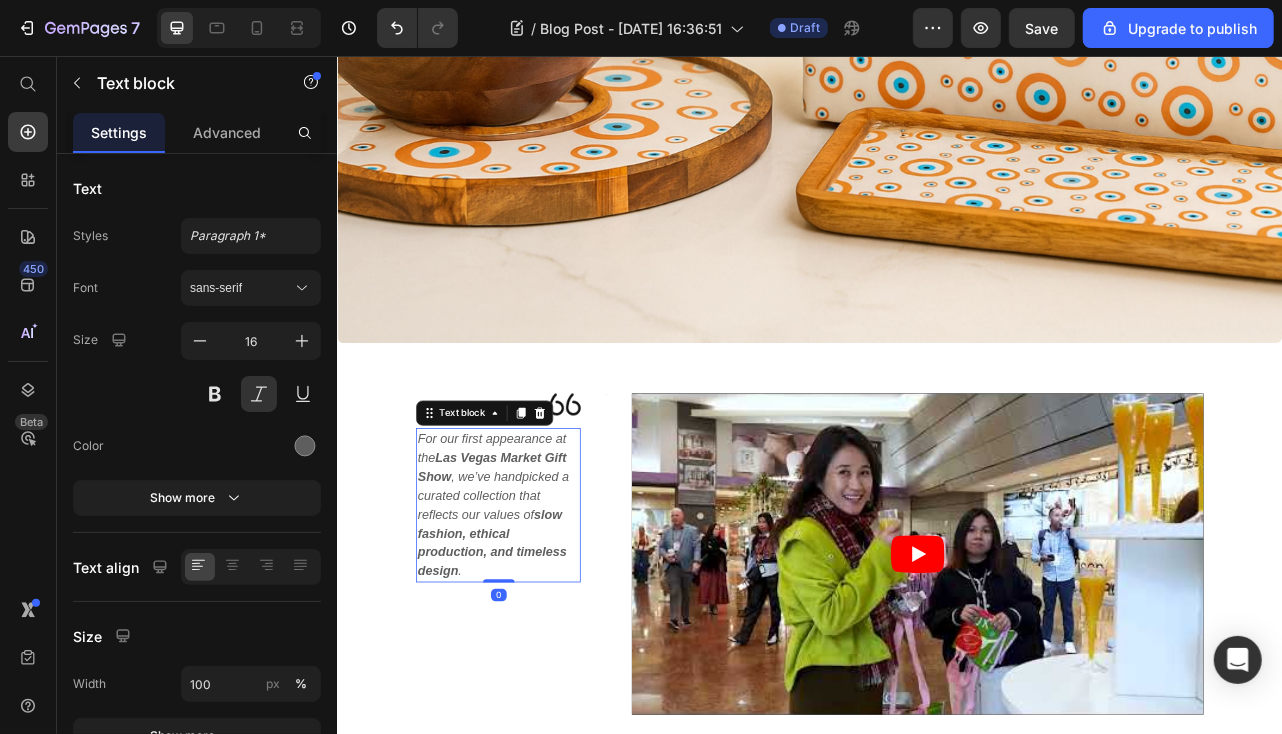 click on "For our first appearance at the  Las Vegas Market Gift Show , we’ve handpicked a curated collection that reflects our values of  slow fashion, ethical production, and timeless design ." at bounding box center (540, 625) 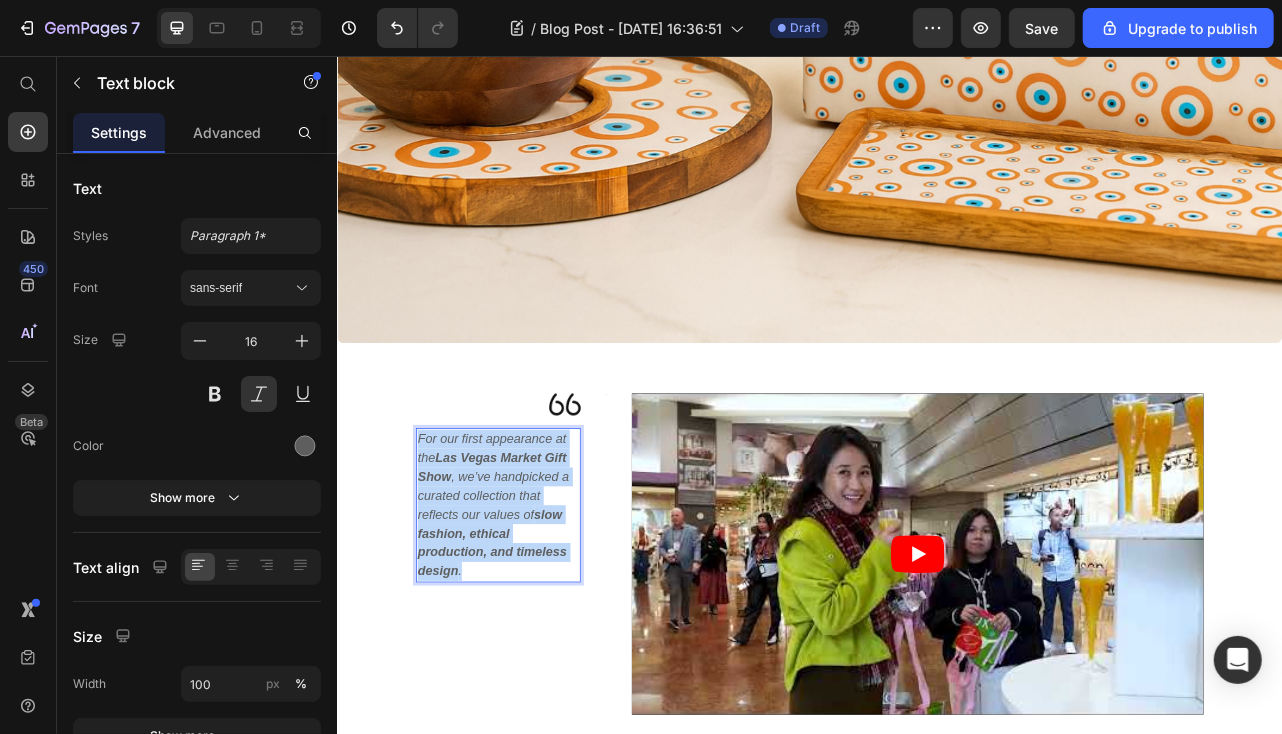 click on "For our first appearance at the  Las Vegas Market Gift Show , we’ve handpicked a curated collection that reflects our values of  slow fashion, ethical production, and timeless design ." at bounding box center [540, 625] 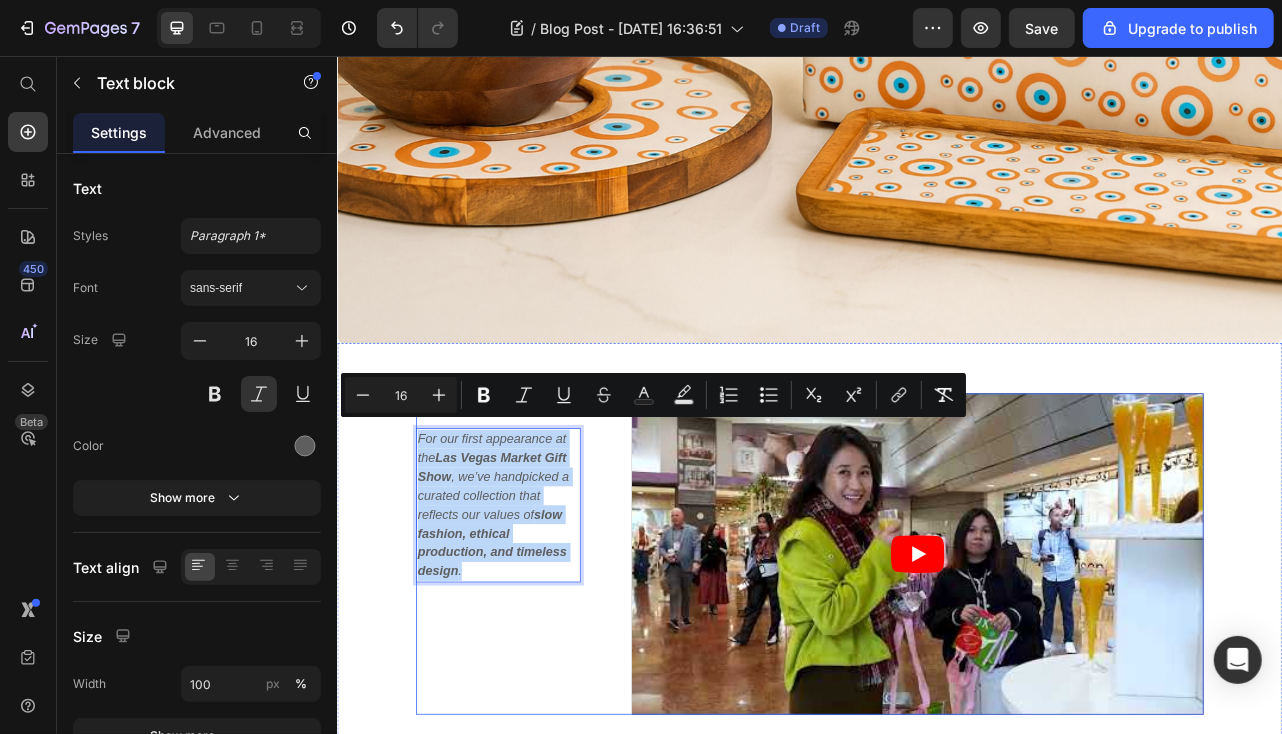 click on "Image  For our first appearance at the  Las Vegas Market Gift Show , we’ve handpicked a curated collection that reflects our values of  slow fashion, ethical production, and timeless design . Text block   0                Title Line                Title Line Row" at bounding box center [557, 687] 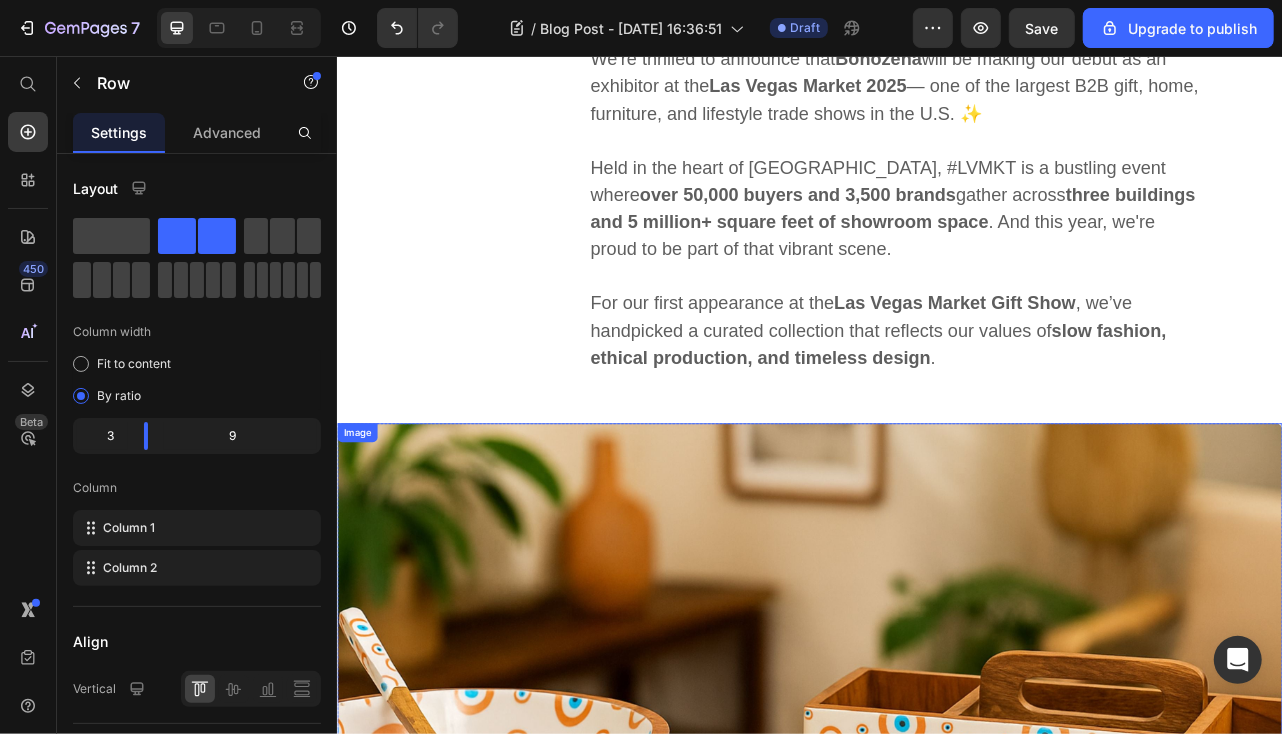scroll, scrollTop: 0, scrollLeft: 0, axis: both 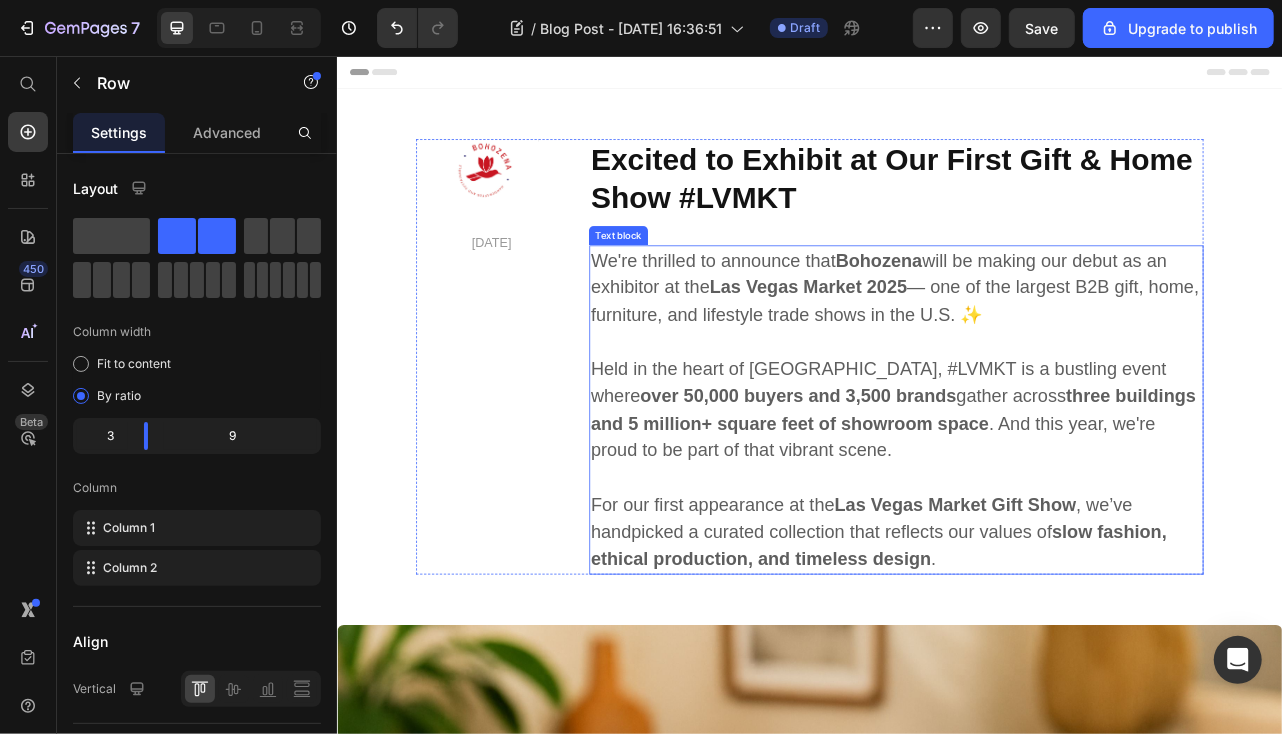 click on "For our first appearance at the  Las Vegas Market Gift Show , we’ve handpicked a curated collection that reflects our values of  slow fashion, ethical production, and timeless design ." at bounding box center (1046, 659) 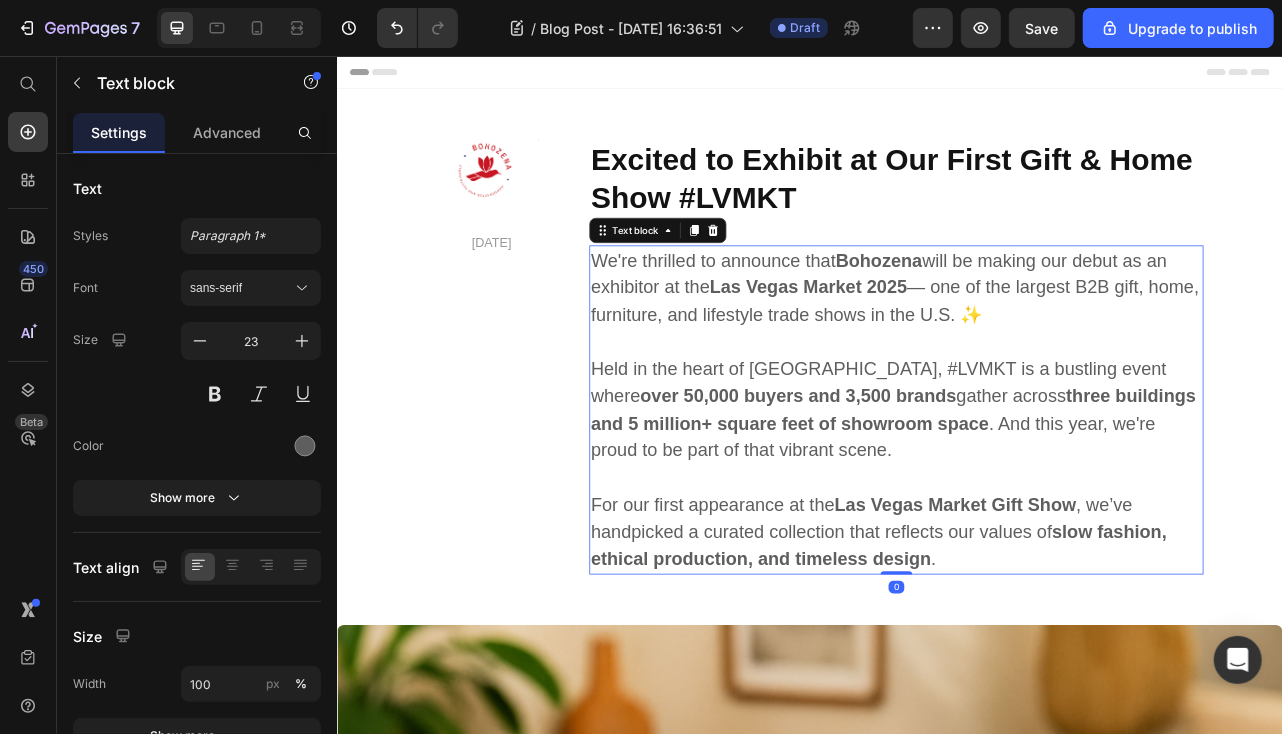 click on "For our first appearance at the  Las Vegas Market Gift Show , we’ve handpicked a curated collection that reflects our values of  slow fashion, ethical production, and timeless design ." at bounding box center [1046, 659] 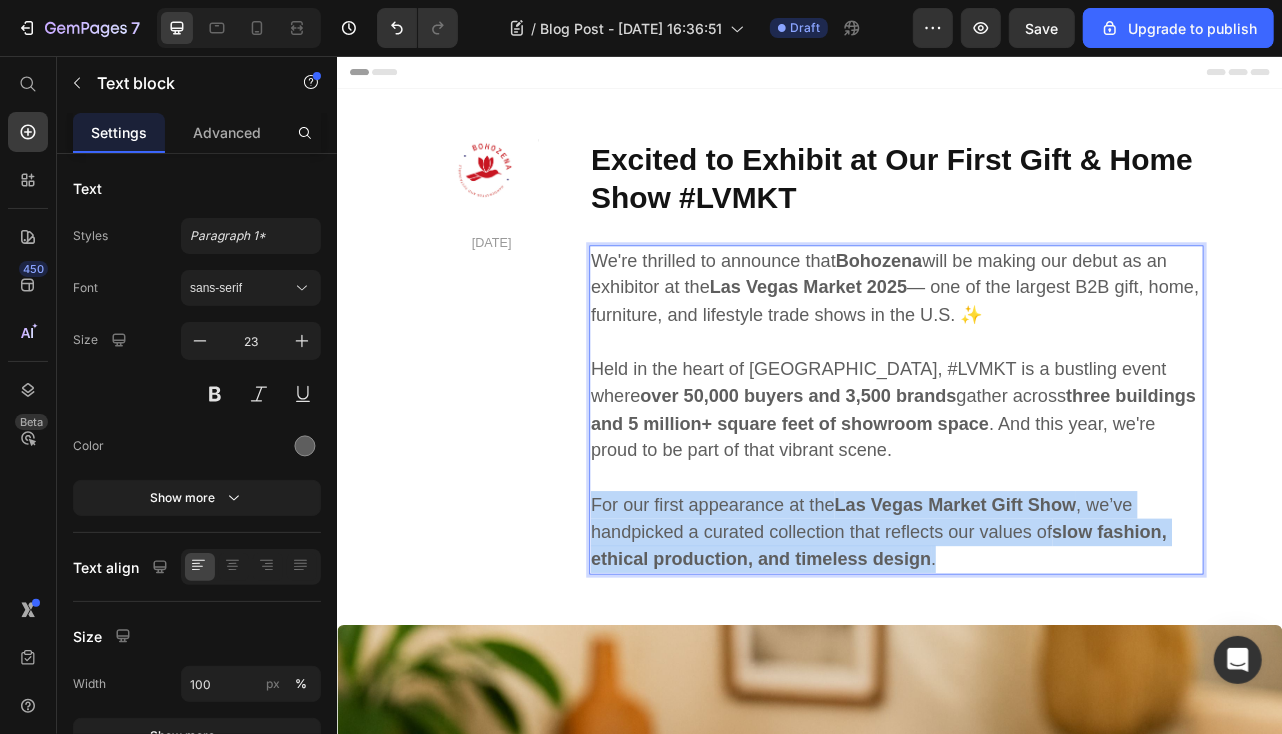 click on "For our first appearance at the  Las Vegas Market Gift Show , we’ve handpicked a curated collection that reflects our values of  slow fashion, ethical production, and timeless design ." at bounding box center (1046, 659) 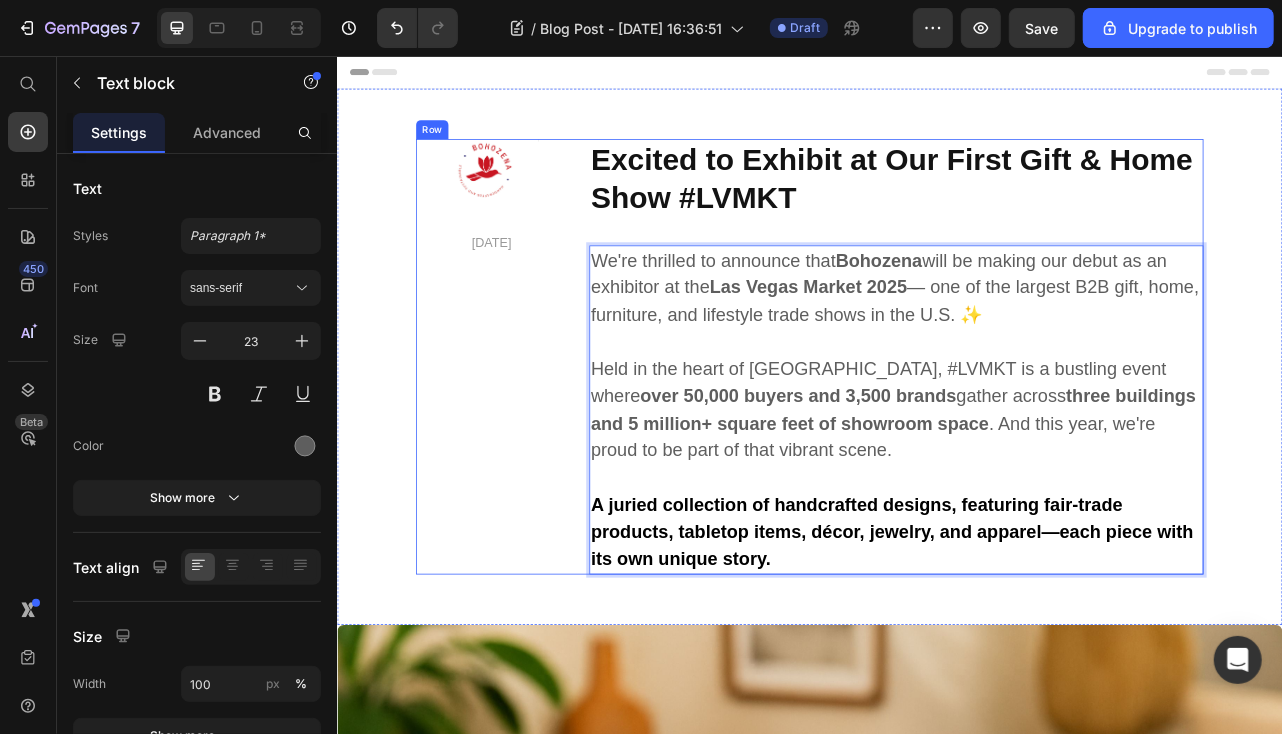 click on "Image [DATE] Text block                Title Line Row" at bounding box center (514, 436) 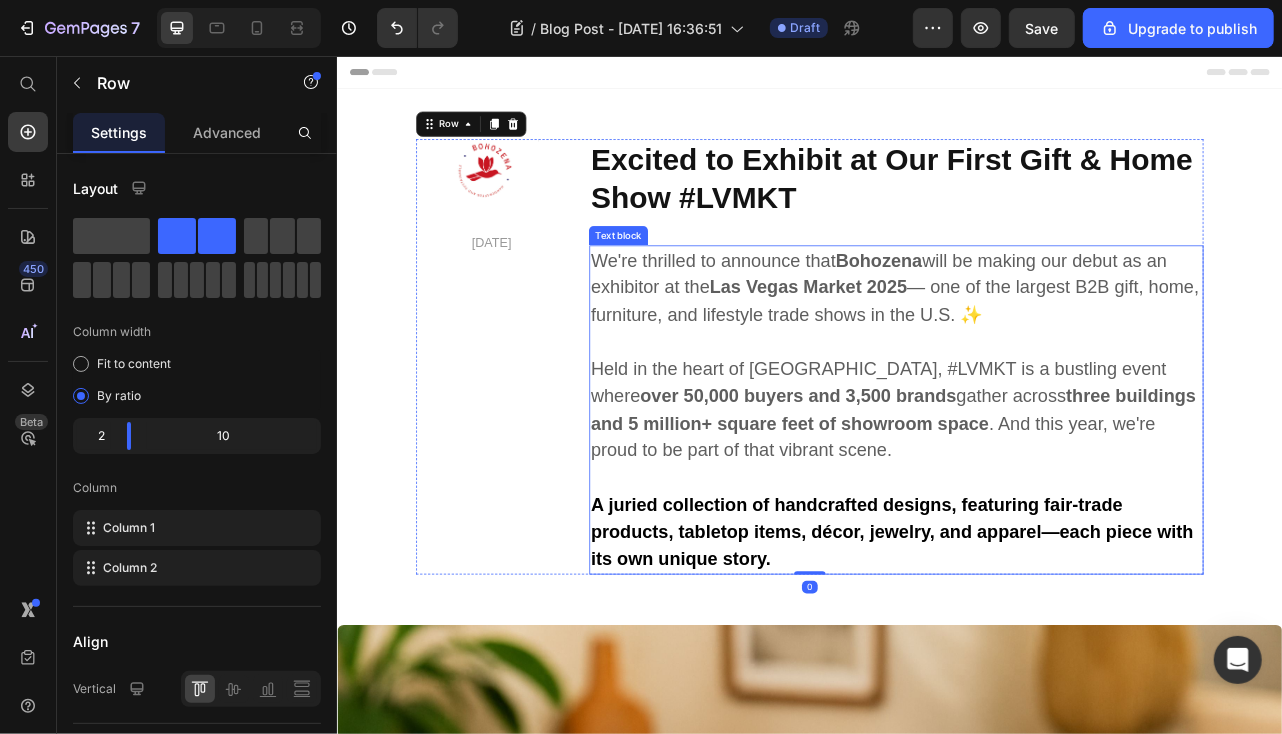 click on "A juried collection of handcrafted designs, featuring fair-trade products, tabletop items, décor, jewelry, and apparel—each piece with its own unique story." at bounding box center [1046, 659] 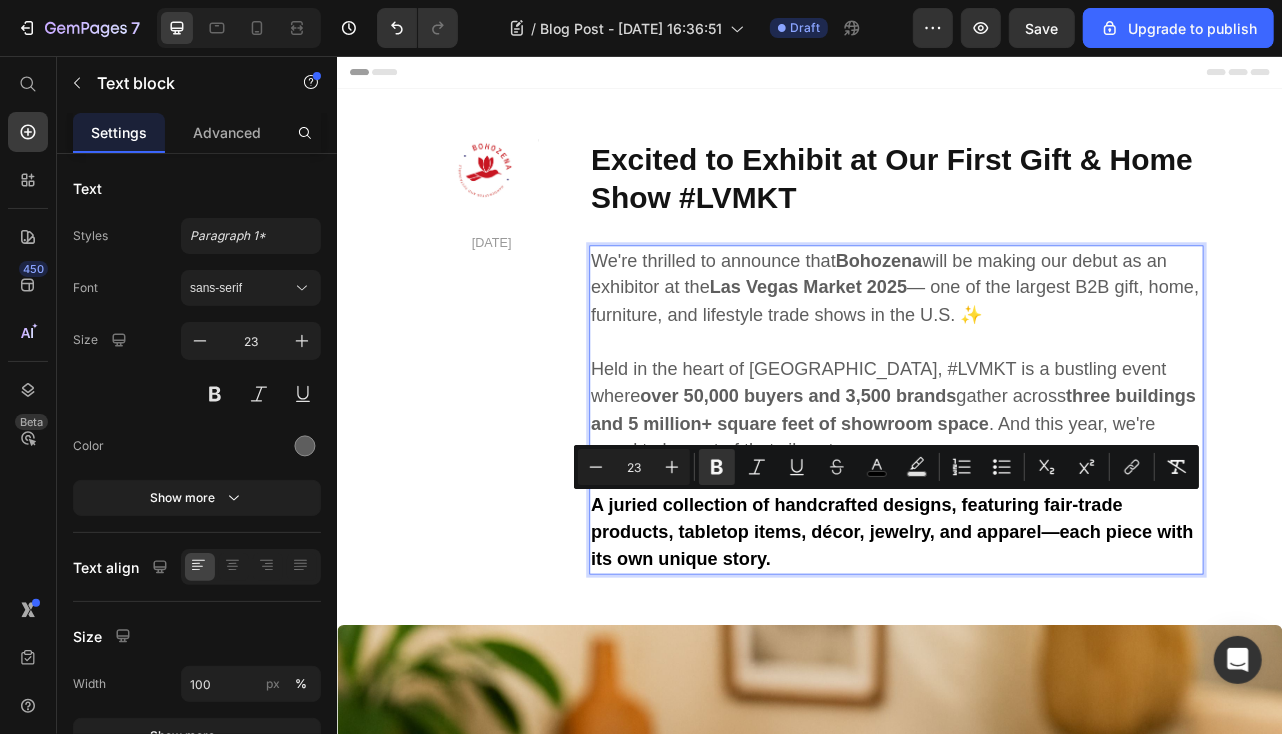 click on "A juried collection of handcrafted designs, featuring fair-trade products, tabletop items, décor, jewelry, and apparel—each piece with its own unique story." at bounding box center (1046, 659) 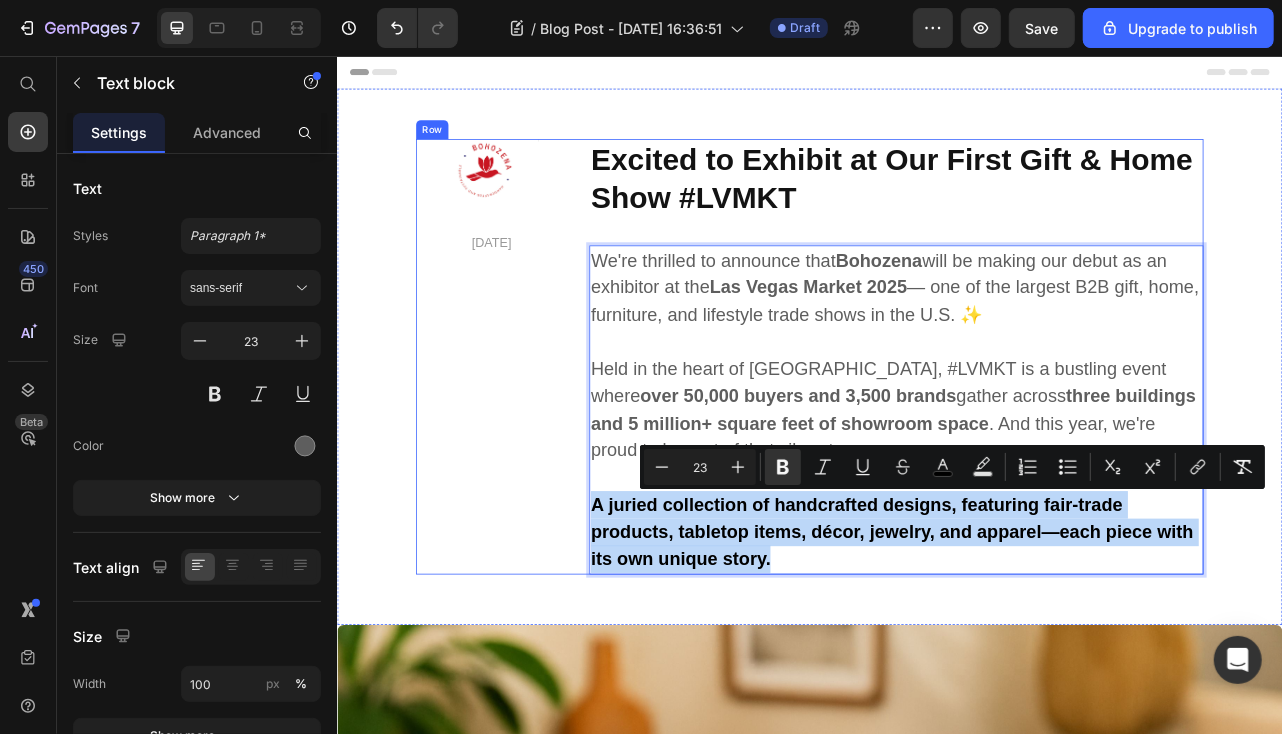 drag, startPoint x: 896, startPoint y: 690, endPoint x: 640, endPoint y: 619, distance: 265.66333 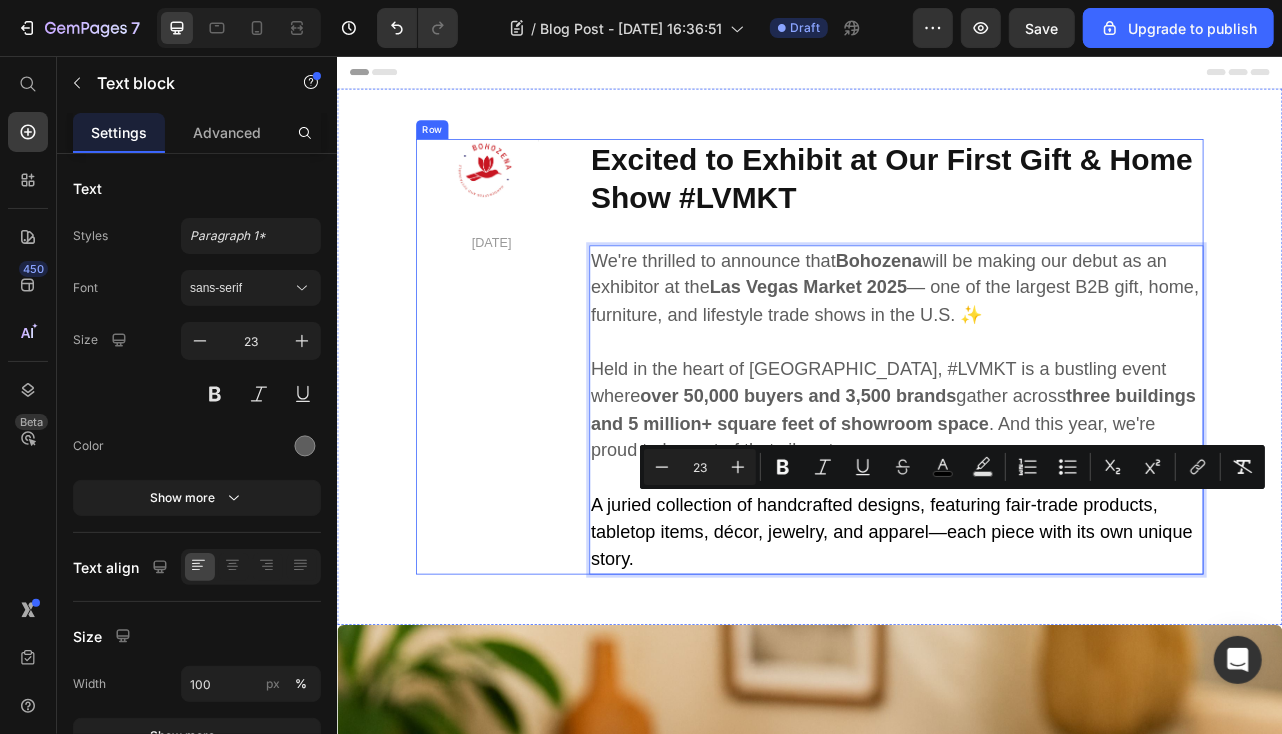 click on "Image [DATE] Text block                Title Line Row" at bounding box center (514, 436) 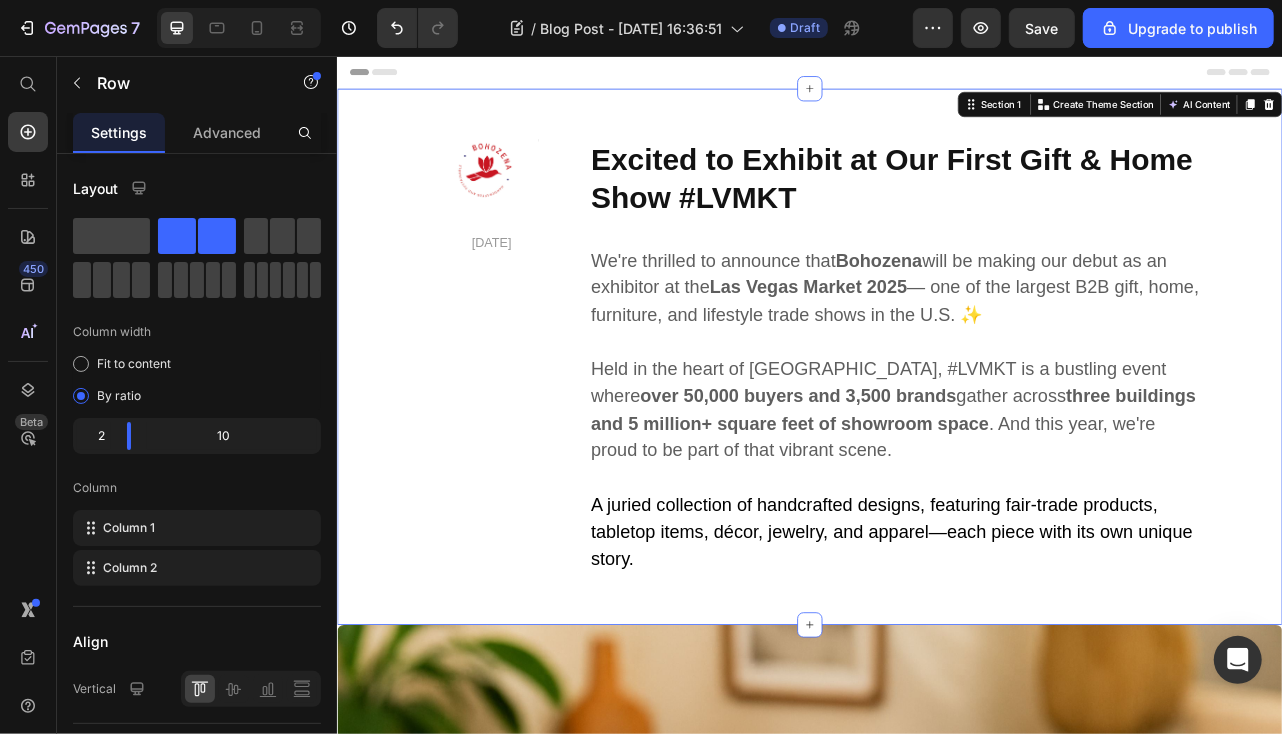 click on "Image [DATE] Text block                Title Line Row Excited to Exhibit at Our First Gift & Home Show #LVMKT Heading We're thrilled to announce that  Bohozena  will be making our debut as an exhibitor at the  [GEOGRAPHIC_DATA] 2025  — one of the largest B2B gift, home, furniture, and lifestyle trade shows in the U.S. ✨ Held in the heart of [GEOGRAPHIC_DATA], #LVMKT is a bustling event where  over 50,000 buyers and 3,500 brands  gather across  three buildings and 5 million+ square feet of showroom space . And this year, we're proud to be part of that vibrant scene.  A juried collection of handcrafted designs, featuring fair-trade products, tabletop items, décor, jewelry, and apparel—each piece with its own unique story. Text block Row" at bounding box center [936, 436] 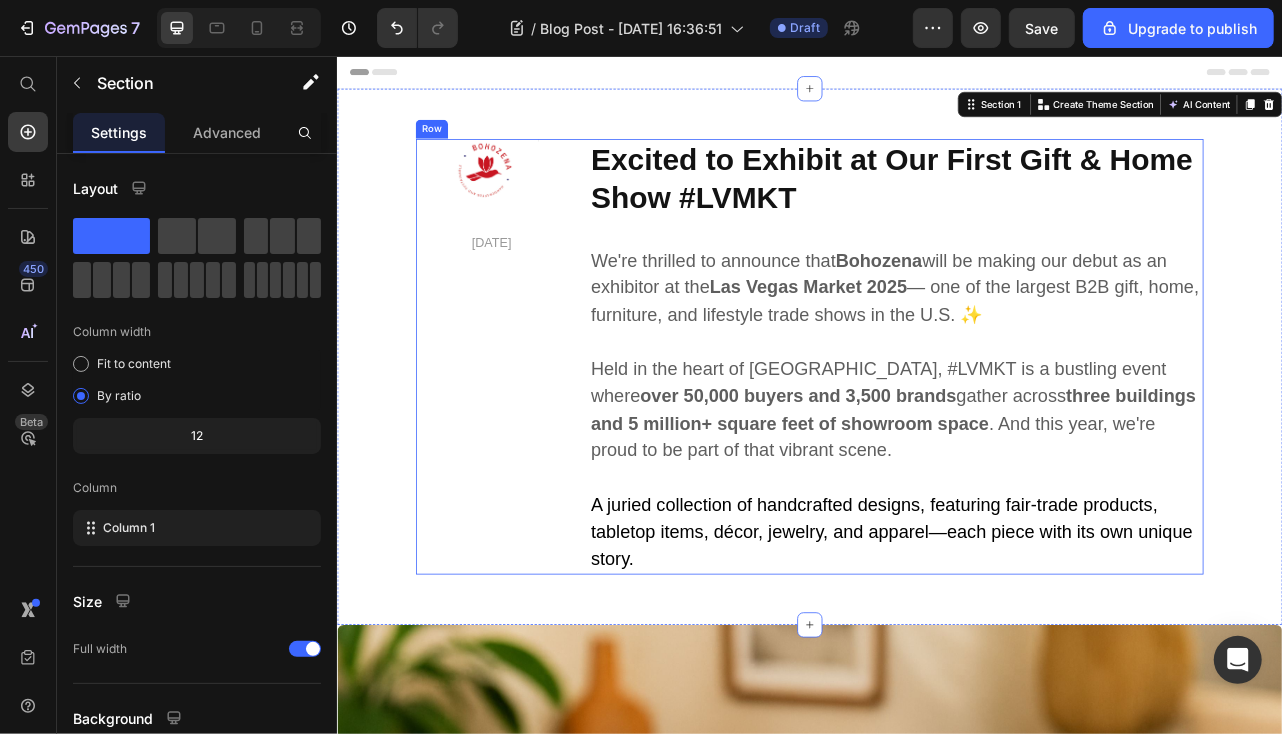 click on "Image [DATE] Text block                Title Line Row Excited to Exhibit at Our First Gift & Home Show #LVMKT Heading We're thrilled to announce that  Bohozena  will be making our debut as an exhibitor at the  [GEOGRAPHIC_DATA] 2025  — one of the largest B2B gift, home, furniture, and lifestyle trade shows in the U.S. ✨ Held in the heart of [GEOGRAPHIC_DATA], #LVMKT is a bustling event where  over 50,000 buyers and 3,500 brands  gather across  three buildings and 5 million+ square feet of showroom space . And this year, we're proud to be part of that vibrant scene.  A juried collection of handcrafted designs, featuring fair-trade products, tabletop items, décor, jewelry, and apparel—each piece with its own unique story. Text block Row" at bounding box center [936, 436] 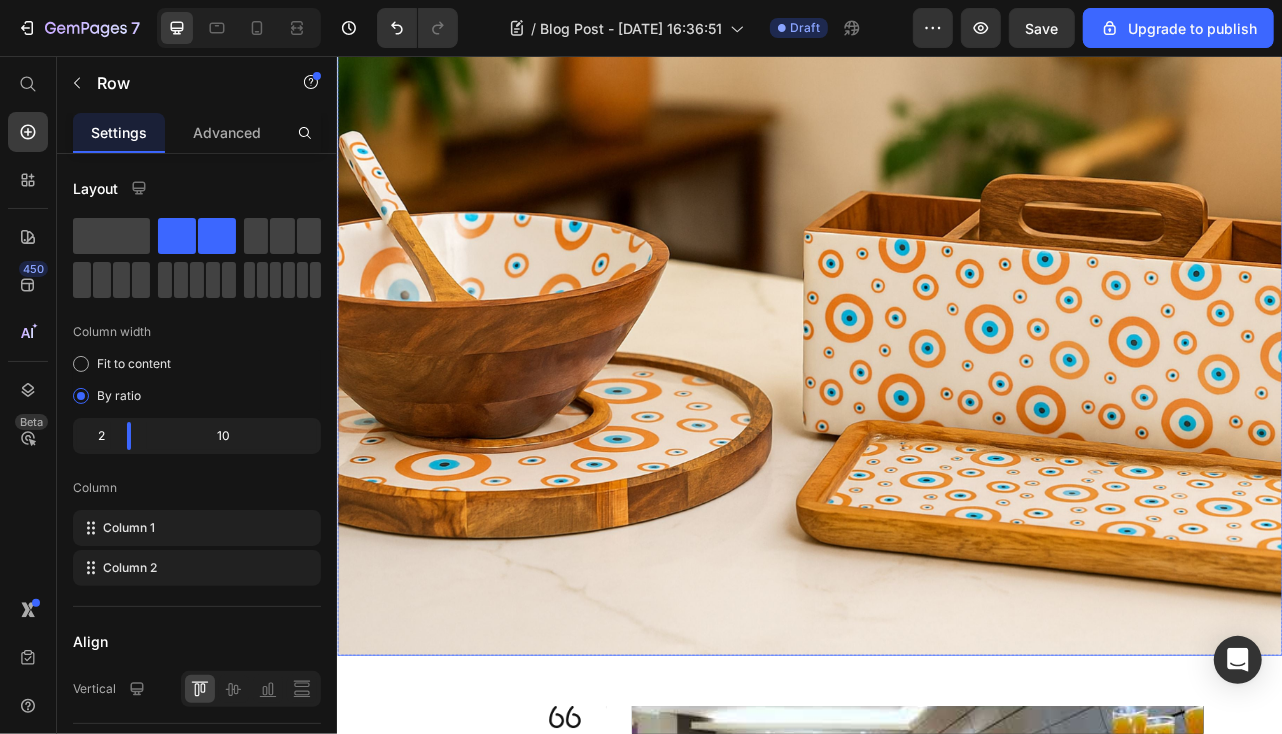 scroll, scrollTop: 798, scrollLeft: 0, axis: vertical 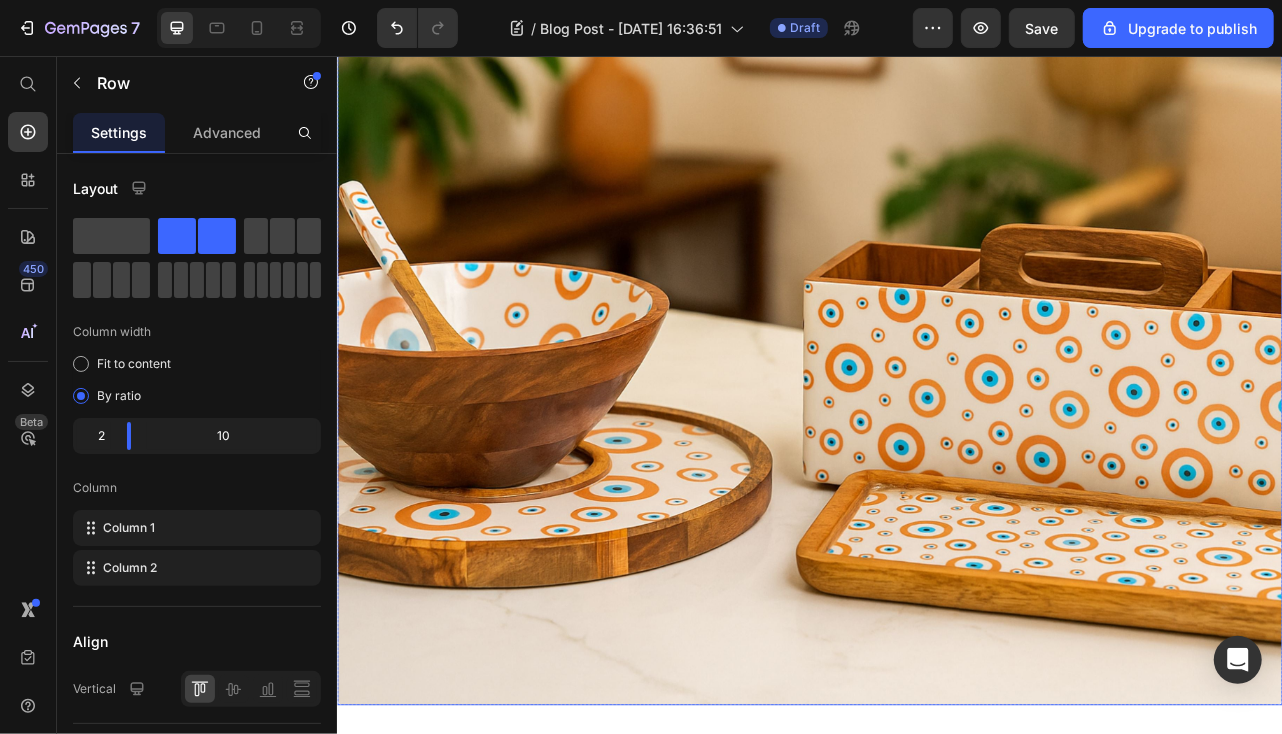 click at bounding box center (936, 429) 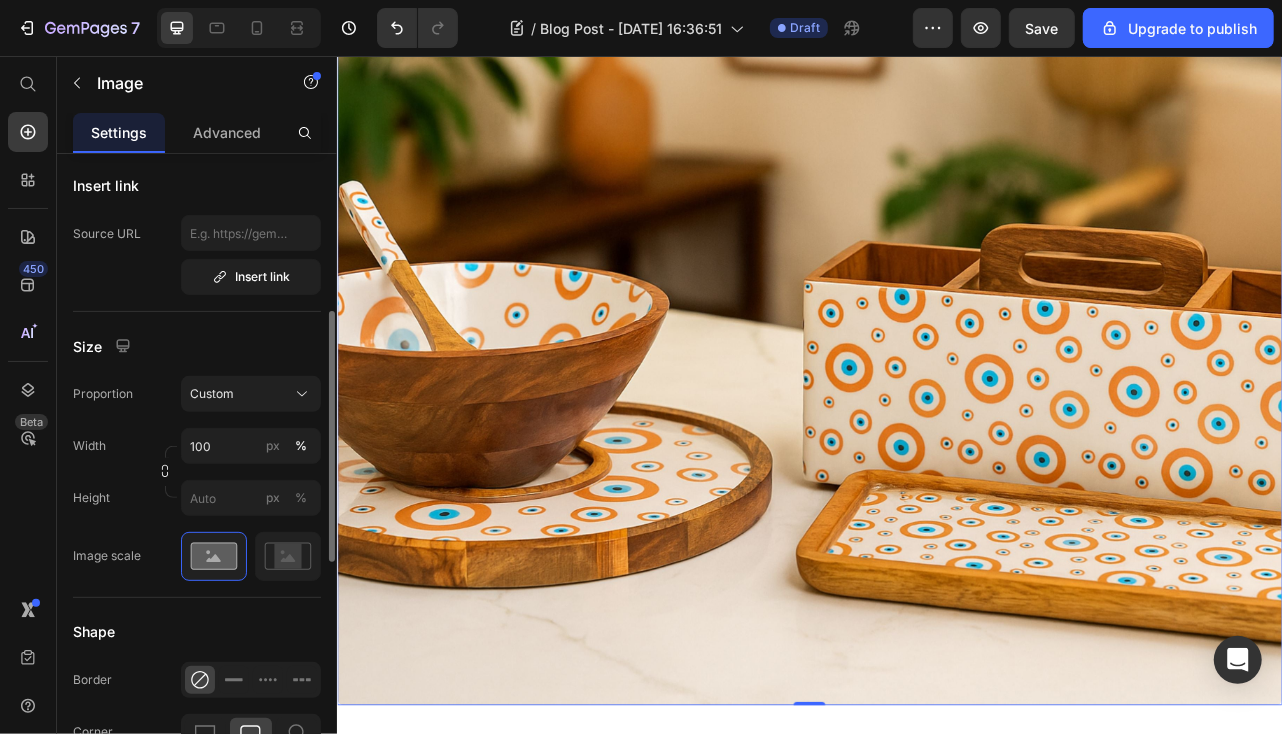 scroll, scrollTop: 600, scrollLeft: 0, axis: vertical 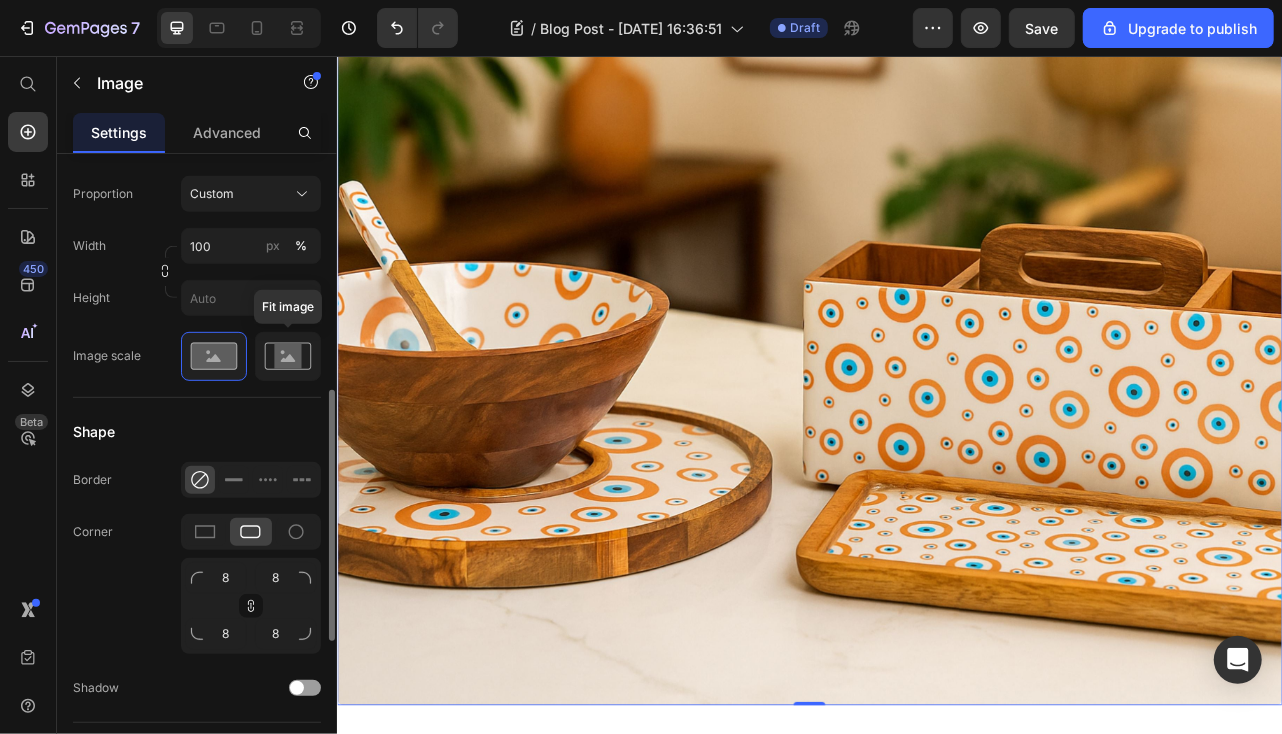 click 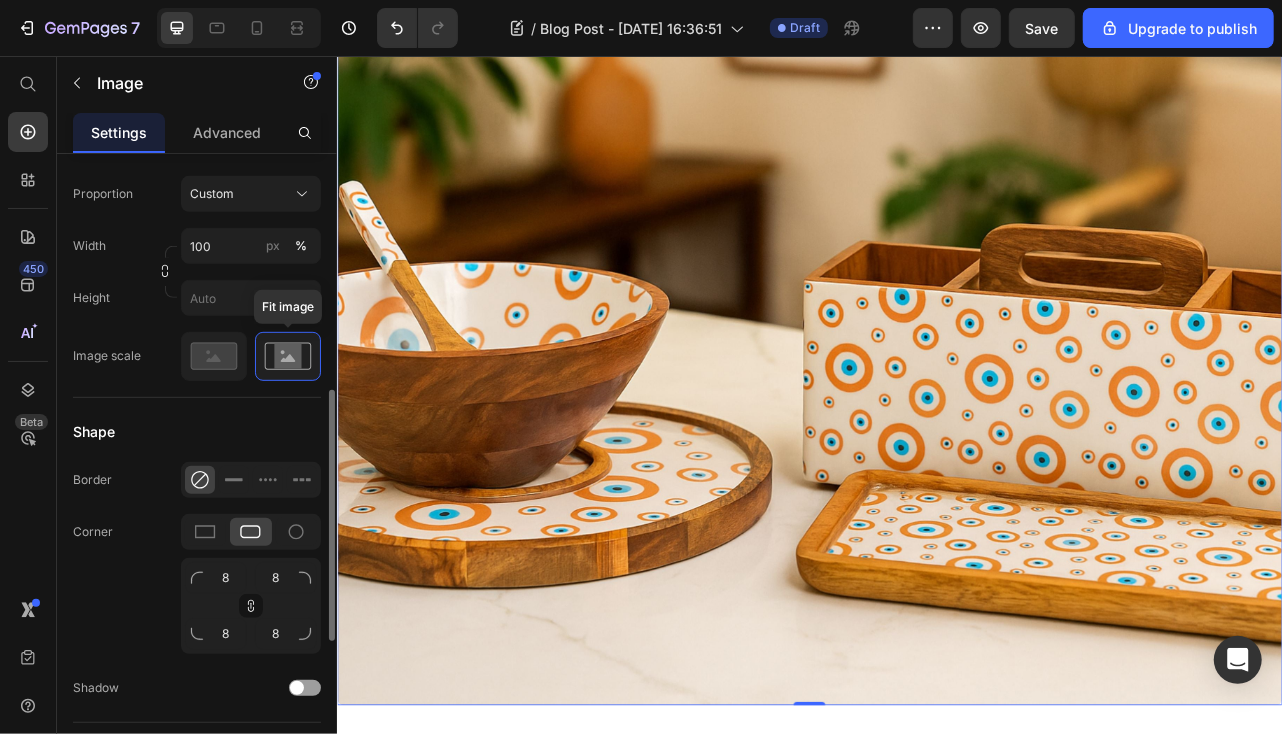 click 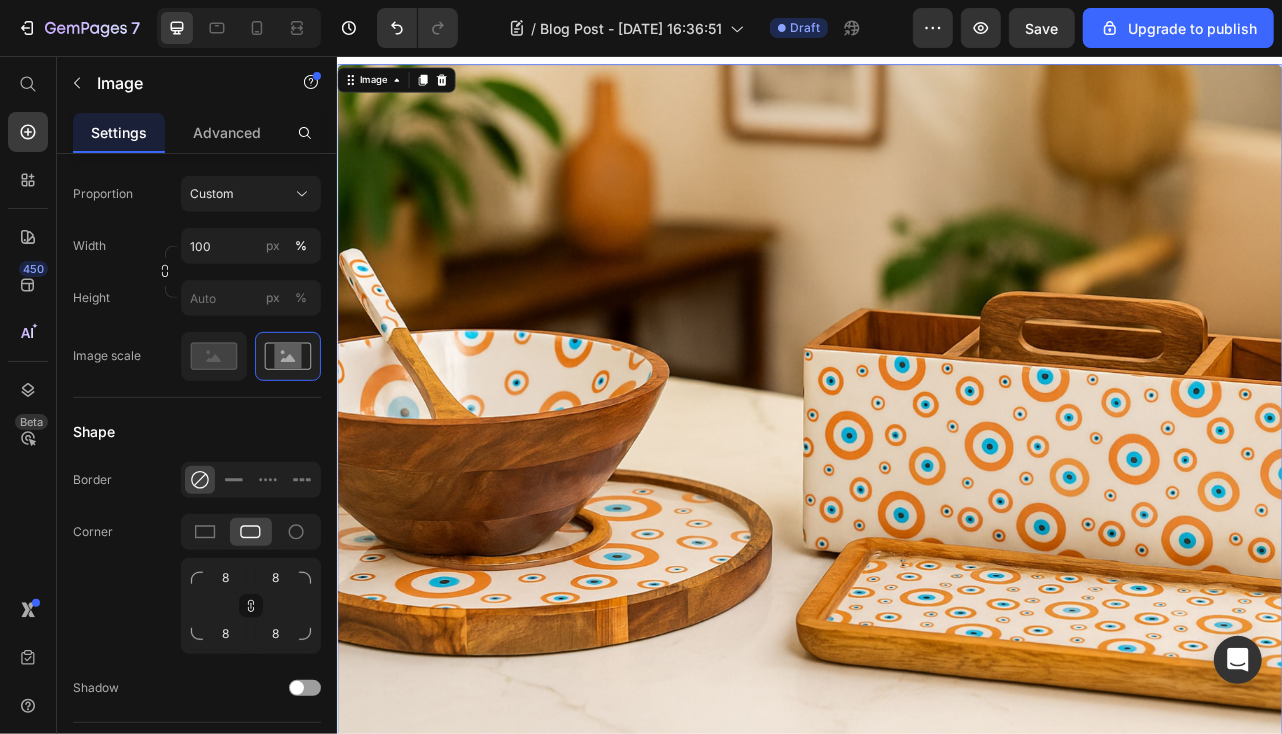 scroll, scrollTop: 598, scrollLeft: 0, axis: vertical 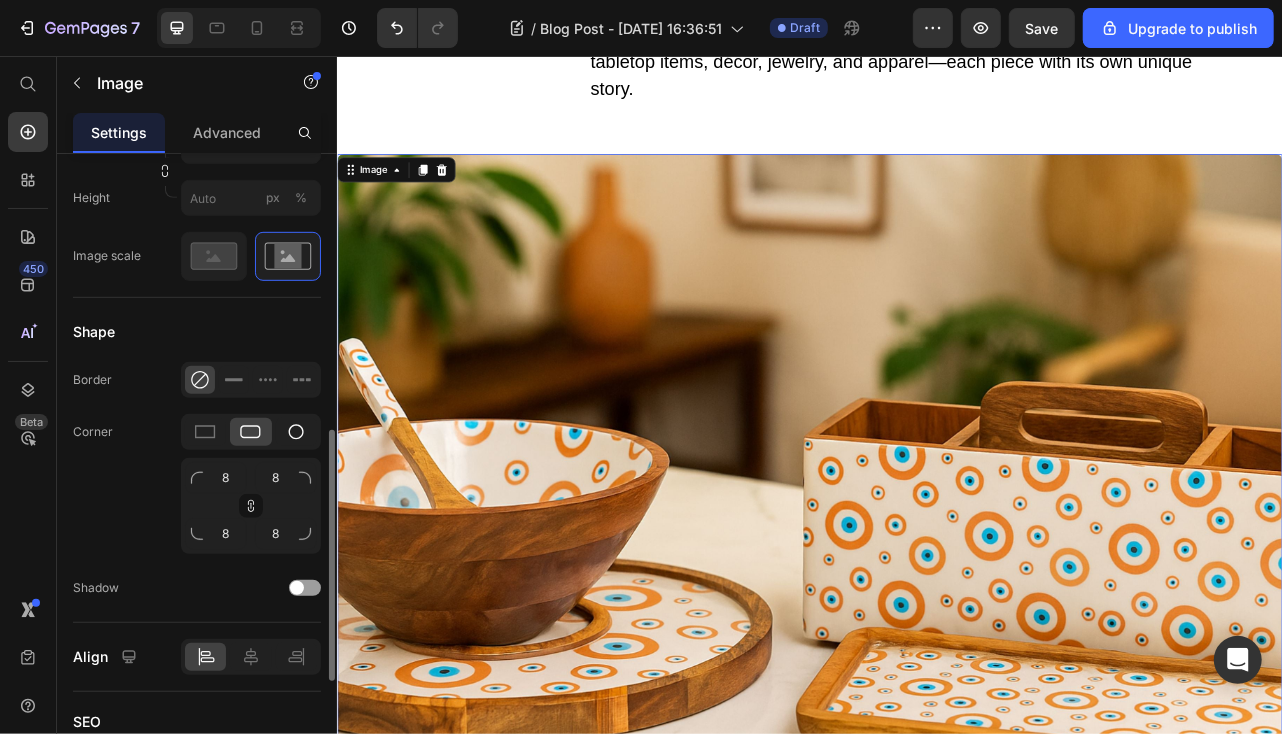 click 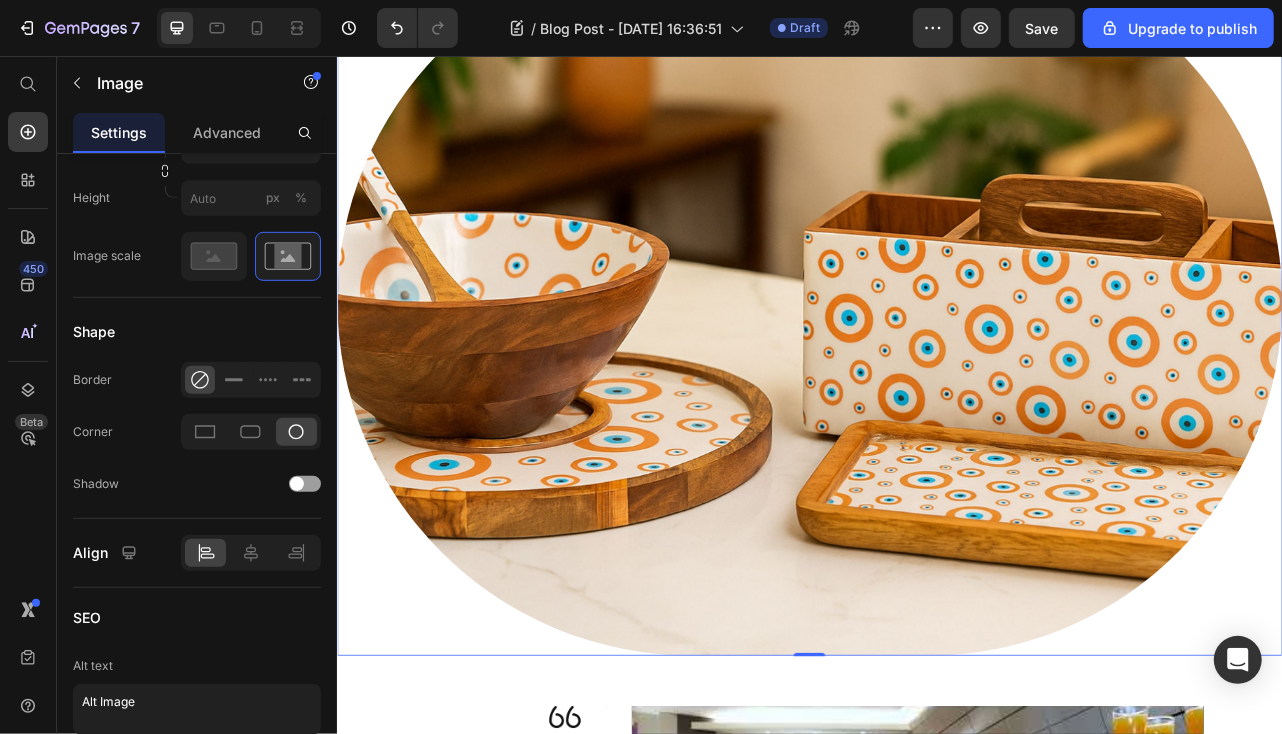 scroll, scrollTop: 898, scrollLeft: 0, axis: vertical 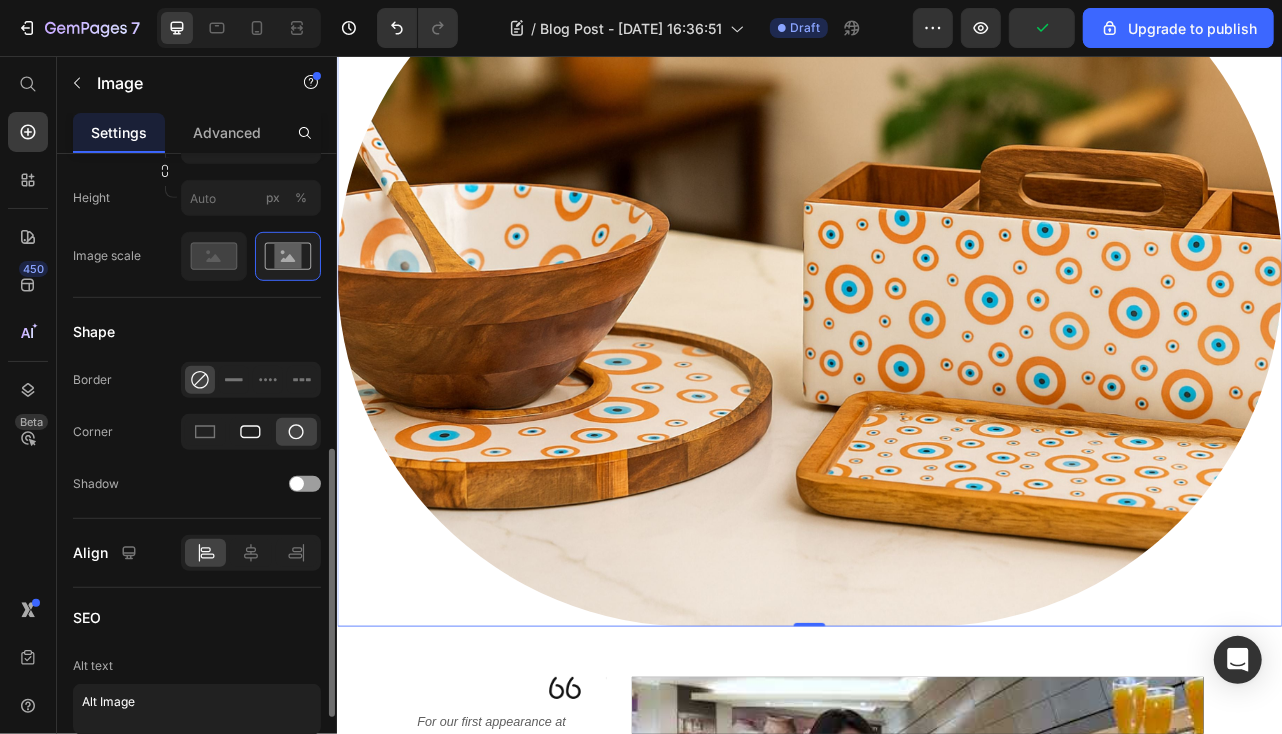 click 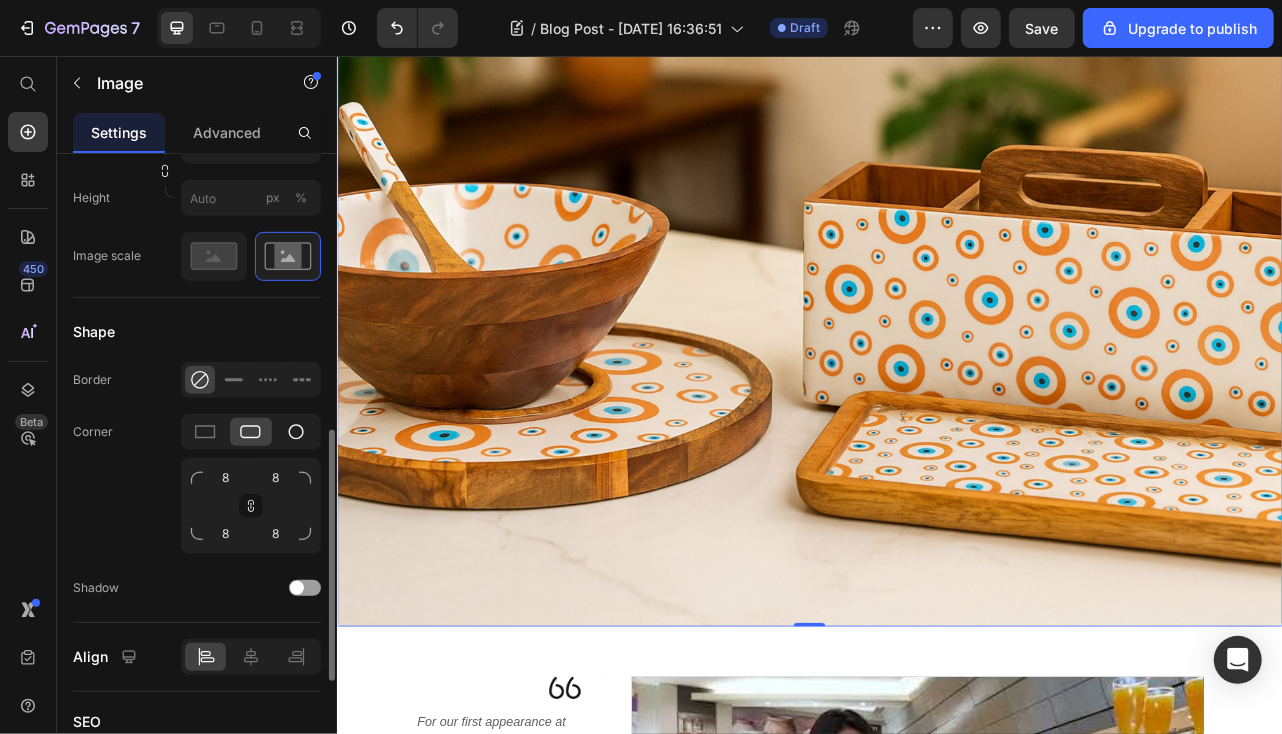 click 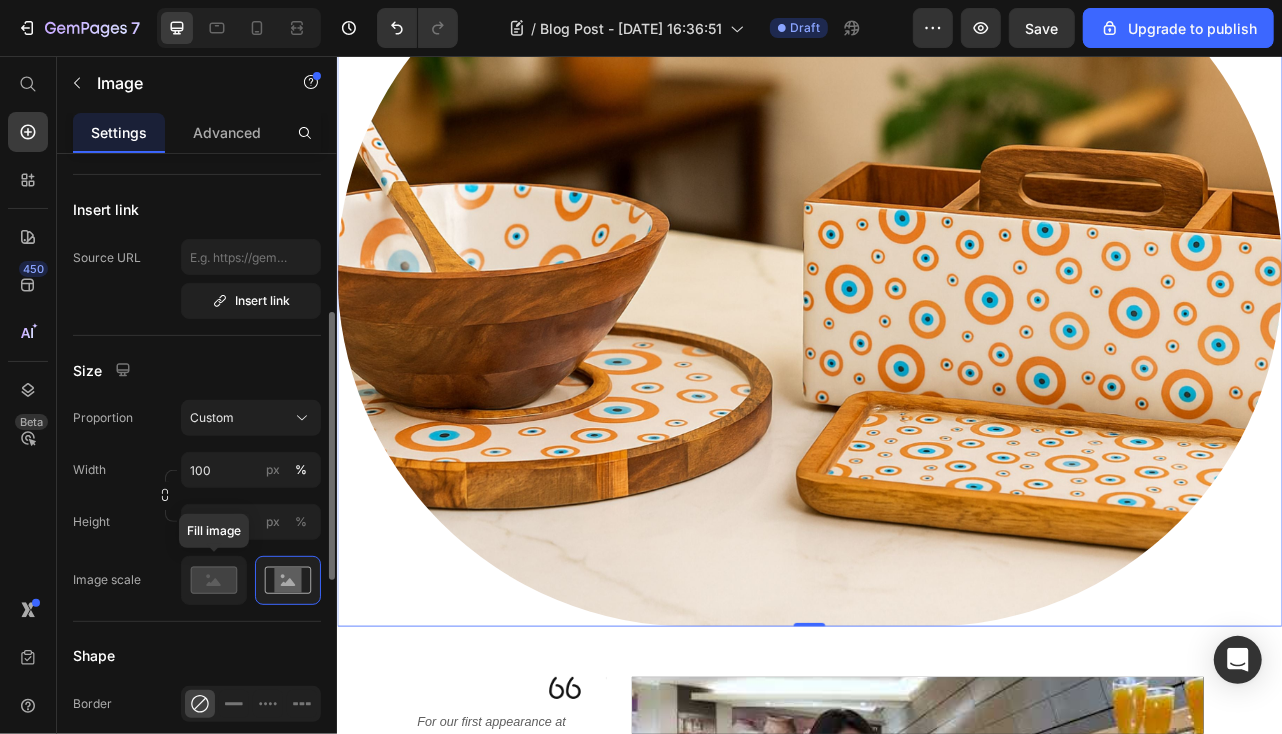 scroll, scrollTop: 0, scrollLeft: 0, axis: both 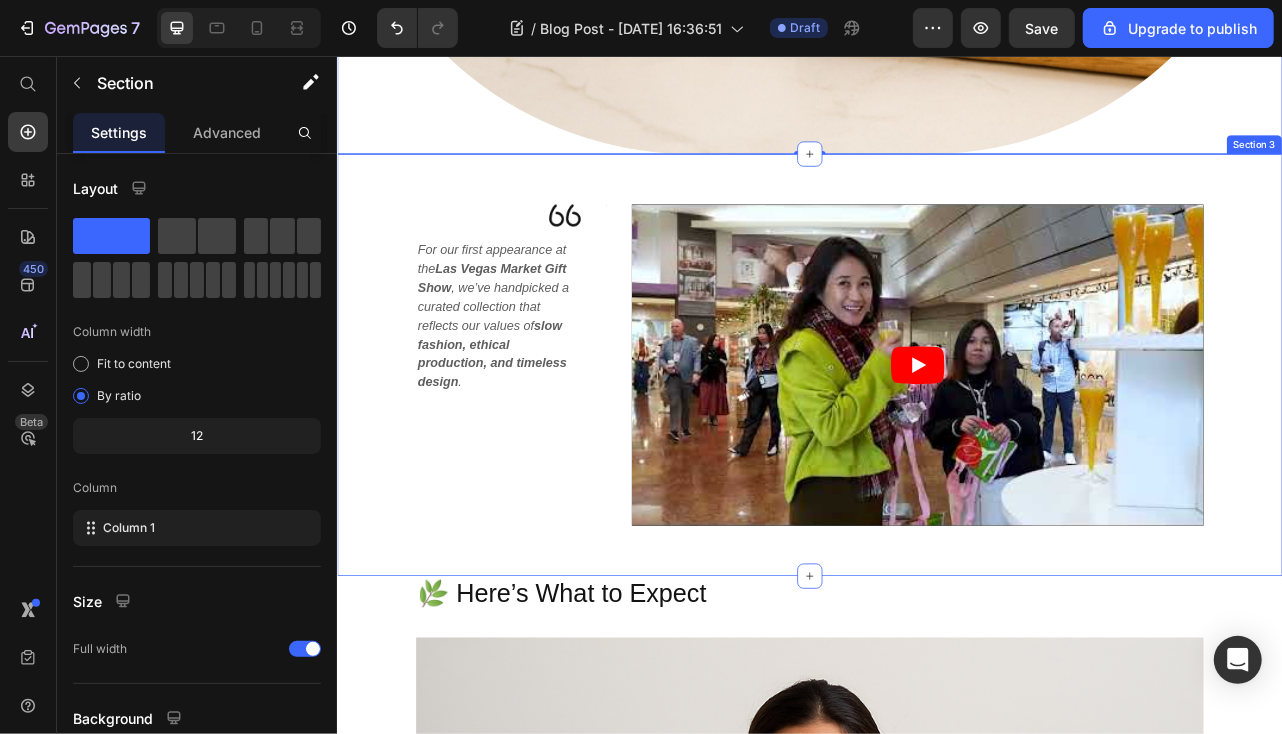 click on "Image  For our first appearance at the  Las Vegas Market Gift Show , we’ve handpicked a curated collection that reflects our values of  slow fashion, ethical production, and timeless design . Text block                Title Line                Title Line Row Video Row Section 3" at bounding box center [936, 447] 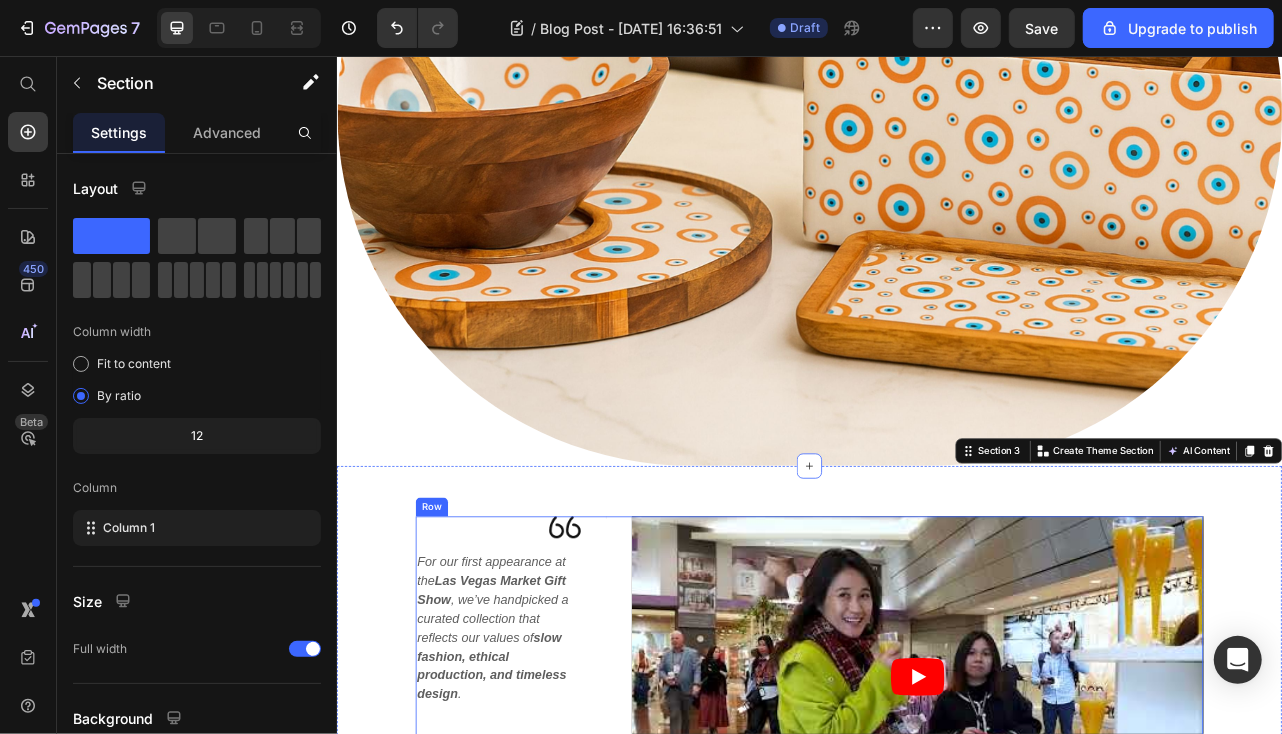 scroll, scrollTop: 1098, scrollLeft: 0, axis: vertical 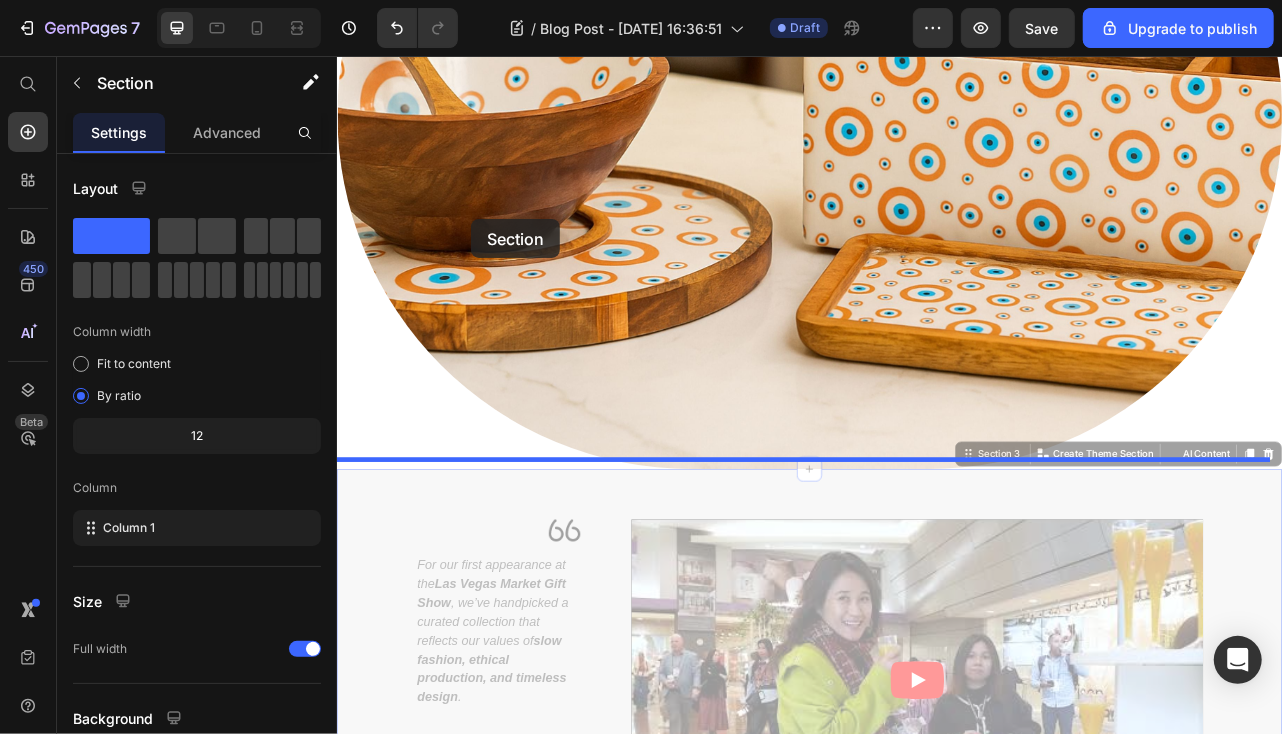 drag, startPoint x: 491, startPoint y: 610, endPoint x: 510, endPoint y: 162, distance: 448.4027 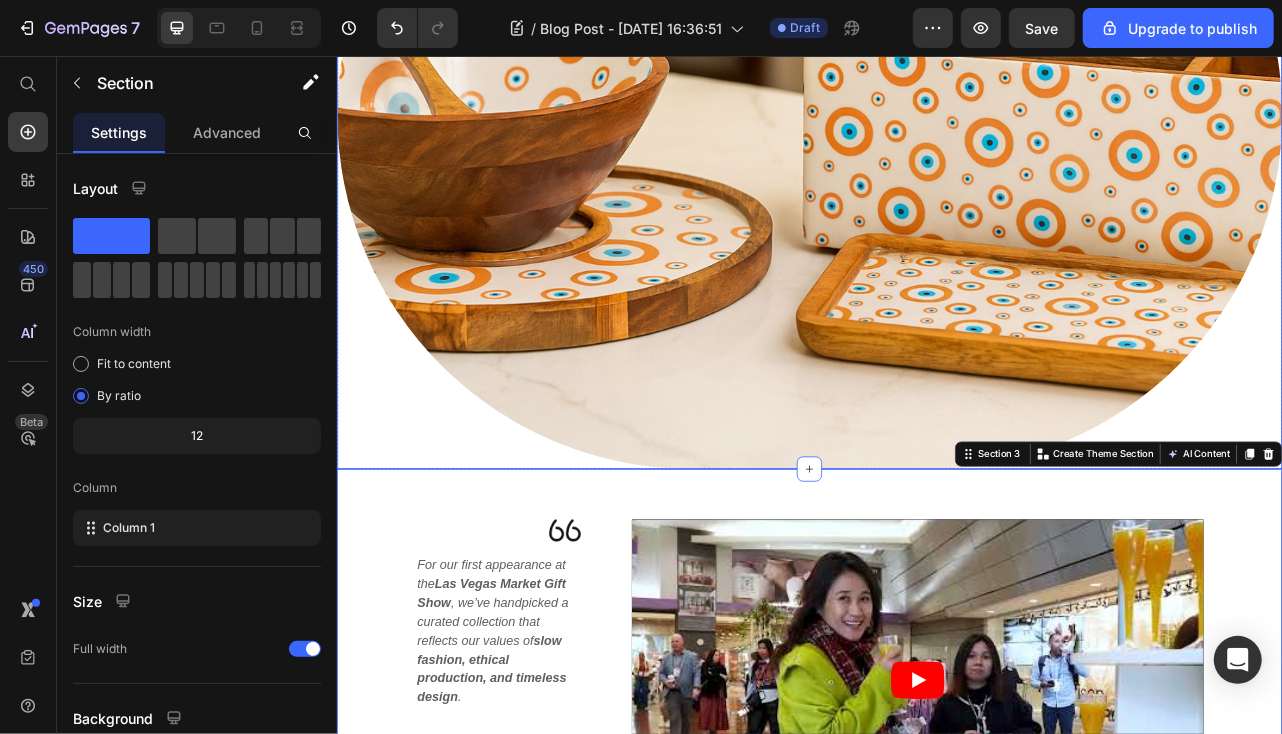 drag, startPoint x: 938, startPoint y: 565, endPoint x: 872, endPoint y: 90, distance: 479.56335 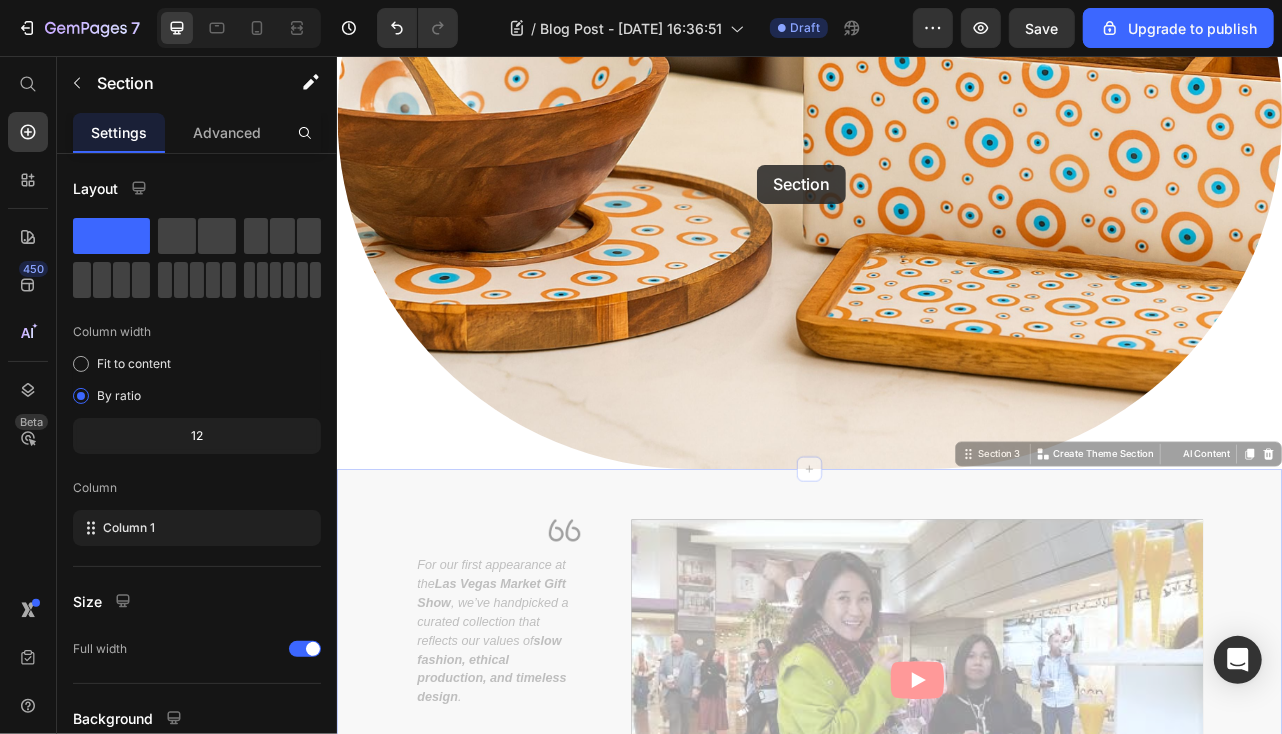 drag, startPoint x: 987, startPoint y: 594, endPoint x: 767, endPoint y: 98, distance: 542.60114 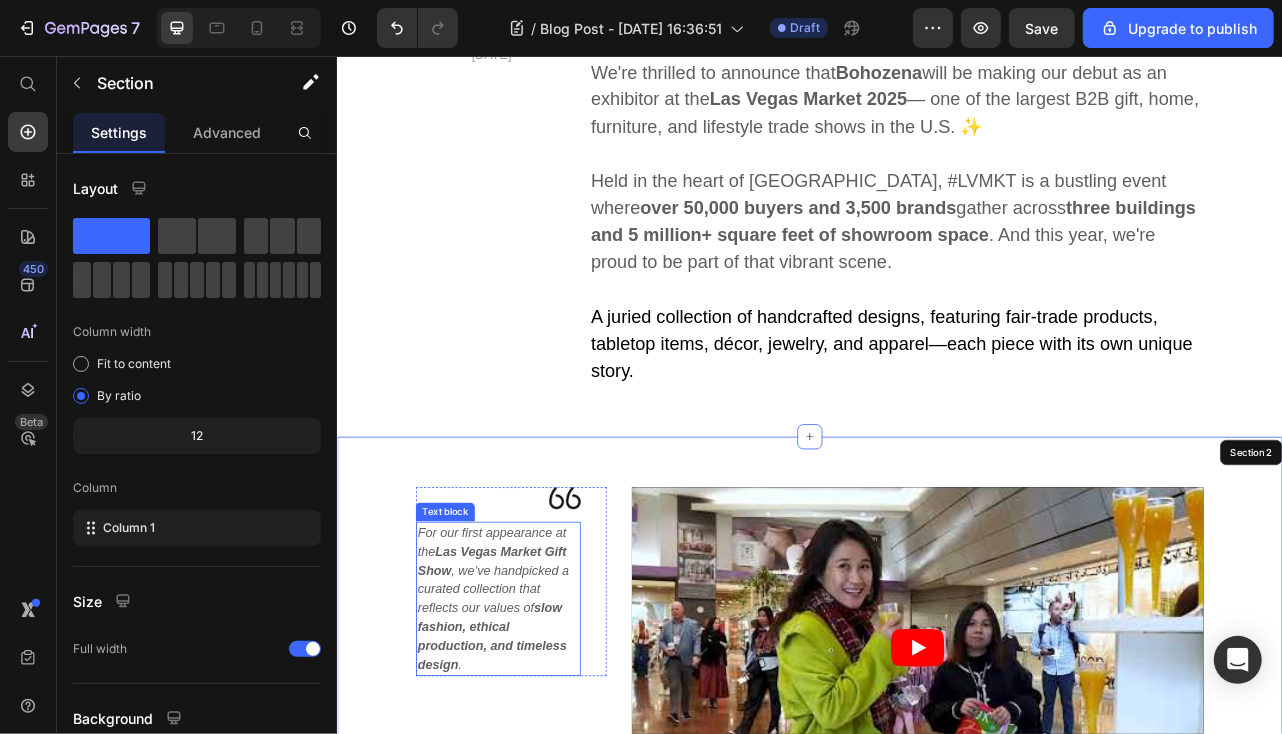 scroll, scrollTop: 235, scrollLeft: 0, axis: vertical 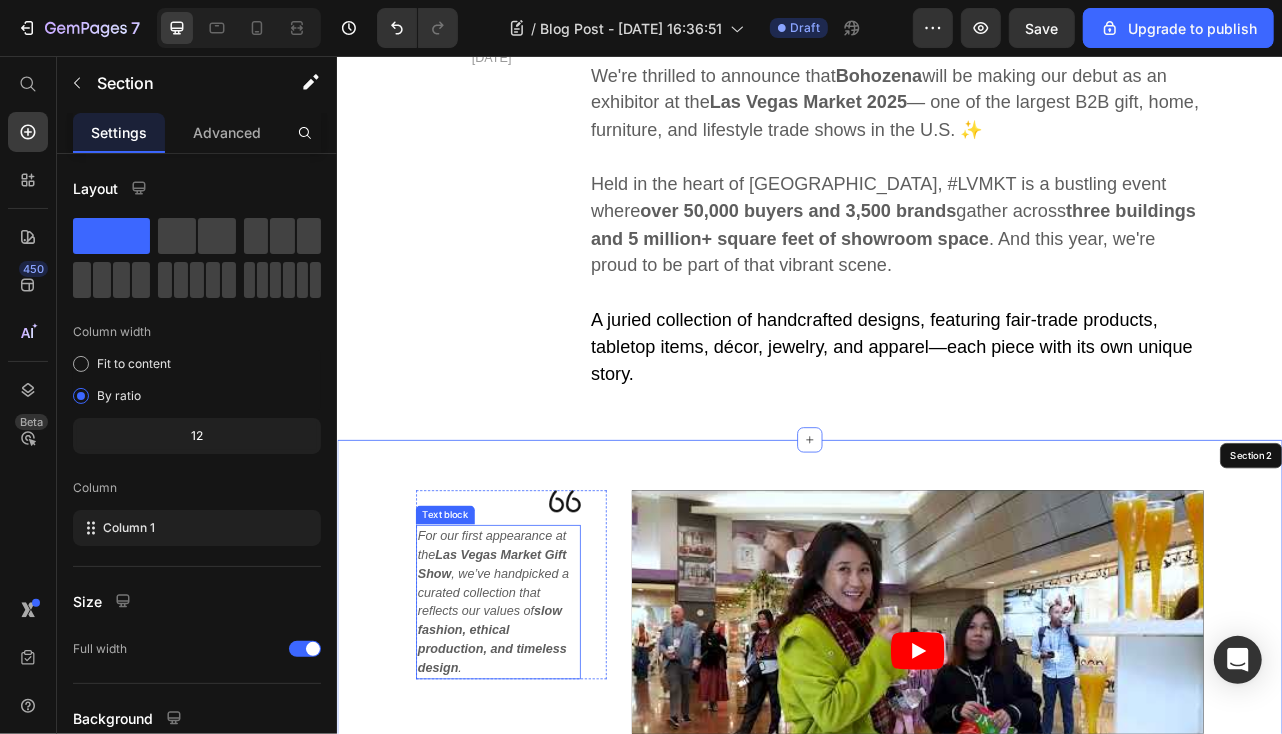 click on "For our first appearance at the  Las Vegas Market Gift Show , we’ve handpicked a curated collection that reflects our values of  slow fashion, ethical production, and timeless design ." at bounding box center (540, 748) 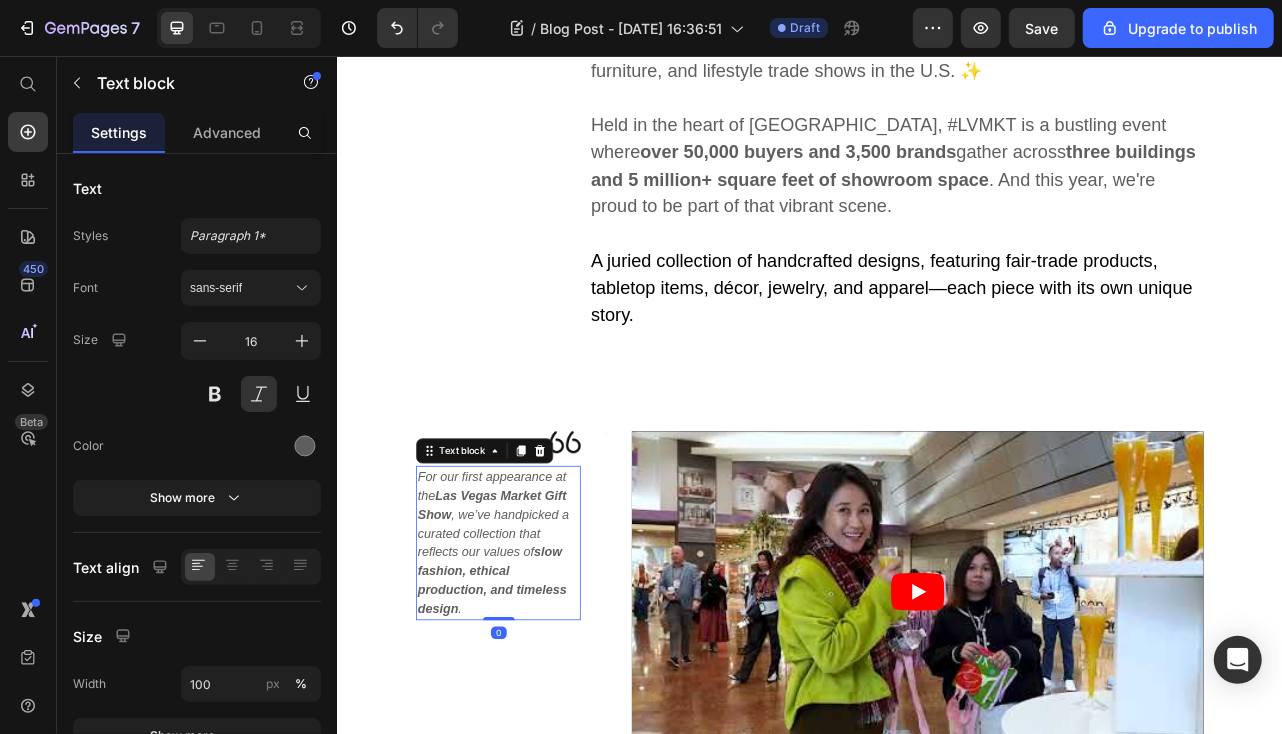 scroll, scrollTop: 335, scrollLeft: 0, axis: vertical 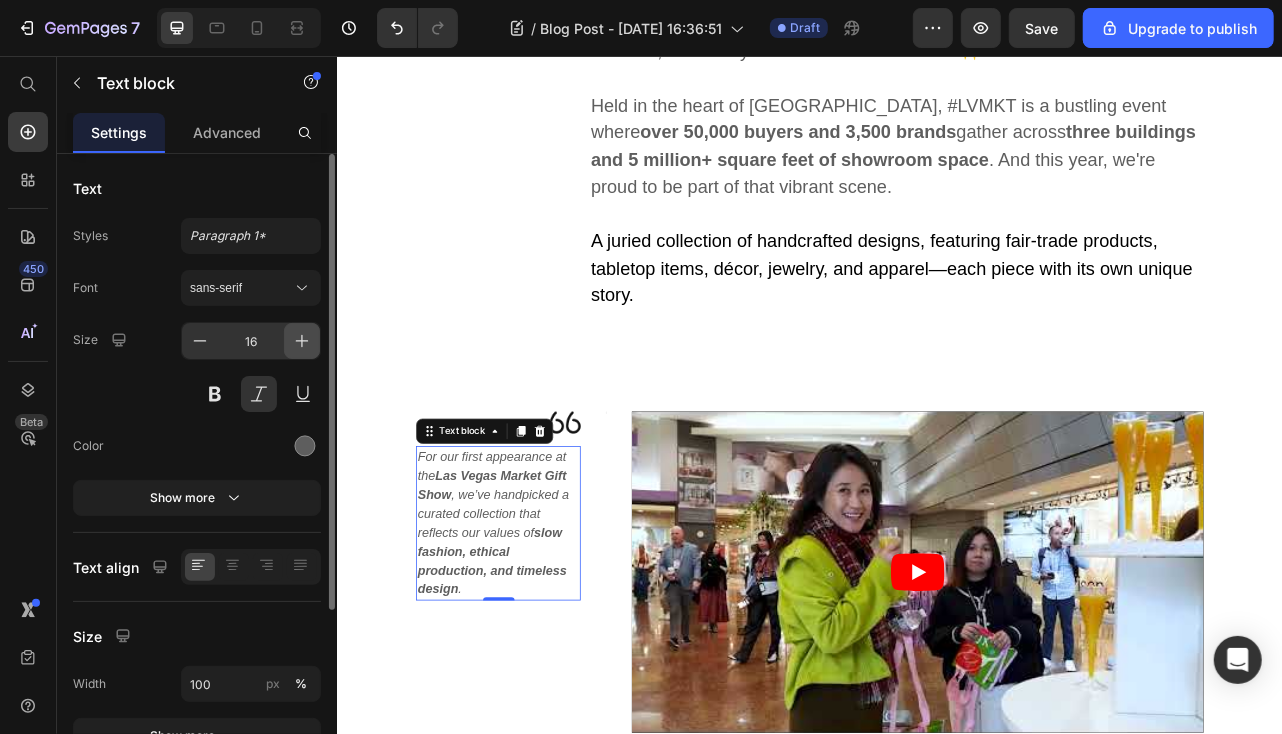 click 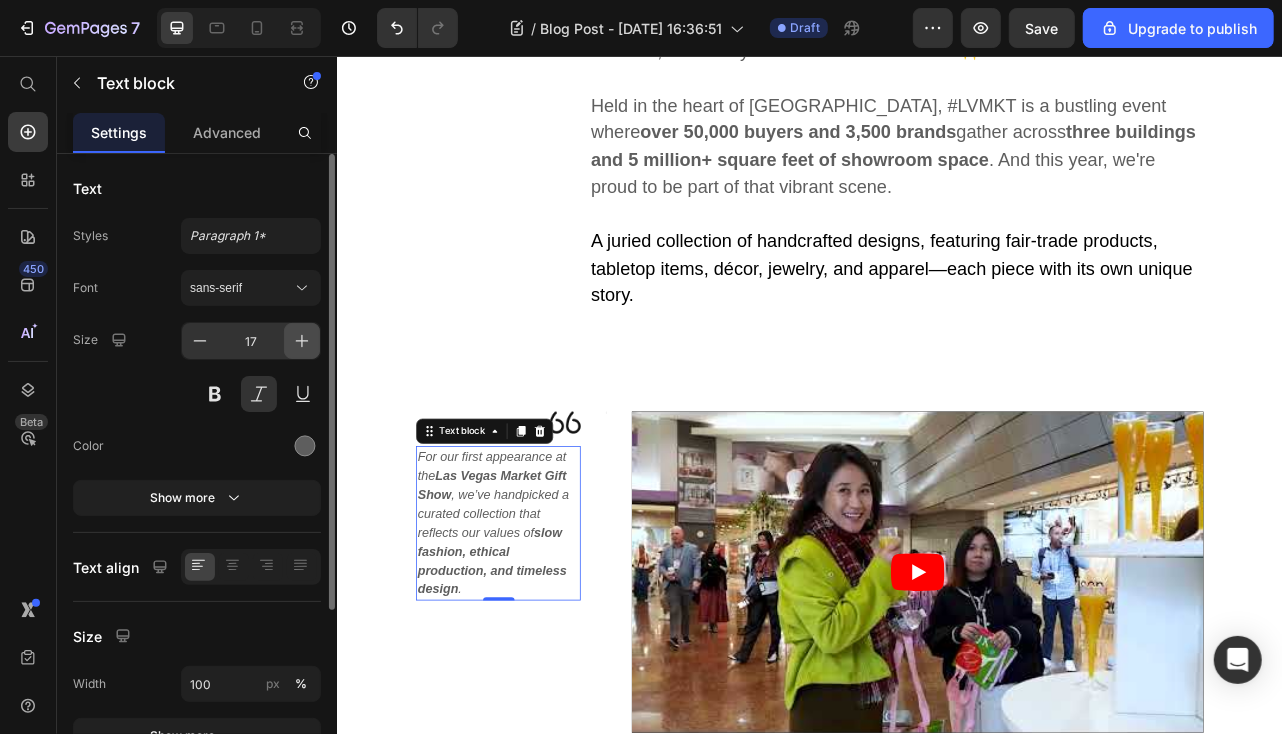 click 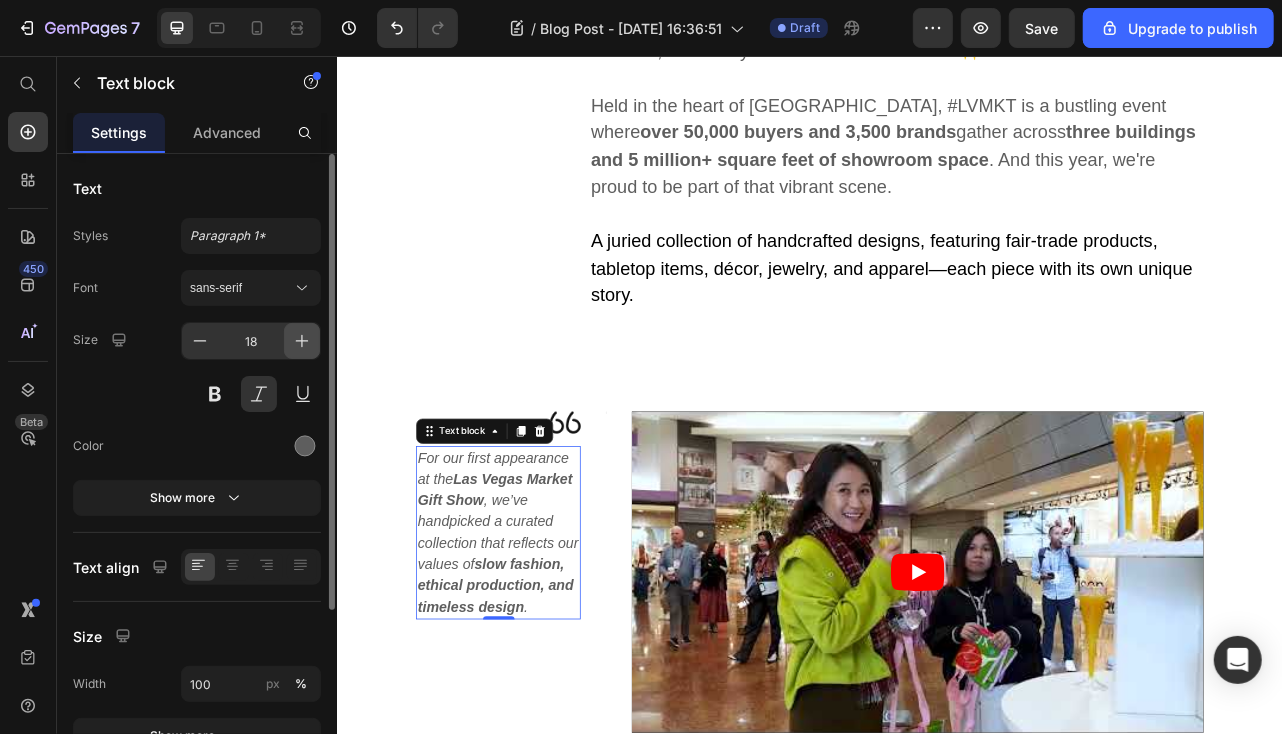 click 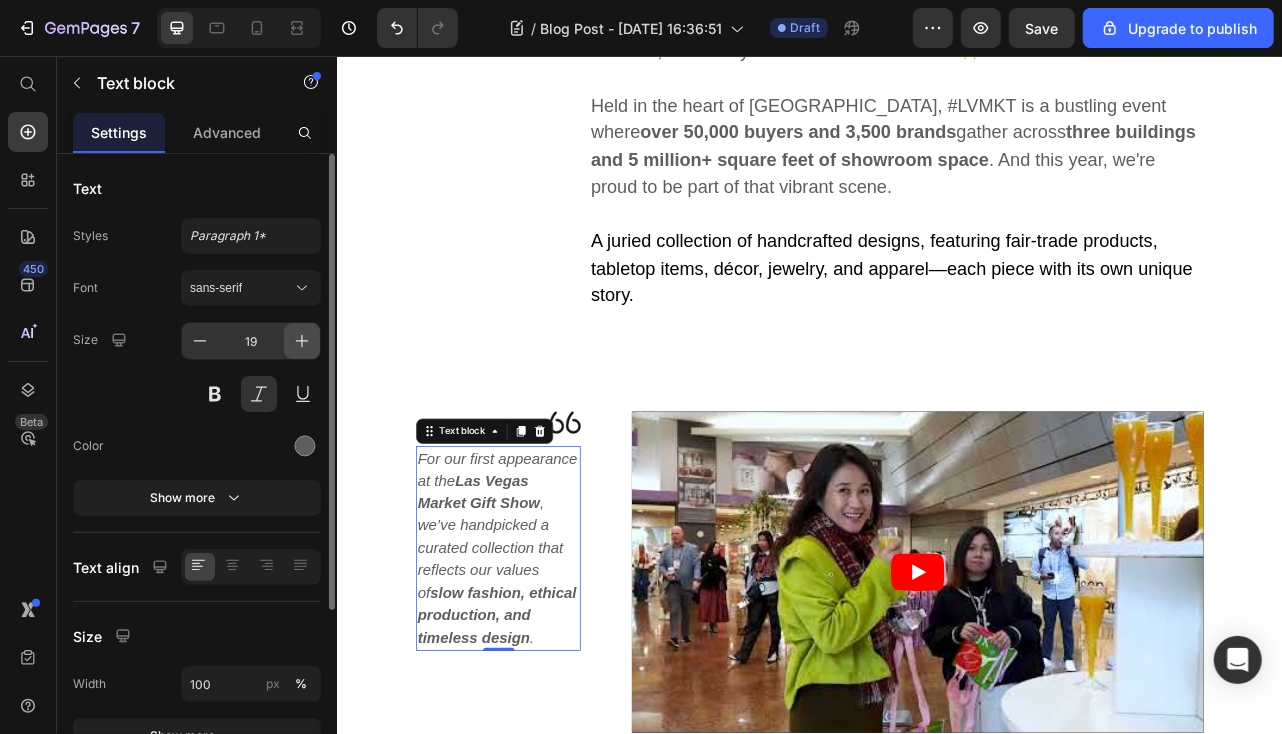 click 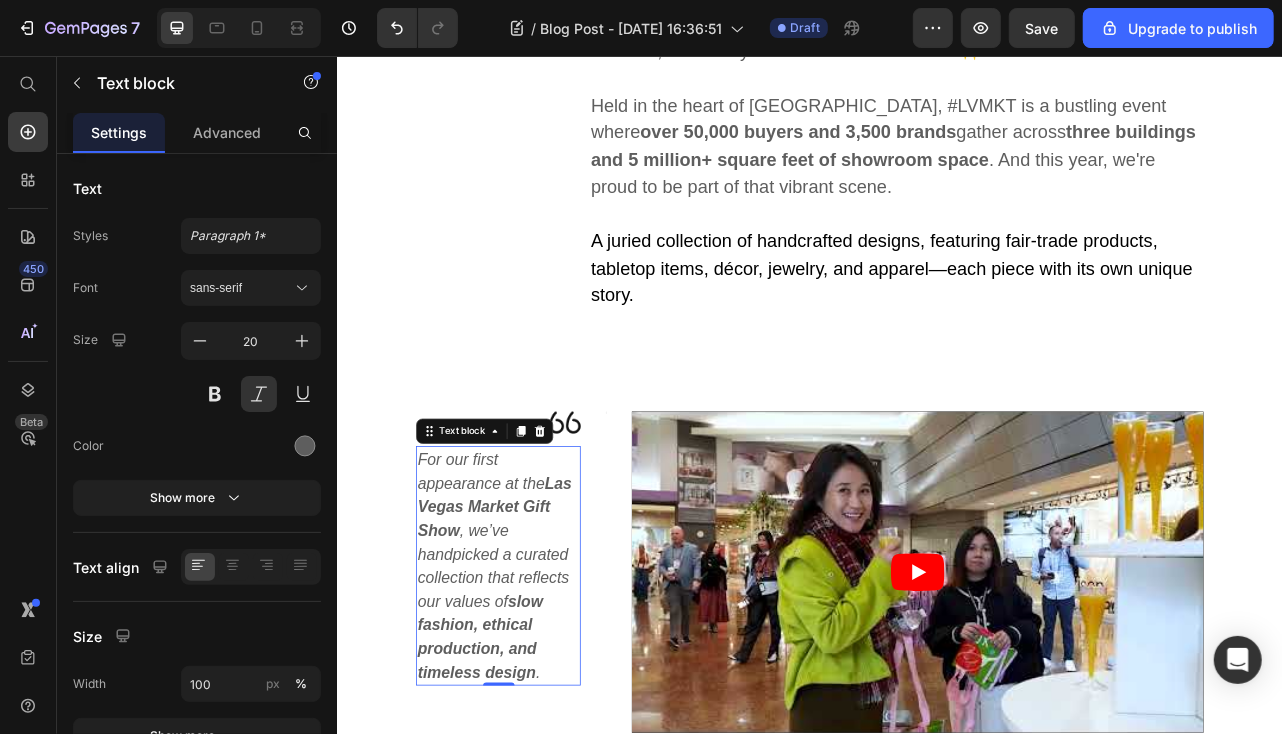 click on "For our first appearance at the  Las Vegas Market Gift Show , we’ve handpicked a curated collection that reflects our values of  slow fashion, ethical production, and timeless design ." at bounding box center [540, 702] 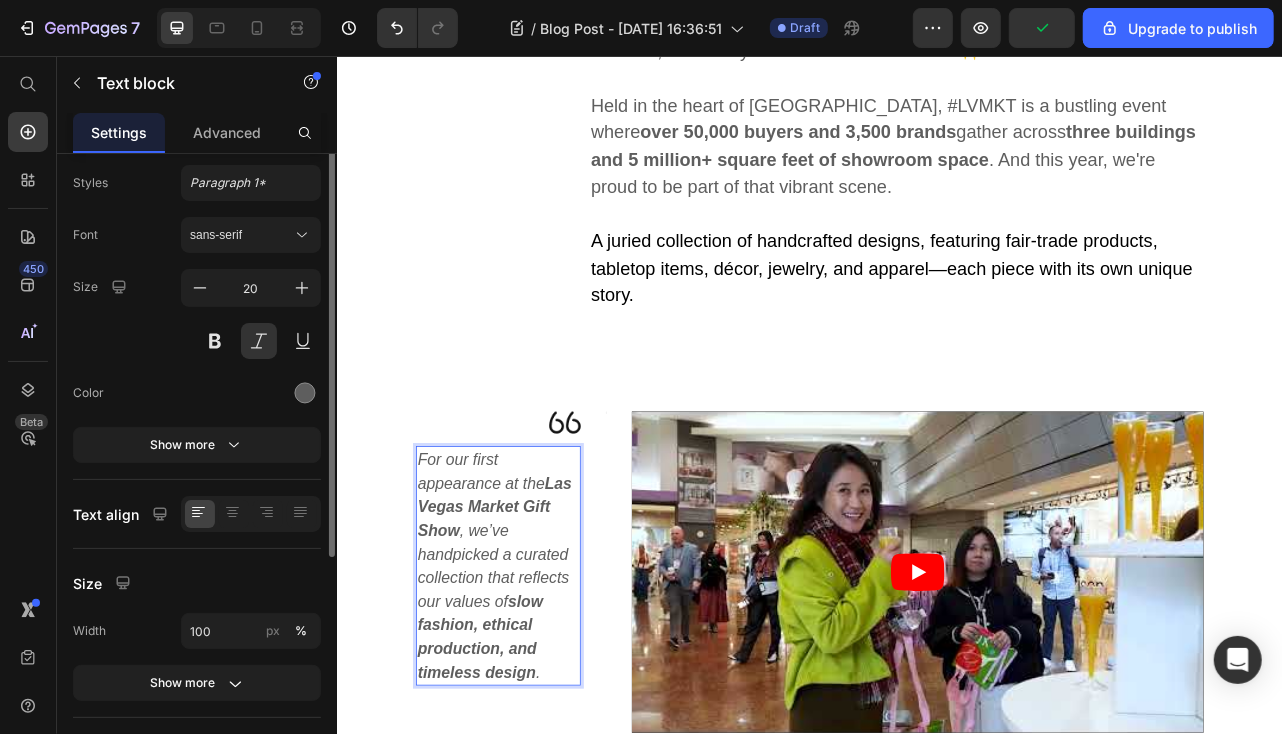 scroll, scrollTop: 0, scrollLeft: 0, axis: both 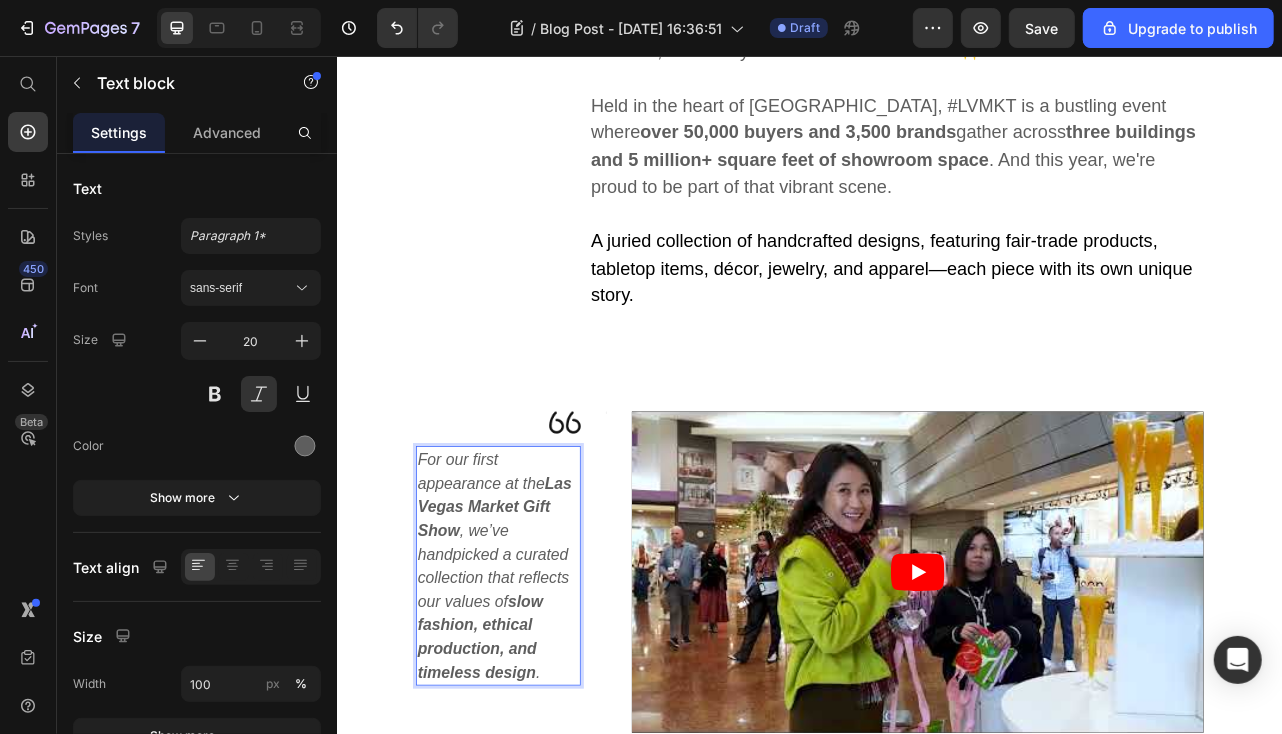 click on "For our first appearance at the  Las Vegas Market Gift Show , we’ve handpicked a curated collection that reflects our values of  slow fashion, ethical production, and timeless design ." at bounding box center [540, 702] 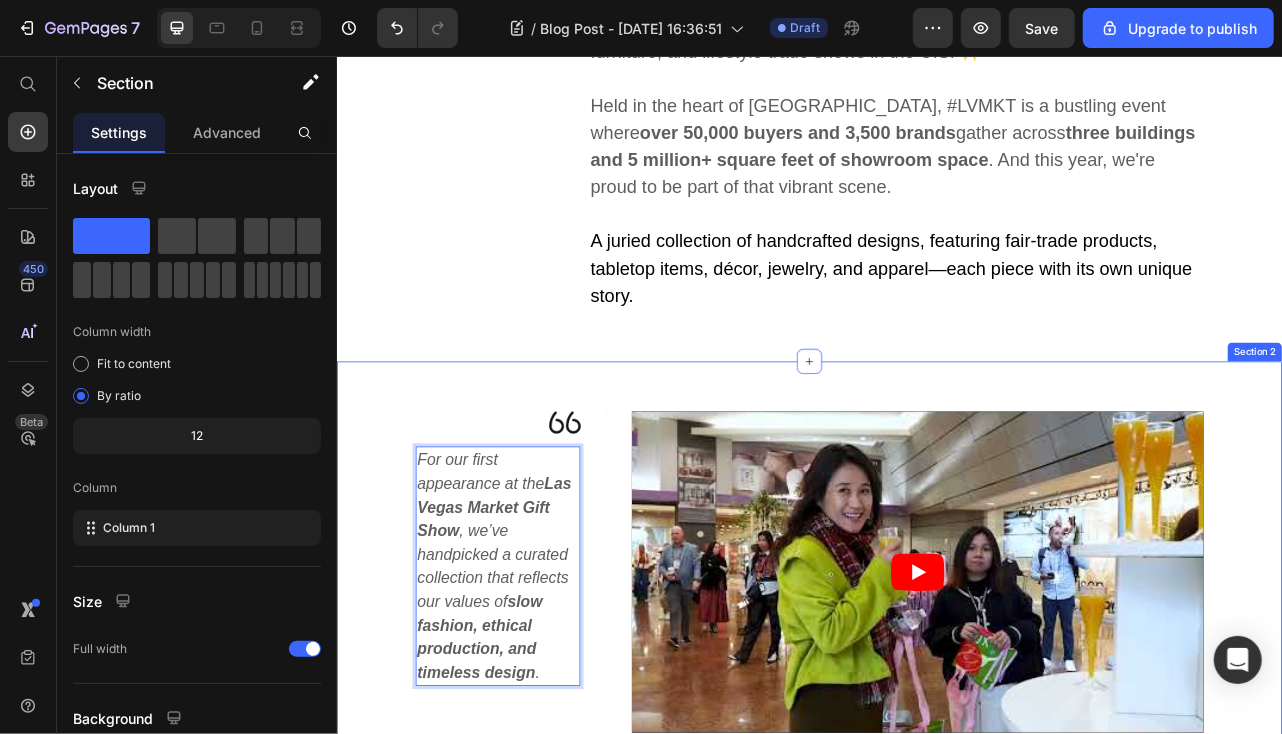 click on "Image  For our first appearance at the  Las Vegas Market Gift Show , we’ve handpicked a curated collection that reflects our values of  slow fashion, ethical production, and timeless design . Text block   0                Title Line                Title Line Row Video Row Section 2" at bounding box center (936, 710) 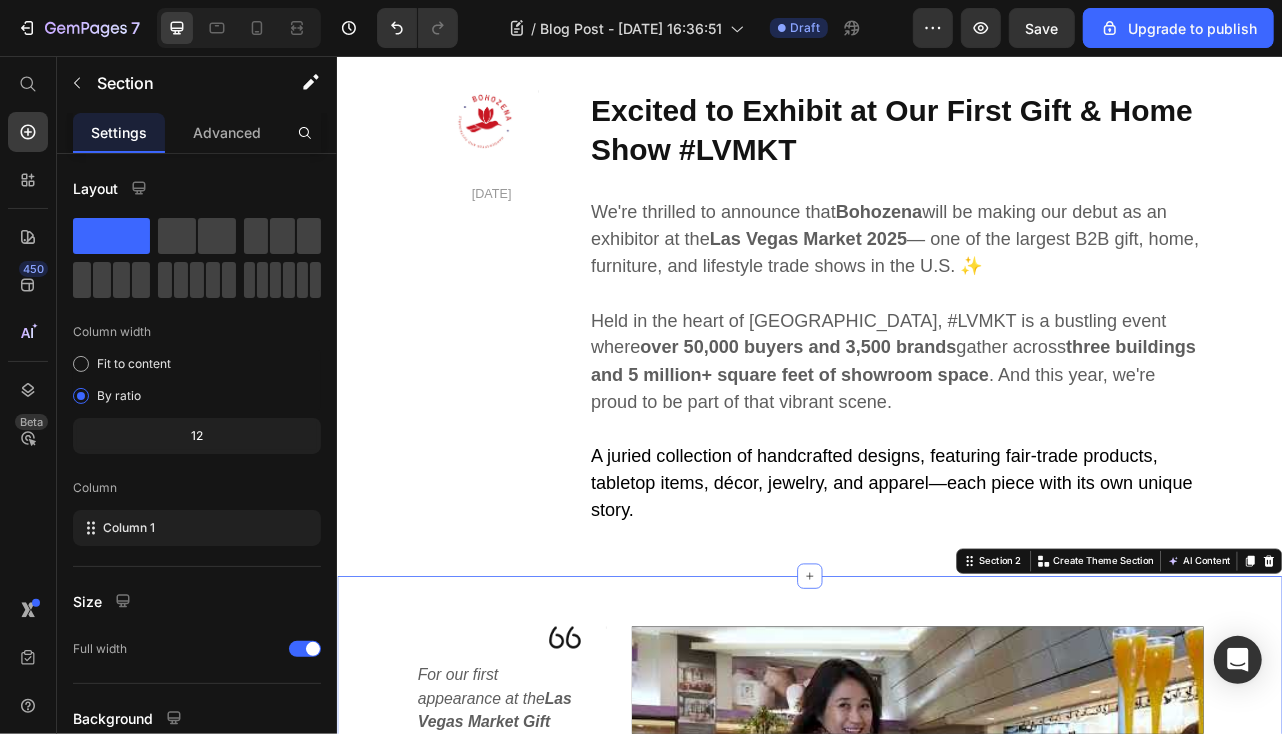scroll, scrollTop: 0, scrollLeft: 0, axis: both 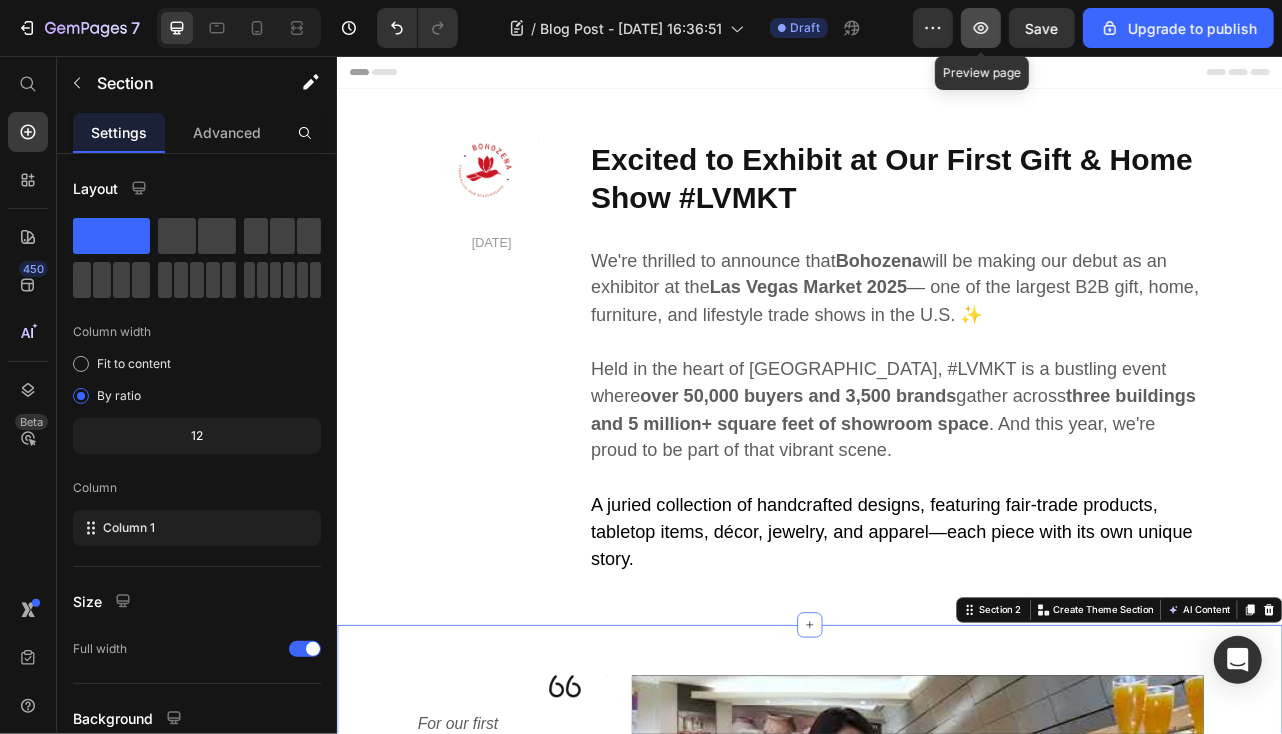 click 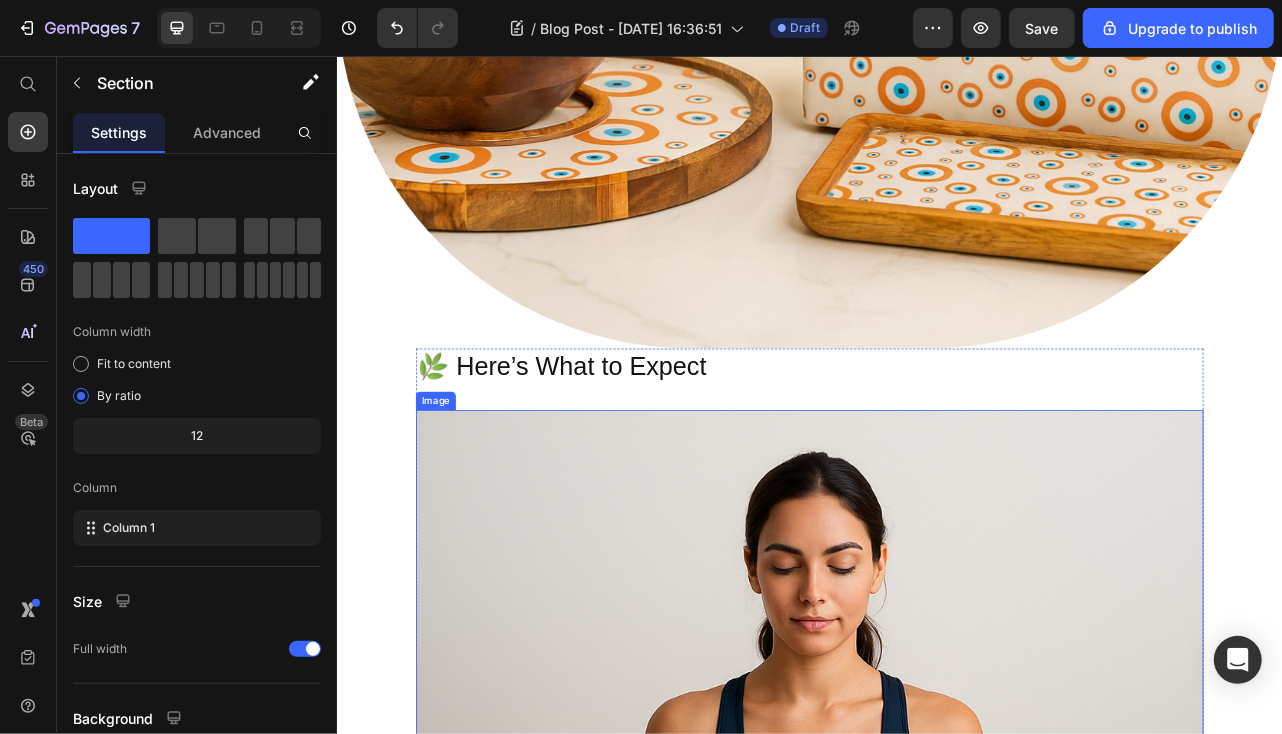 scroll, scrollTop: 1800, scrollLeft: 0, axis: vertical 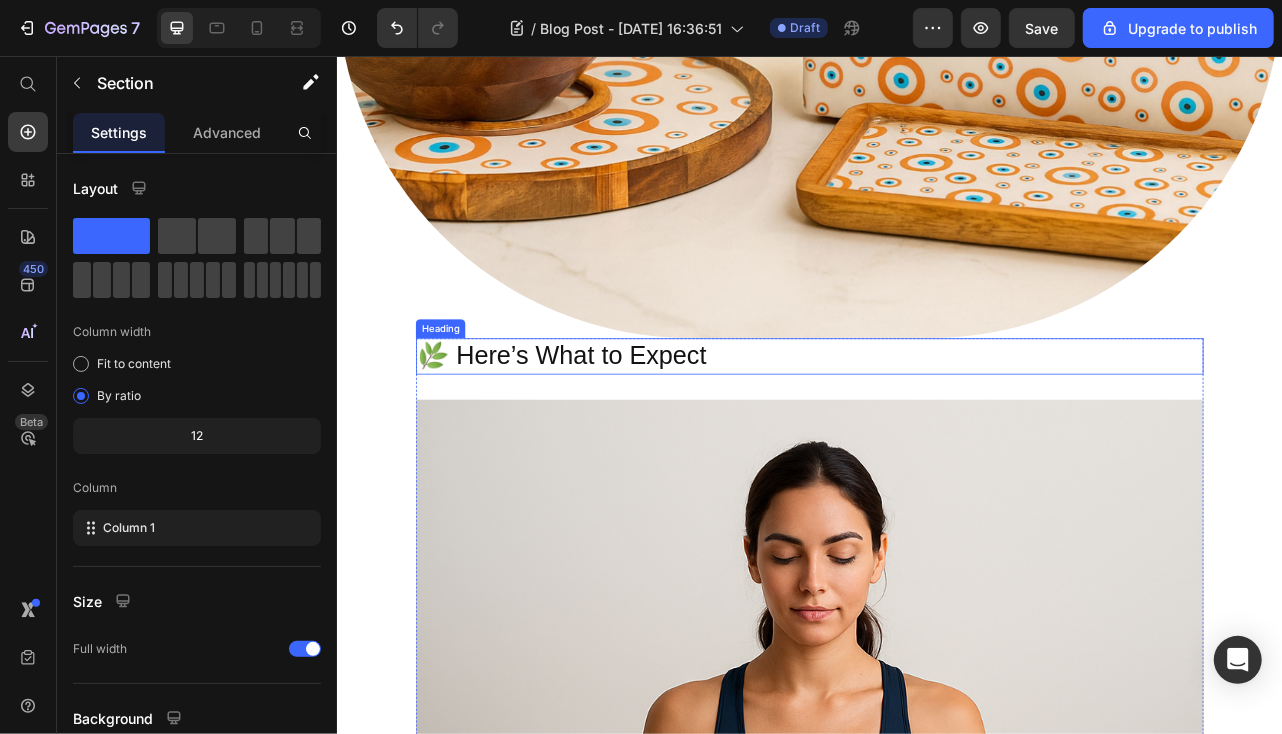 click on "🌿 Here’s What to Expect" at bounding box center [936, 436] 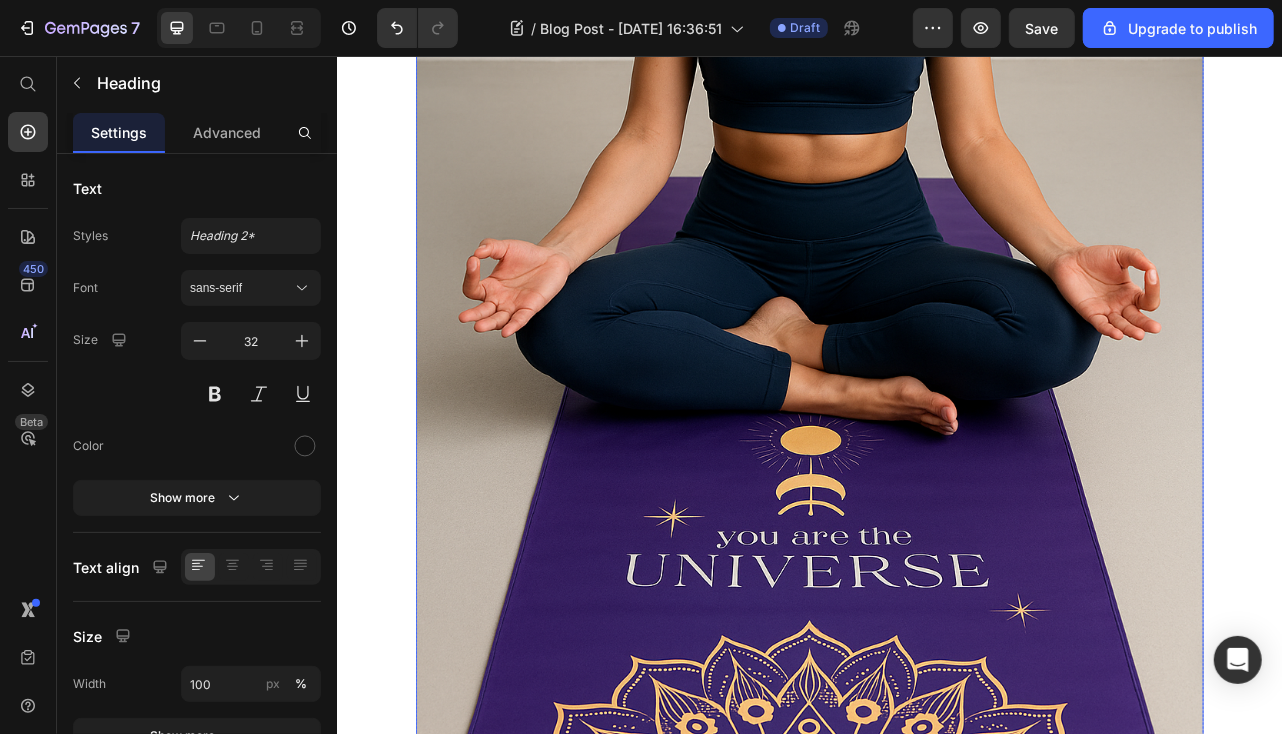 scroll, scrollTop: 3100, scrollLeft: 0, axis: vertical 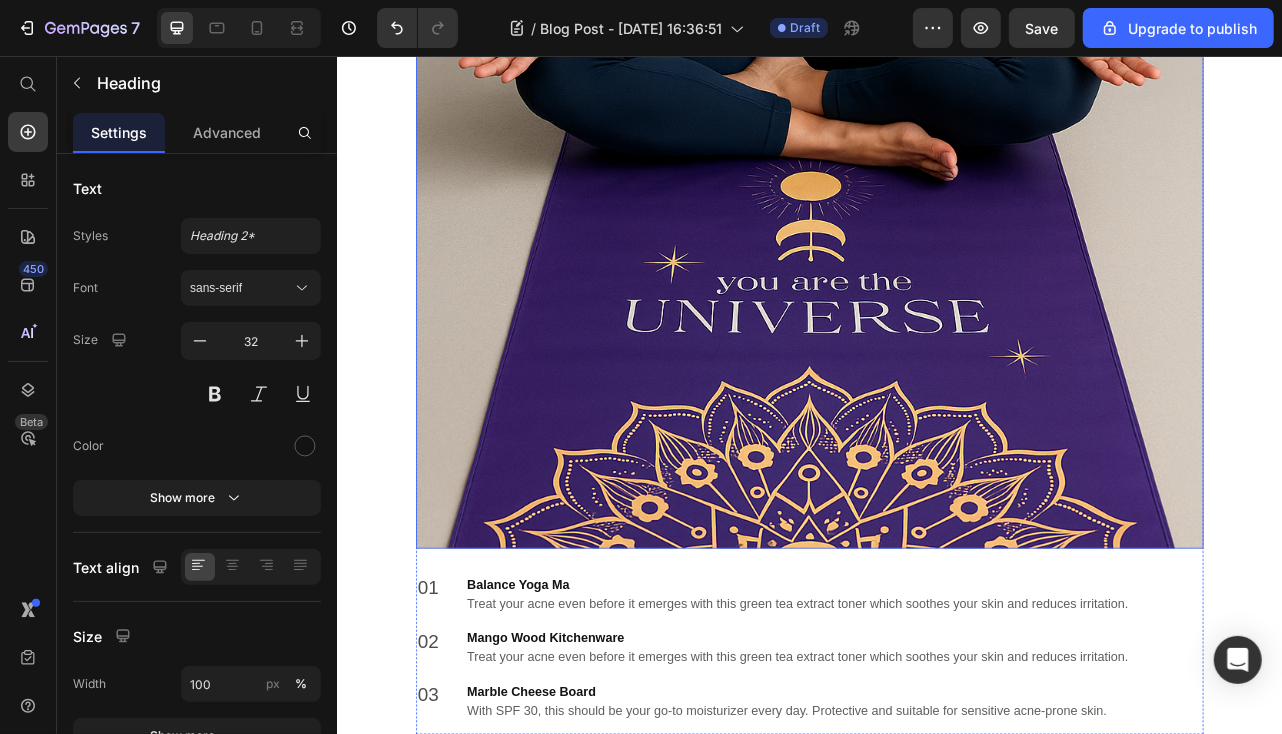click at bounding box center [936, -70] 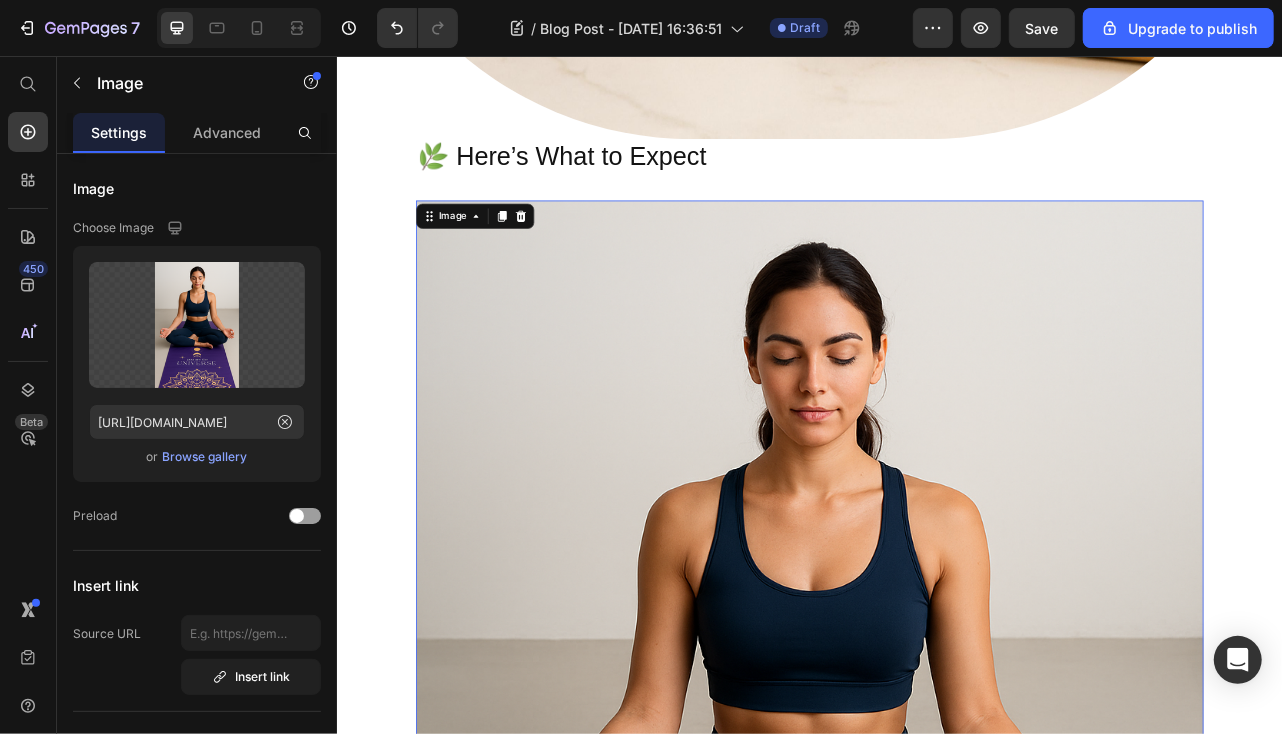 scroll, scrollTop: 2000, scrollLeft: 0, axis: vertical 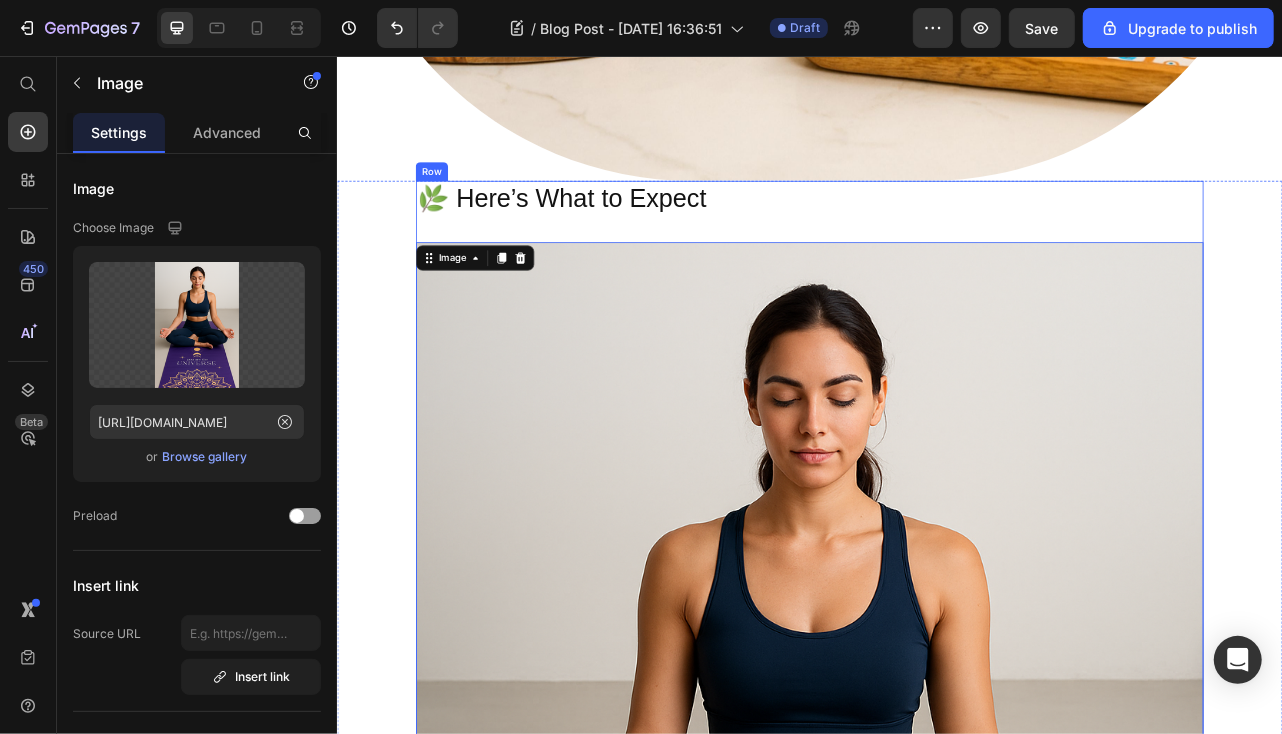 click on "🌿 Here’s What to Expect" at bounding box center (936, 236) 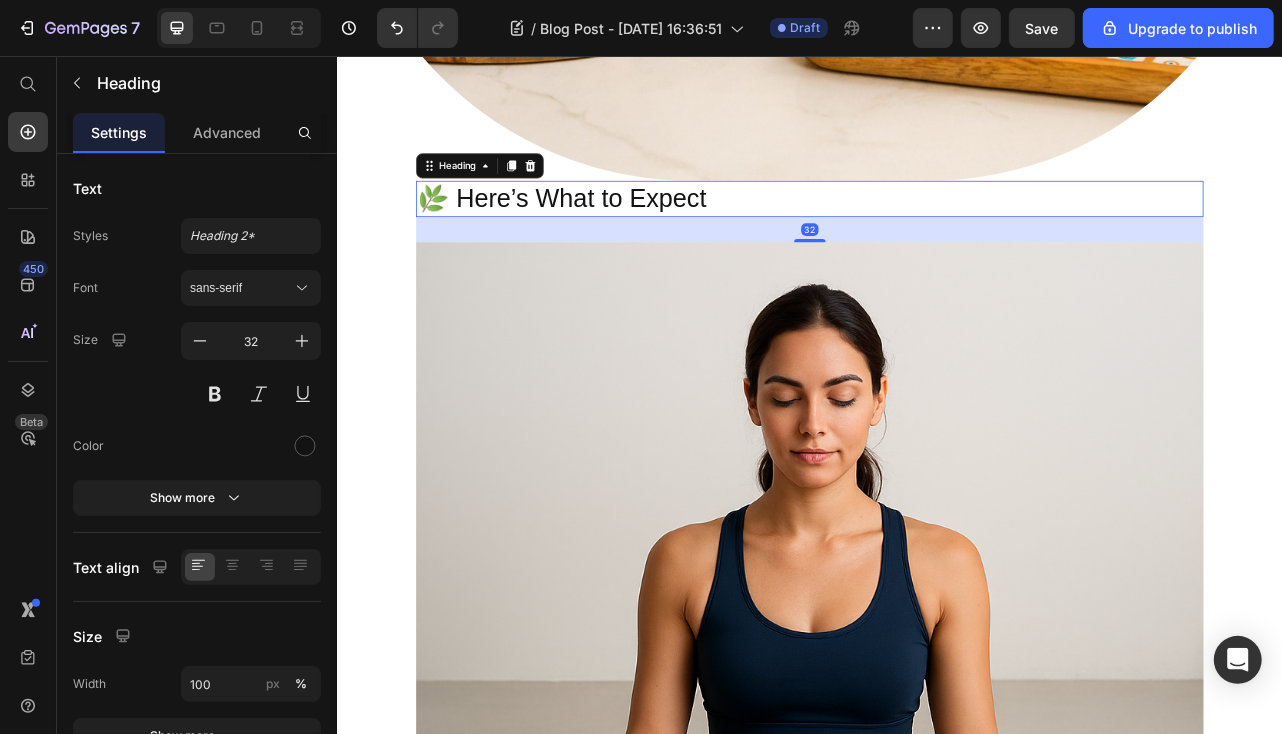 click at bounding box center [557, 194] 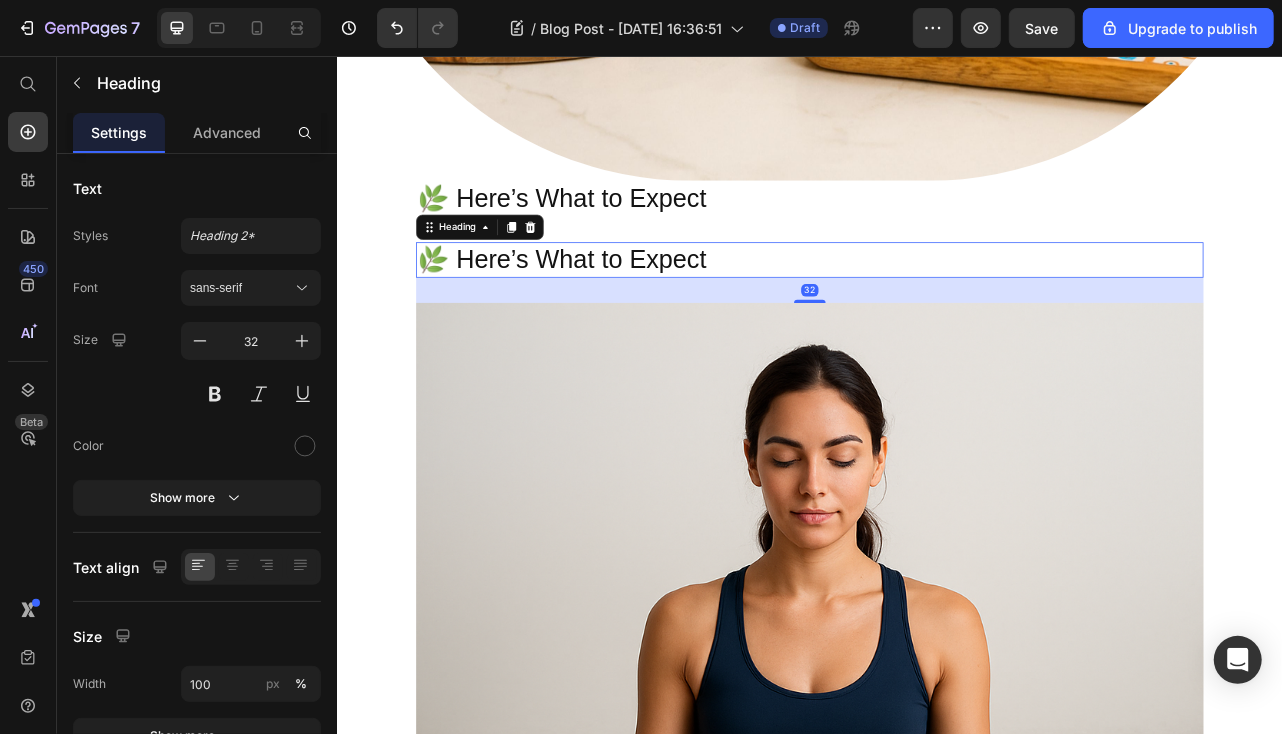 click on "🌿 Here’s What to Expect" at bounding box center [936, 314] 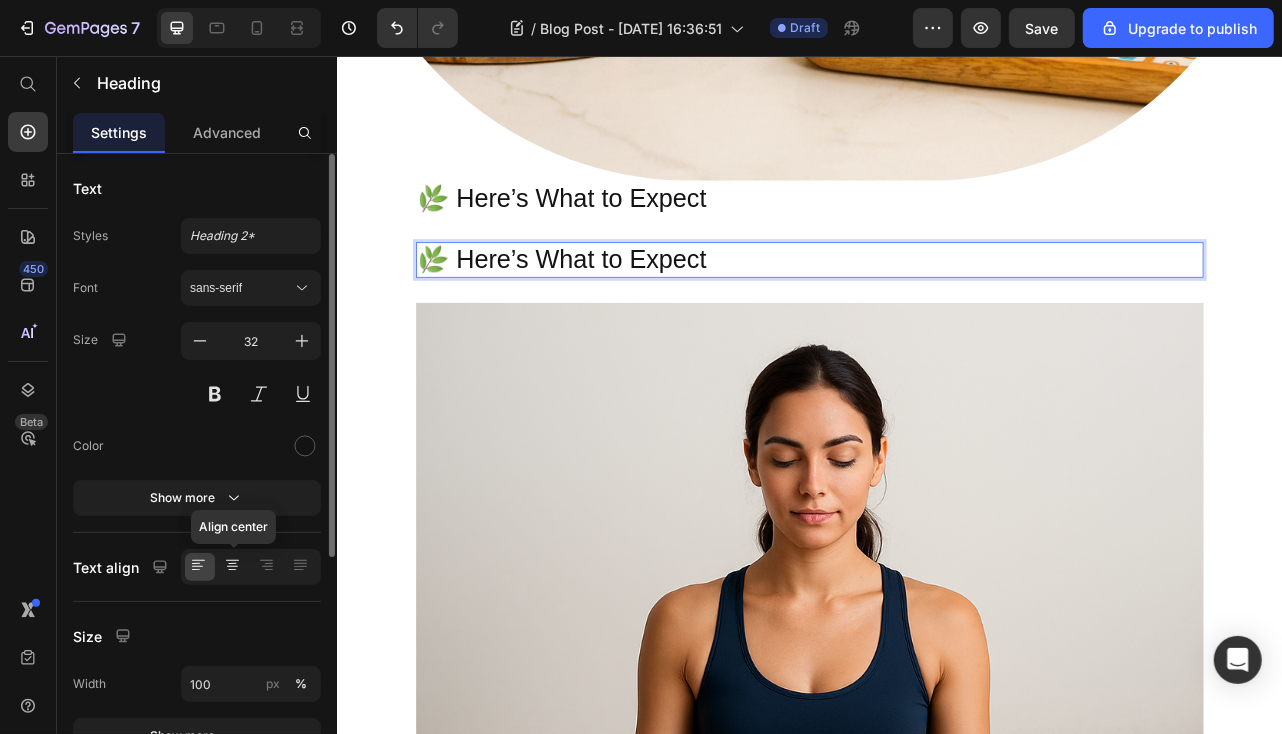 click 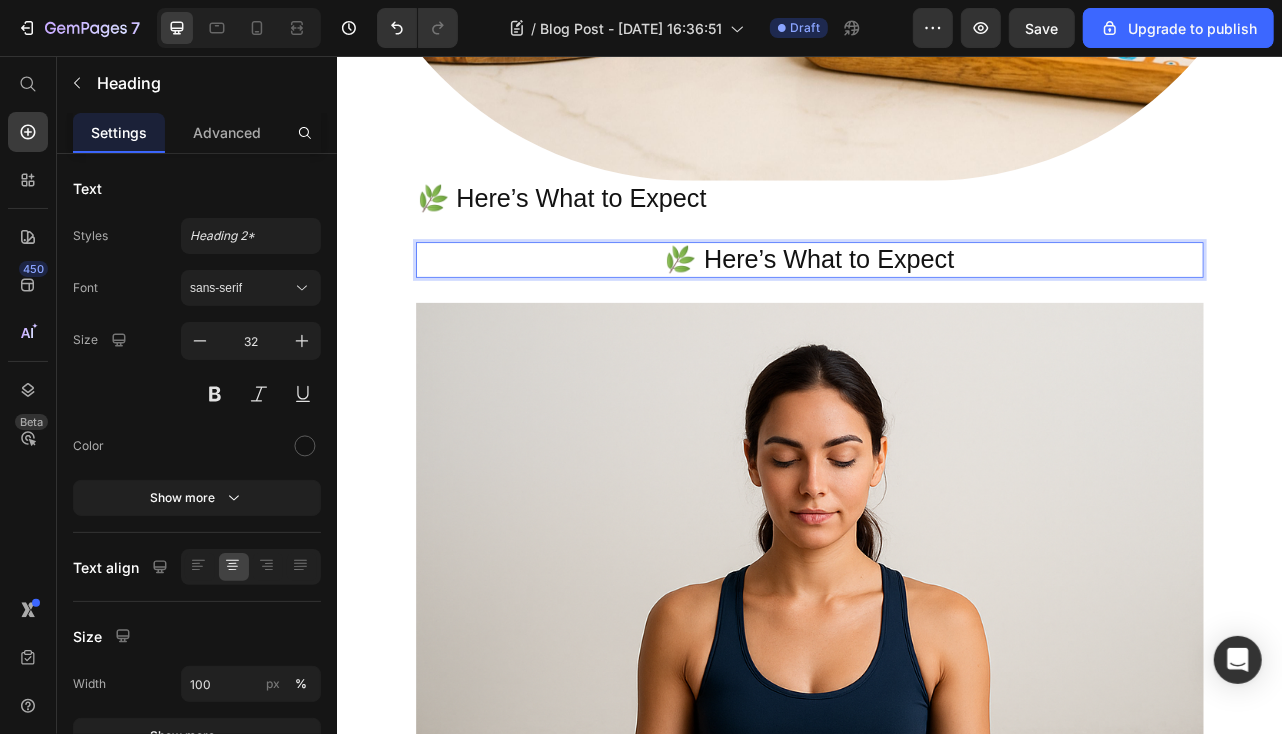 click on "🌿 Here’s What to Expect" at bounding box center (936, 314) 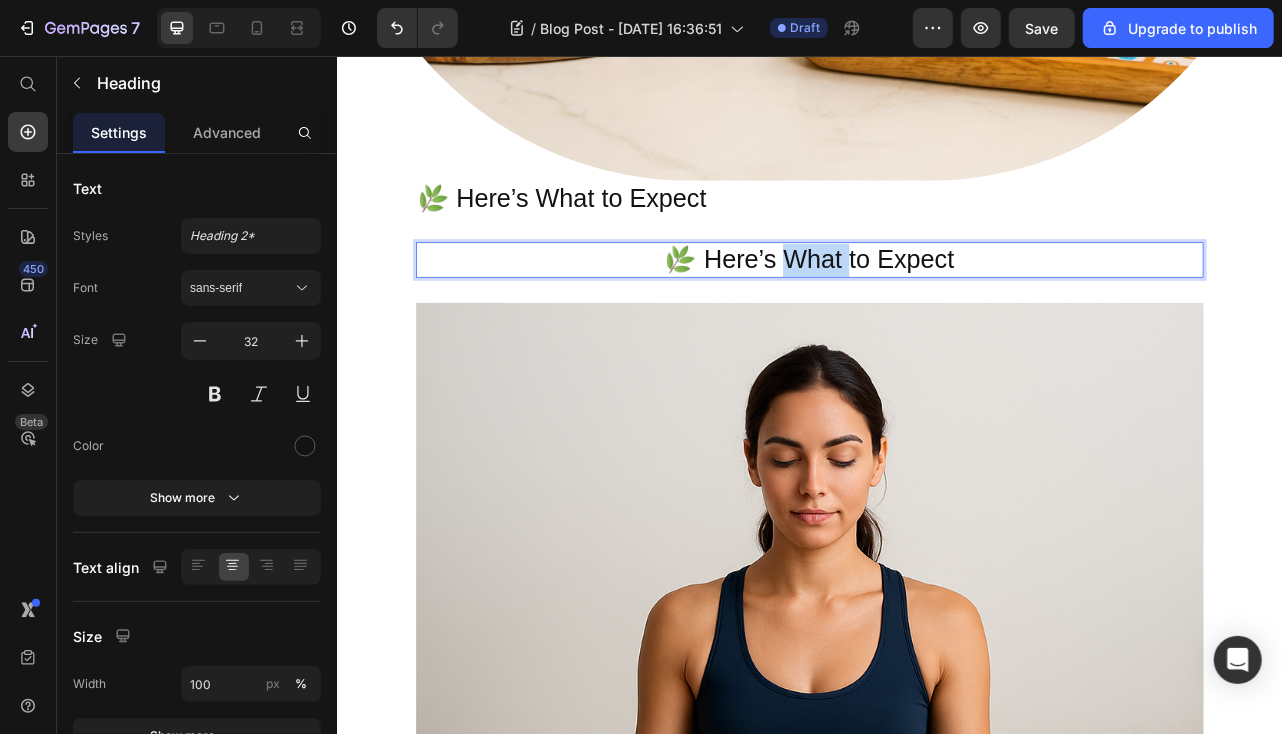 click on "🌿 Here’s What to Expect" at bounding box center [936, 314] 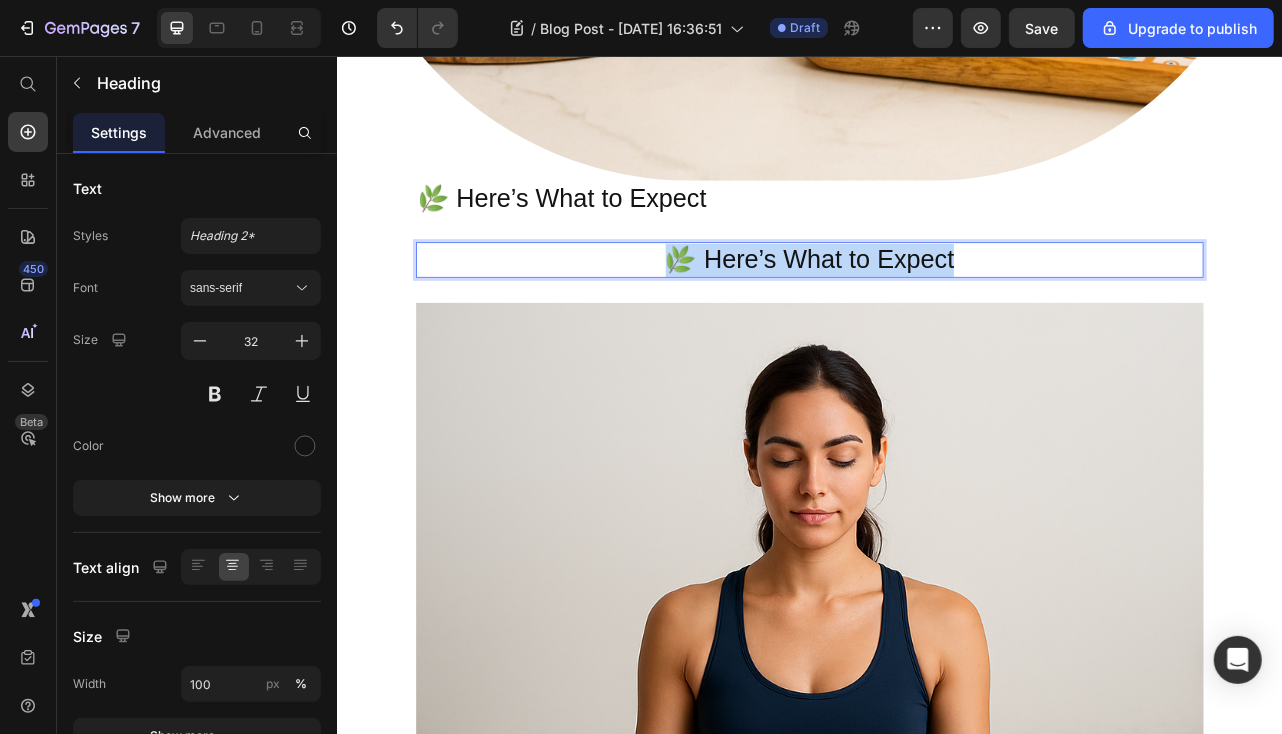 click on "🌿 Here’s What to Expect" at bounding box center (936, 314) 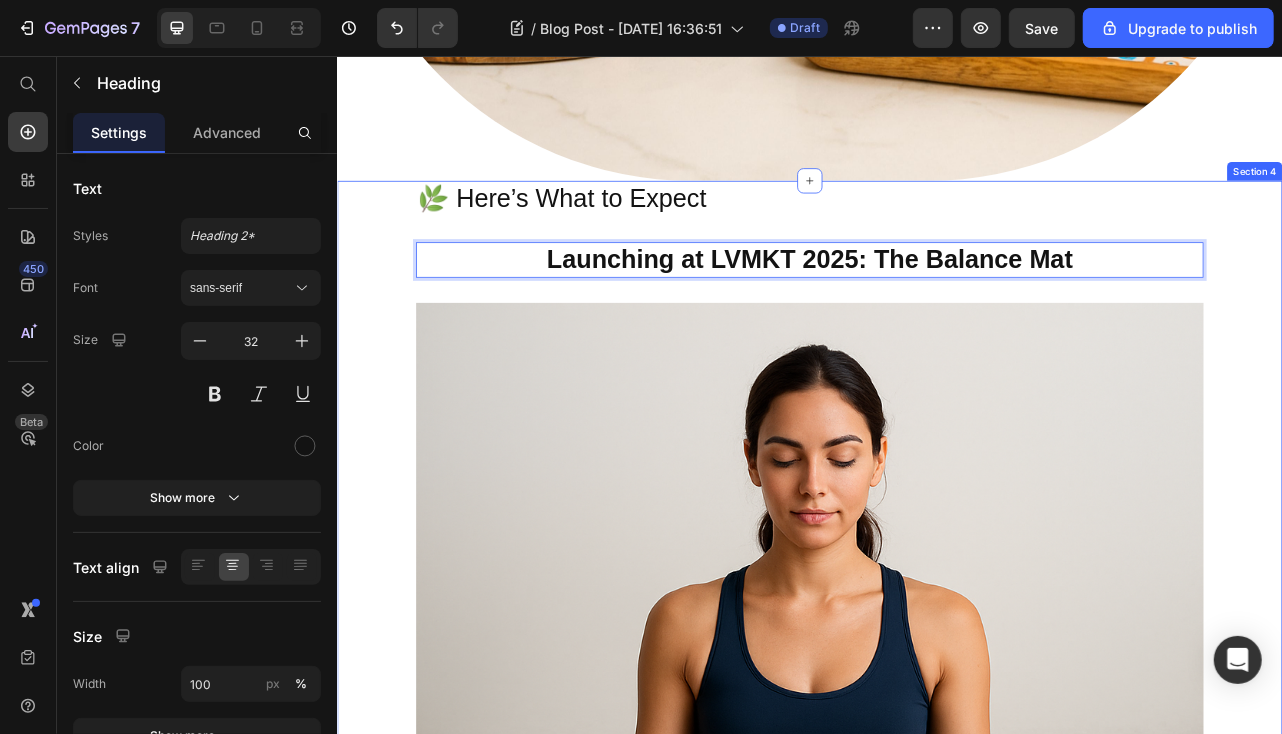 click on "🌿 Here’s What to Expect Heading Launching at LVMKT 2025: The Balance Mat Heading   32 Image 01 Text block Balance Yoga Ma Treat your acne even before it emerges with this green tea extract toner which soothes your skin and reduces irritation. Text block Row 02 Text block Mango Wood Kitchenware Treat your acne even before it emerges with this green tea extract toner which soothes your skin and reduces irritation. Text block Row 03 Text block Marble Cheese Board With SPF 30, this should be your go-to moisturizer every day. Protective and suitable for sensitive acne-prone skin. Text block Row Row" at bounding box center [936, 1166] 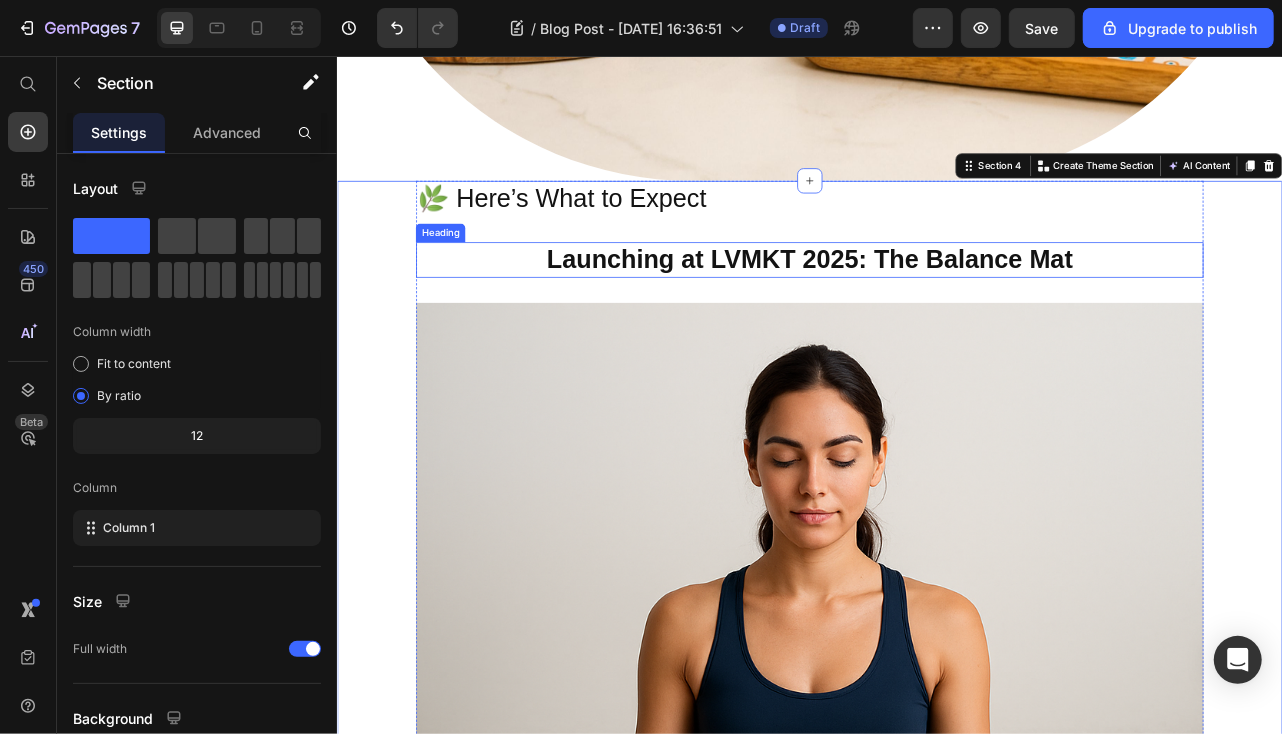 drag, startPoint x: 699, startPoint y: 289, endPoint x: 709, endPoint y: 290, distance: 10.049875 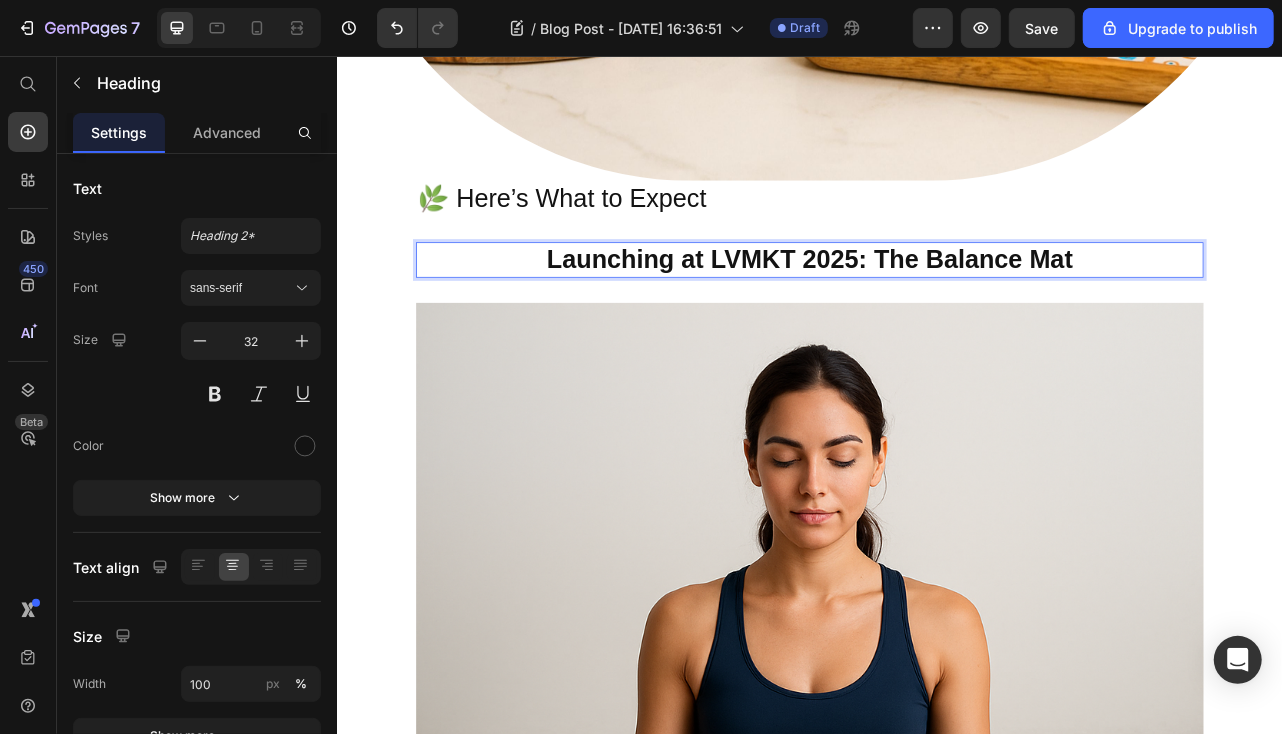 click on "Launching at LVMKT 2025: The Balance Mat" at bounding box center (936, 313) 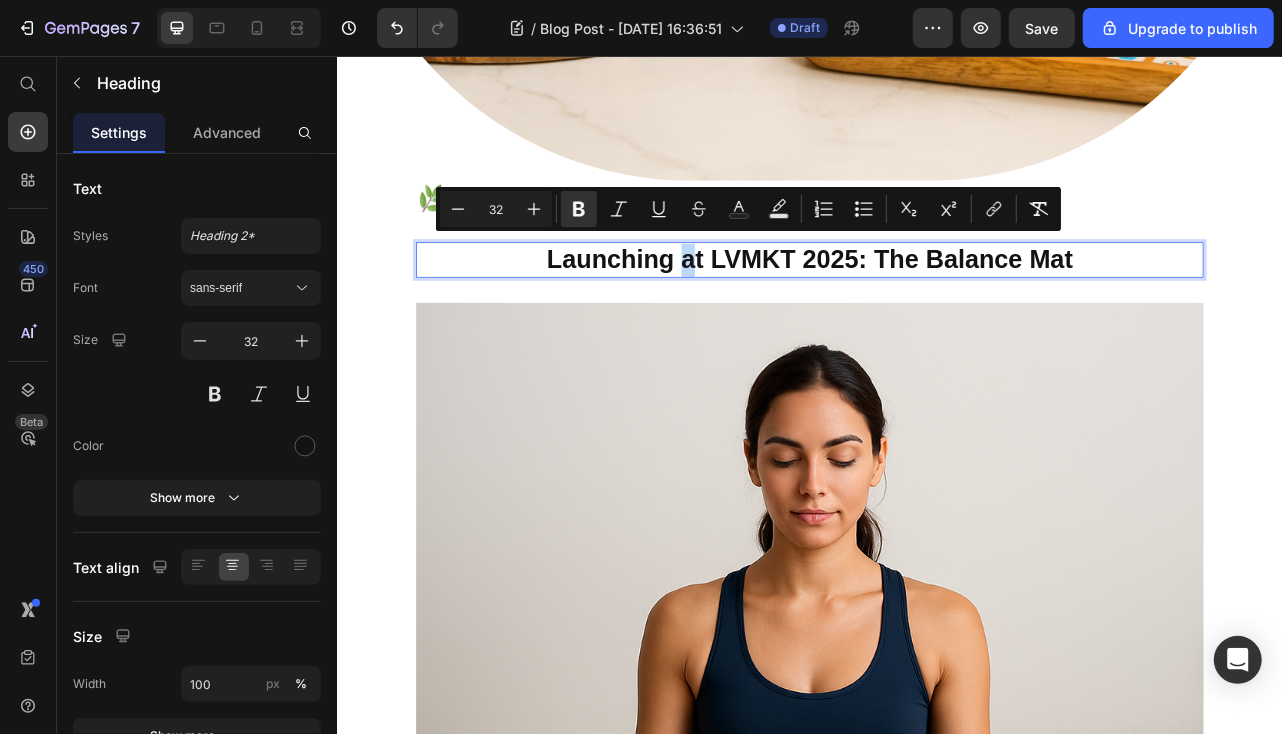 click on "Launching at LVMKT 2025: The Balance Mat" at bounding box center [936, 313] 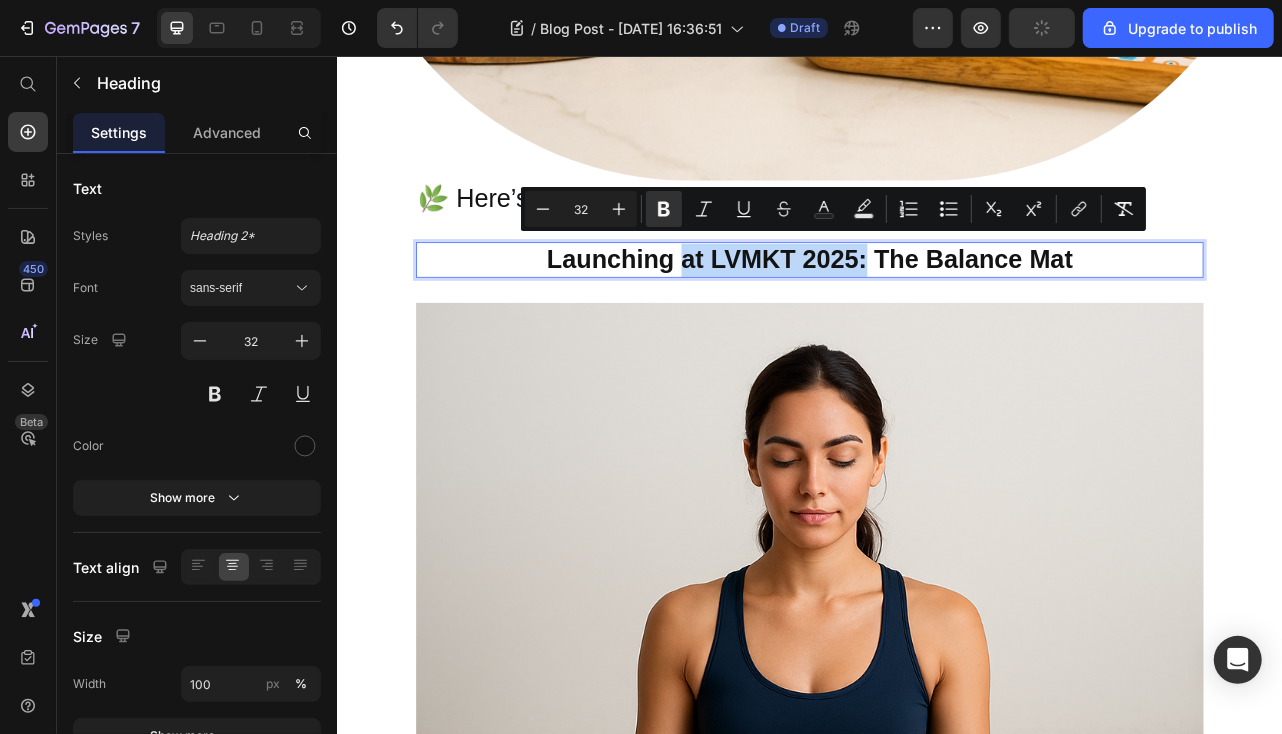 drag, startPoint x: 772, startPoint y: 299, endPoint x: 997, endPoint y: 301, distance: 225.0089 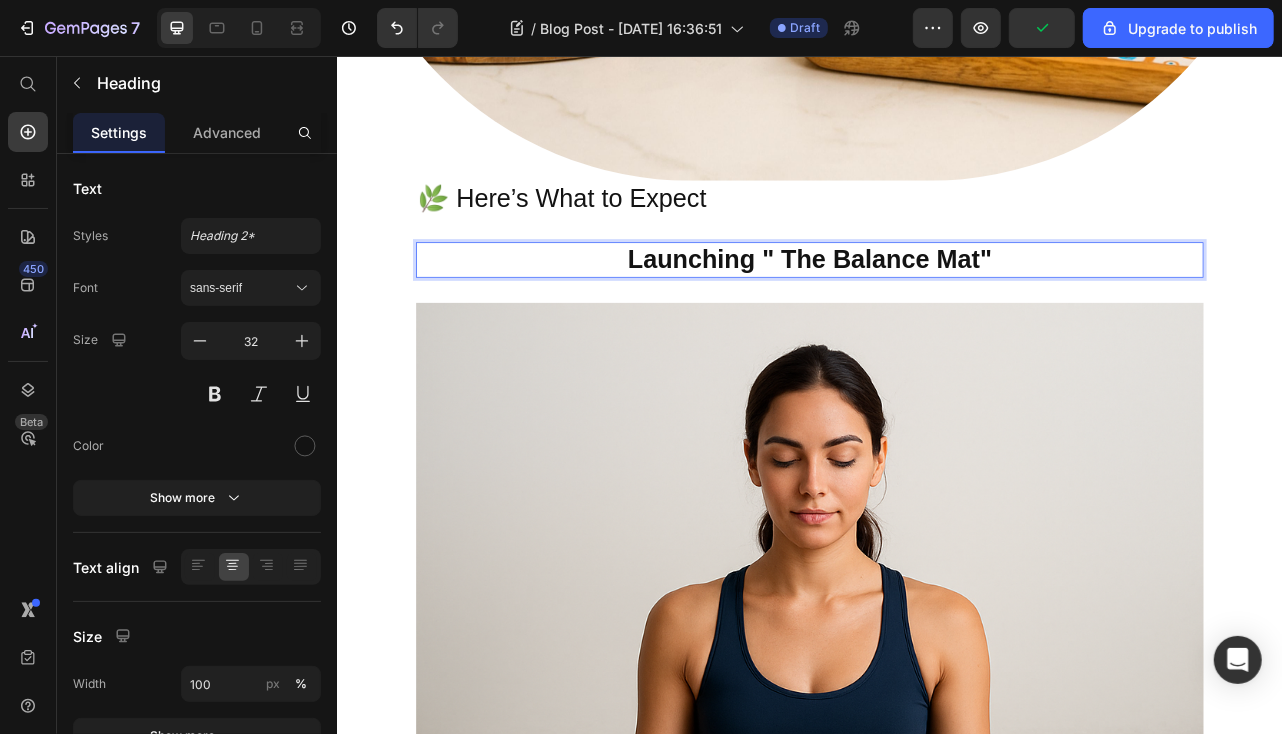 click on "Launching " The Balance Mat"" at bounding box center (936, 314) 